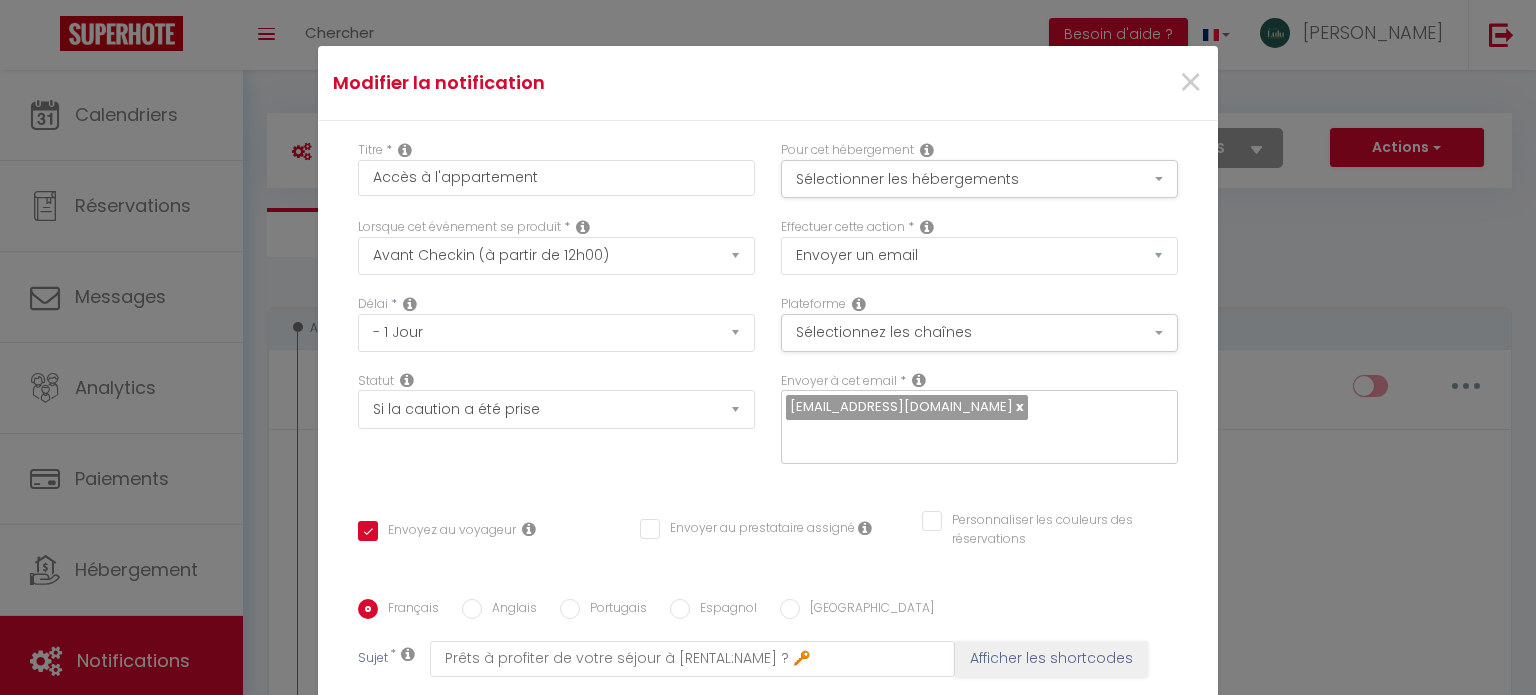 select on "2" 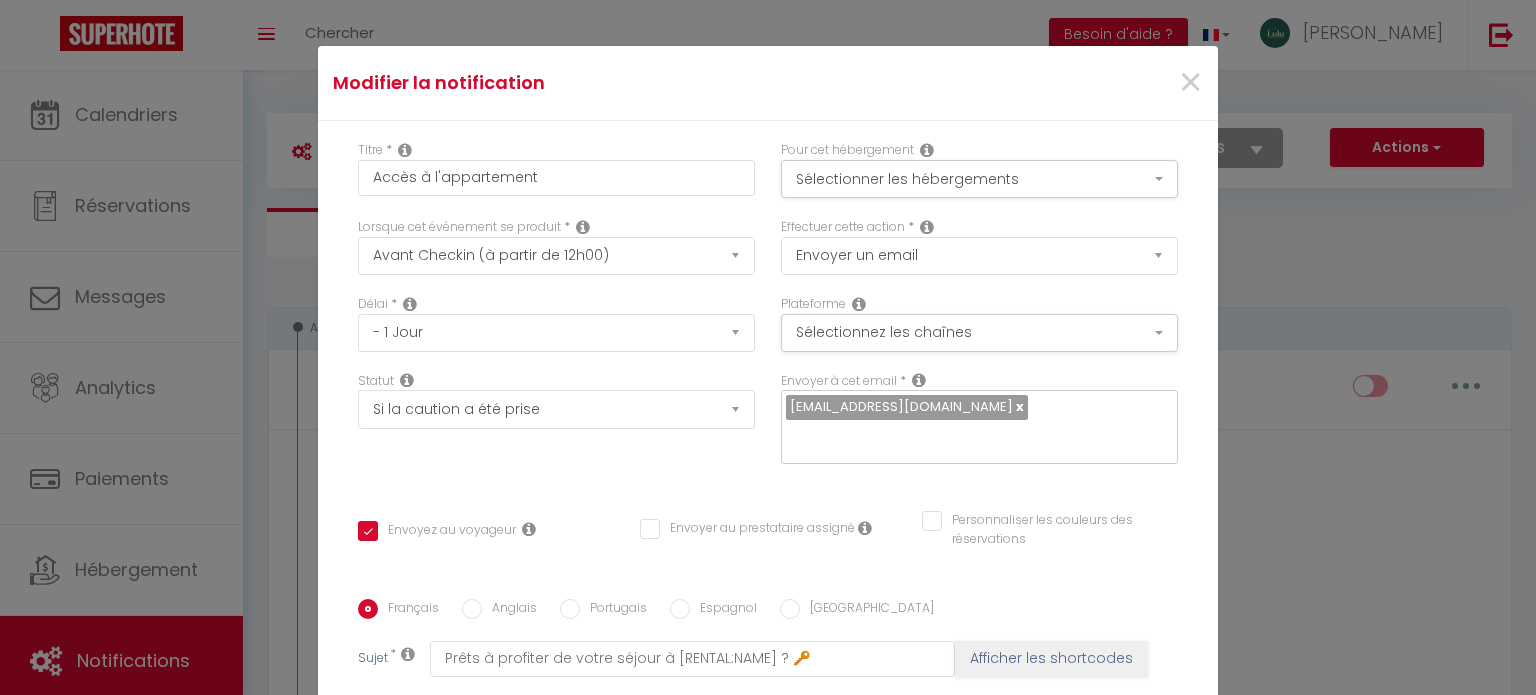 scroll, scrollTop: 1526, scrollLeft: 0, axis: vertical 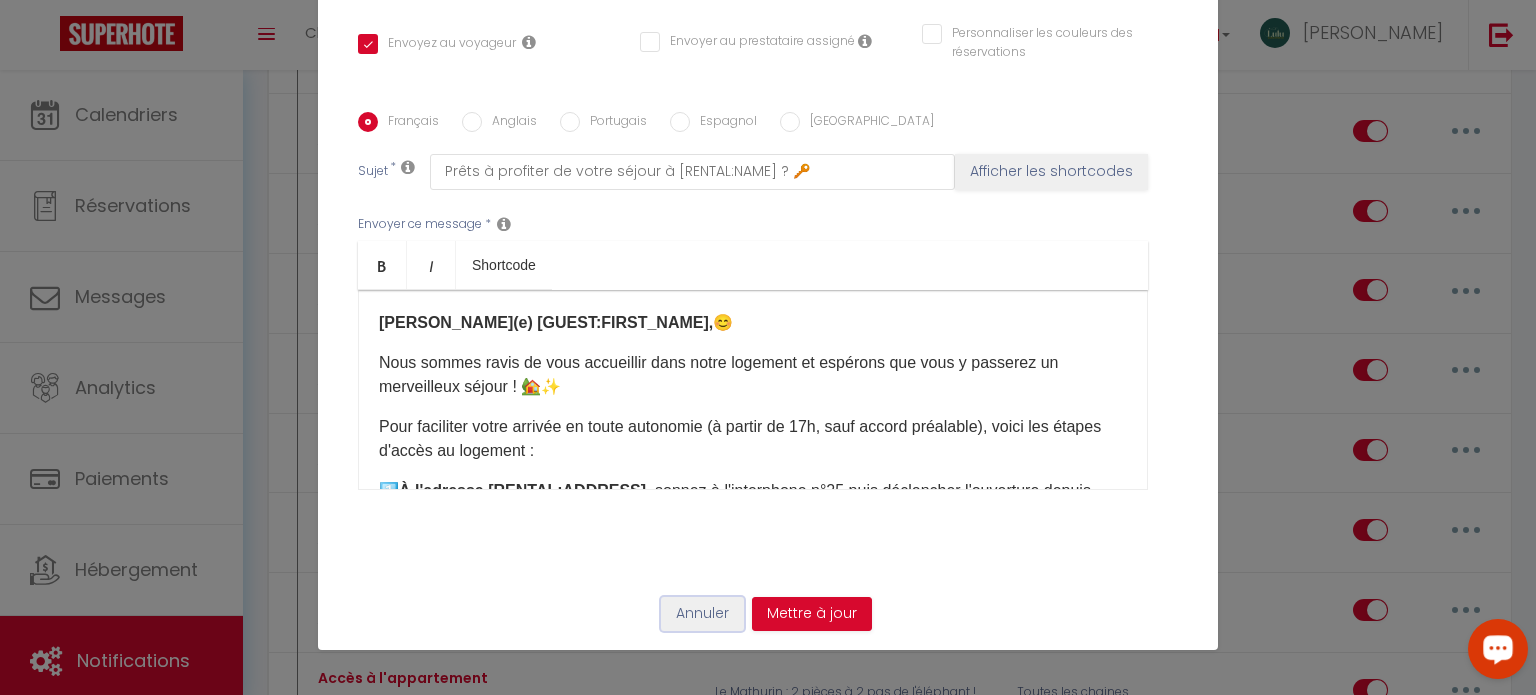 click on "Annuler" at bounding box center [702, 614] 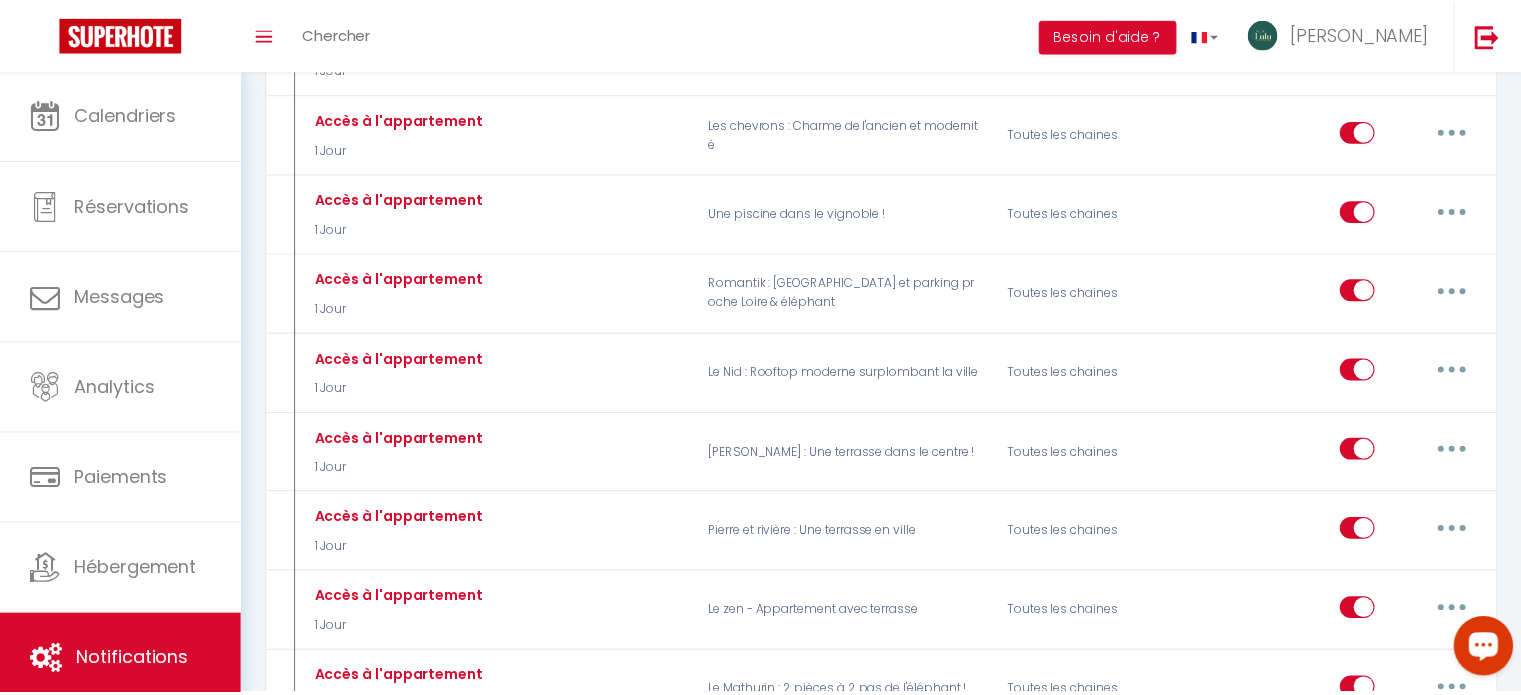 scroll, scrollTop: 1544, scrollLeft: 0, axis: vertical 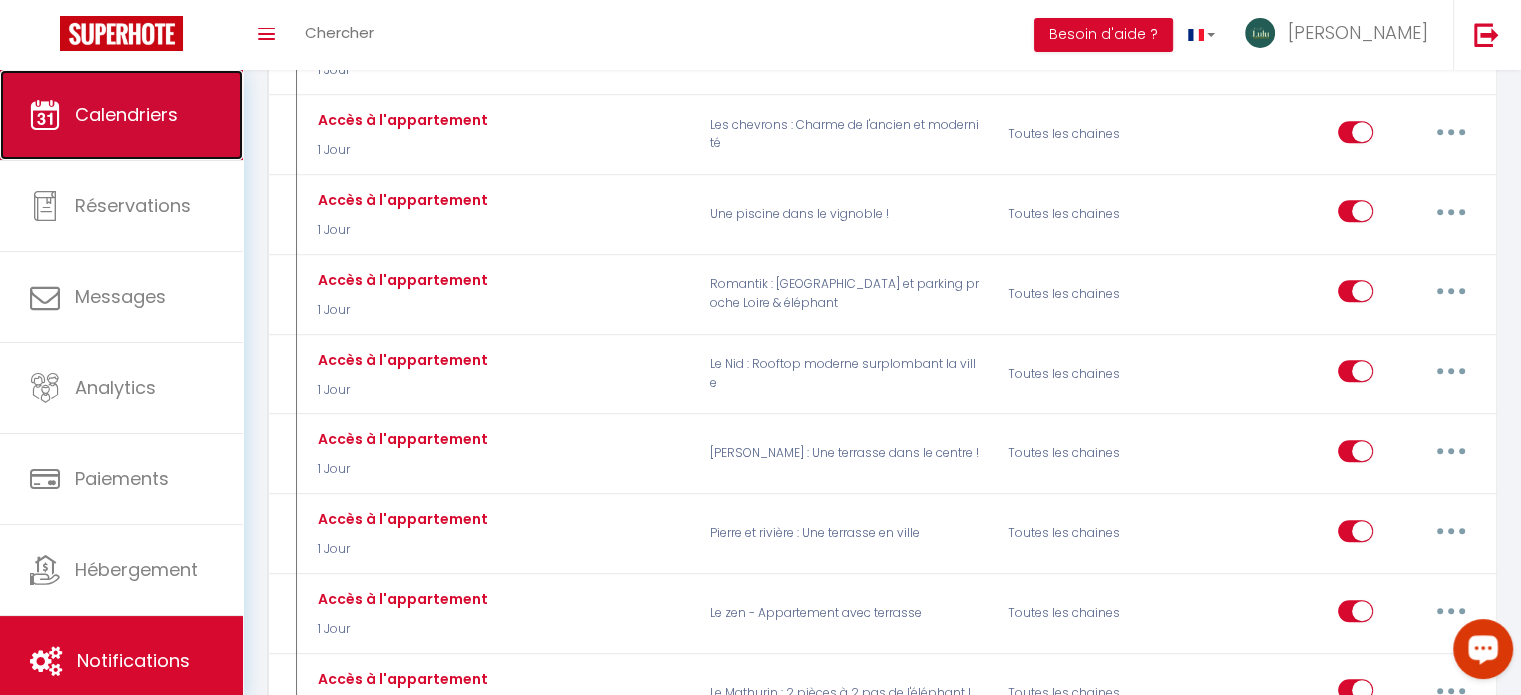 click on "Calendriers" at bounding box center (121, 115) 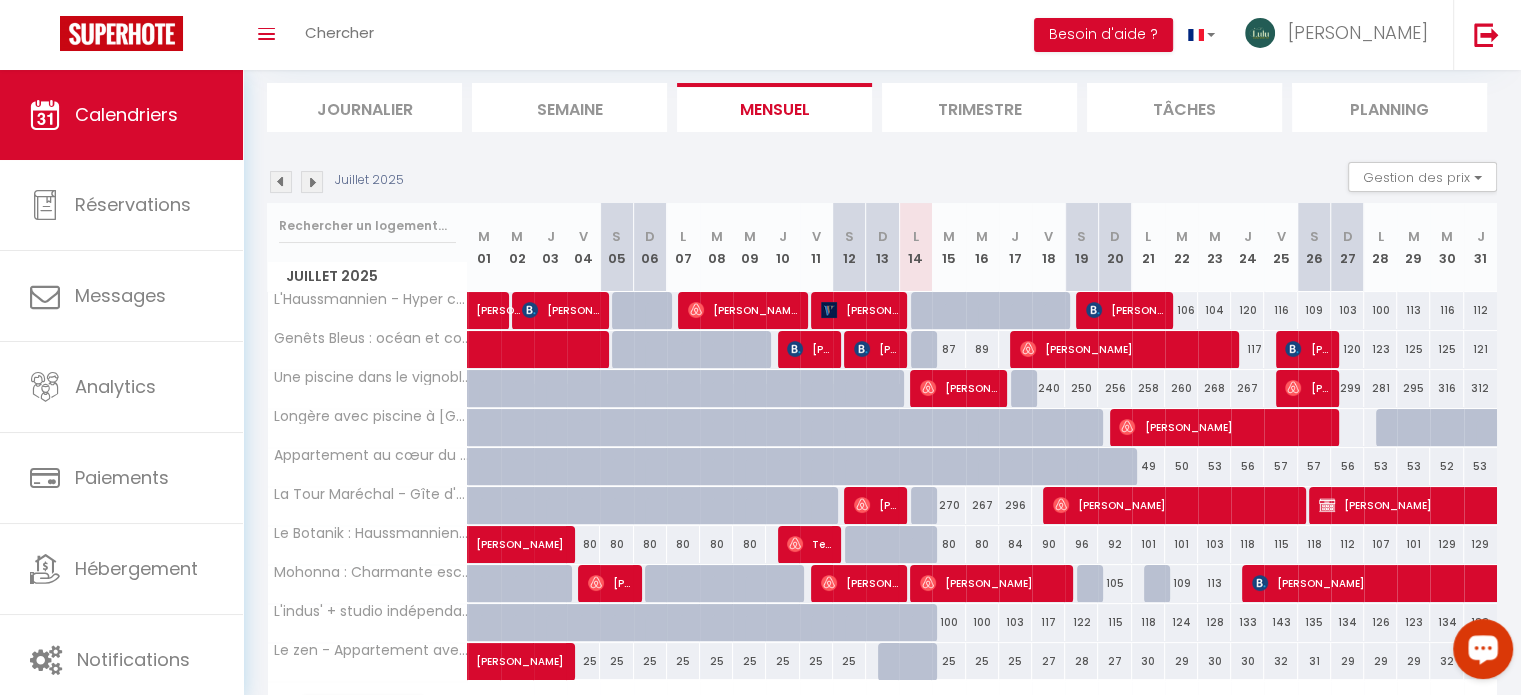 scroll, scrollTop: 224, scrollLeft: 0, axis: vertical 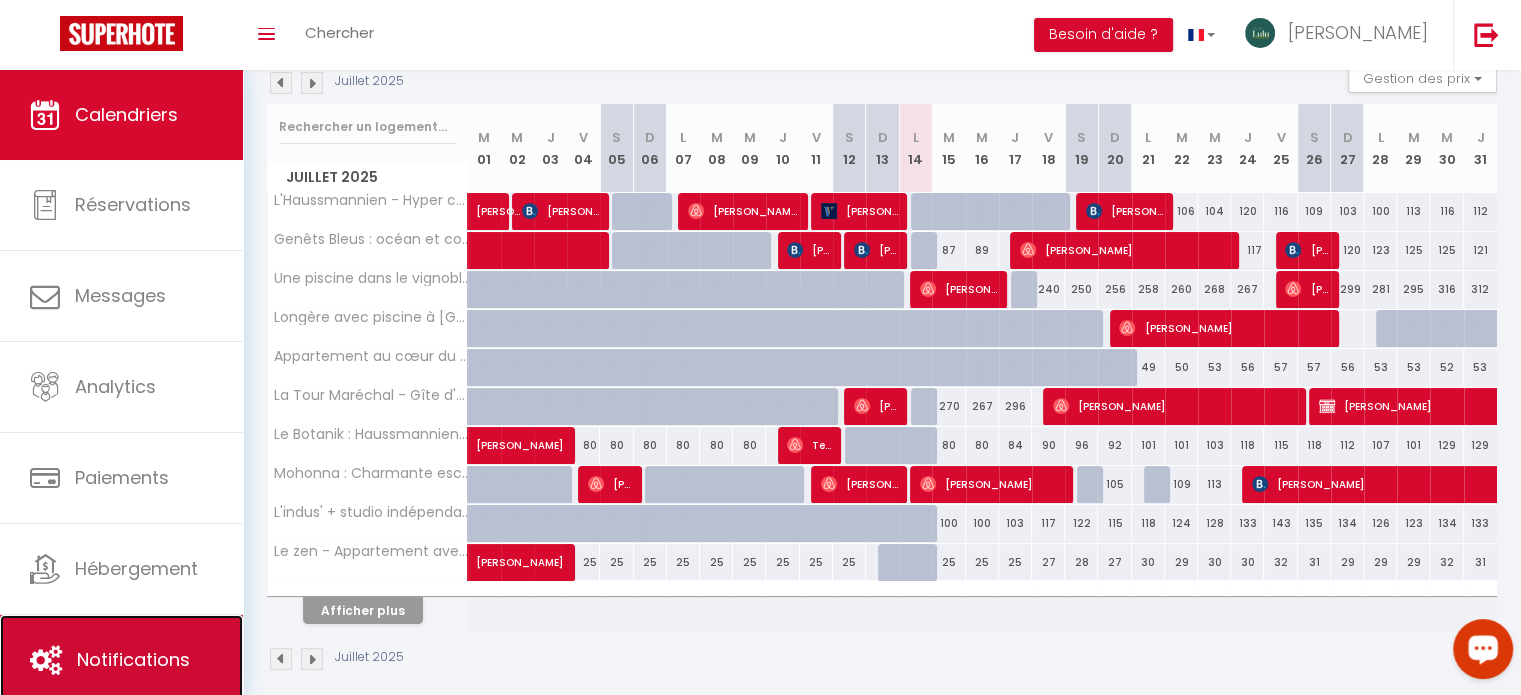 click on "Notifications" at bounding box center [121, 660] 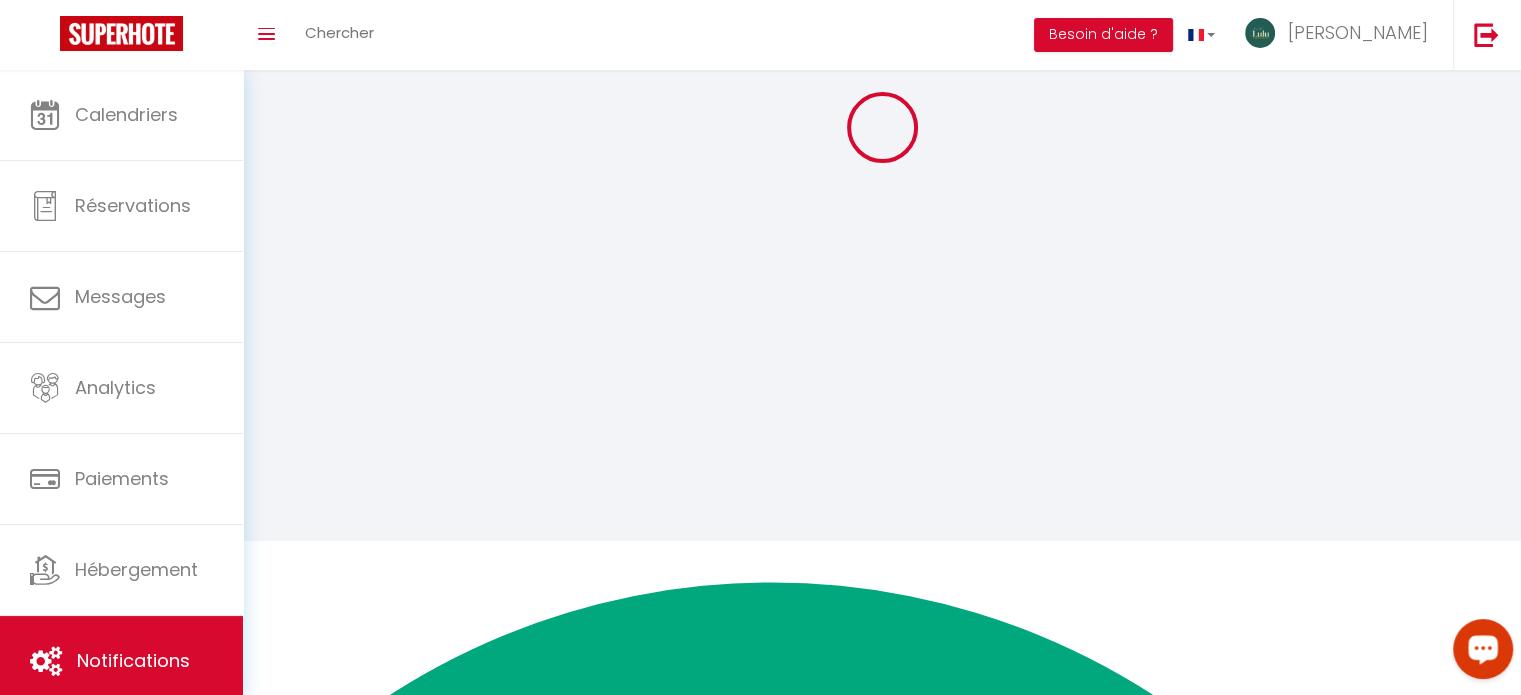 scroll, scrollTop: 0, scrollLeft: 0, axis: both 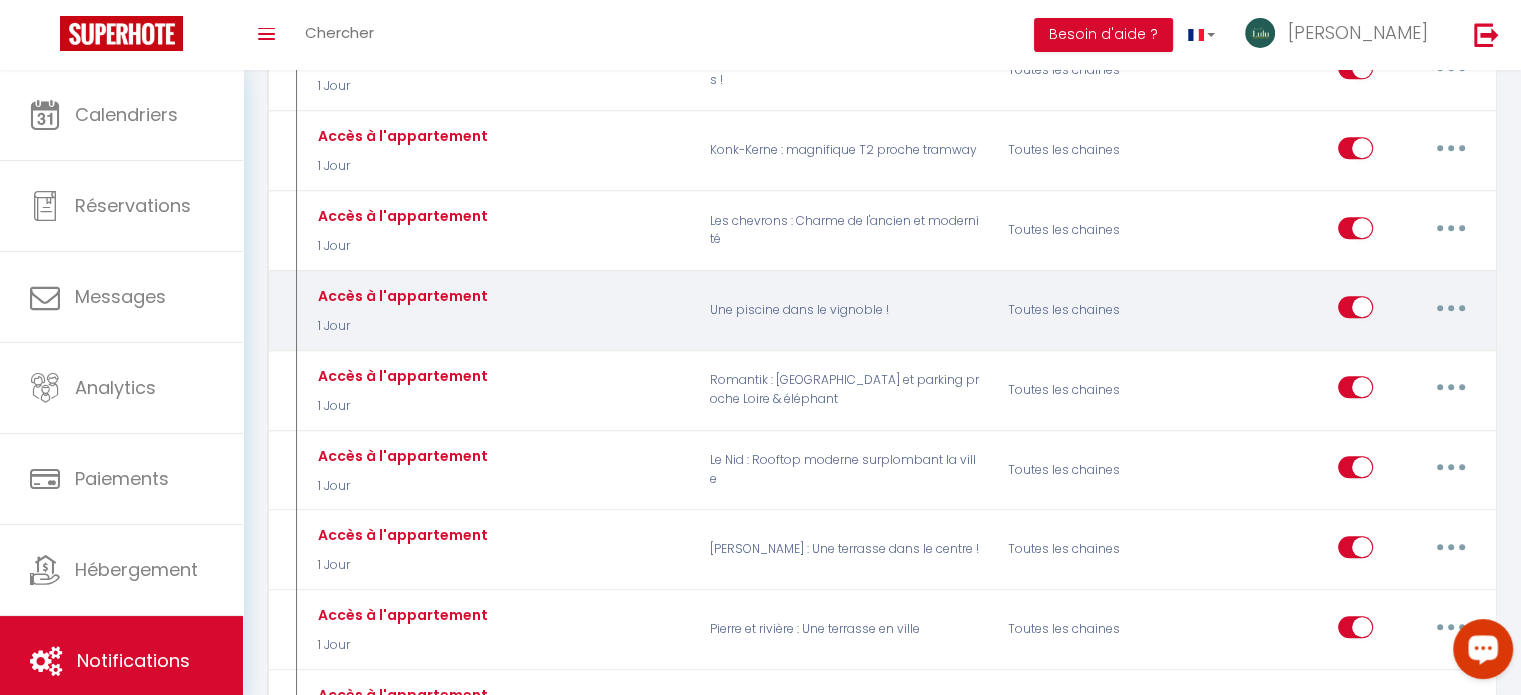 click at bounding box center (1451, 307) 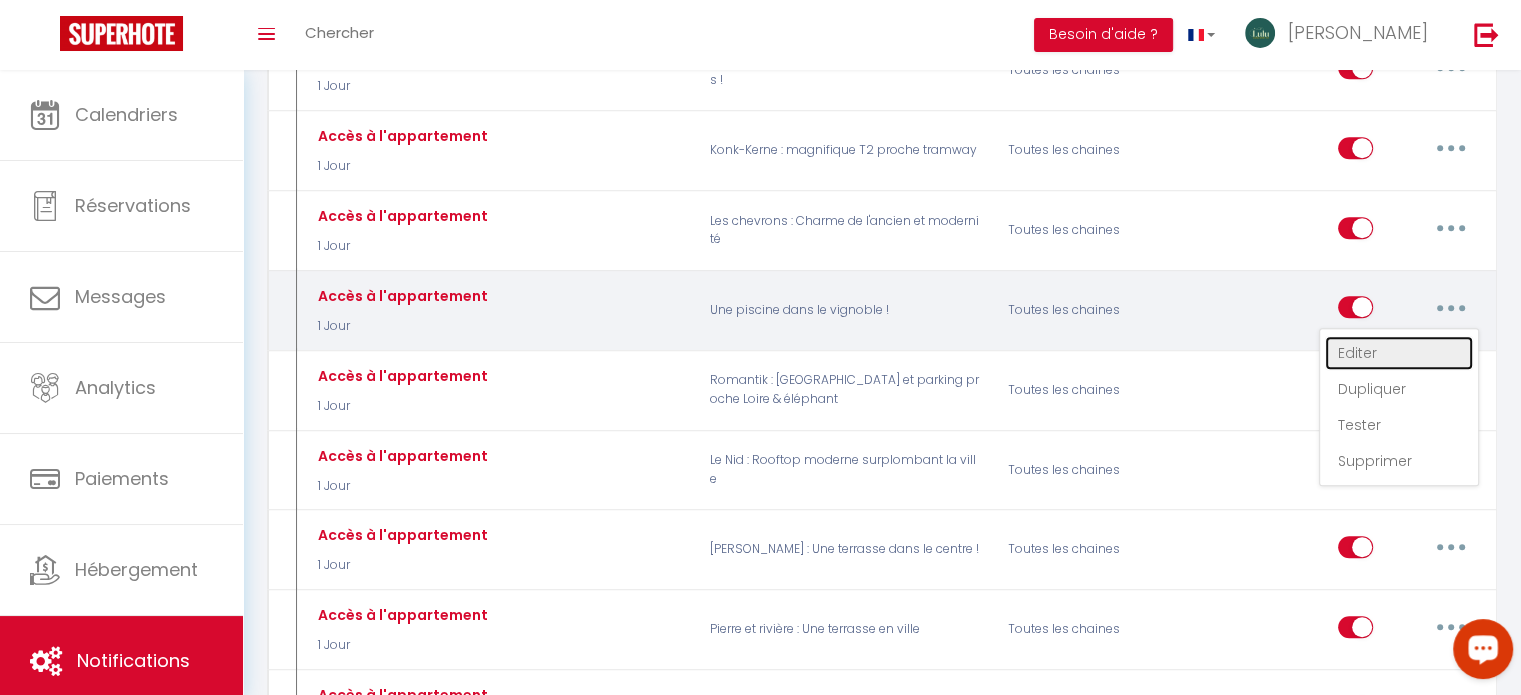 click on "Editer" at bounding box center (1399, 353) 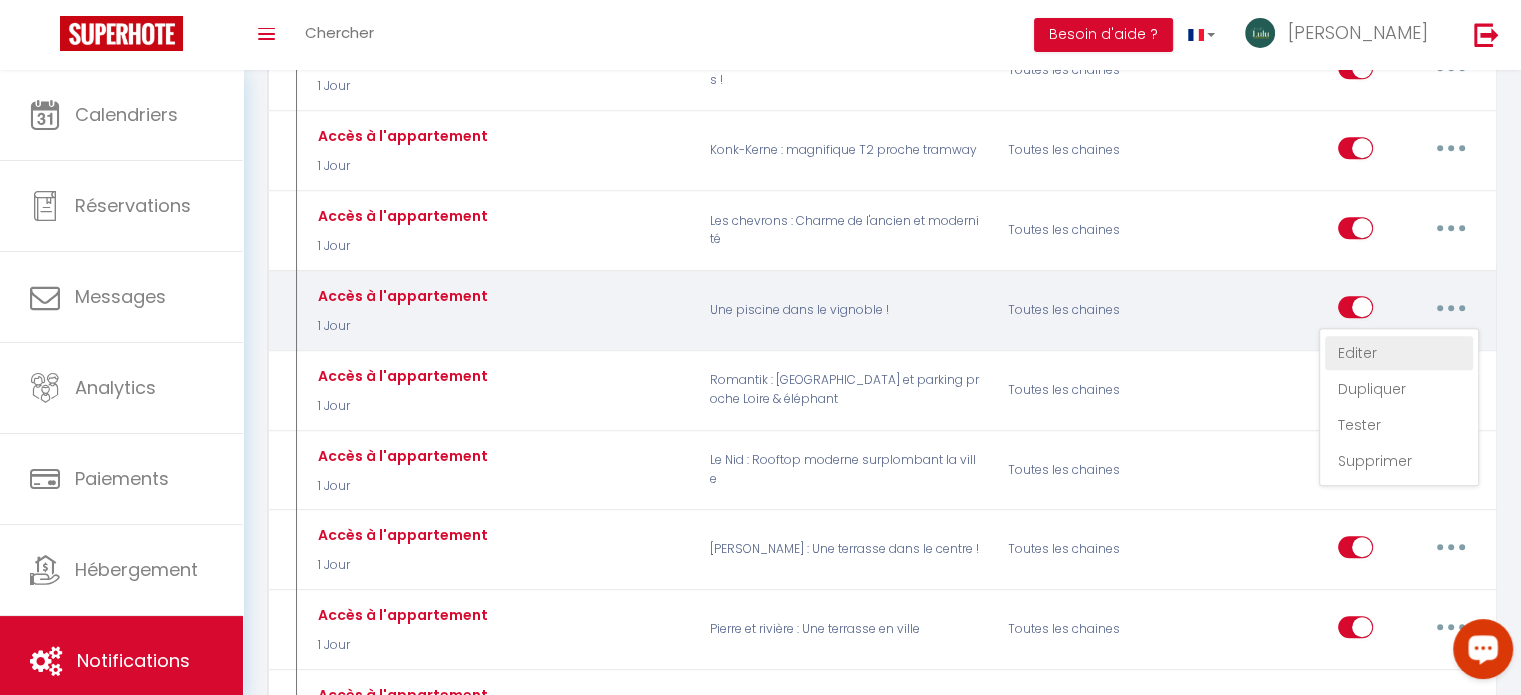 type on "Accès à l'appartement" 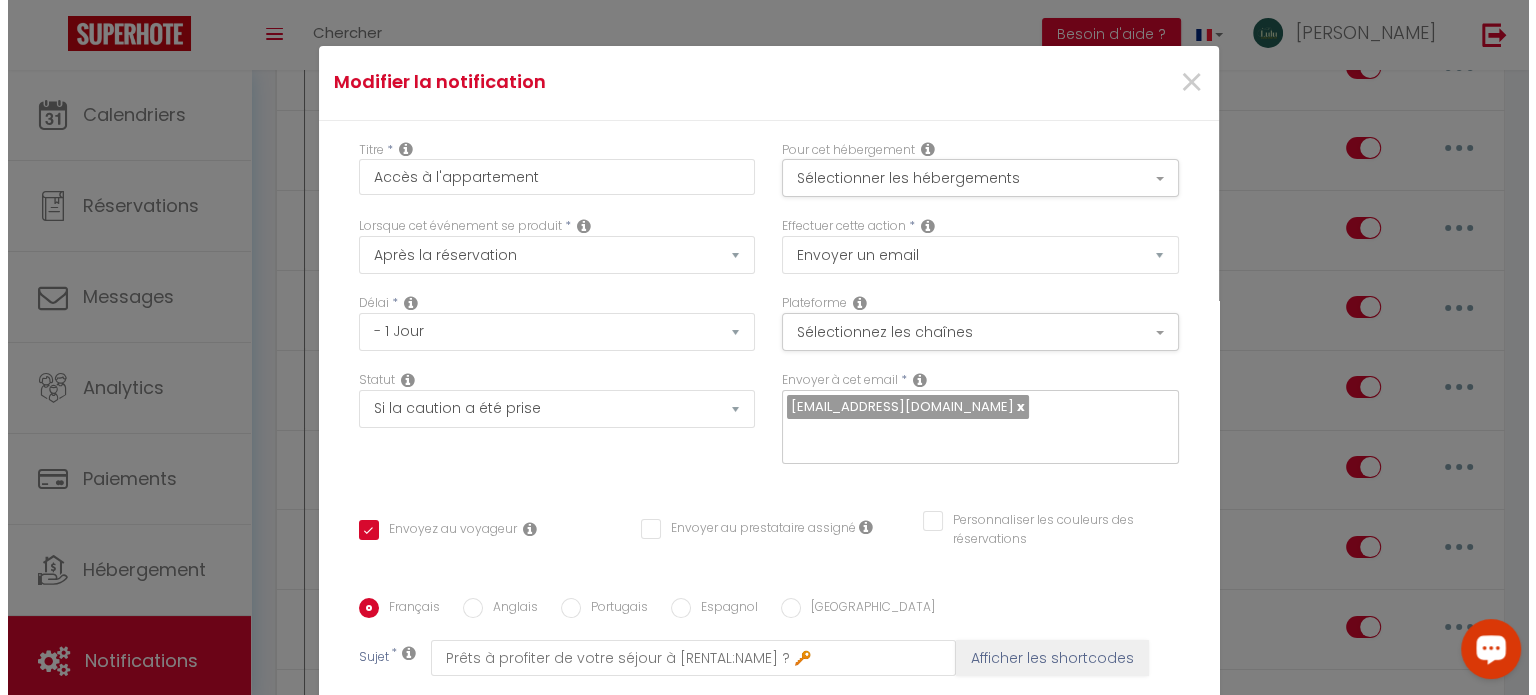 scroll, scrollTop: 1430, scrollLeft: 0, axis: vertical 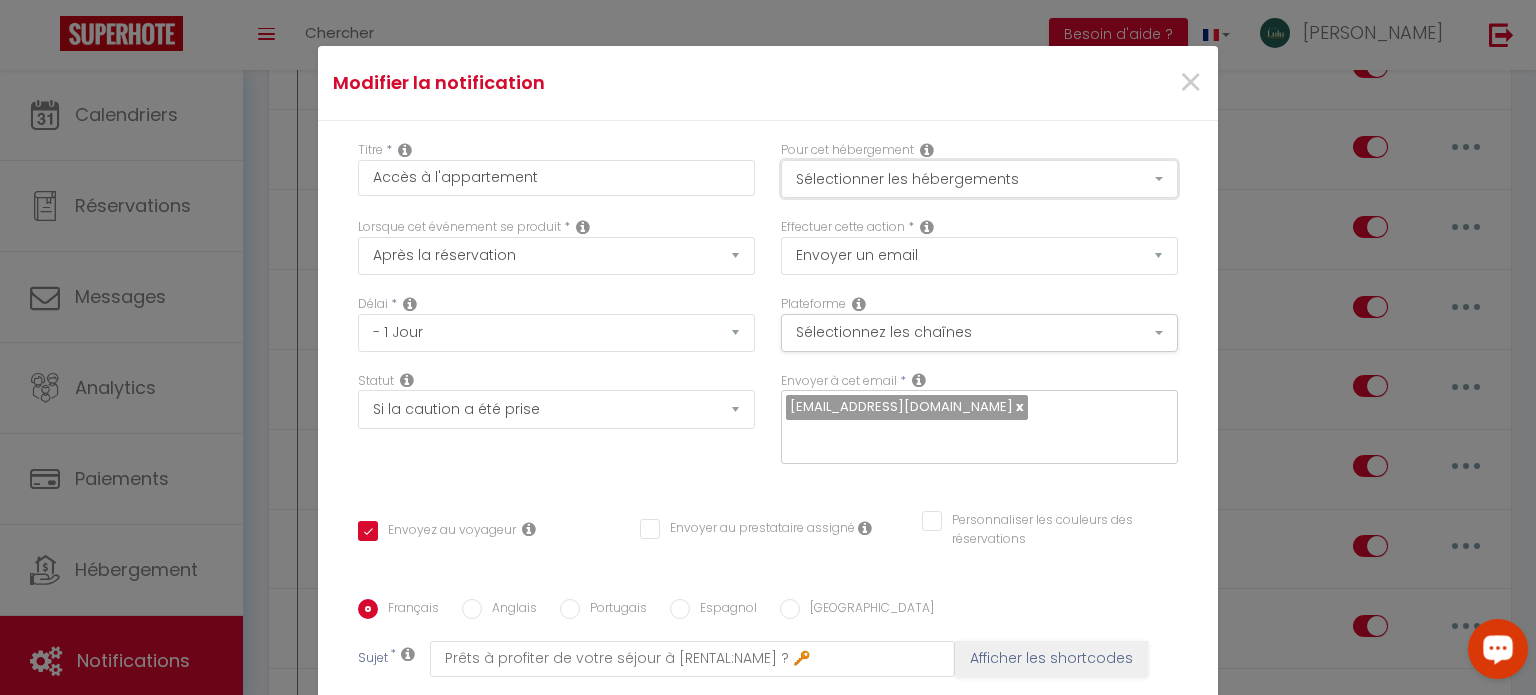 click on "Sélectionner les hébergements" at bounding box center (979, 179) 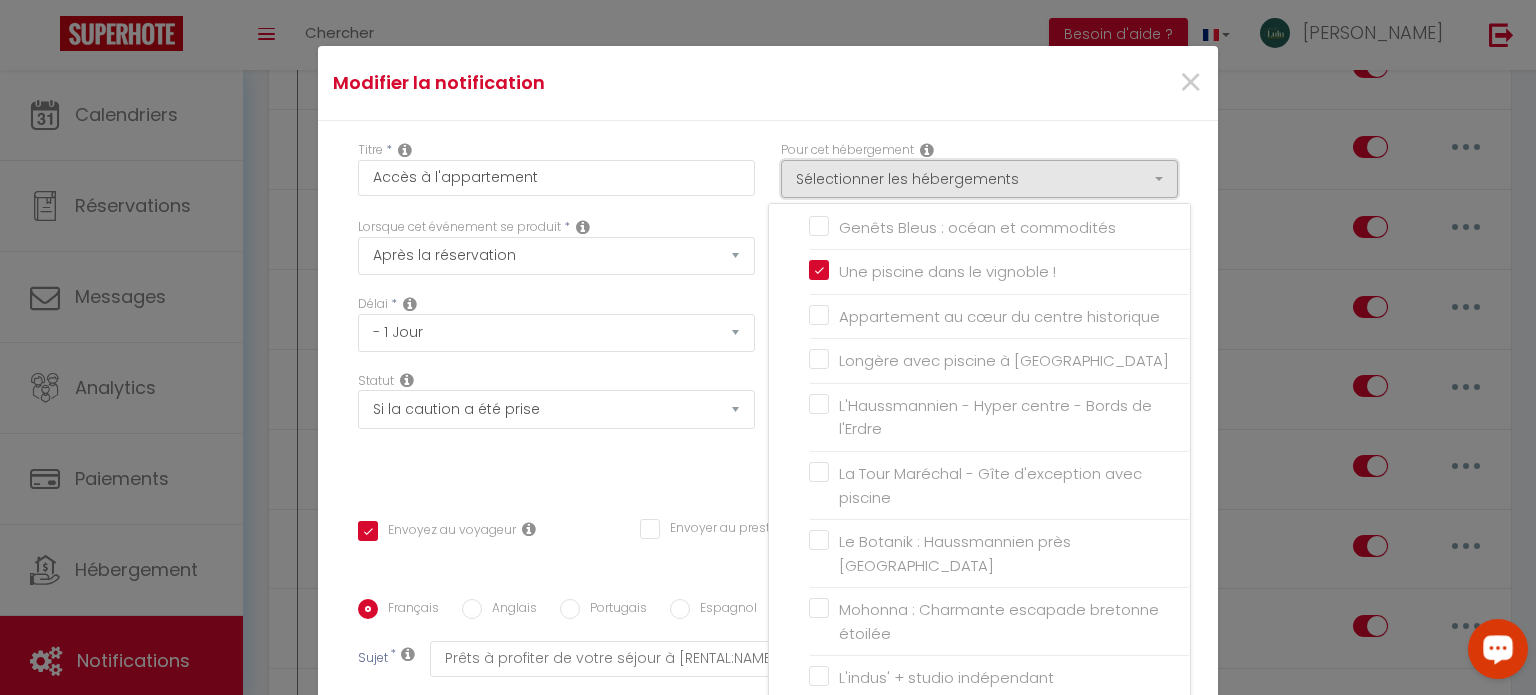 scroll, scrollTop: 1140, scrollLeft: 0, axis: vertical 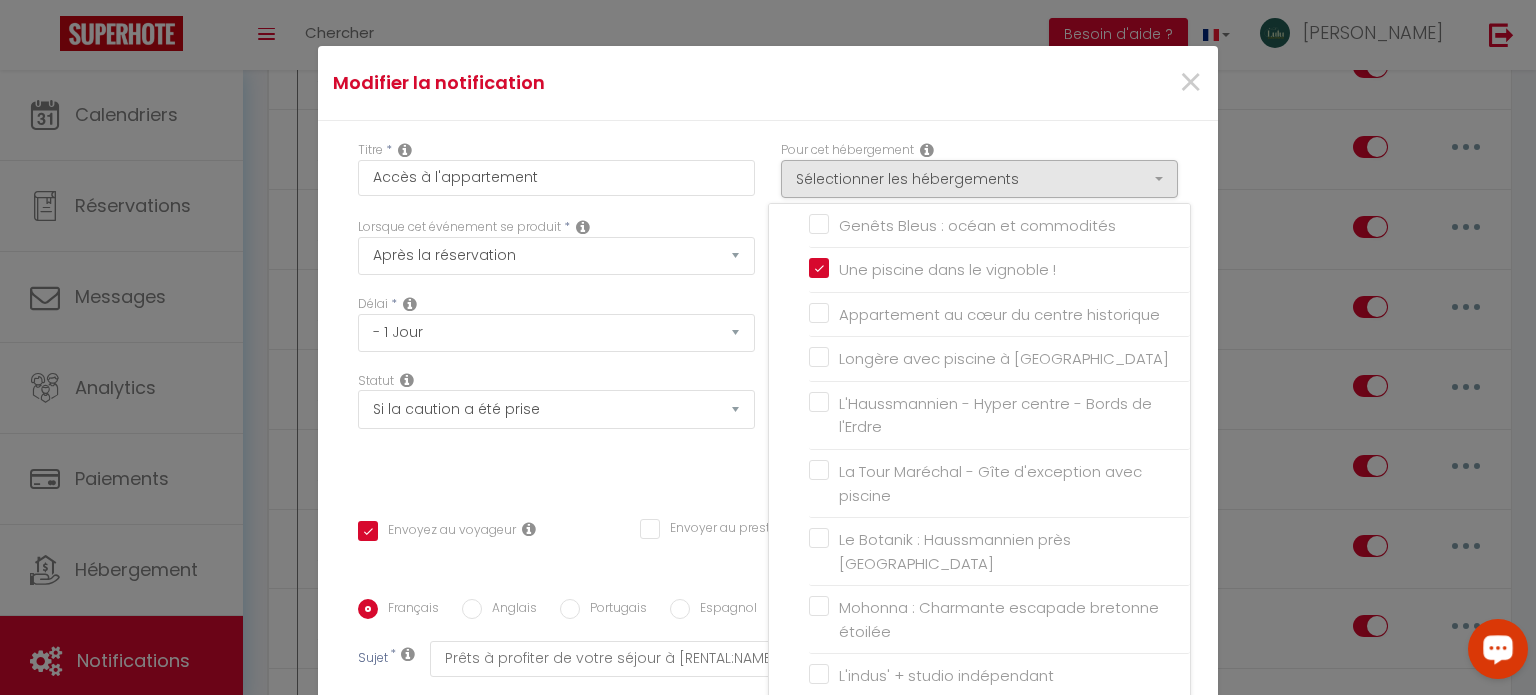 click on "Statut     Aucun   Si la réservation est payée   Si réservation non payée   Si la caution a été prise   Si caution non payée" at bounding box center (556, 428) 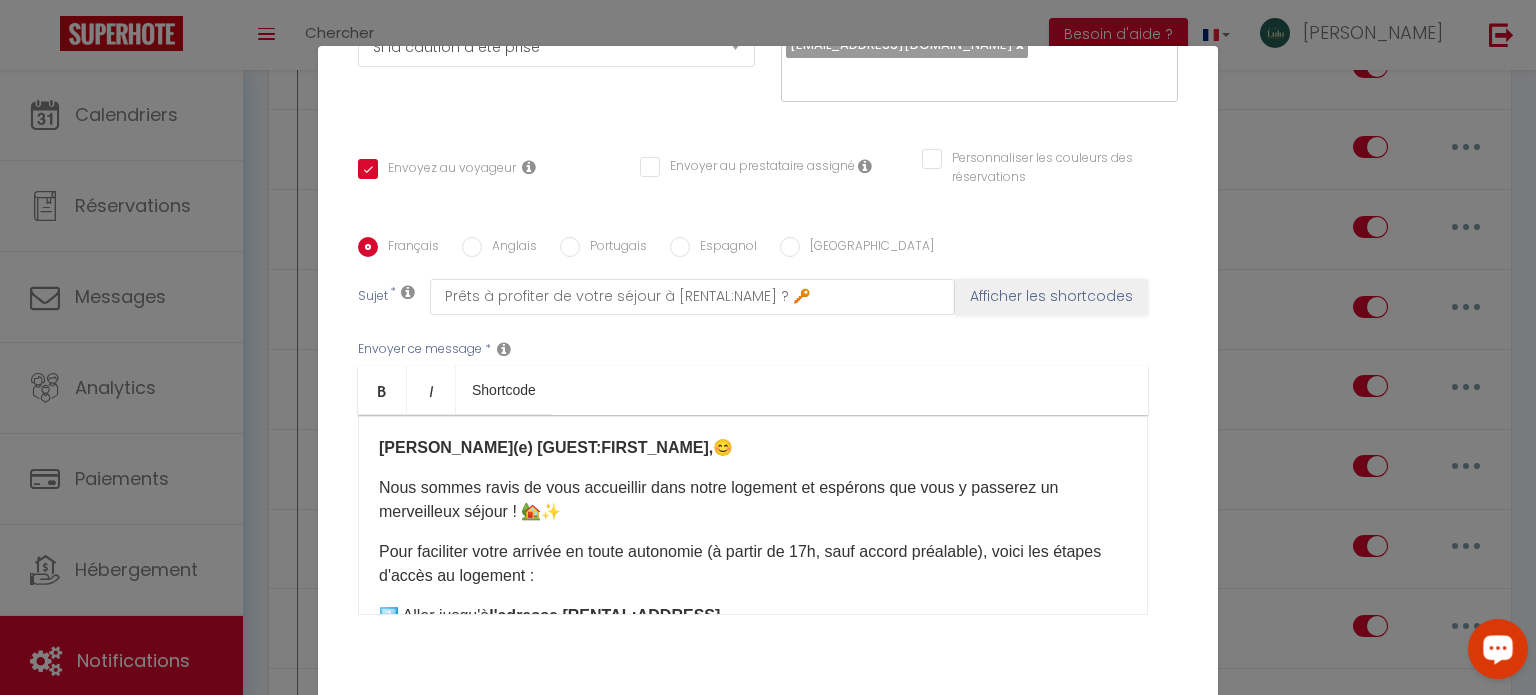 scroll, scrollTop: 395, scrollLeft: 0, axis: vertical 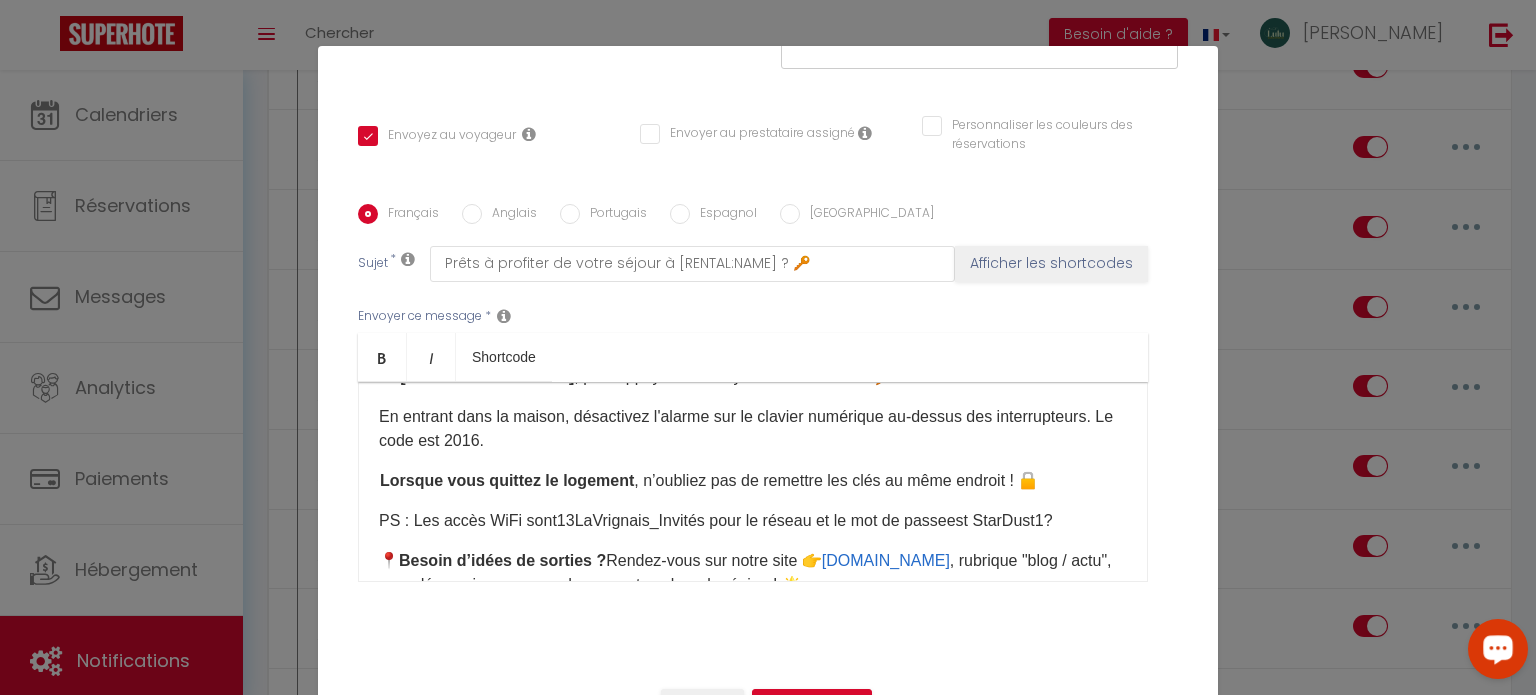 click on "Lorsque vous quittez le logement , n’oubliez pas de remettre les clés au même endroit ! 🔒​" at bounding box center (753, 481) 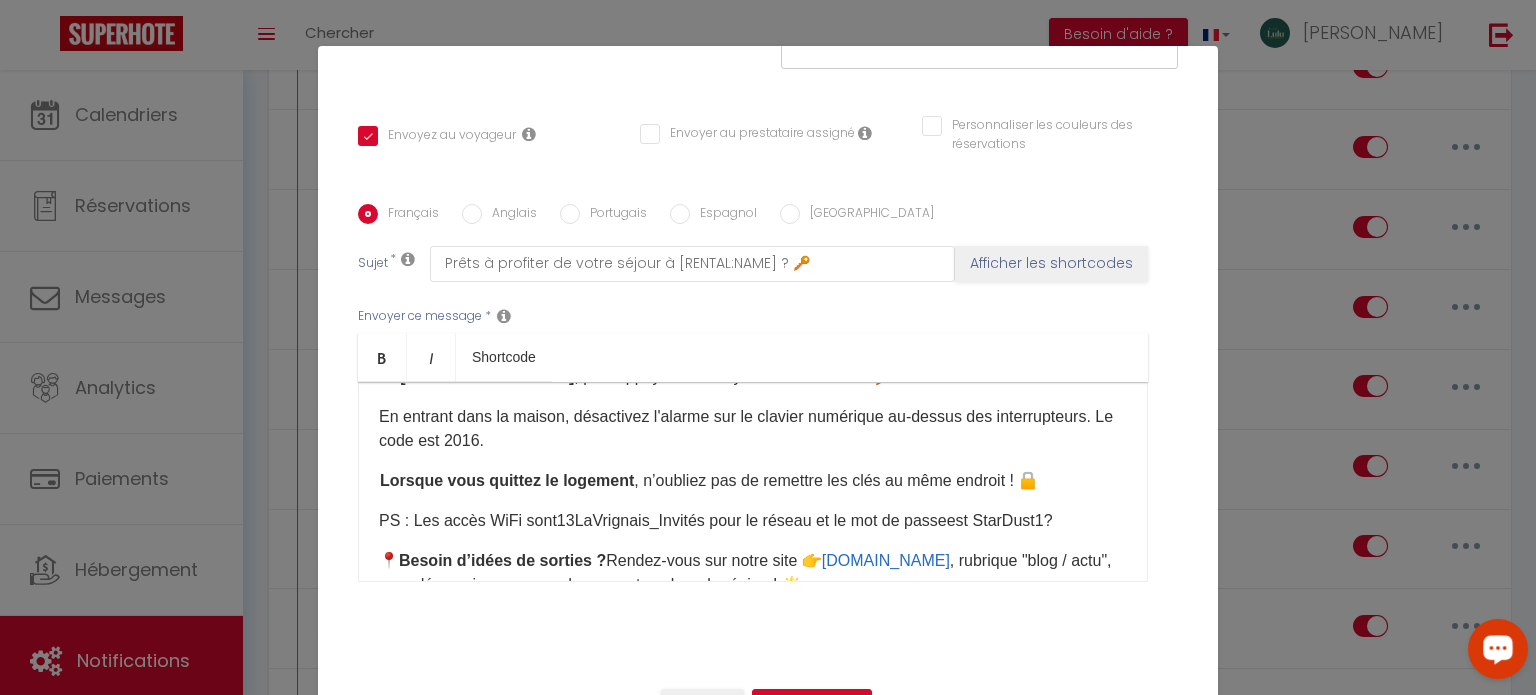type 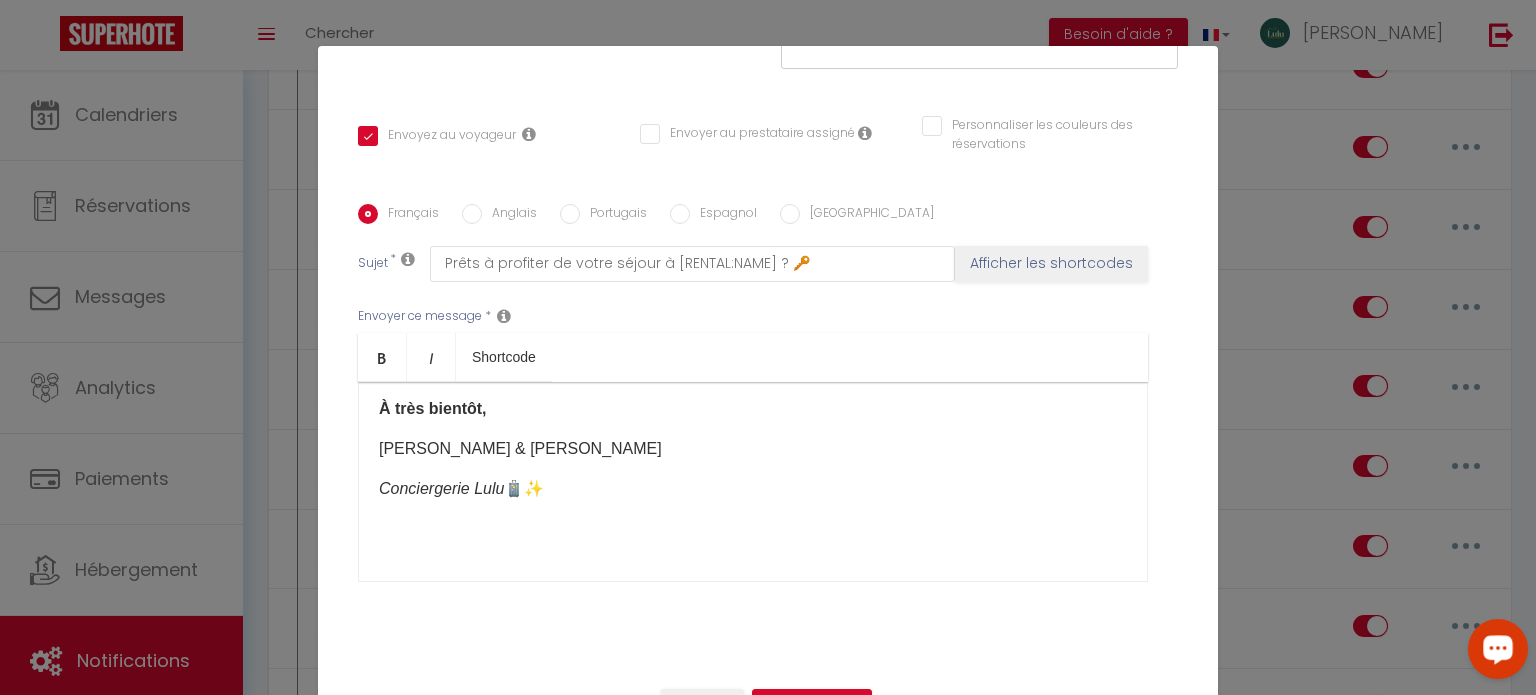scroll, scrollTop: 613, scrollLeft: 0, axis: vertical 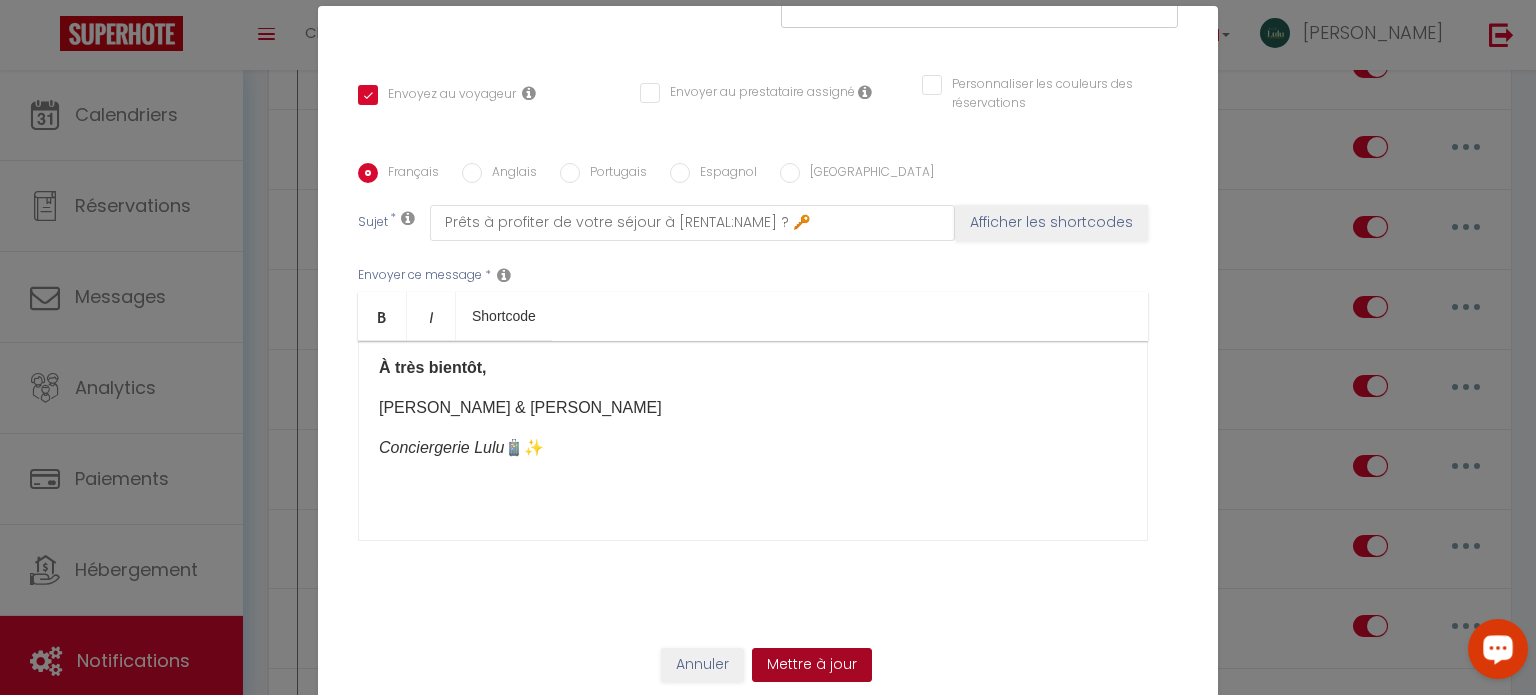 click on "Mettre à jour" at bounding box center [812, 665] 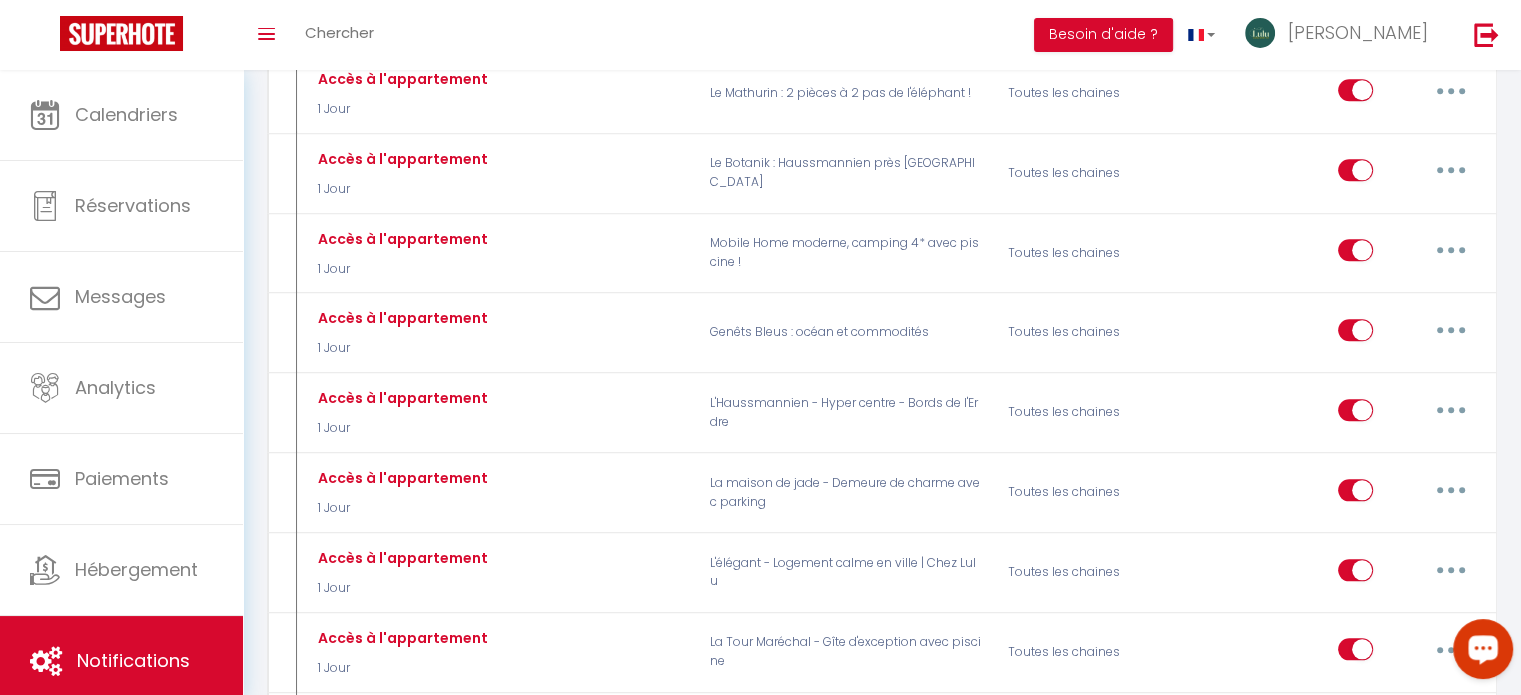 scroll, scrollTop: 2152, scrollLeft: 0, axis: vertical 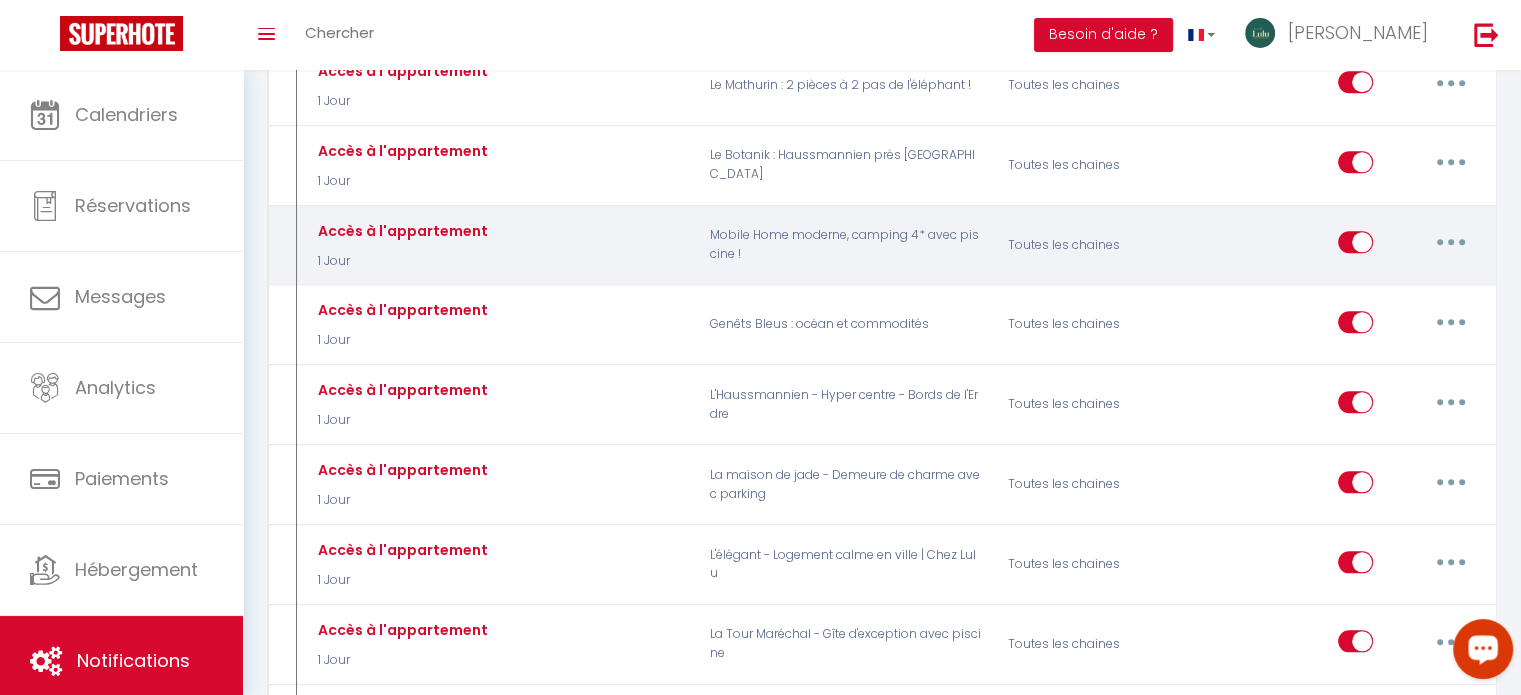 click at bounding box center (1451, 242) 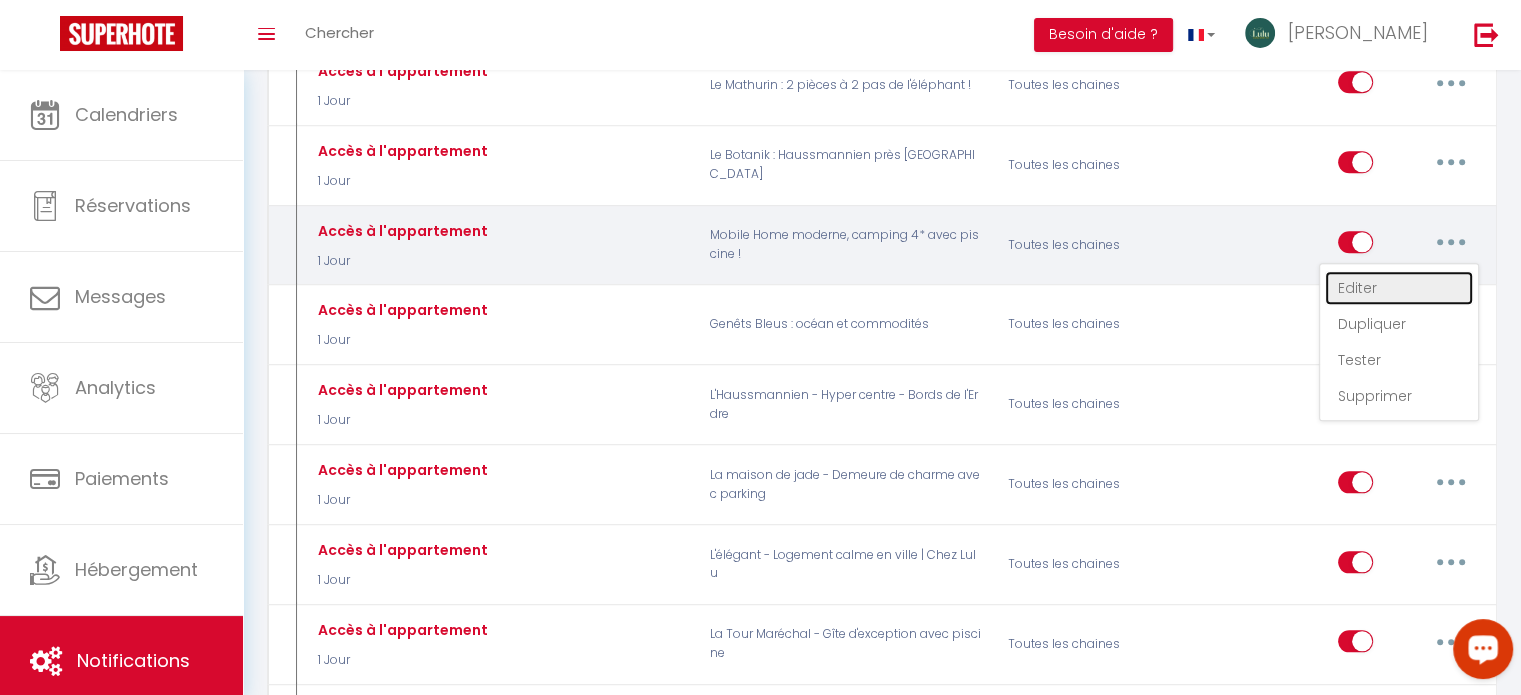 click on "Editer" at bounding box center (1399, 288) 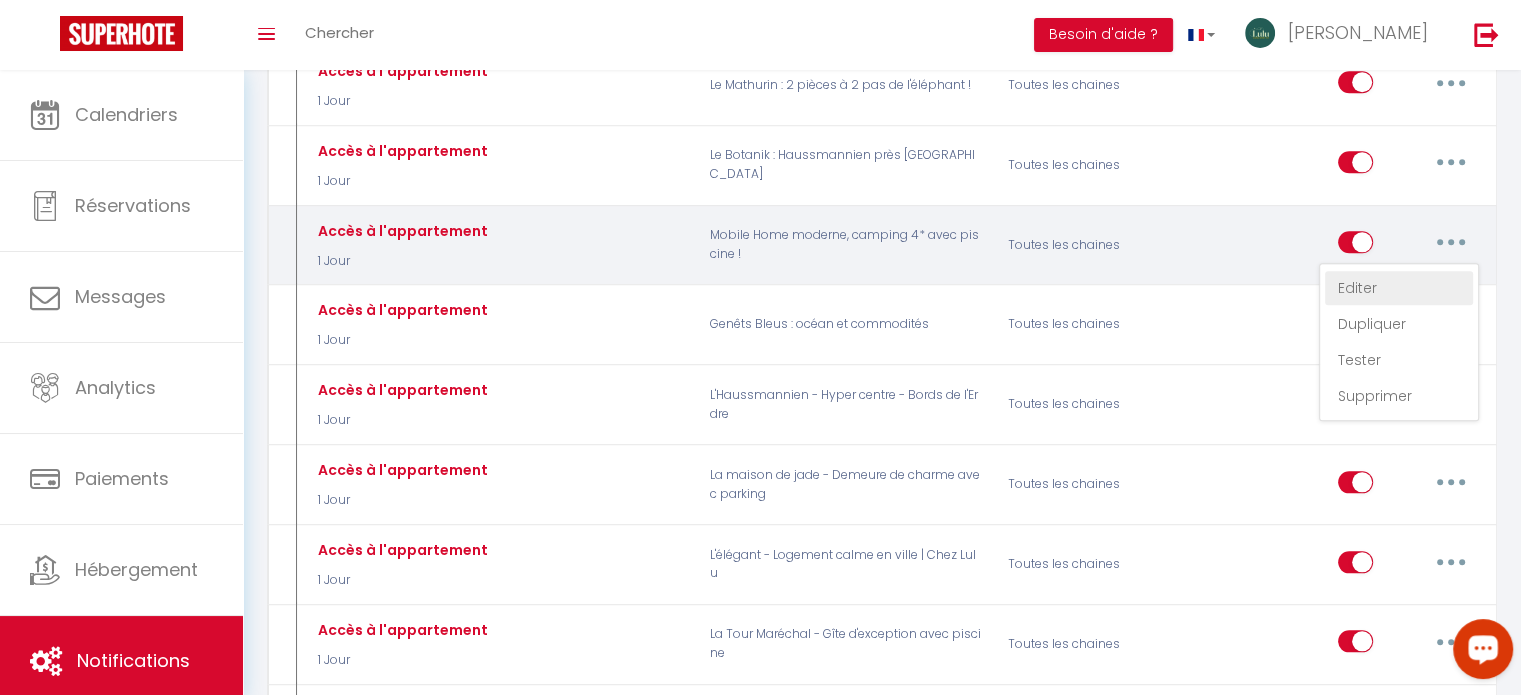 type on "Accès à l'appartement" 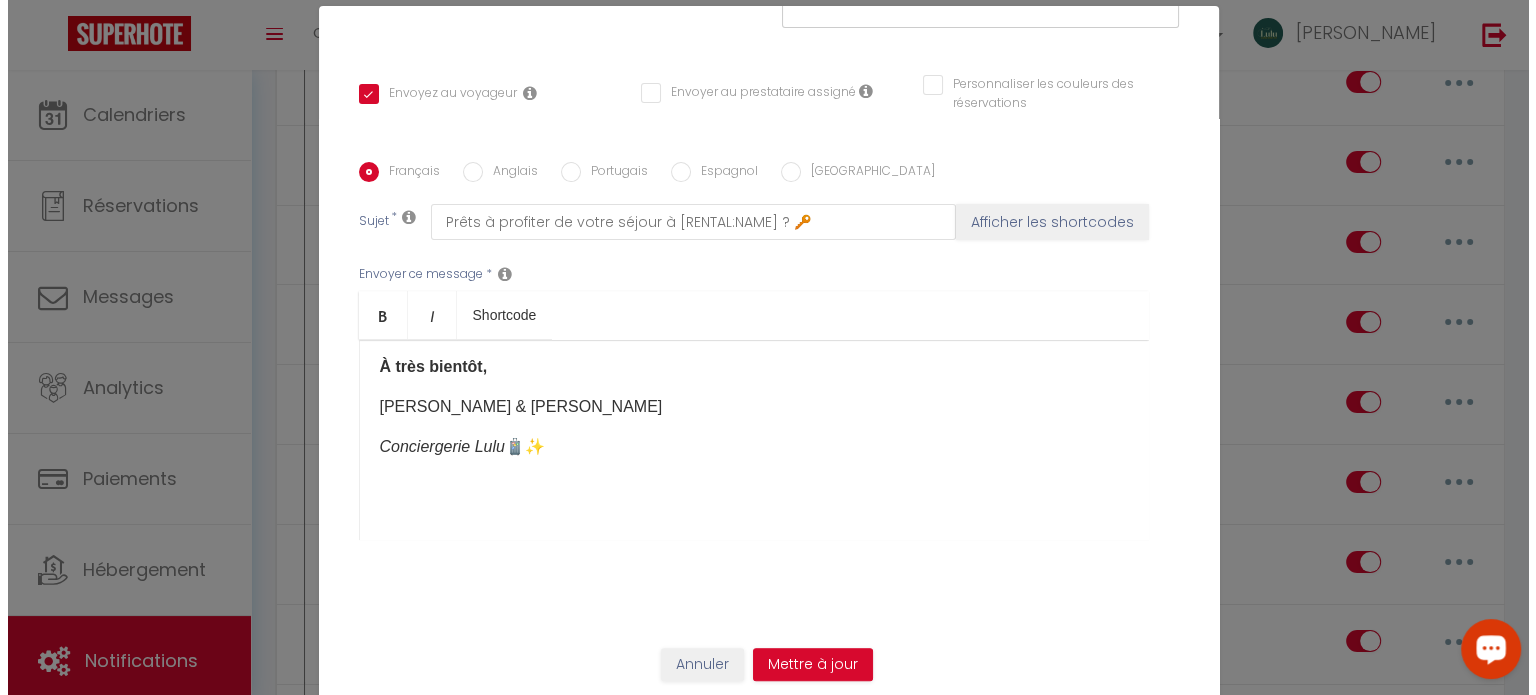 scroll, scrollTop: 2134, scrollLeft: 0, axis: vertical 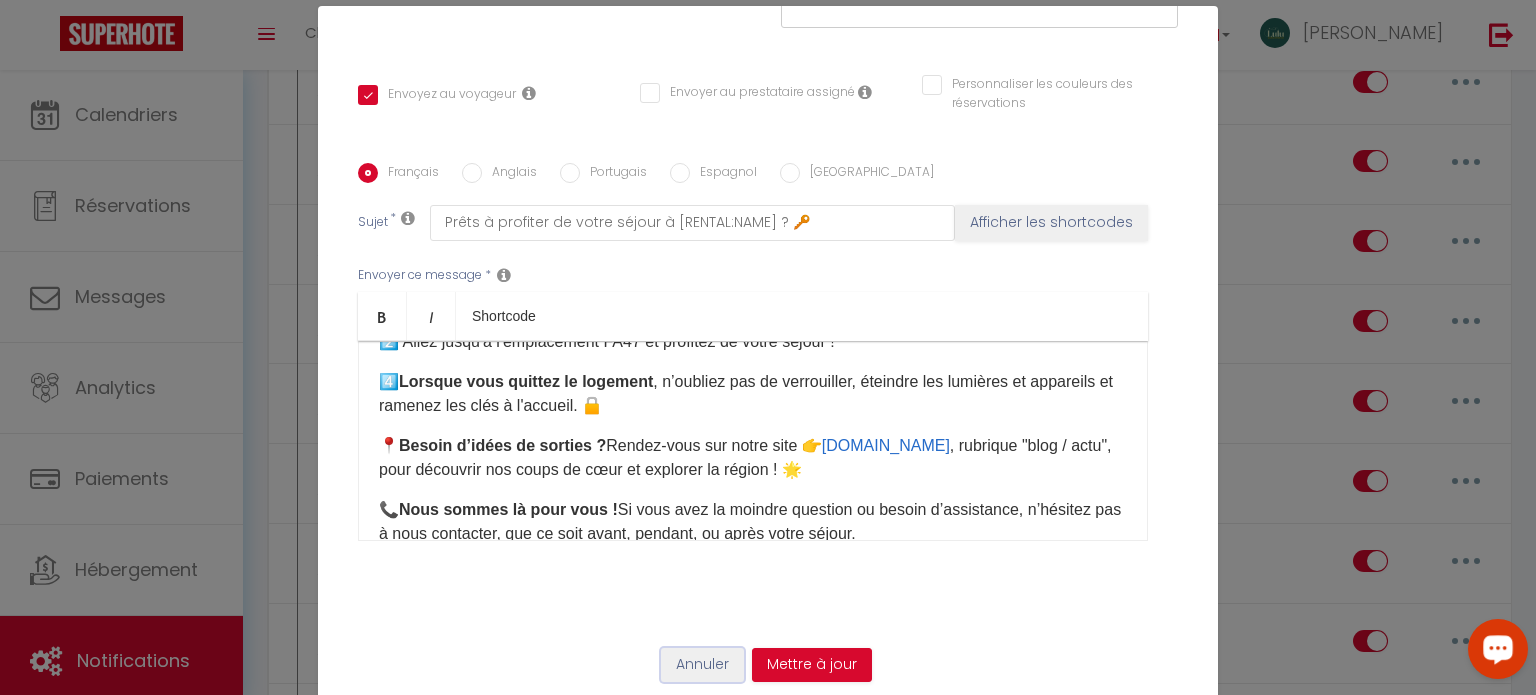 click on "Annuler" at bounding box center (702, 665) 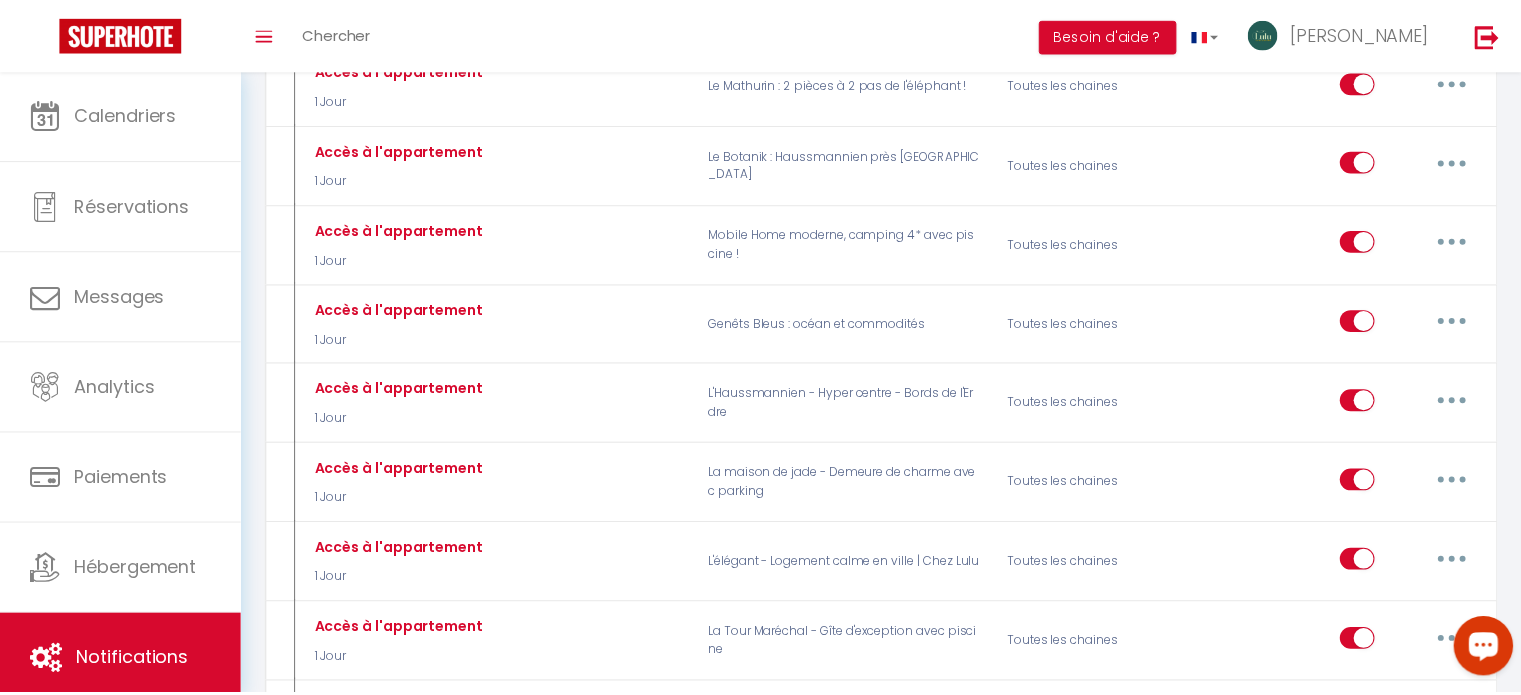 scroll, scrollTop: 2152, scrollLeft: 0, axis: vertical 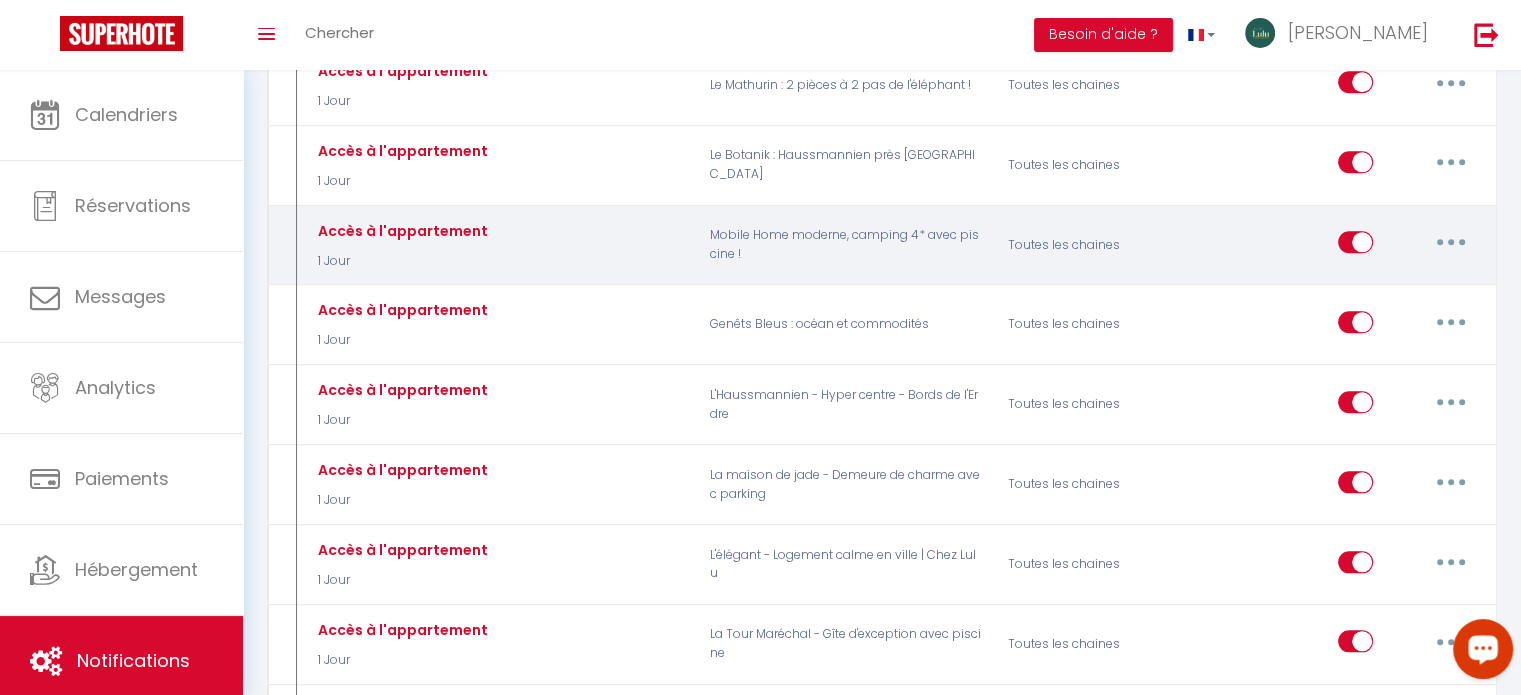 click at bounding box center (1451, 242) 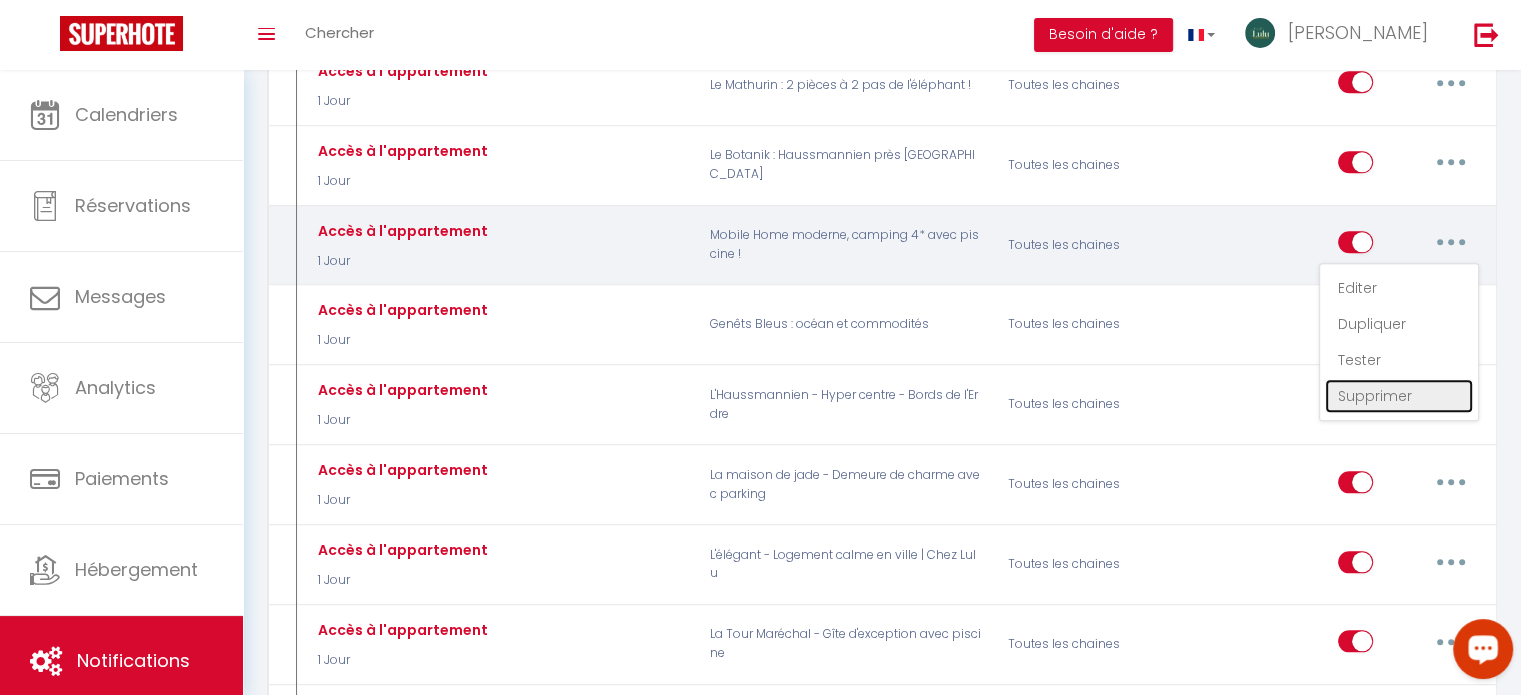 click on "Supprimer" at bounding box center [1399, 396] 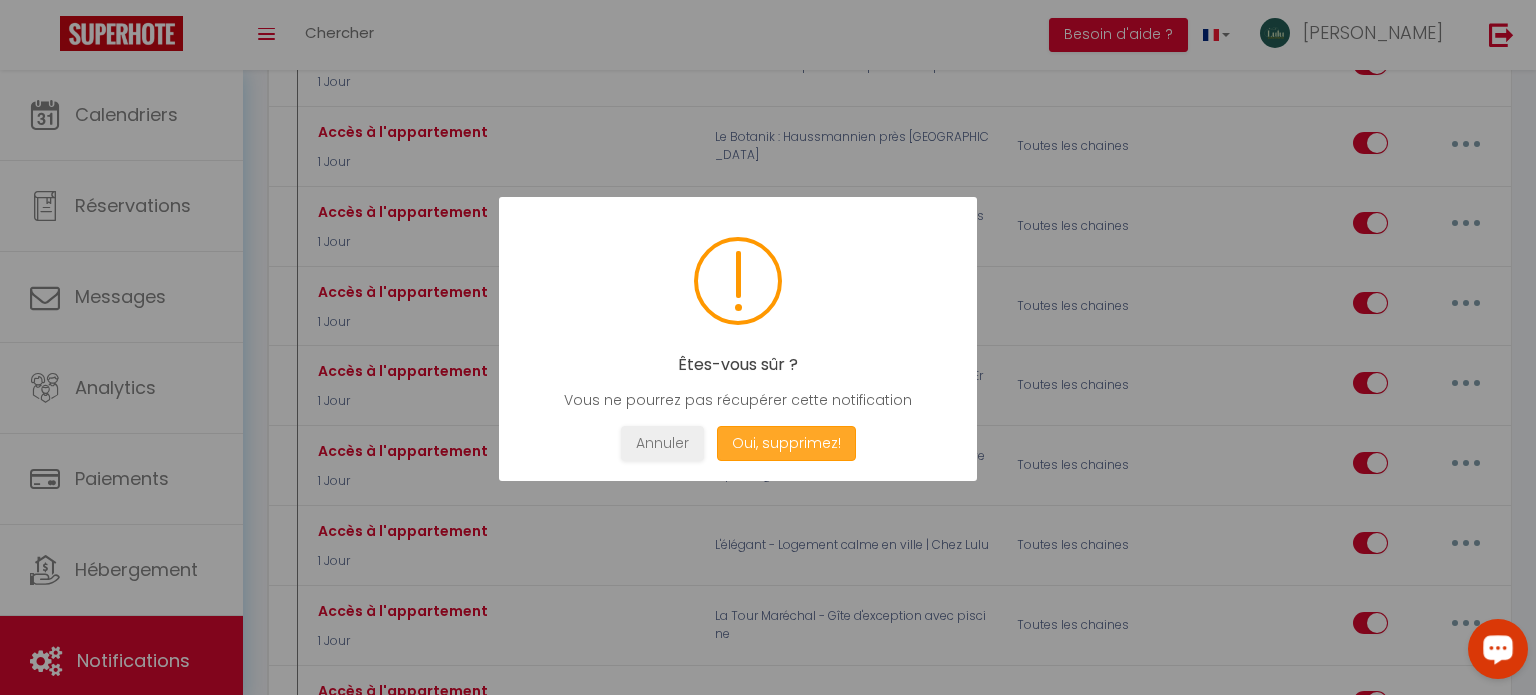 click on "Oui, supprimez!" at bounding box center (786, 443) 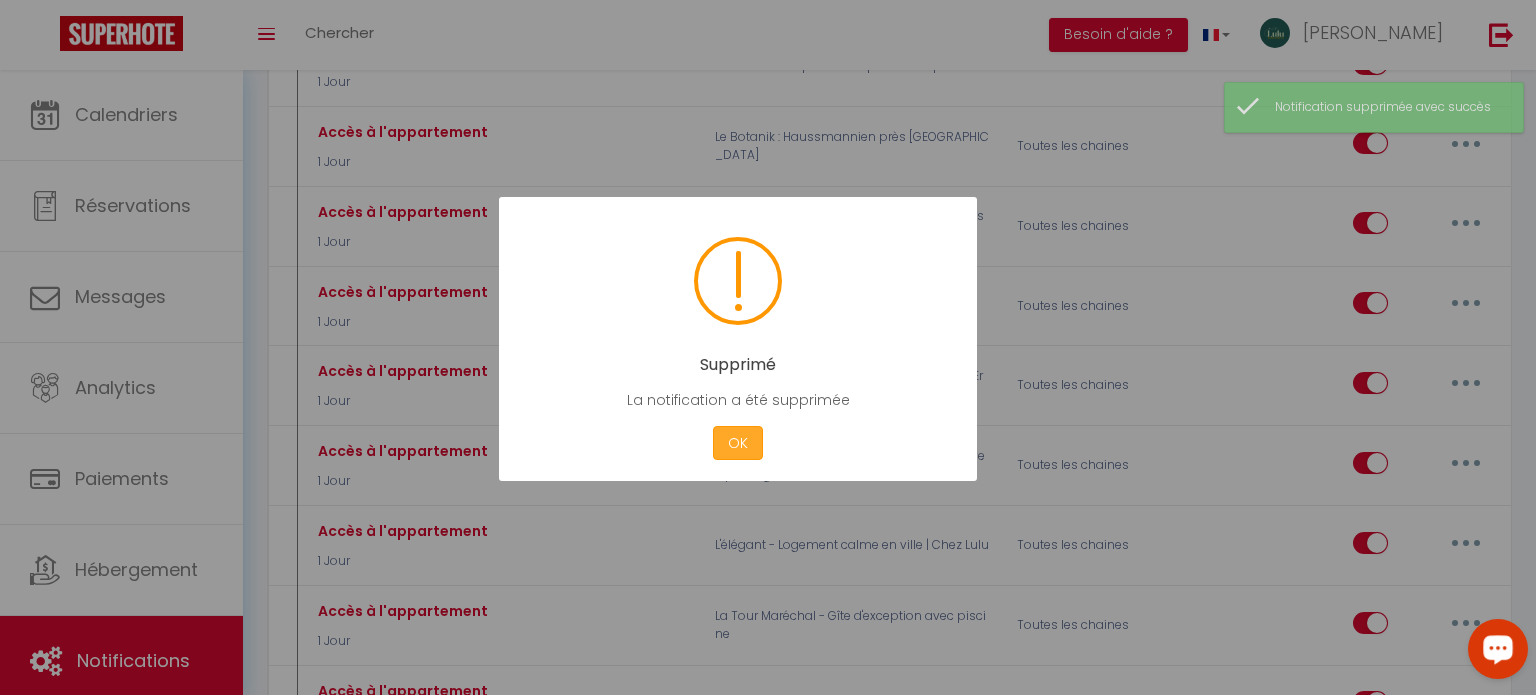 checkbox on "false" 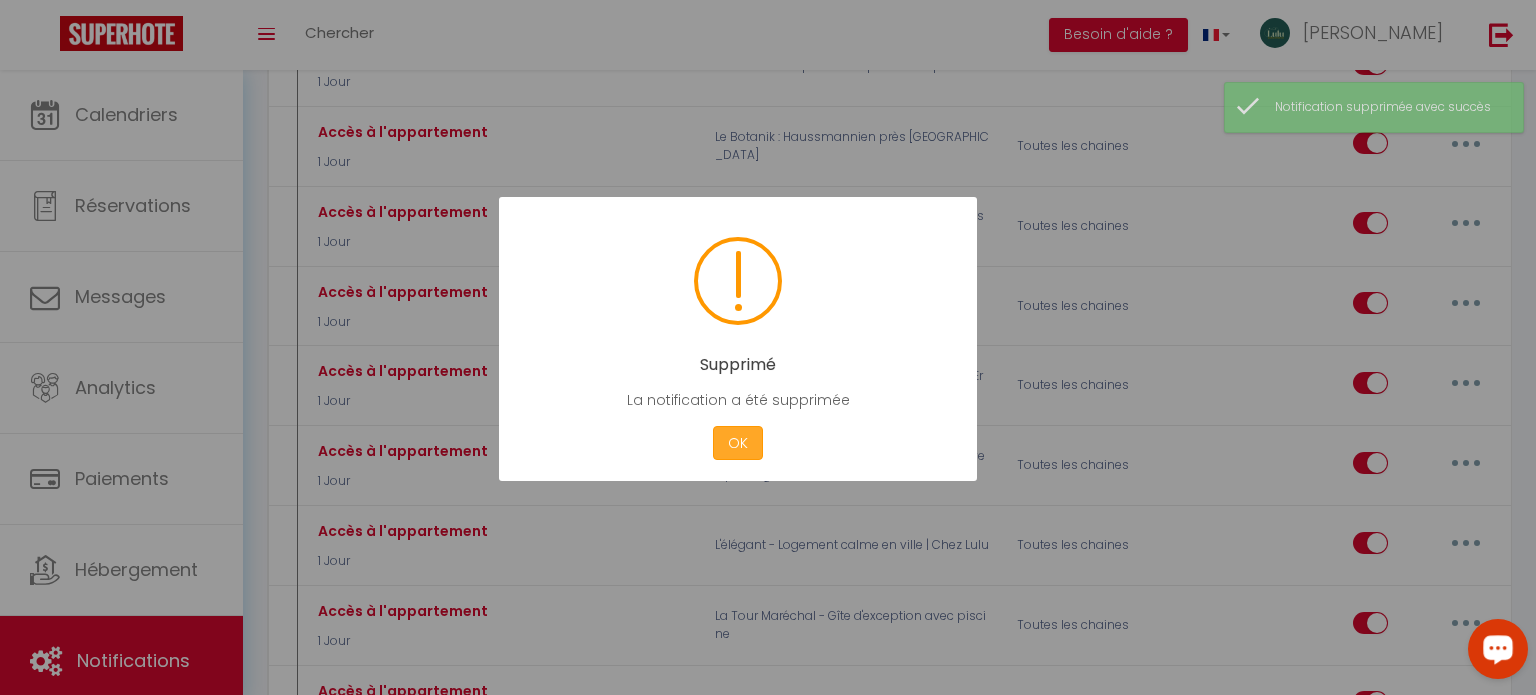 checkbox on "true" 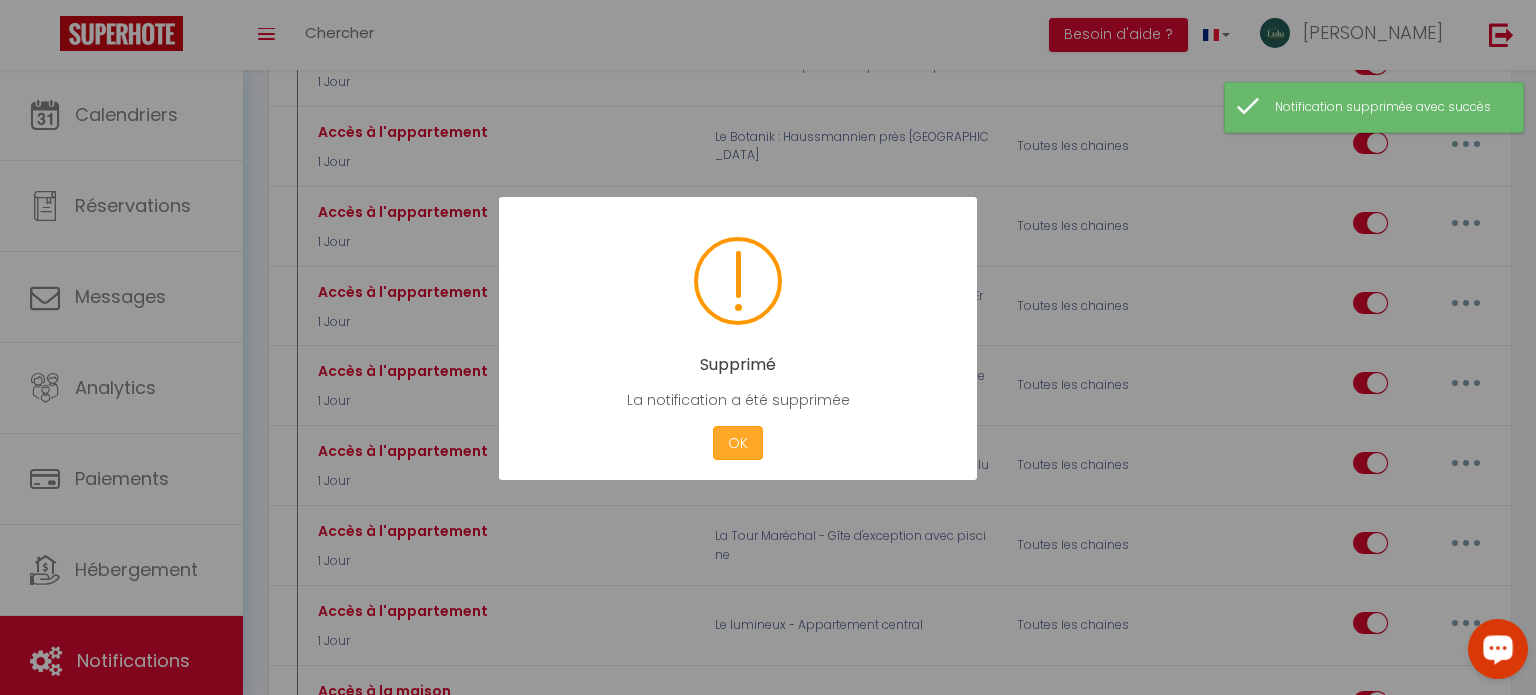 click on "OK" at bounding box center (738, 443) 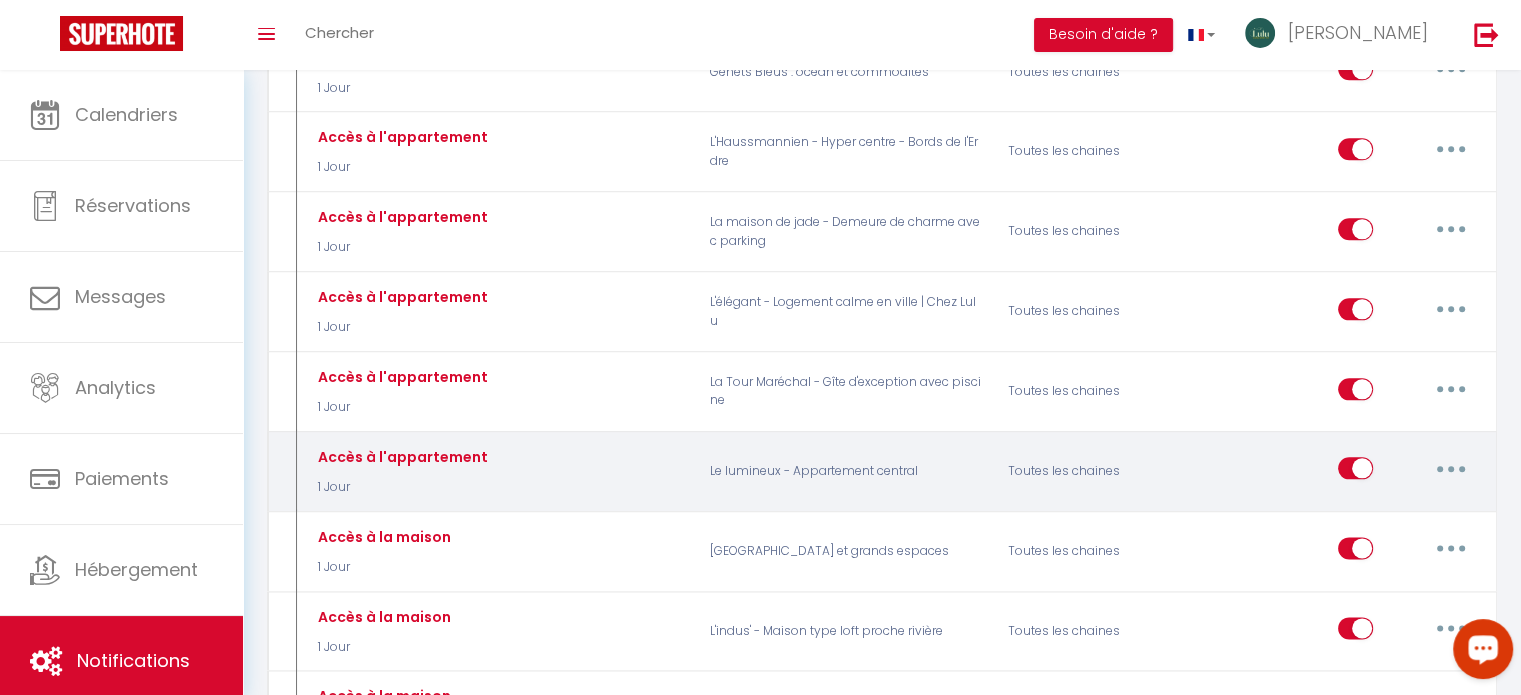 scroll, scrollTop: 2356, scrollLeft: 0, axis: vertical 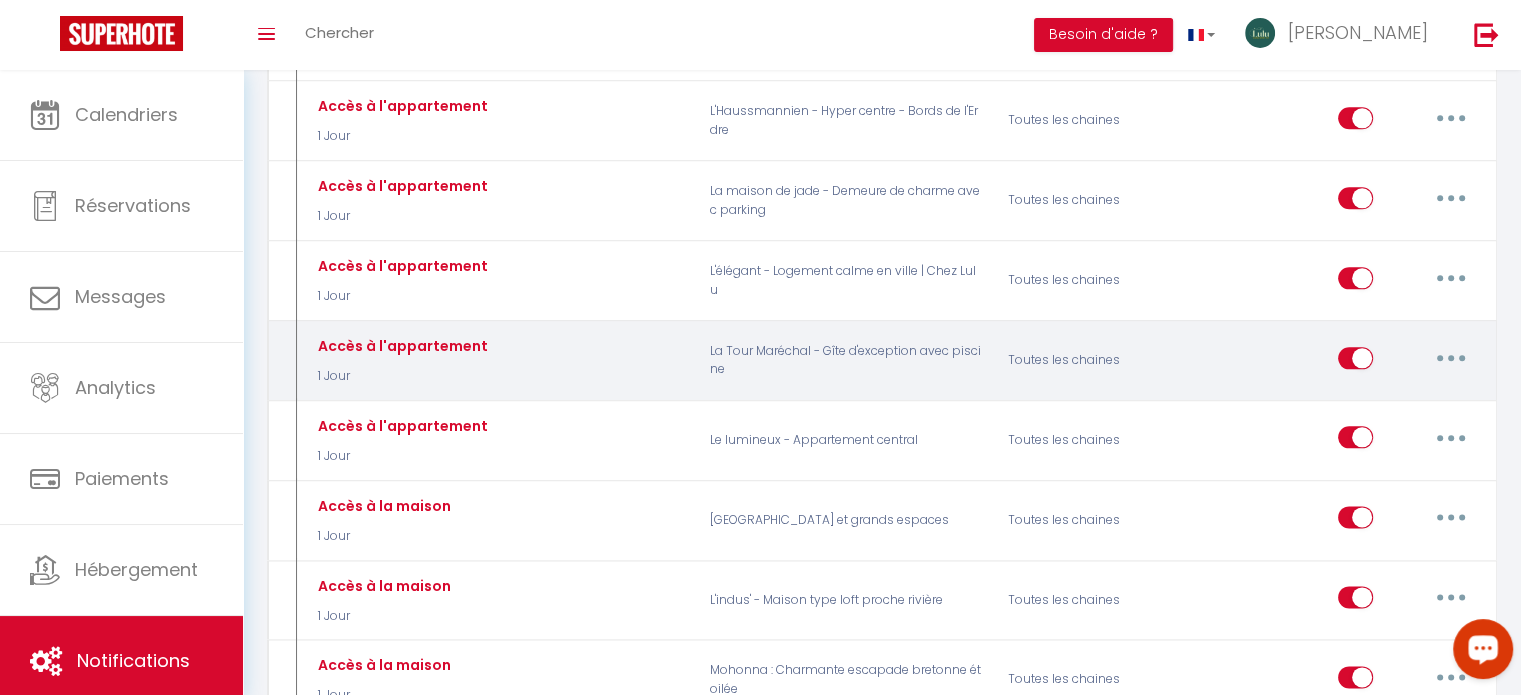 click at bounding box center (1451, 358) 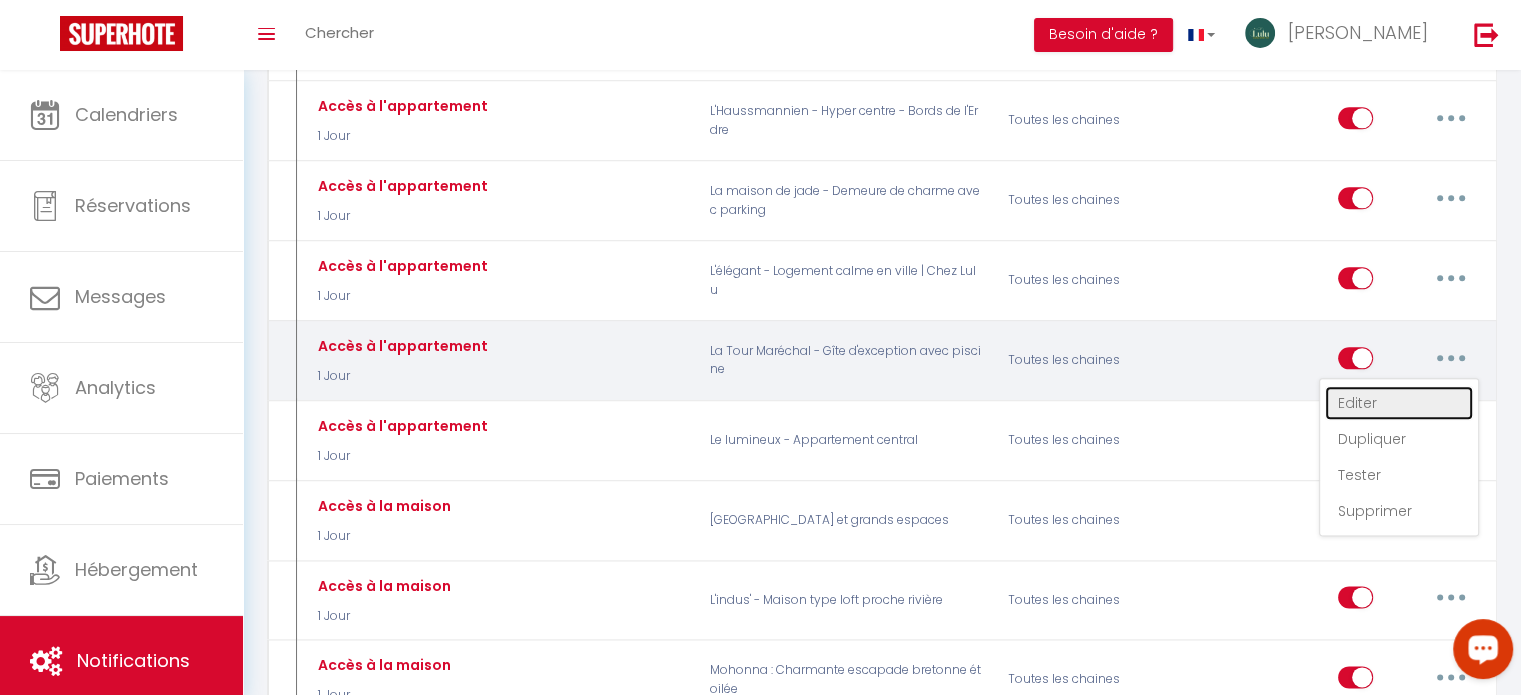 click on "Editer" at bounding box center [1399, 403] 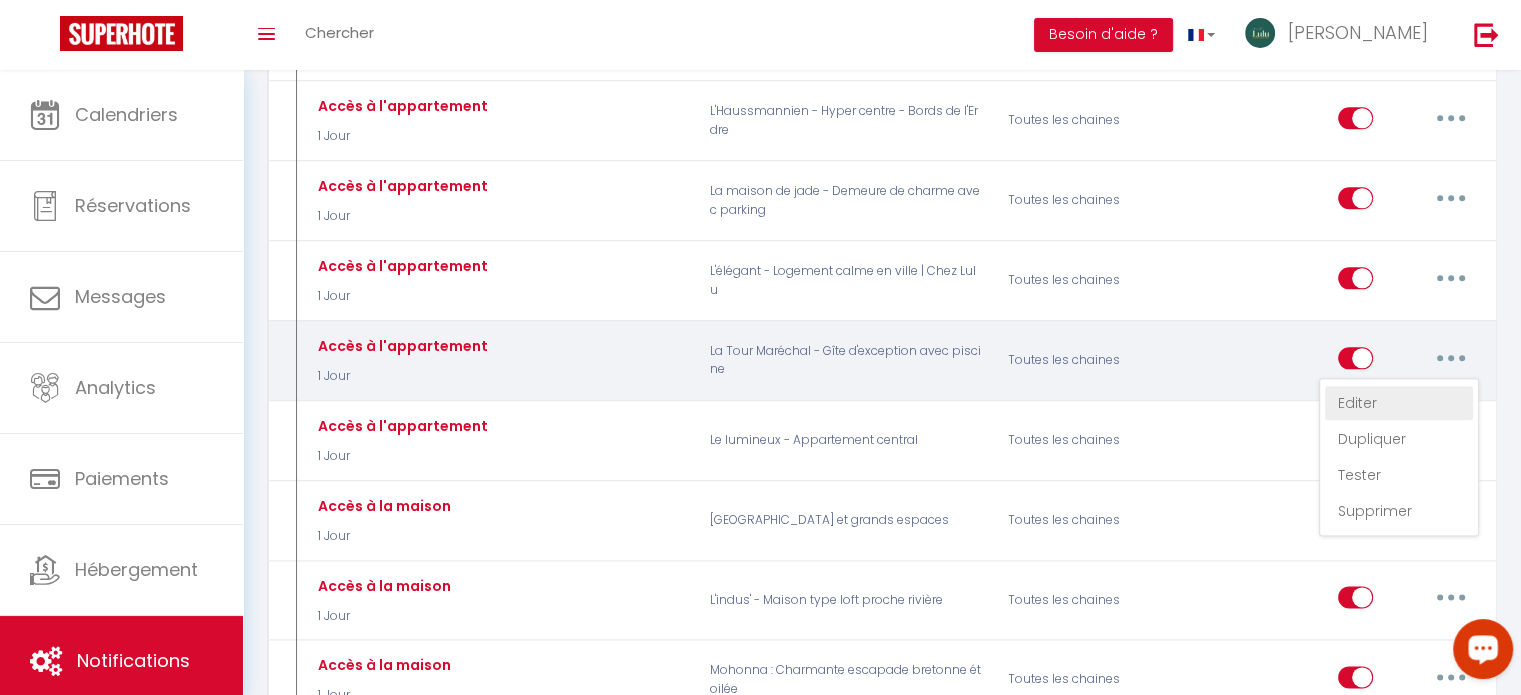 type on "Accès à l'appartement" 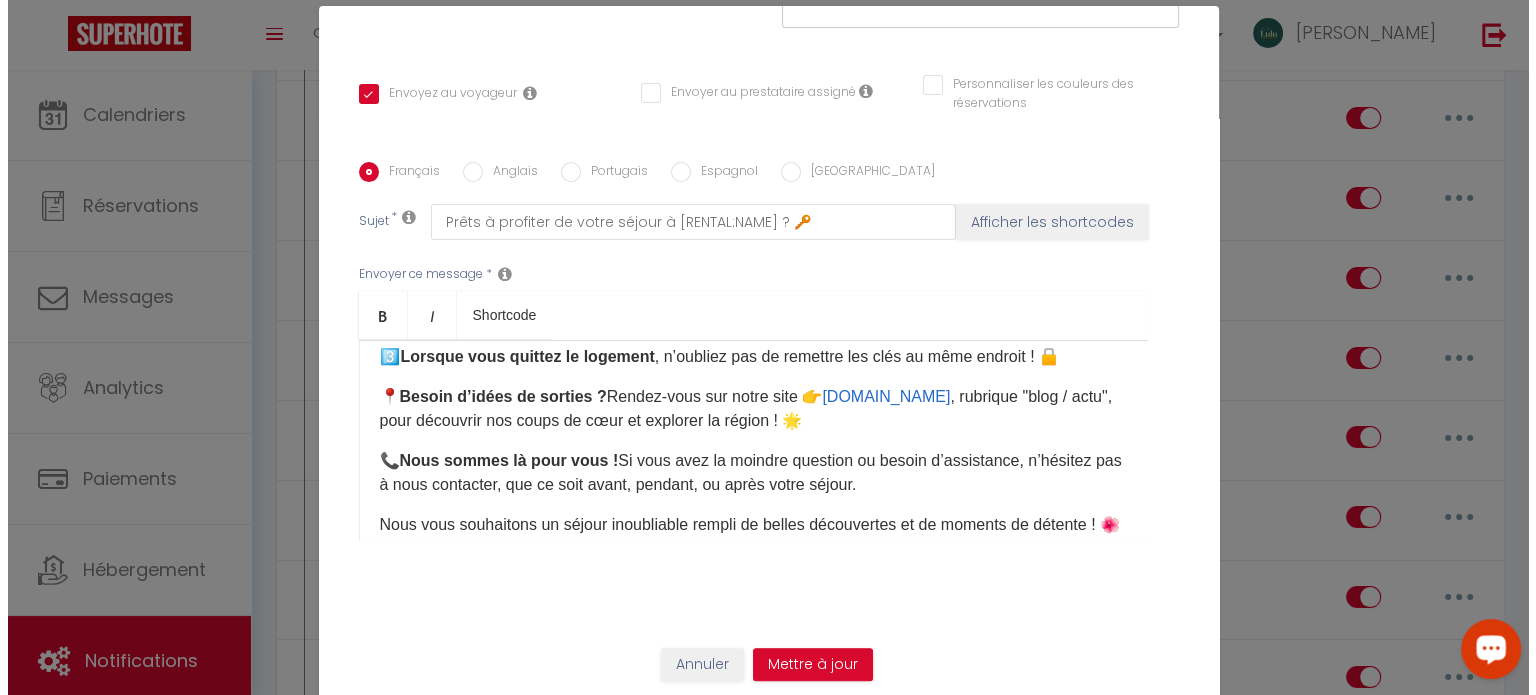 scroll, scrollTop: 2337, scrollLeft: 0, axis: vertical 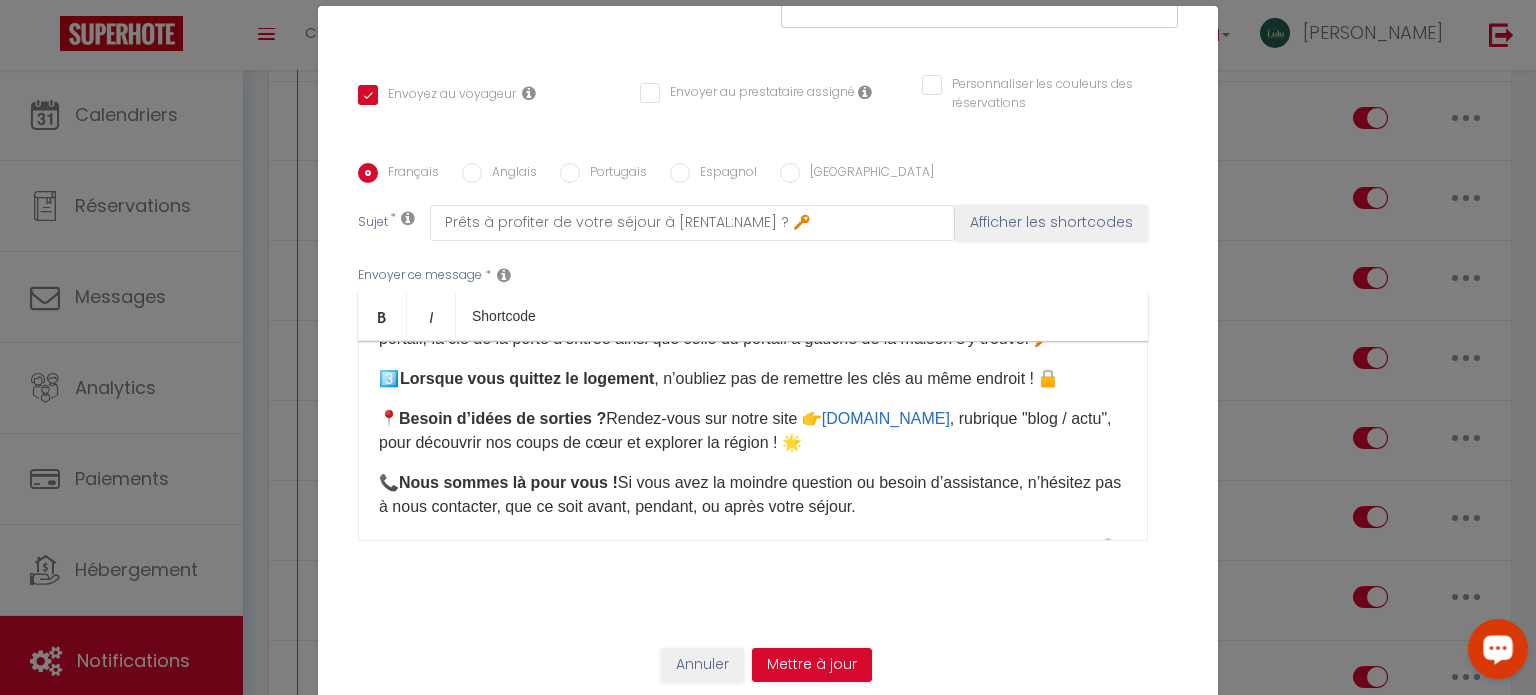 click on "3️⃣  Lorsque vous quittez le logement , n’oubliez pas de remettre les clés au même endroit ! 🔒​" at bounding box center (753, 379) 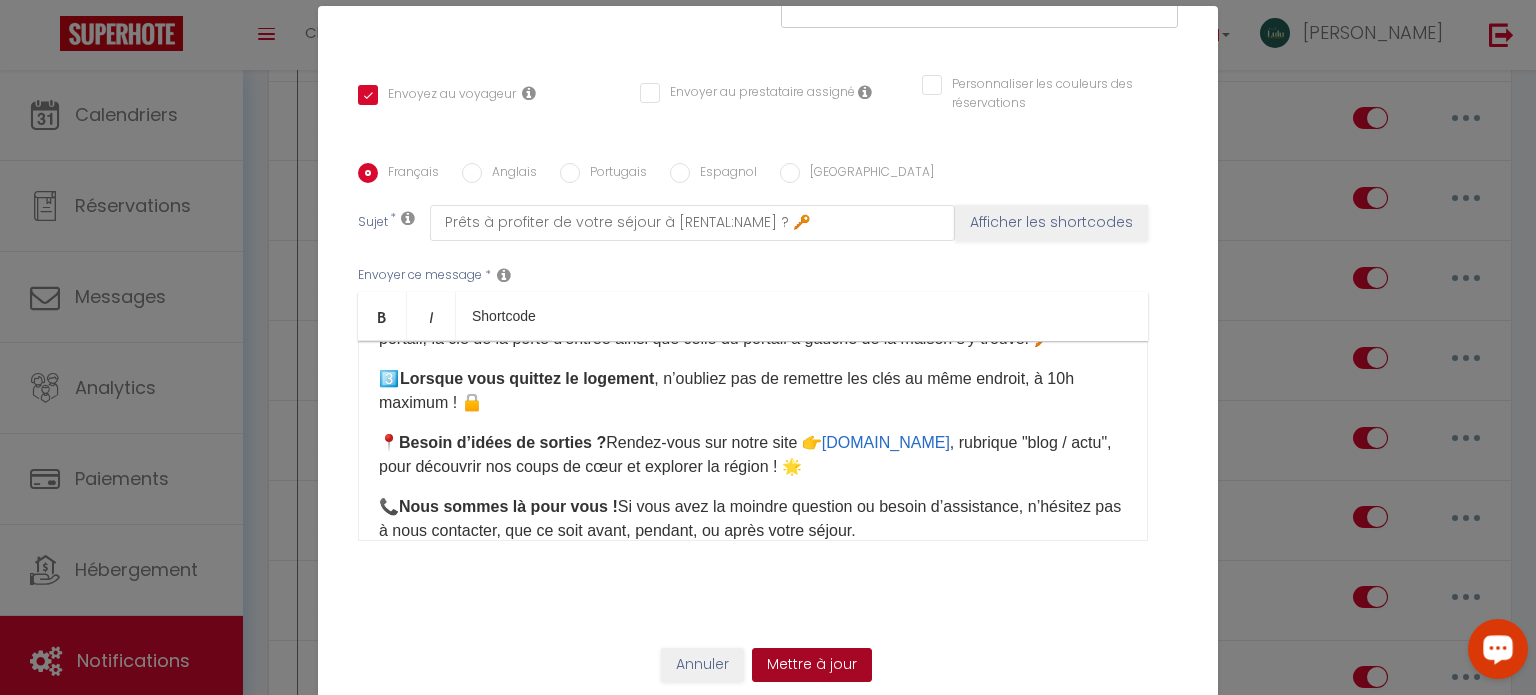 click on "Mettre à jour" at bounding box center [812, 665] 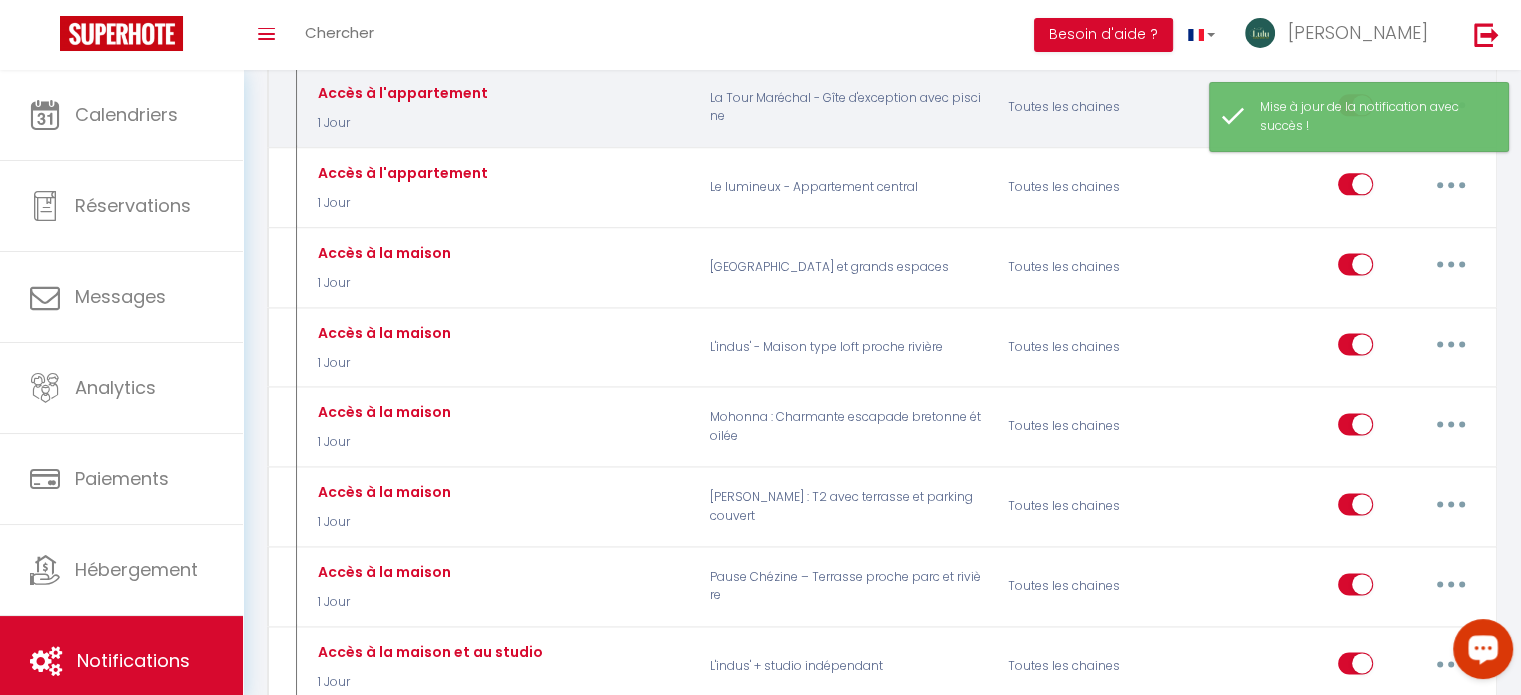 scroll, scrollTop: 2611, scrollLeft: 0, axis: vertical 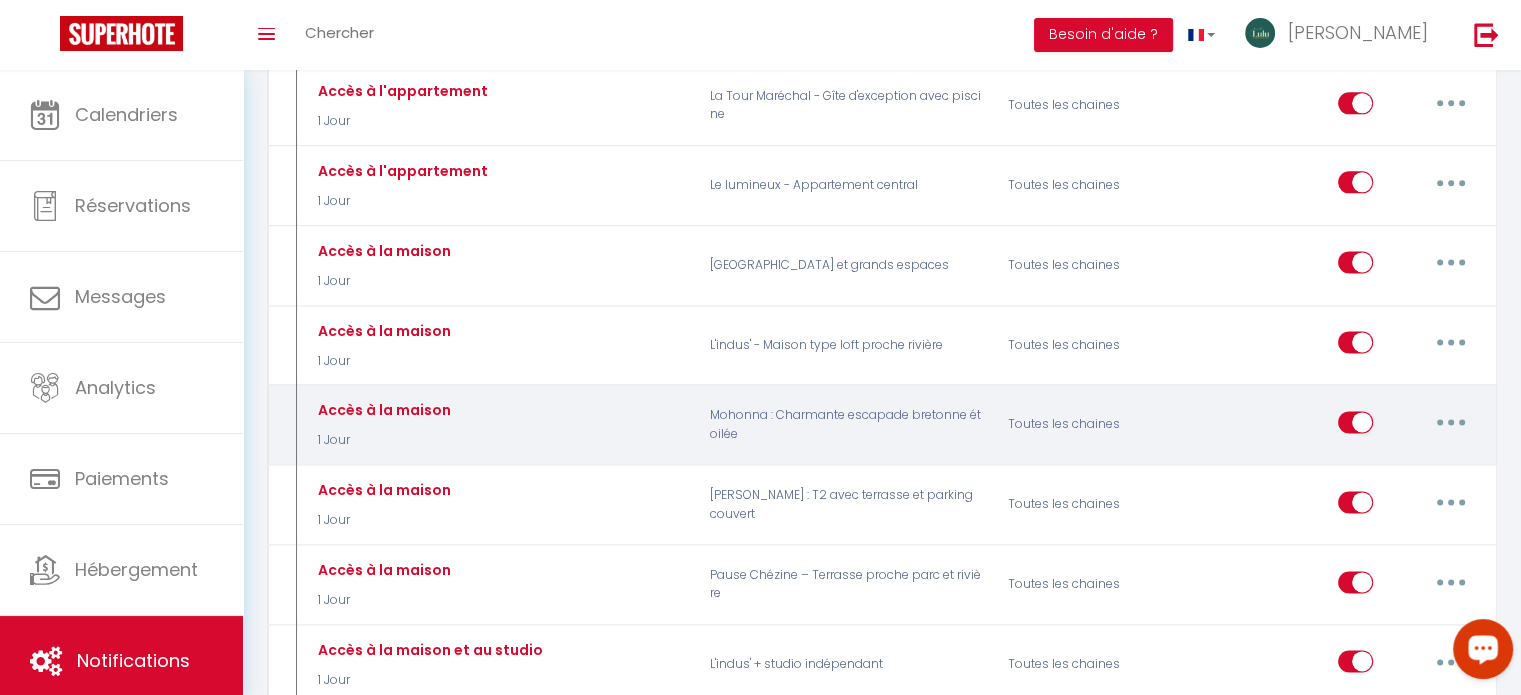 click at bounding box center [1451, 422] 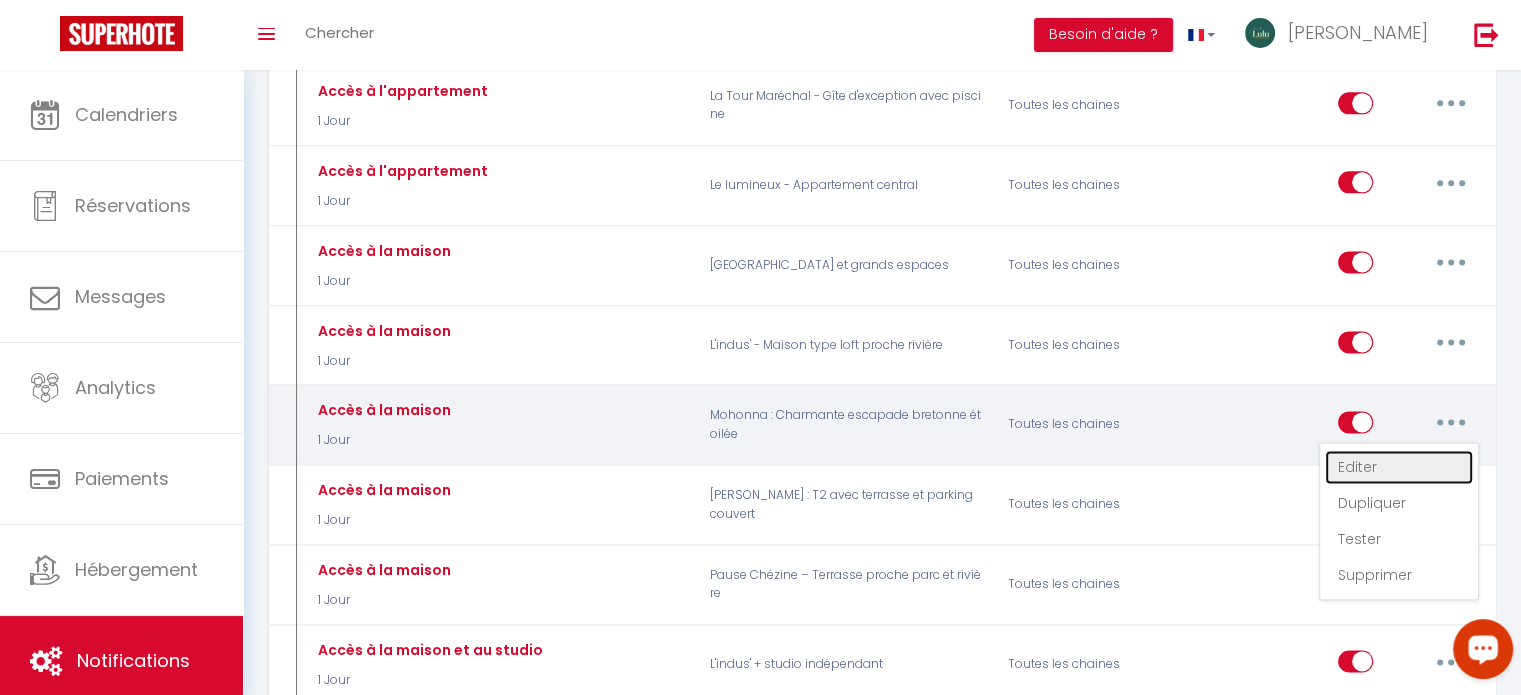 click on "Editer" at bounding box center [1399, 467] 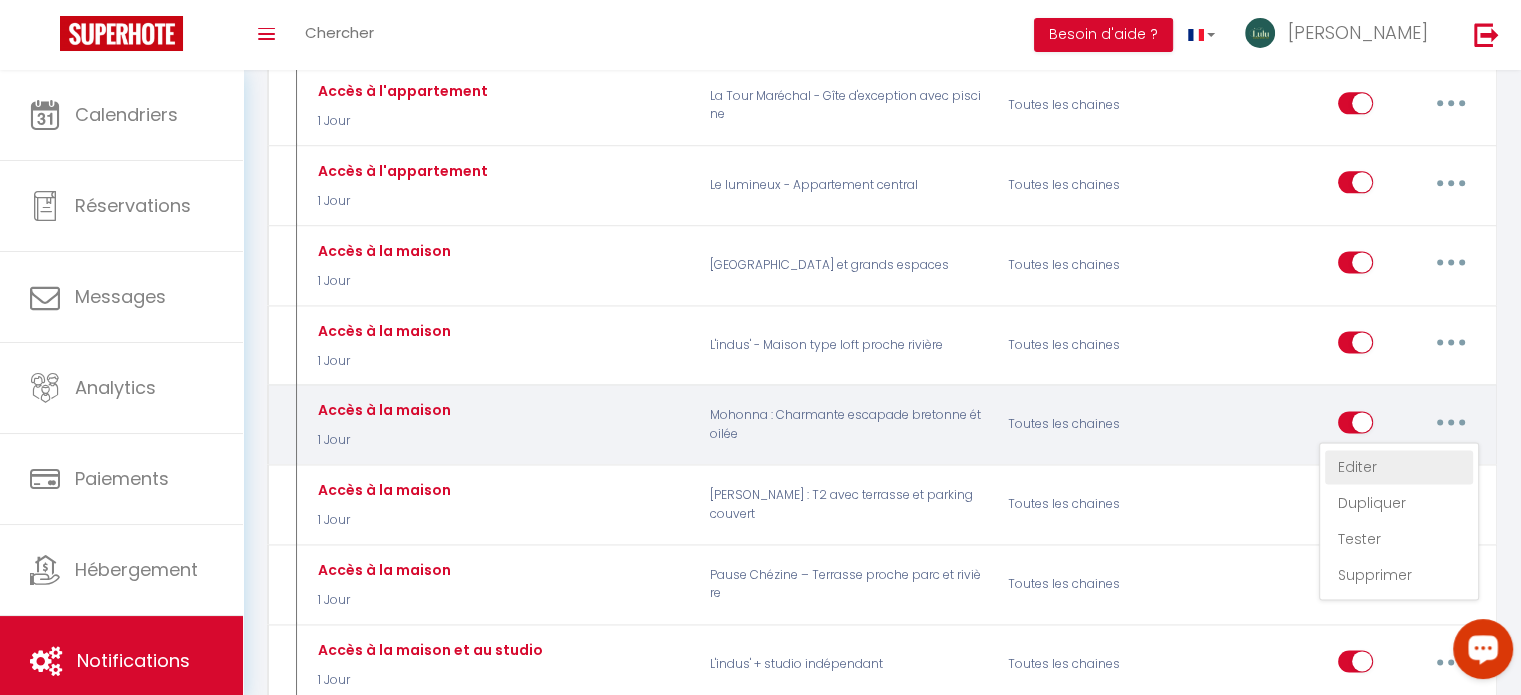 type on "Accès à la maison" 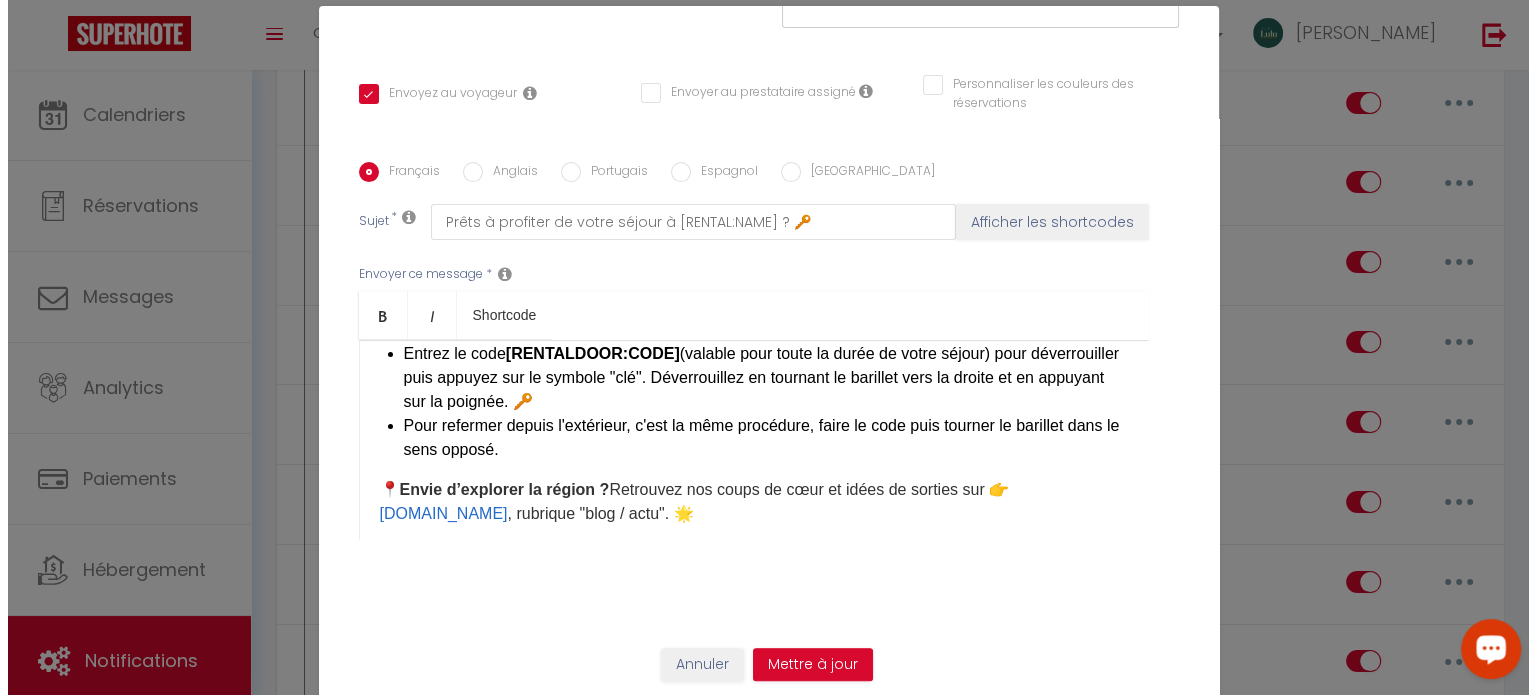 scroll, scrollTop: 2592, scrollLeft: 0, axis: vertical 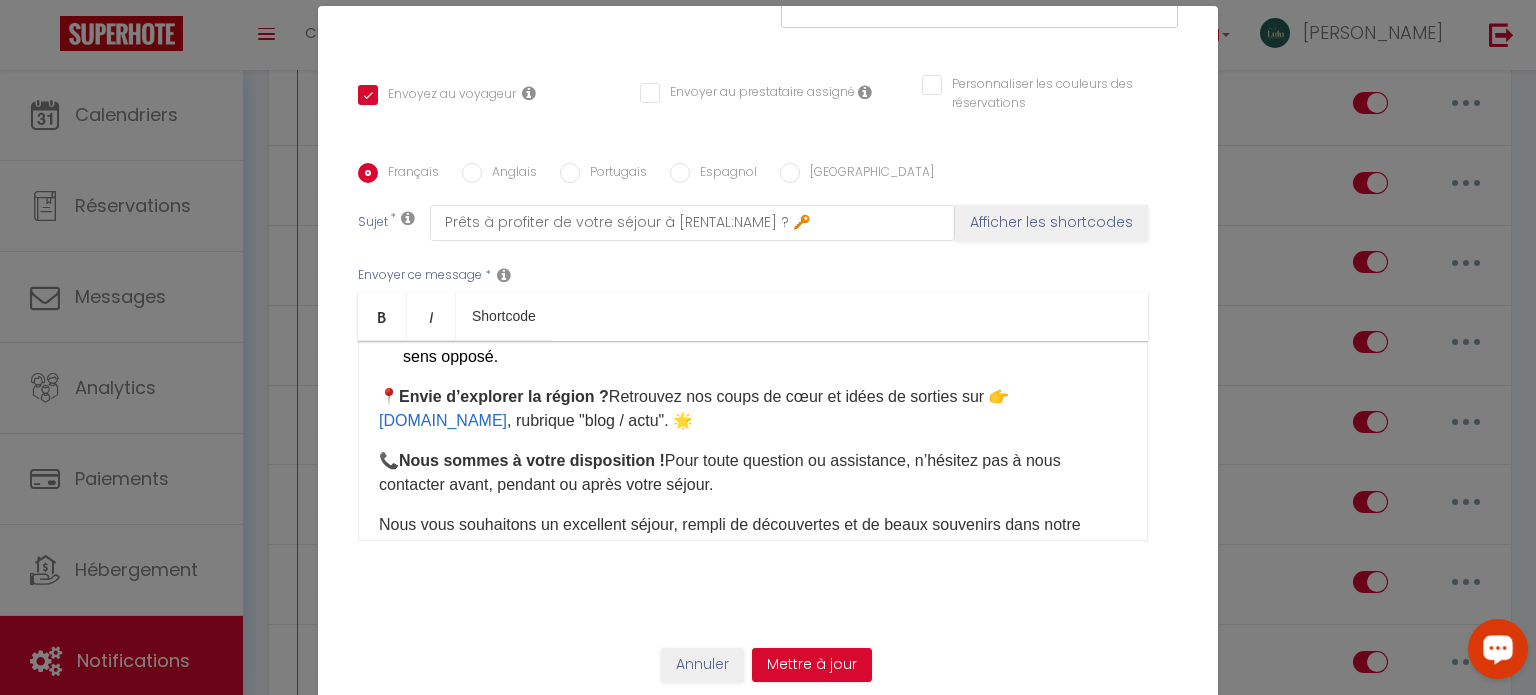 drag, startPoint x: 722, startPoint y: 481, endPoint x: 372, endPoint y: 455, distance: 350.9644 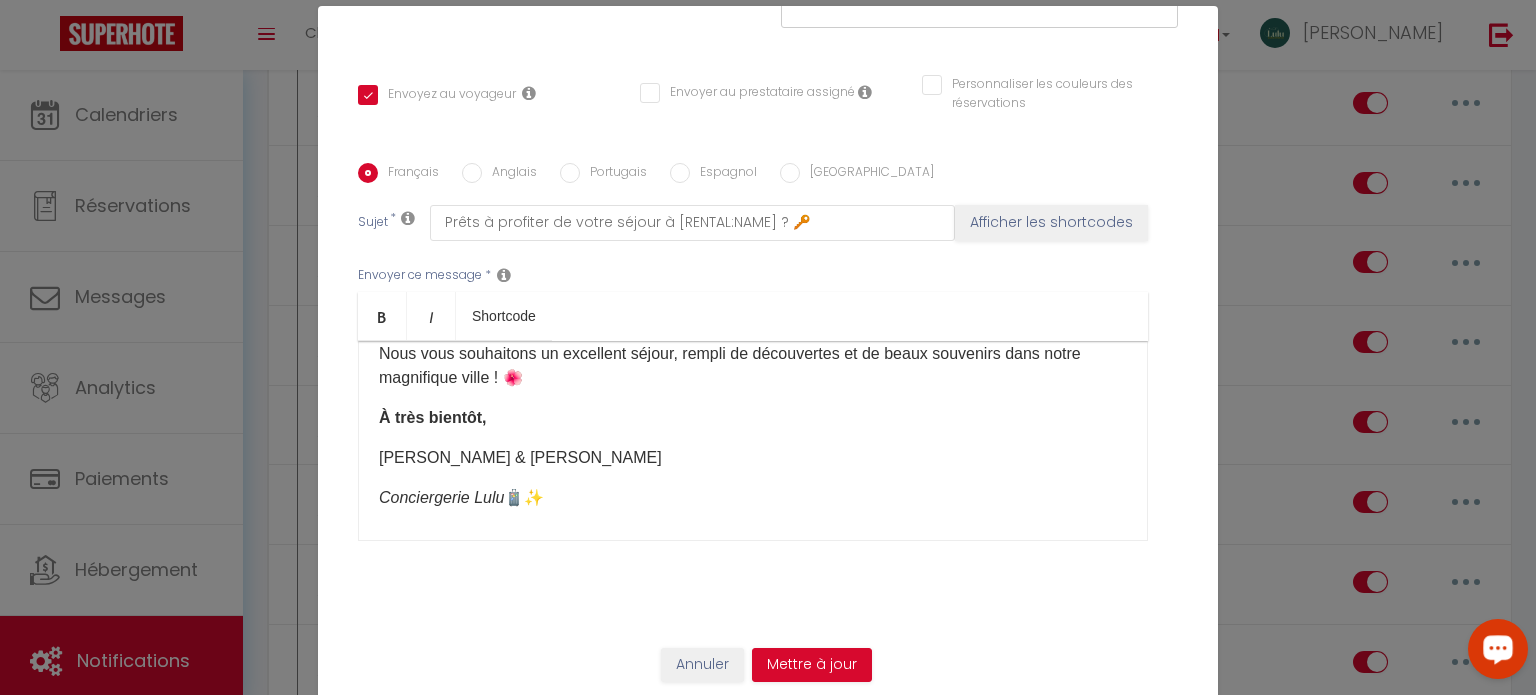 scroll, scrollTop: 501, scrollLeft: 0, axis: vertical 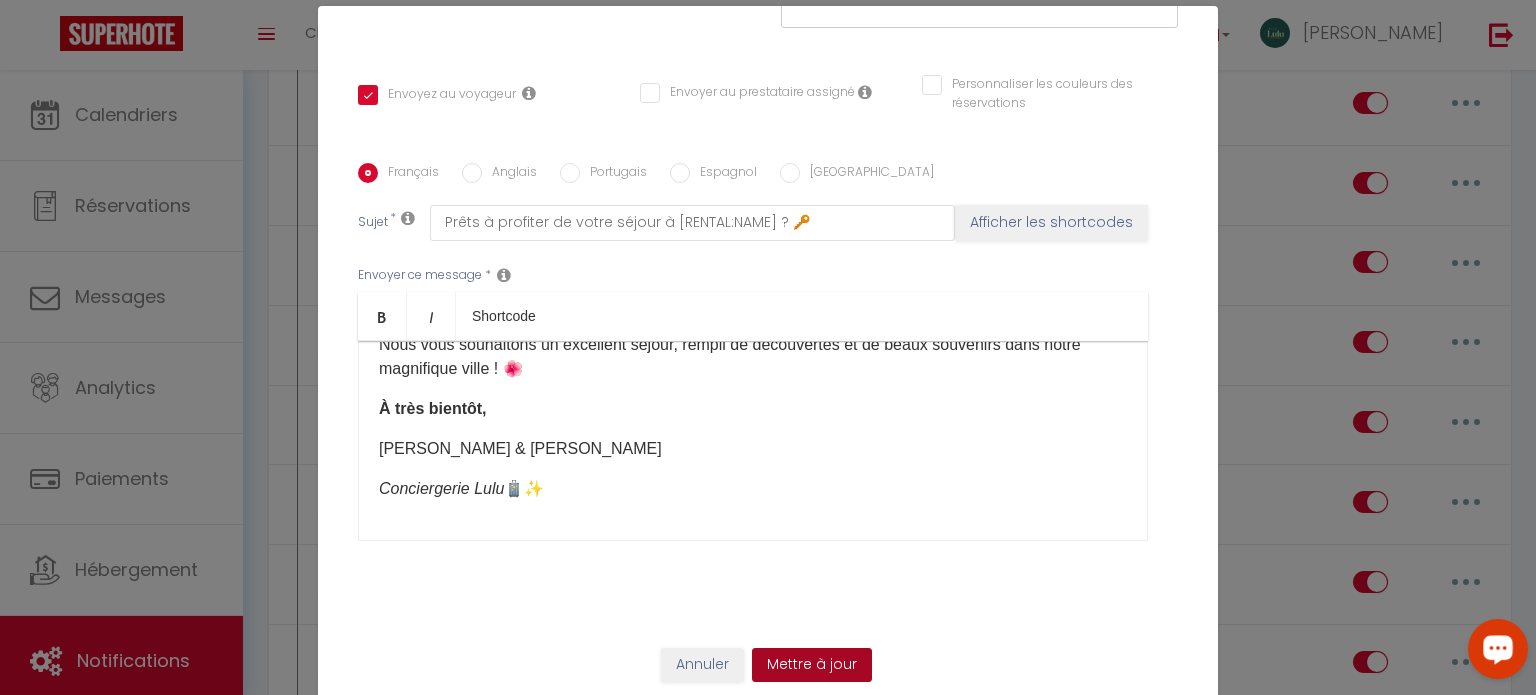 click on "Mettre à jour" at bounding box center [812, 665] 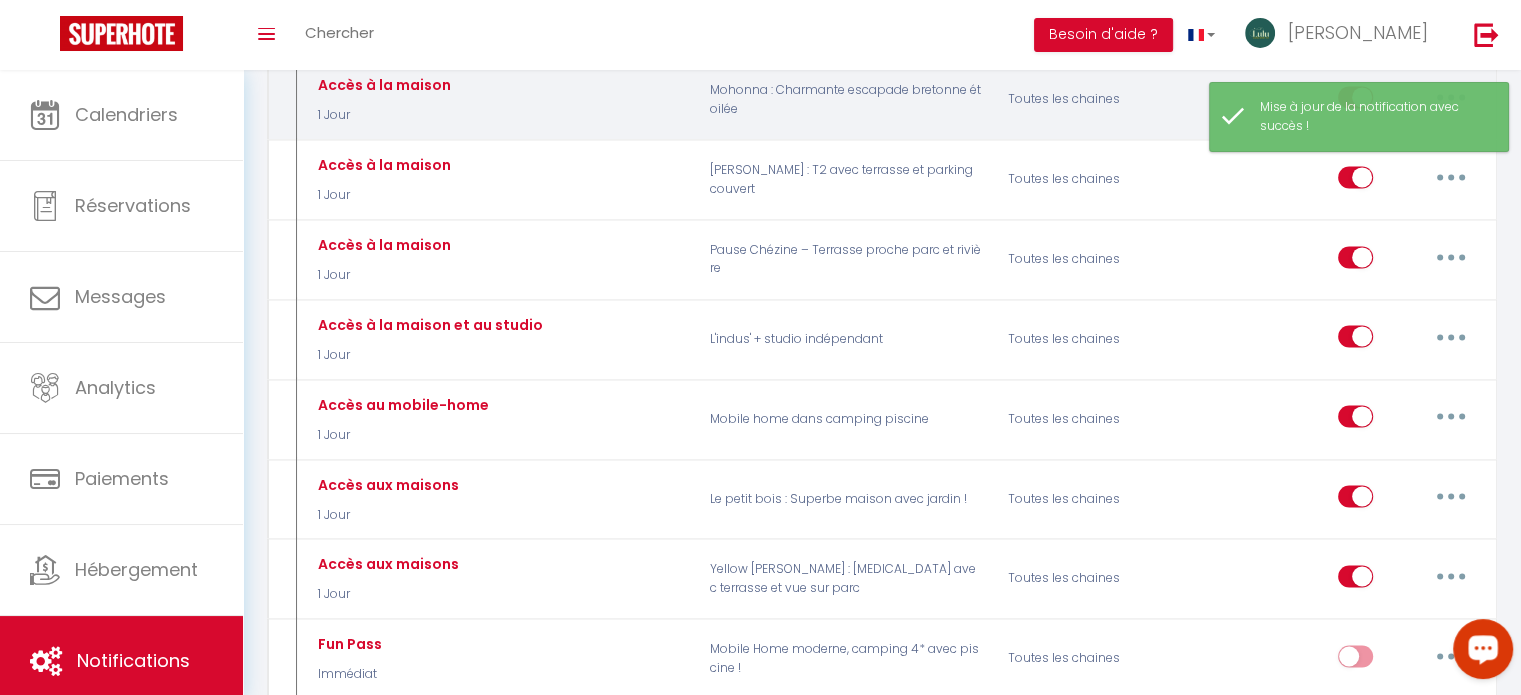 scroll, scrollTop: 2981, scrollLeft: 0, axis: vertical 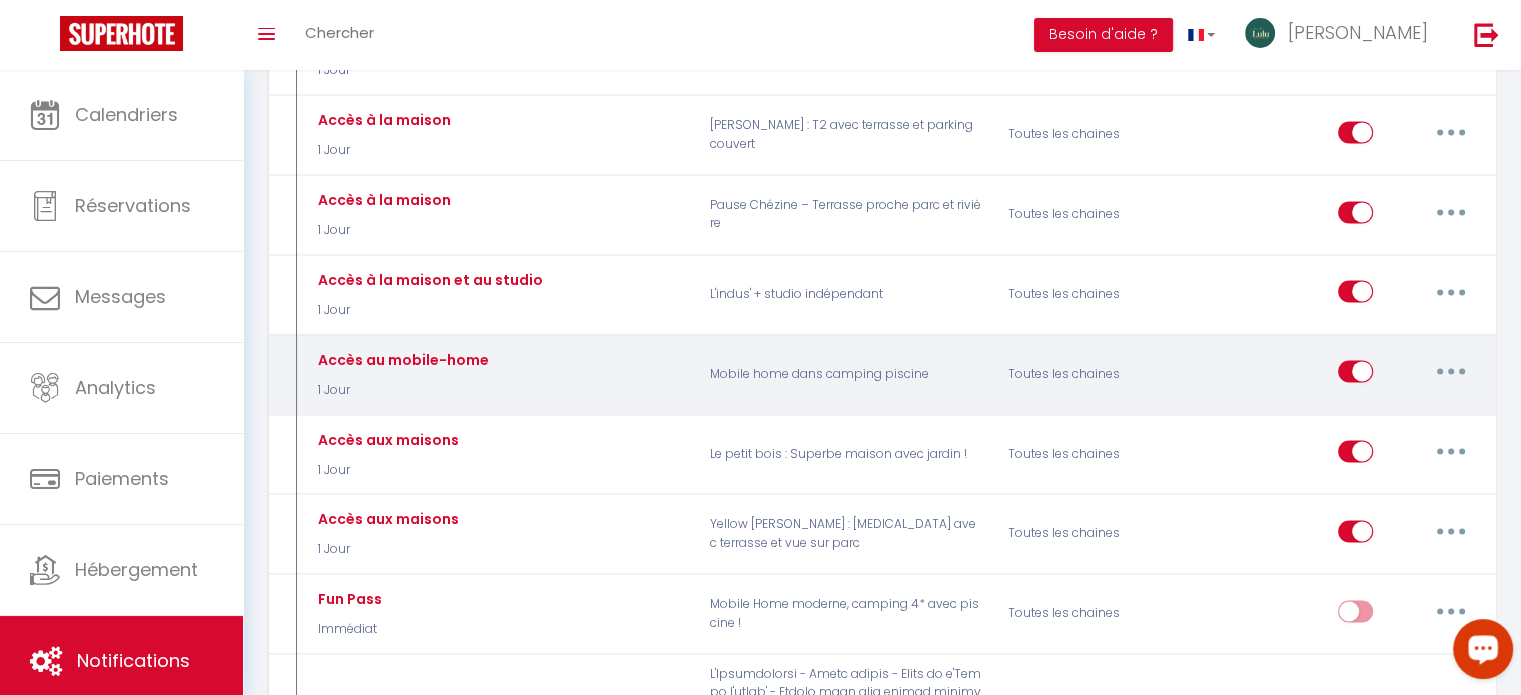 click at bounding box center (1451, 371) 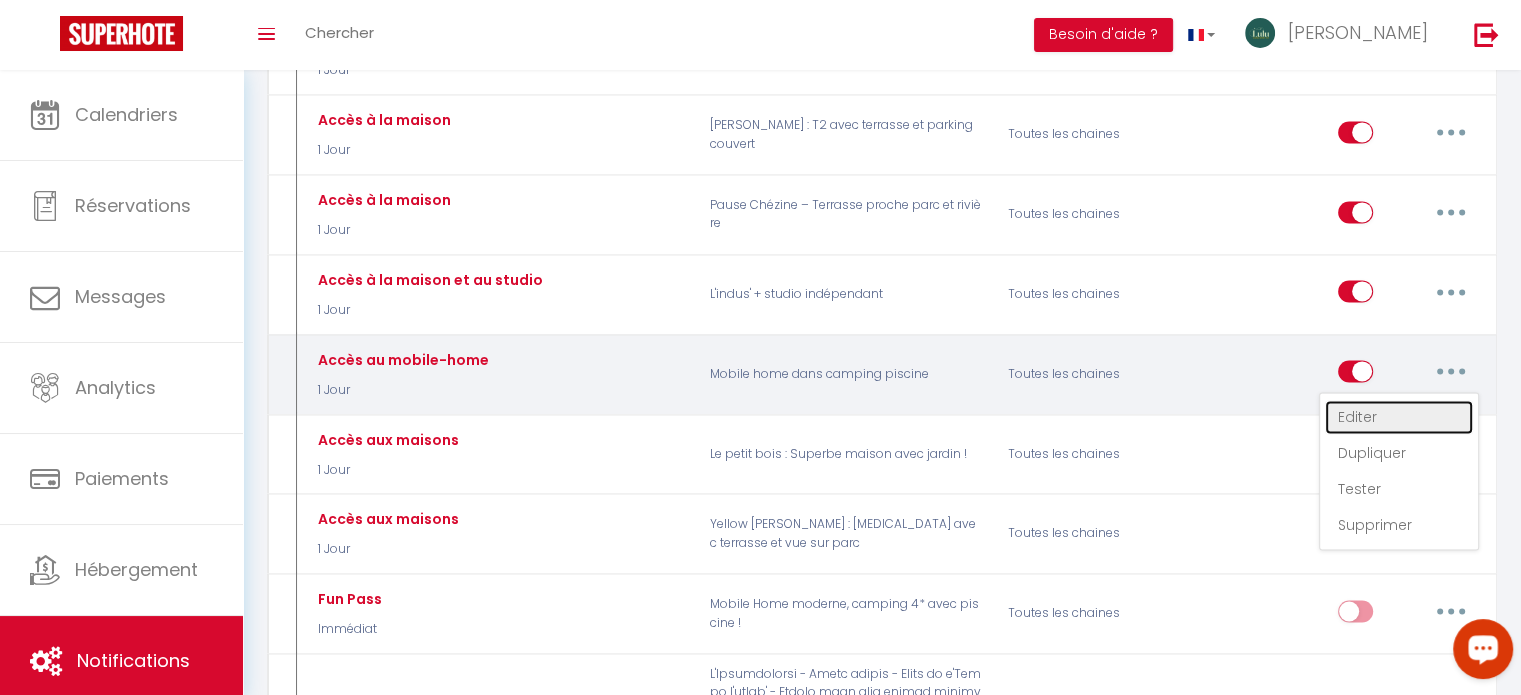 click on "Editer" at bounding box center [1399, 417] 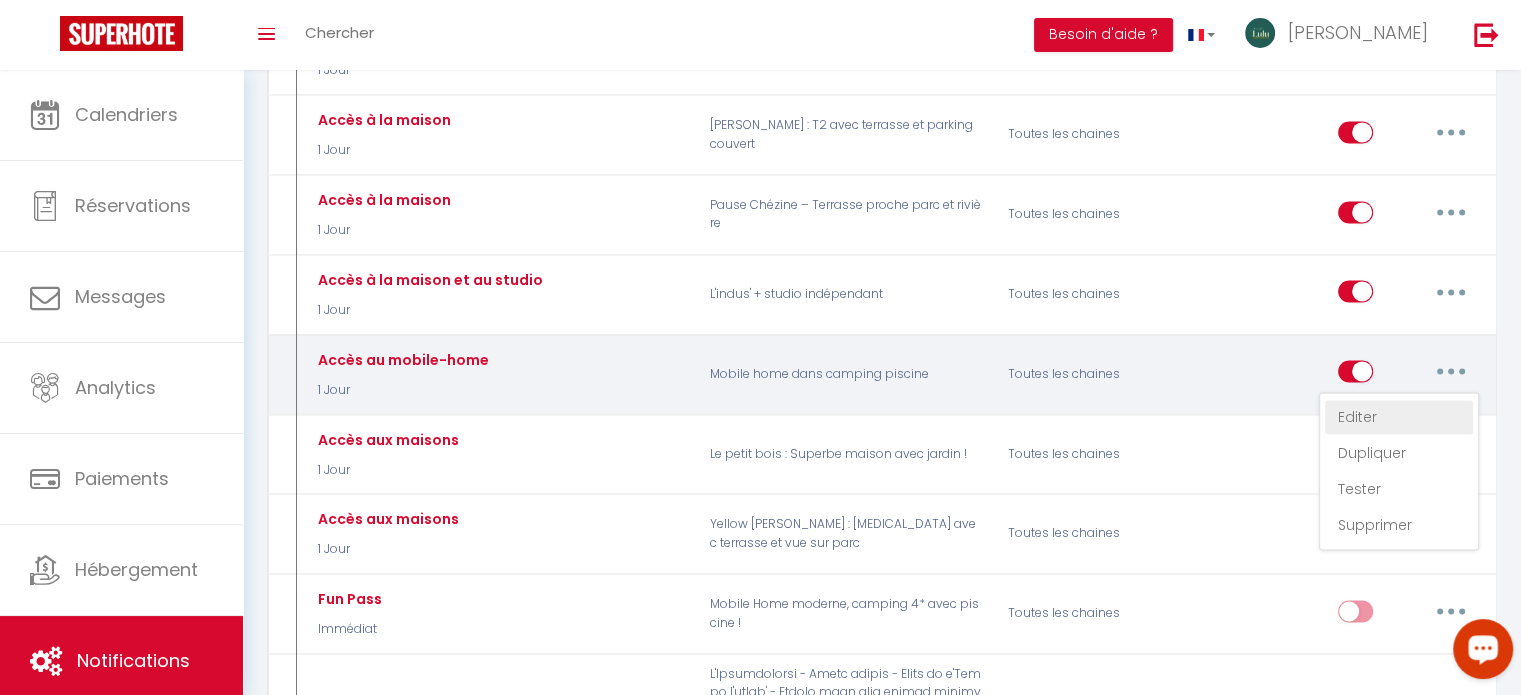type on "Accès au mobile-home" 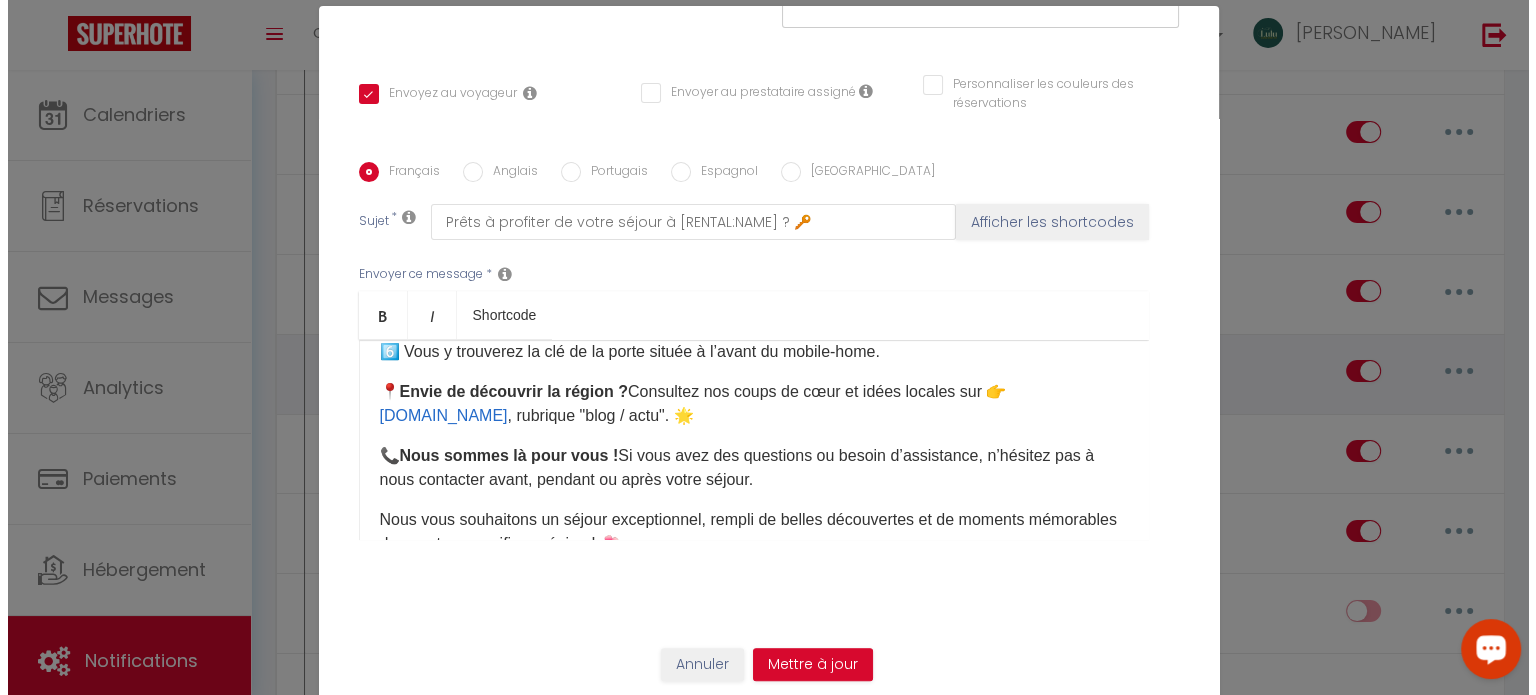 scroll, scrollTop: 2962, scrollLeft: 0, axis: vertical 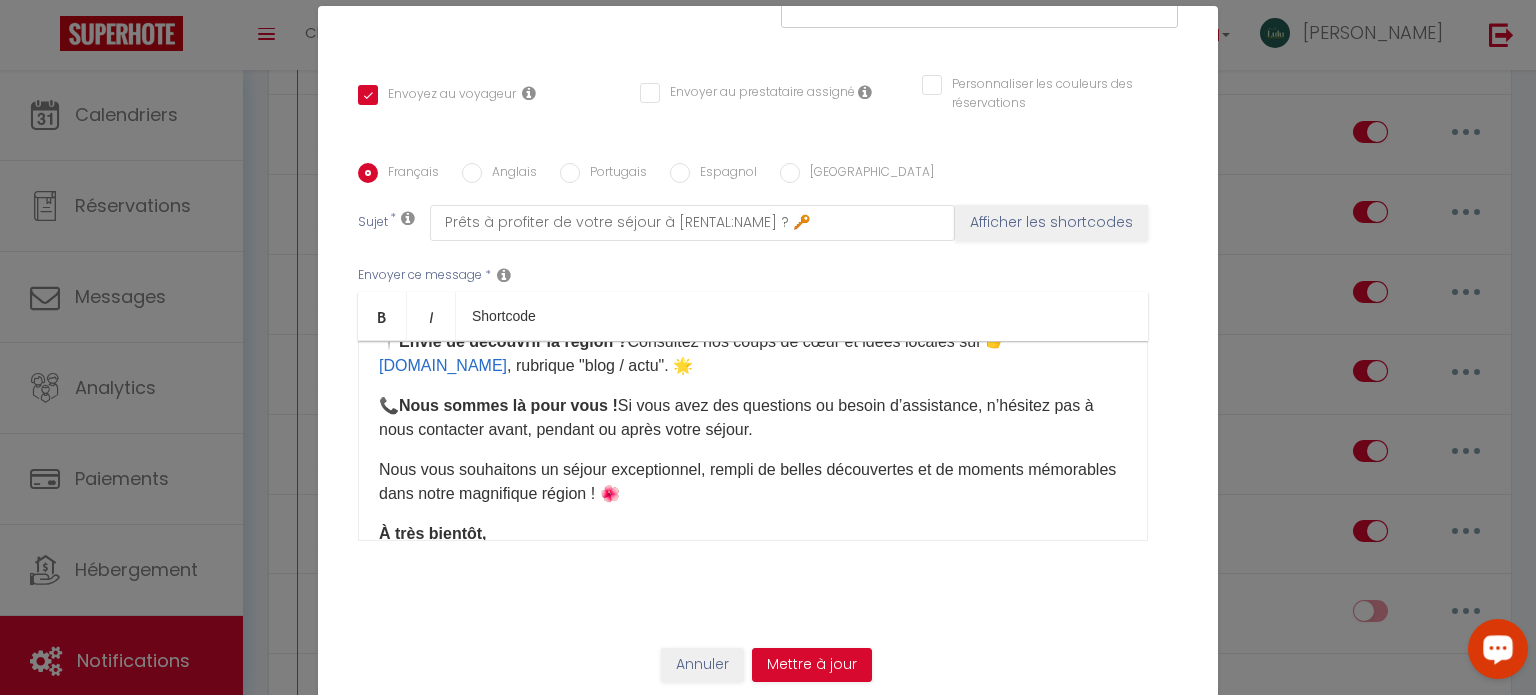 drag, startPoint x: 796, startPoint y: 428, endPoint x: 371, endPoint y: 397, distance: 426.1291 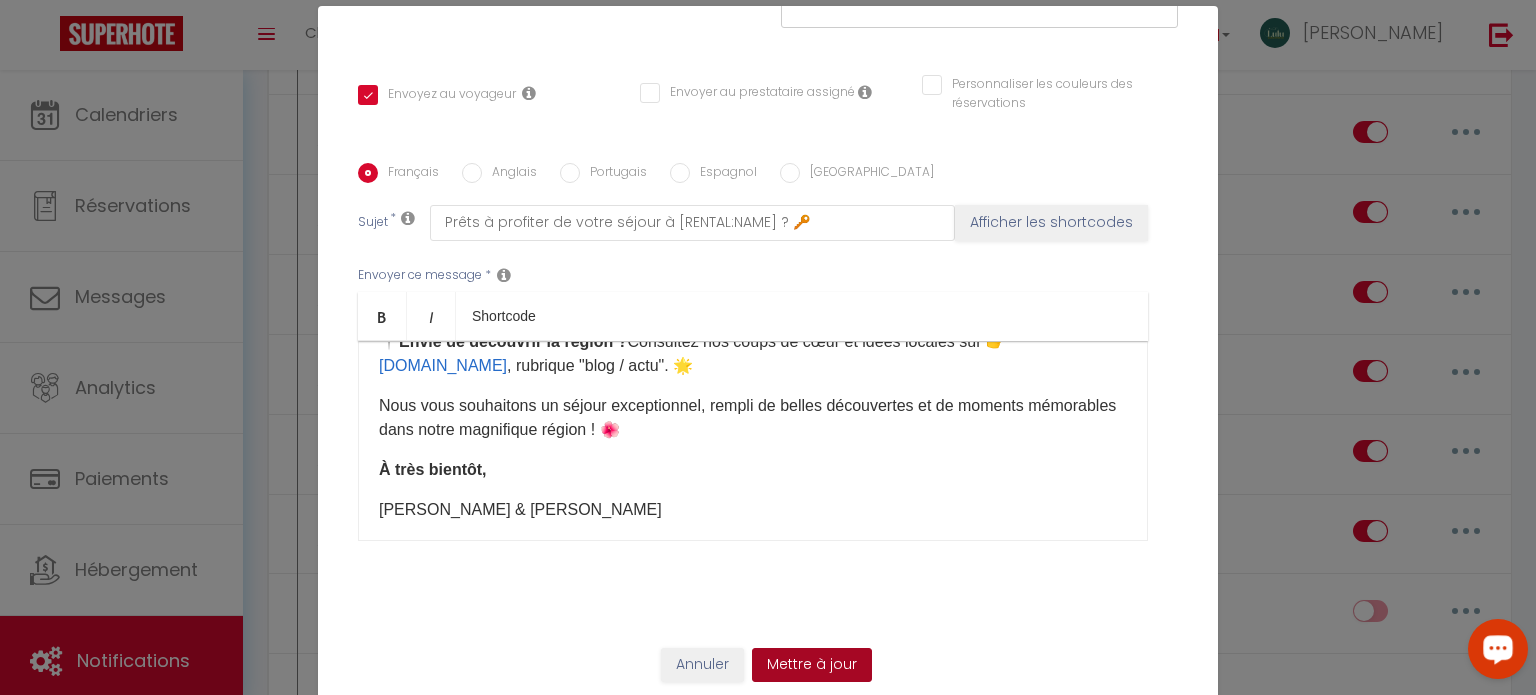 click on "Mettre à jour" at bounding box center (812, 665) 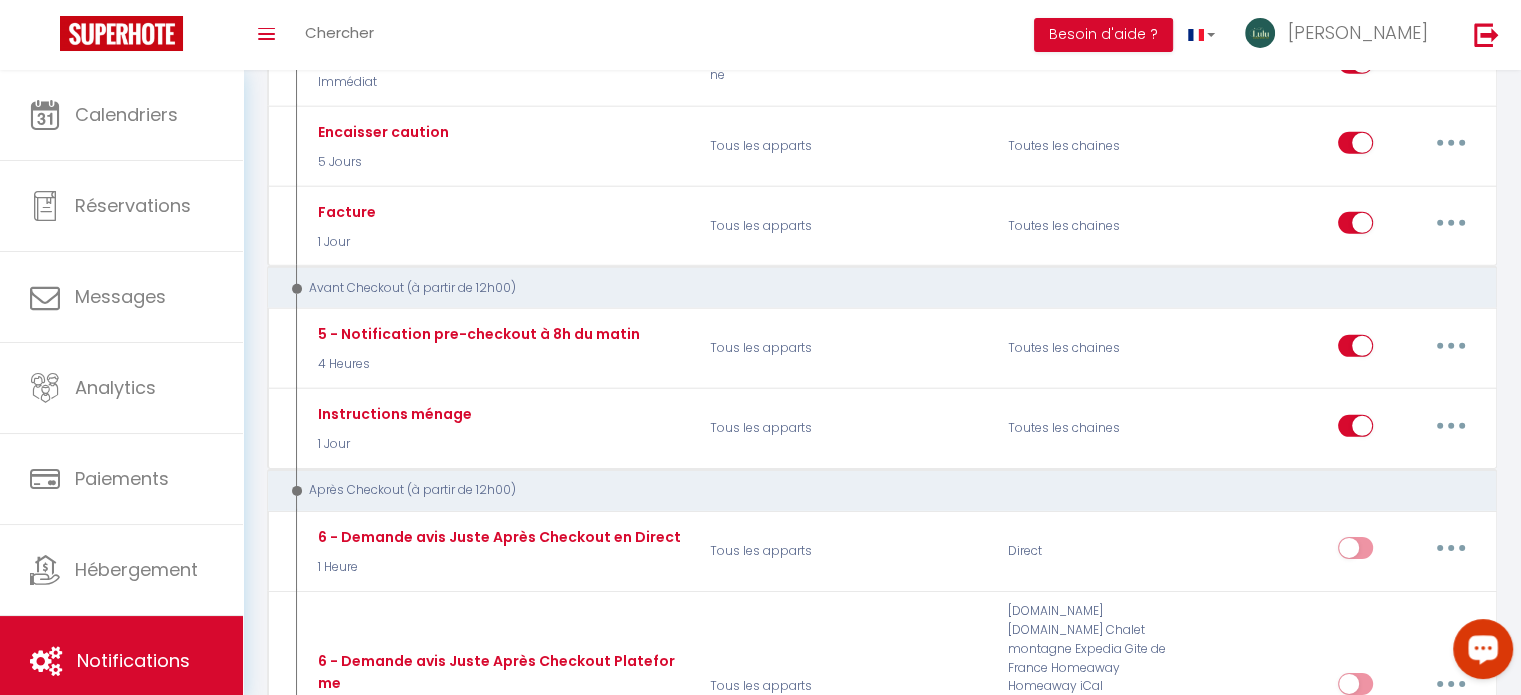 scroll, scrollTop: 6193, scrollLeft: 0, axis: vertical 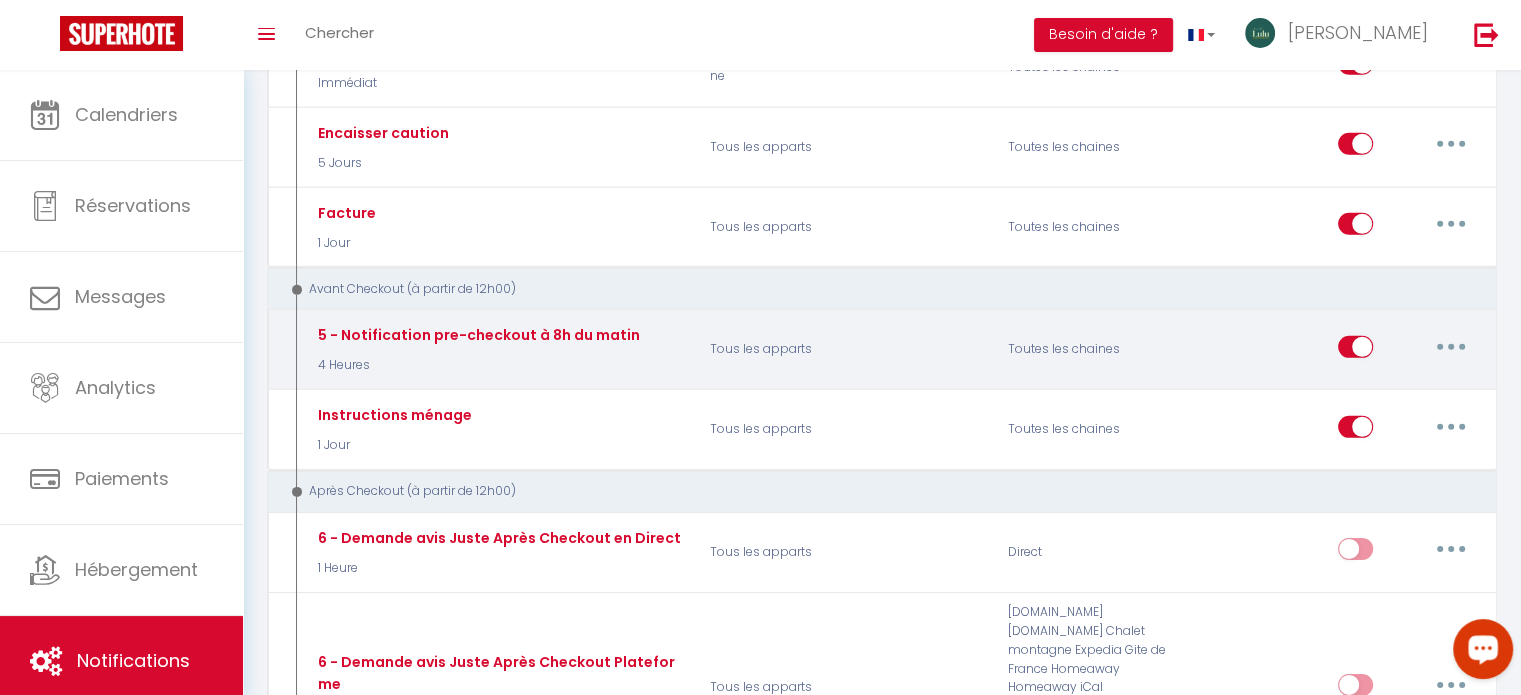 click at bounding box center (1451, 347) 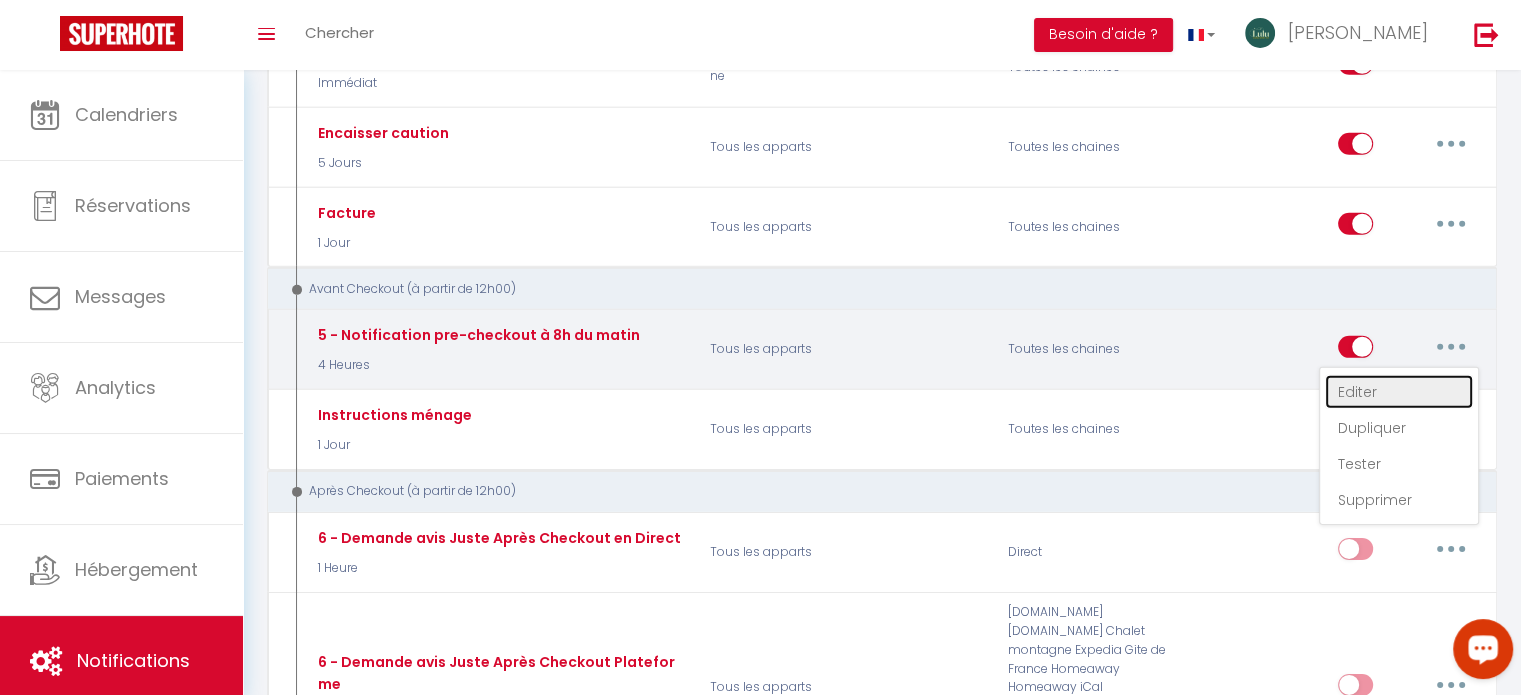 click on "Editer" at bounding box center [1399, 392] 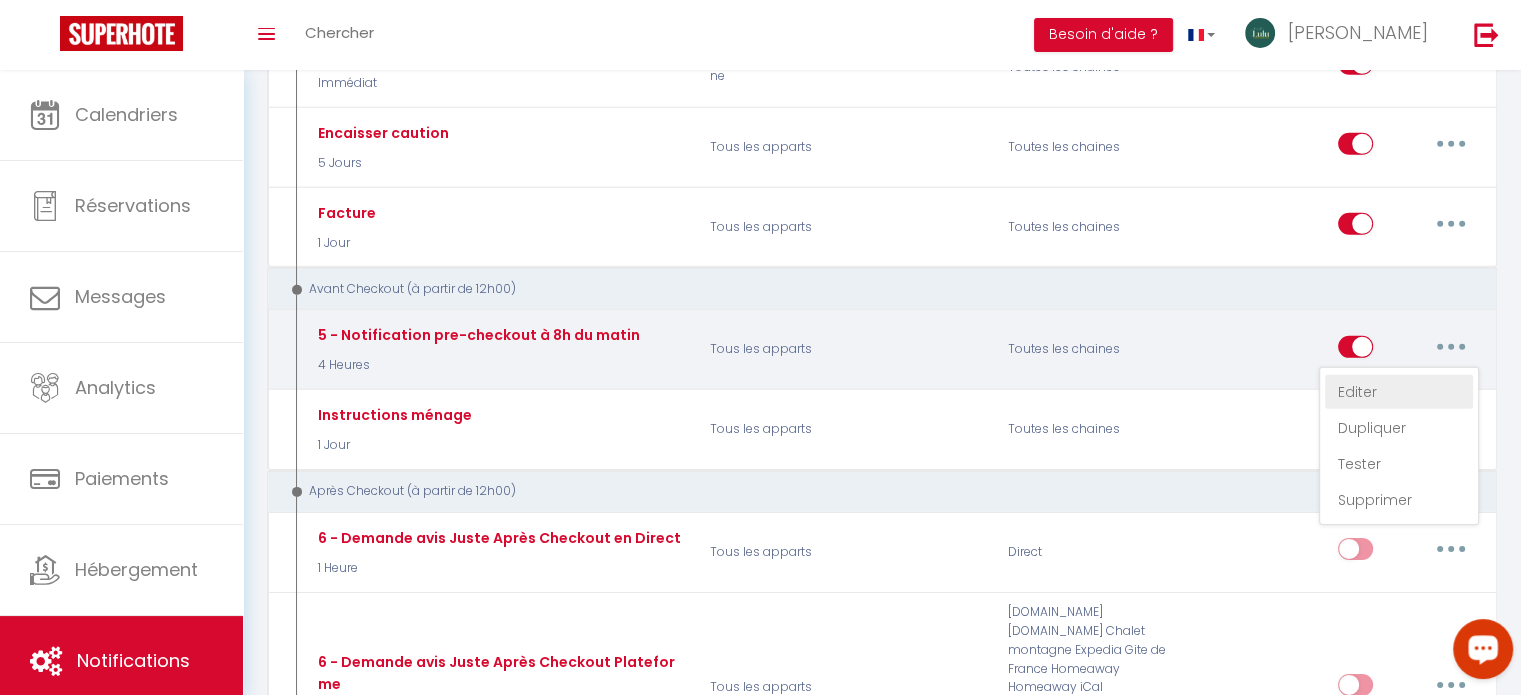 type on "5 - Notification pre-checkout à 8h du matin" 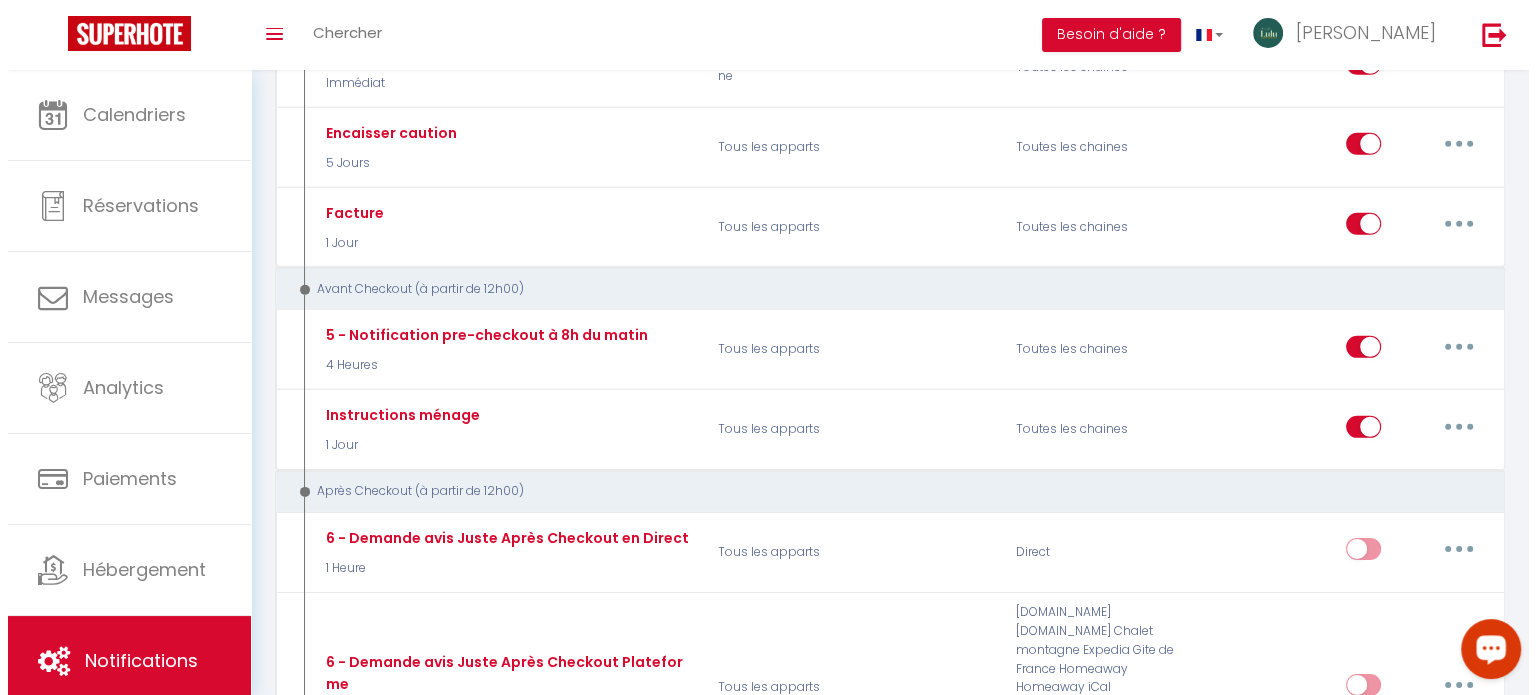 scroll, scrollTop: 6136, scrollLeft: 0, axis: vertical 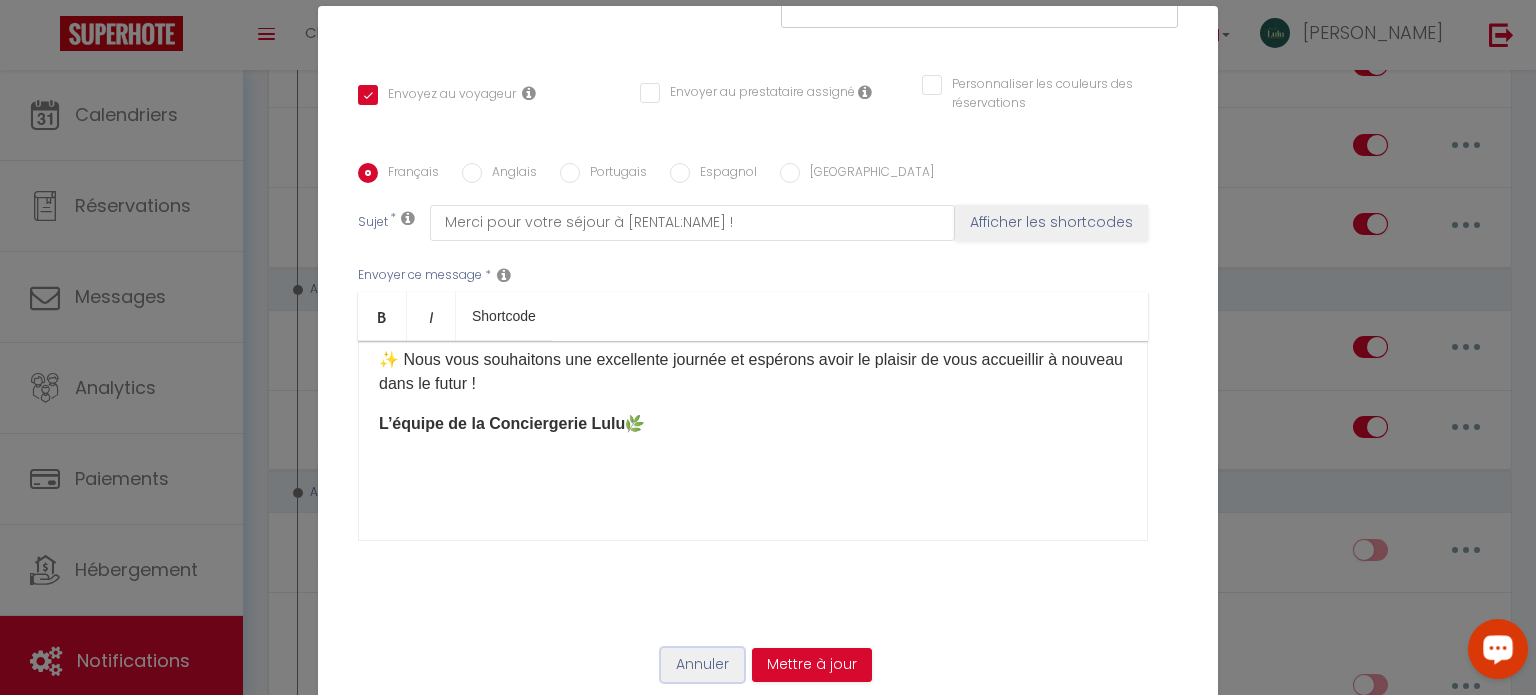 click on "Annuler" at bounding box center (702, 665) 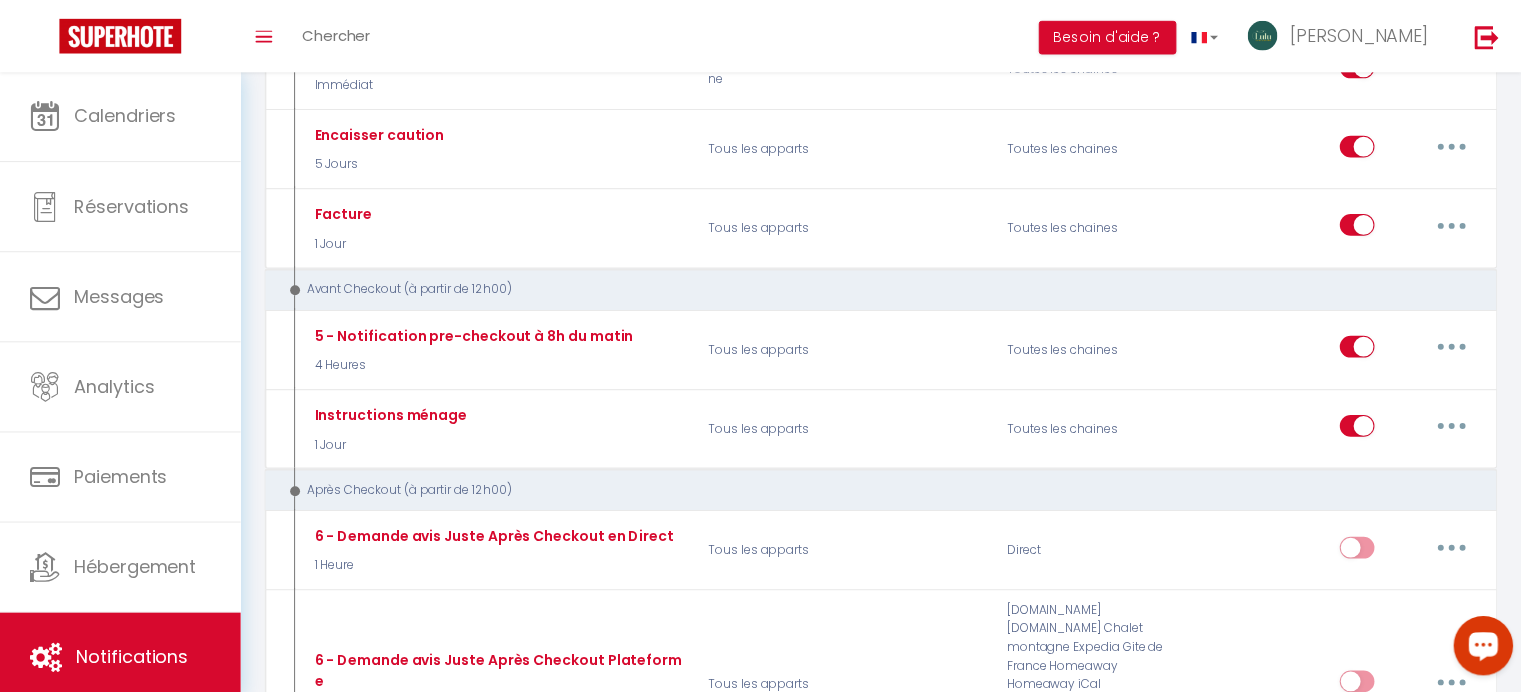 scroll, scrollTop: 6193, scrollLeft: 0, axis: vertical 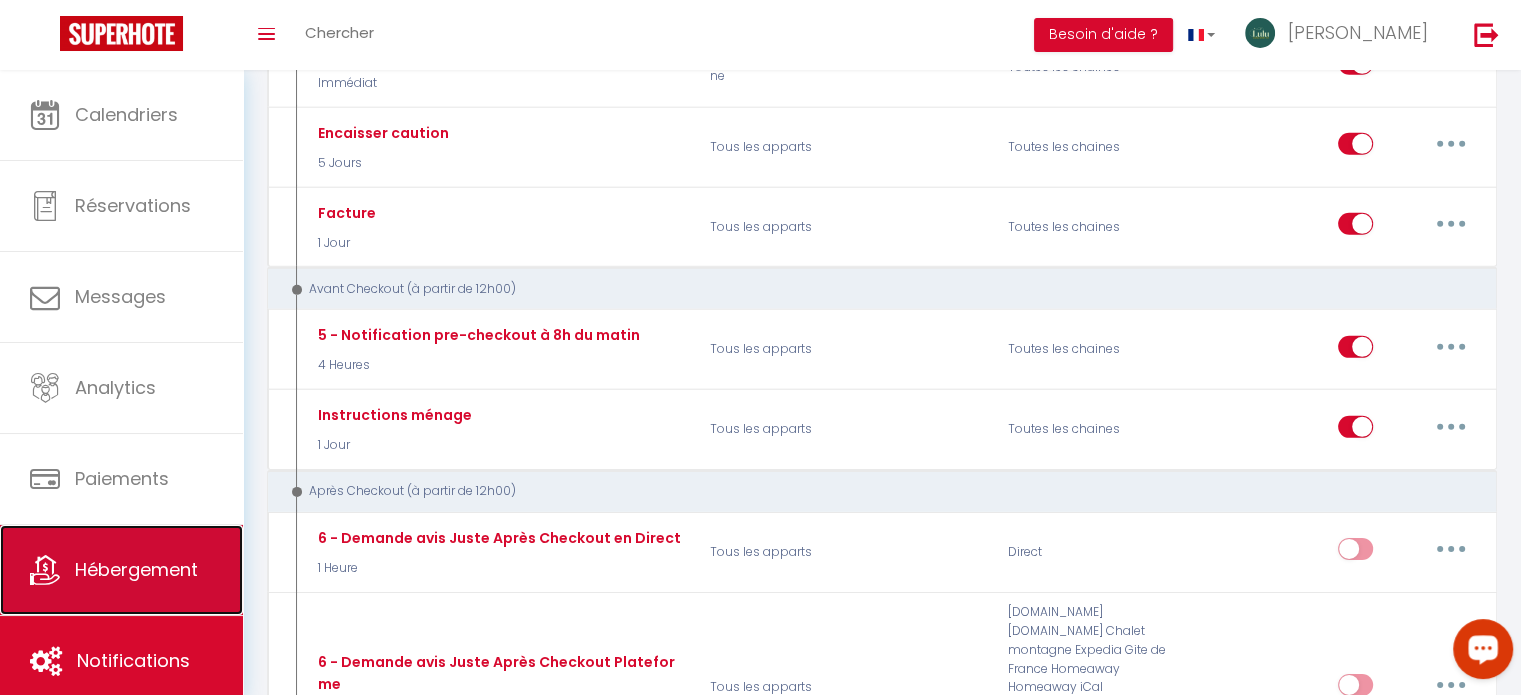 click on "Hébergement" at bounding box center [136, 569] 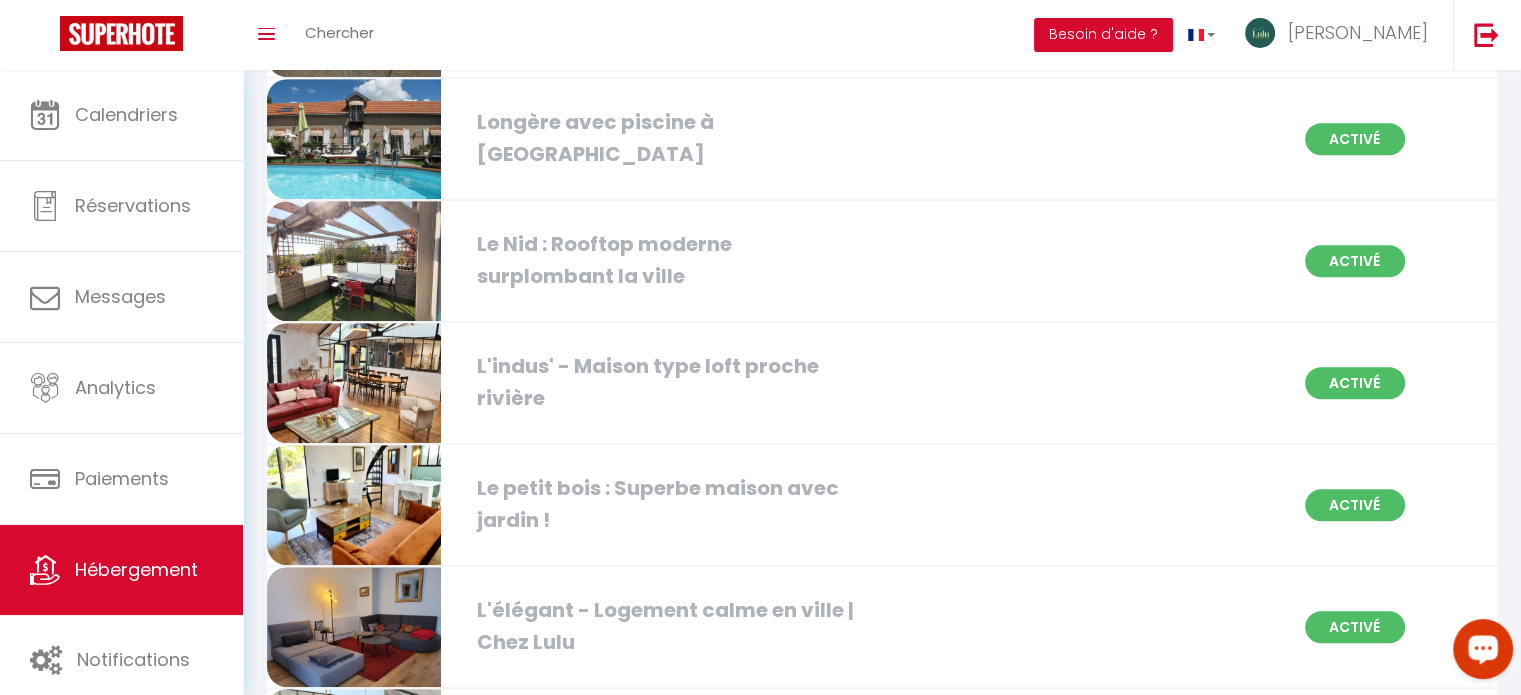 scroll, scrollTop: 905, scrollLeft: 0, axis: vertical 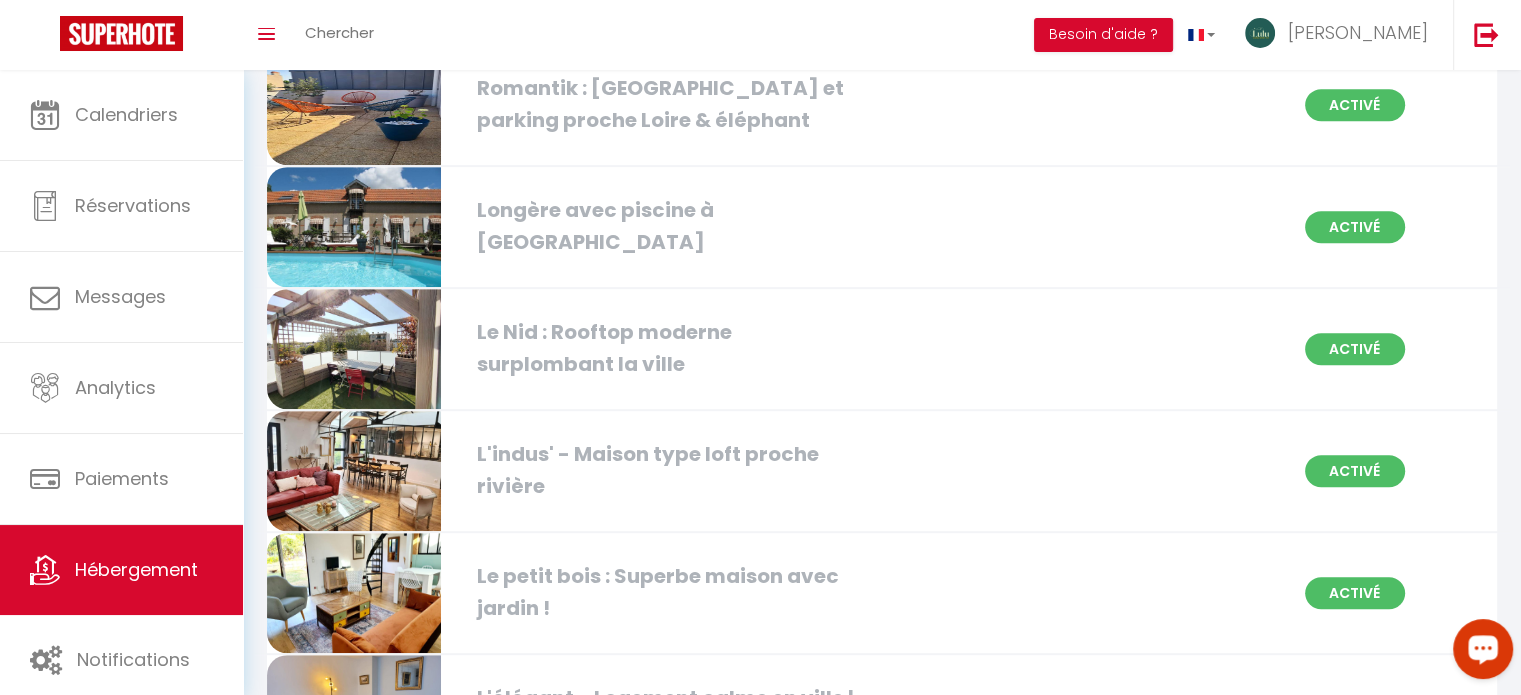 click on "Longère avec piscine à [GEOGRAPHIC_DATA]" at bounding box center (663, 226) 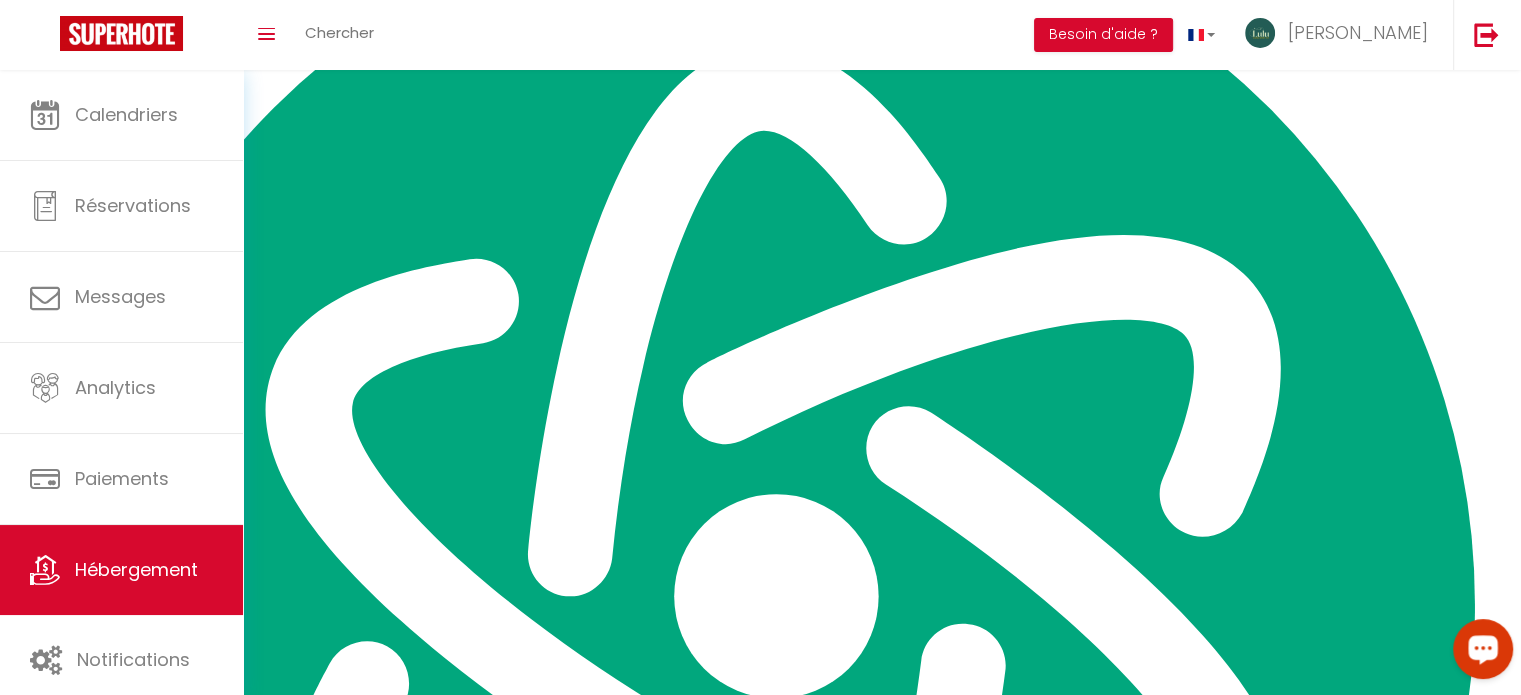 select 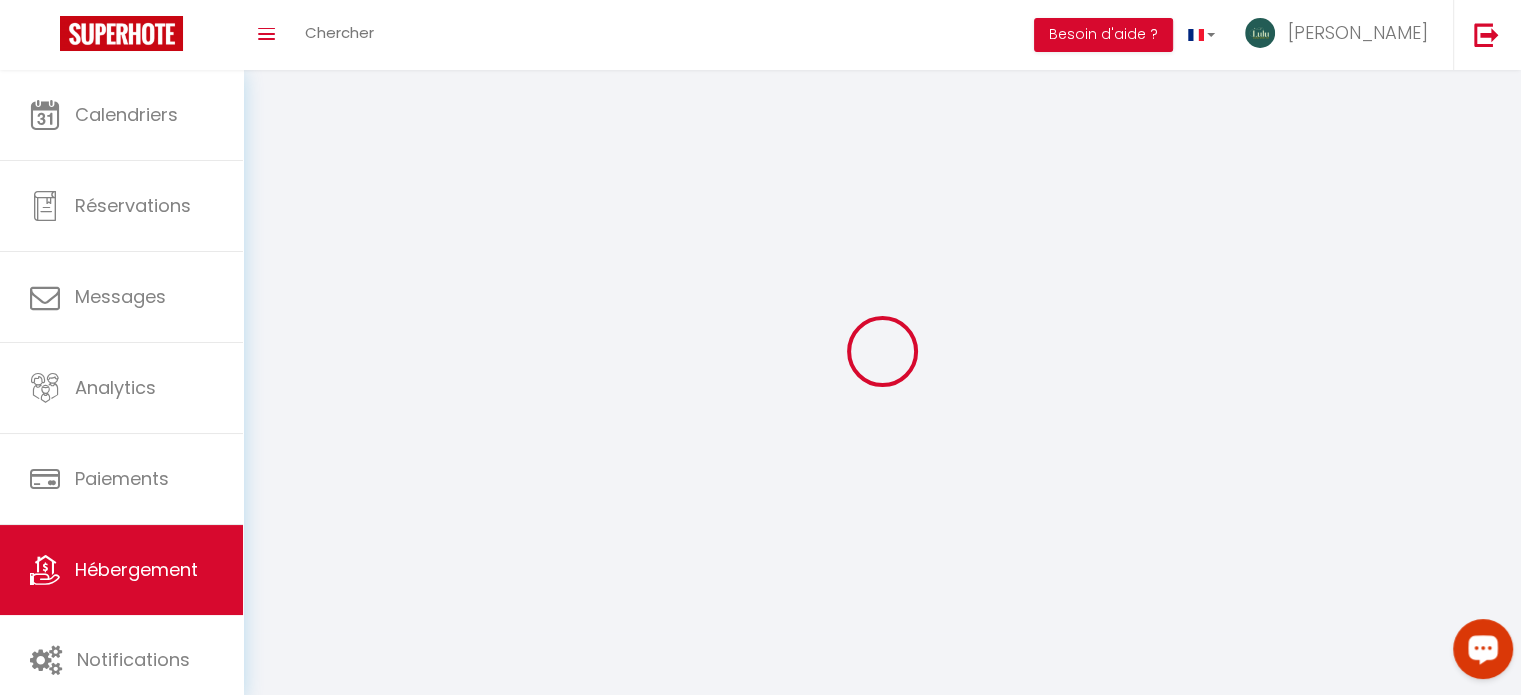 select on "1" 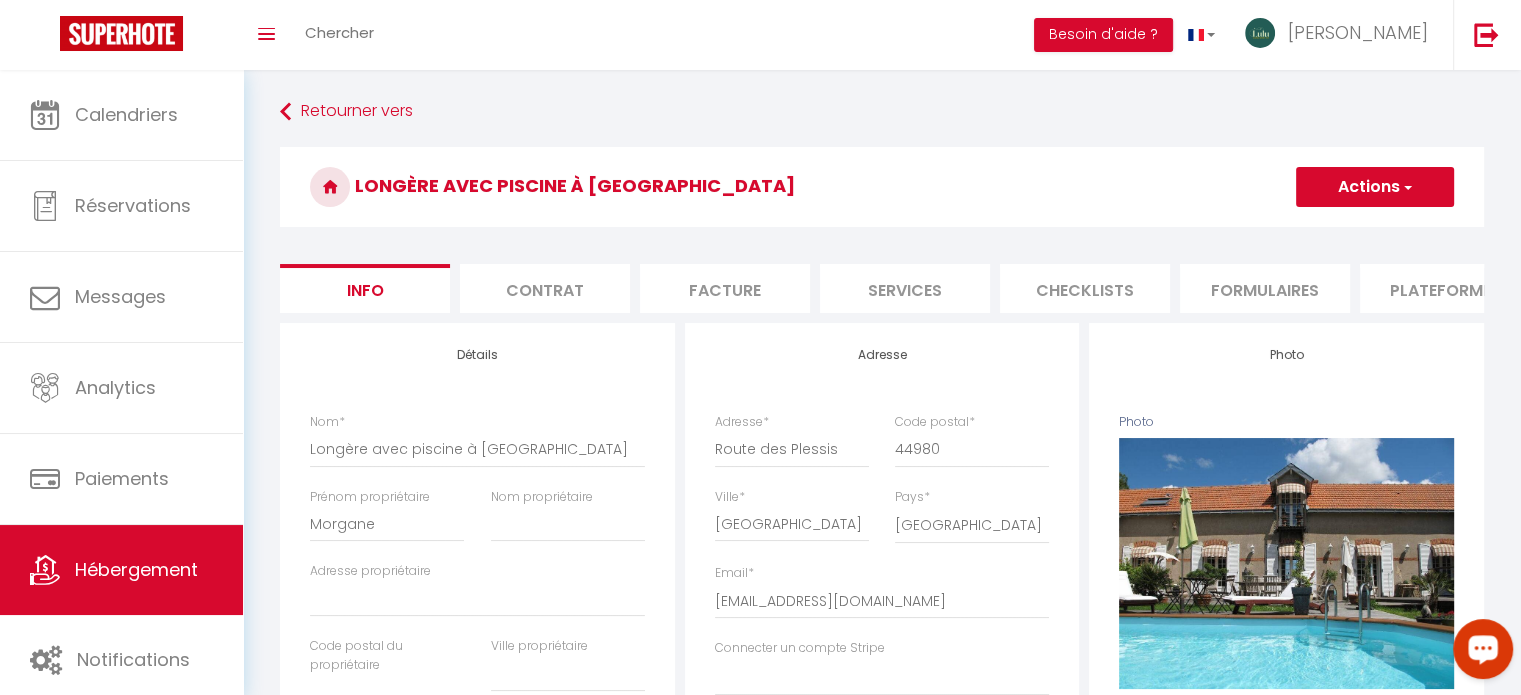 select 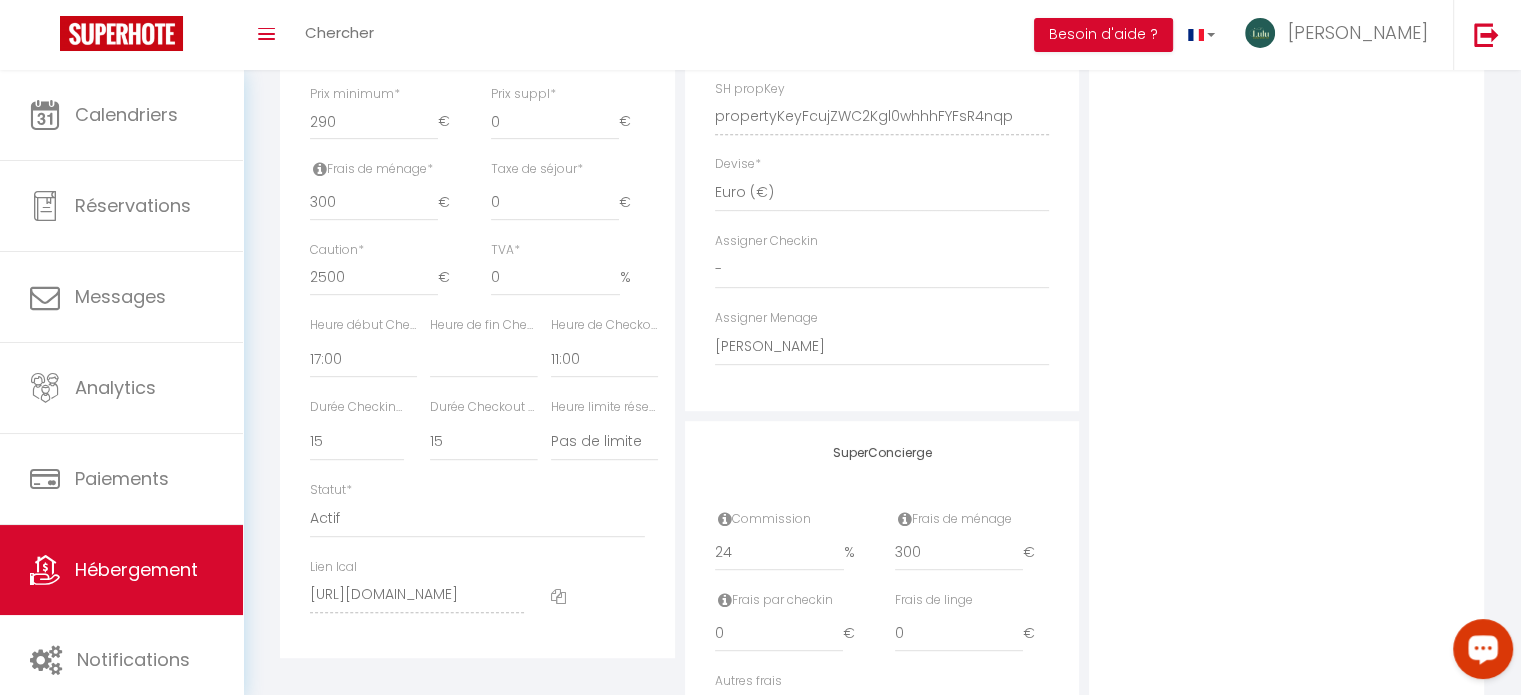 scroll, scrollTop: 911, scrollLeft: 0, axis: vertical 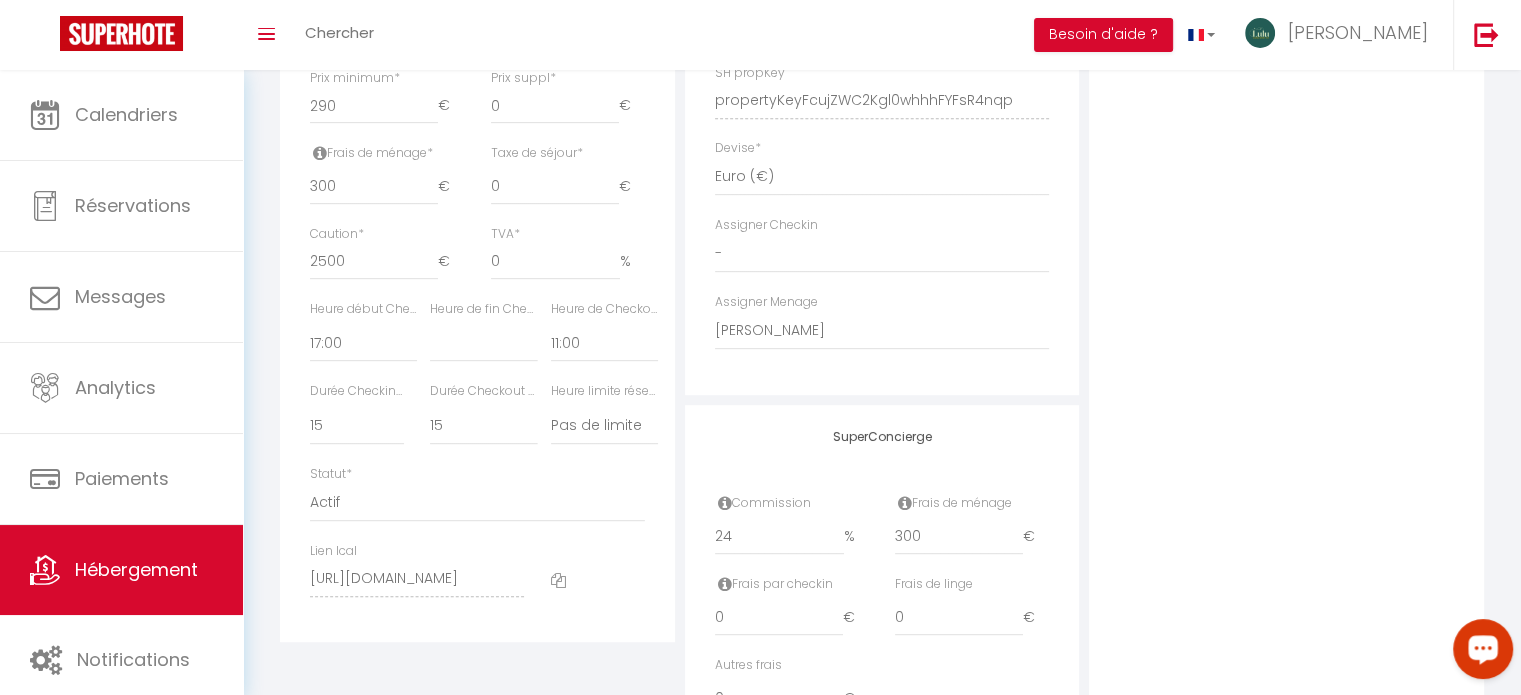select 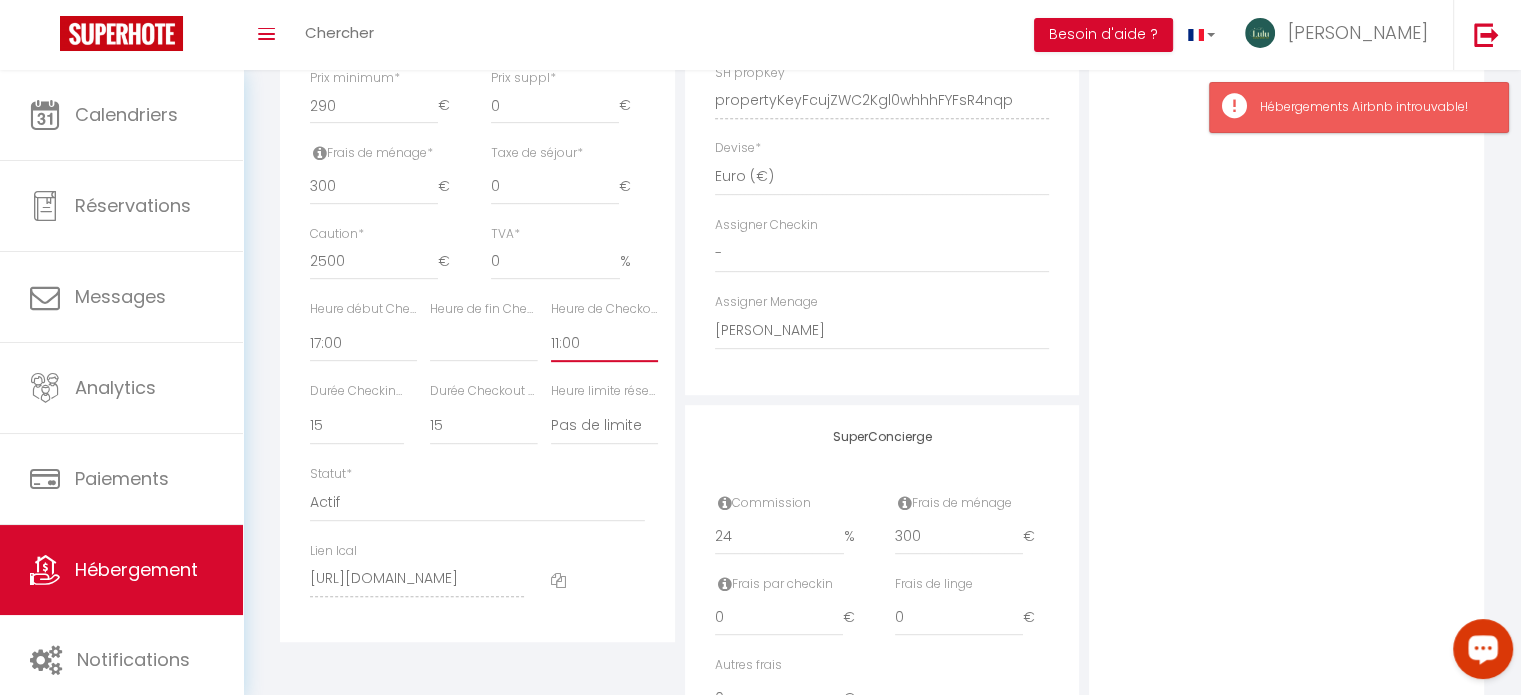 click on "00:00
00:15
00:30
00:45
01:00
01:15
01:30
01:45
02:00
02:15
02:30
02:45
03:00" at bounding box center (604, 343) 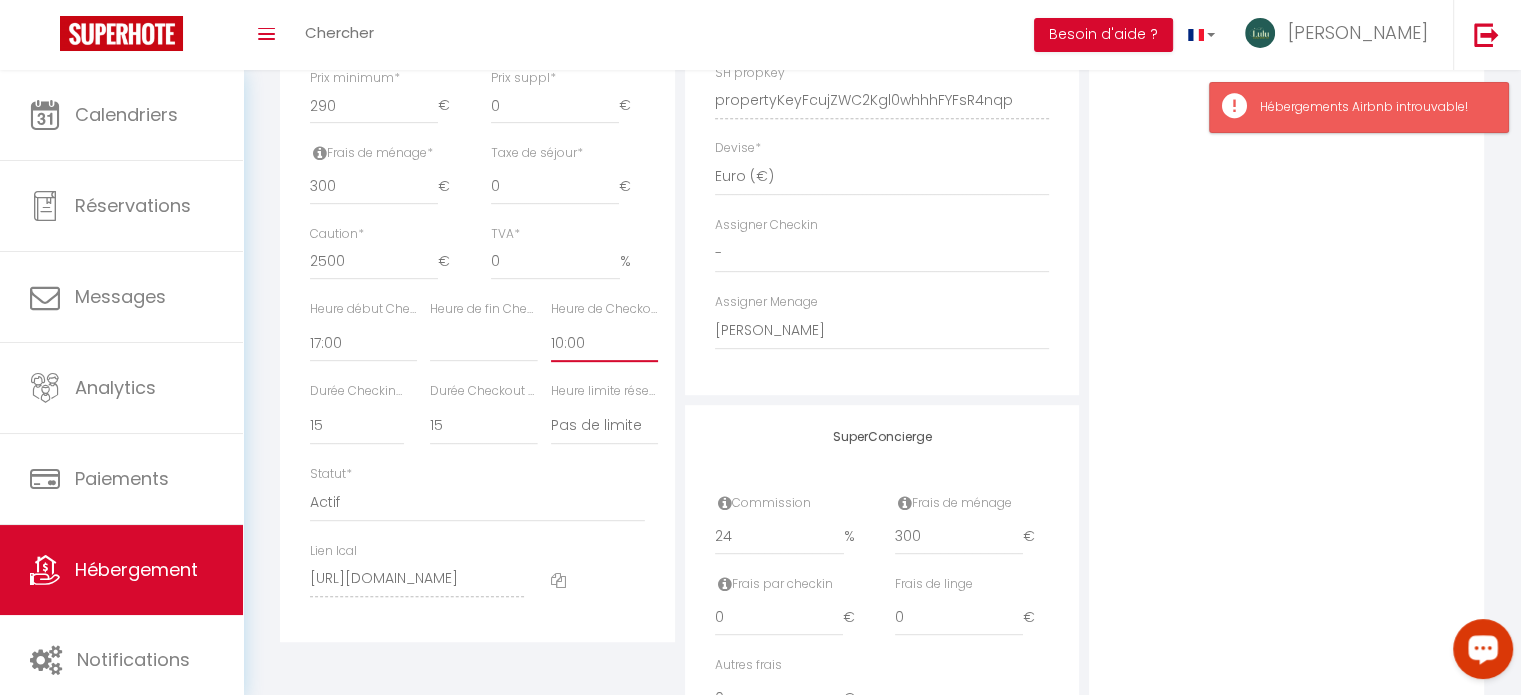 click on "00:00
00:15
00:30
00:45
01:00
01:15
01:30
01:45
02:00
02:15
02:30
02:45
03:00" at bounding box center [604, 343] 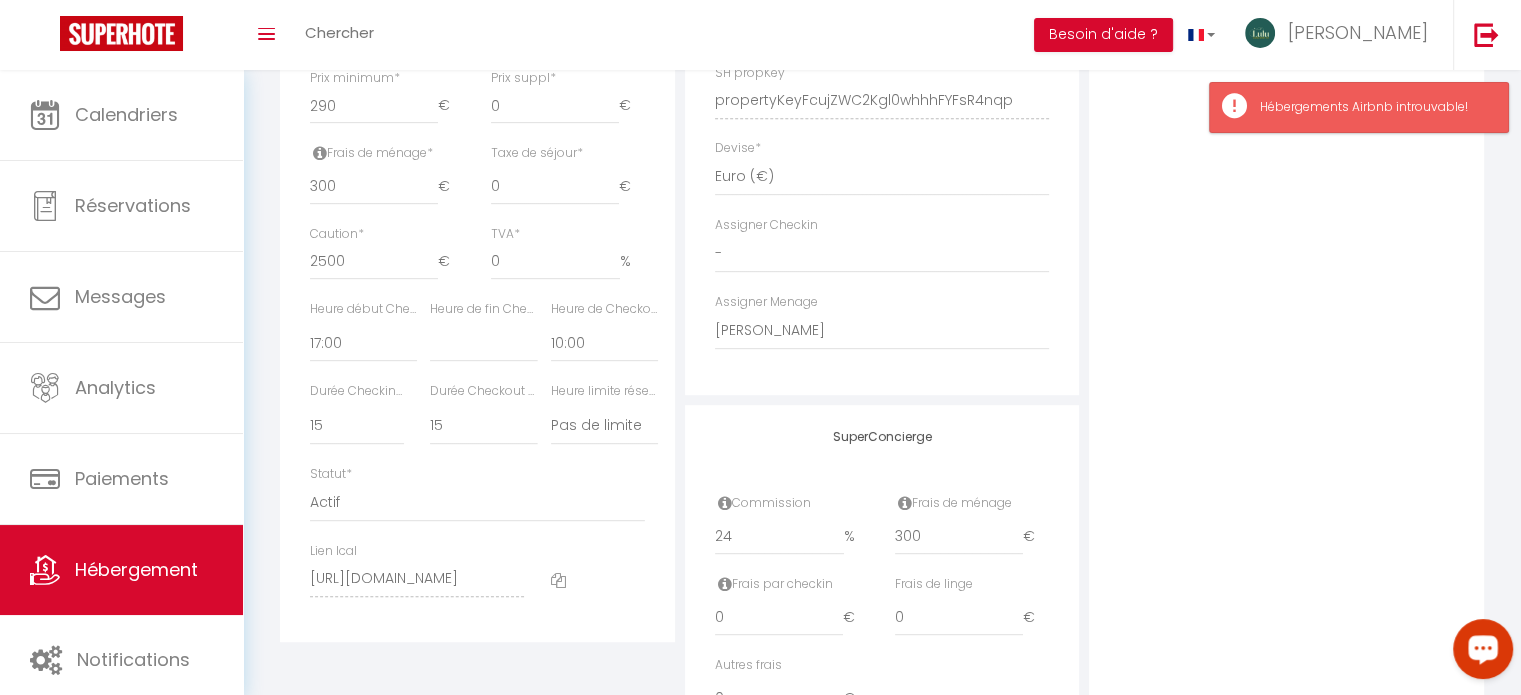 click on "Détails
Nom
*   Longère avec piscine à Sainte luce S/Loire
Prénom propriétaire
Morgane
Nom propriétaire
Adresse propriétaire
Code postal du propriétaire
Ville propriétaire
Catégorie d'hébergement
*
Apartments
Houses
Secondary units
*     *     *             *   290   €   *" at bounding box center (477, 86) 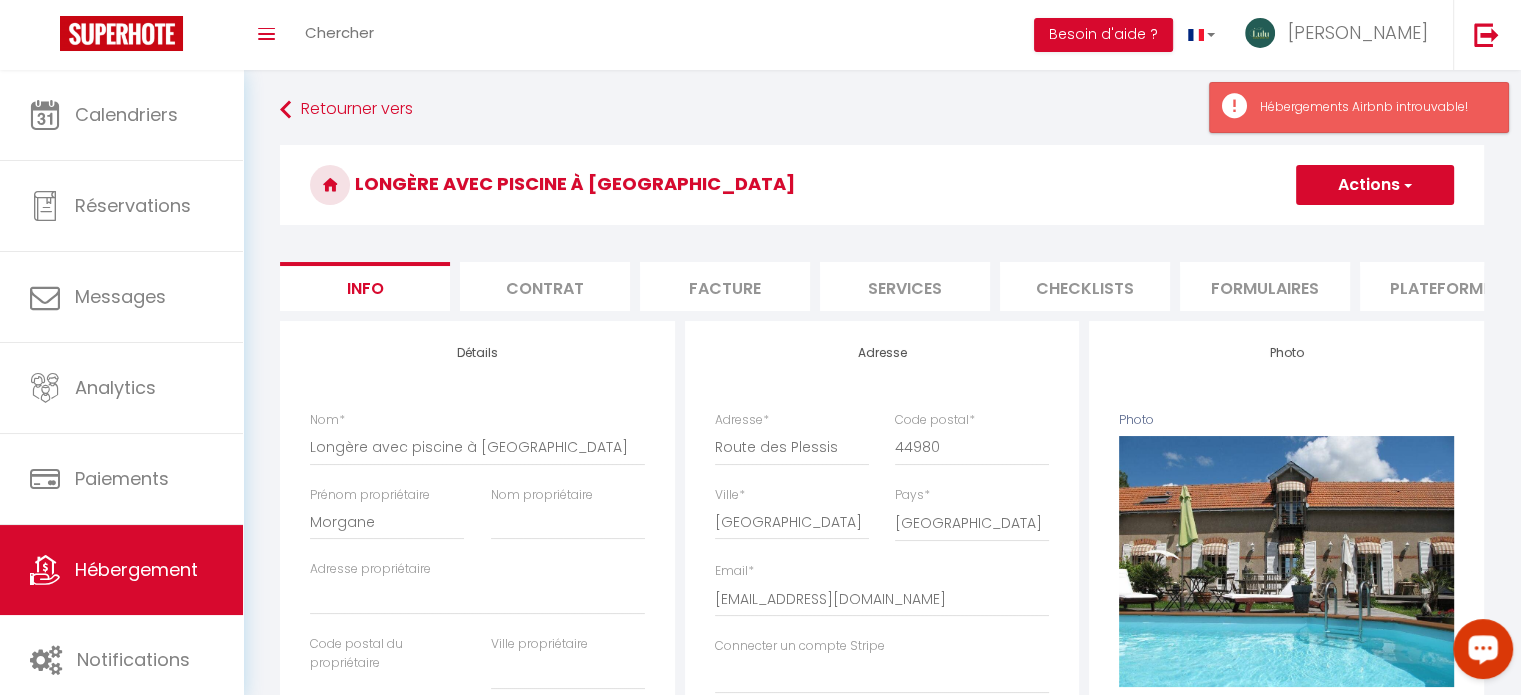 scroll, scrollTop: 0, scrollLeft: 0, axis: both 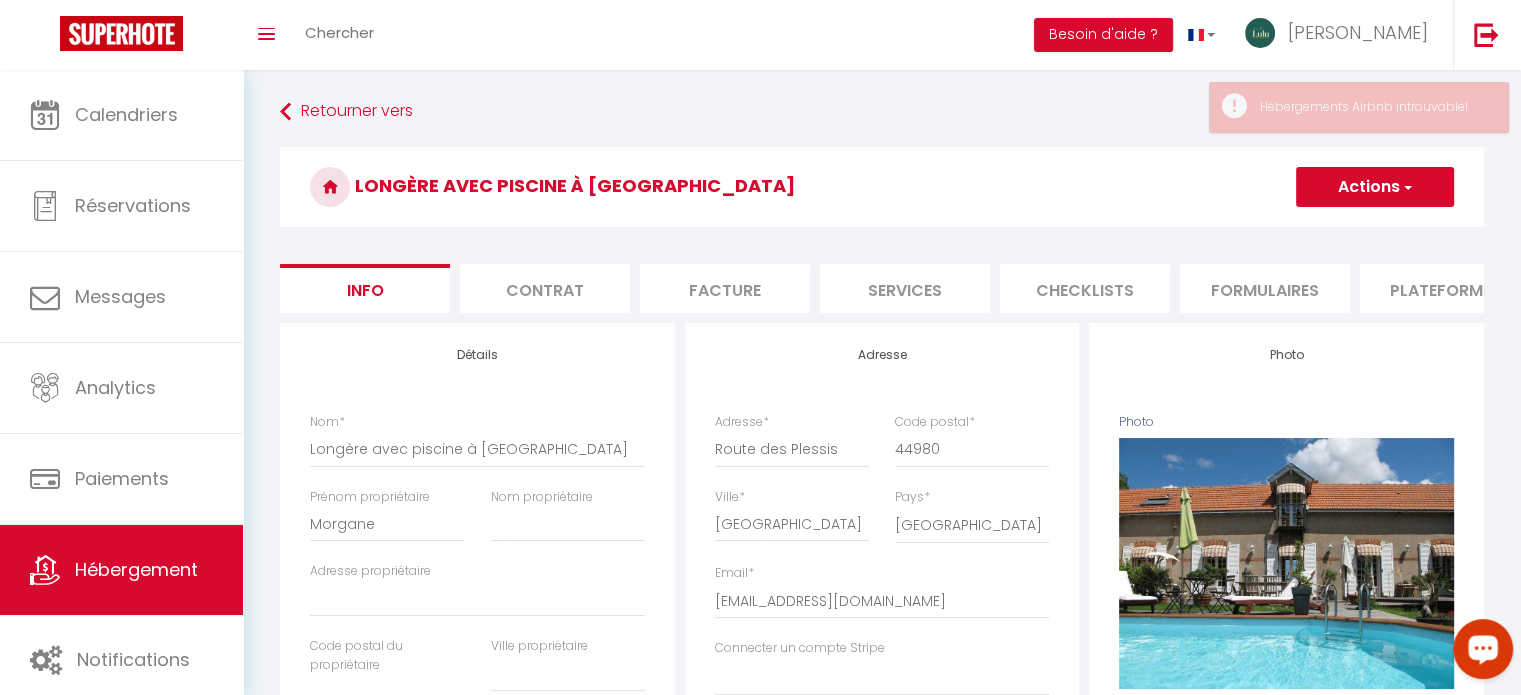 click on "Actions" at bounding box center (1375, 187) 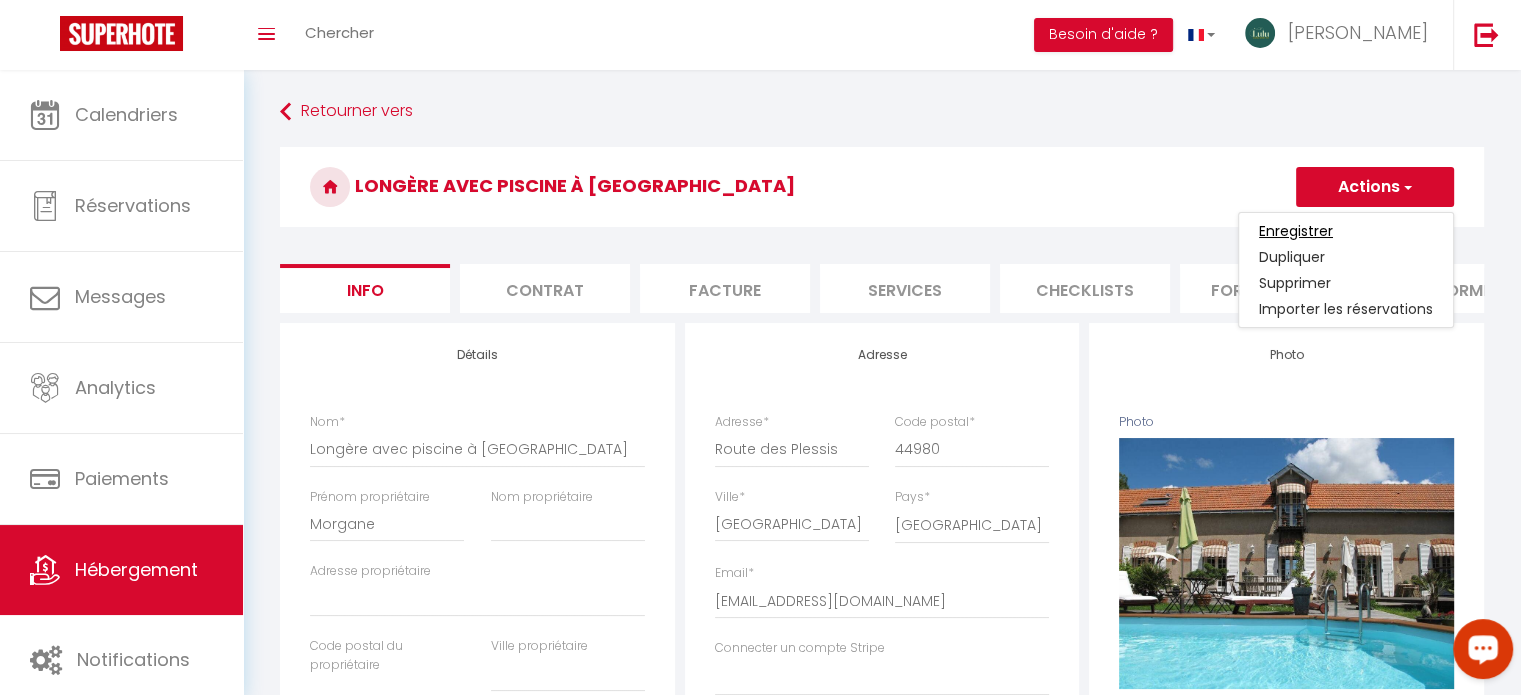 click on "Enregistrer" at bounding box center (1296, 231) 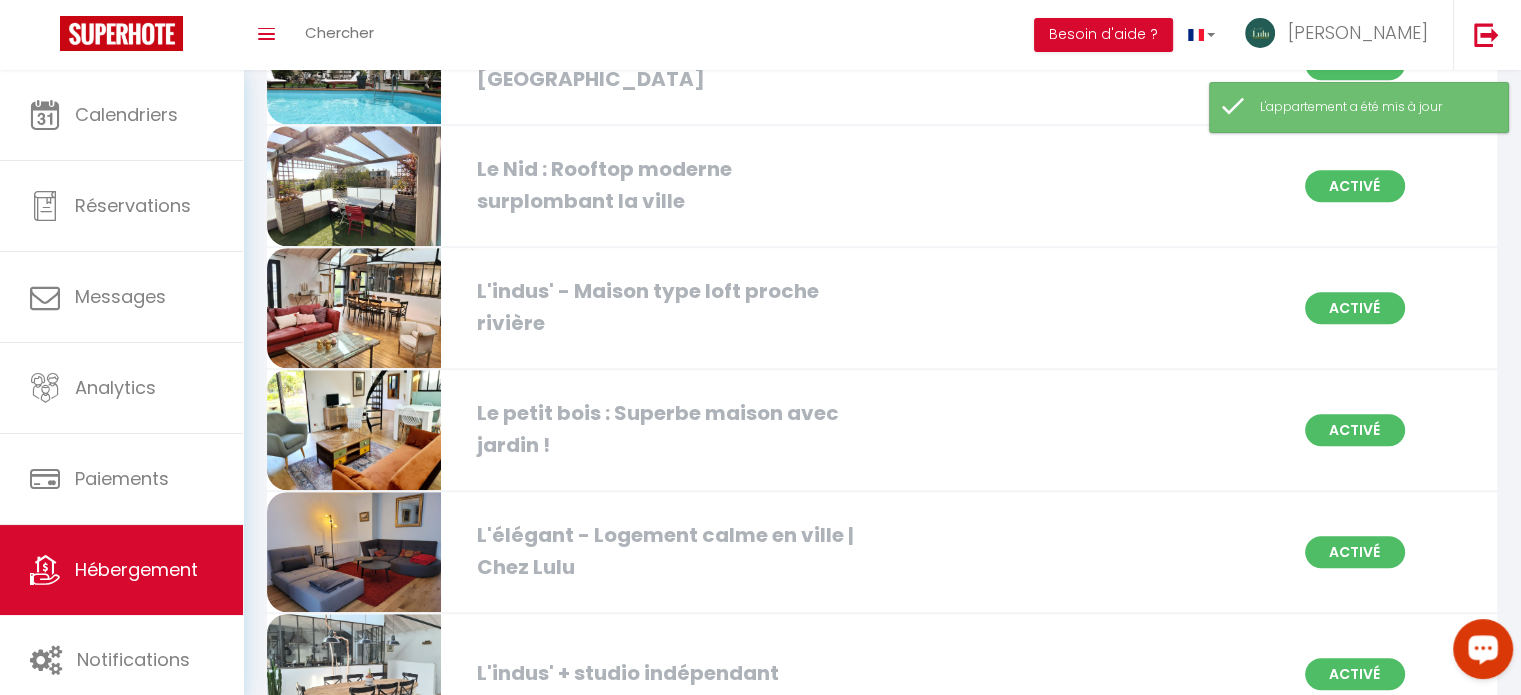scroll, scrollTop: 1072, scrollLeft: 0, axis: vertical 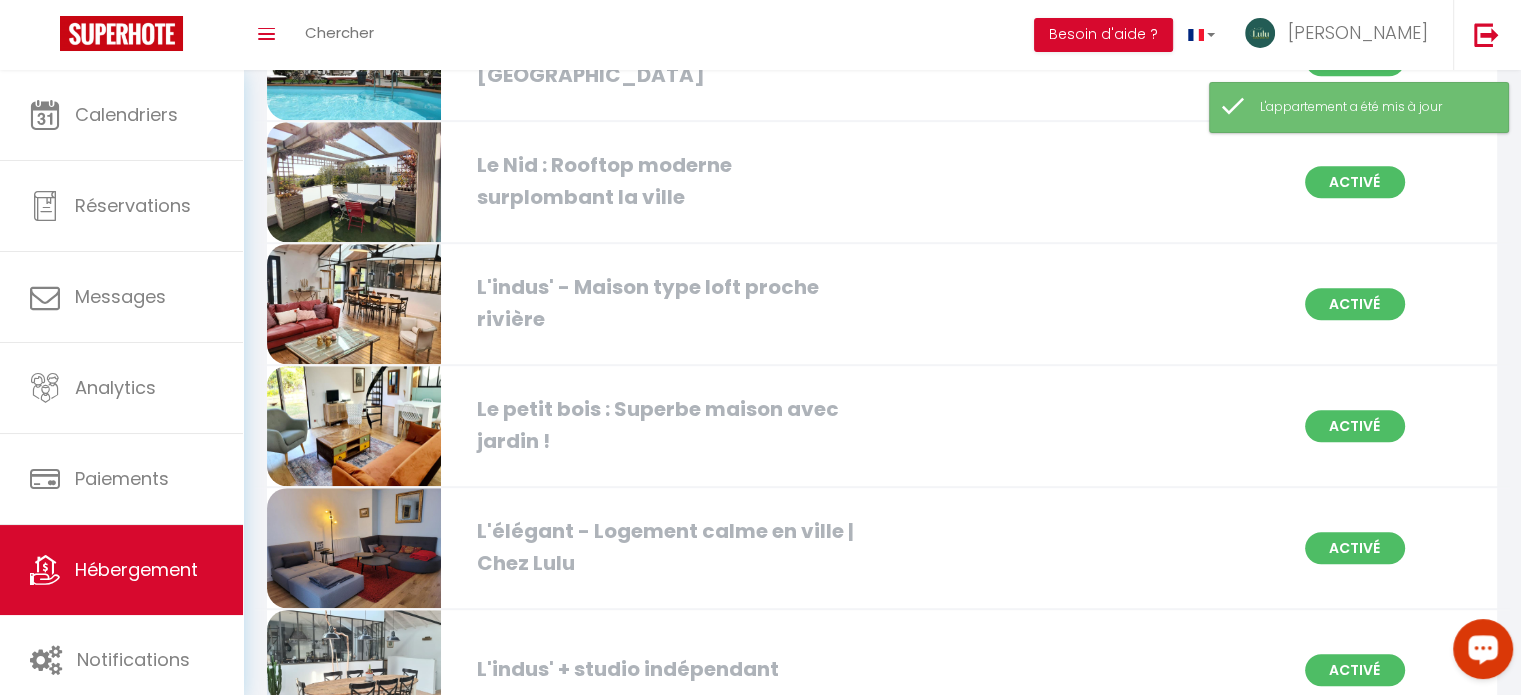 click at bounding box center (354, 60) 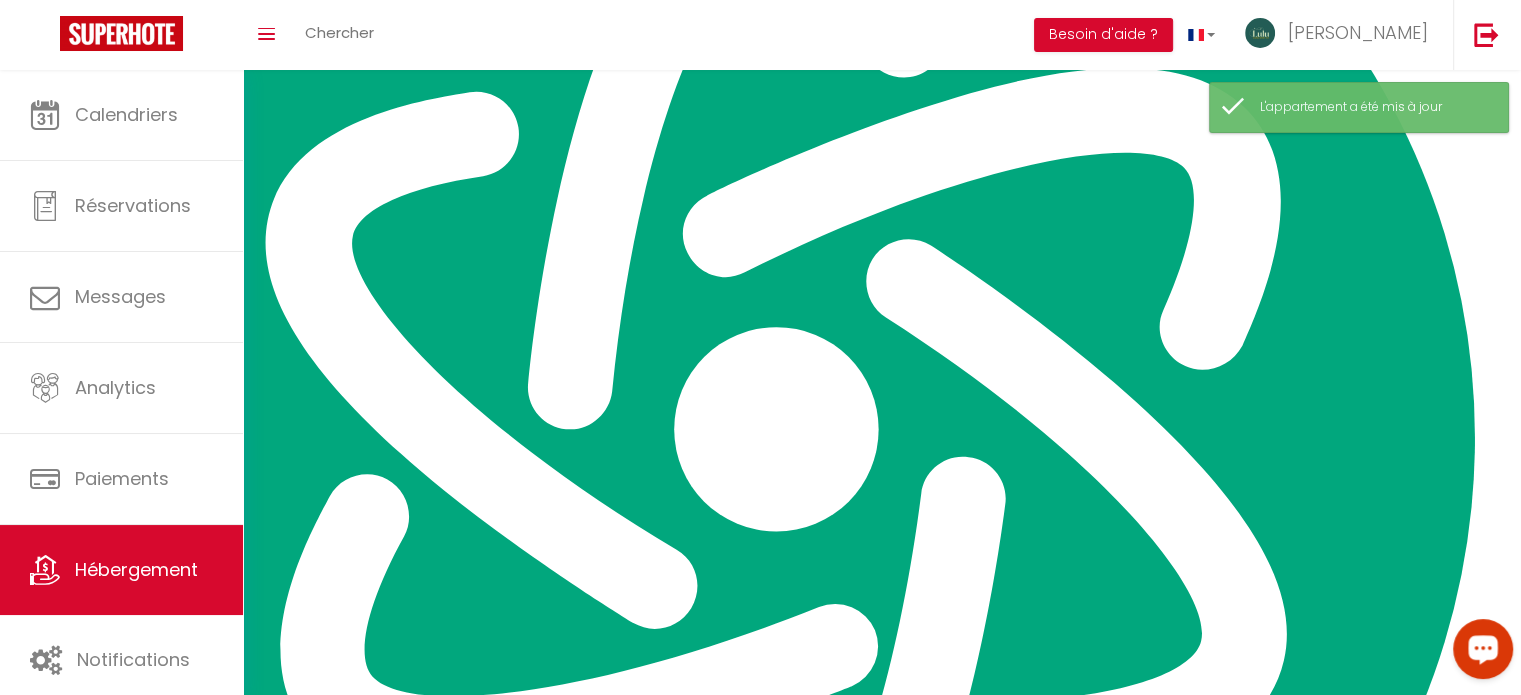 scroll, scrollTop: 0, scrollLeft: 0, axis: both 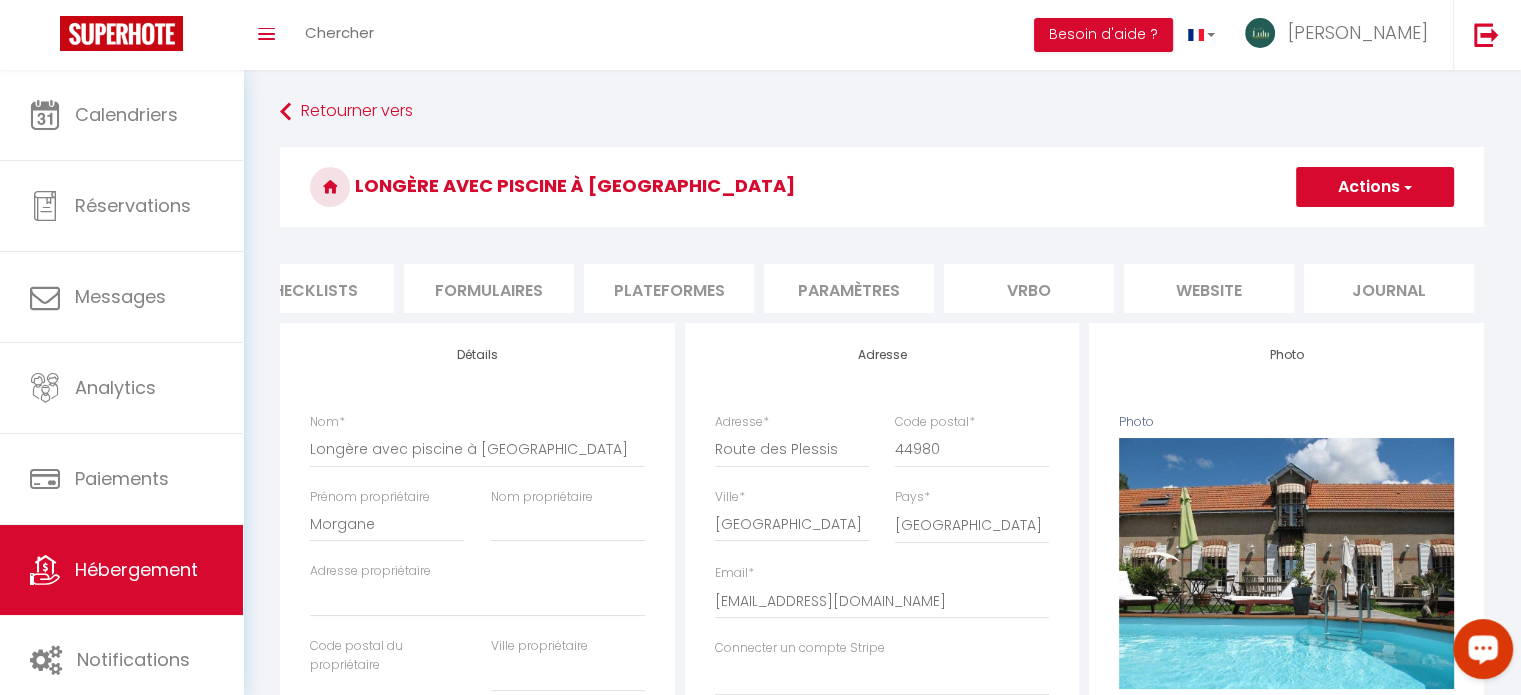 click on "website" at bounding box center (1209, 288) 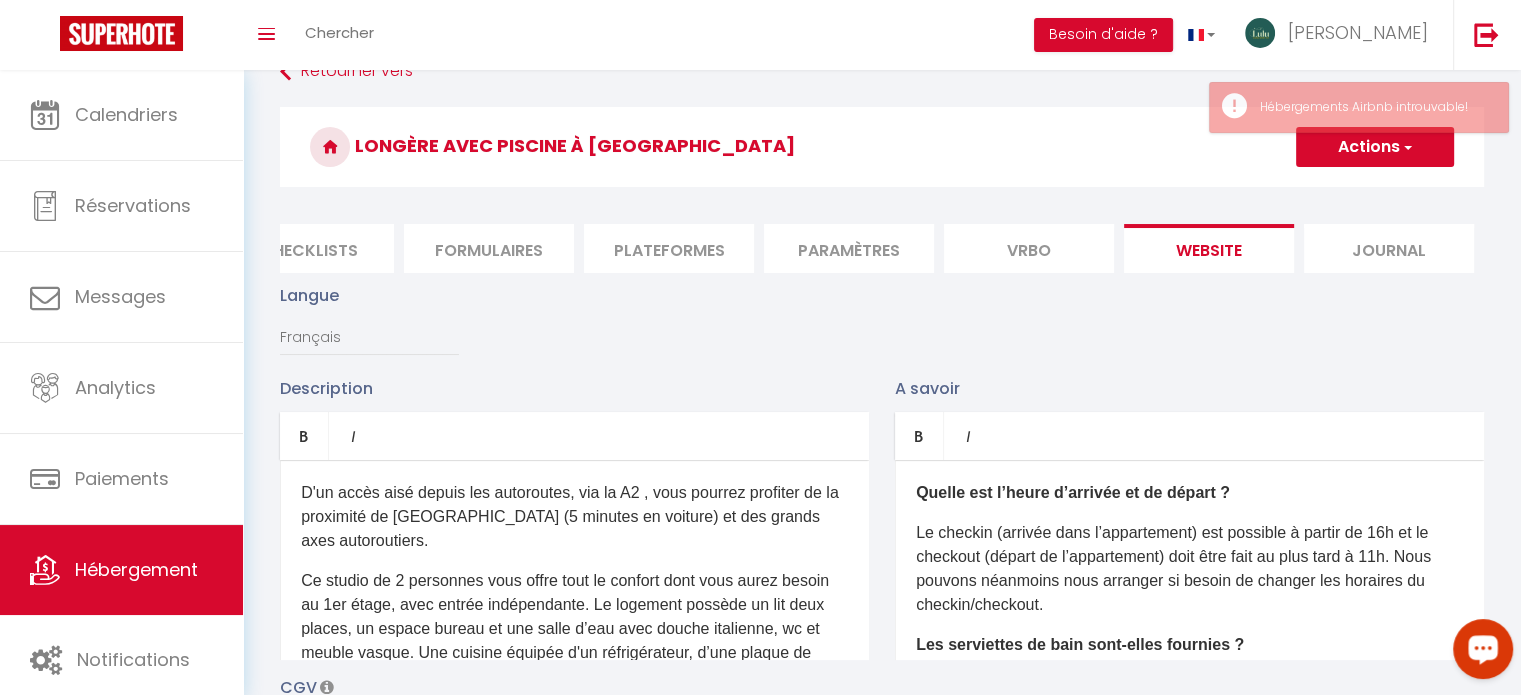 scroll, scrollTop: 56, scrollLeft: 0, axis: vertical 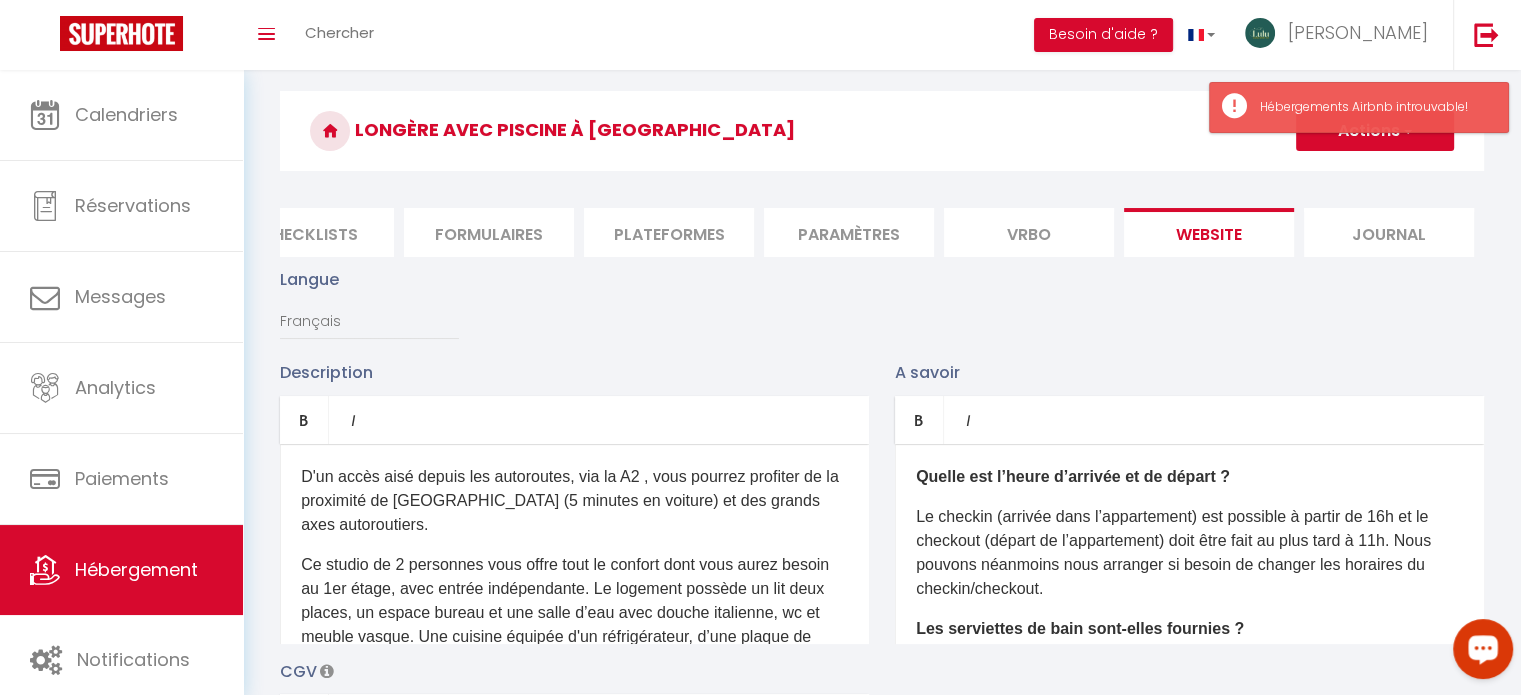 click on "Le checkin (arrivée dans l’appartement) est possible à partir de 16h et le checkout (départ de l’appartement) doit être fait au plus tard à 11h. Nous pouvons néanmoins nous arranger si besoin de changer les horaires du checkin/checkout." at bounding box center (1189, 553) 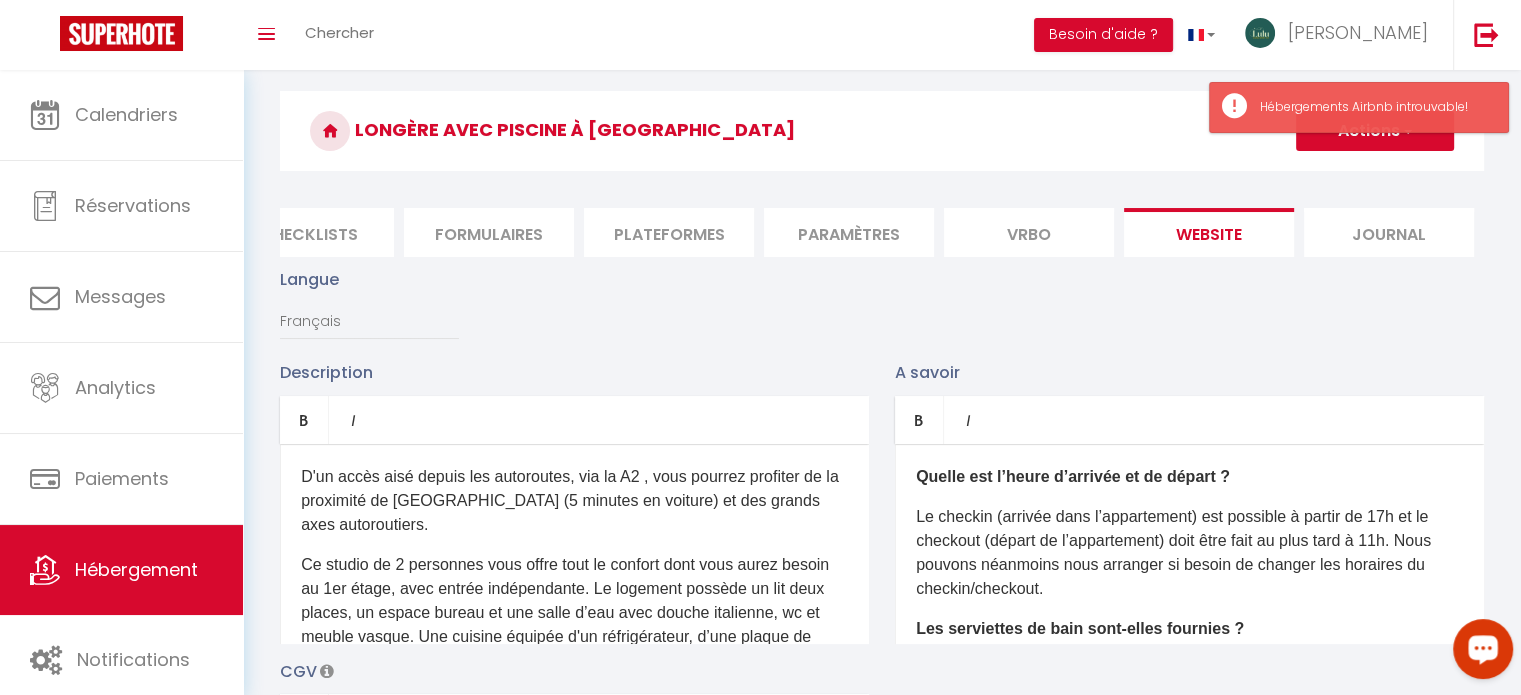 click on "Le checkin (arrivée dans l’appartement) est possible à partir de 17h et le checkout (départ de l’appartement) doit être fait au plus tard à 11h. Nous pouvons néanmoins nous arranger si besoin de changer les horaires du checkin/checkout." at bounding box center (1189, 553) 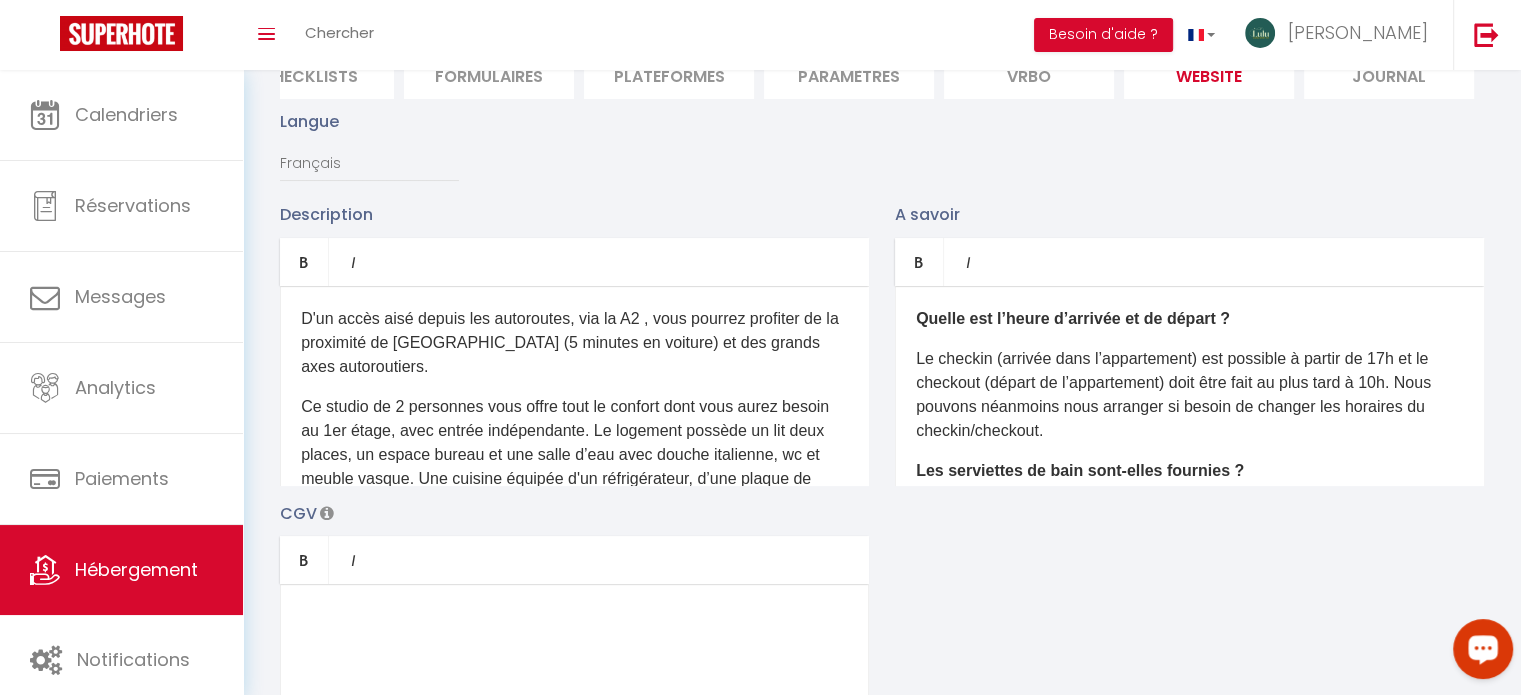 scroll, scrollTop: 220, scrollLeft: 0, axis: vertical 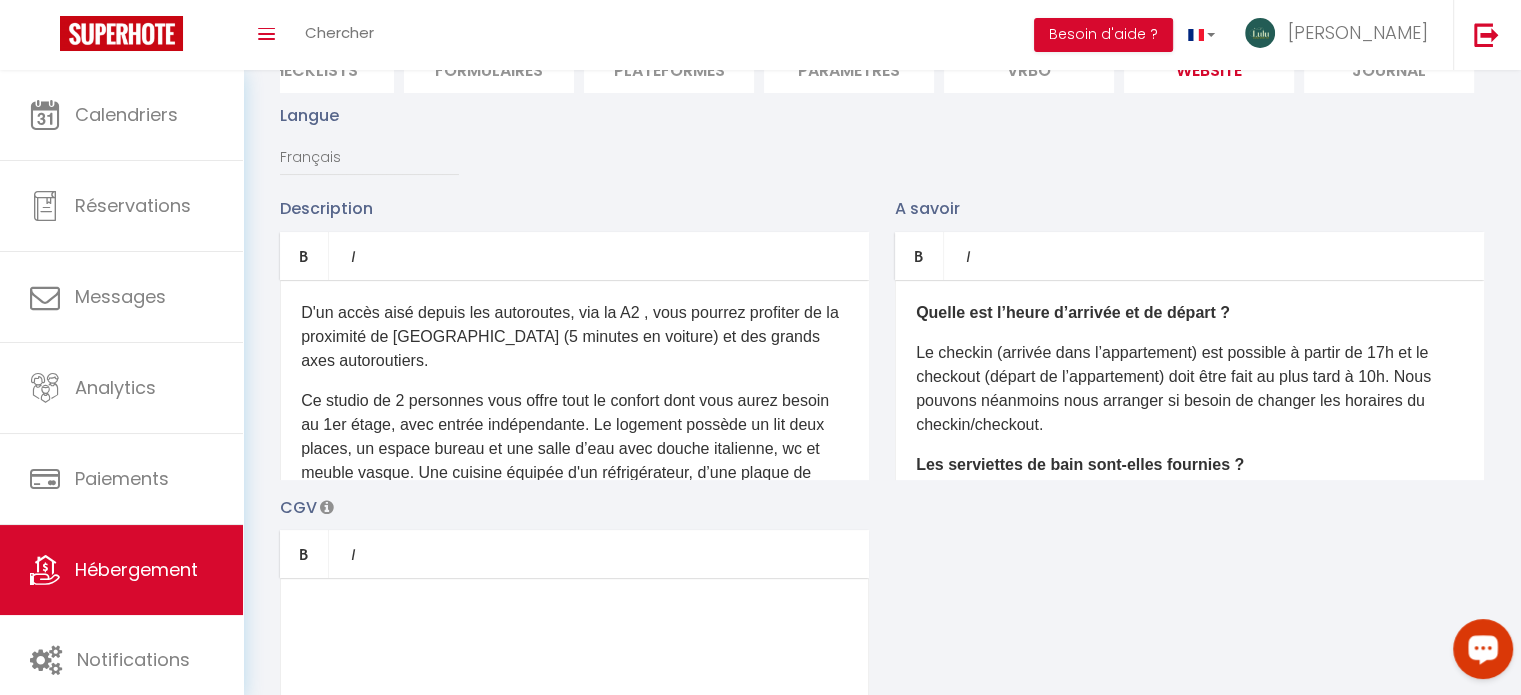click on "D'un accès aisé depuis les autoroutes, via la A2 , vous pourrez profiter de la proximité de [GEOGRAPHIC_DATA] (5 minutes en voiture) et des grands axes autoroutiers.
Ce studio de 2 personnes vous offre tout le confort dont vous aurez besoin au 1er étage, avec entrée indépendante. Le logement possède un lit deux places, un espace bureau et une salle d’eau avec douche italienne, wc et meuble vasque. Une cuisine équipée d'un réfrigérateur, d’une plaque de cuisson, d’un four micro ondes et de vaisselle, des dosettes de café et une machine à café sont à votre disposition. Une télé avec Netflix et le Wifi gratuit sont accessibles gratuitement. Aucun soucis pour stationner, avec un parking à l’arrière du bâtiment et du stationnement dans la rue. Linge de lit et de toilette fournis." at bounding box center [574, 380] 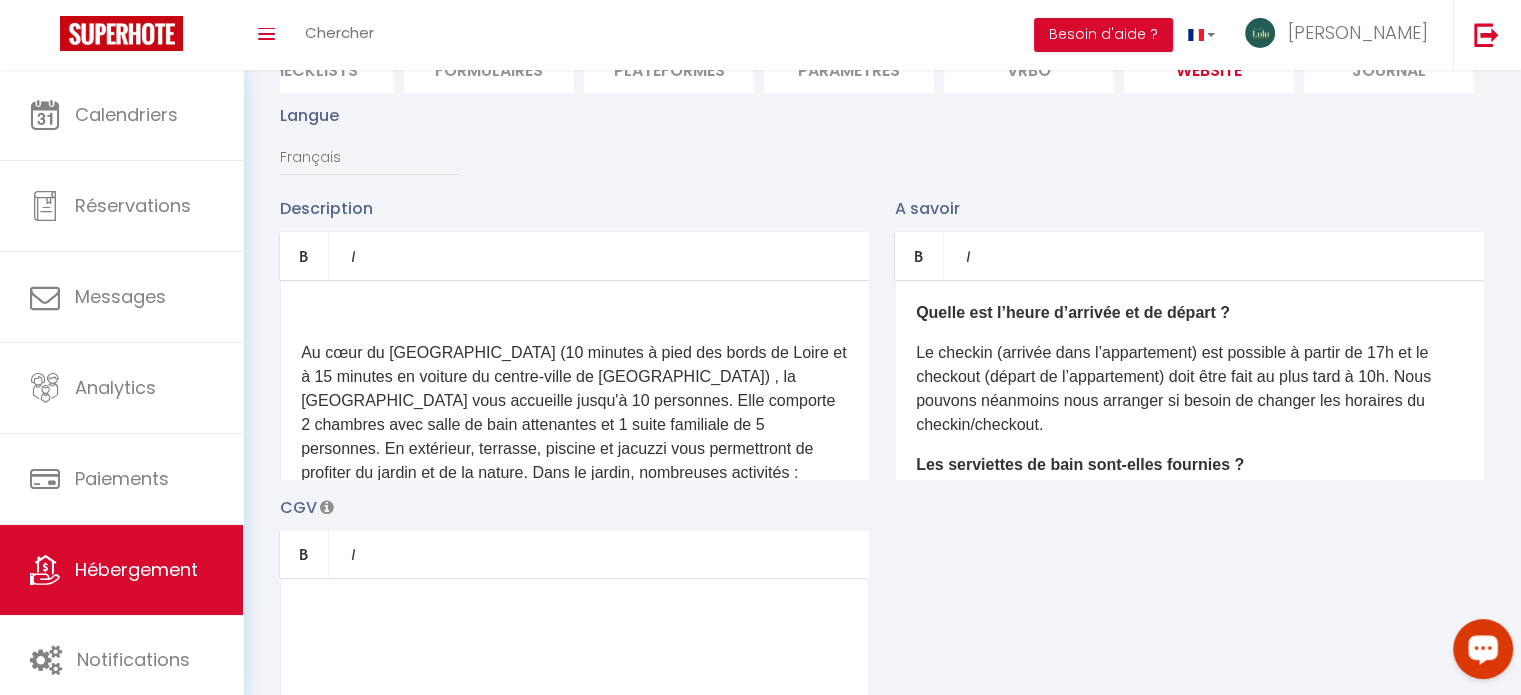 click at bounding box center [574, 313] 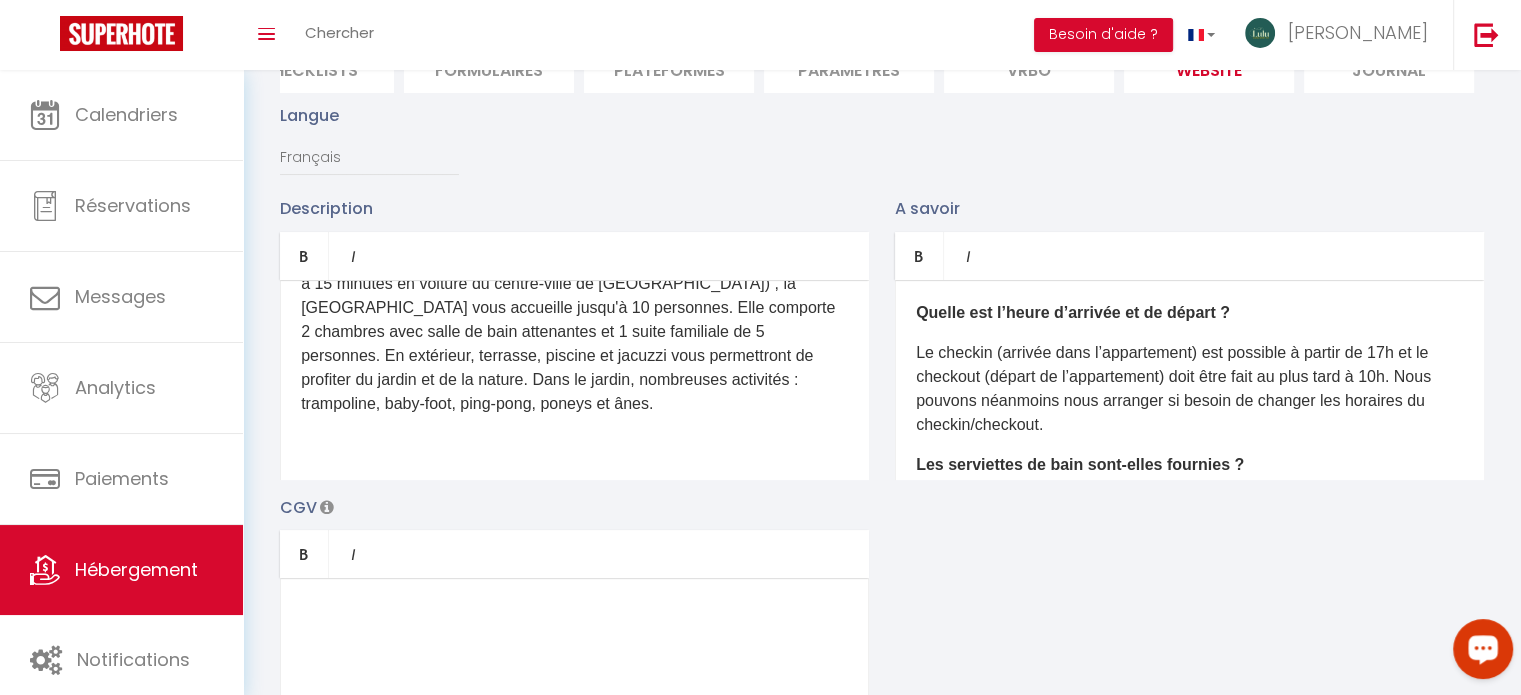 scroll, scrollTop: 69, scrollLeft: 0, axis: vertical 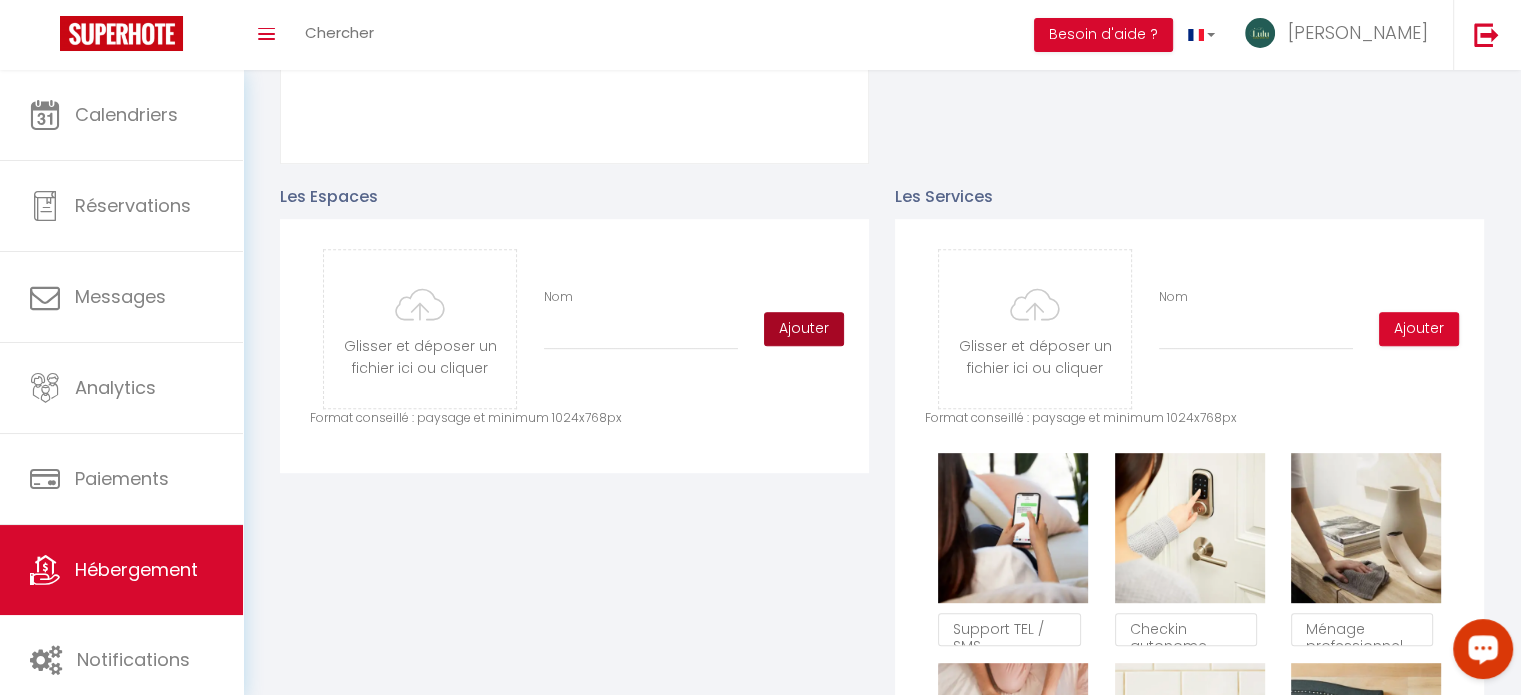 click on "Ajouter" at bounding box center [804, 329] 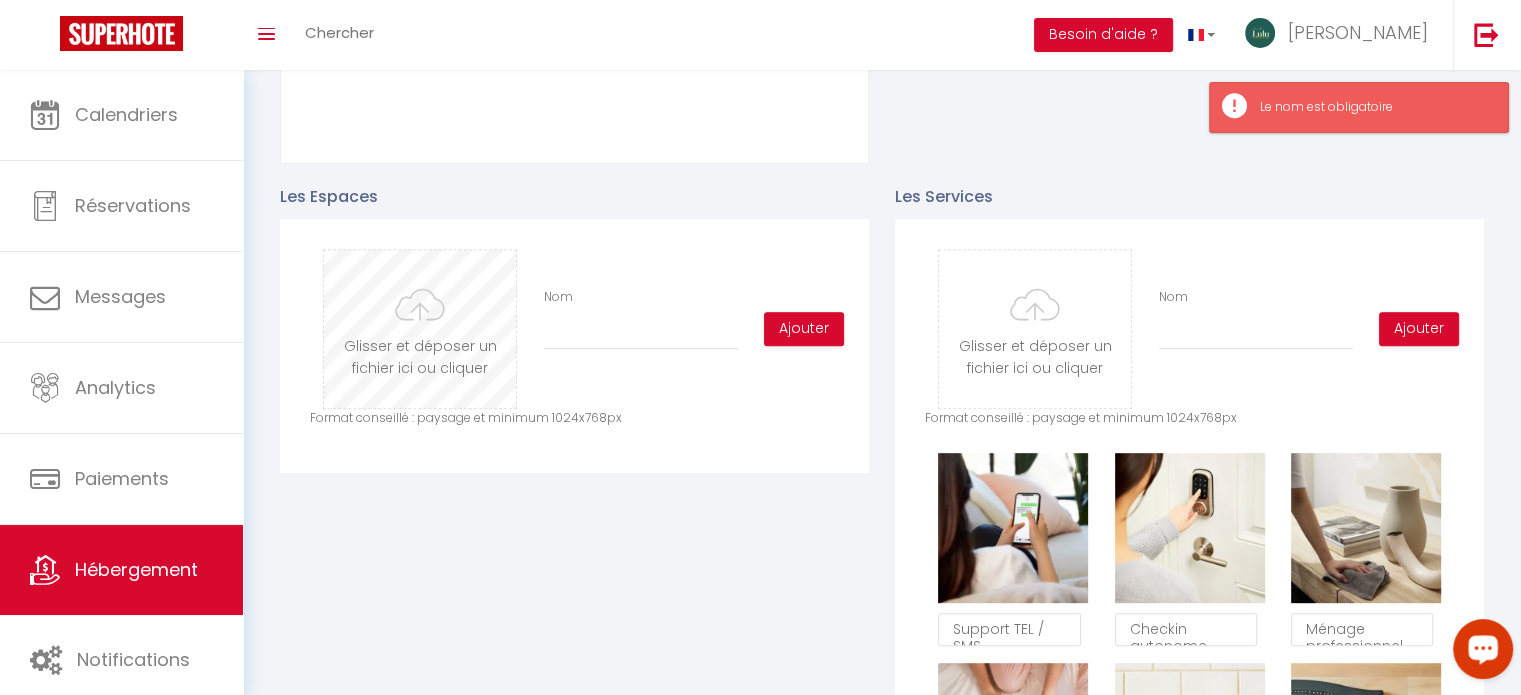 click at bounding box center [420, 329] 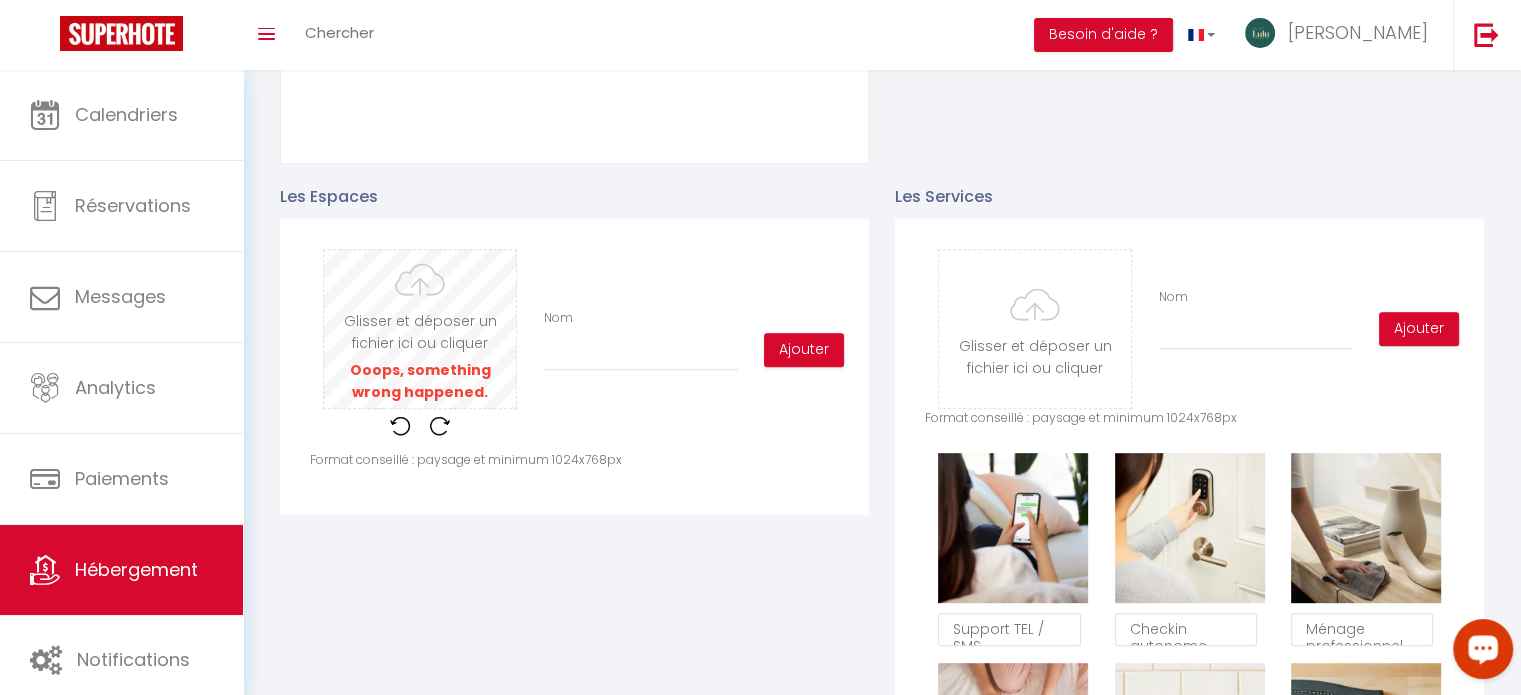click at bounding box center (420, 329) 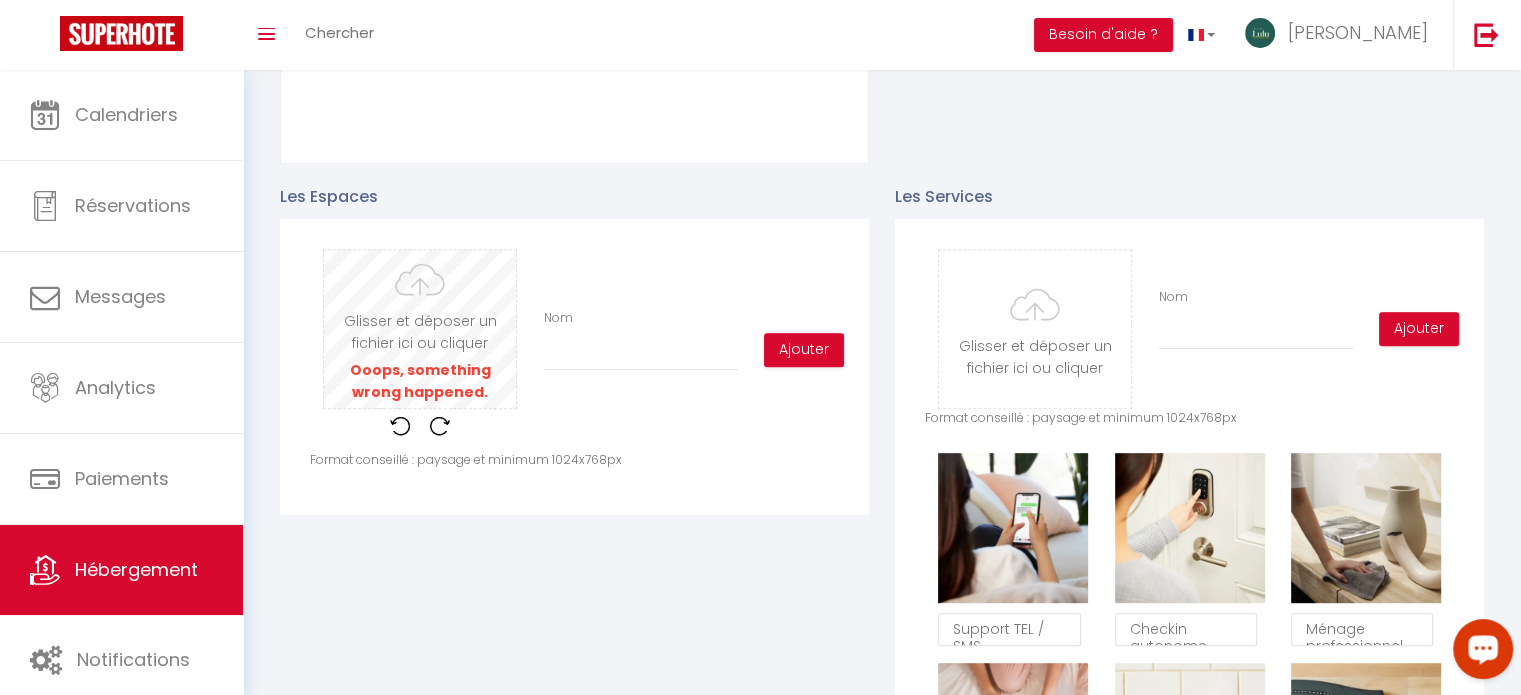 click at bounding box center [420, 329] 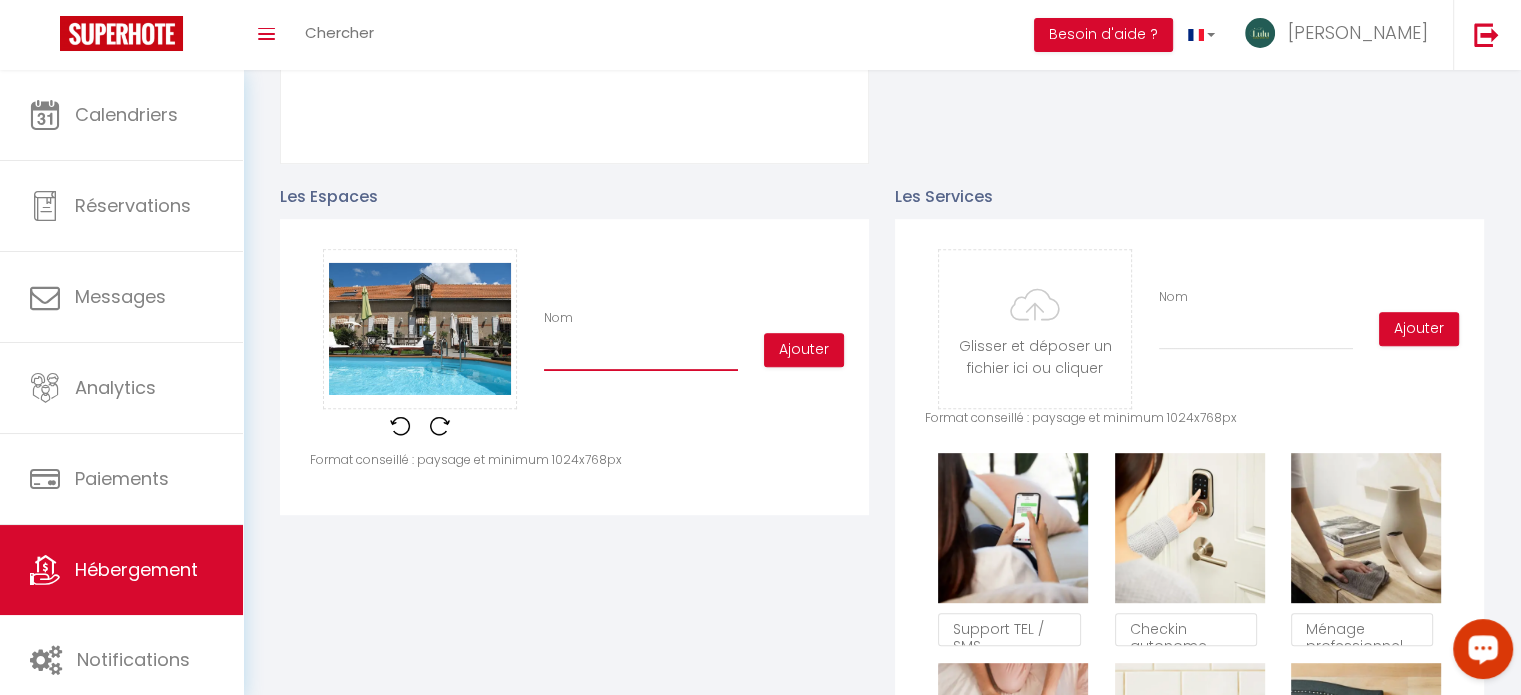 click on "Nom" at bounding box center [641, 353] 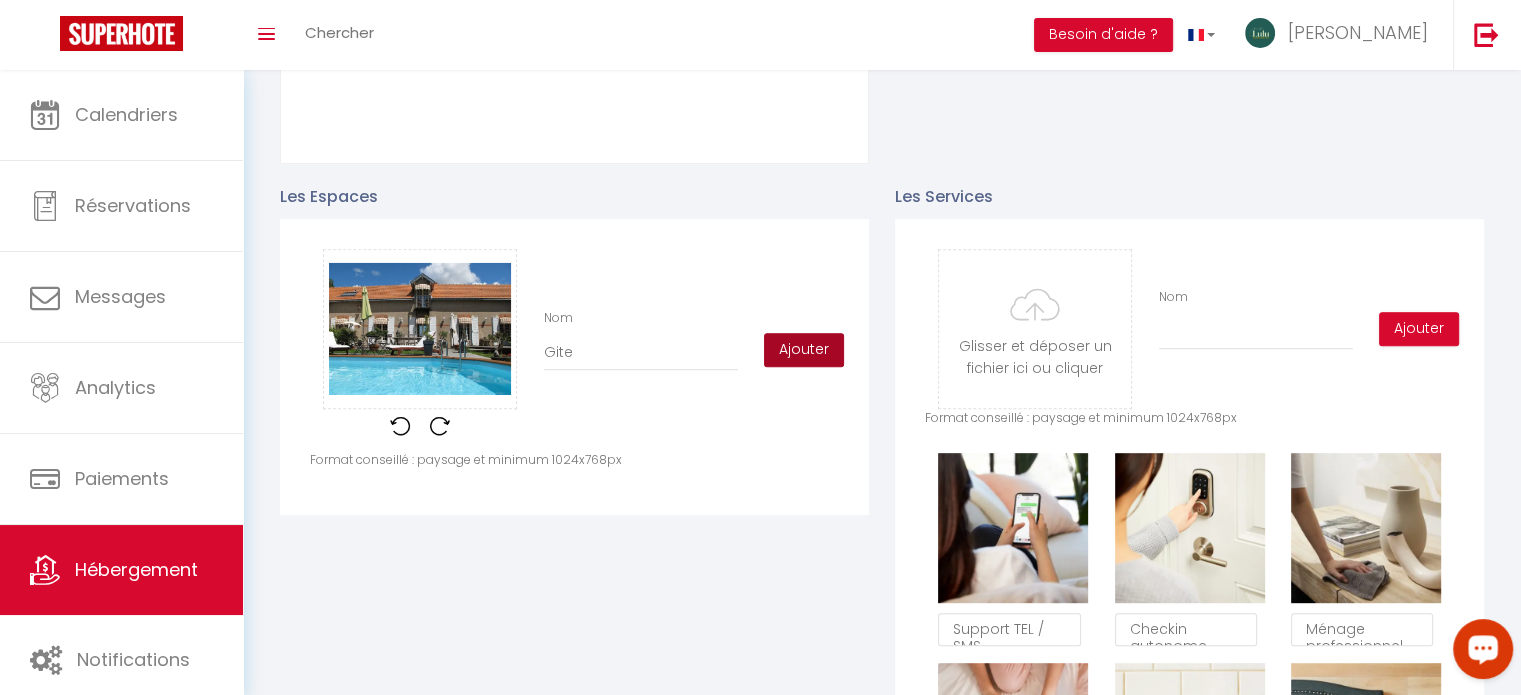 click on "Ajouter" at bounding box center [804, 350] 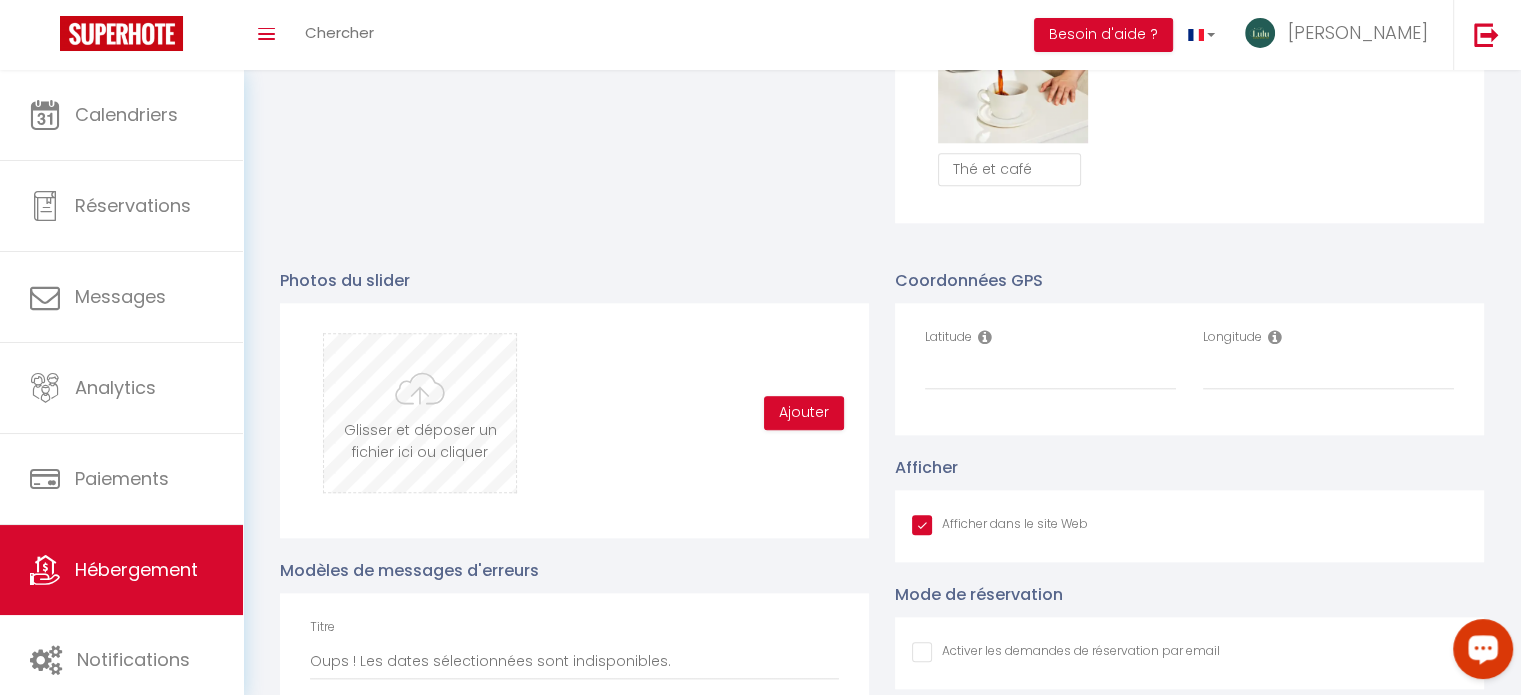 scroll, scrollTop: 1927, scrollLeft: 0, axis: vertical 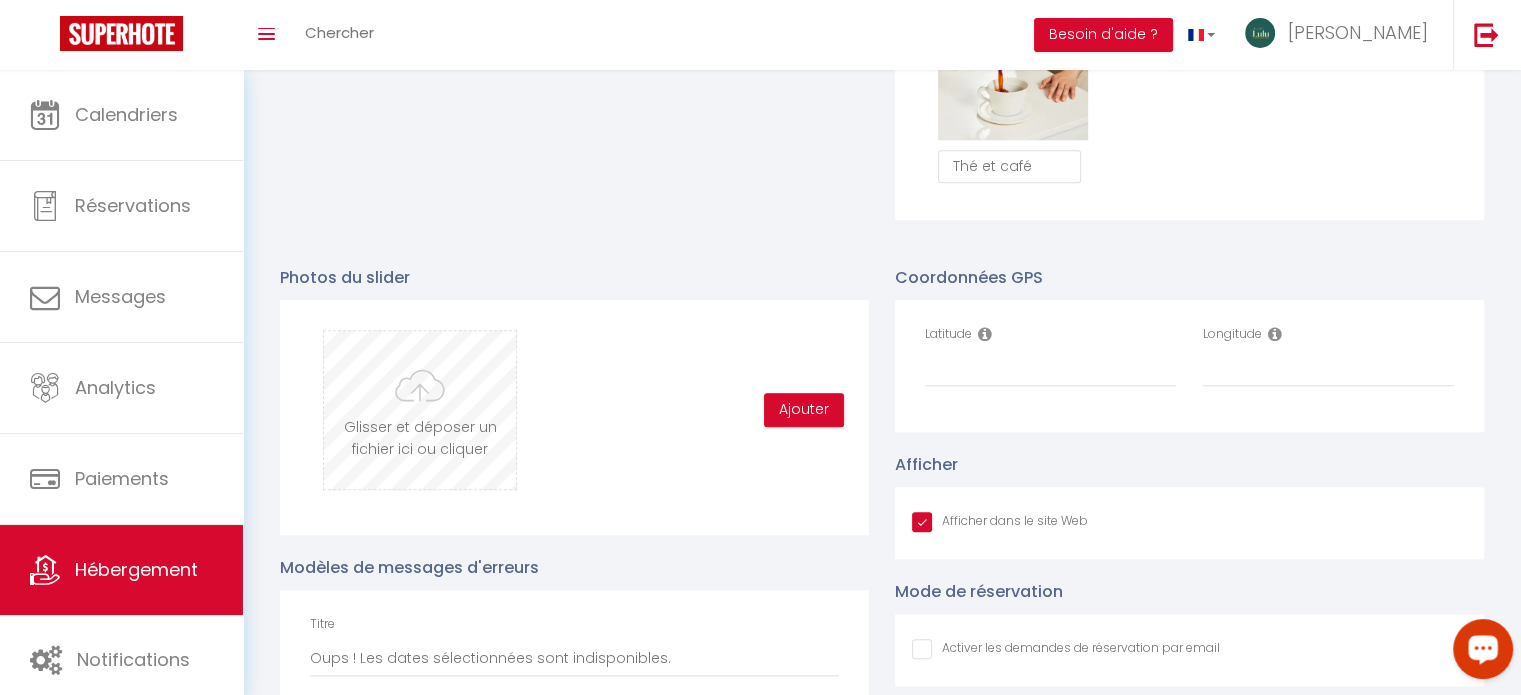 click at bounding box center (420, 410) 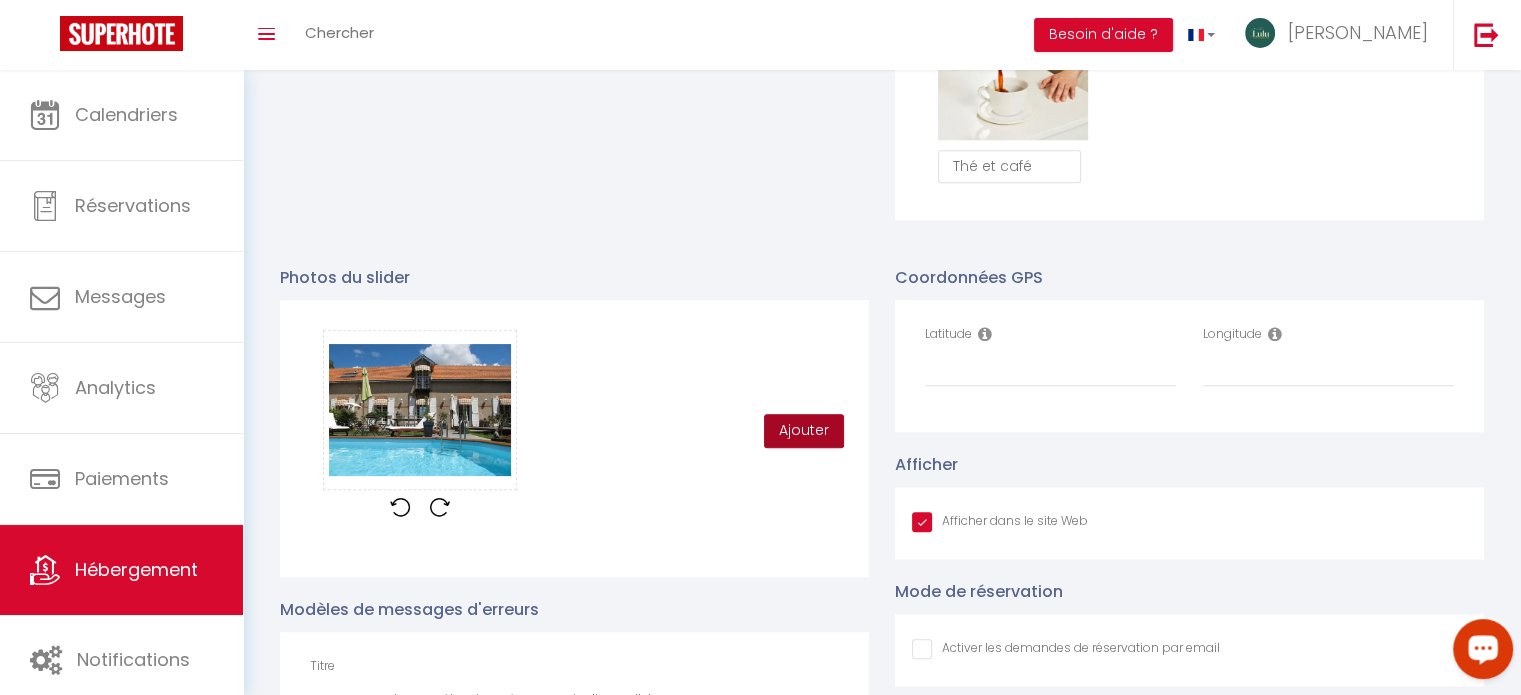 click on "Ajouter" at bounding box center (804, 431) 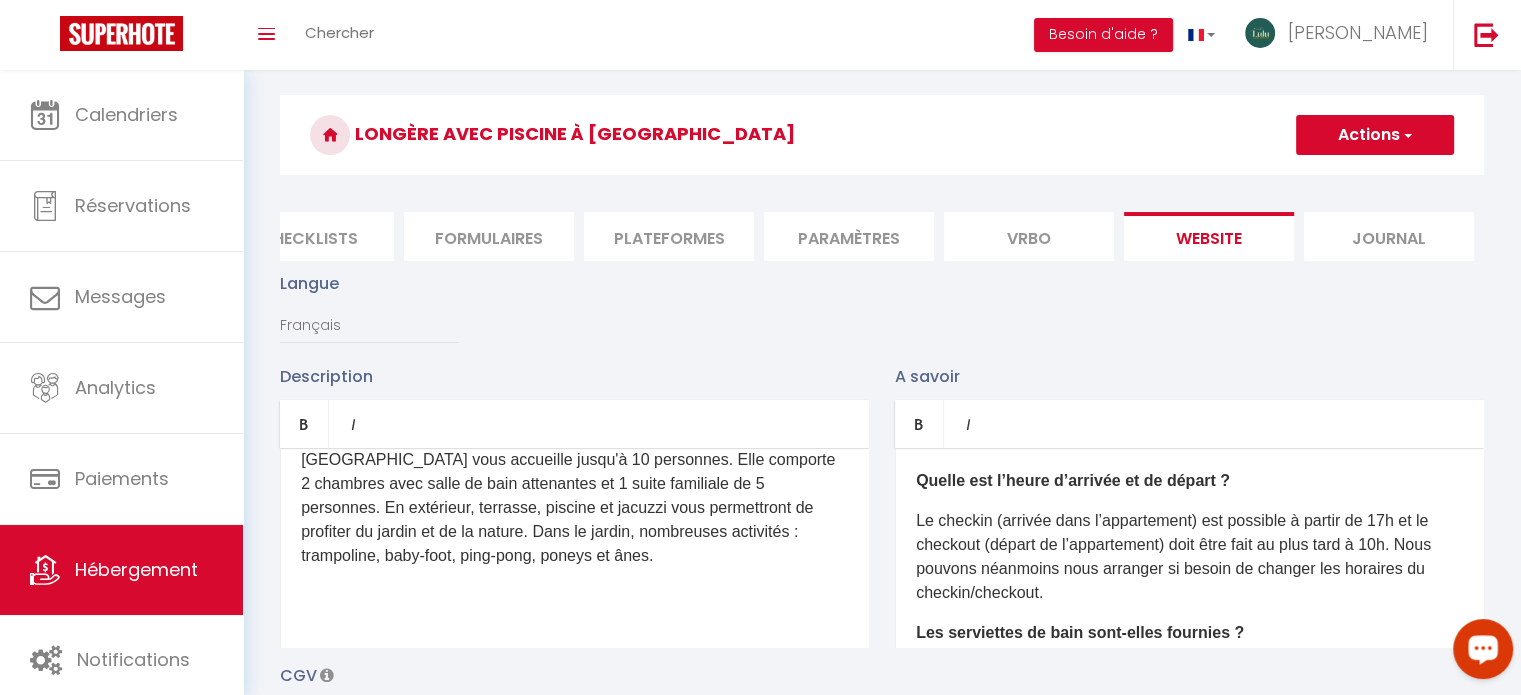 scroll, scrollTop: 0, scrollLeft: 0, axis: both 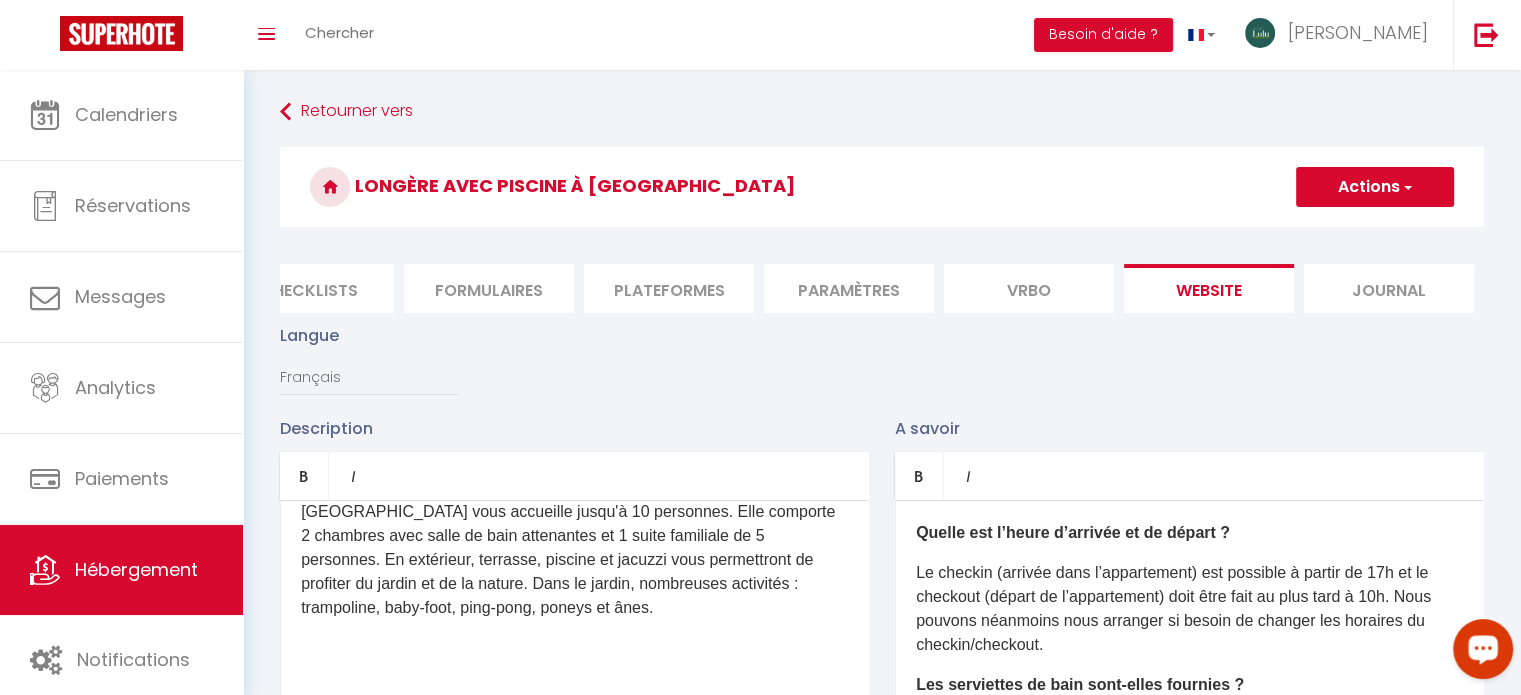 click on "Actions" at bounding box center (1375, 187) 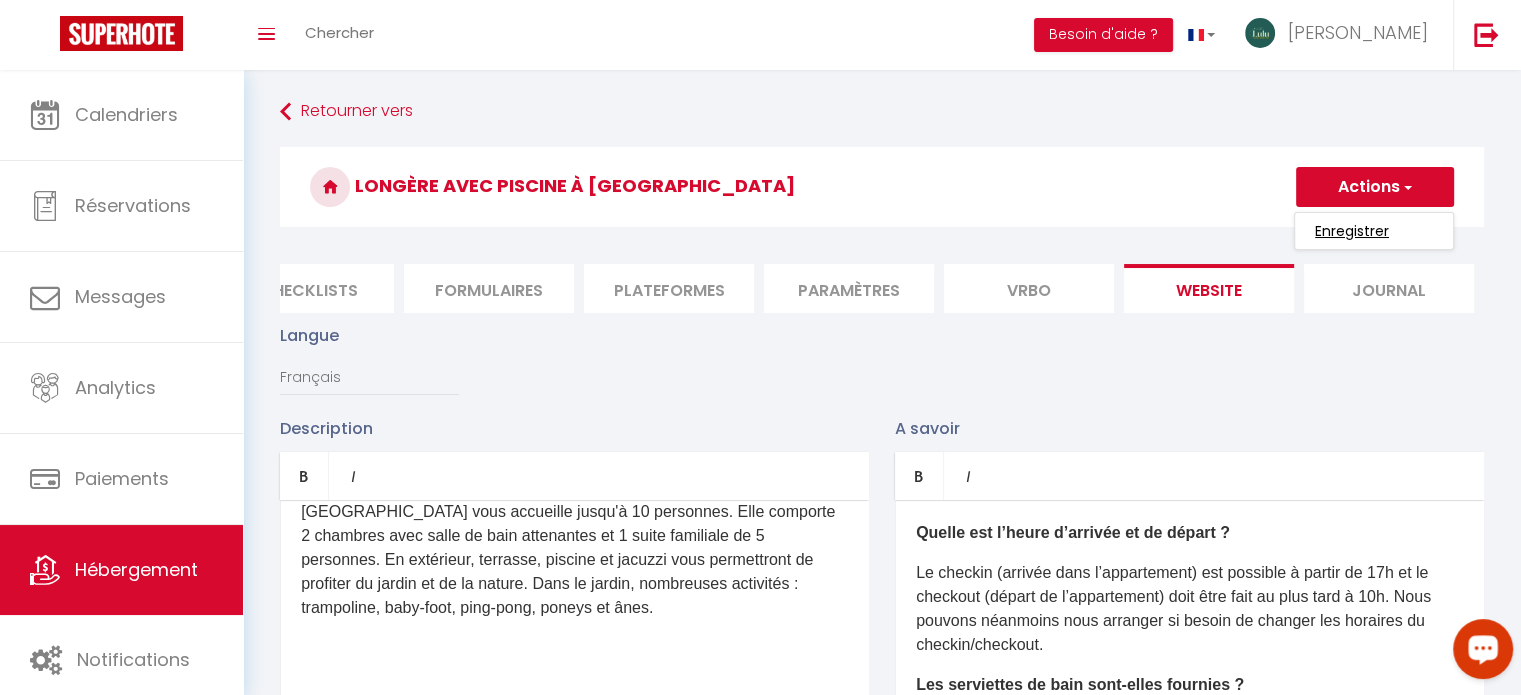 click on "Enregistrer" at bounding box center [1352, 231] 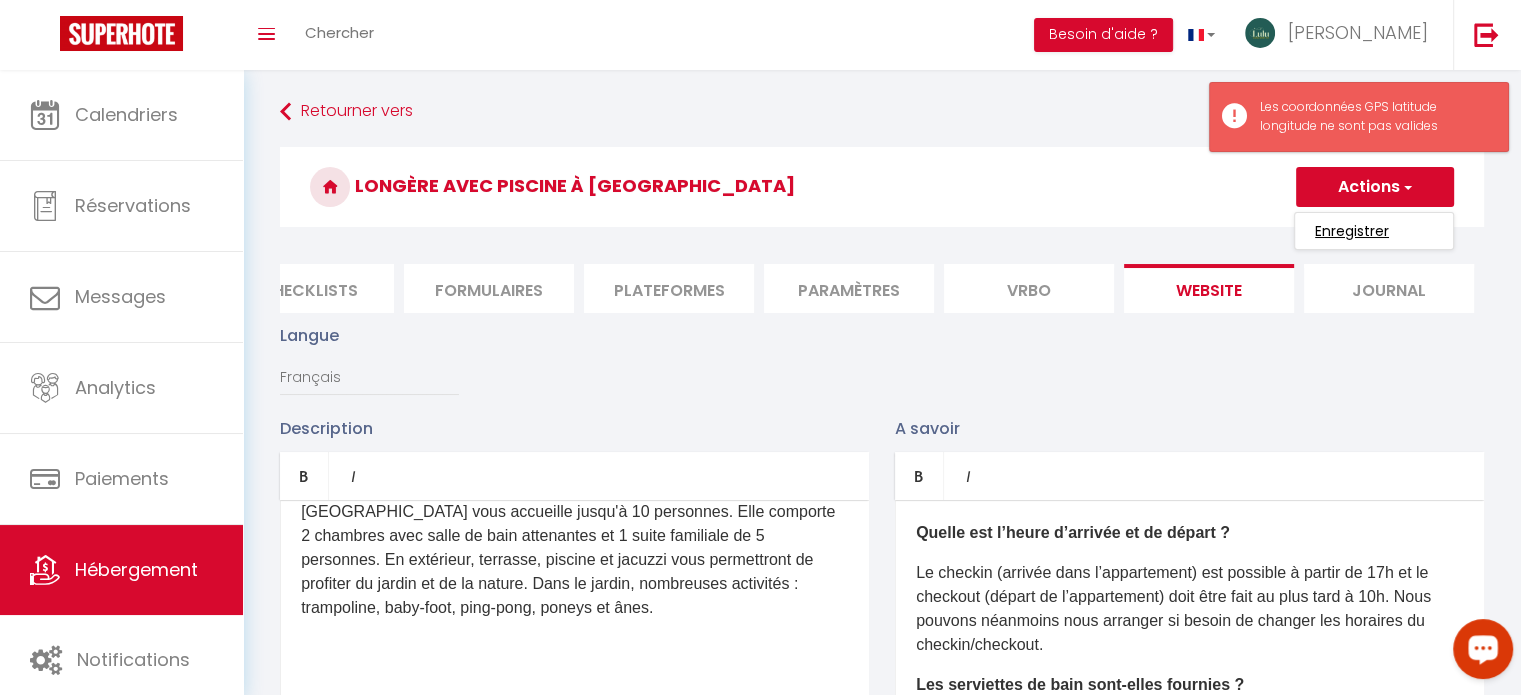 click on "Enregistrer" at bounding box center (1352, 231) 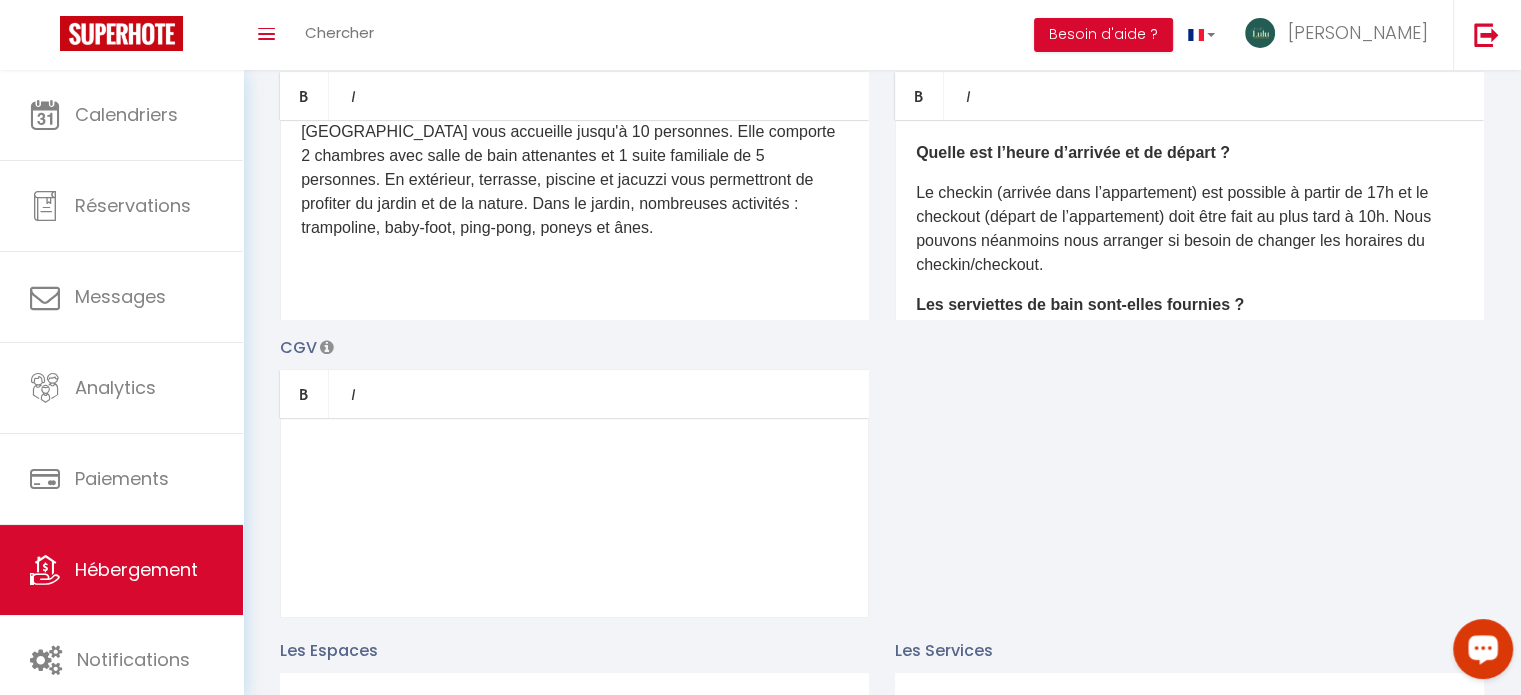 scroll, scrollTop: 384, scrollLeft: 0, axis: vertical 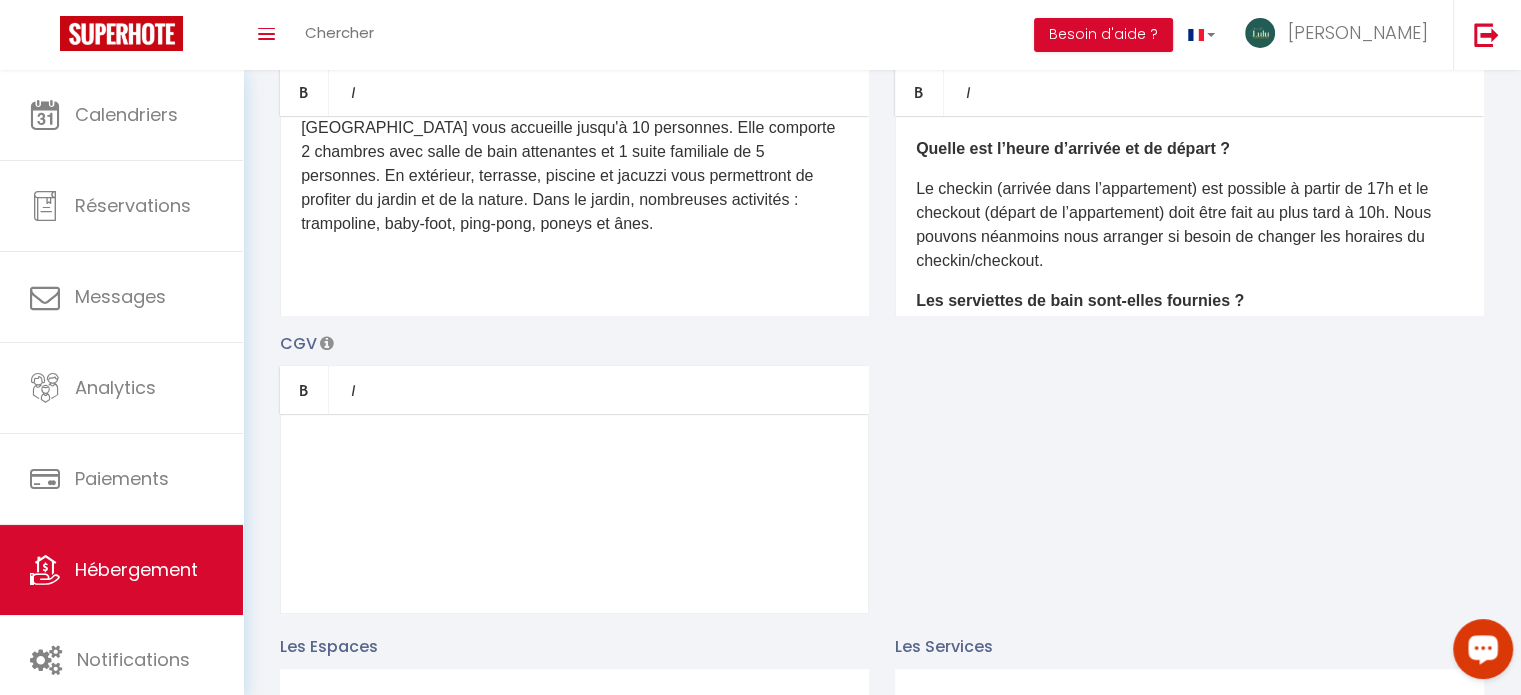 click at bounding box center [574, 514] 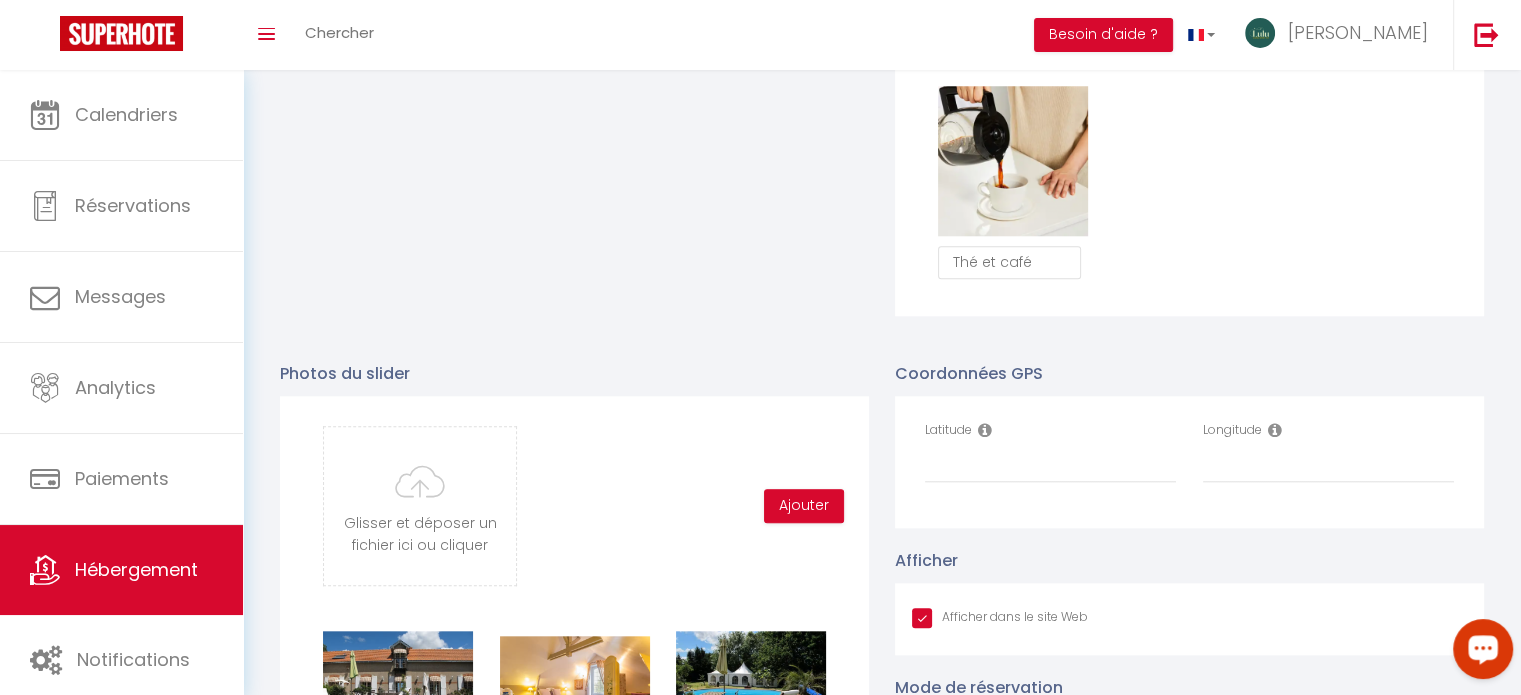 scroll, scrollTop: 1850, scrollLeft: 0, axis: vertical 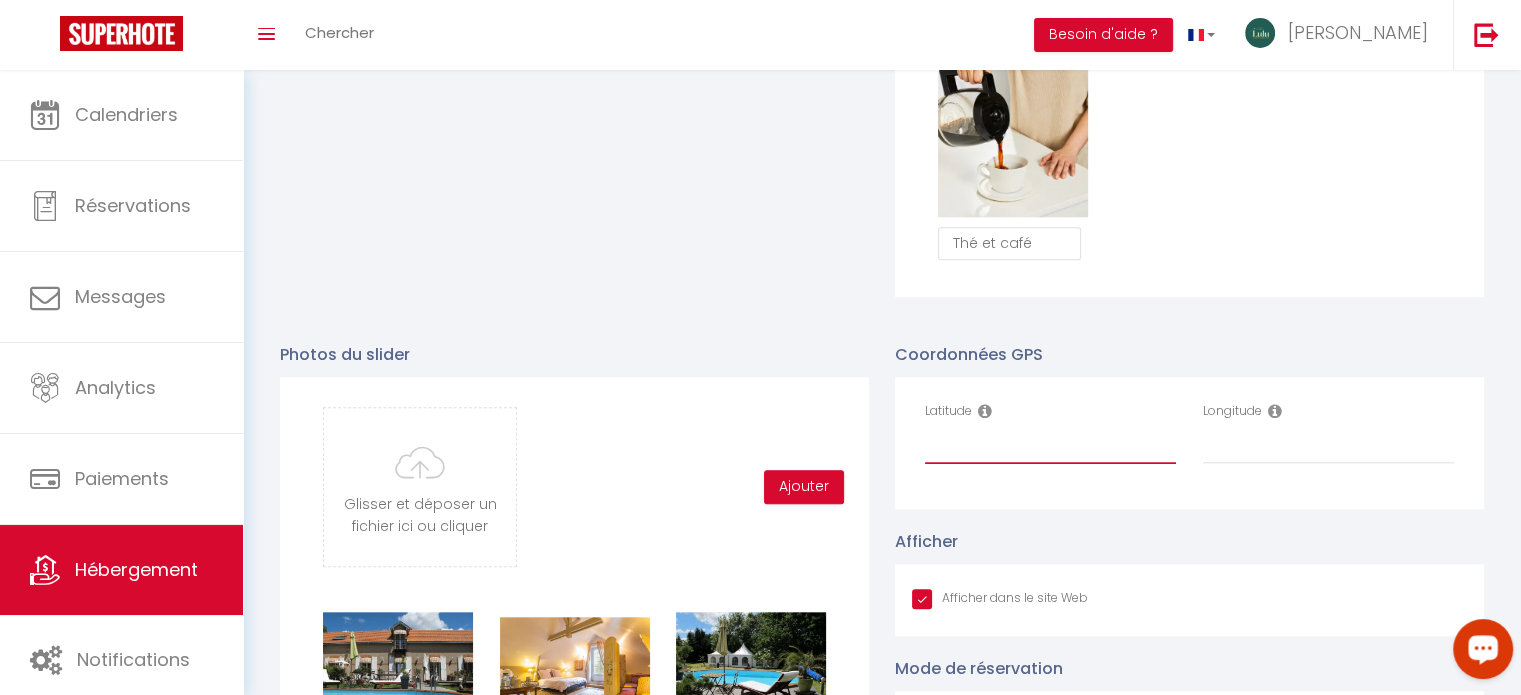 click on "Latitude" at bounding box center (1050, 446) 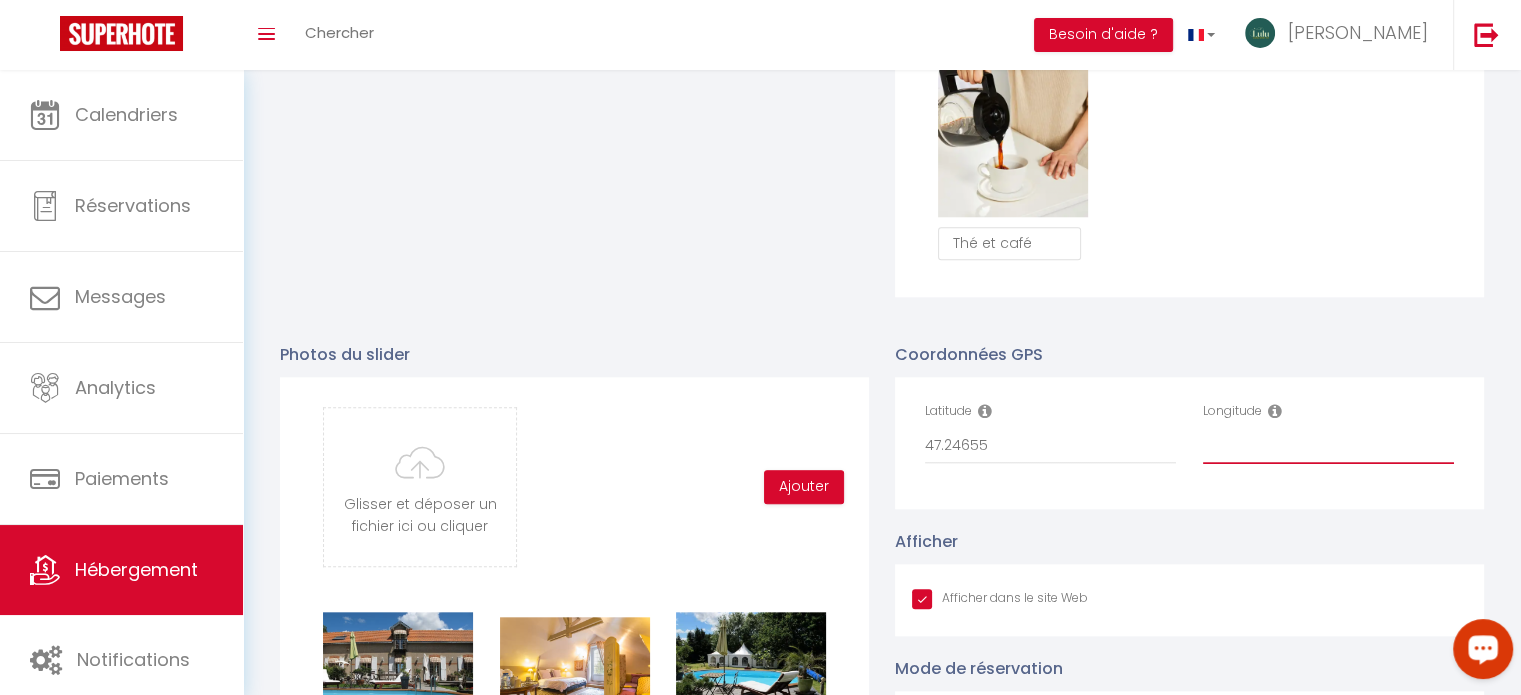 click on "Longitude" at bounding box center (1328, 446) 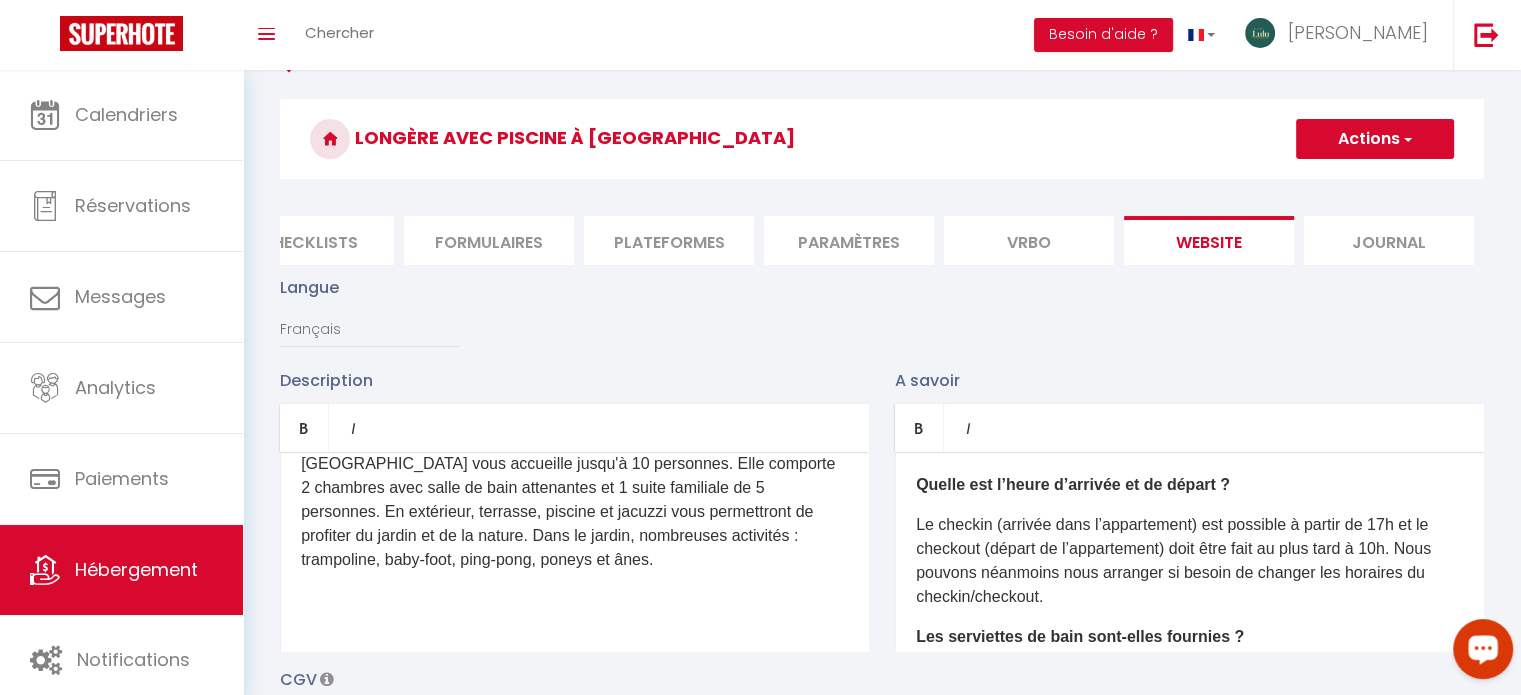 scroll, scrollTop: 0, scrollLeft: 0, axis: both 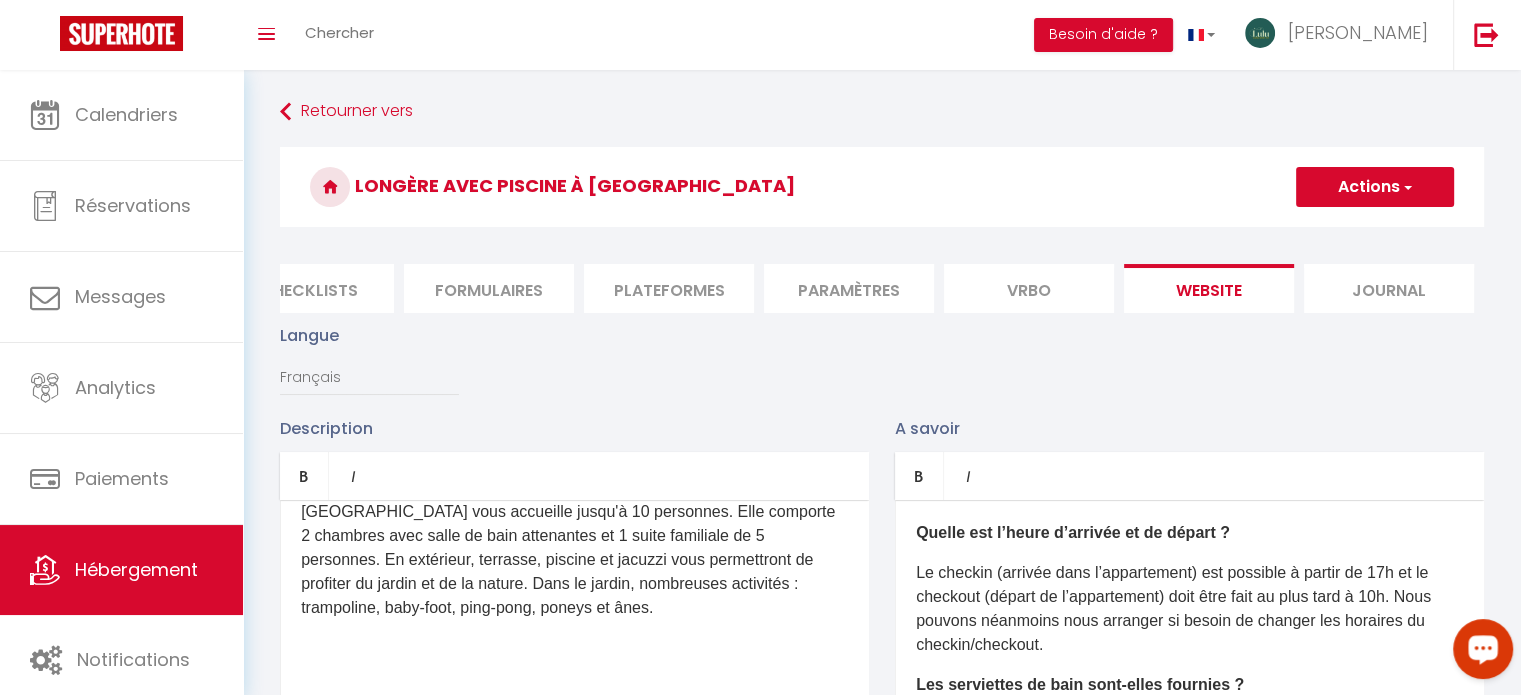 click on "Actions" at bounding box center [1375, 187] 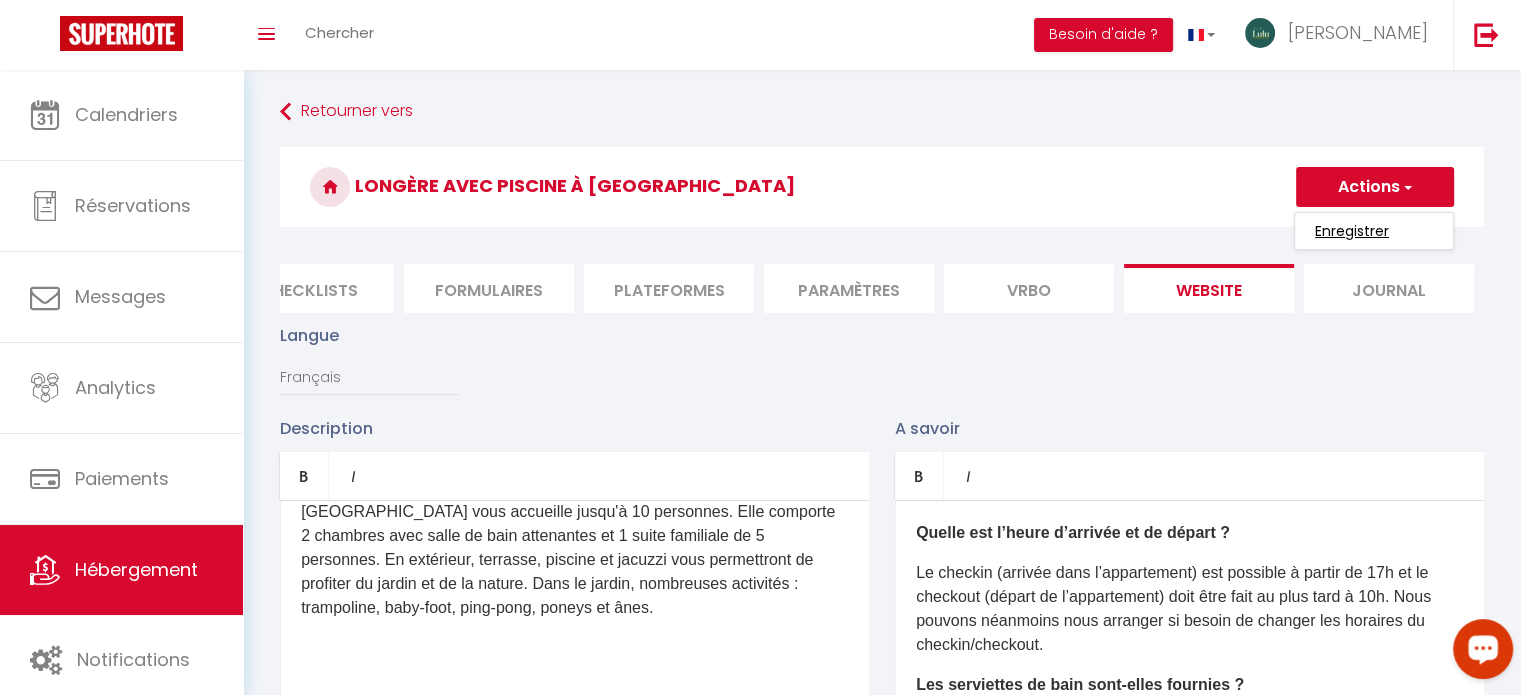 click on "Enregistrer" at bounding box center [1352, 231] 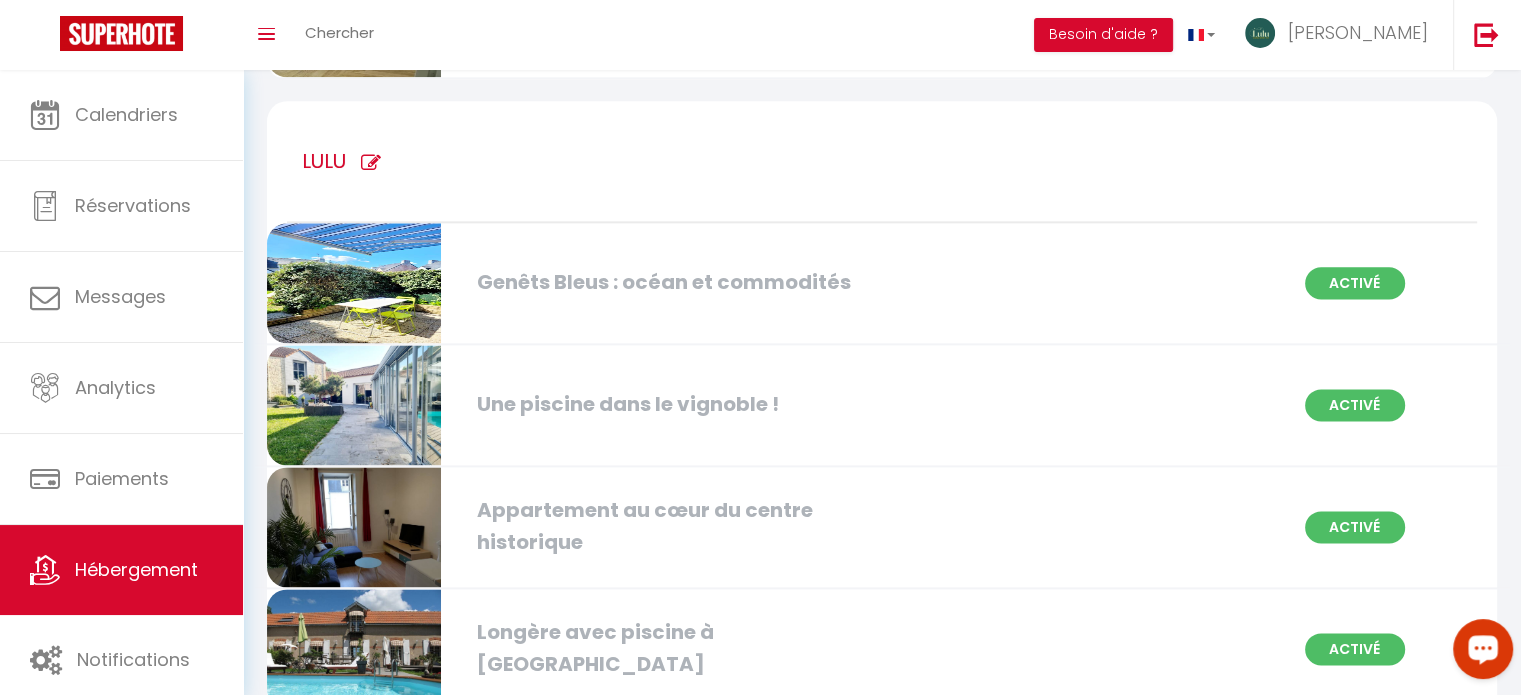 scroll, scrollTop: 2581, scrollLeft: 0, axis: vertical 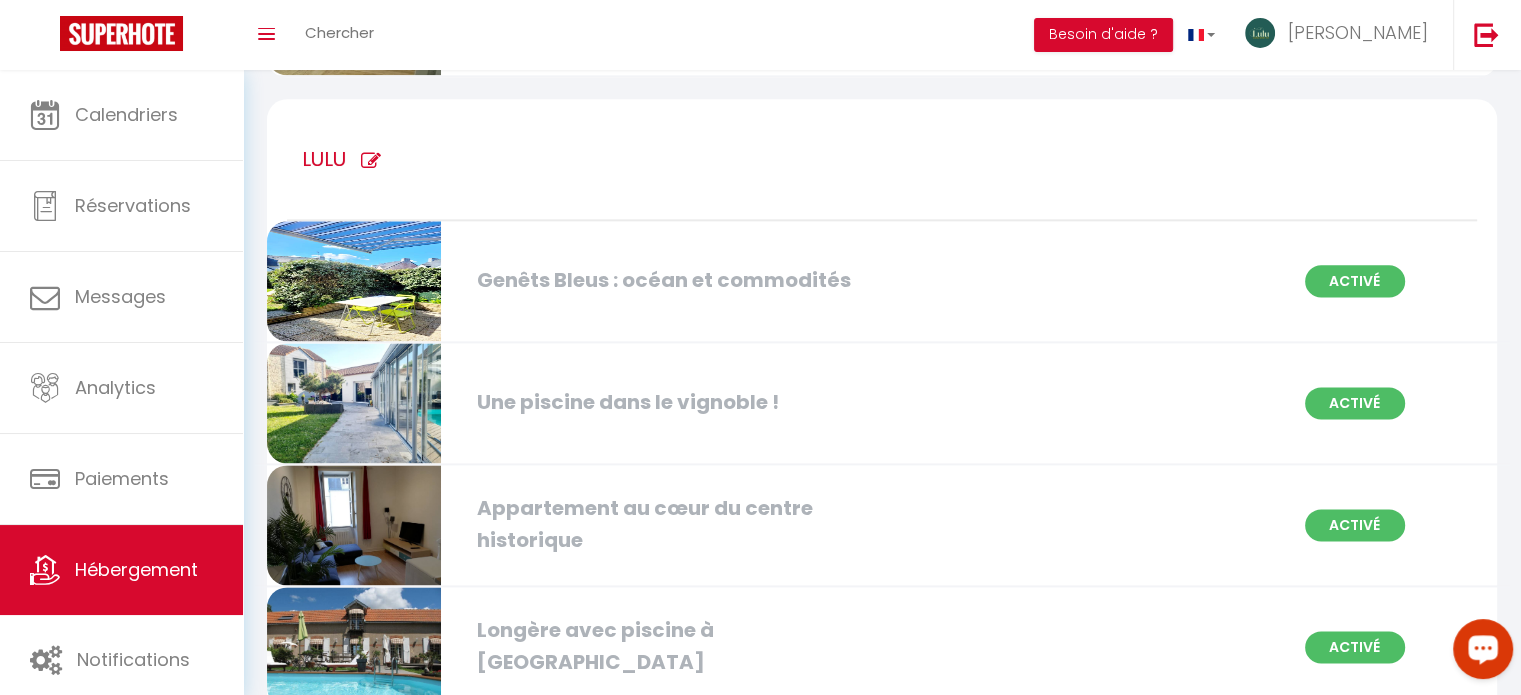click at bounding box center [354, 281] 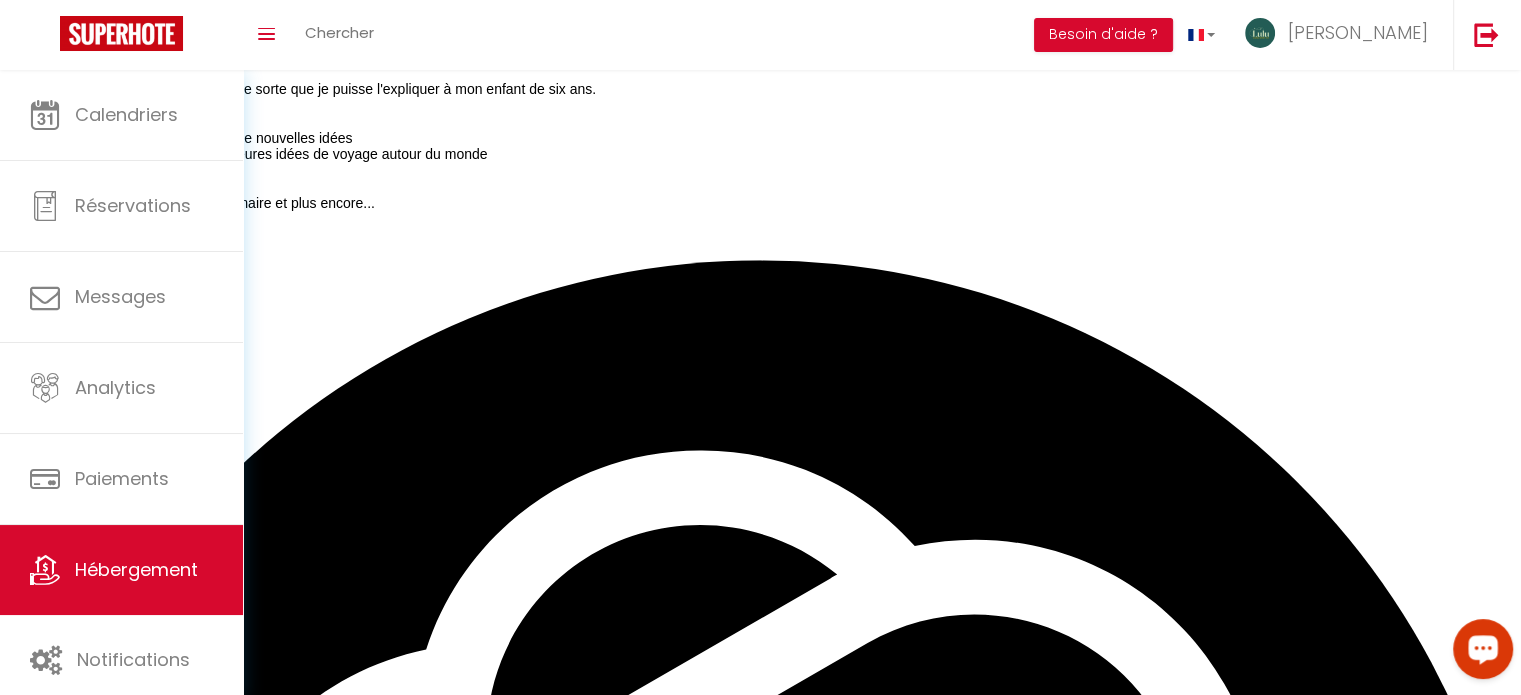 scroll, scrollTop: 0, scrollLeft: 0, axis: both 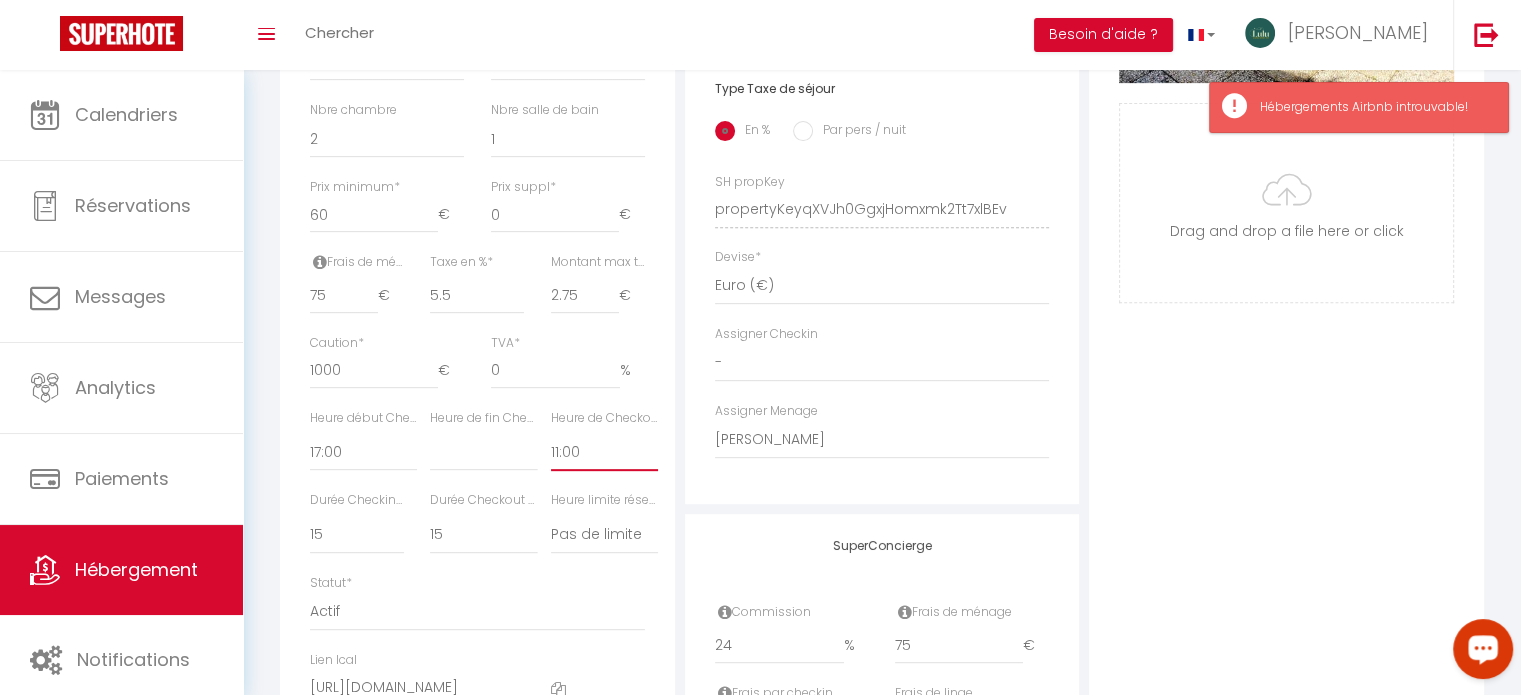 click on "00:00
00:15
00:30
00:45
01:00
01:15
01:30
01:45
02:00
02:15
02:30
02:45
03:00" at bounding box center [604, 452] 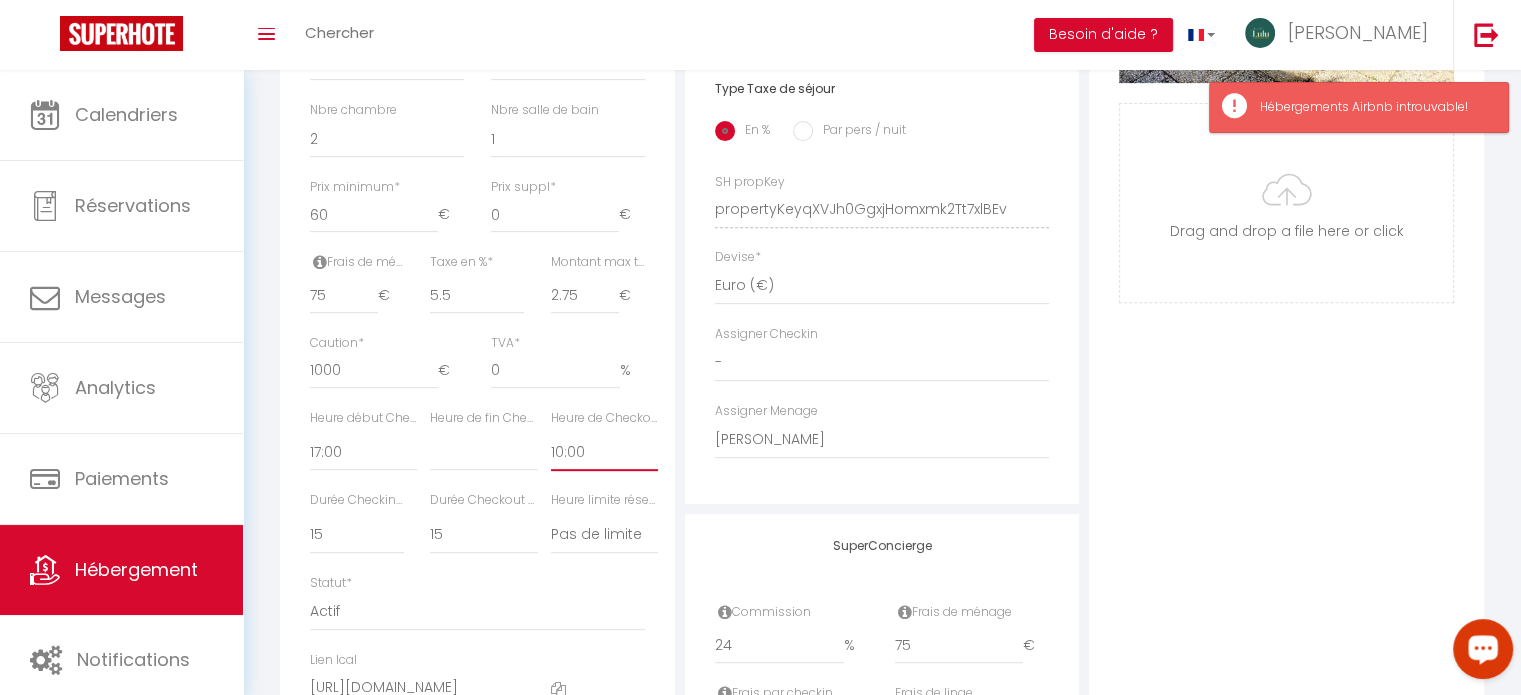 click on "00:00
00:15
00:30
00:45
01:00
01:15
01:30
01:45
02:00
02:15
02:30
02:45
03:00" at bounding box center [604, 452] 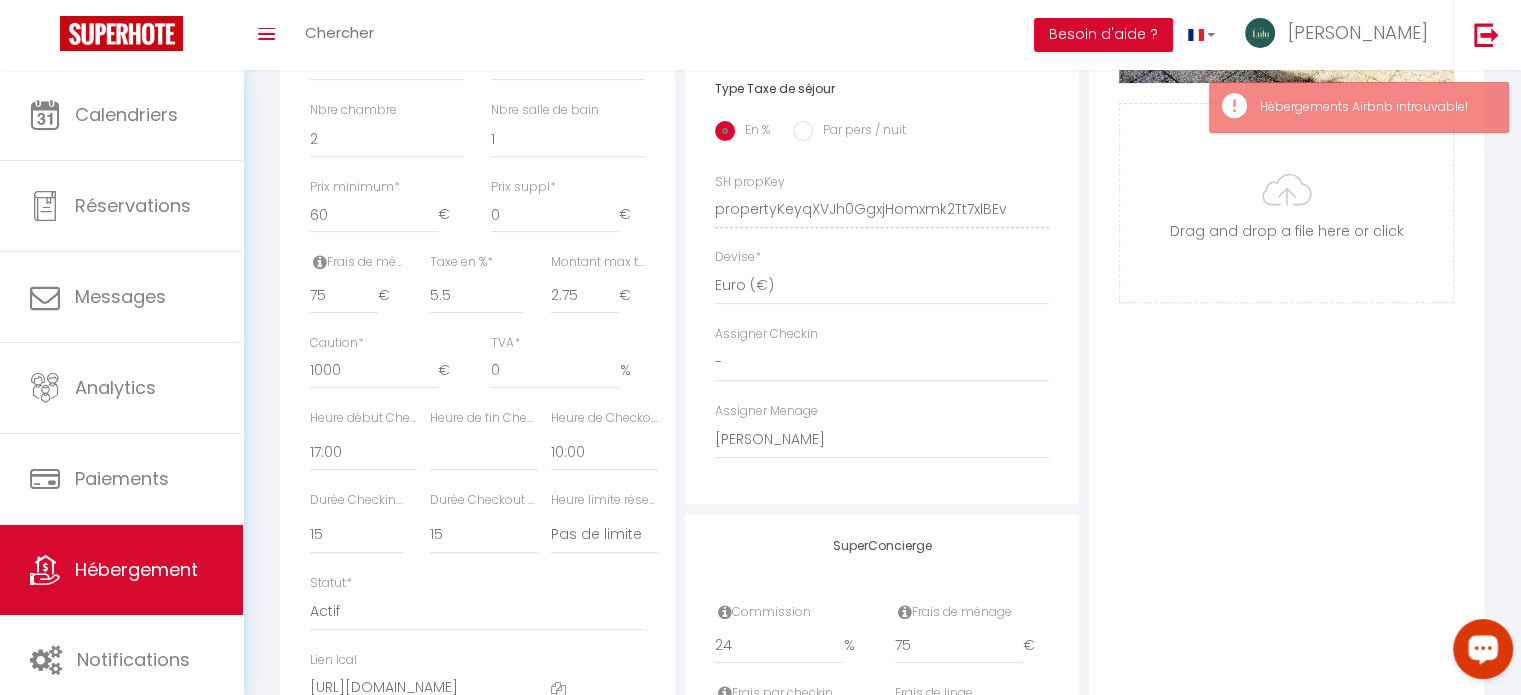 click on "Photo
Photo
Supprimer
Drag and drop a file here or click Ooops, something wrong appended. Remove   Drag and drop or click to replace" at bounding box center [1286, 195] 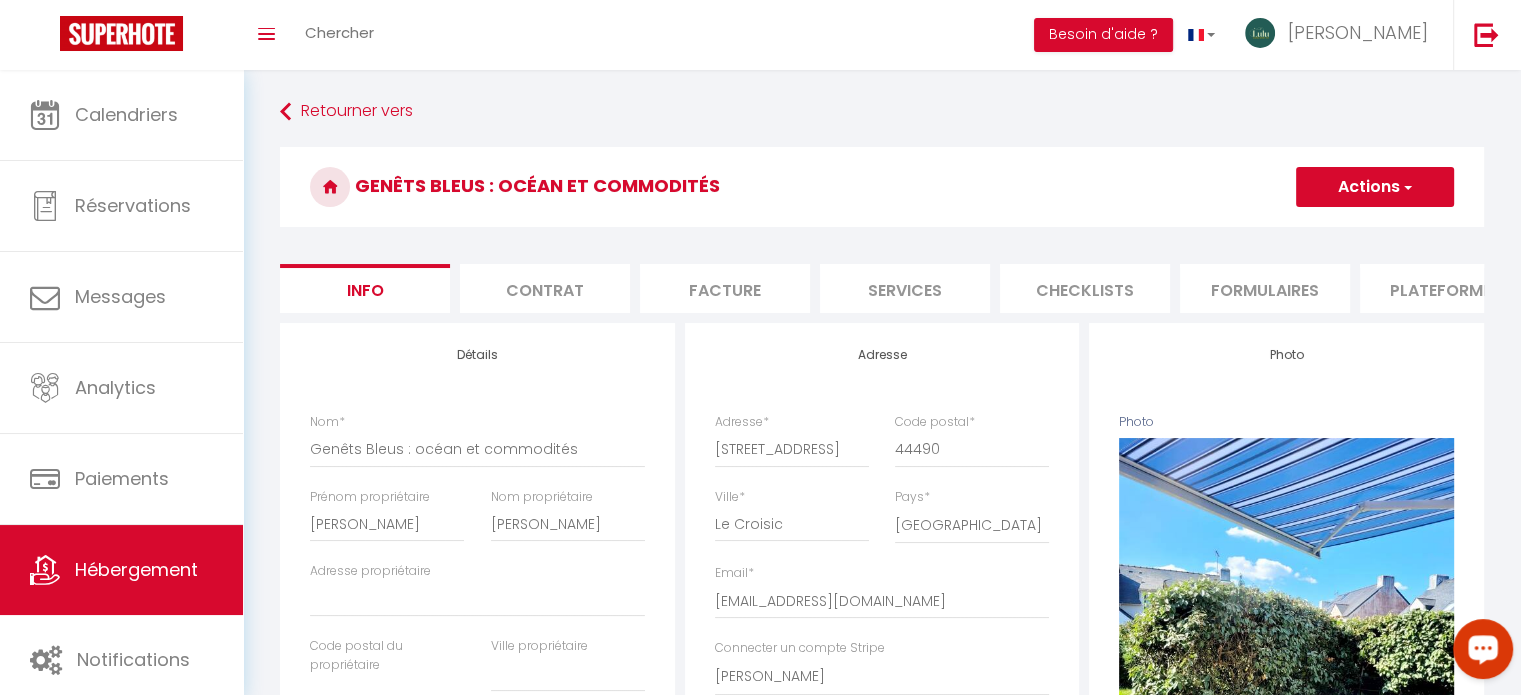 scroll, scrollTop: 0, scrollLeft: 0, axis: both 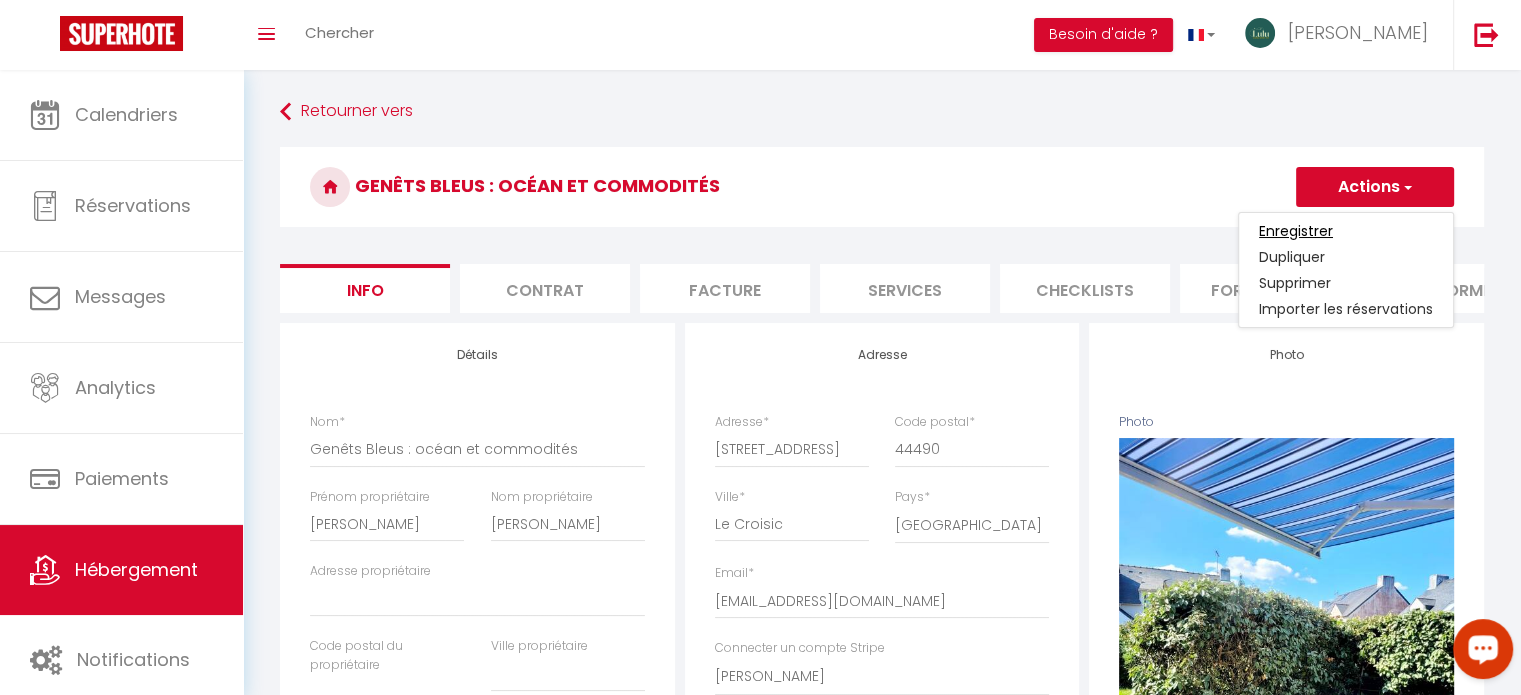 click on "Enregistrer" at bounding box center [1296, 231] 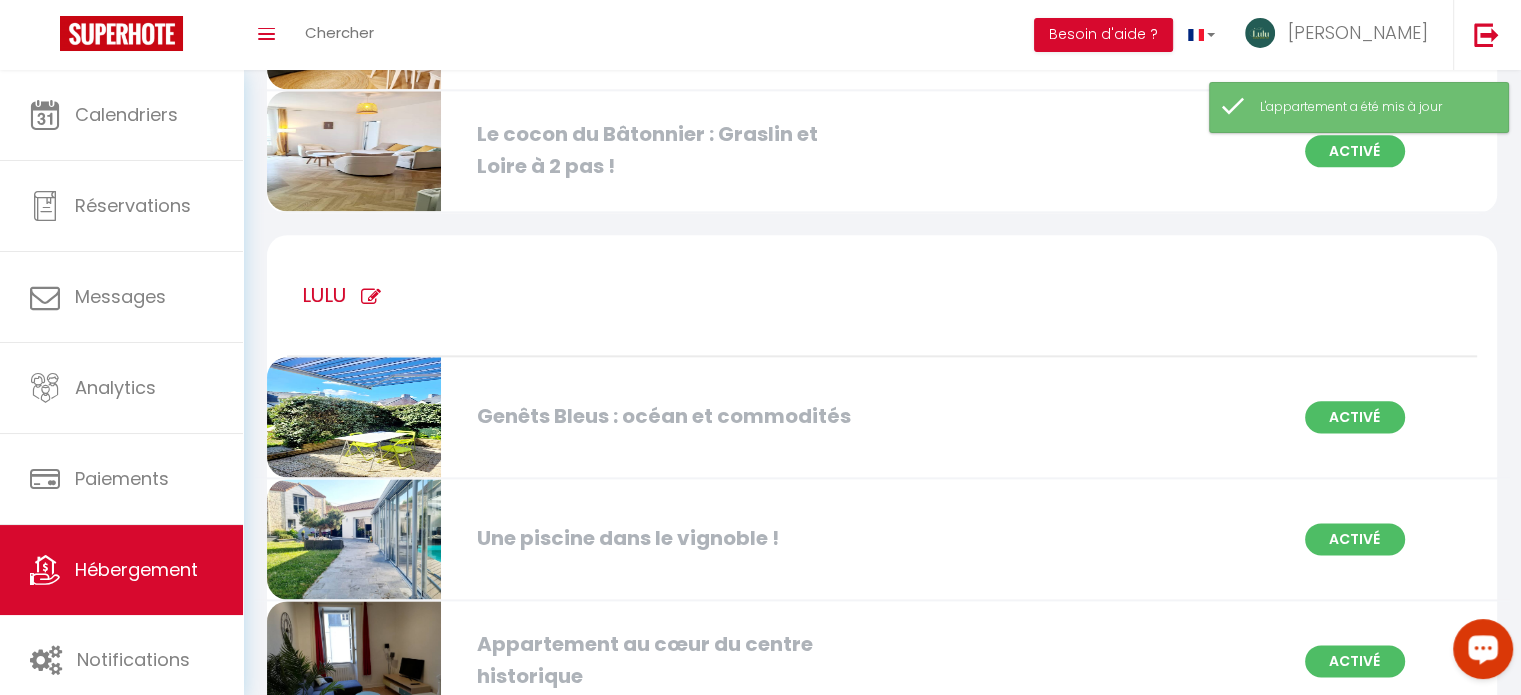 scroll, scrollTop: 2451, scrollLeft: 0, axis: vertical 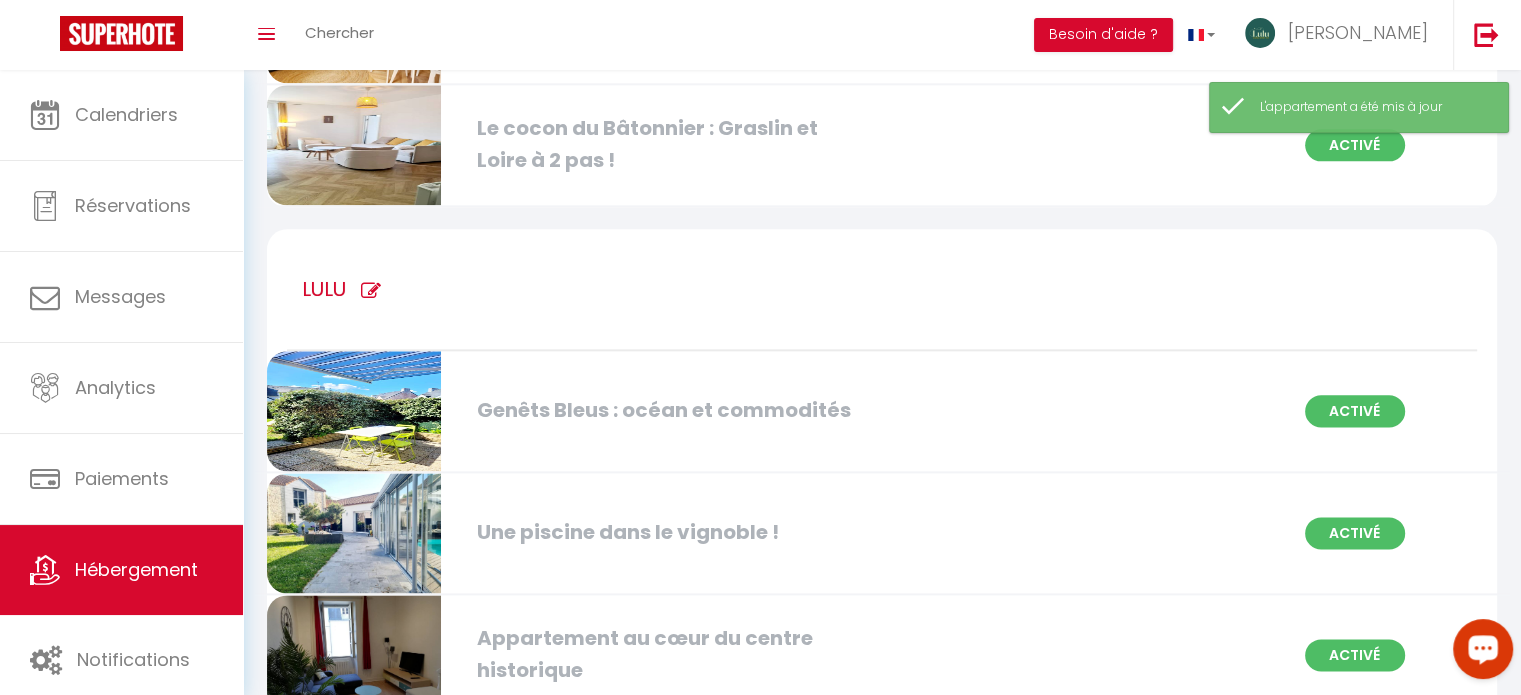 click at bounding box center [354, 411] 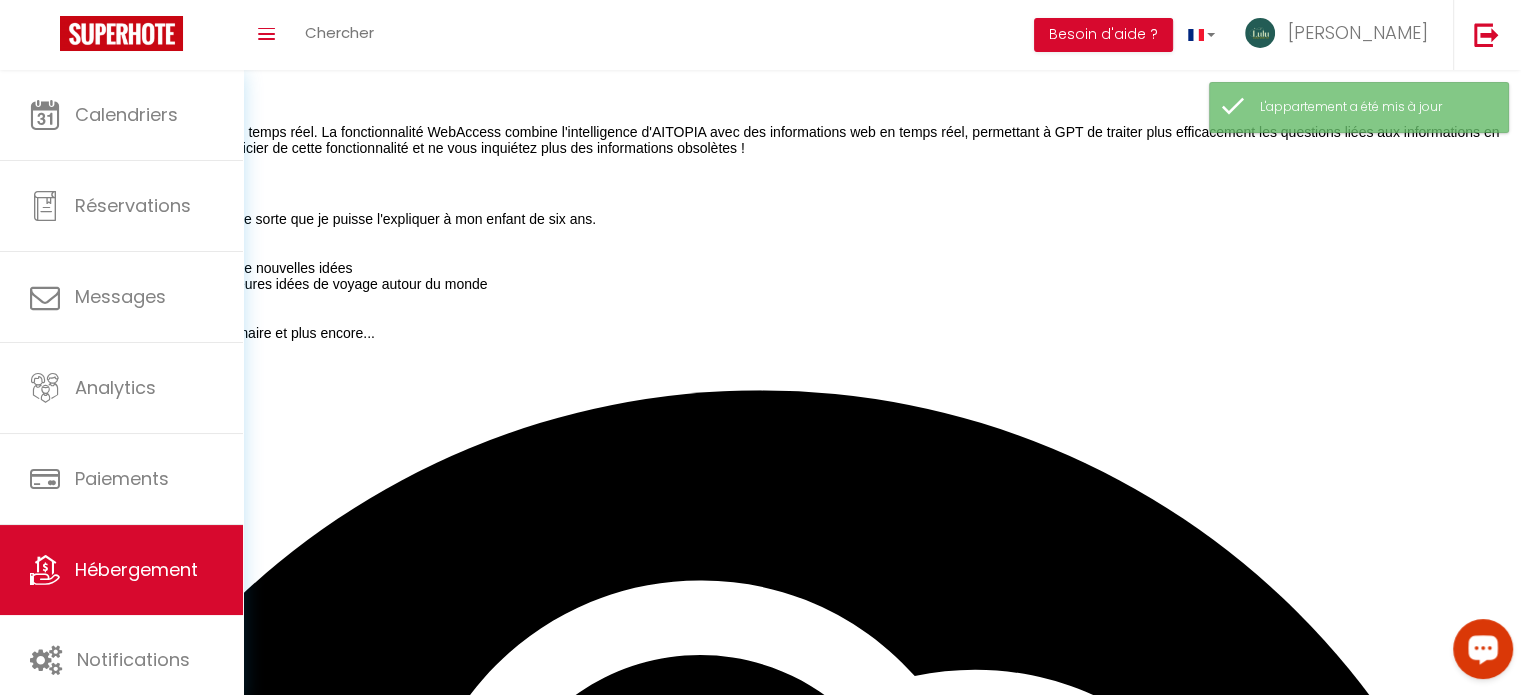 scroll, scrollTop: 0, scrollLeft: 0, axis: both 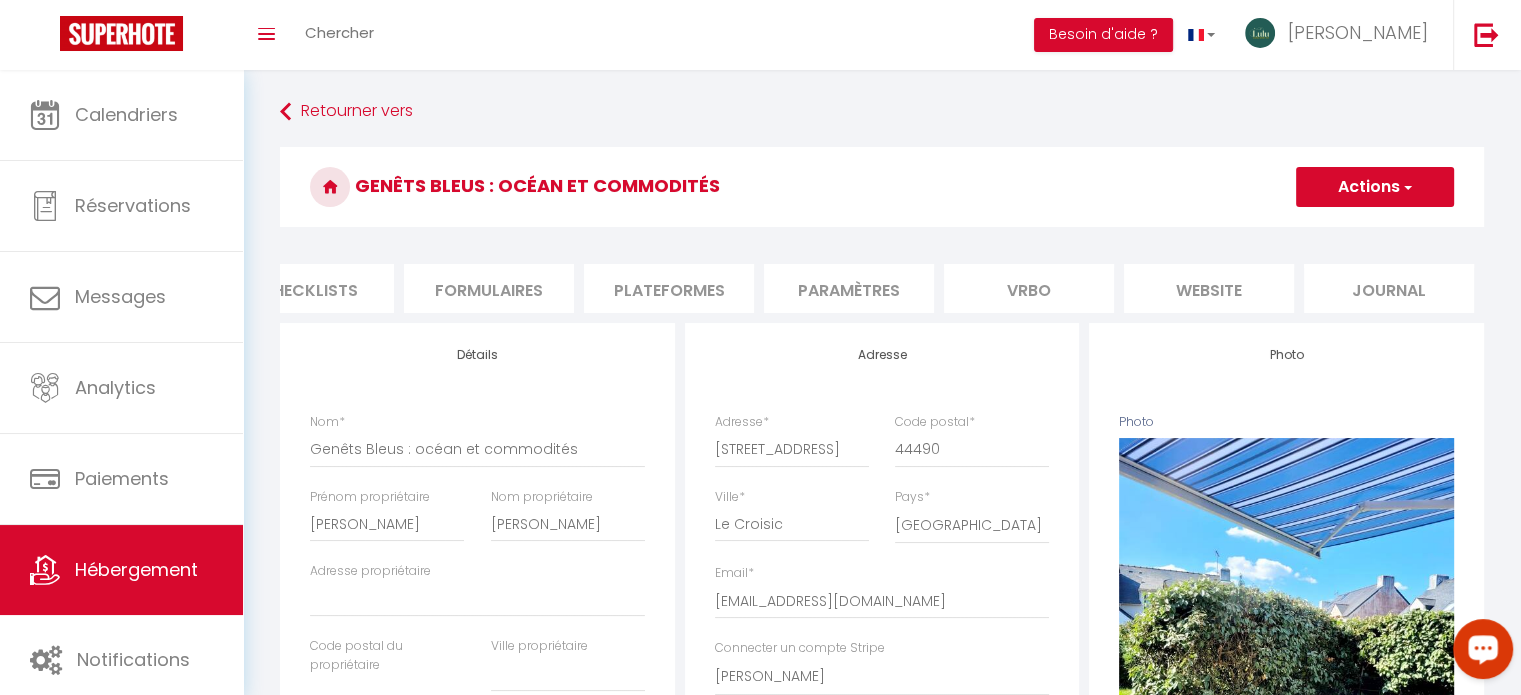 click on "website" at bounding box center (1209, 288) 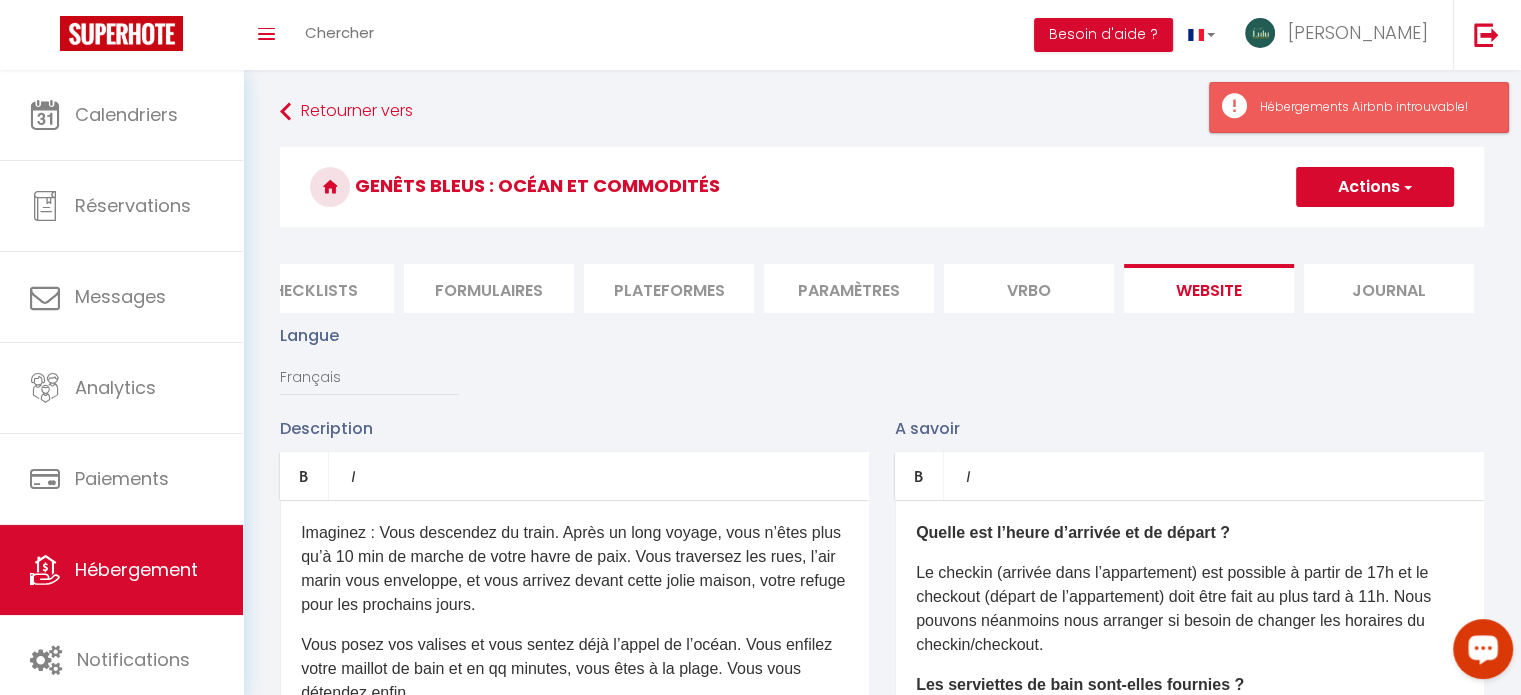 click on "Le checkin (arrivée dans l’appartement) est possible à partir de 17h et le checkout (départ de l’appartement) doit être fait au plus tard à 11h. Nous pouvons néanmoins nous arranger si besoin de changer les horaires du checkin/checkout." at bounding box center (1189, 609) 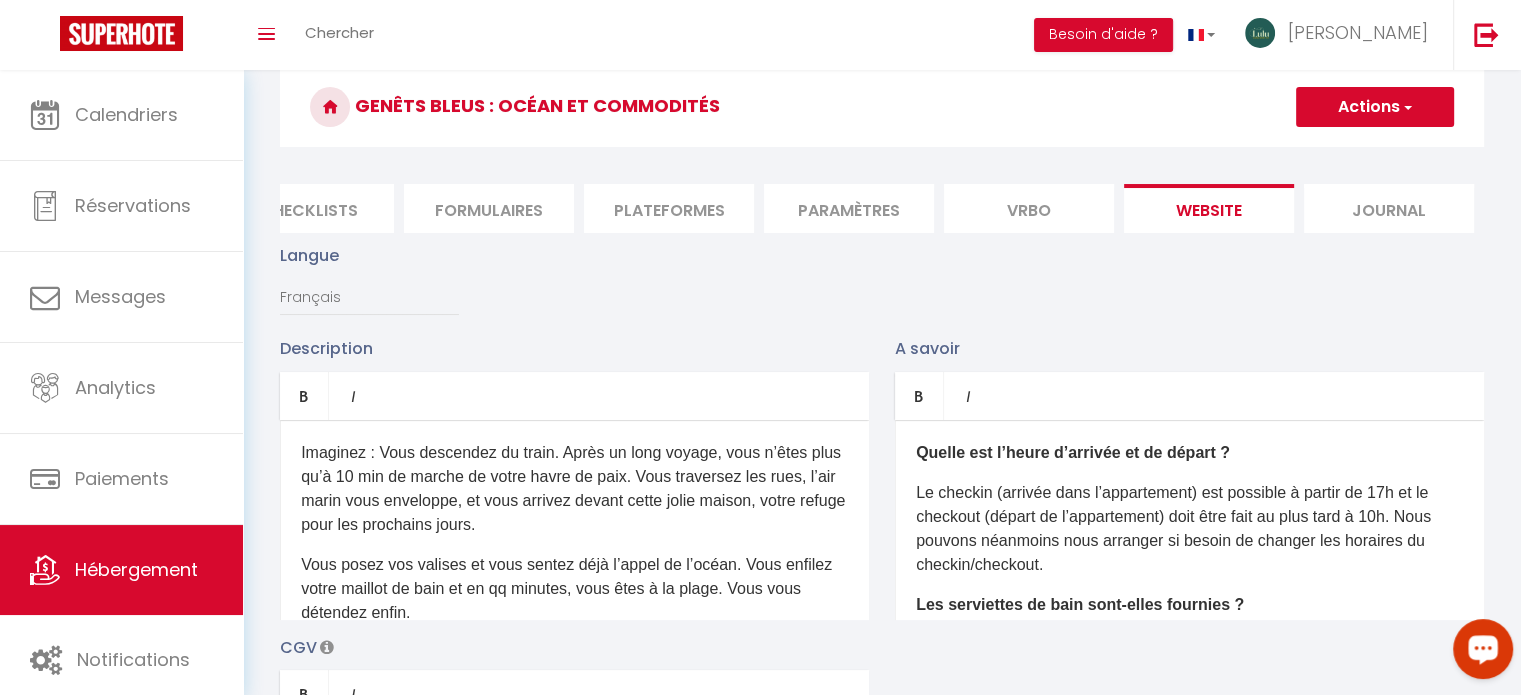 scroll, scrollTop: 0, scrollLeft: 0, axis: both 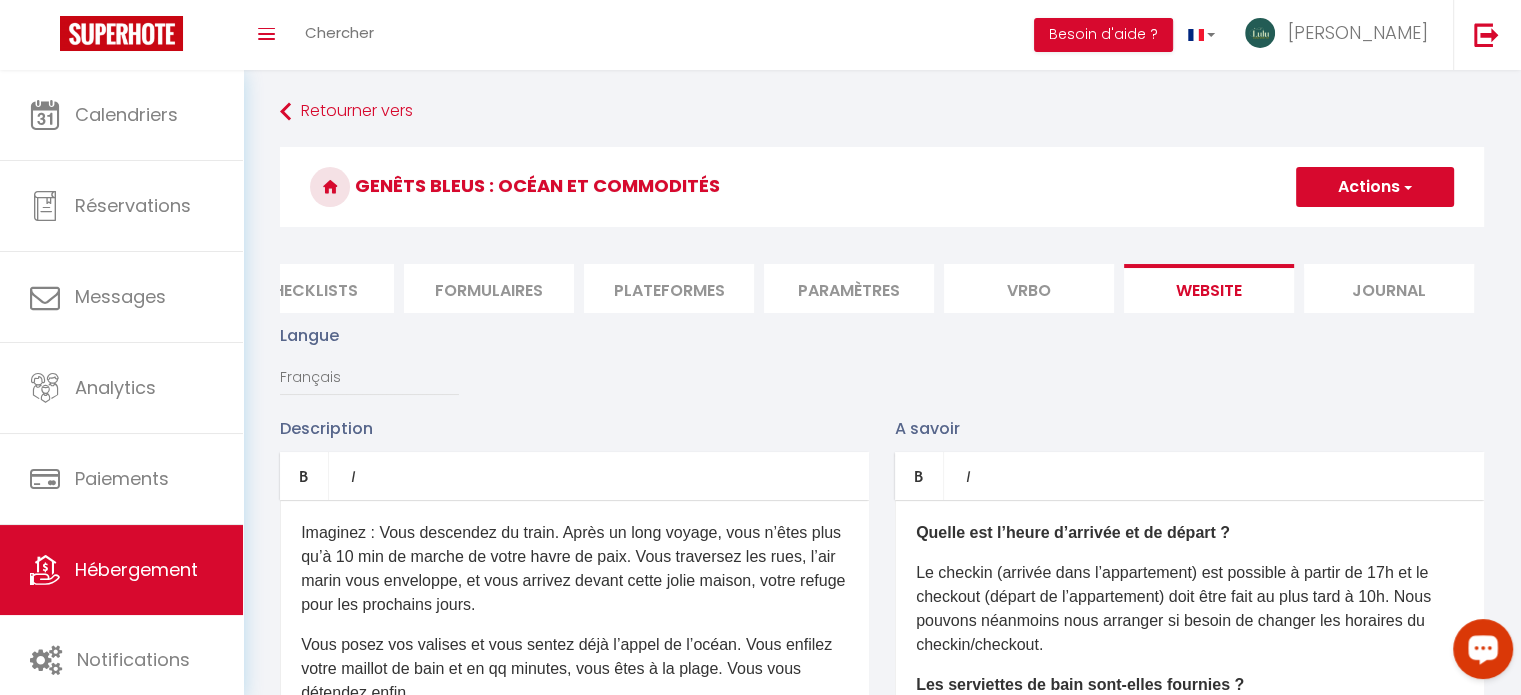 click on "Actions" at bounding box center (1375, 187) 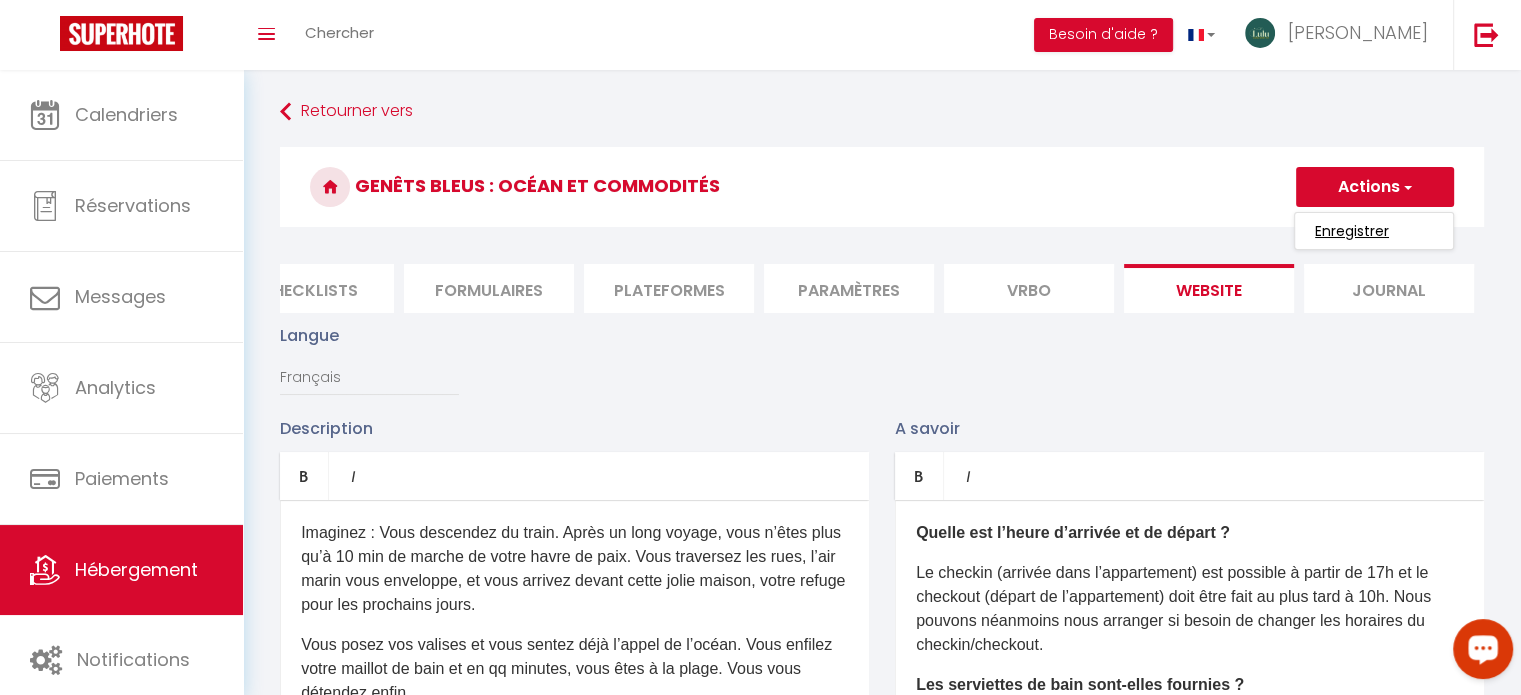 click on "Enregistrer" at bounding box center (1352, 231) 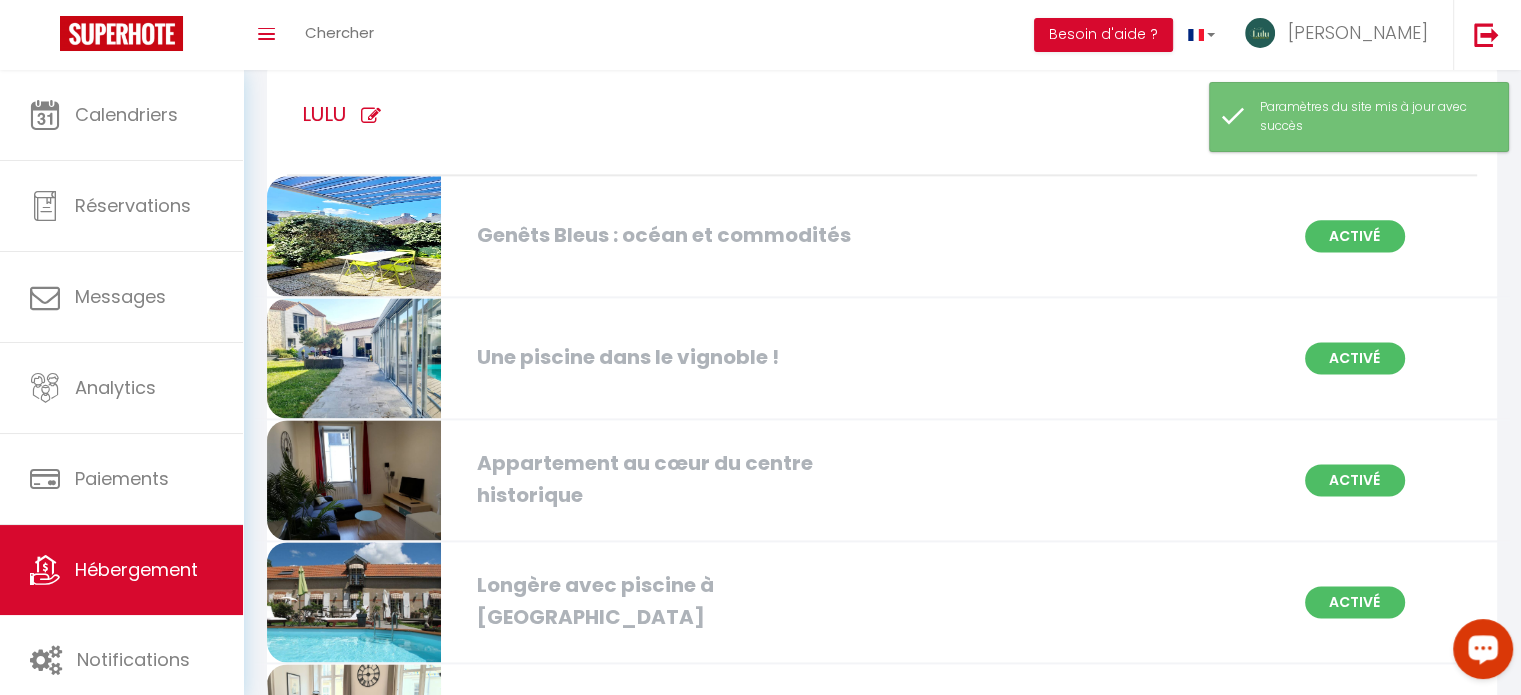 scroll, scrollTop: 2632, scrollLeft: 0, axis: vertical 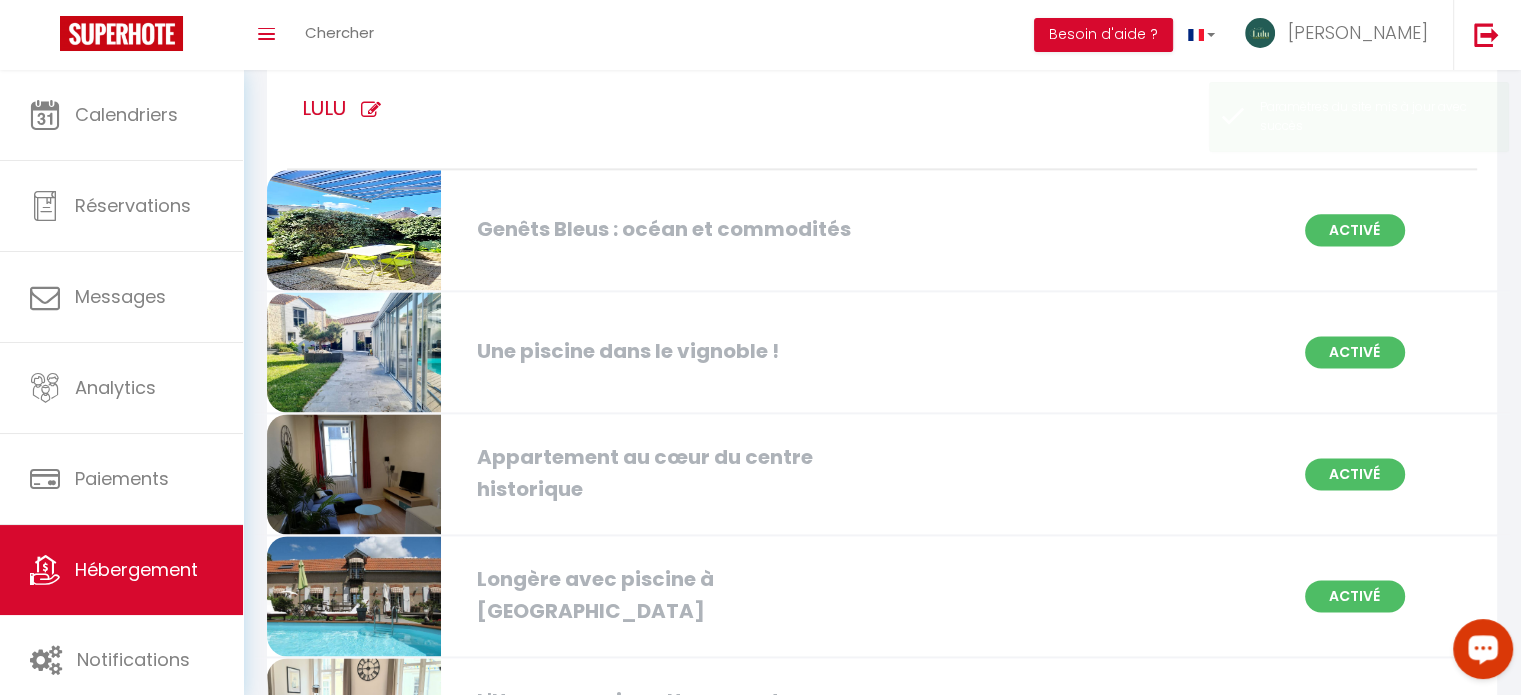 click at bounding box center [354, 230] 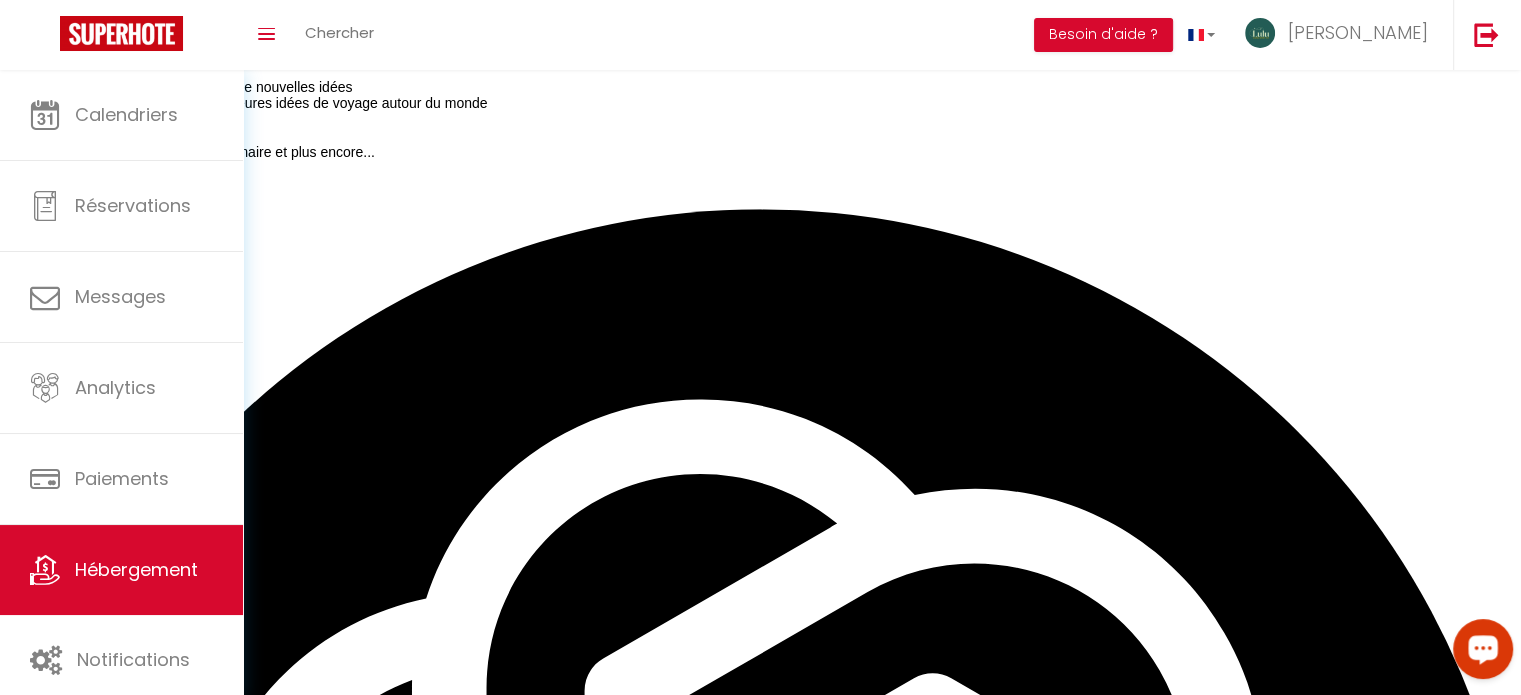 scroll, scrollTop: 0, scrollLeft: 0, axis: both 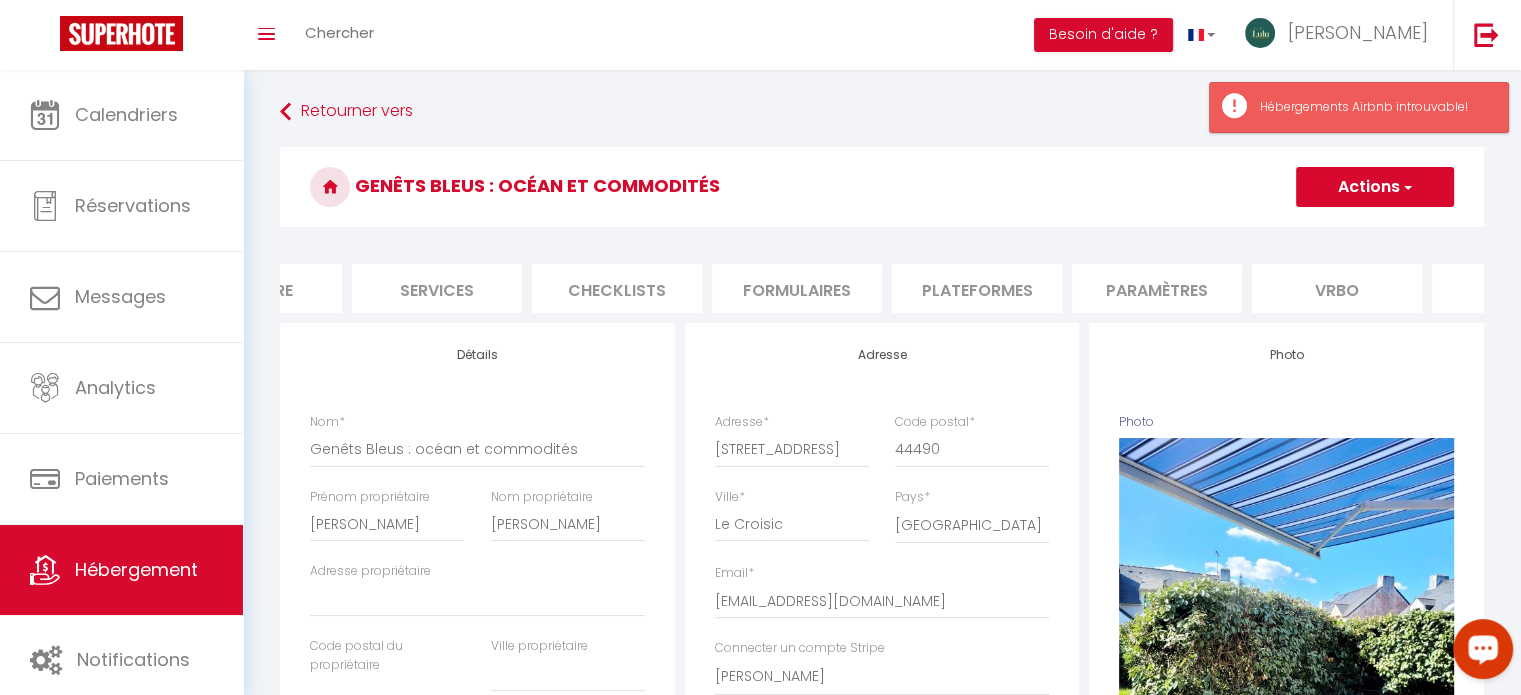 click on "Vrbo" at bounding box center (1337, 288) 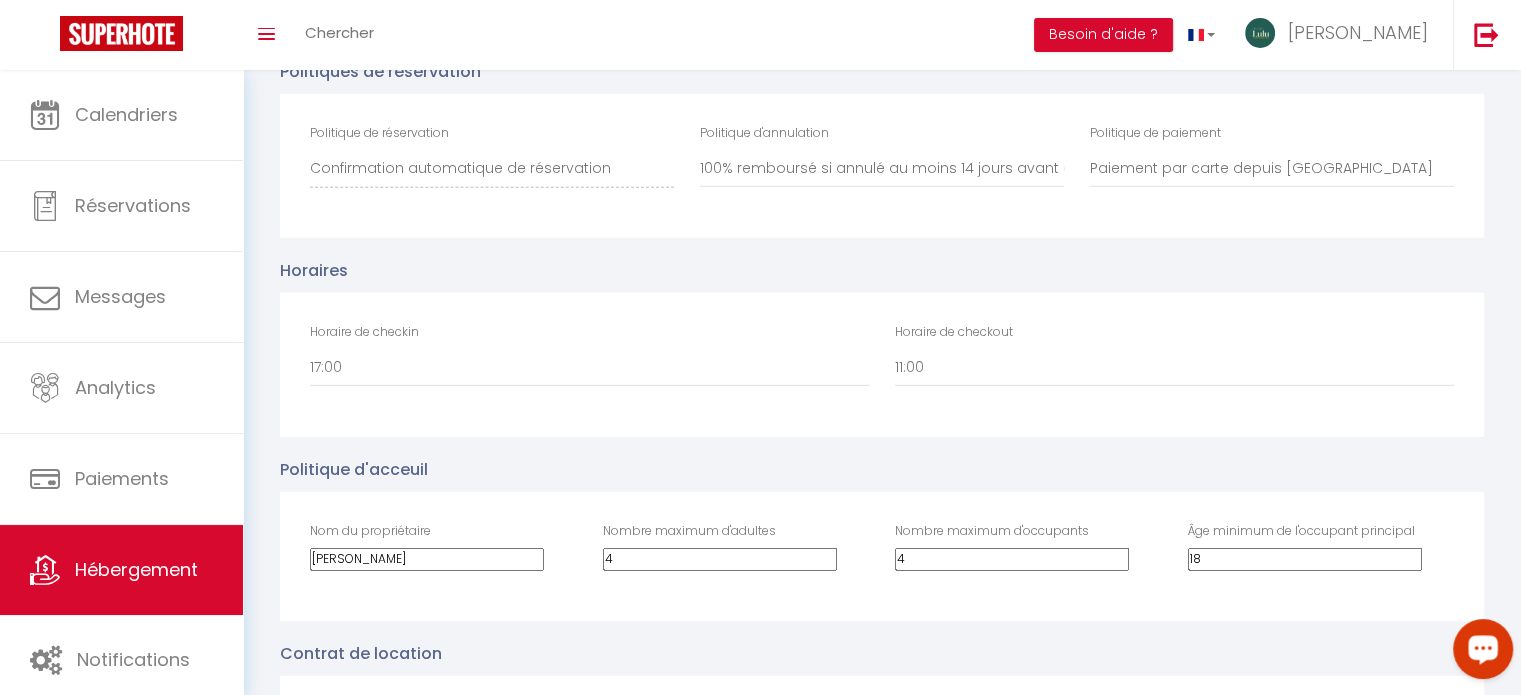 scroll, scrollTop: 5642, scrollLeft: 0, axis: vertical 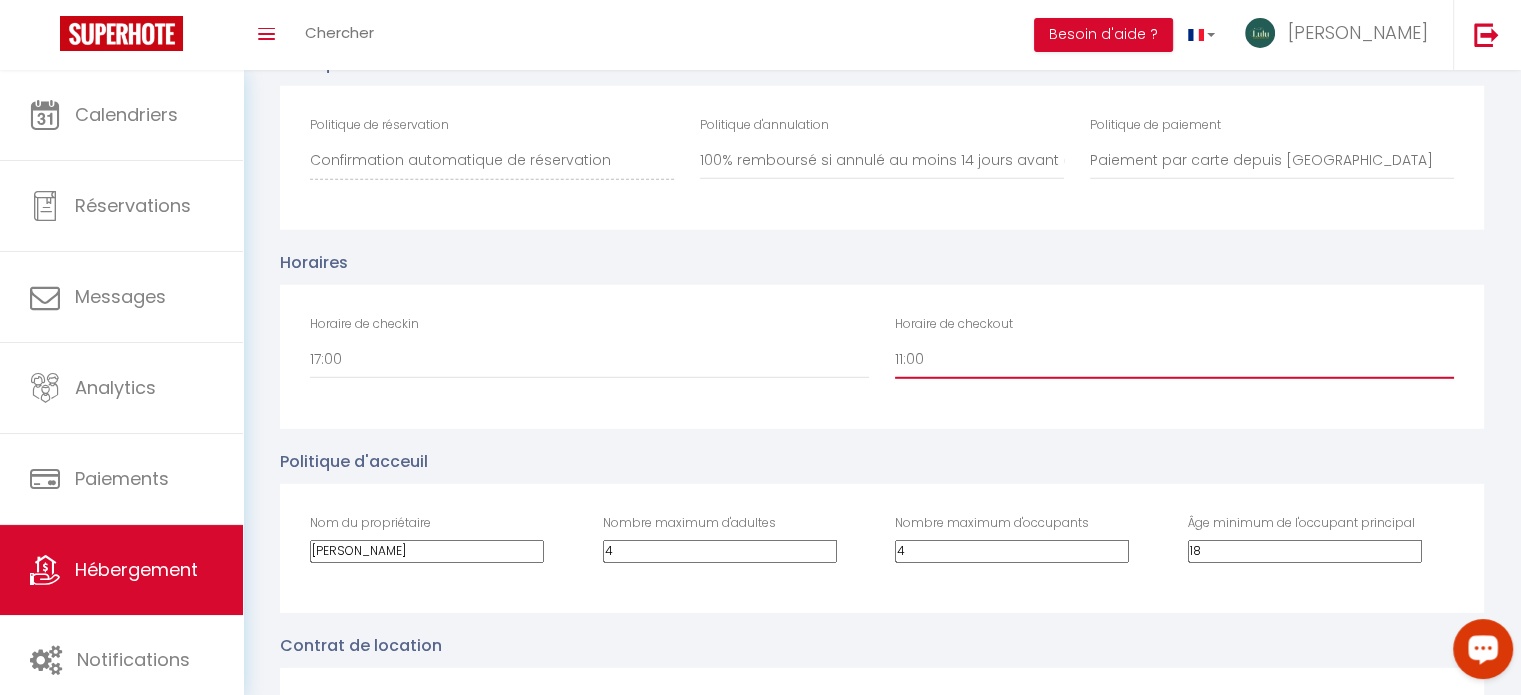 click on "00:00 00:30 01:00 01:30 02:00 02:30 03:00 03:30 04:00 04:30 05:00 05:30 06:00 06:30 07:00 07:30 08:00 08:30 09:00 09:30 10:00 10:30 11:00 11:30 12:00 12:30 13:00 13:30 14:00 14:30 15:00 15:30 16:00 16:30 17:00 17:30 18:00 18:30 19:00 19:30 20:00 20:30 21:00 21:30 22:00 22:30 23:00 23:30" at bounding box center [1174, 360] 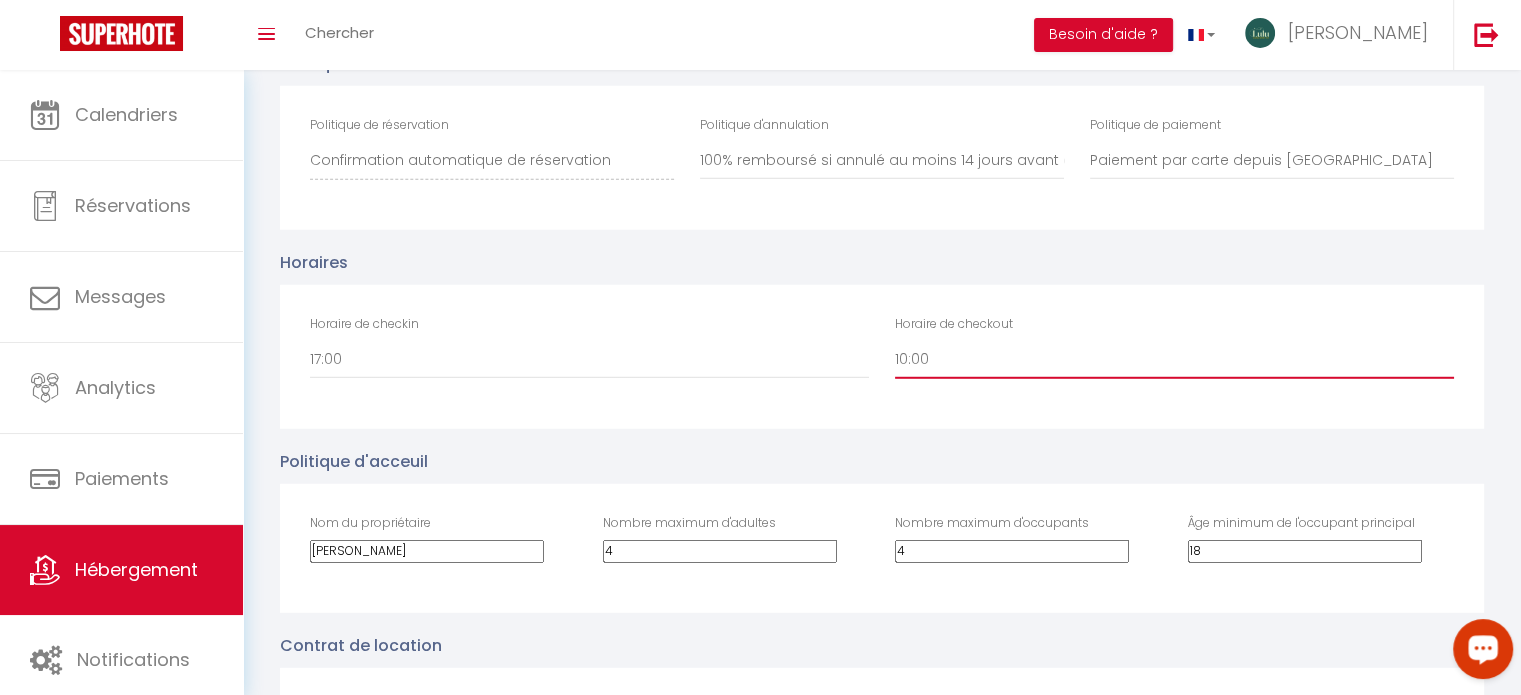 click on "00:00 00:30 01:00 01:30 02:00 02:30 03:00 03:30 04:00 04:30 05:00 05:30 06:00 06:30 07:00 07:30 08:00 08:30 09:00 09:30 10:00 10:30 11:00 11:30 12:00 12:30 13:00 13:30 14:00 14:30 15:00 15:30 16:00 16:30 17:00 17:30 18:00 18:30 19:00 19:30 20:00 20:30 21:00 21:30 22:00 22:30 23:00 23:30" at bounding box center (1174, 360) 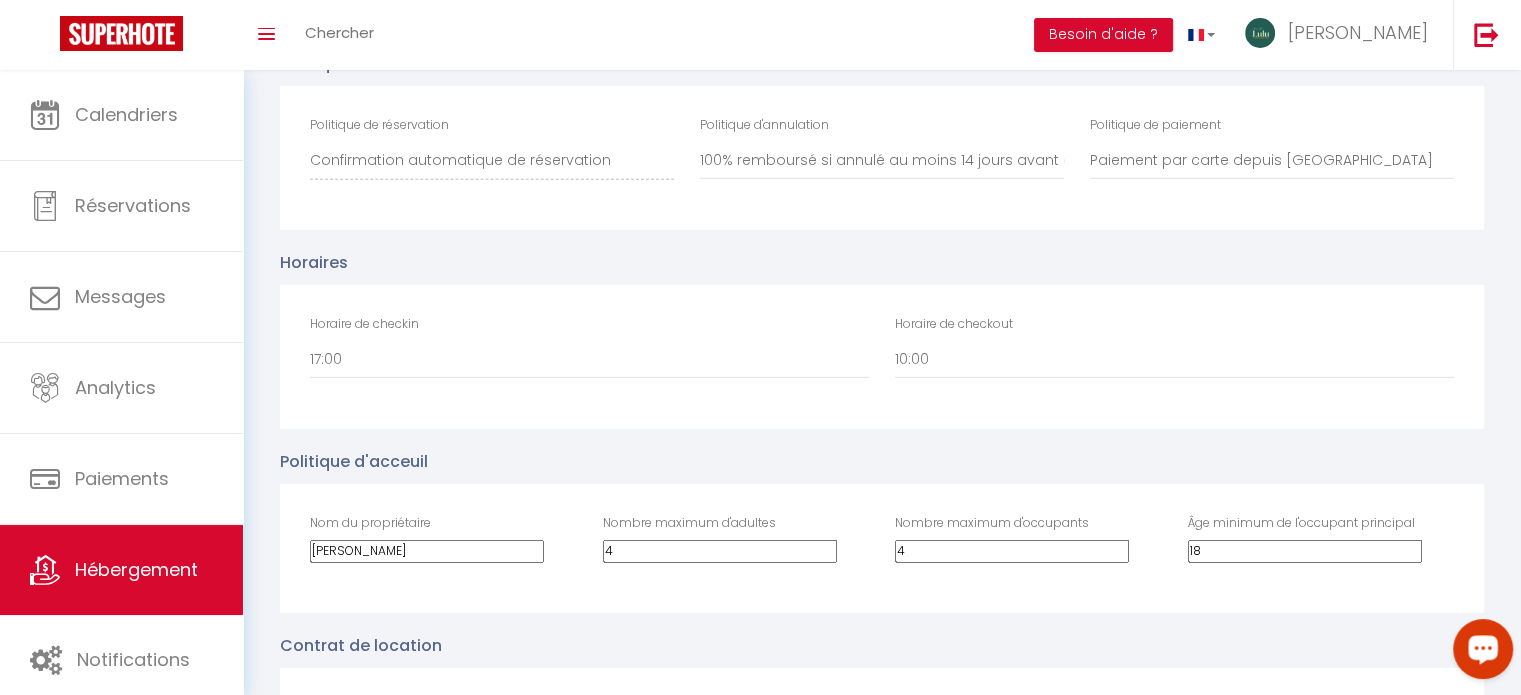 click on "Horaire de checkin
00:00 00:30 01:00 01:30 02:00 02:30 03:00 03:30 04:00 04:30 05:00 05:30 06:00 06:30 07:00 07:30 08:00 08:30 09:00 09:30 10:00 10:30 11:00 11:30 12:00 12:30 13:00 13:30 14:00 14:30 15:00 15:30 16:00 16:30 17:00 17:30 18:00 18:30 19:00 19:30 20:00 20:30 21:00 21:30 22:00 22:30 23:00 23:30
Horaire de checkout
00:00 00:30 01:00 01:30 02:00 02:30 03:00 03:30 04:00 04:30 05:00 05:30 06:00 06:30 07:00 07:30 08:00 08:30 09:00 09:30 10:00 10:30 11:00 11:30 12:00 12:30 13:00 13:30 14:00 14:30 15:00 15:30 16:00 16:30 17:00 17:30 18:00 18:30 19:00 19:30 20:00 20:30 21:00 21:30 22:00 22:30 23:00 23:30" at bounding box center [882, 357] 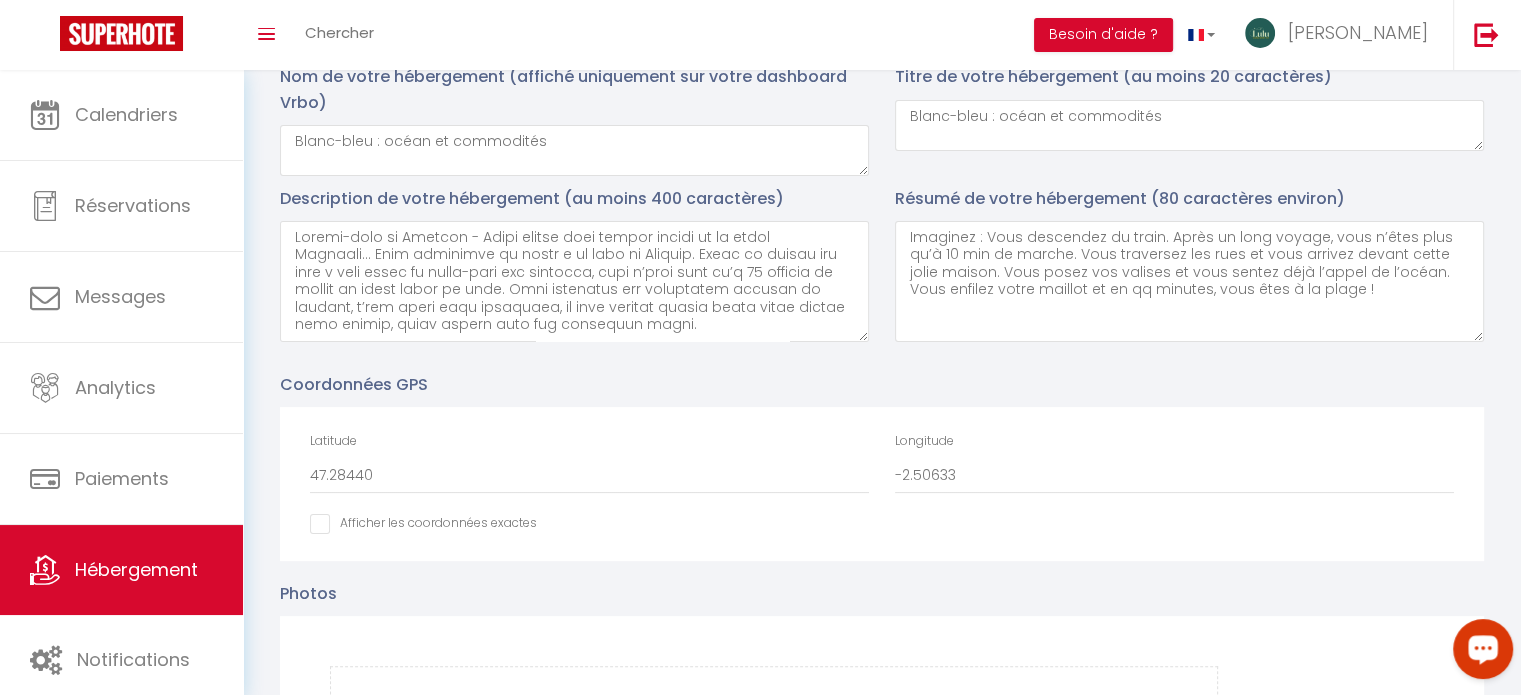 scroll, scrollTop: 0, scrollLeft: 0, axis: both 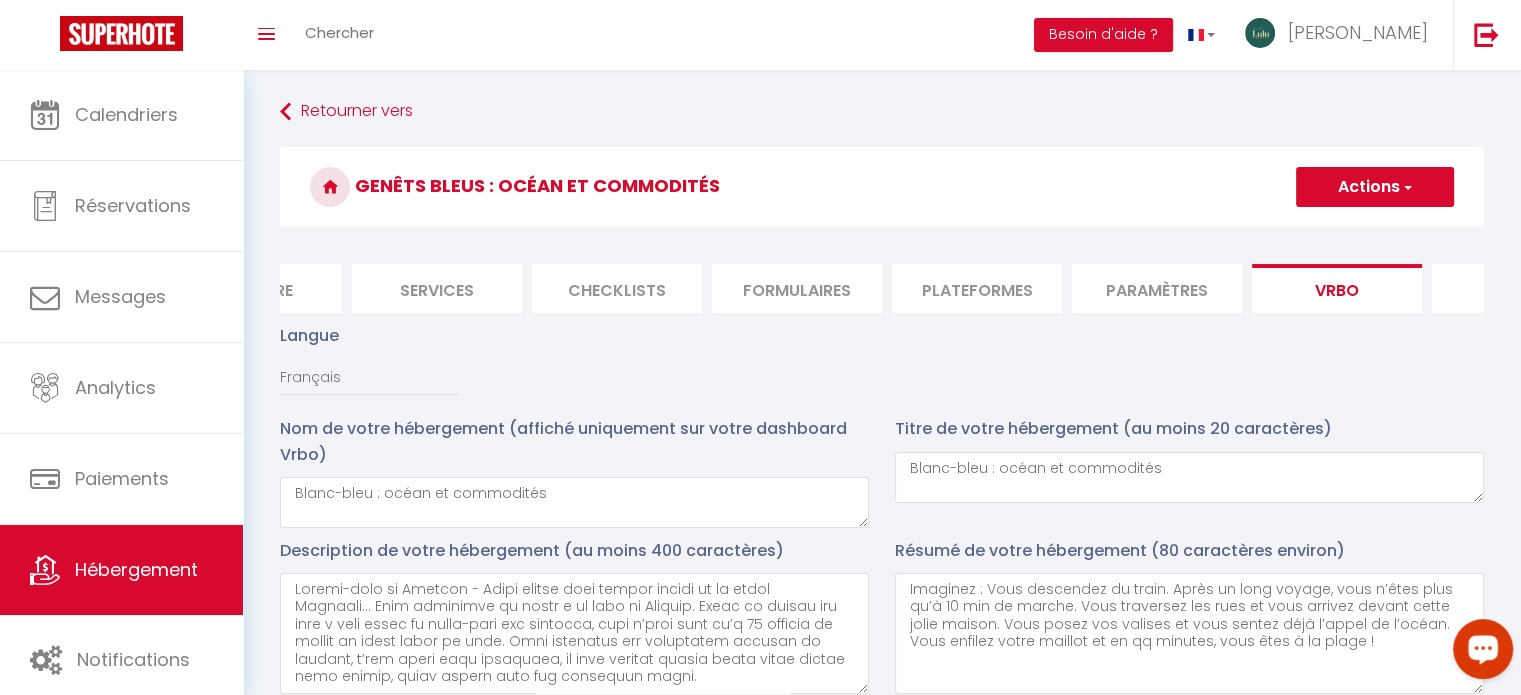 click on "Actions" at bounding box center [1375, 187] 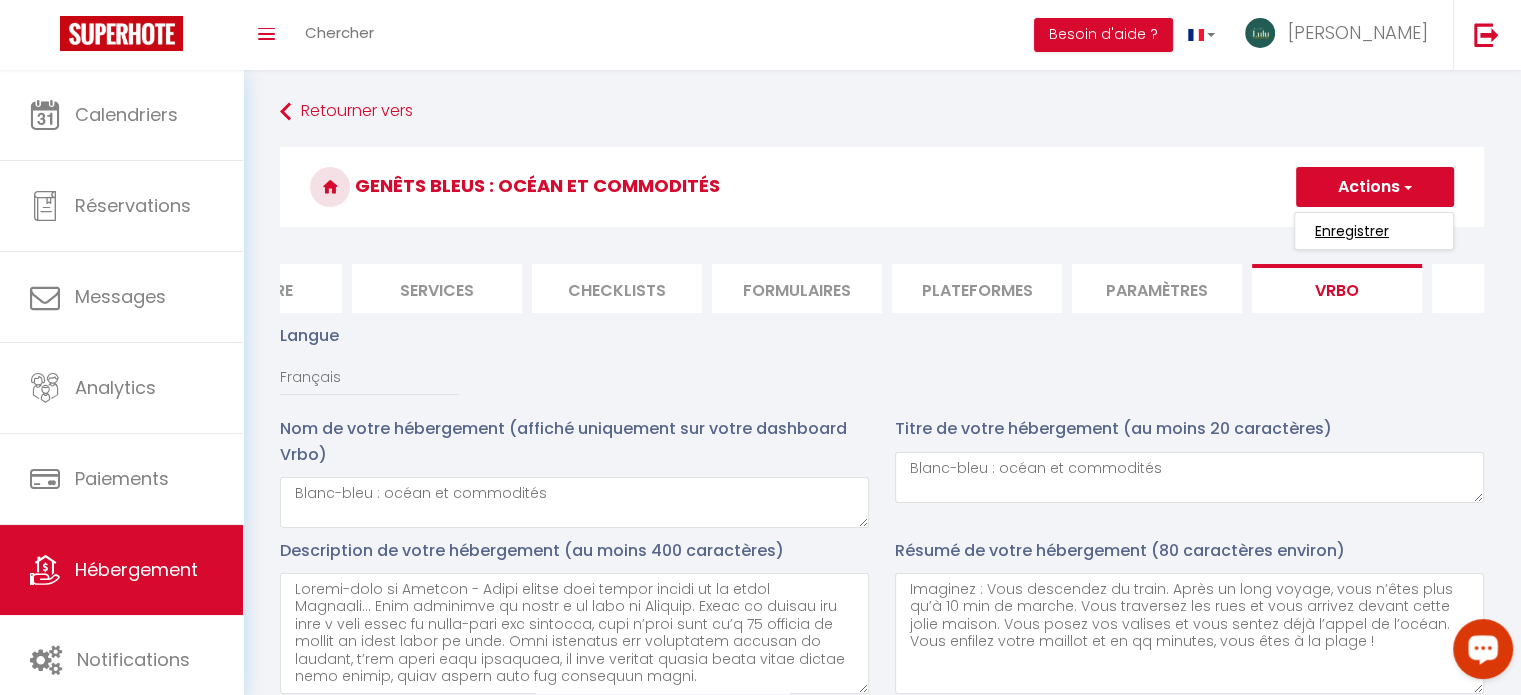 click on "Enregistrer" at bounding box center (1352, 231) 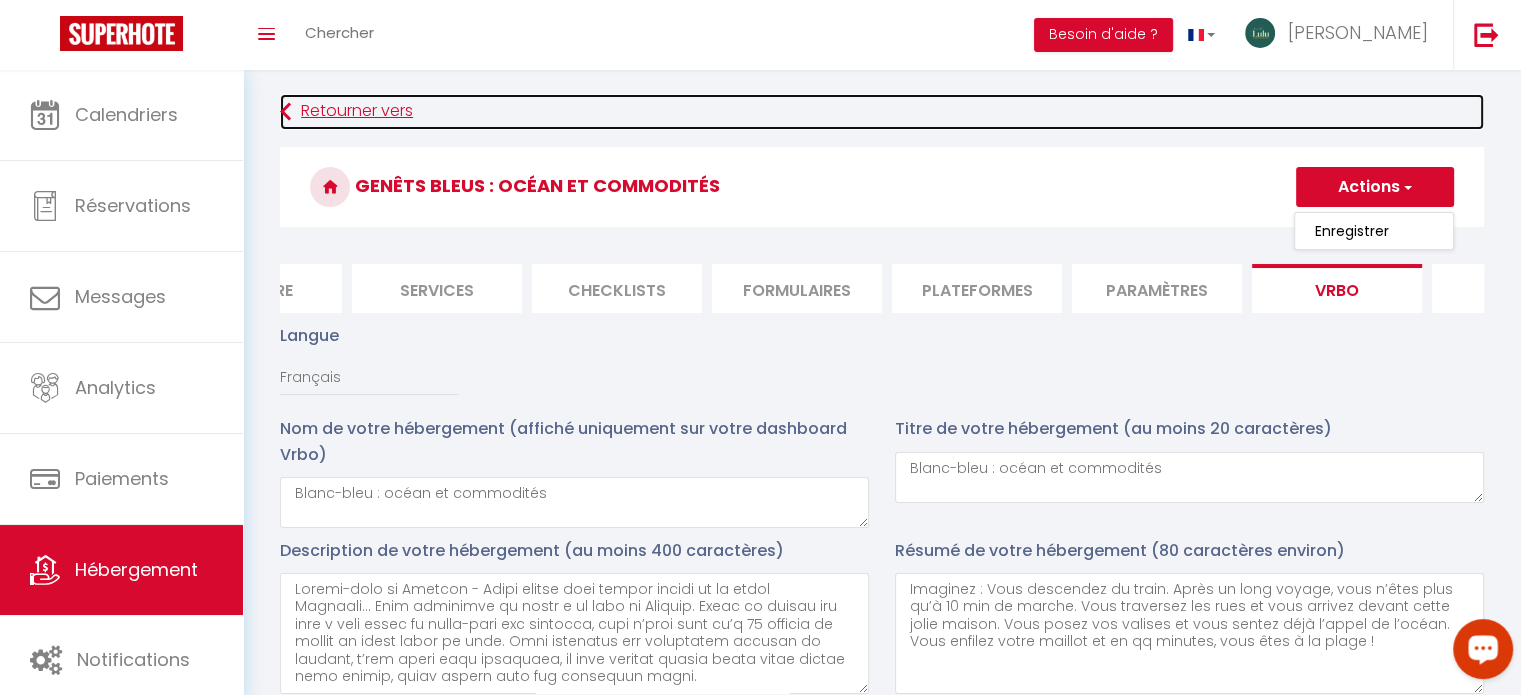 click on "Retourner vers" at bounding box center (882, 112) 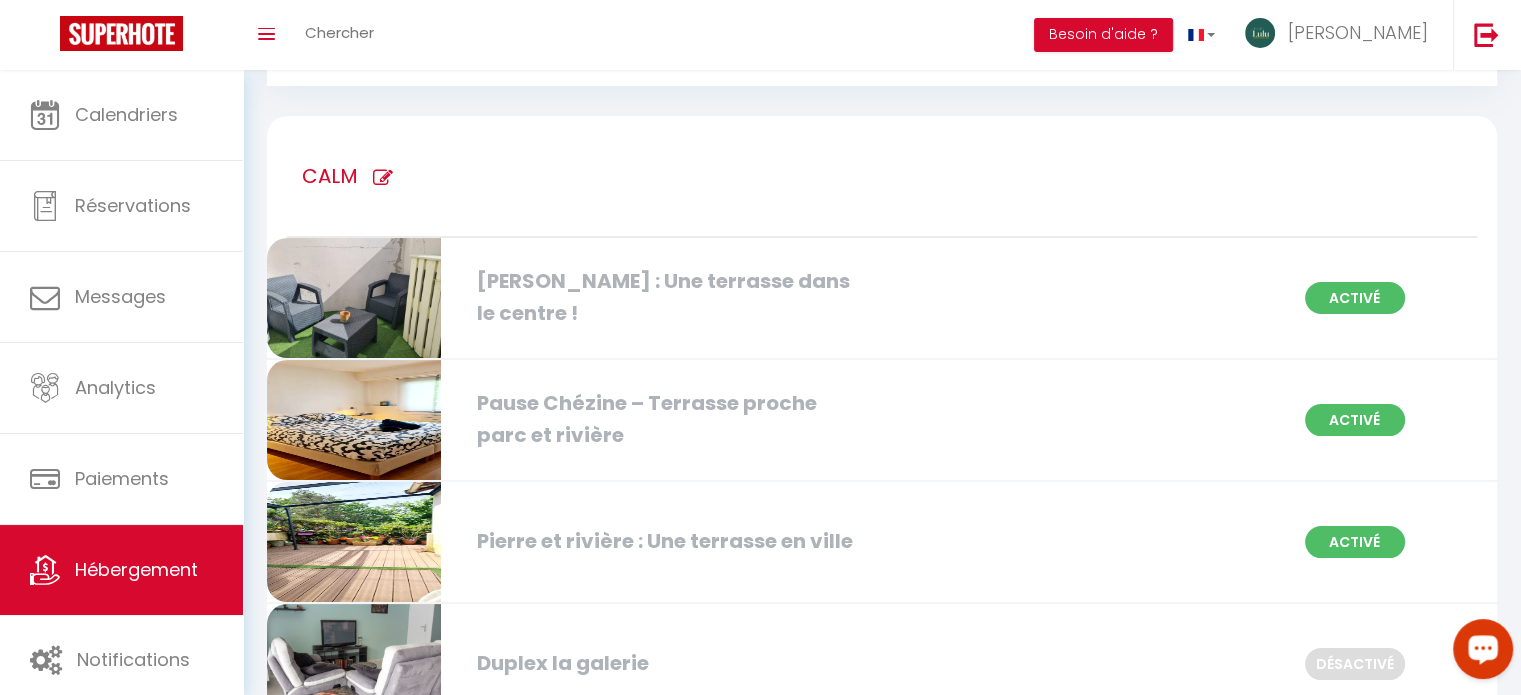 scroll, scrollTop: 139, scrollLeft: 0, axis: vertical 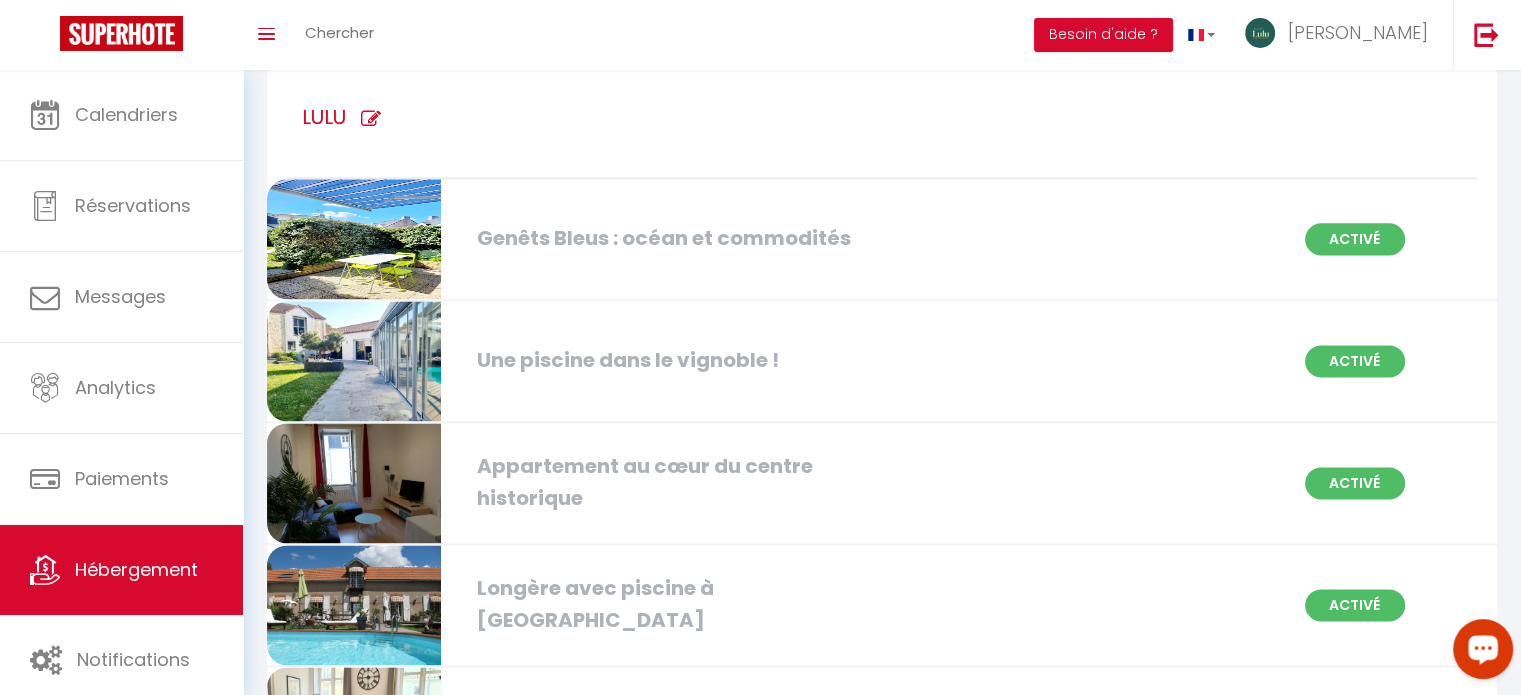 click at bounding box center (354, 361) 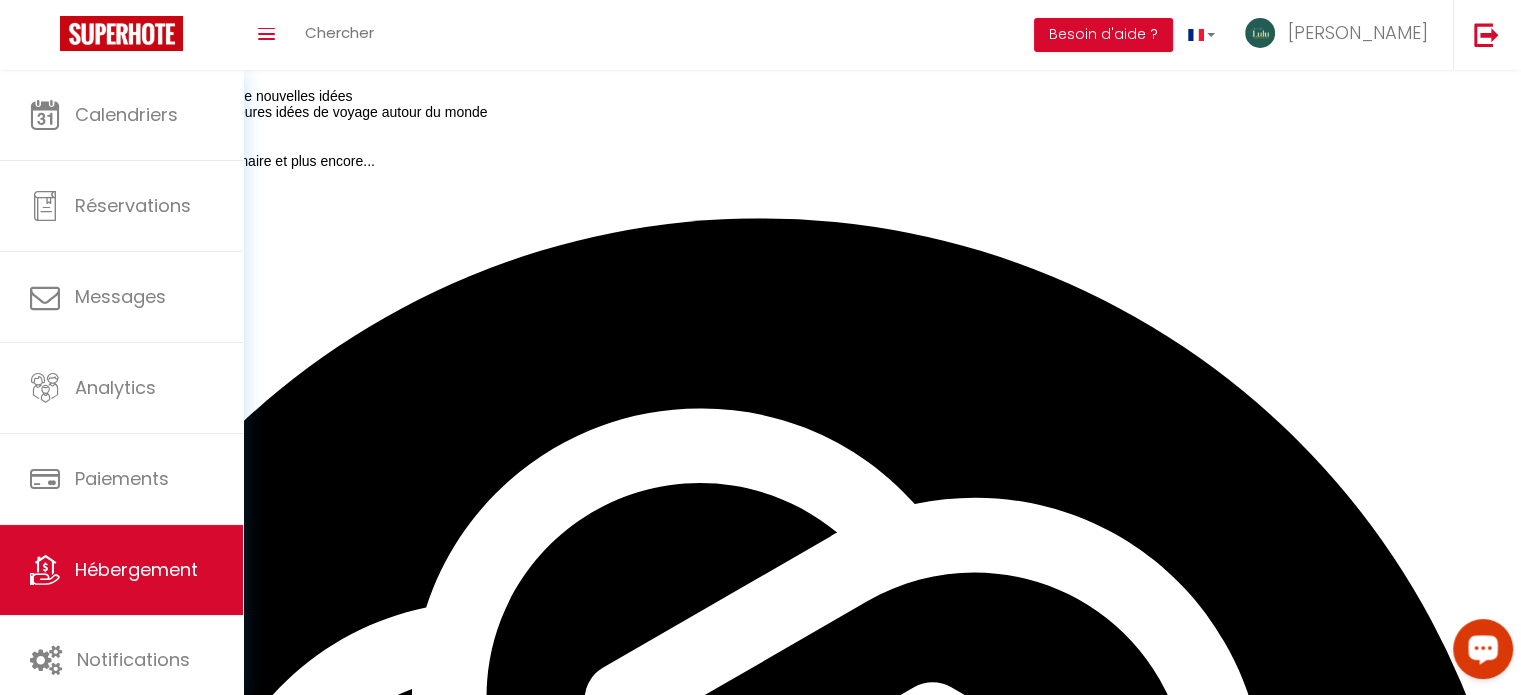 scroll, scrollTop: 0, scrollLeft: 0, axis: both 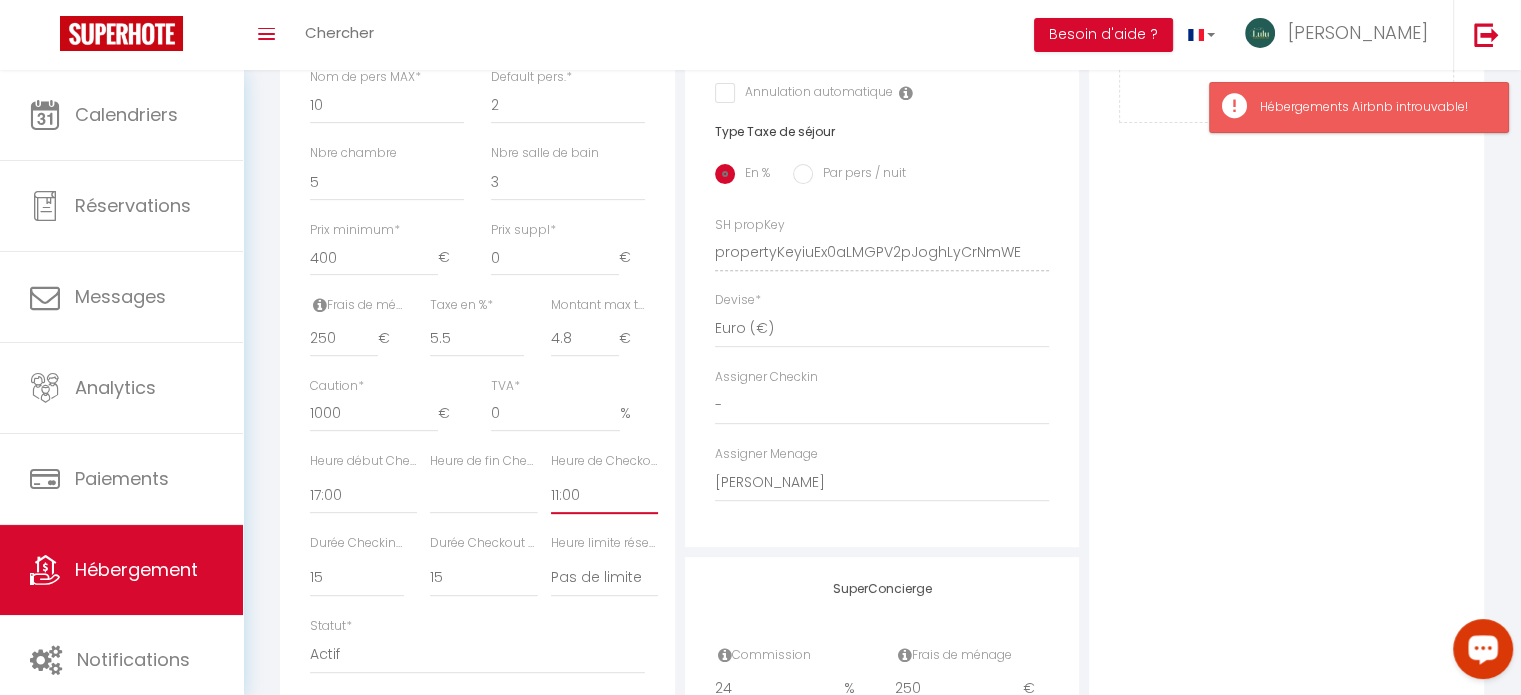 click on "00:00
00:15
00:30
00:45
01:00
01:15
01:30
01:45
02:00
02:15
02:30
02:45
03:00" at bounding box center (604, 495) 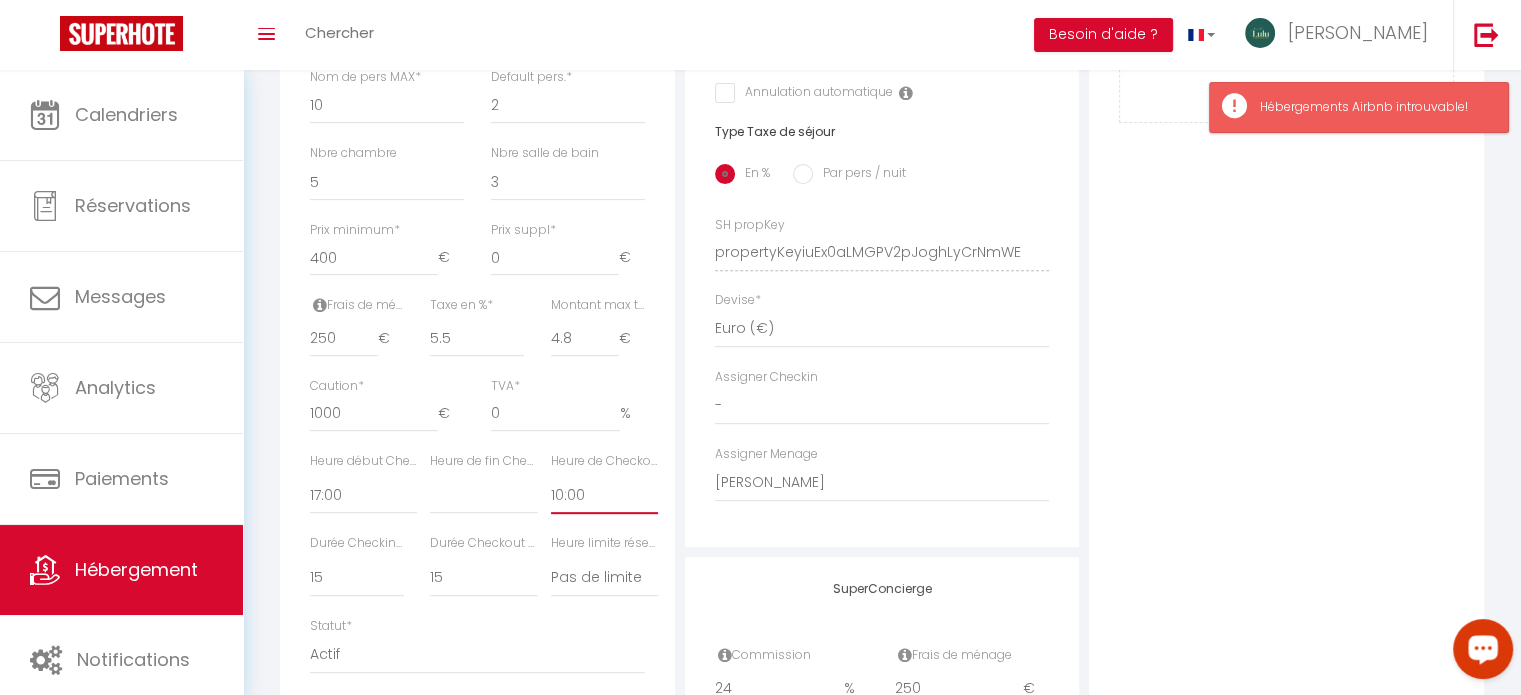 click on "00:00
00:15
00:30
00:45
01:00
01:15
01:30
01:45
02:00
02:15
02:30
02:45
03:00" at bounding box center (604, 495) 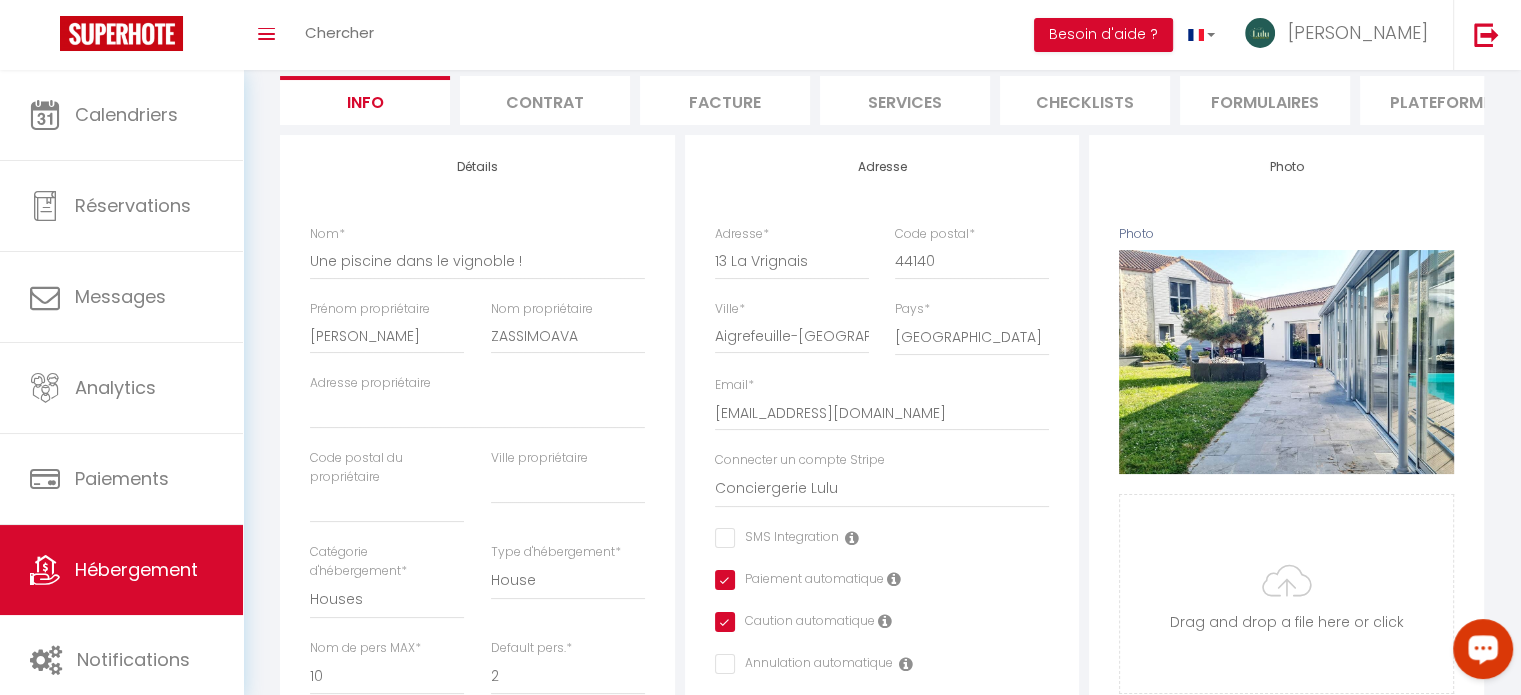 scroll, scrollTop: 0, scrollLeft: 0, axis: both 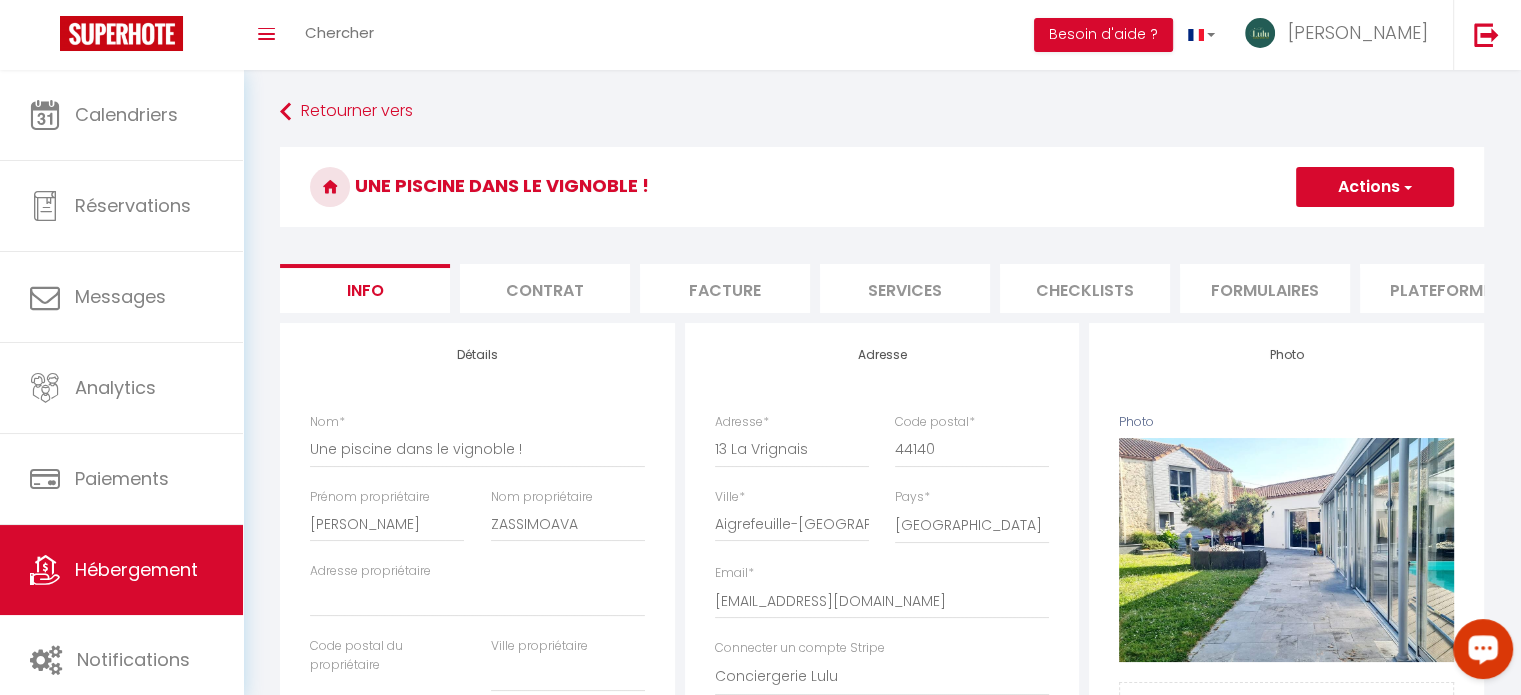 click on "Actions" at bounding box center (1375, 187) 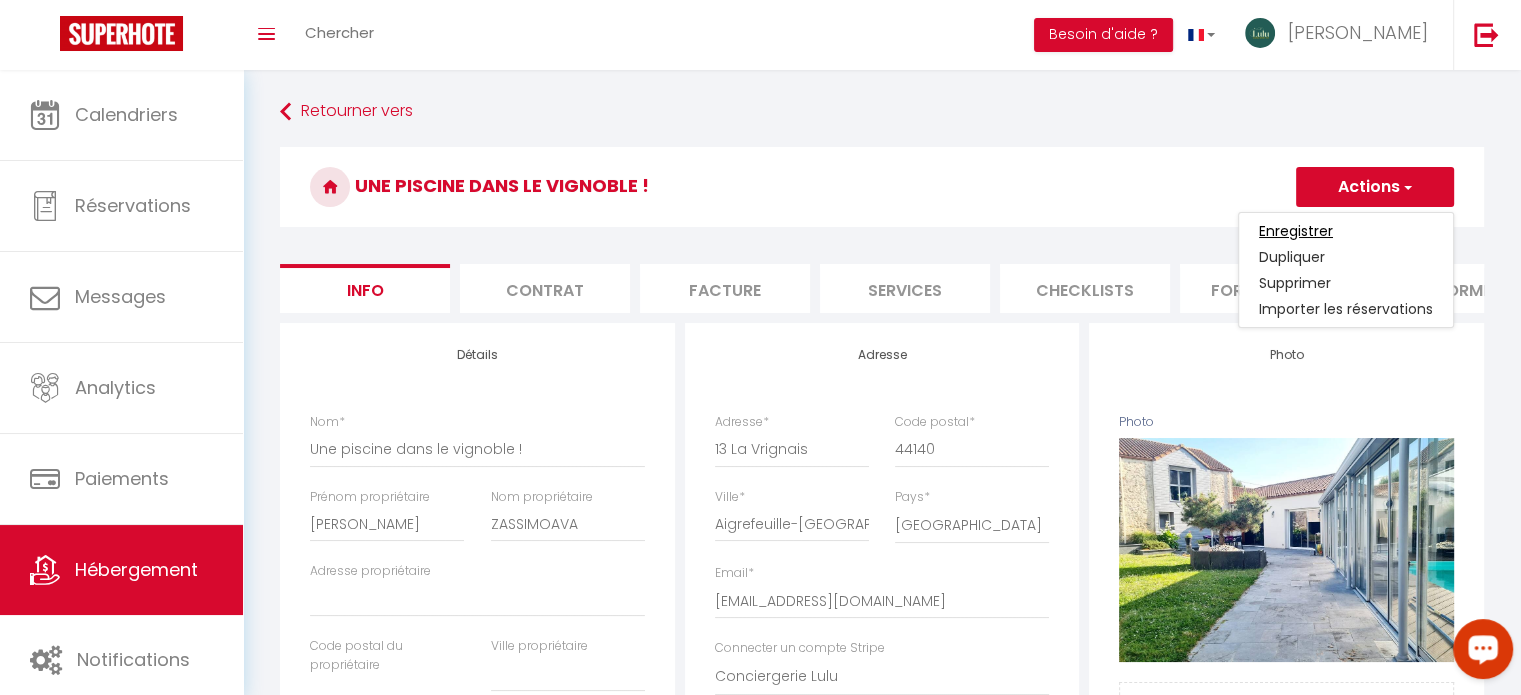 click on "Enregistrer" at bounding box center (1296, 231) 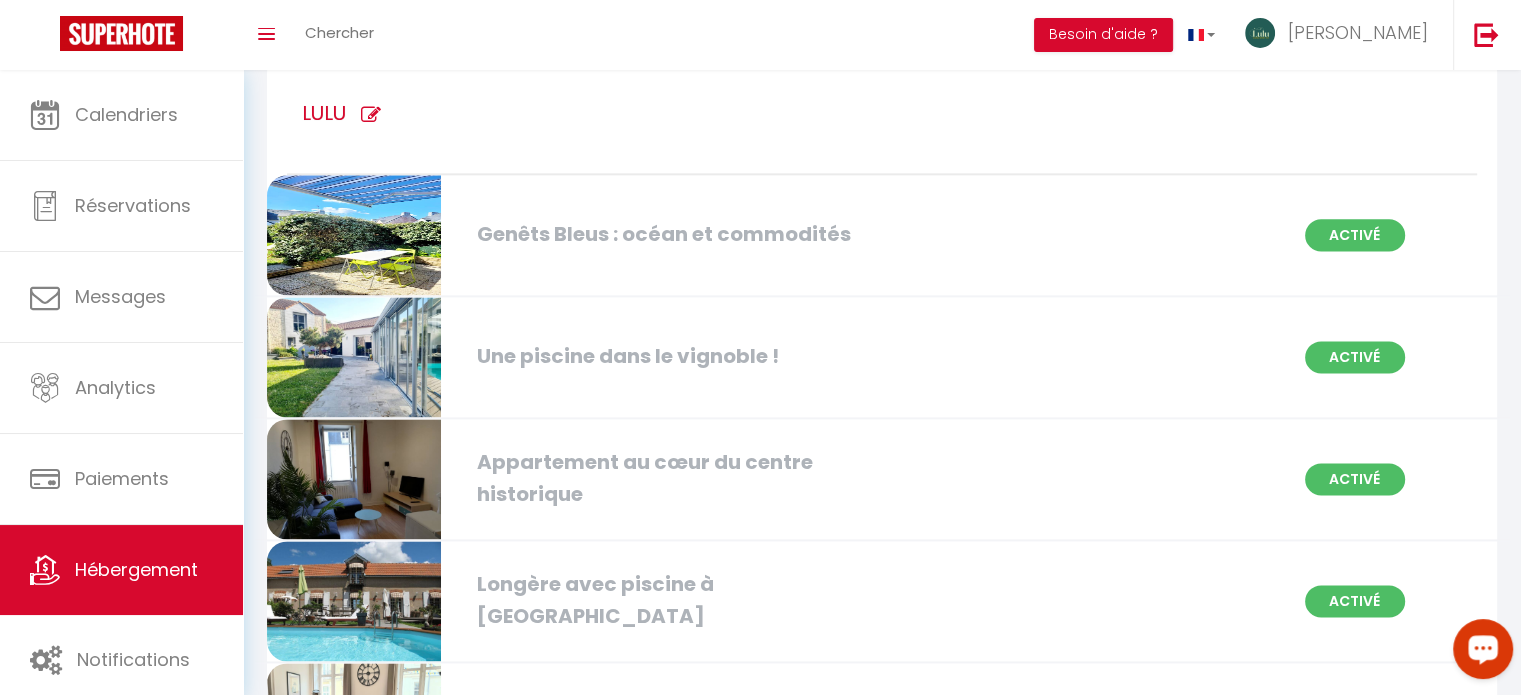 scroll, scrollTop: 2618, scrollLeft: 0, axis: vertical 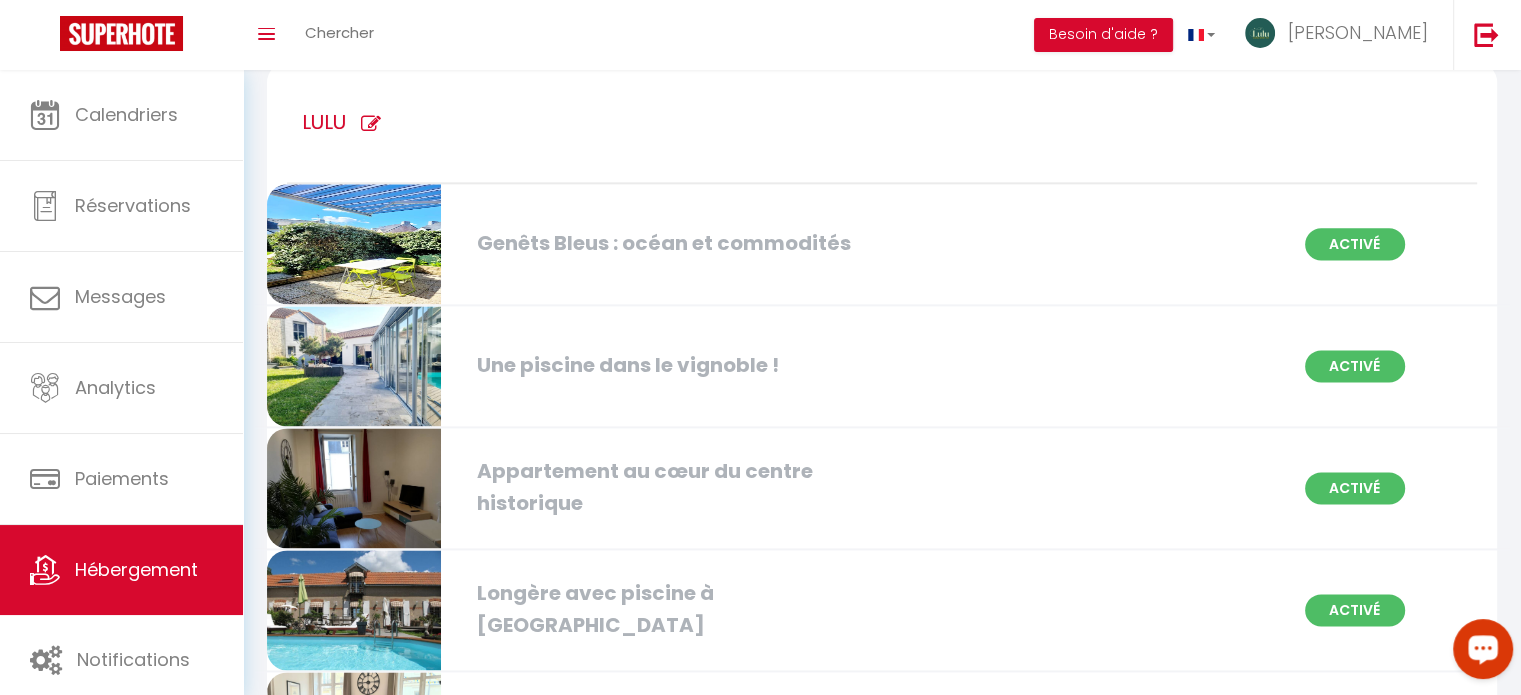 click at bounding box center [354, 366] 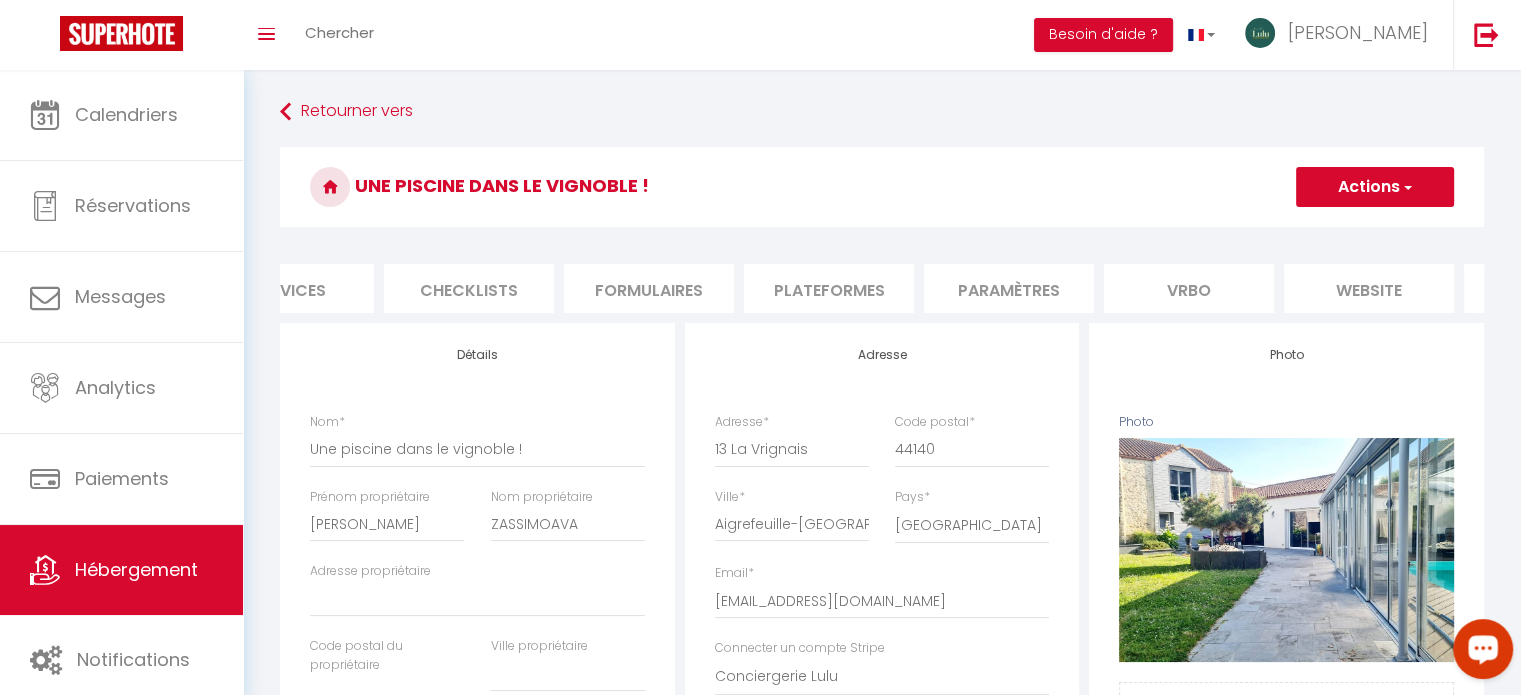 scroll, scrollTop: 0, scrollLeft: 776, axis: horizontal 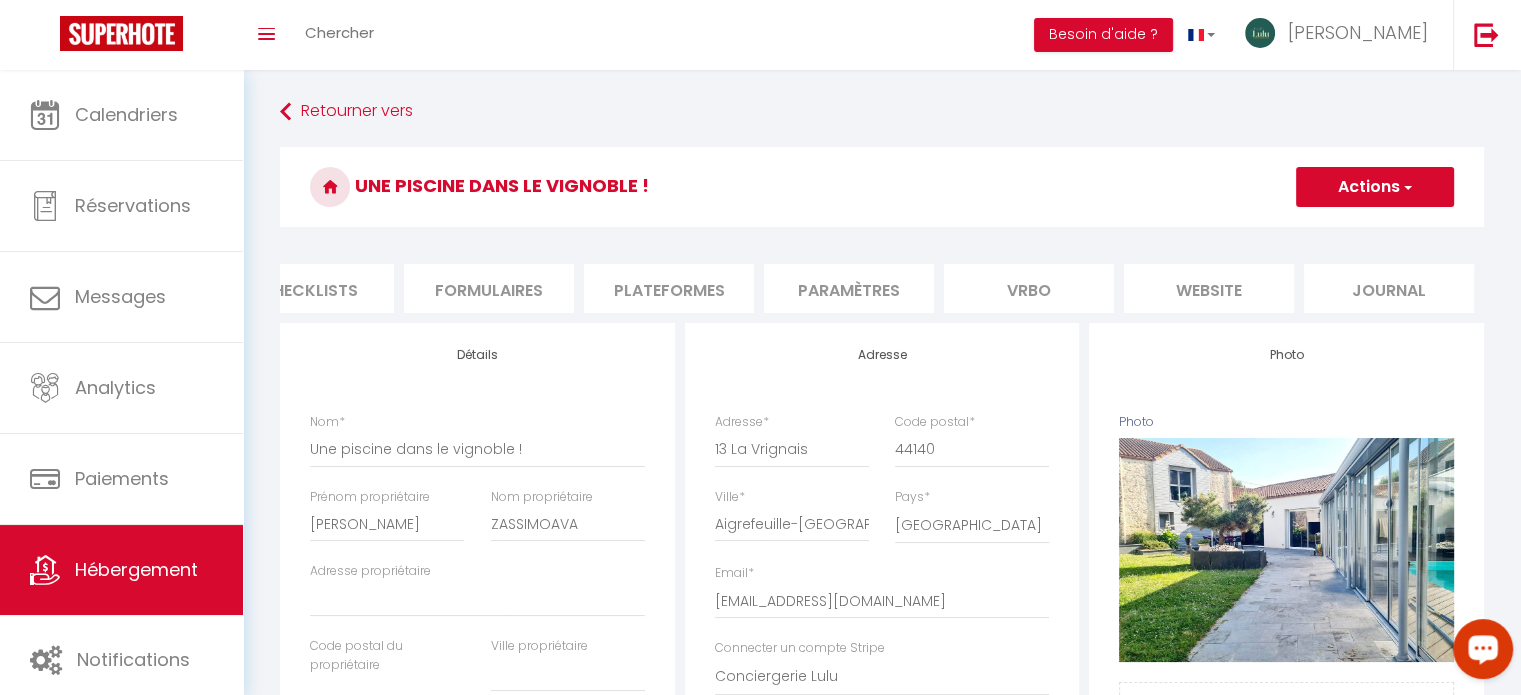 click on "Vrbo" at bounding box center [1029, 288] 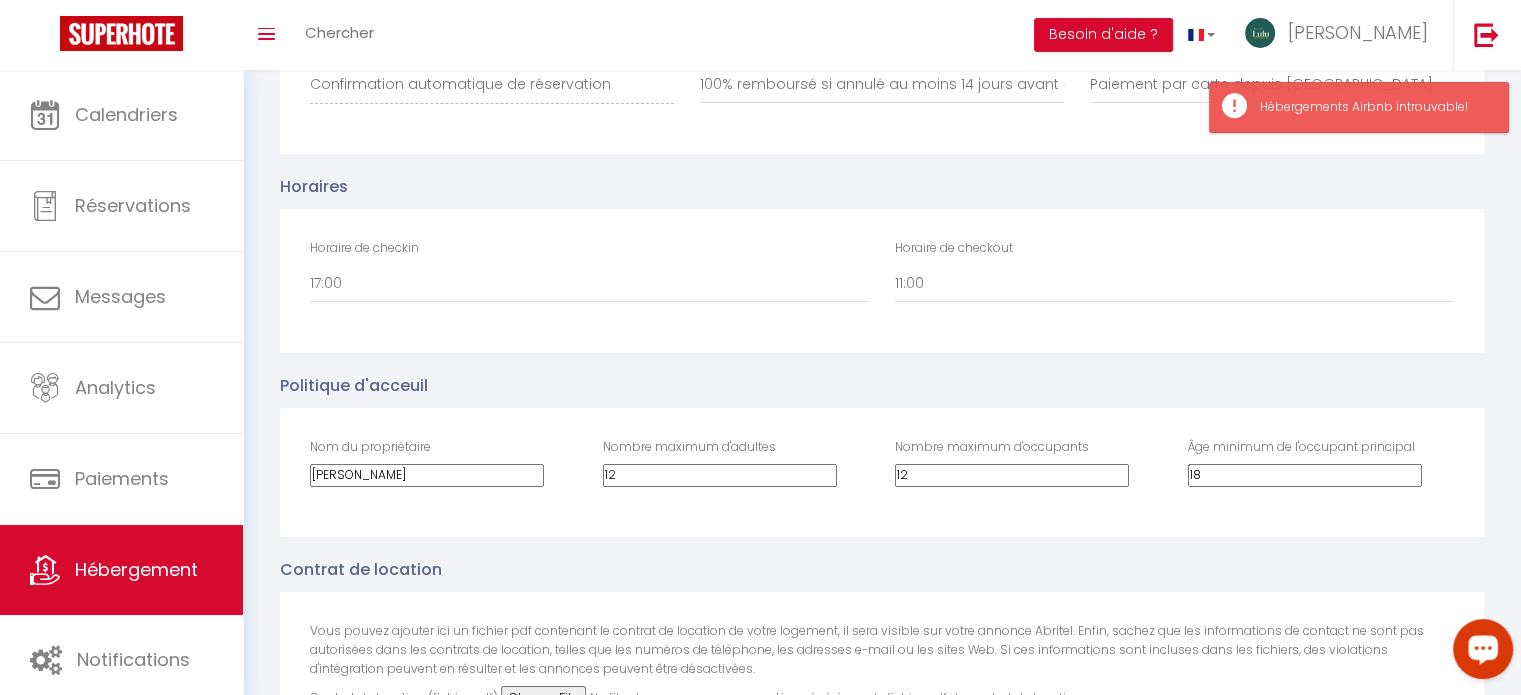 scroll, scrollTop: 7496, scrollLeft: 0, axis: vertical 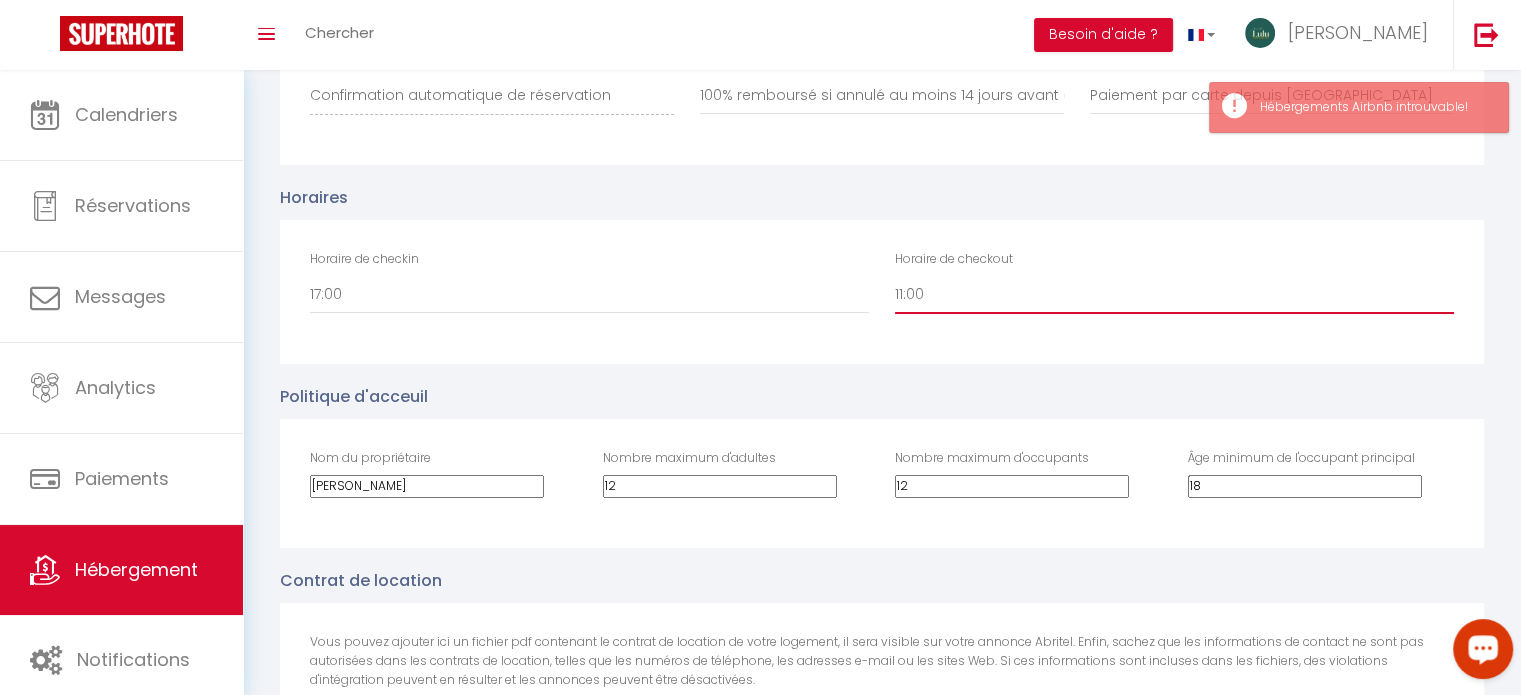 click on "00:00 00:30 01:00 01:30 02:00 02:30 03:00 03:30 04:00 04:30 05:00 05:30 06:00 06:30 07:00 07:30 08:00 08:30 09:00 09:30 10:00 10:30 11:00 11:30 12:00 12:30 13:00 13:30 14:00 14:30 15:00 15:30 16:00 16:30 17:00 17:30 18:00 18:30 19:00 19:30 20:00 20:30 21:00 21:30 22:00 22:30 23:00 23:30" at bounding box center (1174, 295) 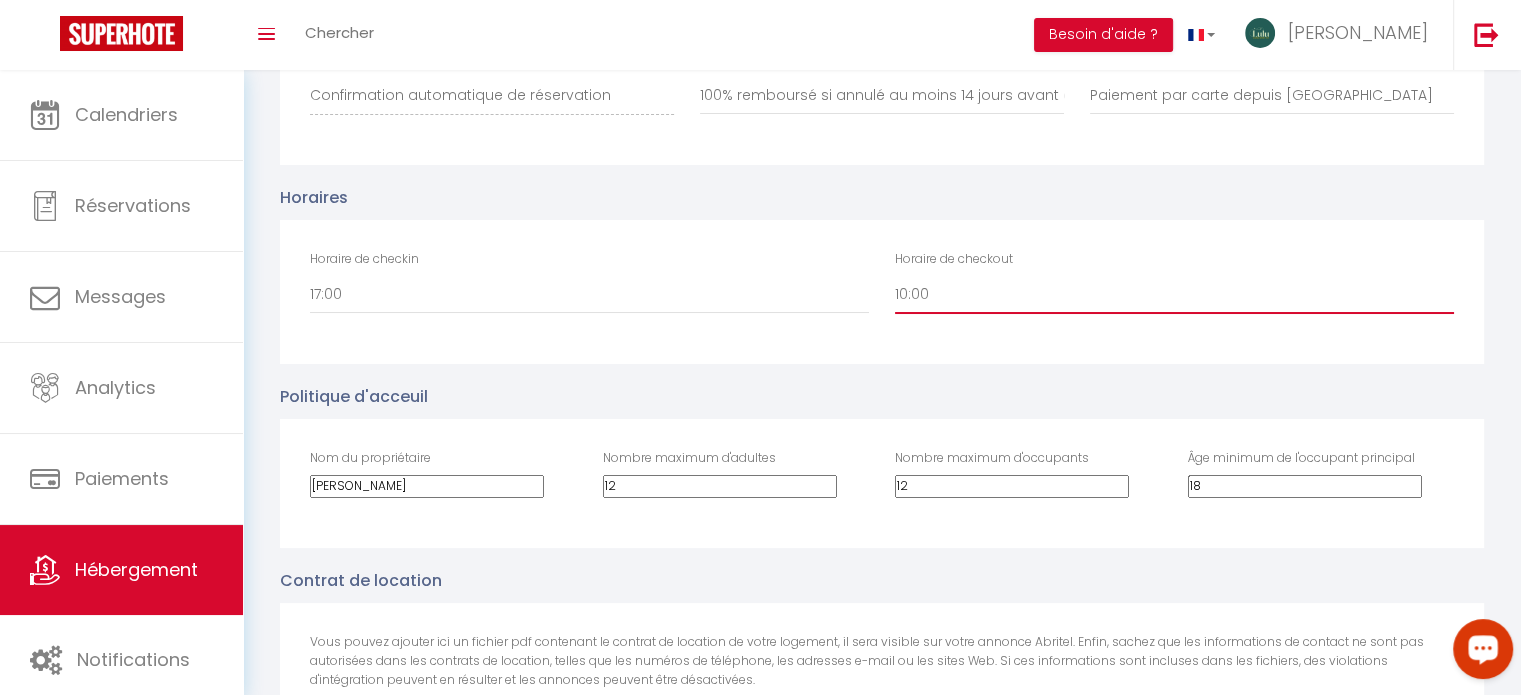 click on "00:00 00:30 01:00 01:30 02:00 02:30 03:00 03:30 04:00 04:30 05:00 05:30 06:00 06:30 07:00 07:30 08:00 08:30 09:00 09:30 10:00 10:30 11:00 11:30 12:00 12:30 13:00 13:30 14:00 14:30 15:00 15:30 16:00 16:30 17:00 17:30 18:00 18:30 19:00 19:30 20:00 20:30 21:00 21:30 22:00 22:30 23:00 23:30" at bounding box center [1174, 295] 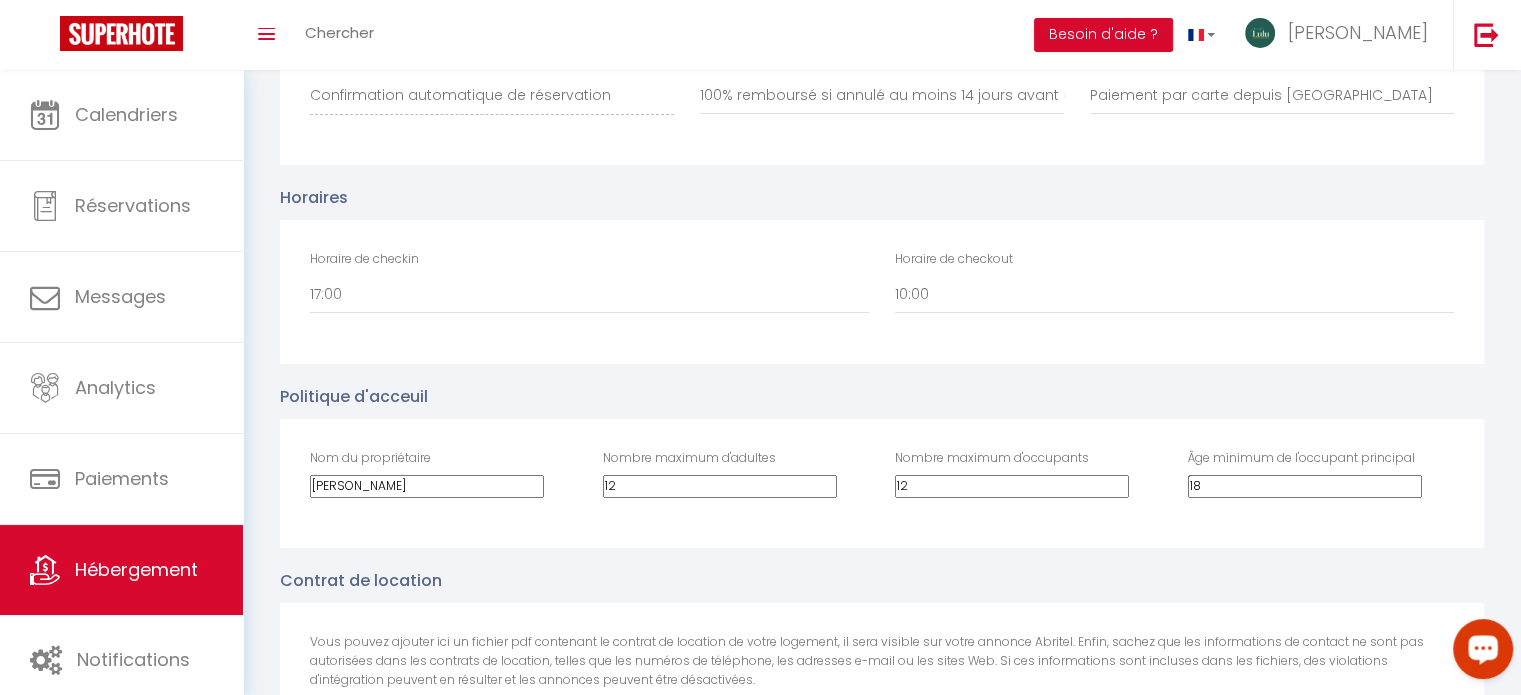 click on "Politique d'acceuil   Nom du propriétaire   Zafimahova   Nombre maximum d'adultes   12   Nombre maximum d'occupants   12   Âge minimum de l'occupant principal   18" at bounding box center (882, 456) 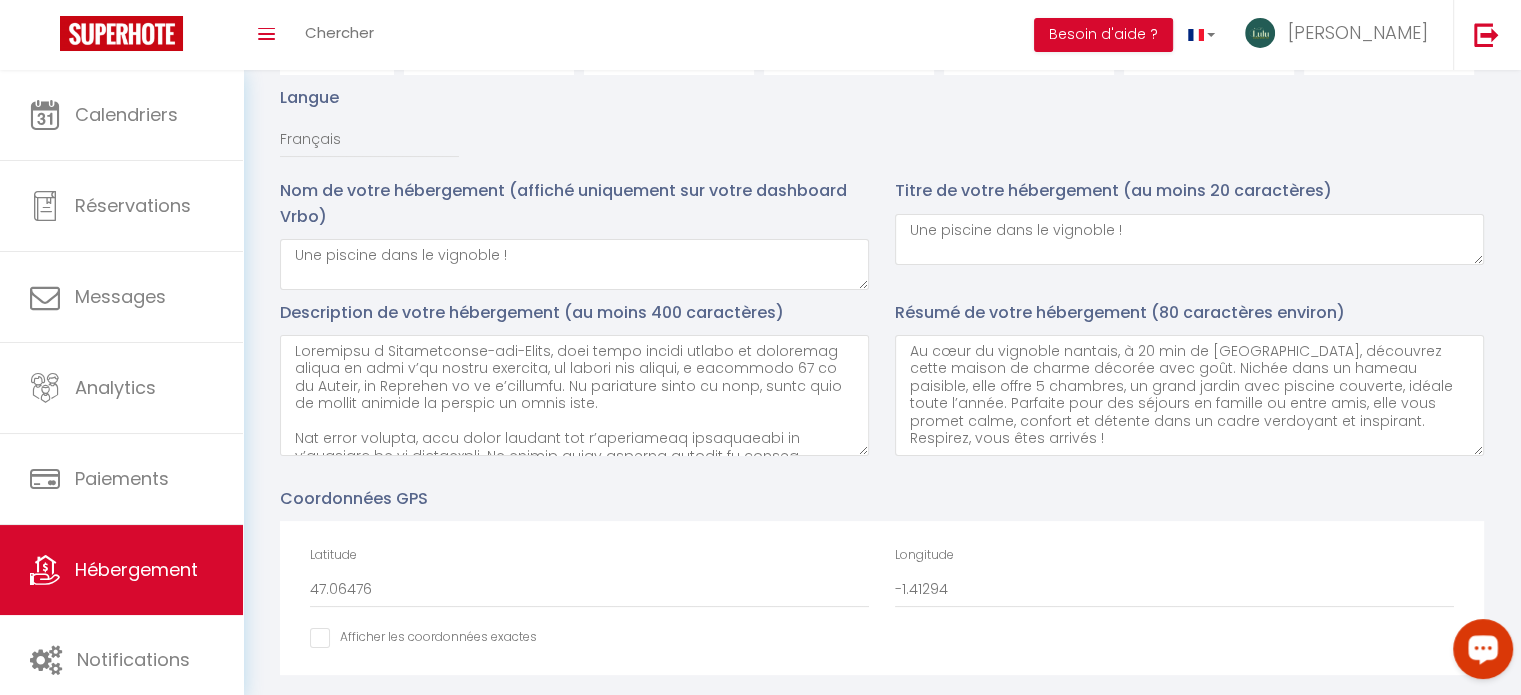 scroll, scrollTop: 0, scrollLeft: 0, axis: both 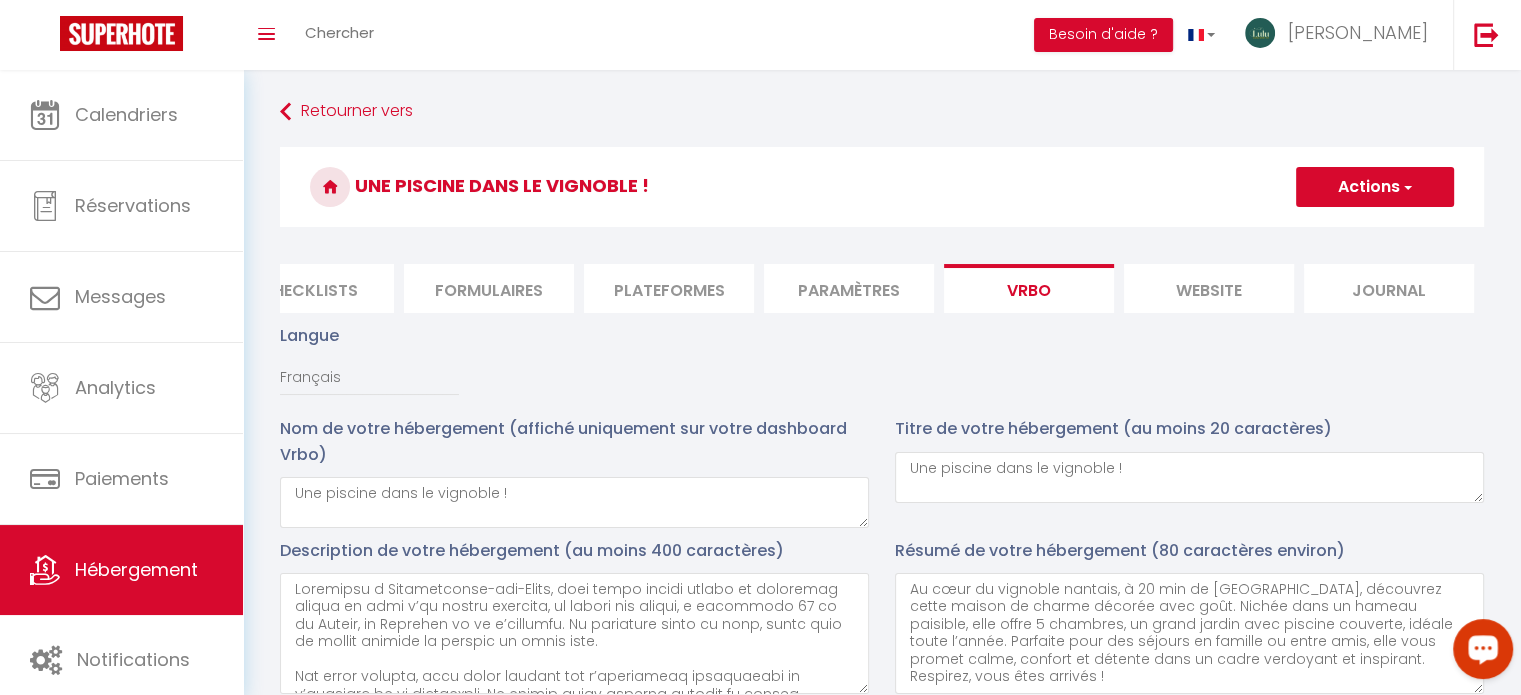click on "Actions" at bounding box center [1375, 187] 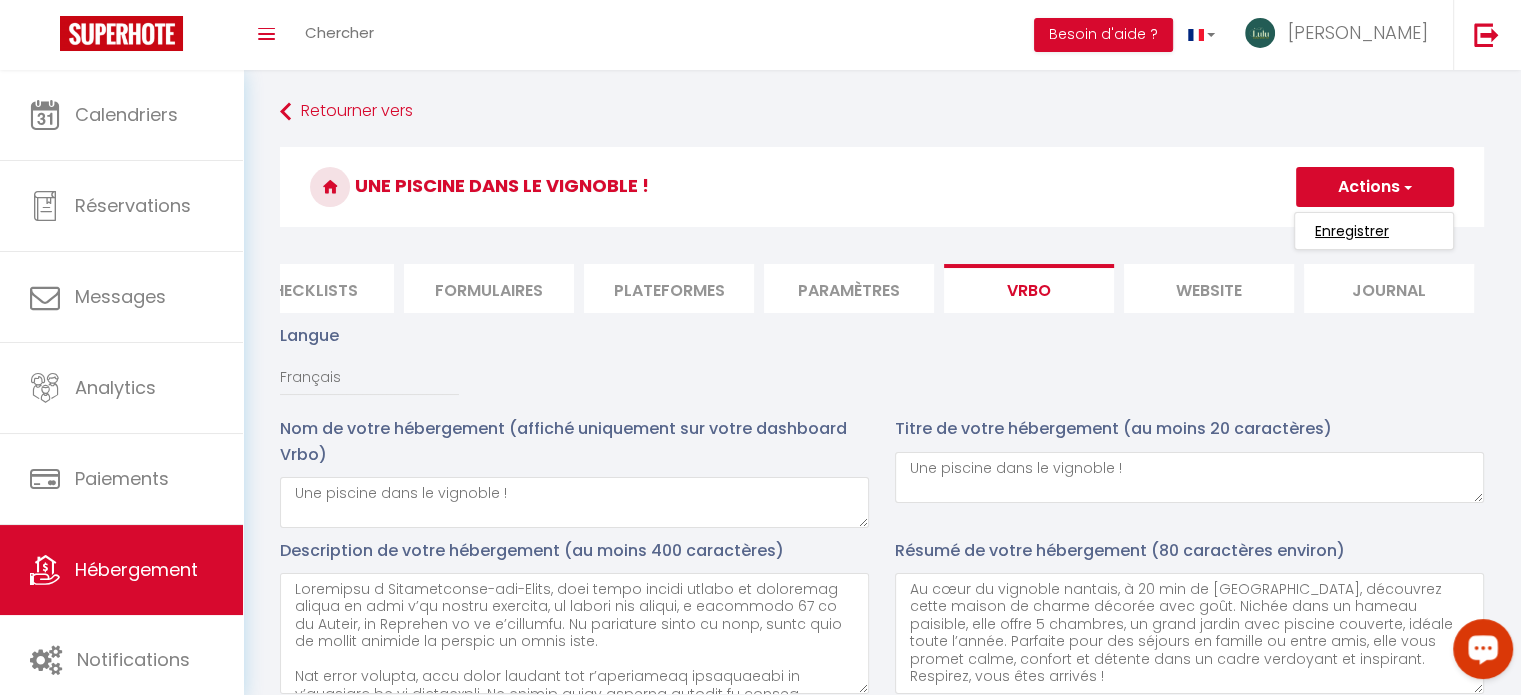 click on "Enregistrer" at bounding box center [1352, 231] 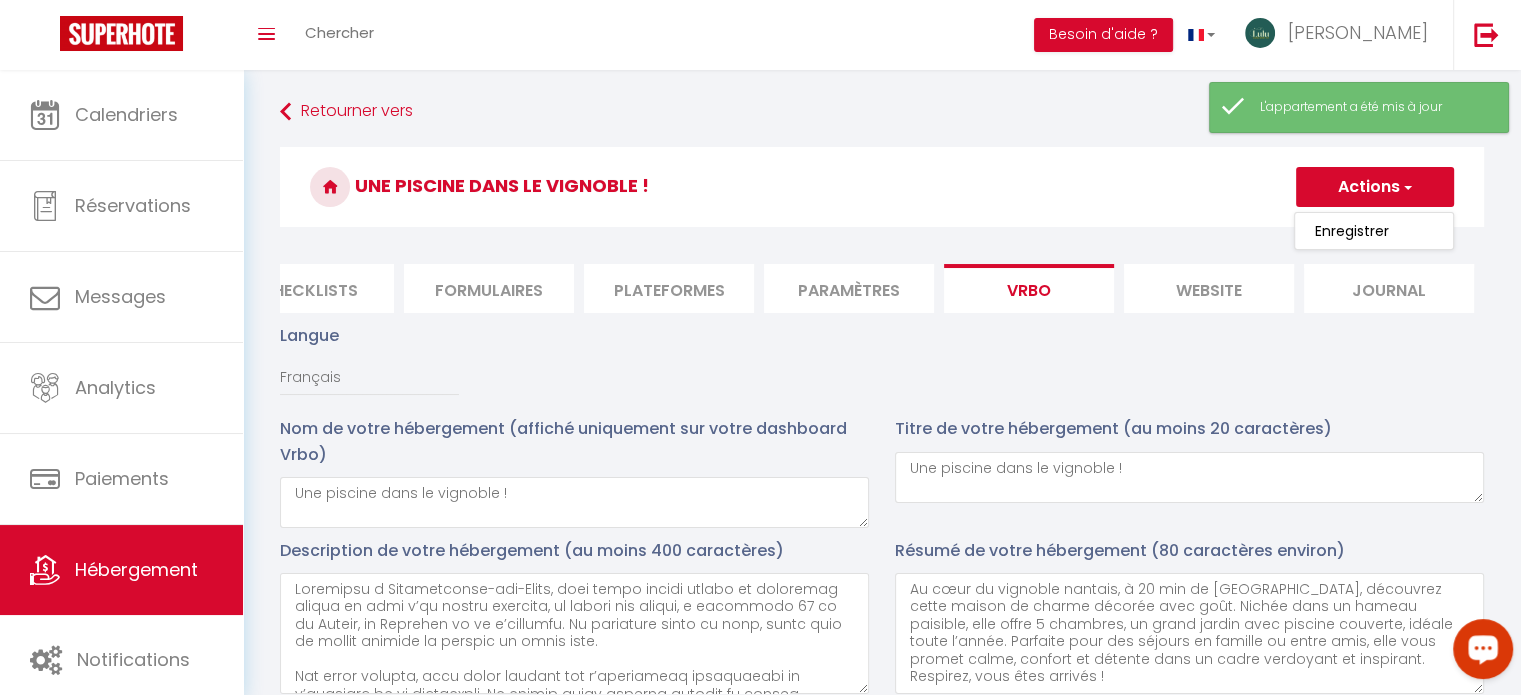 click on "website" at bounding box center (1209, 288) 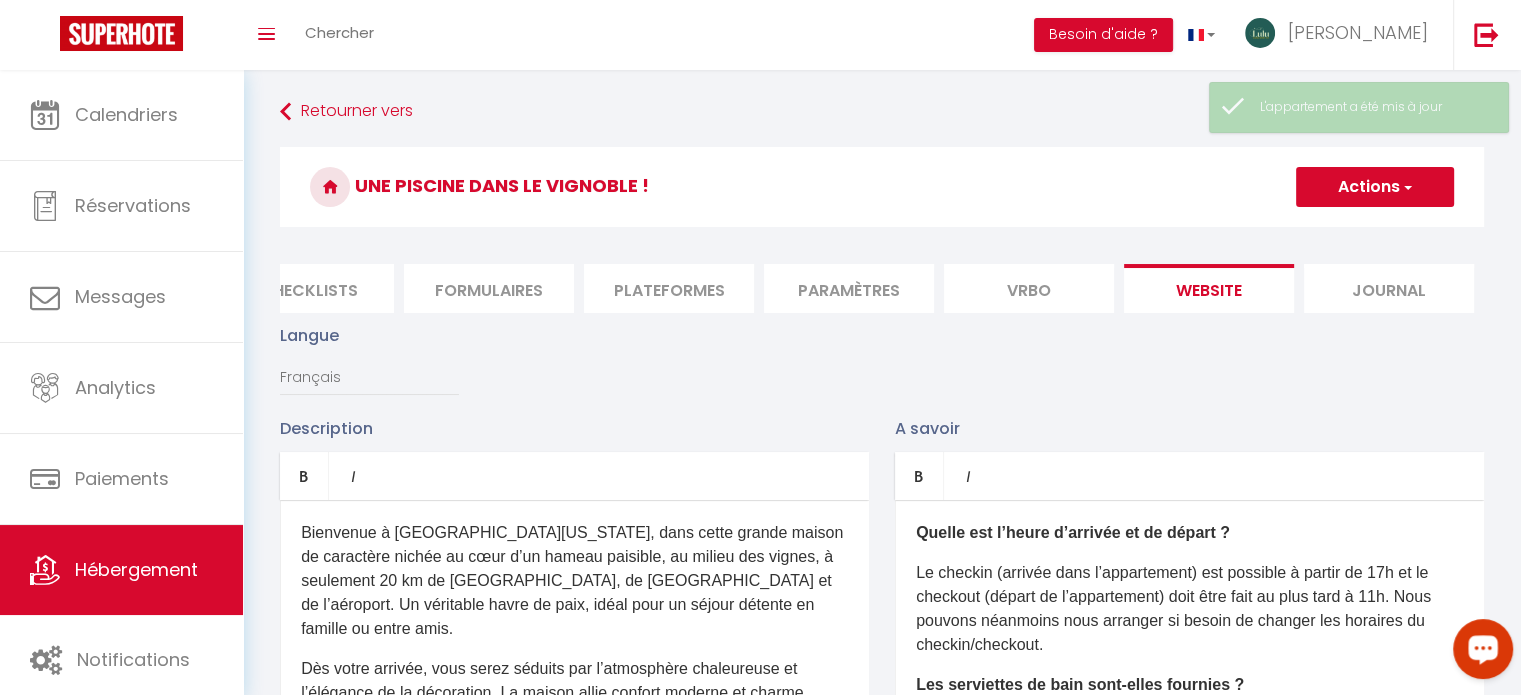 click on "Le checkin (arrivée dans l’appartement) est possible à partir de 17h et le checkout (départ de l’appartement) doit être fait au plus tard à 11h. Nous pouvons néanmoins nous arranger si besoin de changer les horaires du checkin/checkout." at bounding box center (1189, 609) 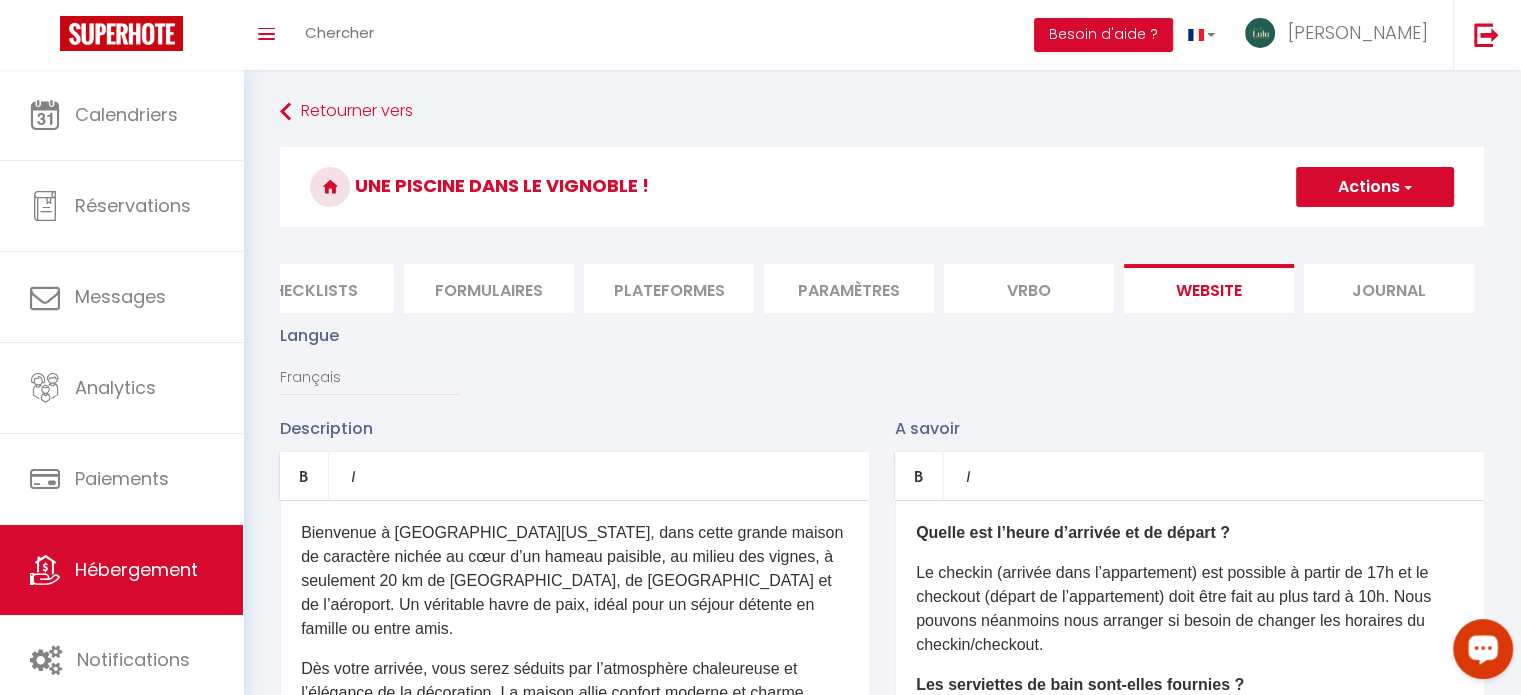 click on "Actions" at bounding box center (1375, 187) 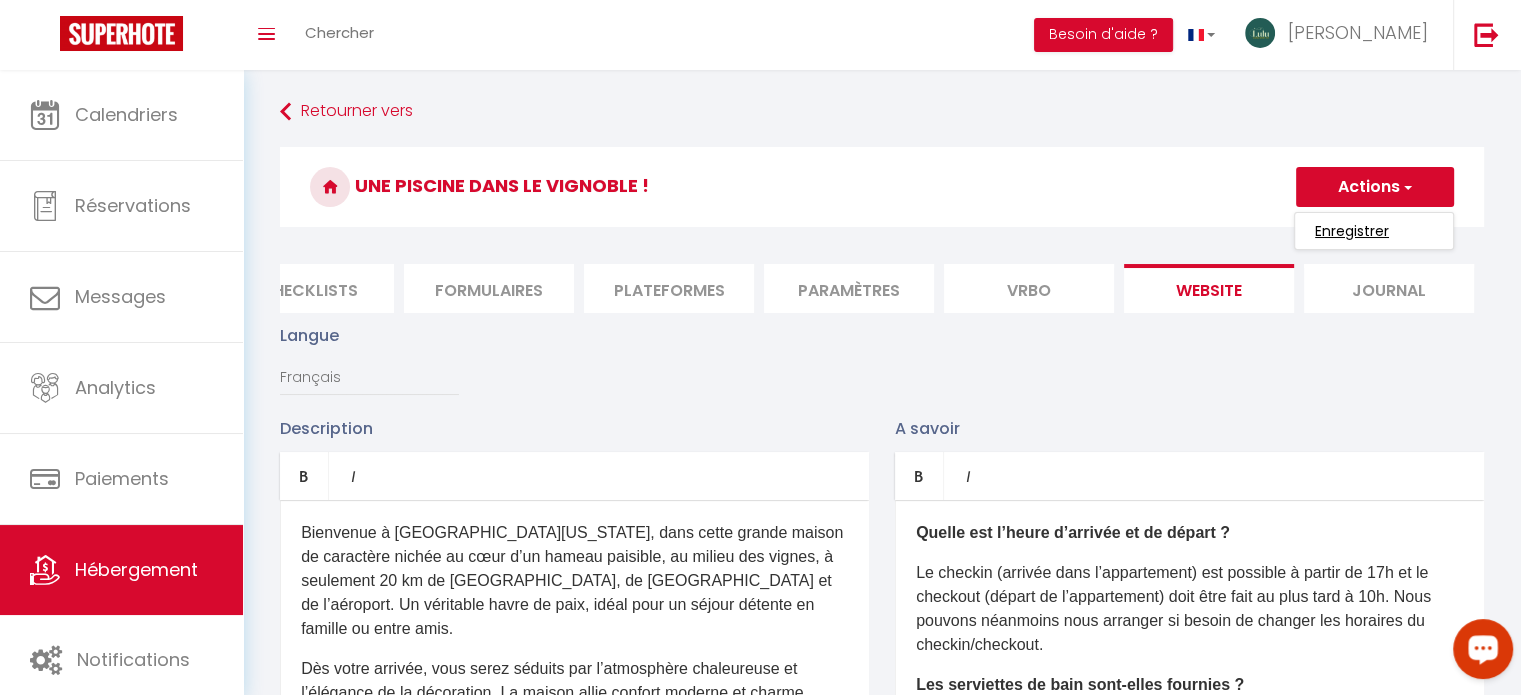 click on "Enregistrer" at bounding box center (1352, 231) 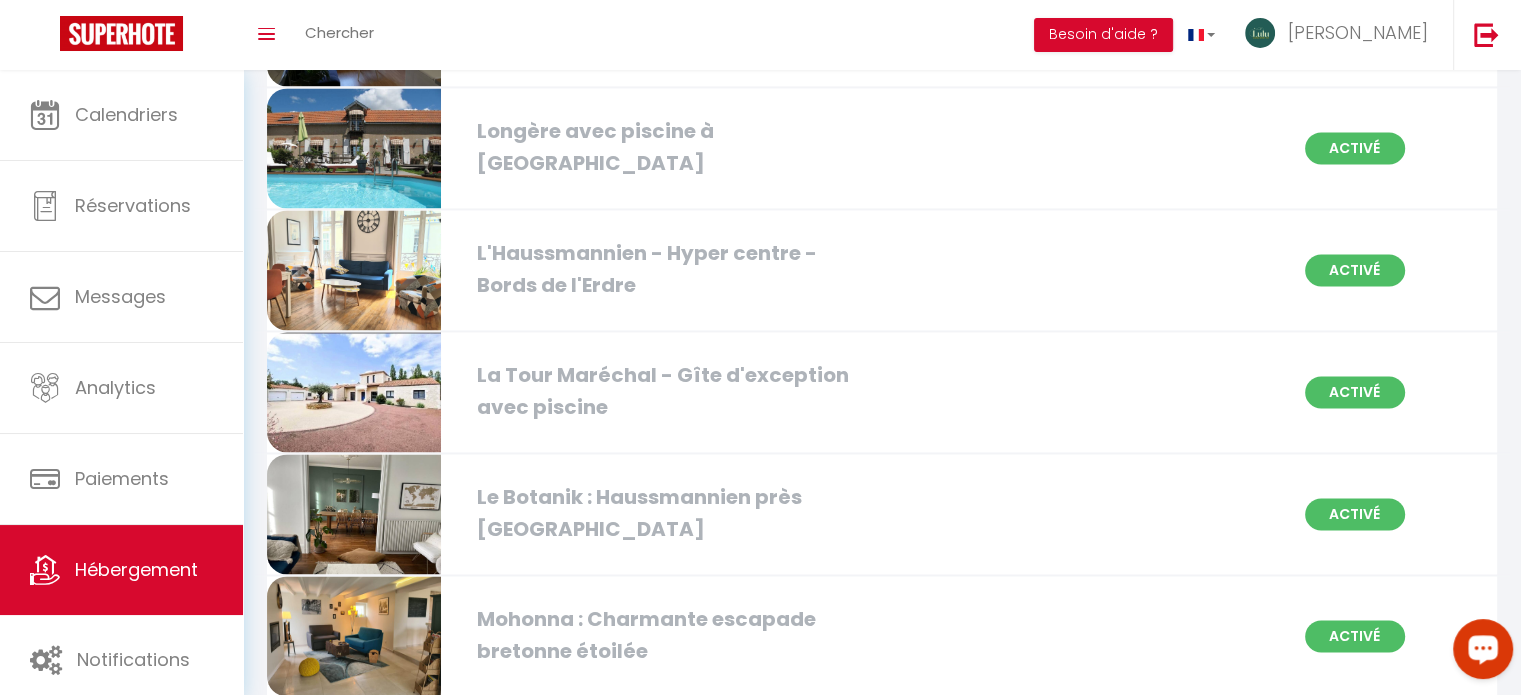 scroll, scrollTop: 3084, scrollLeft: 0, axis: vertical 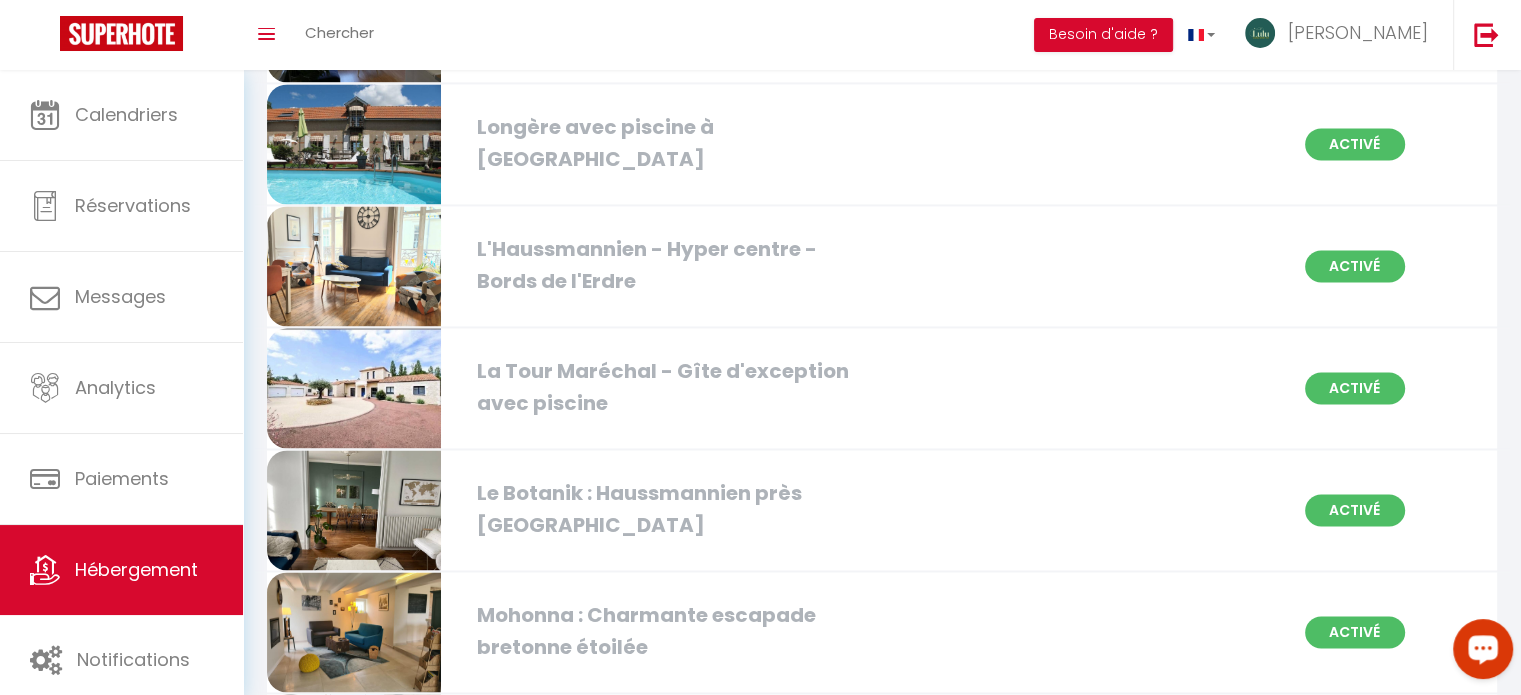 click at bounding box center (354, 388) 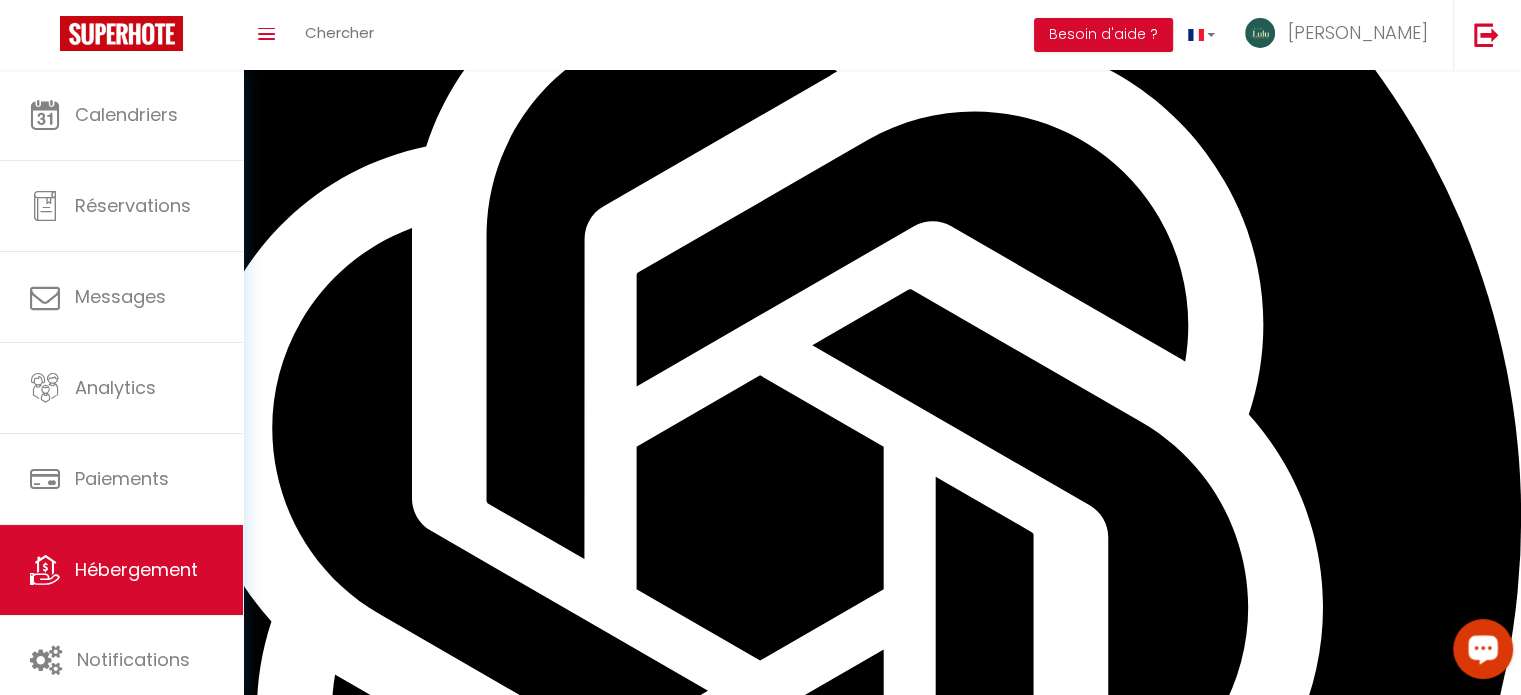 scroll, scrollTop: 0, scrollLeft: 0, axis: both 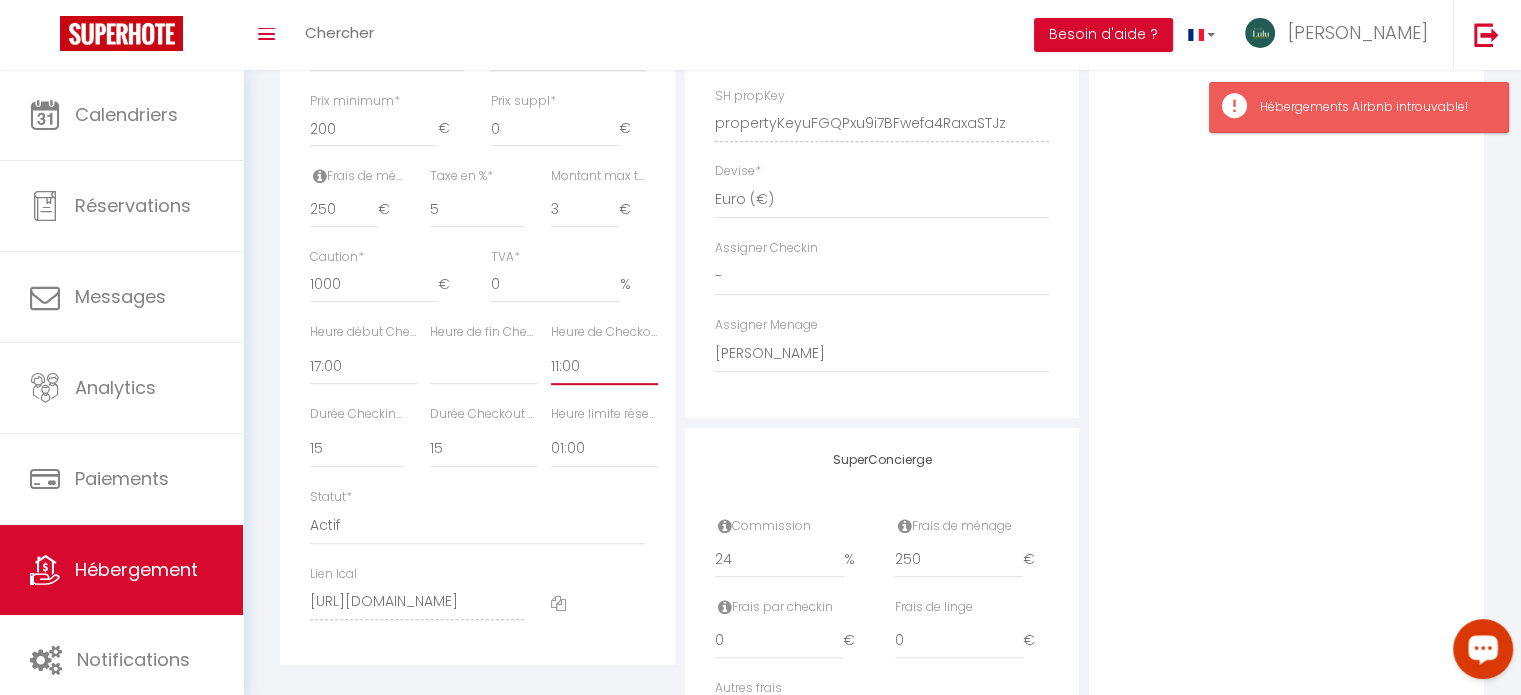 click on "00:00
00:15
00:30
00:45
01:00
01:15
01:30
01:45
02:00
02:15
02:30
02:45
03:00" at bounding box center [604, 366] 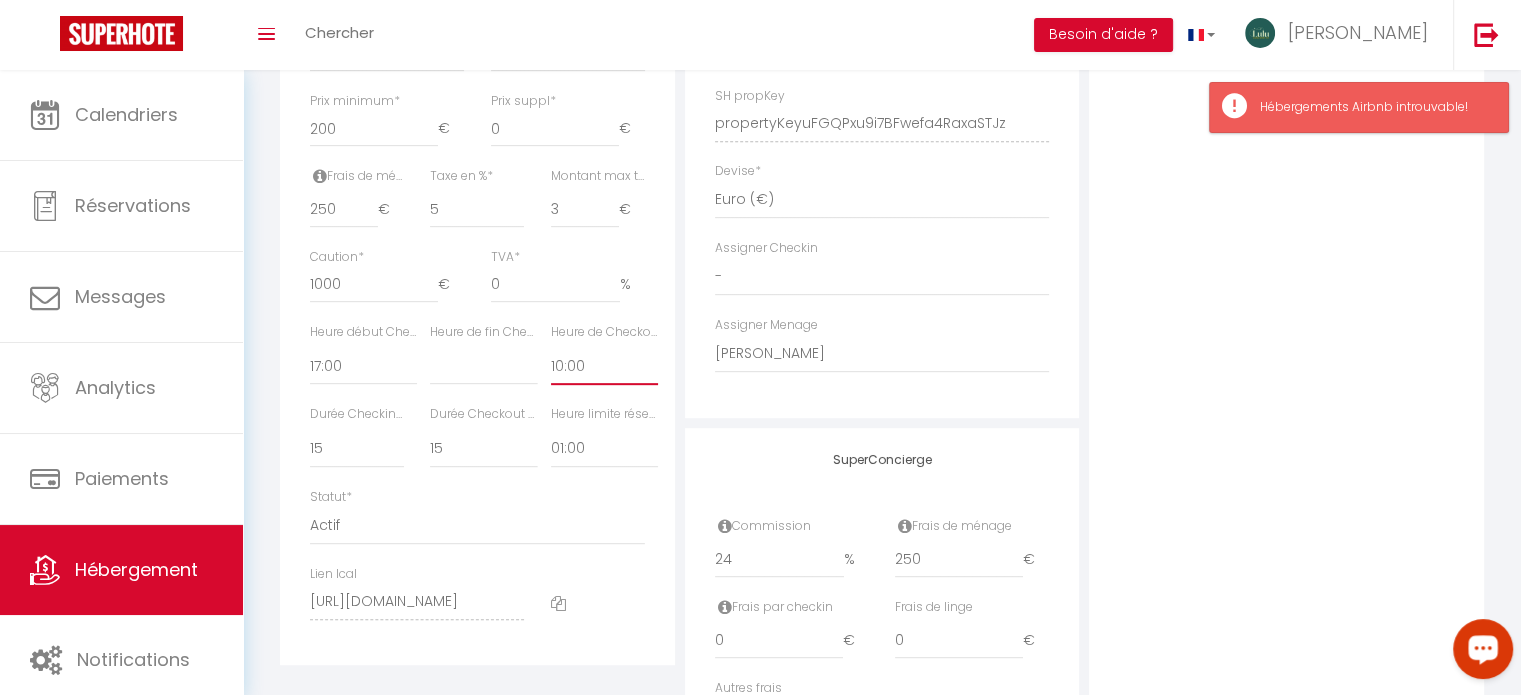 click on "00:00
00:15
00:30
00:45
01:00
01:15
01:30
01:45
02:00
02:15
02:30
02:45
03:00" at bounding box center (604, 366) 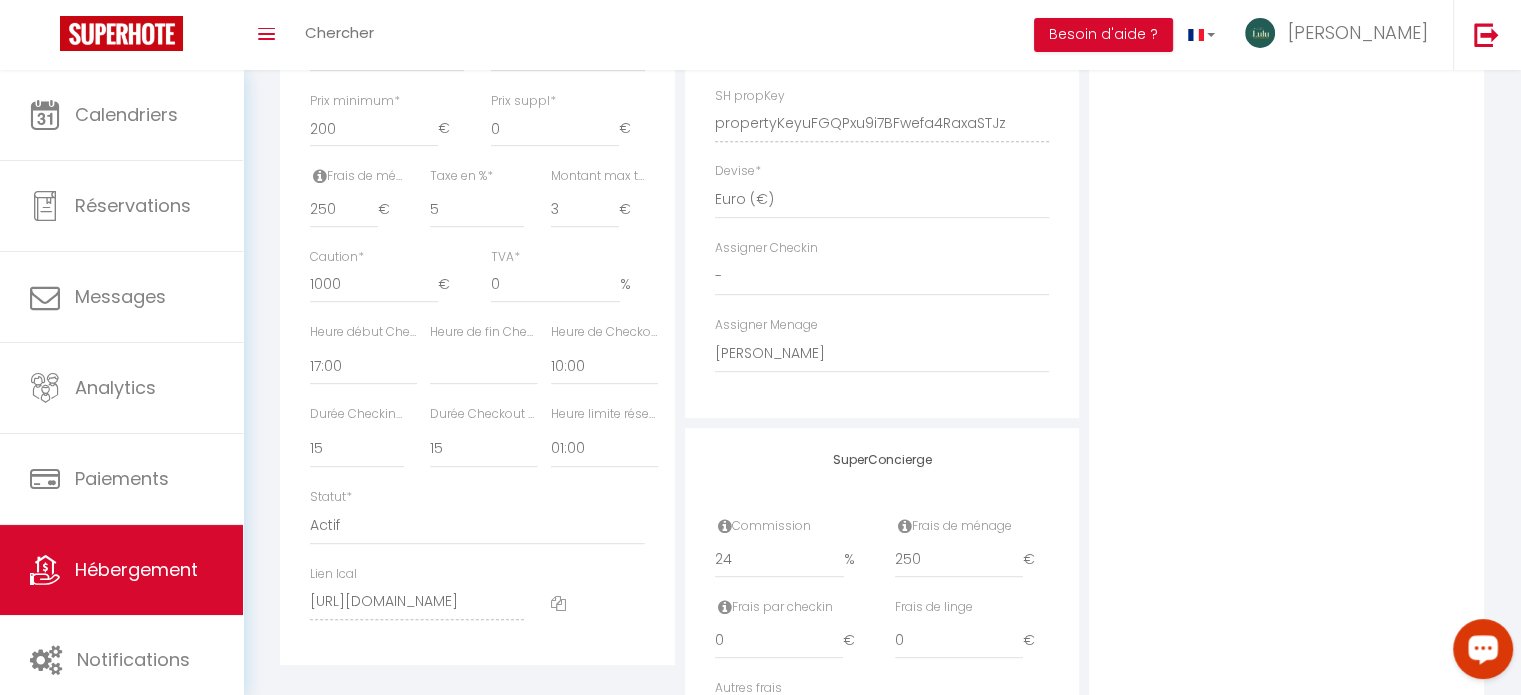 click on "Photo
Photo
Supprimer
Drag and drop a file here or click Ooops, something wrong appended. Remove   Drag and drop or click to replace" at bounding box center (1286, 109) 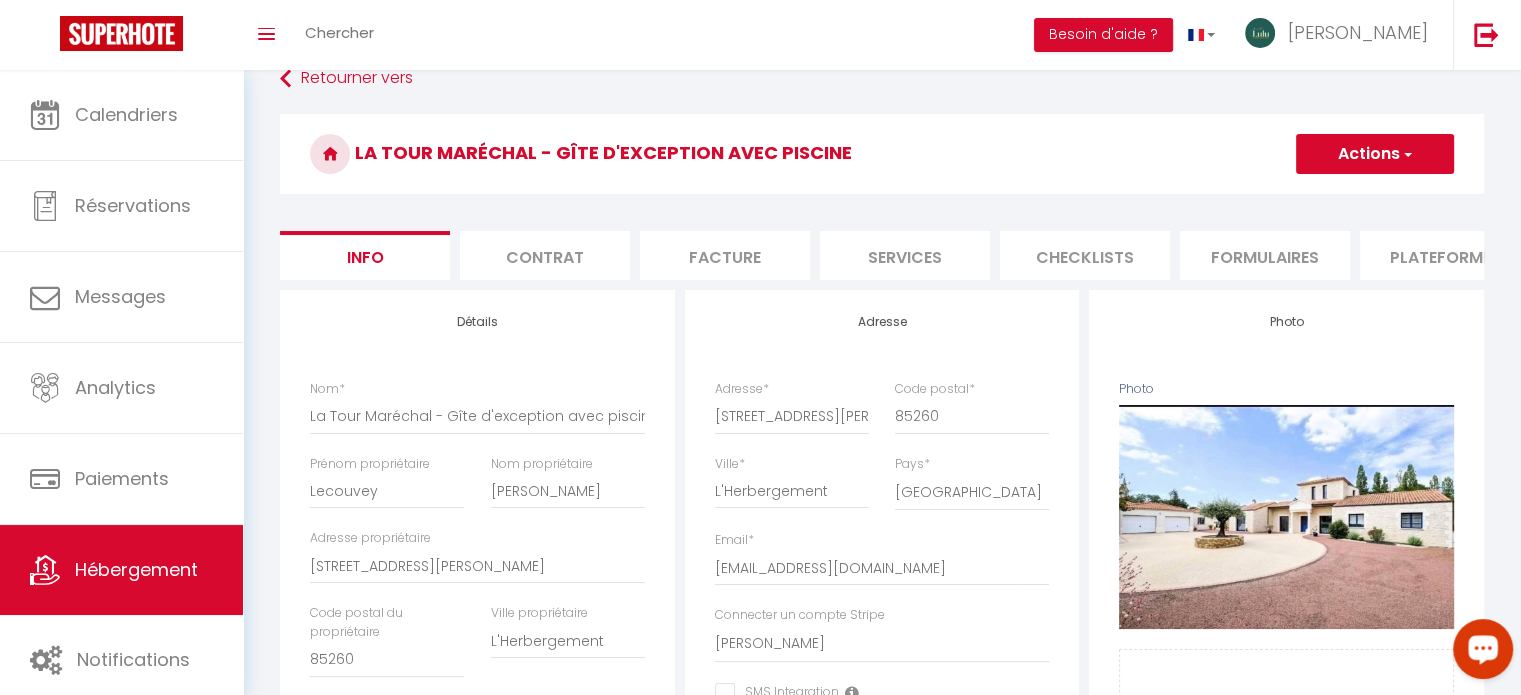 scroll, scrollTop: 0, scrollLeft: 0, axis: both 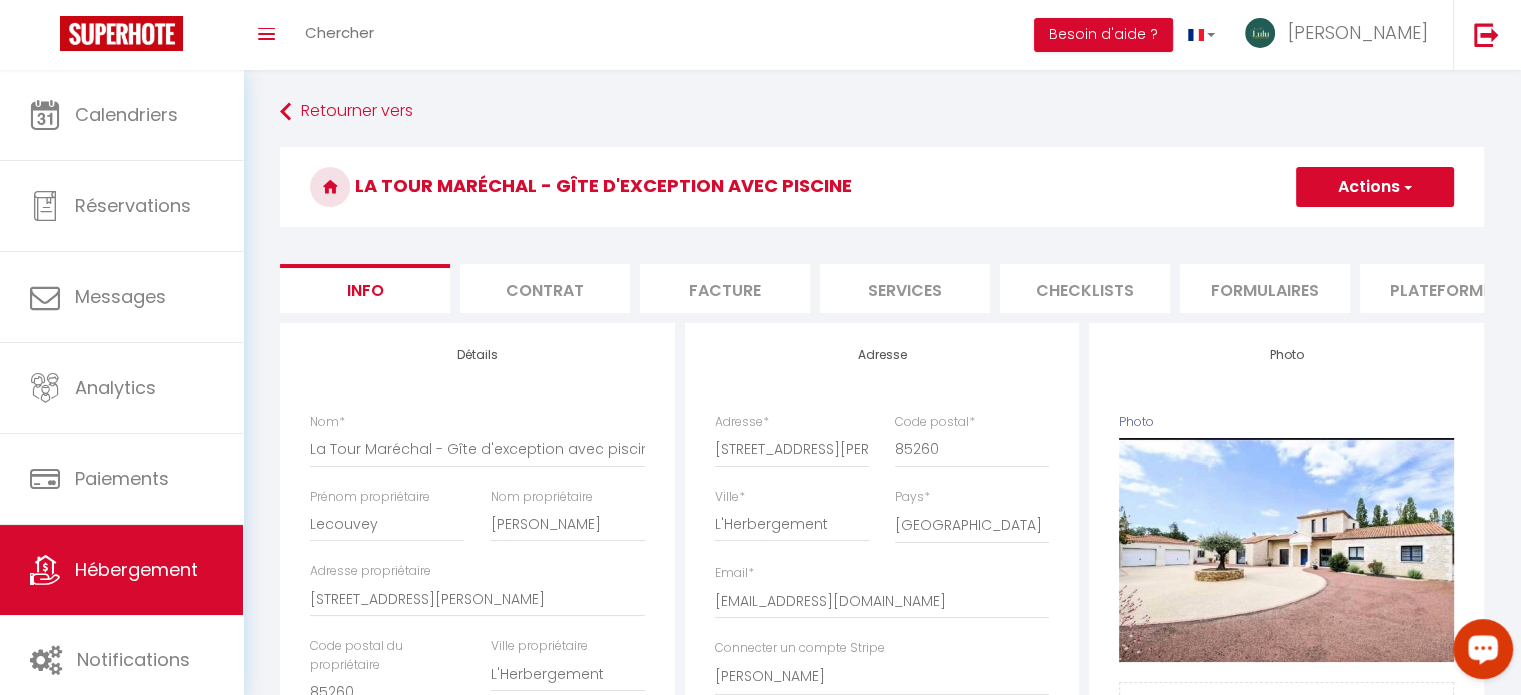 click on "Actions" at bounding box center [1375, 187] 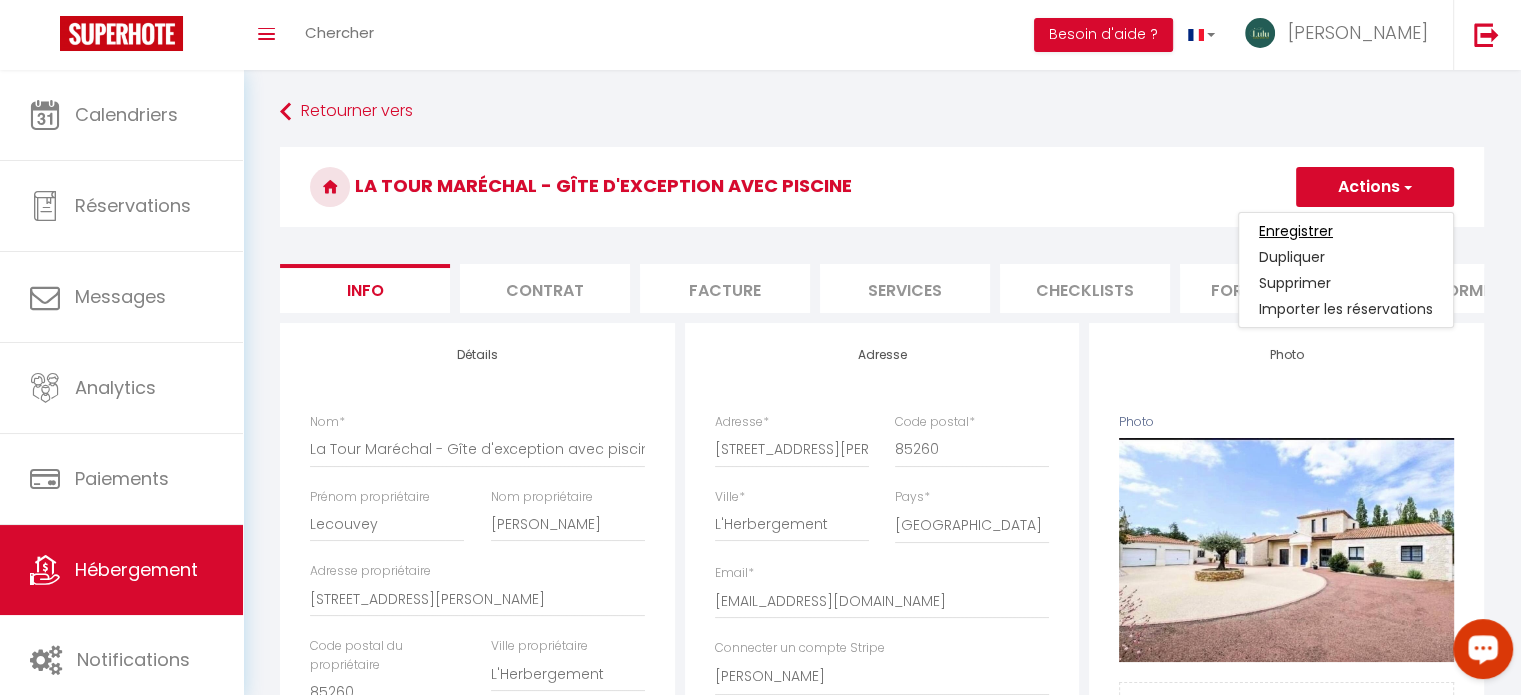 click on "Enregistrer" at bounding box center [1296, 231] 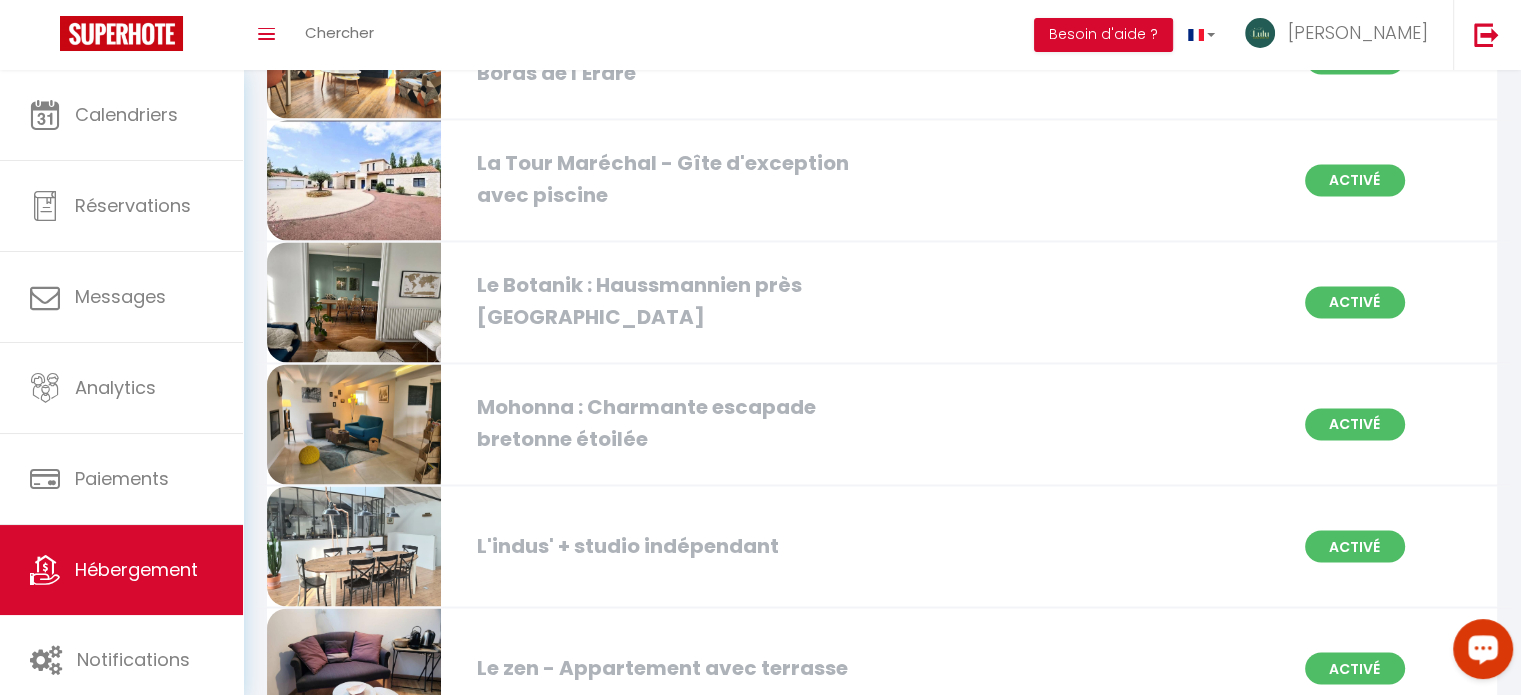 scroll, scrollTop: 3256, scrollLeft: 0, axis: vertical 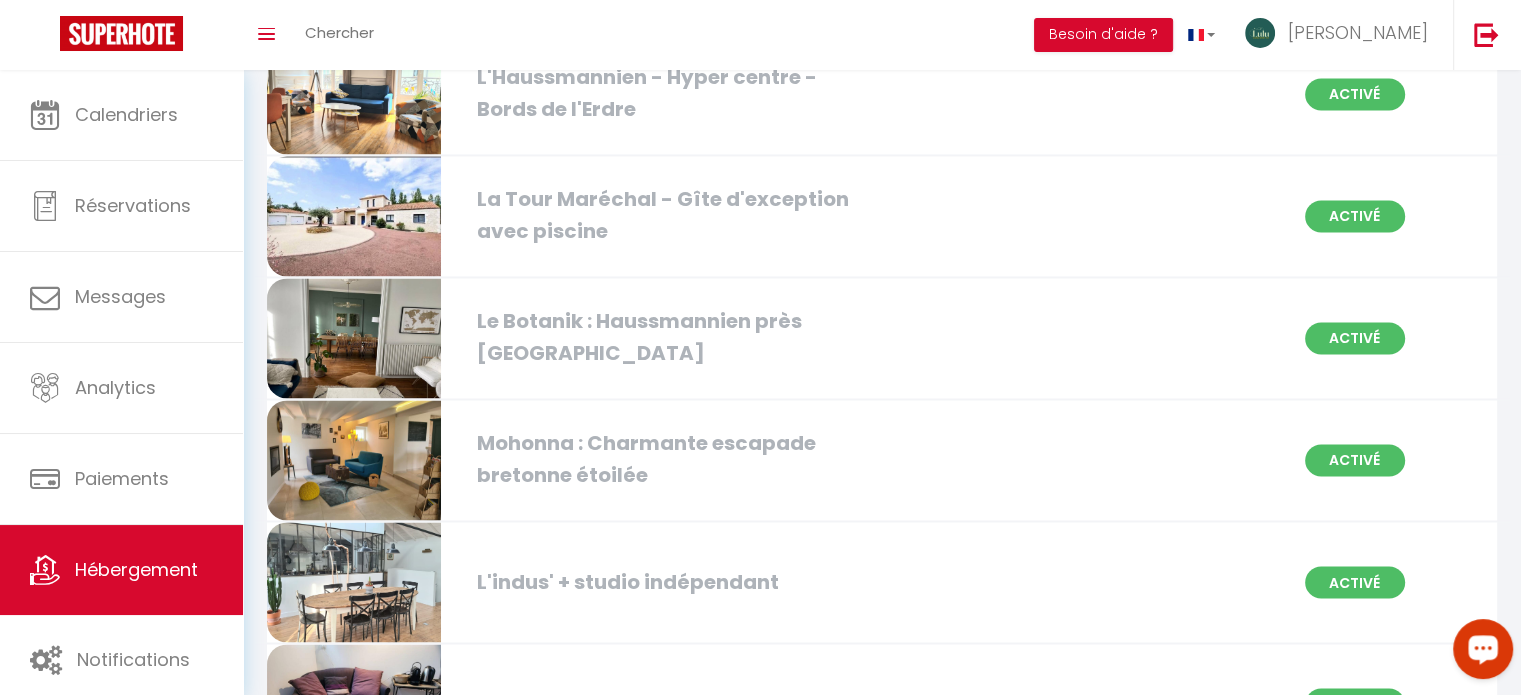 click at bounding box center (354, 216) 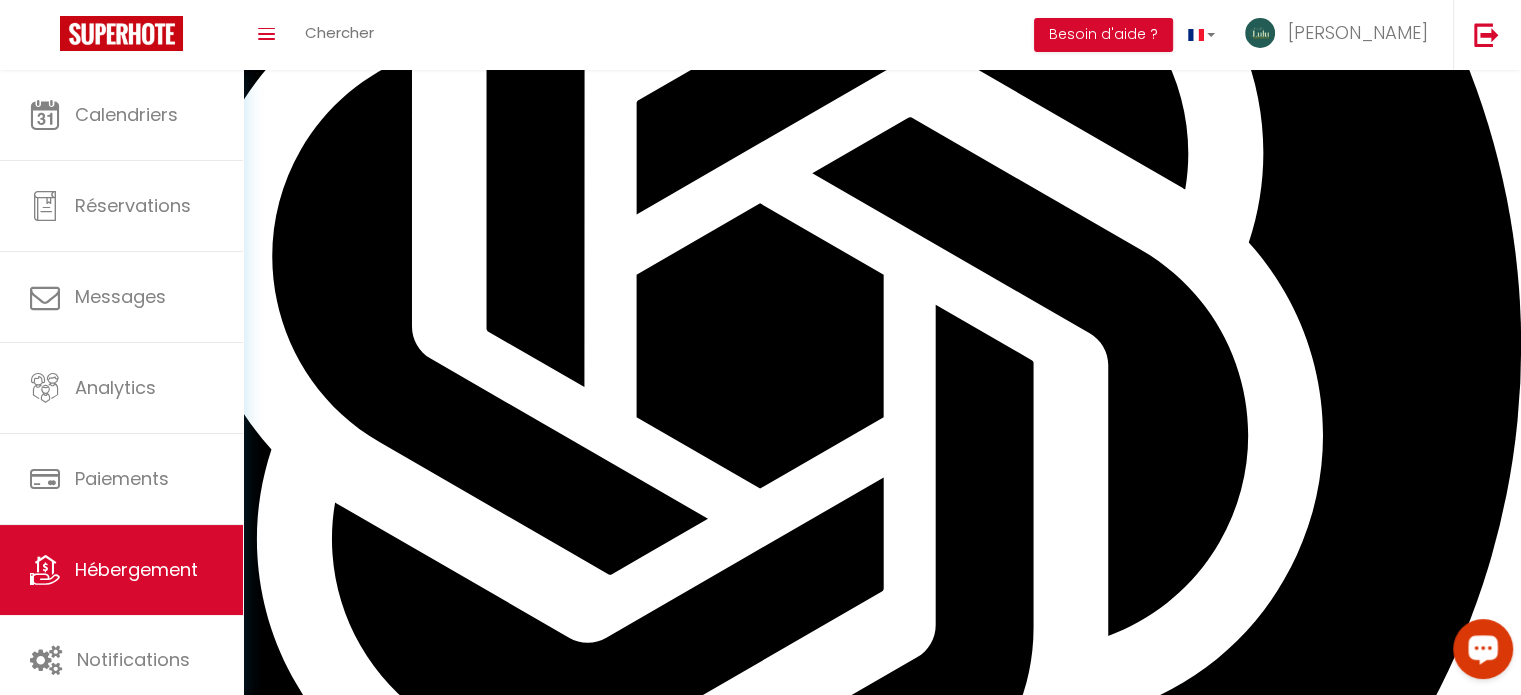 scroll, scrollTop: 0, scrollLeft: 0, axis: both 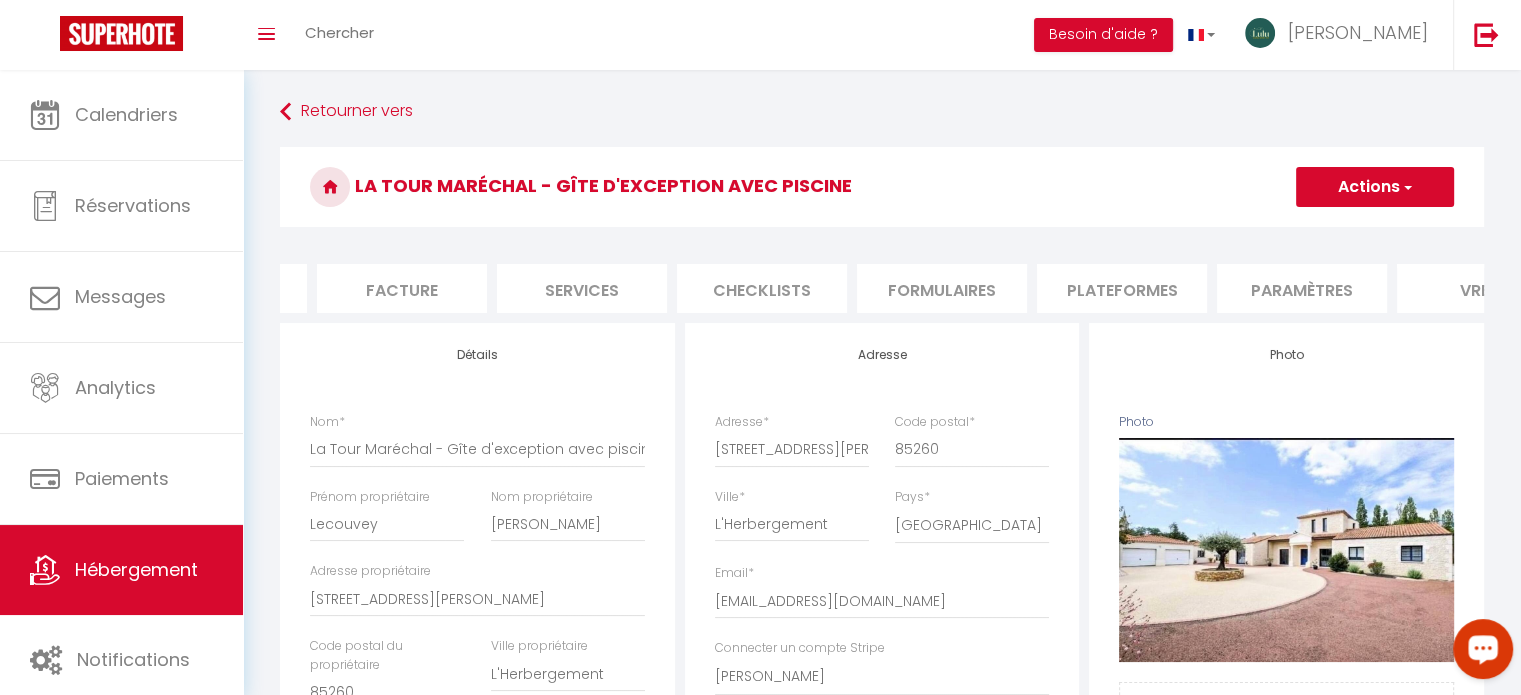 click on "Plateformes" at bounding box center [1122, 288] 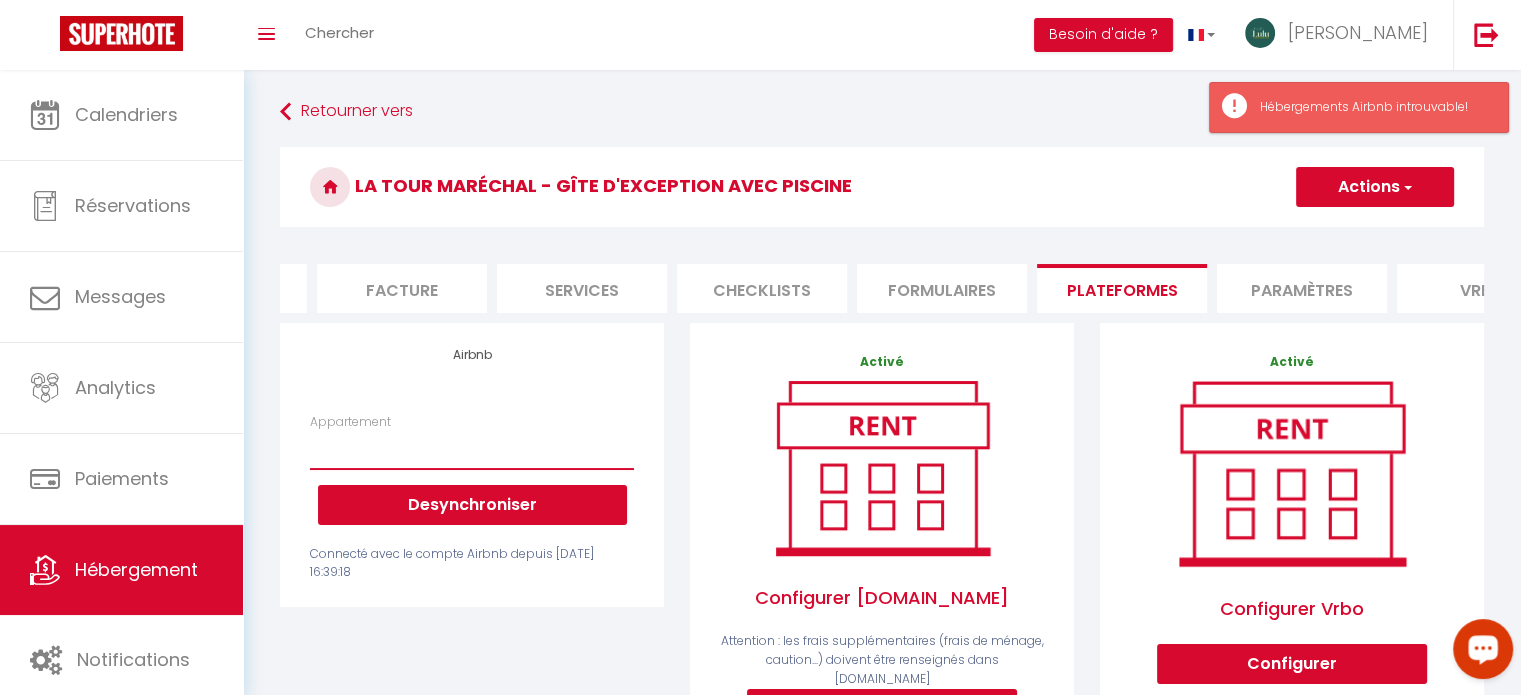 click on "Appartement" at bounding box center [472, 450] 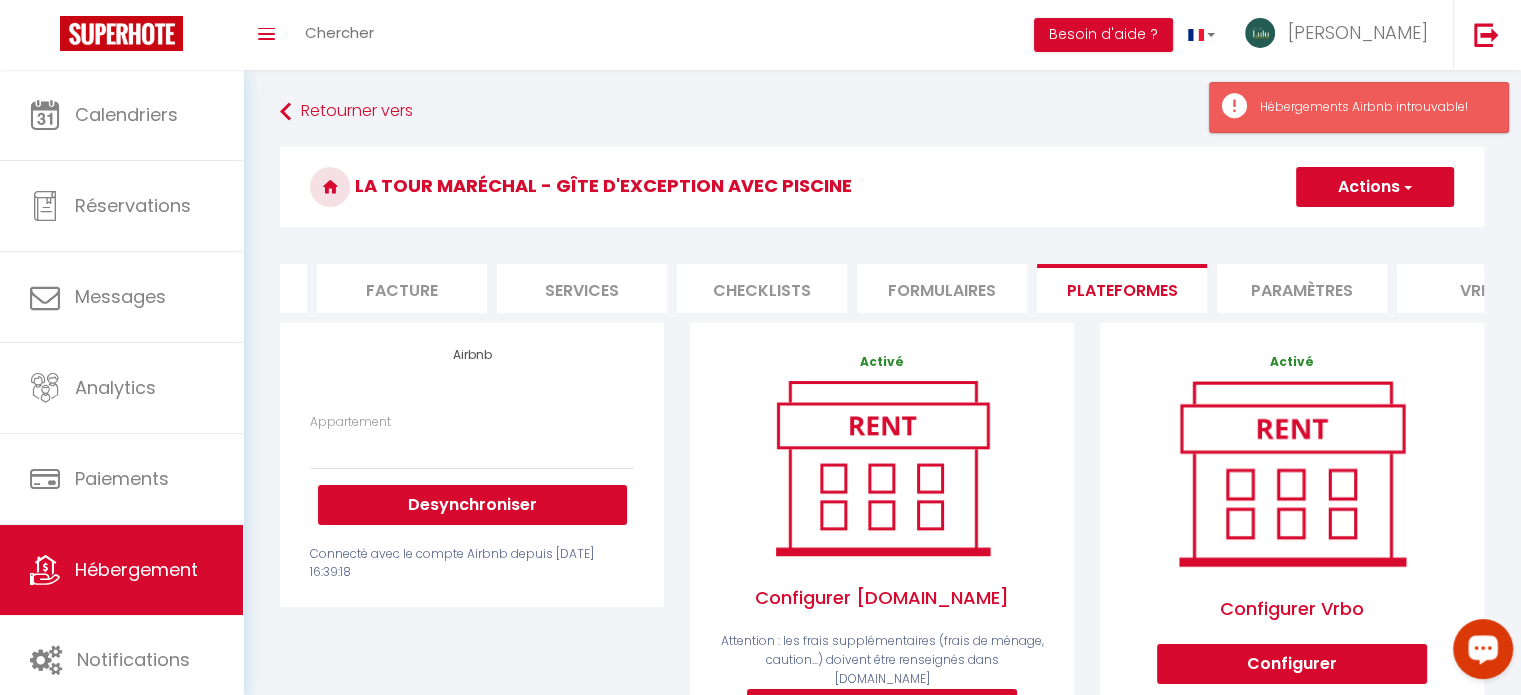 click on "Paramètres" at bounding box center (1302, 288) 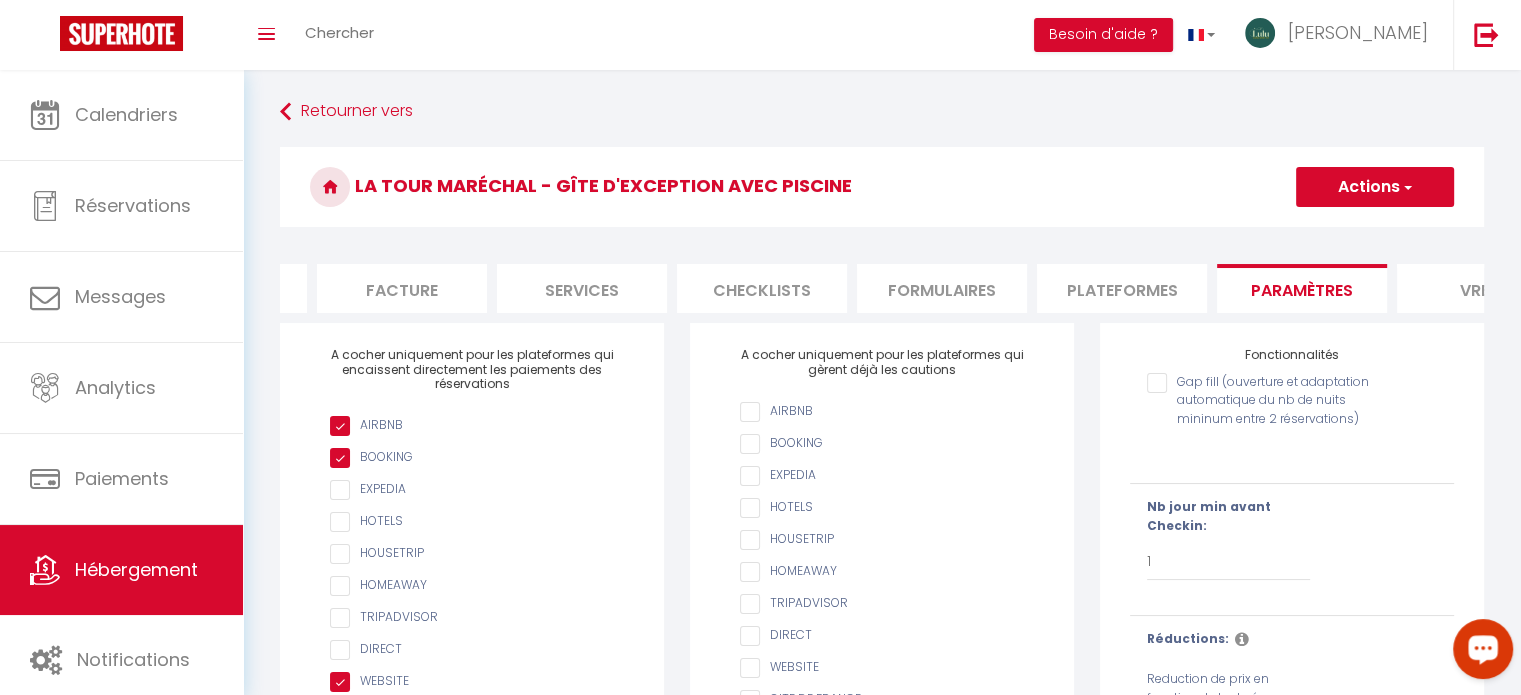 click on "Vrbo" at bounding box center (1482, 288) 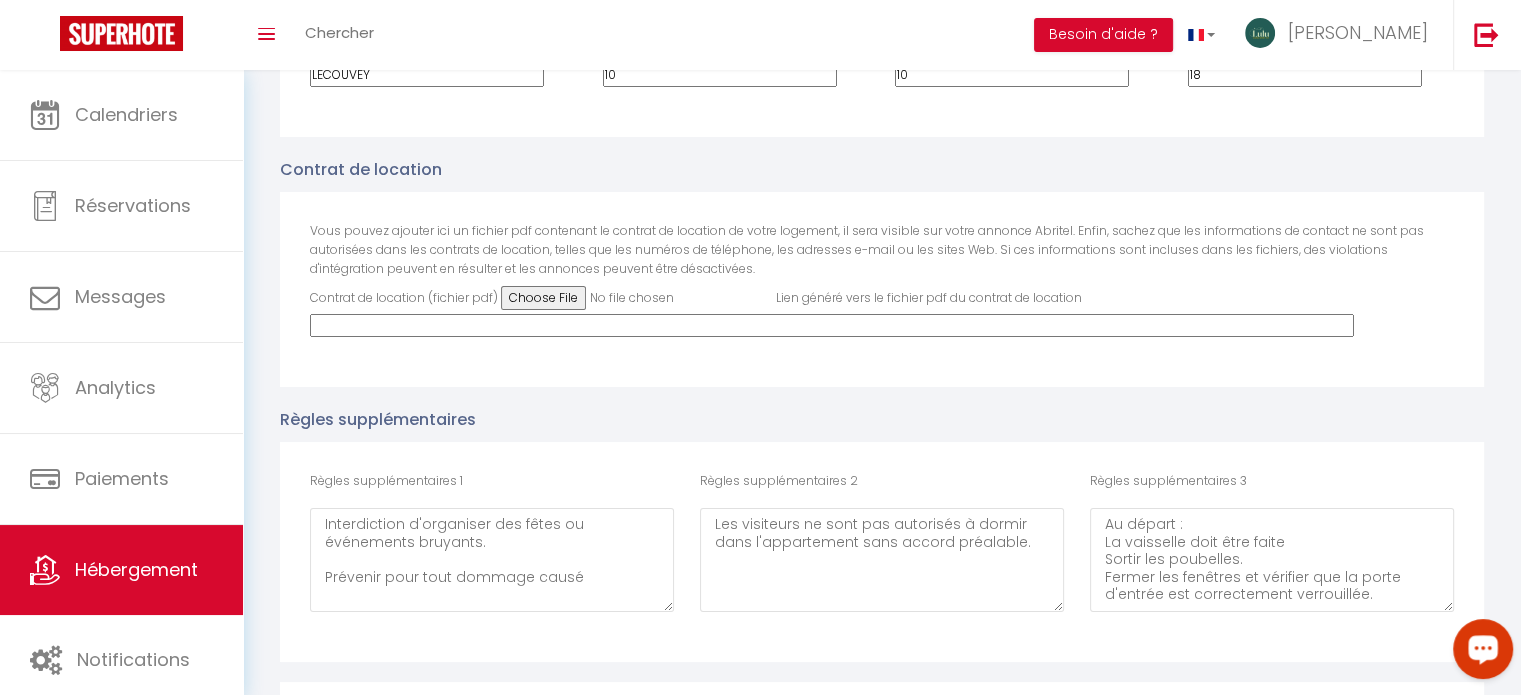 scroll, scrollTop: 7580, scrollLeft: 0, axis: vertical 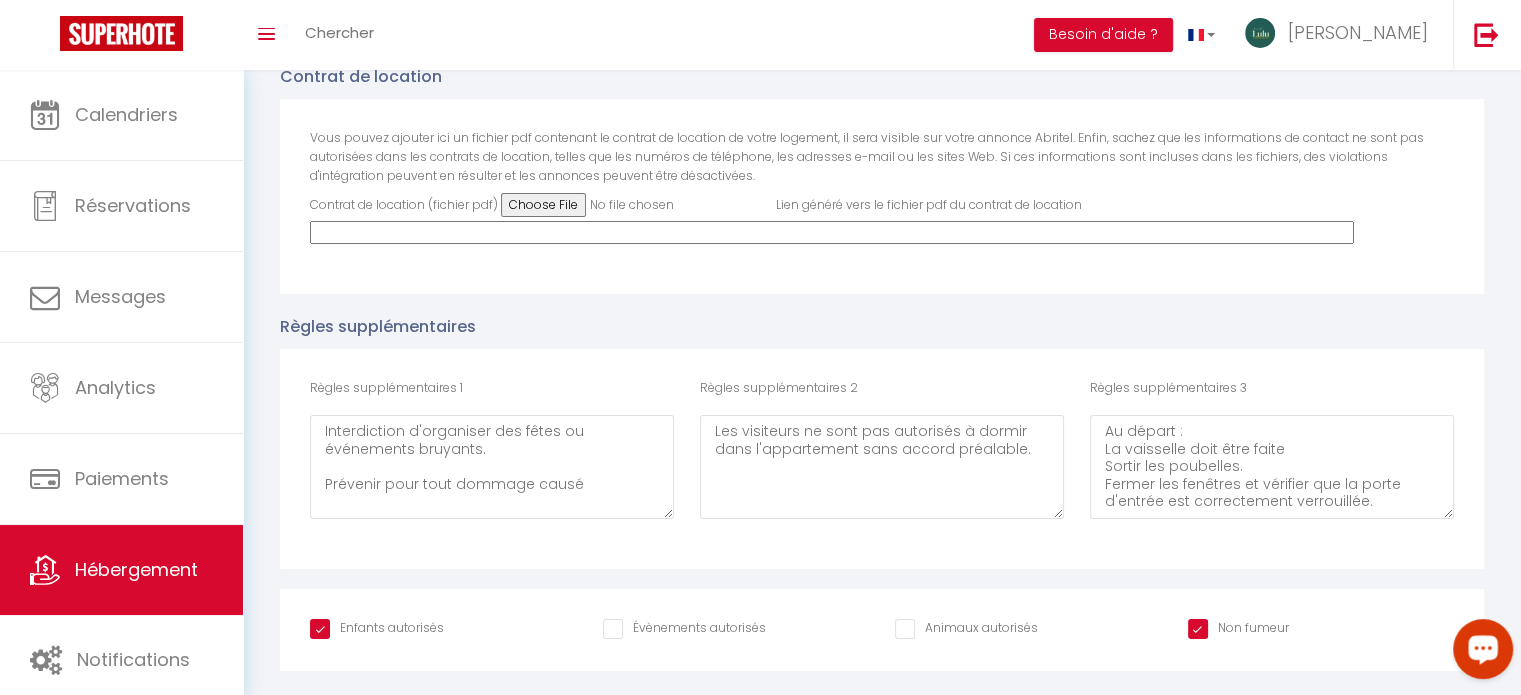drag, startPoint x: 1531, startPoint y: 103, endPoint x: 71, endPoint y: 63, distance: 1460.5479 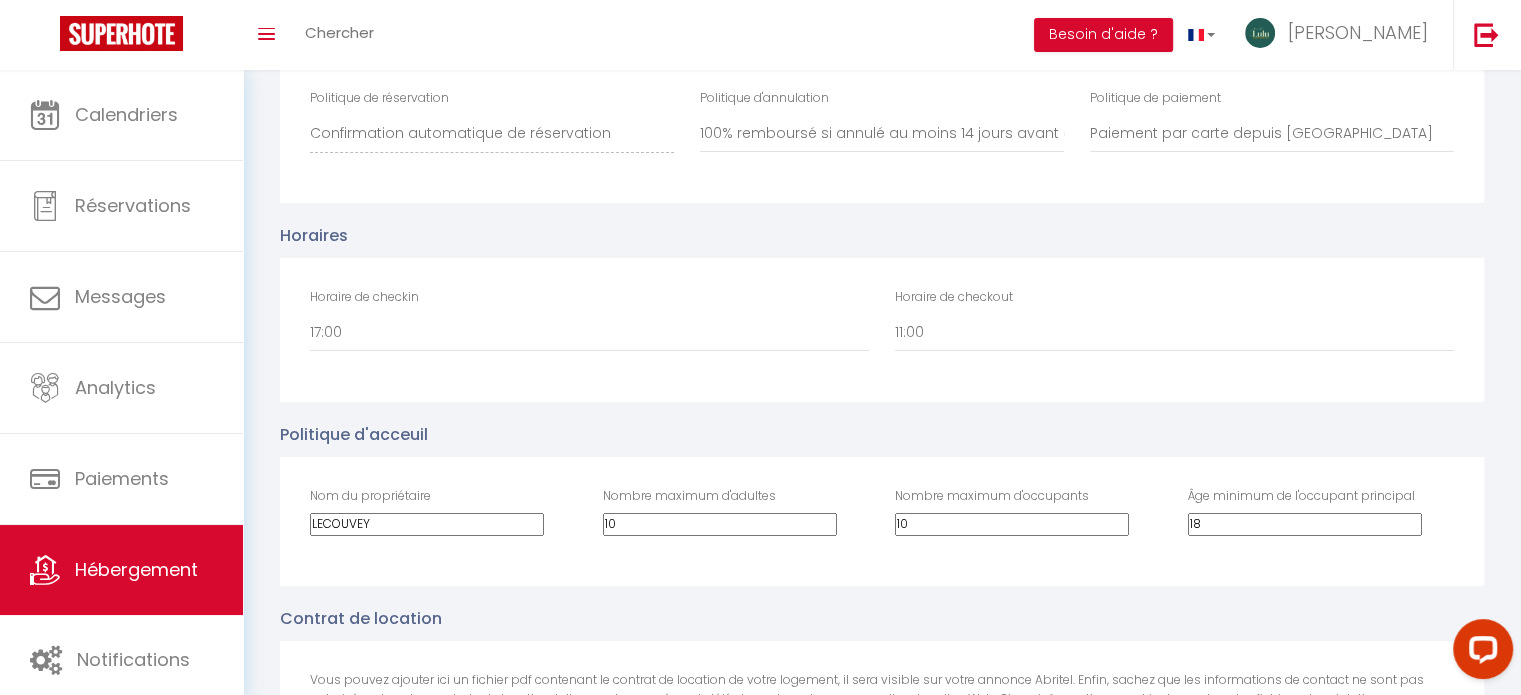 scroll, scrollTop: 7028, scrollLeft: 0, axis: vertical 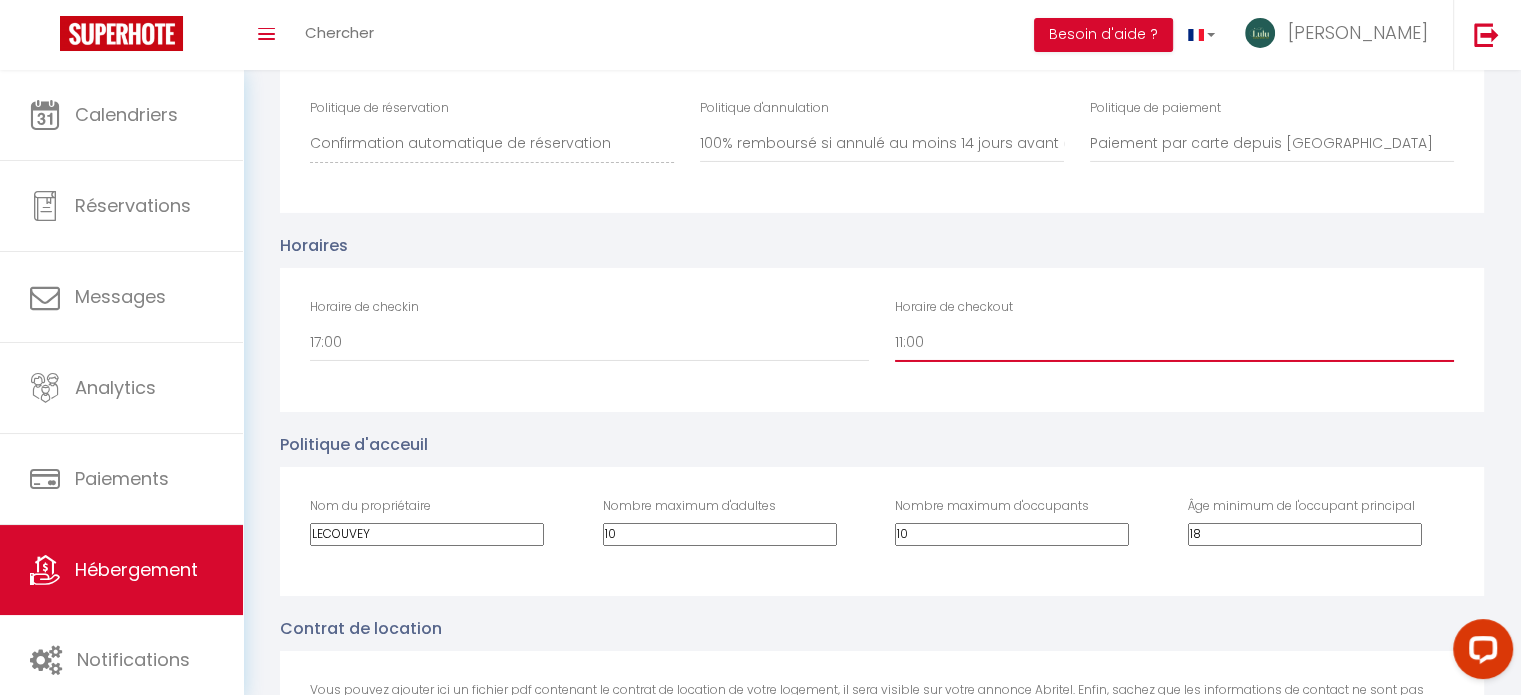 click on "00:00 00:30 01:00 01:30 02:00 02:30 03:00 03:30 04:00 04:30 05:00 05:30 06:00 06:30 07:00 07:30 08:00 08:30 09:00 09:30 10:00 10:30 11:00 11:30 12:00 12:30 13:00 13:30 14:00 14:30 15:00 15:30 16:00 16:30 17:00 17:30 18:00 18:30 19:00 19:30 20:00 20:30 21:00 21:30 22:00 22:30 23:00 23:30" at bounding box center [1174, 343] 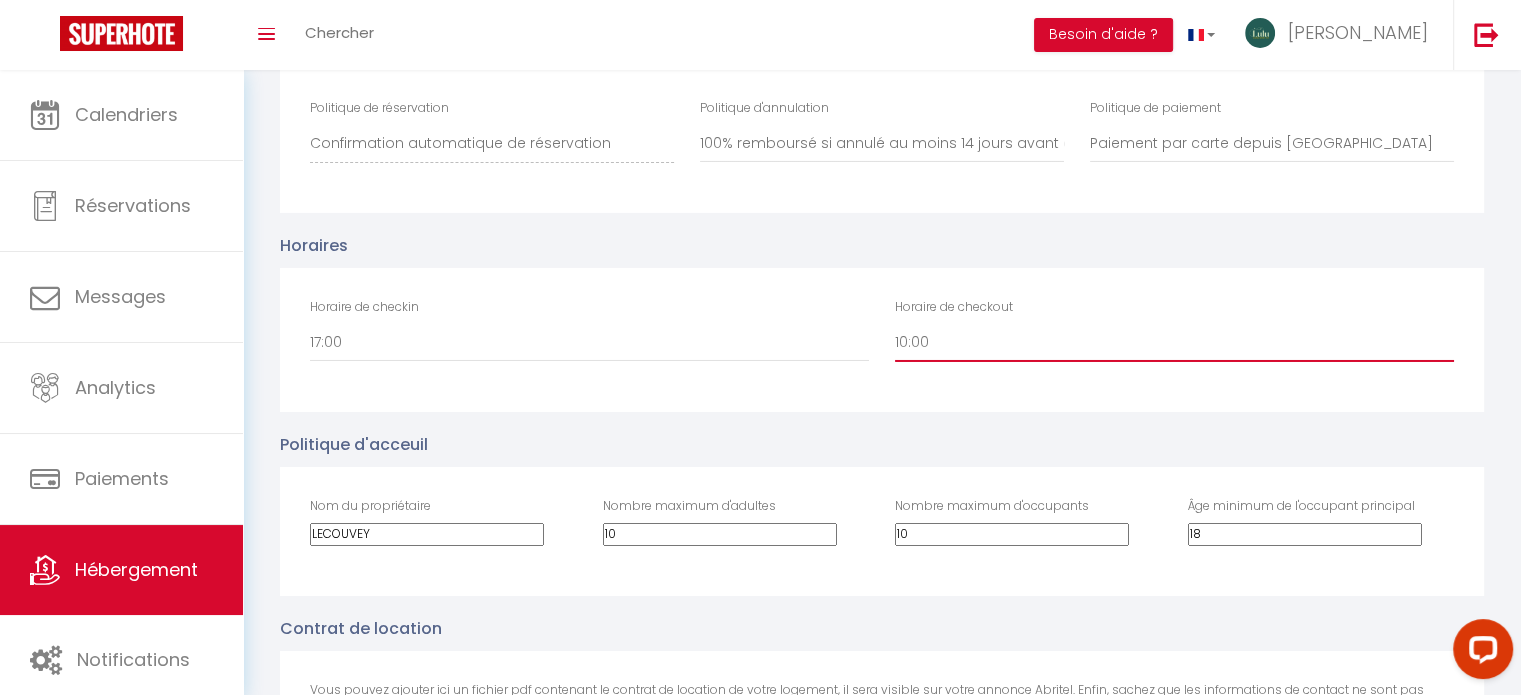 click on "00:00 00:30 01:00 01:30 02:00 02:30 03:00 03:30 04:00 04:30 05:00 05:30 06:00 06:30 07:00 07:30 08:00 08:30 09:00 09:30 10:00 10:30 11:00 11:30 12:00 12:30 13:00 13:30 14:00 14:30 15:00 15:30 16:00 16:30 17:00 17:30 18:00 18:30 19:00 19:30 20:00 20:30 21:00 21:30 22:00 22:30 23:00 23:30" at bounding box center [1174, 343] 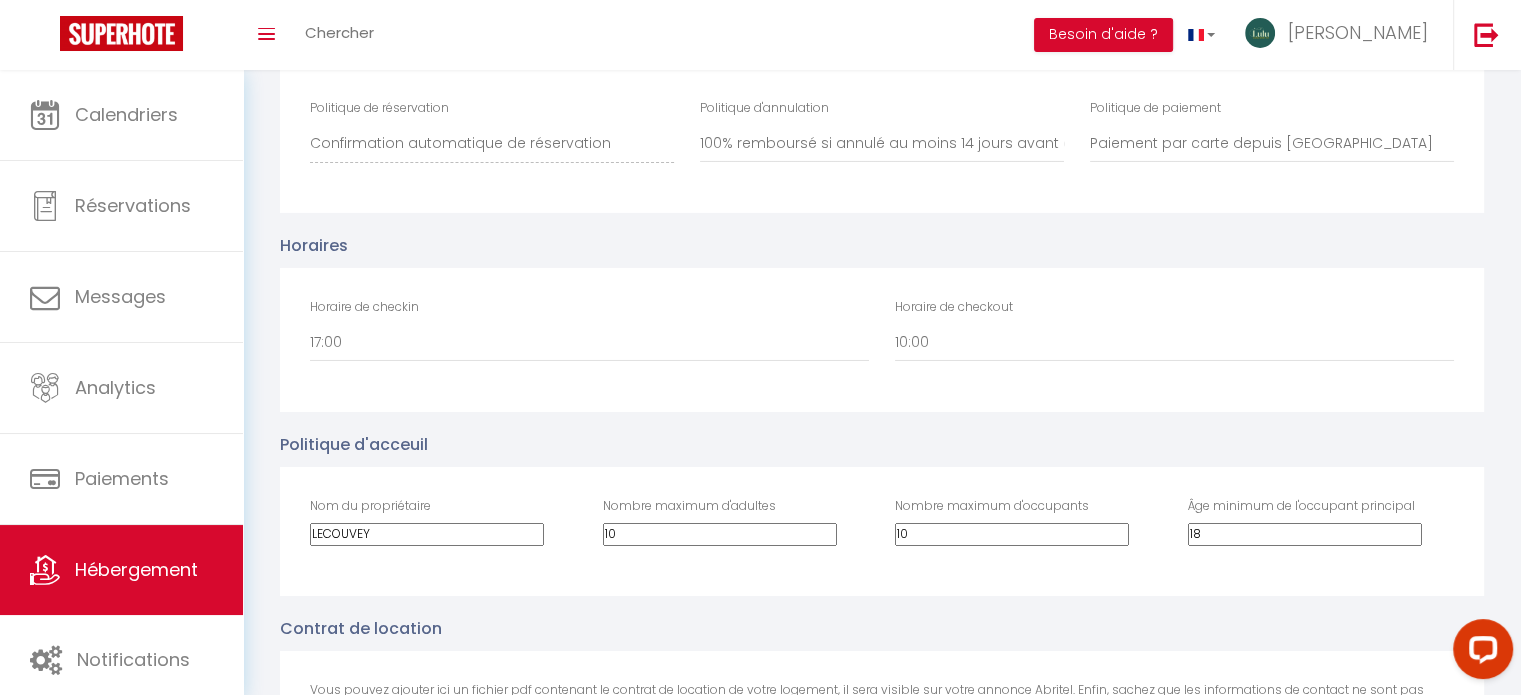click on "Horaires
Horaire de checkin
00:00 00:30 01:00 01:30 02:00 02:30 03:00 03:30 04:00 04:30 05:00 05:30 06:00 06:30 07:00 07:30 08:00 08:30 09:00 09:30 10:00 10:30 11:00 11:30 12:00 12:30 13:00 13:30 14:00 14:30 15:00 15:30 16:00 16:30 17:00 17:30 18:00 18:30 19:00 19:30 20:00 20:30 21:00 21:30 22:00 22:30 23:00 23:30
Horaire de checkout
00:00 00:30 01:00 01:30 02:00 02:30 03:00 03:30 04:00 04:30 05:00 05:30 06:00 06:30 07:00 07:30 08:00 08:30 09:00 09:30 10:00 10:30 11:00 11:30 12:00 12:30 13:00 13:30 14:00 14:30 15:00 15:30 16:00 16:30 17:00 17:30 18:00 18:30 19:00 19:30 20:00 20:30 21:00 21:30 22:00 22:30 23:00 23:30" at bounding box center (882, 322) 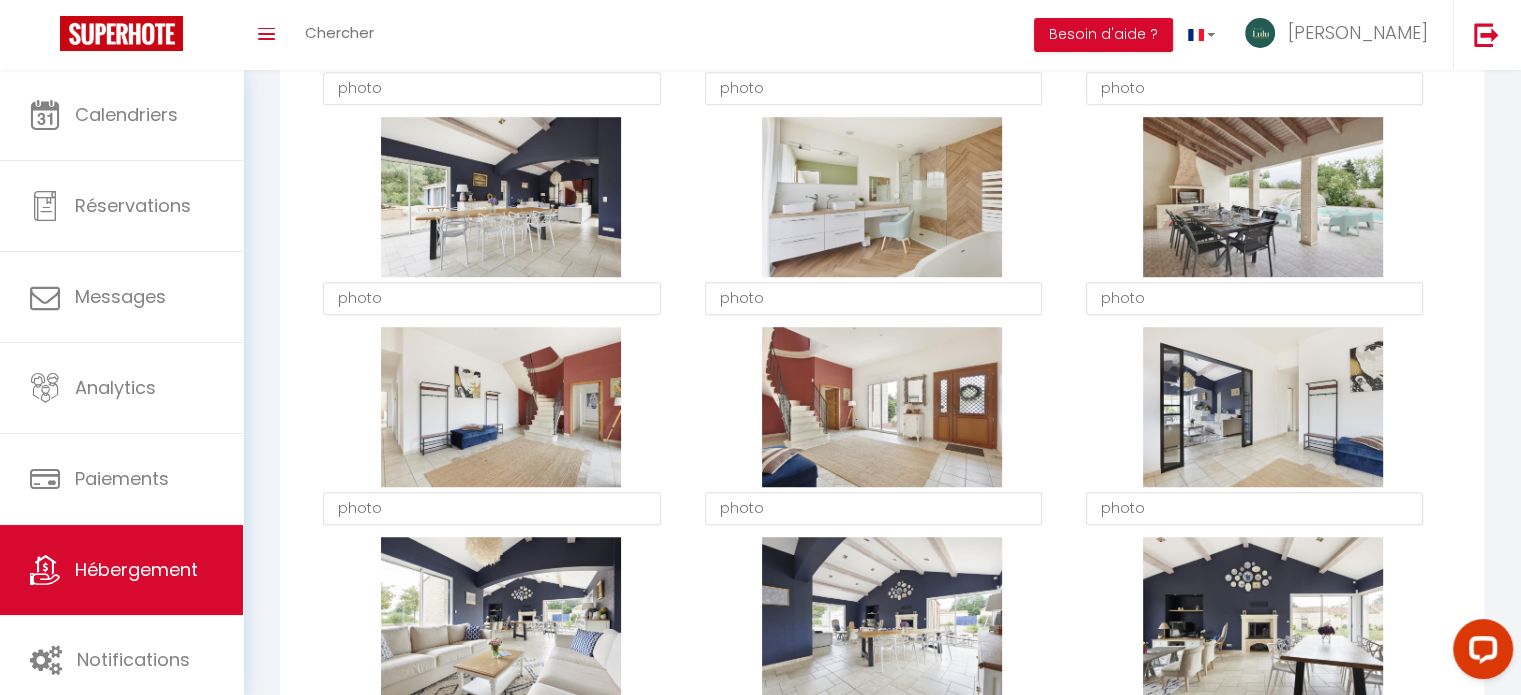 scroll, scrollTop: 0, scrollLeft: 0, axis: both 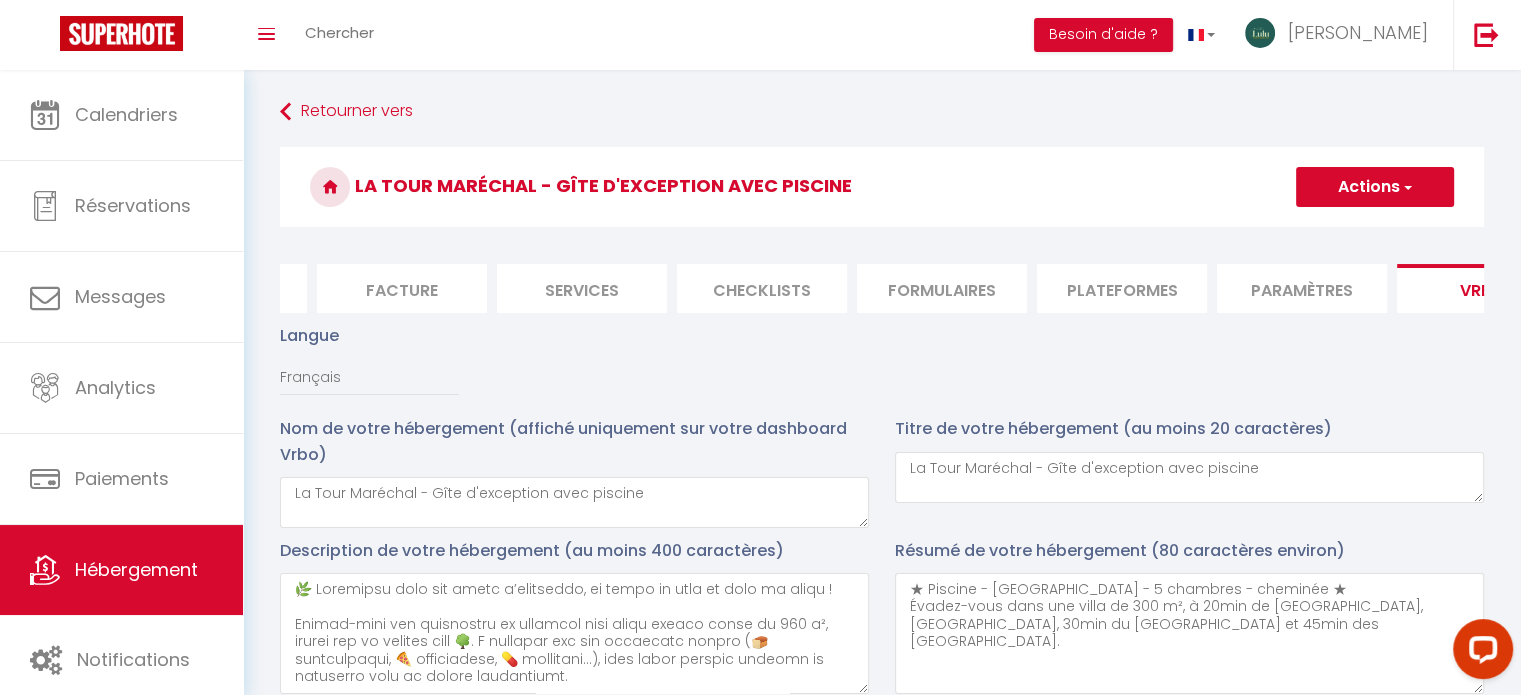 click on "Actions" at bounding box center [1375, 187] 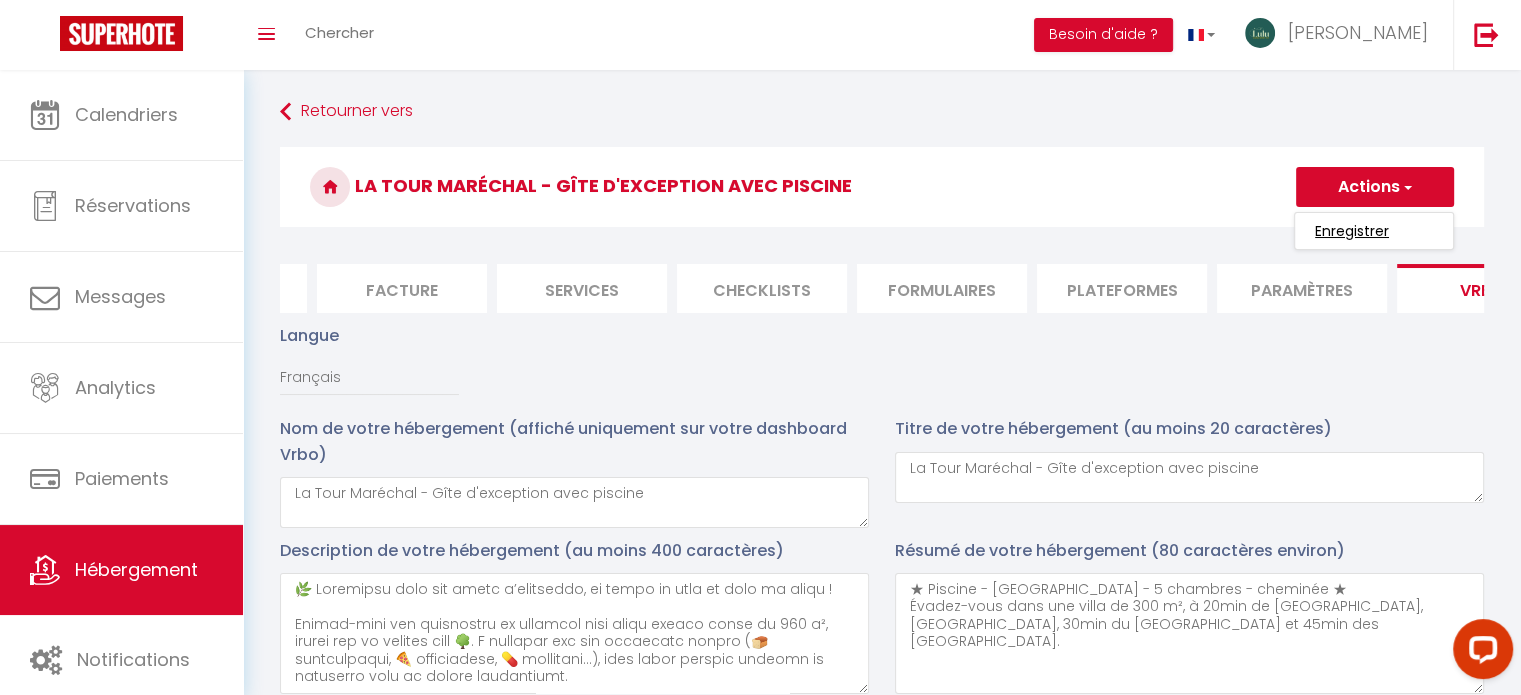 click on "Enregistrer" at bounding box center (1352, 231) 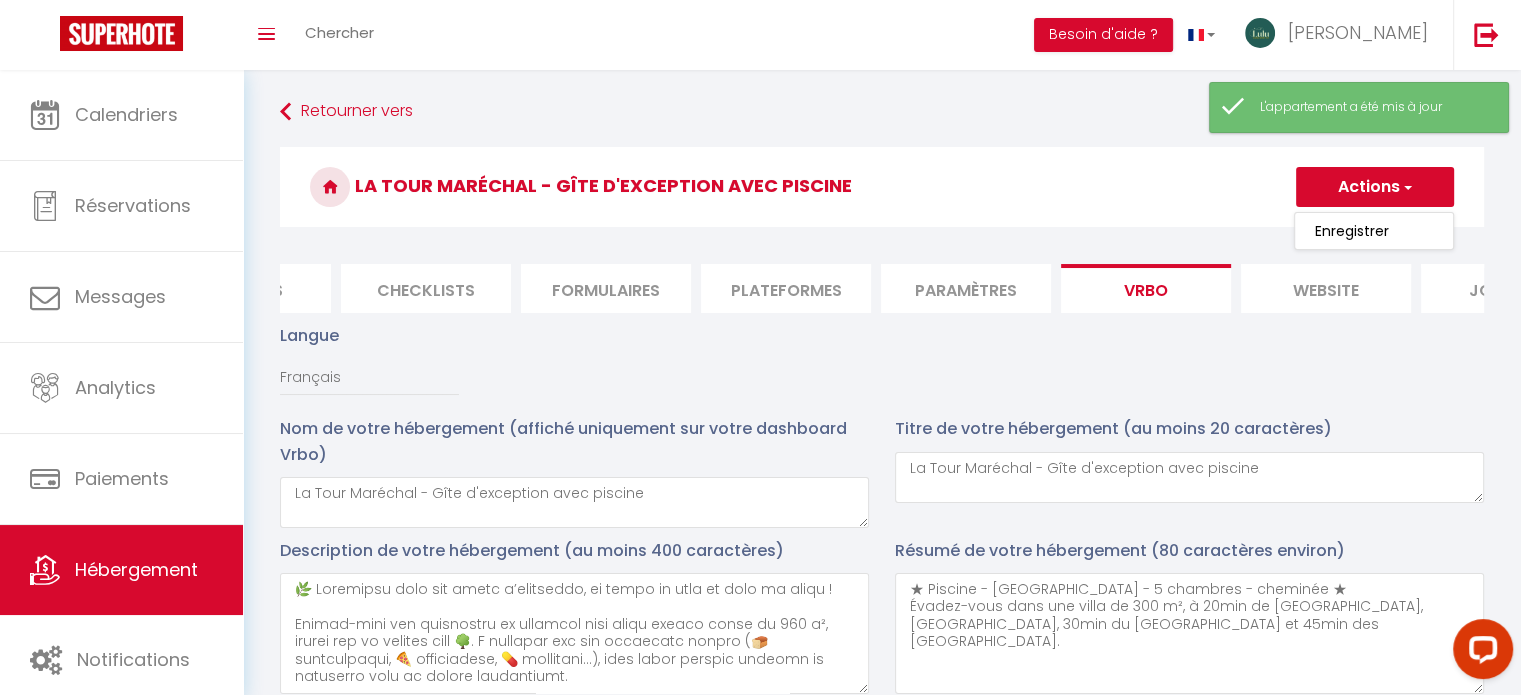 scroll, scrollTop: 0, scrollLeft: 671, axis: horizontal 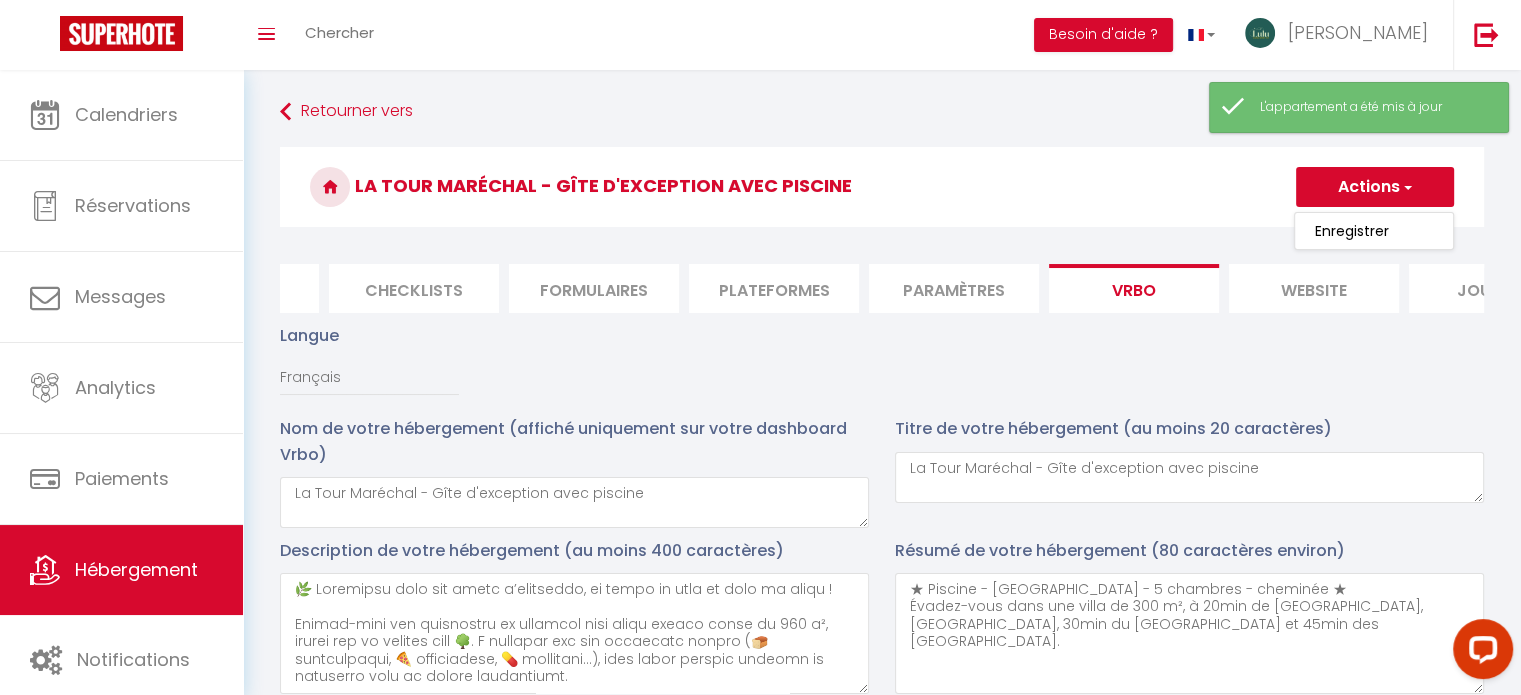 click on "website" at bounding box center (1314, 288) 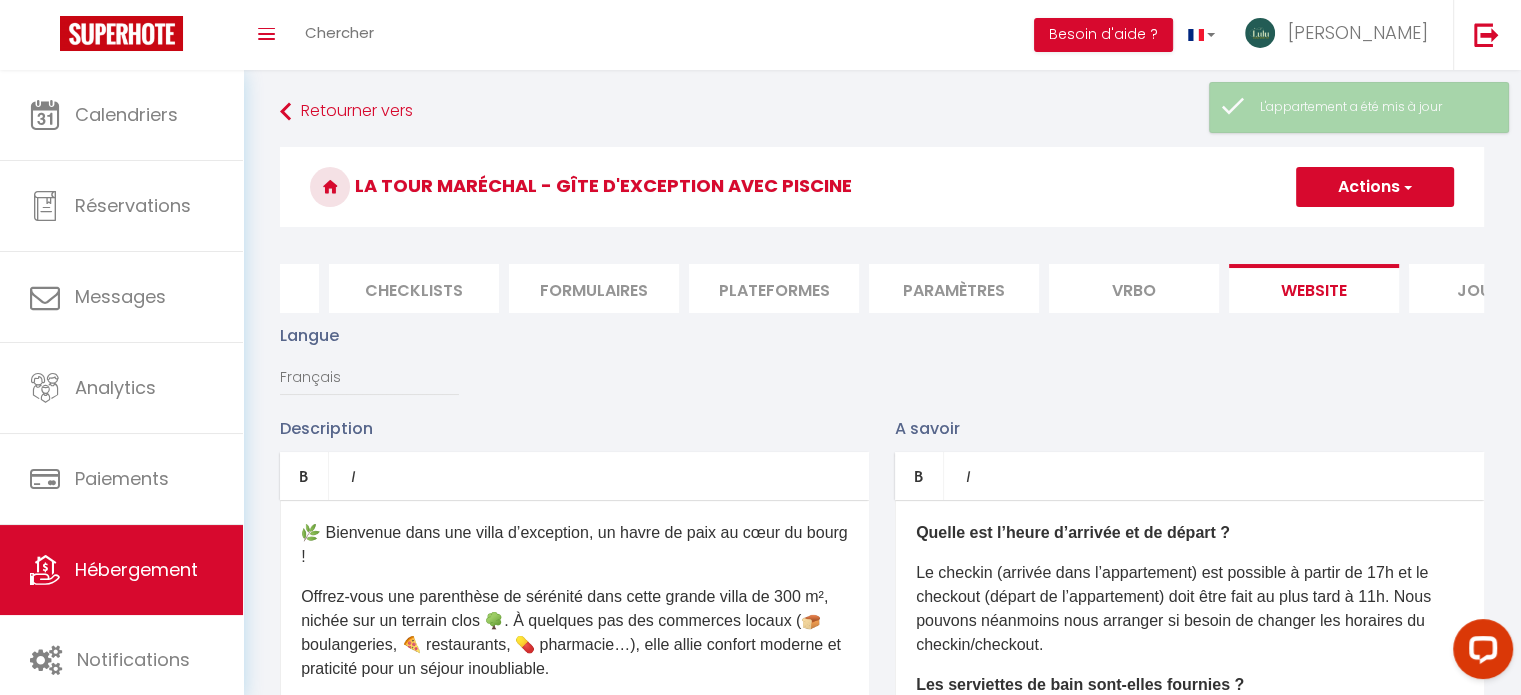 click on "Le checkin (arrivée dans l’appartement) est possible à partir de 17h et le checkout (départ de l’appartement) doit être fait au plus tard à 11h. Nous pouvons néanmoins nous arranger si besoin de changer les horaires du checkin/checkout." at bounding box center [1189, 609] 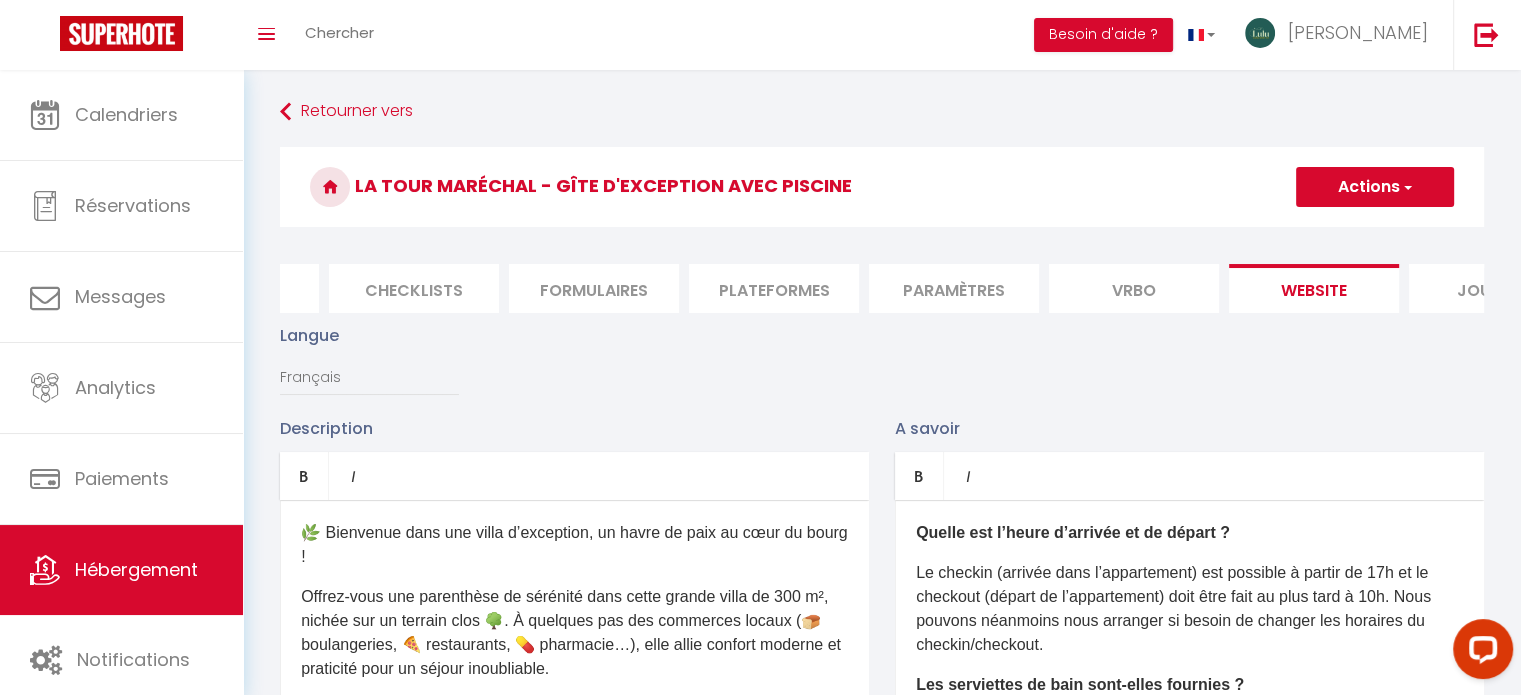 click at bounding box center (1406, 187) 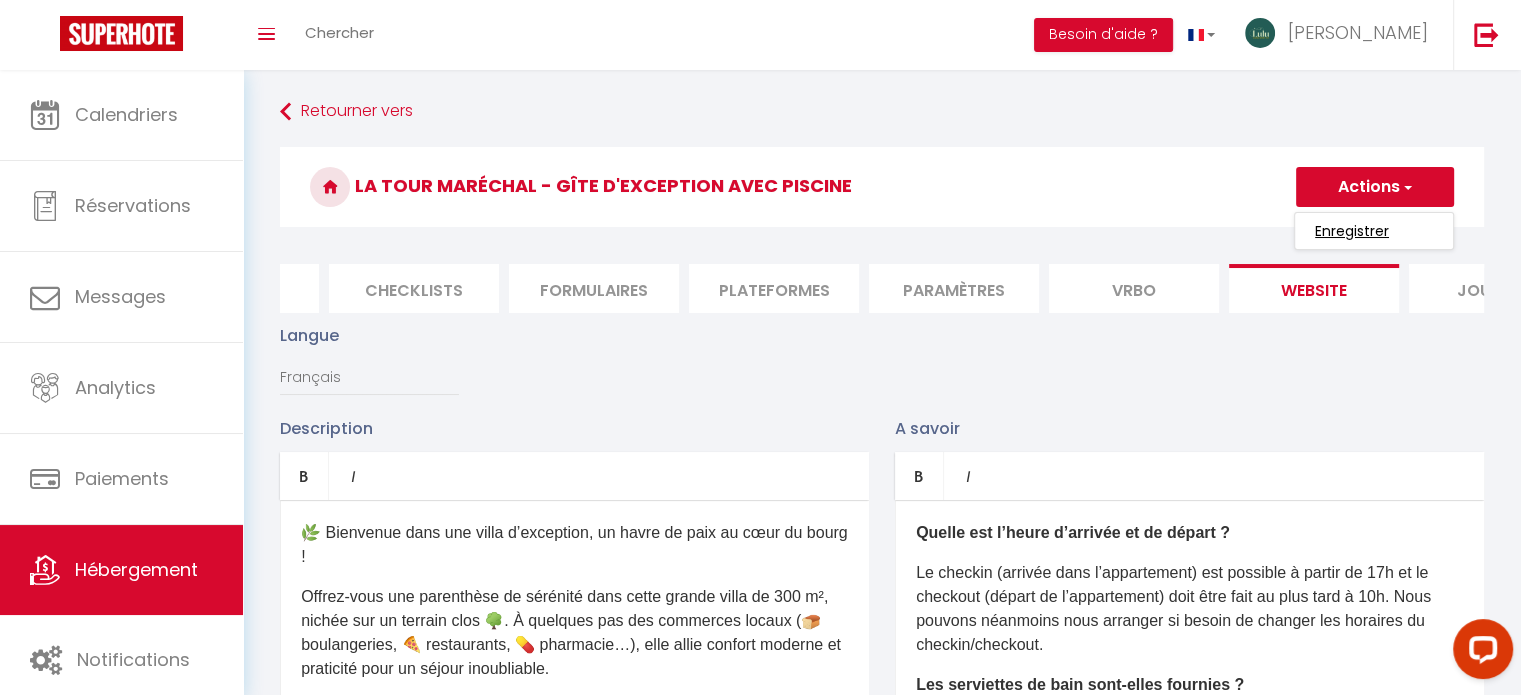 click on "Enregistrer" at bounding box center (1352, 231) 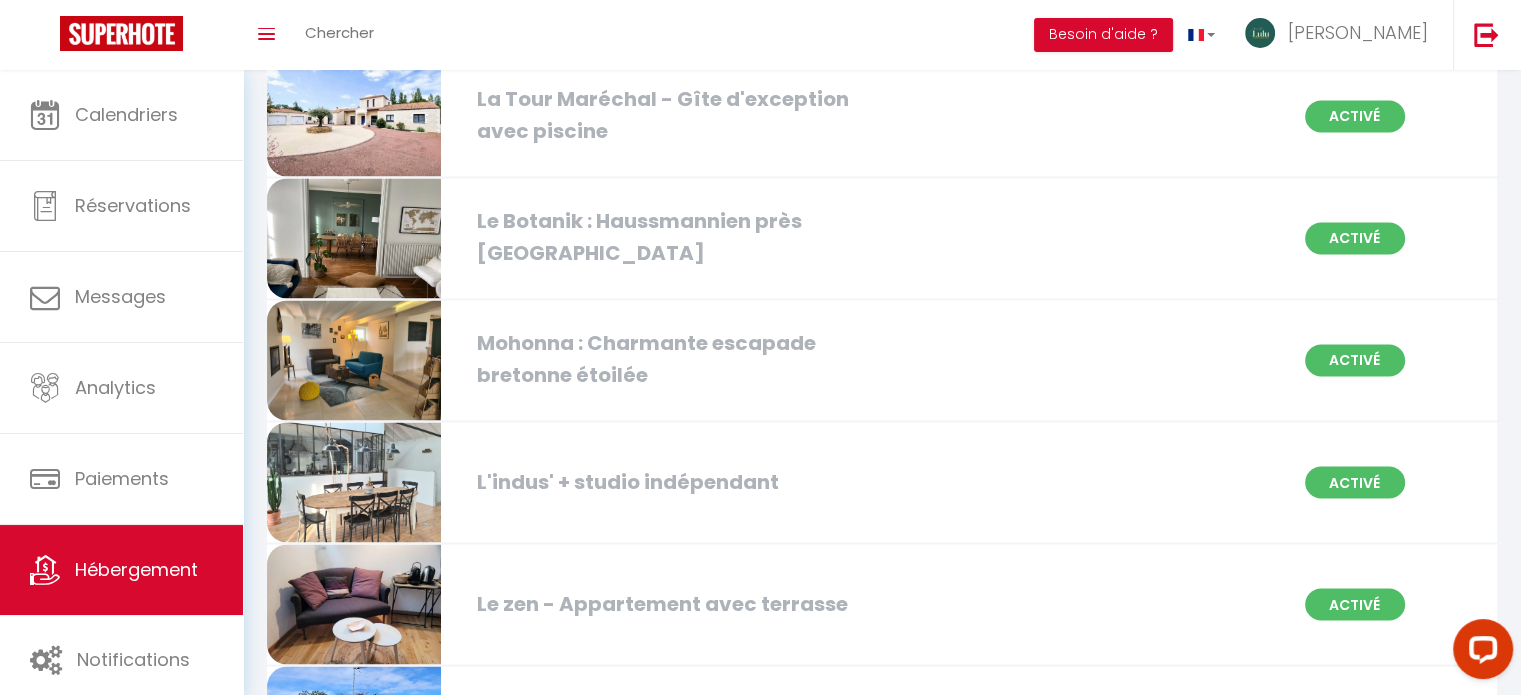 scroll, scrollTop: 3383, scrollLeft: 0, axis: vertical 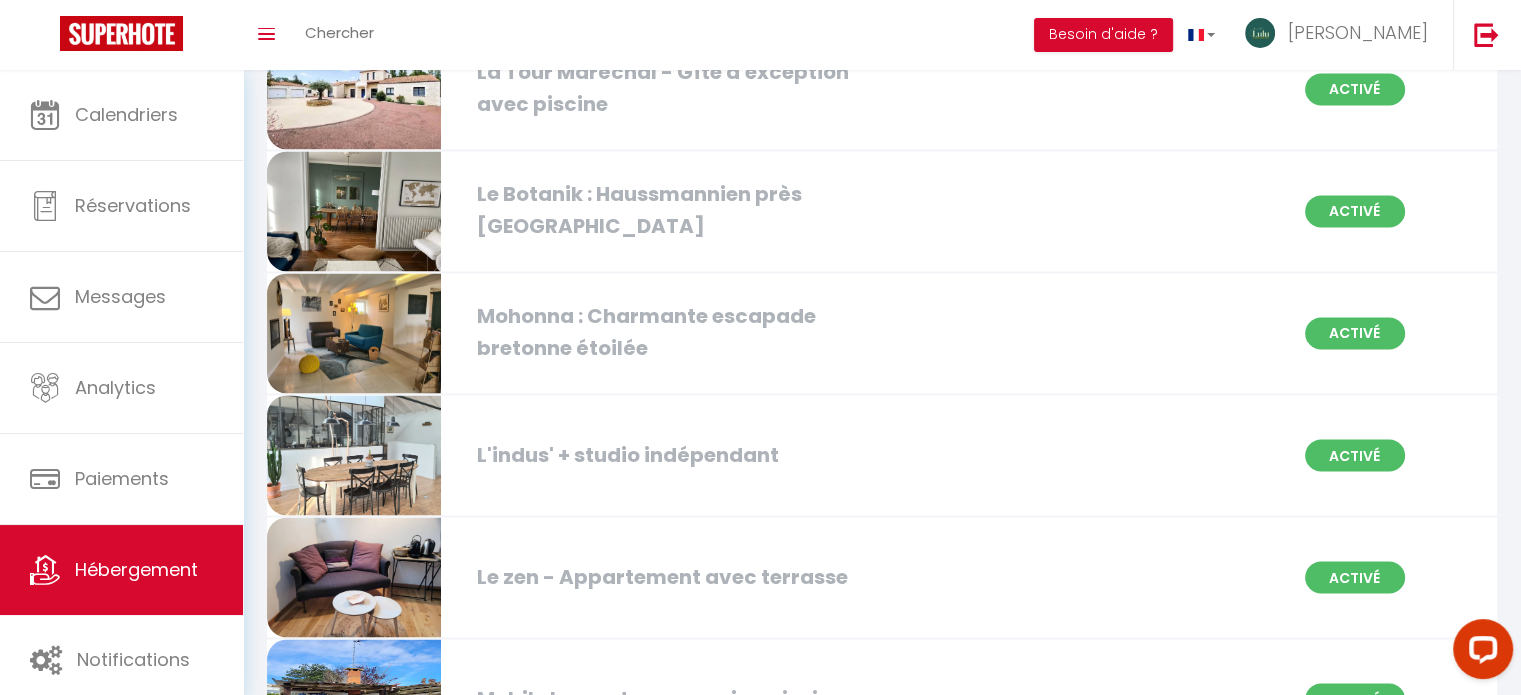 click at bounding box center (354, 333) 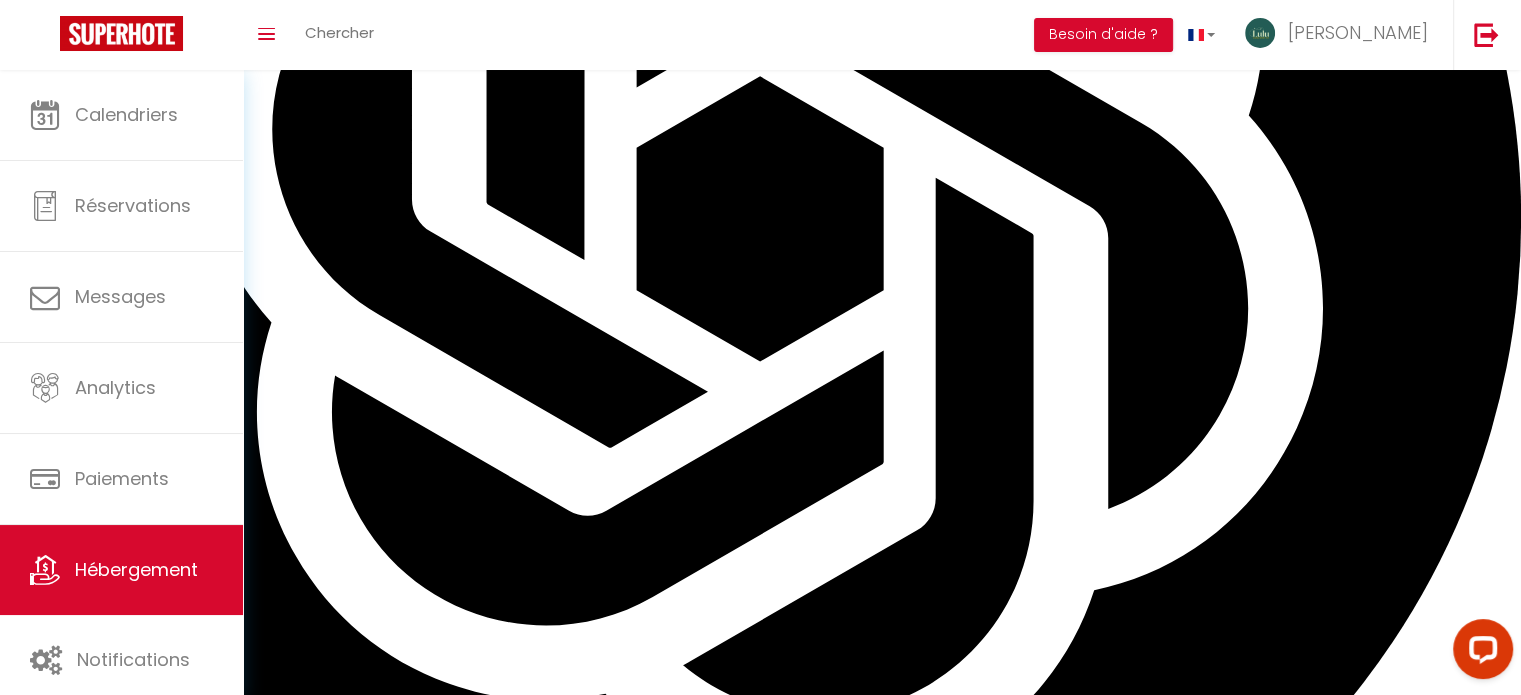 scroll, scrollTop: 0, scrollLeft: 0, axis: both 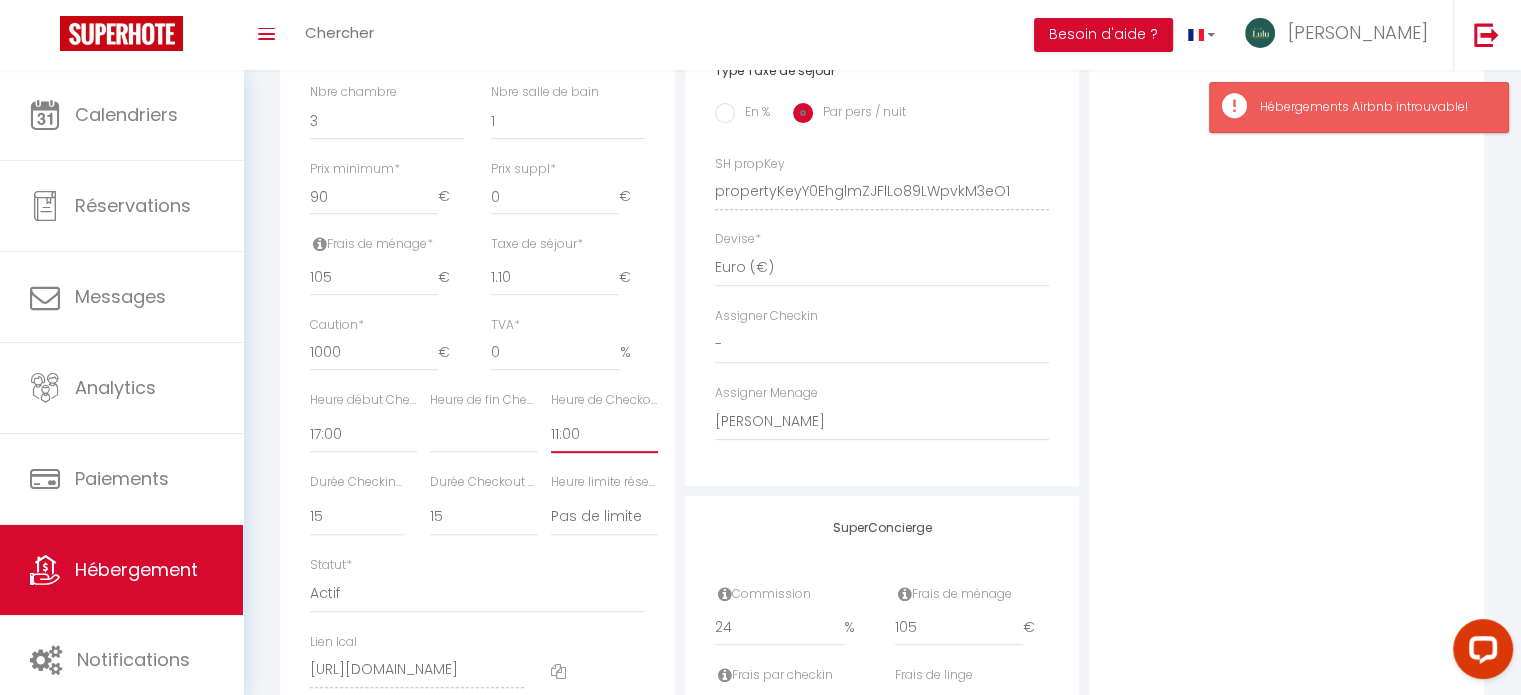 click on "00:00
00:15
00:30
00:45
01:00
01:15
01:30
01:45
02:00
02:15
02:30
02:45
03:00" at bounding box center (604, 434) 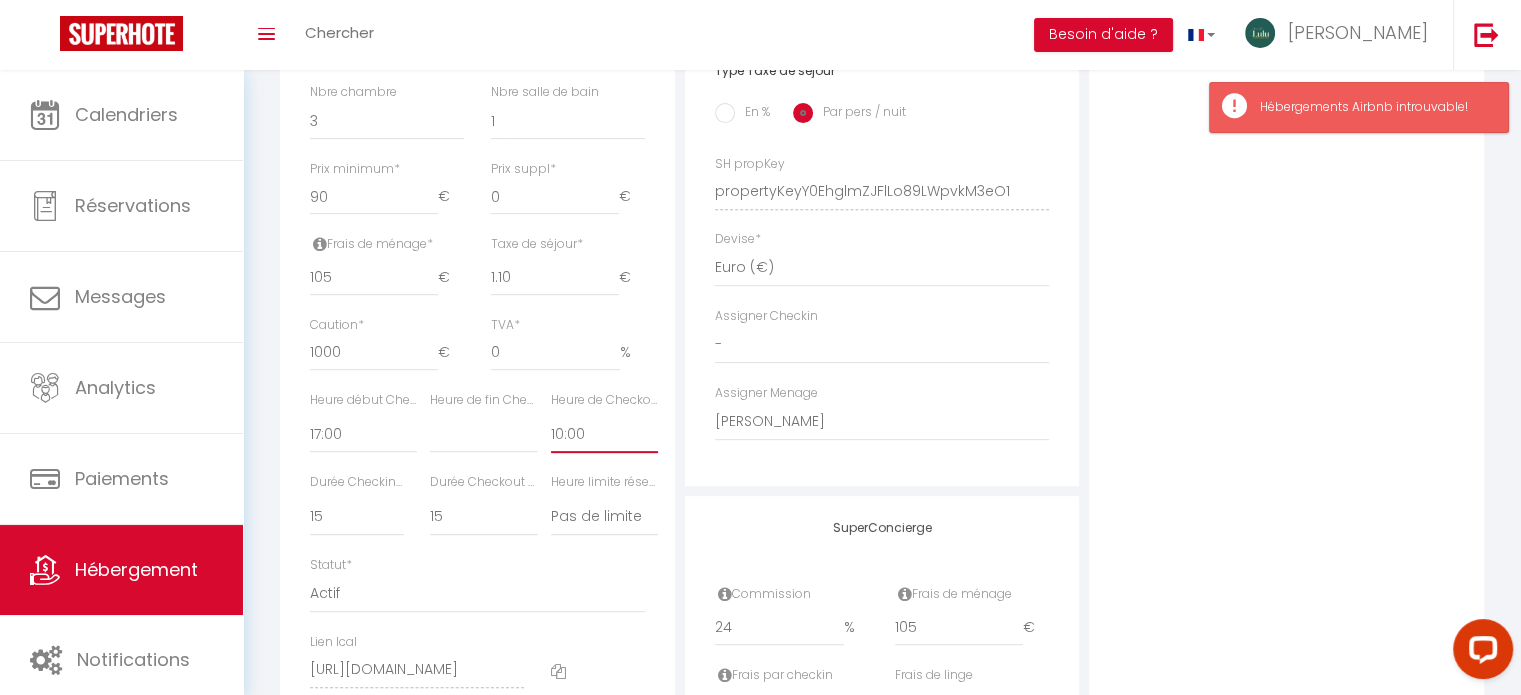 click on "00:00
00:15
00:30
00:45
01:00
01:15
01:30
01:45
02:00
02:15
02:30
02:45
03:00" at bounding box center (604, 434) 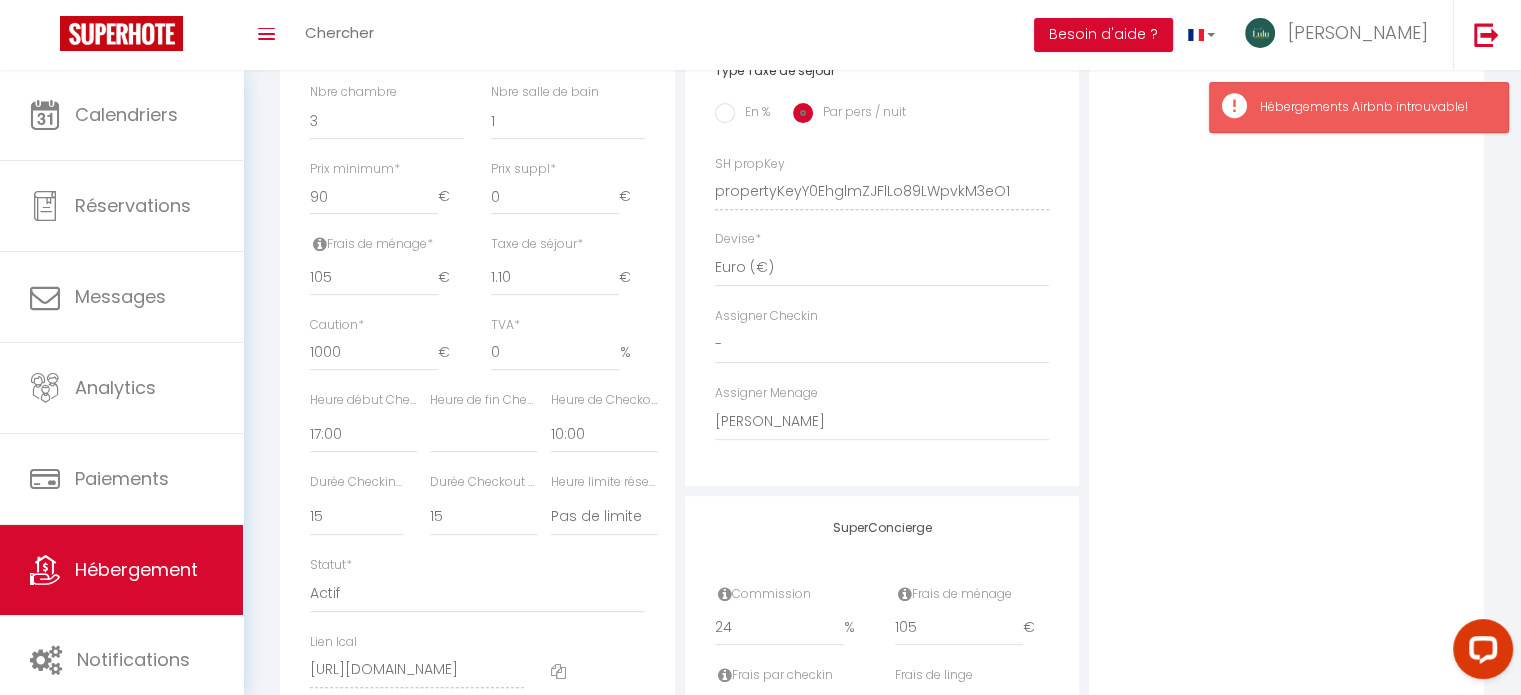 click on "Photo
Photo
Supprimer
Drag and drop a file here or click Ooops, something wrong appended. Remove   Drag and drop or click to replace" at bounding box center [1286, 177] 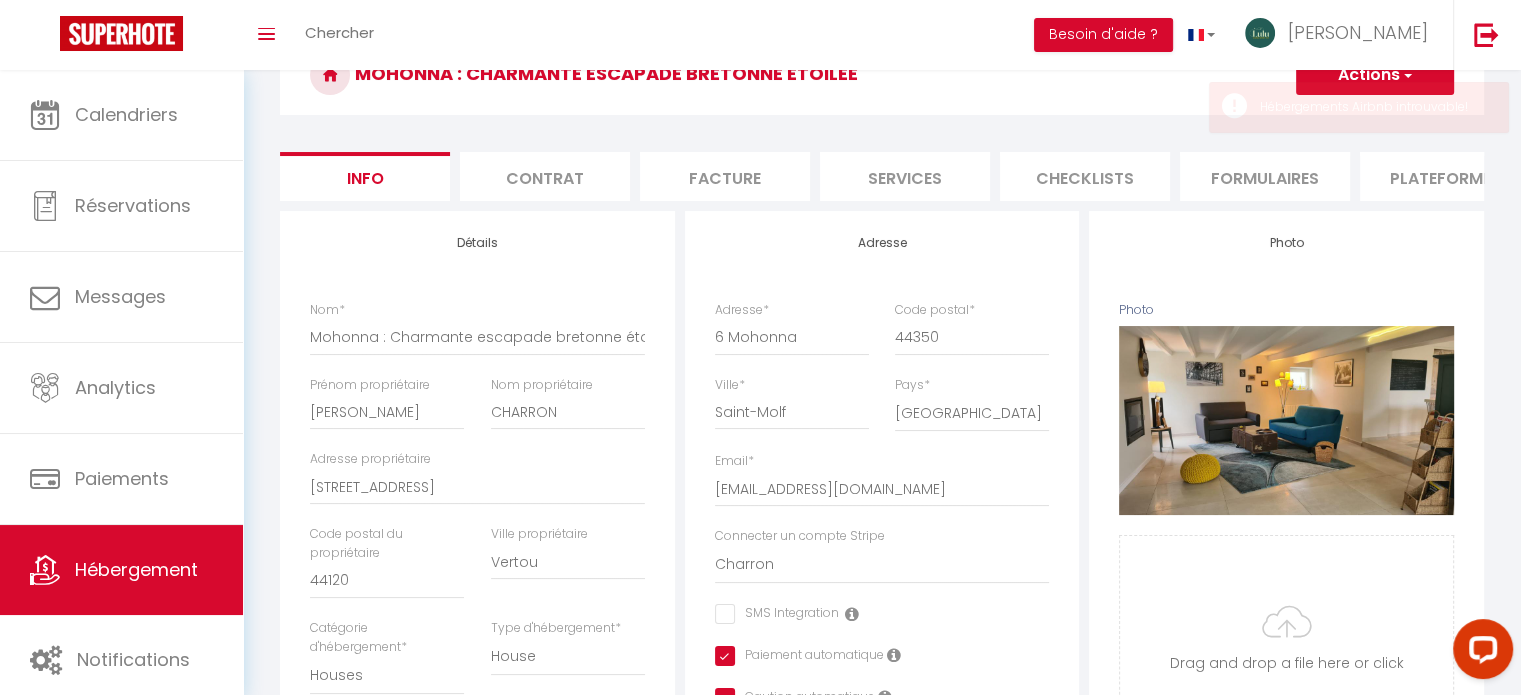 scroll, scrollTop: 78, scrollLeft: 0, axis: vertical 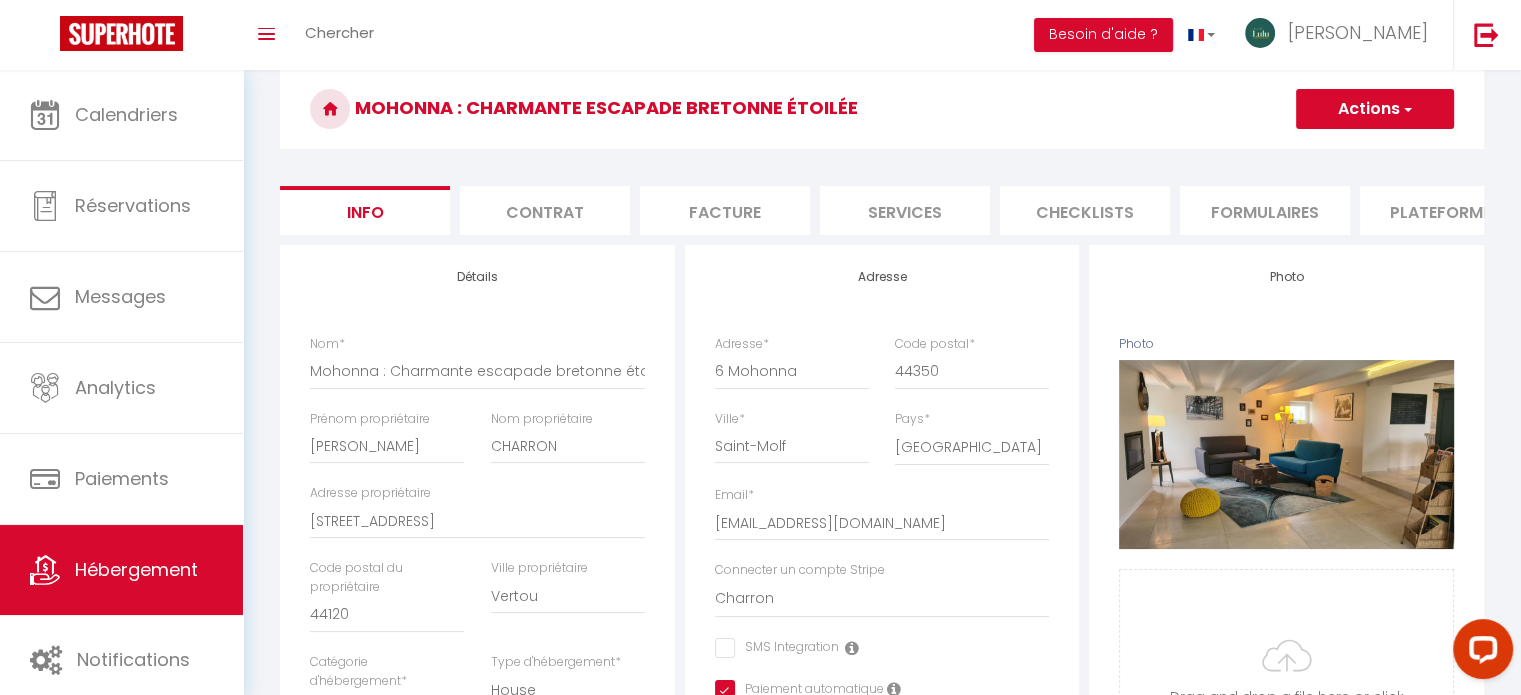click on "Actions" at bounding box center (1375, 109) 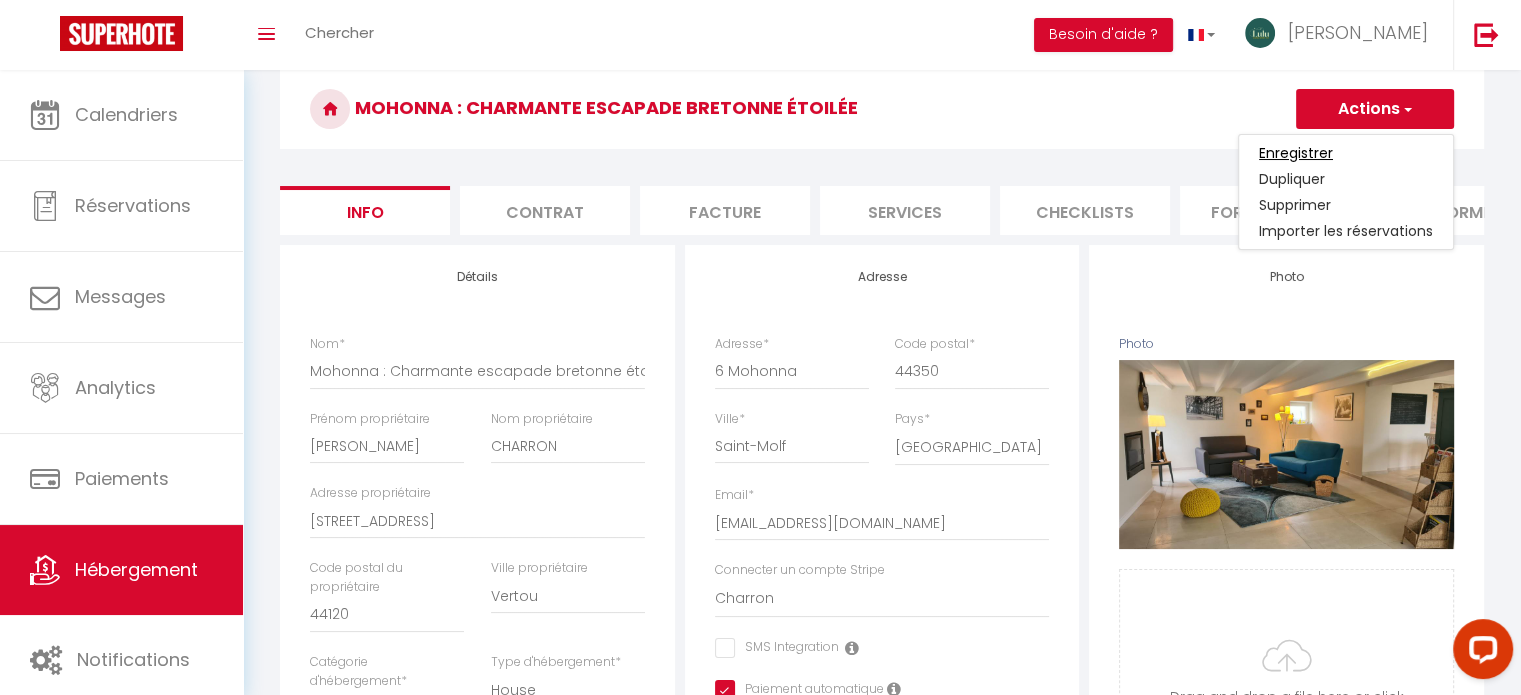 click on "Enregistrer" at bounding box center [1296, 153] 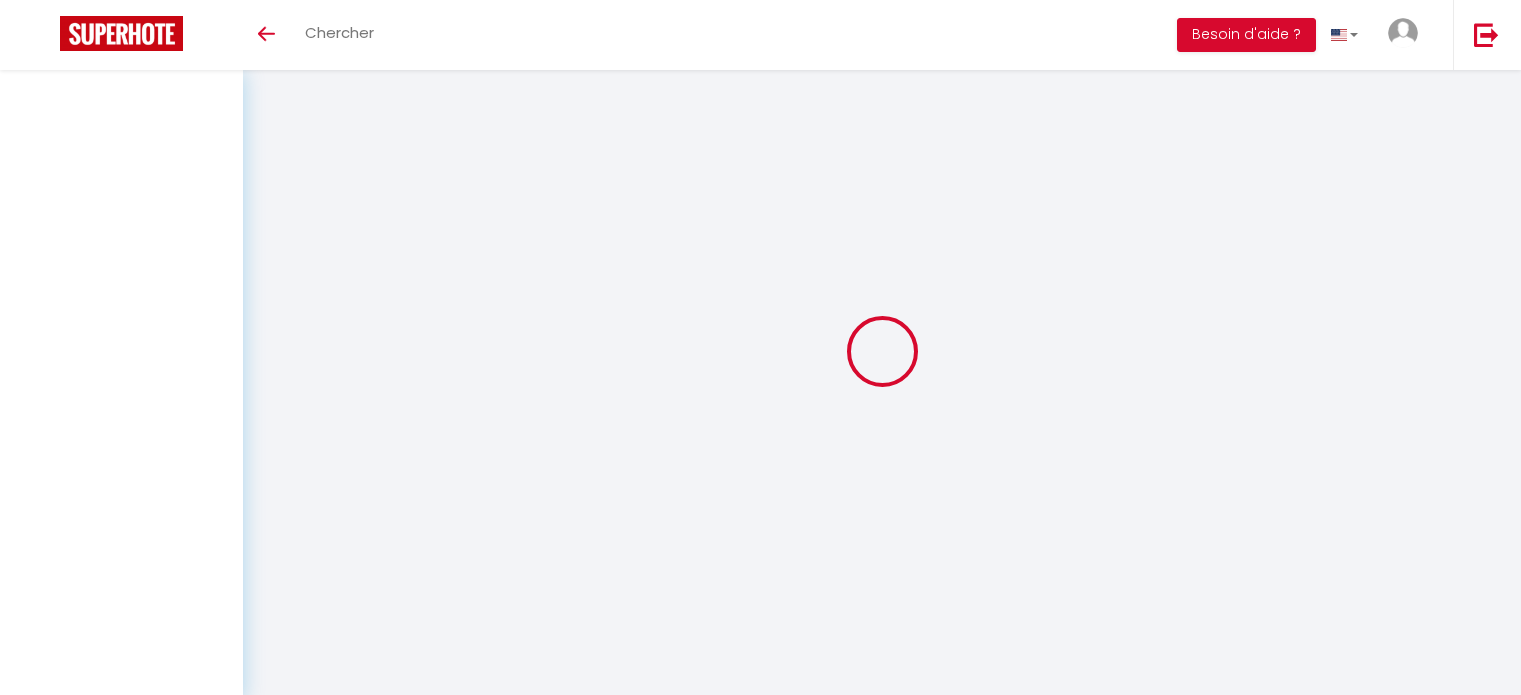 scroll, scrollTop: 0, scrollLeft: 0, axis: both 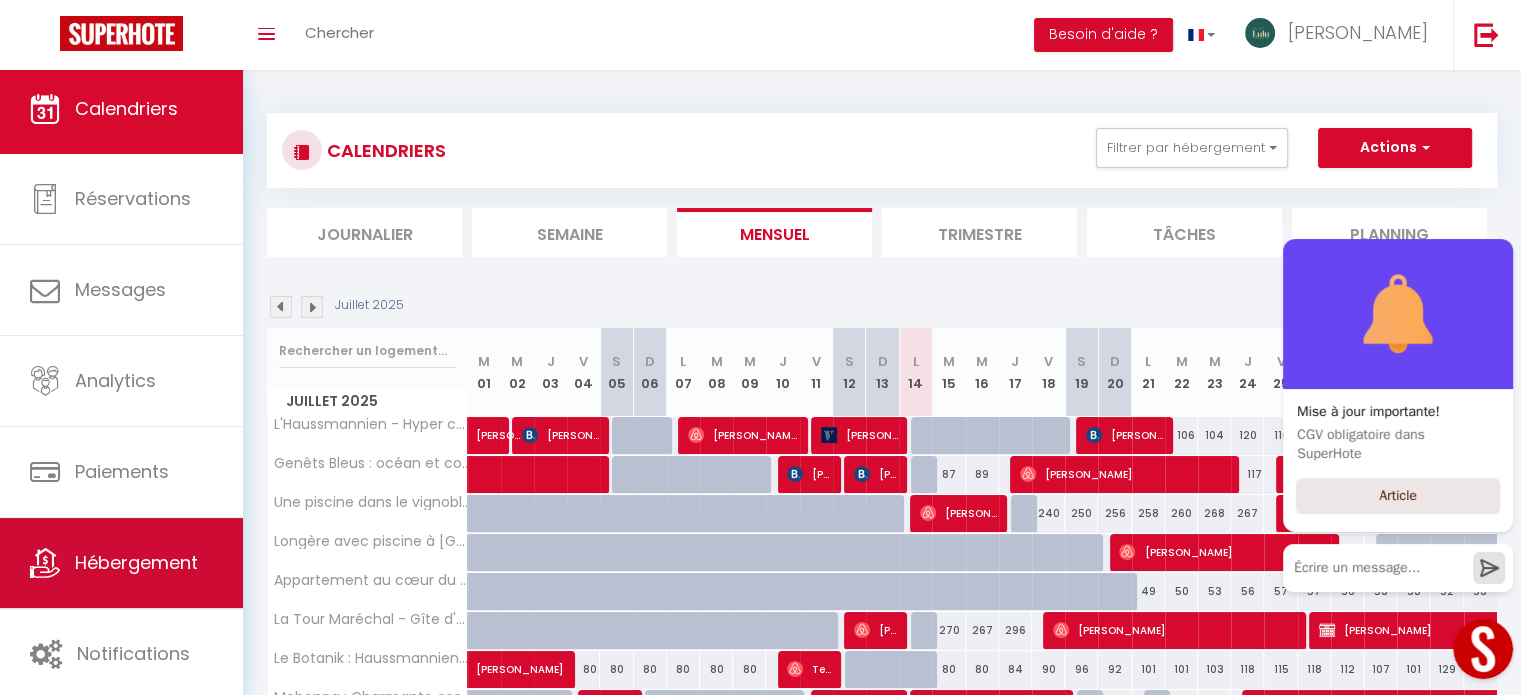 click on "Hébergement" at bounding box center [121, 563] 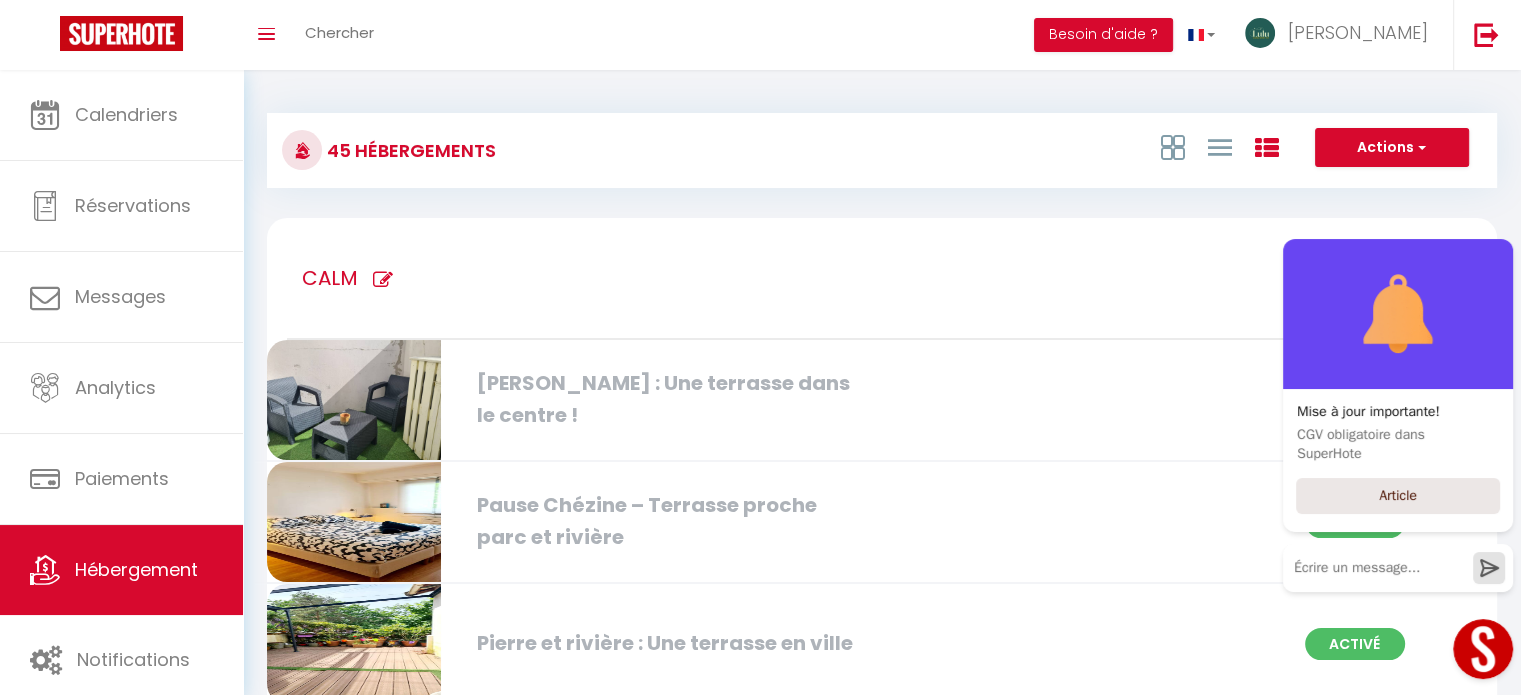 click on "[PERSON_NAME] : Une terrasse dans le centre !" at bounding box center (663, 399) 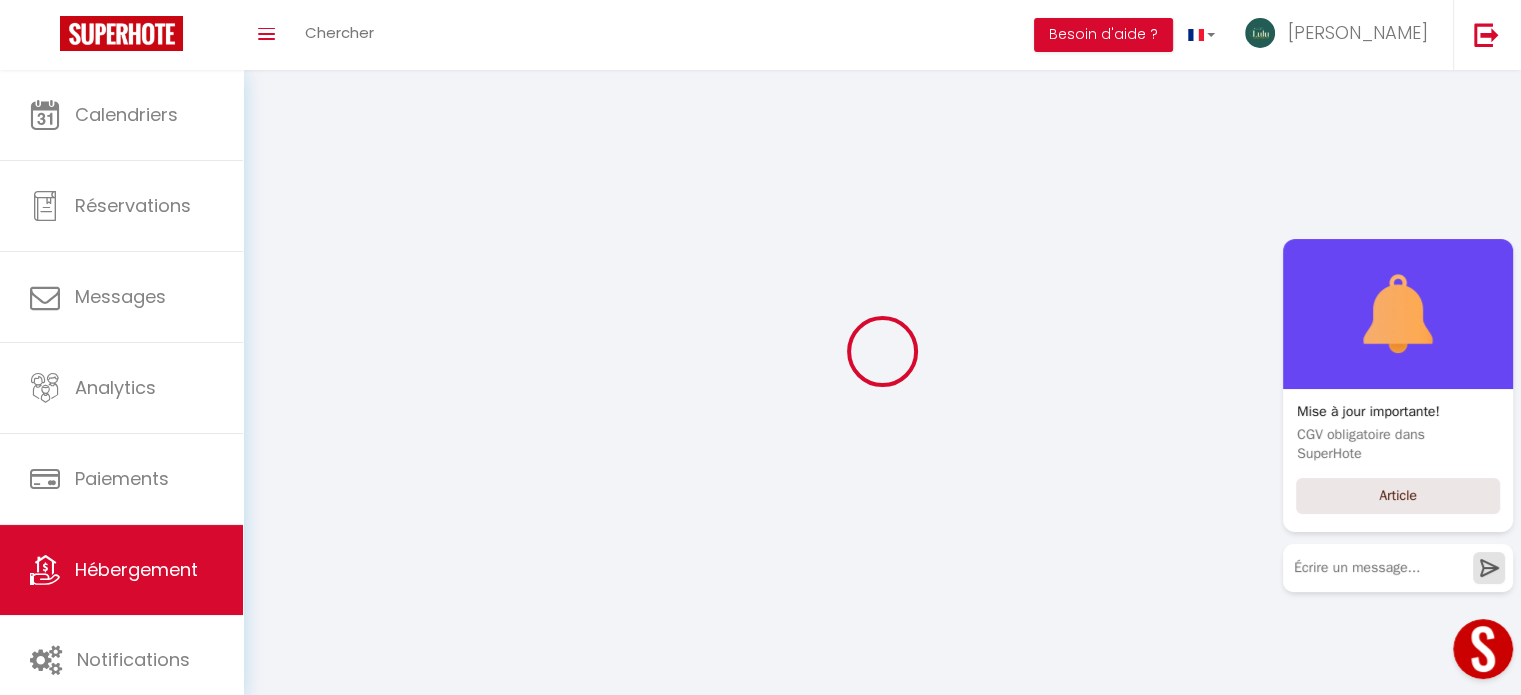 type on "Oups ! Les dates sélectionnées sont indisponibles." 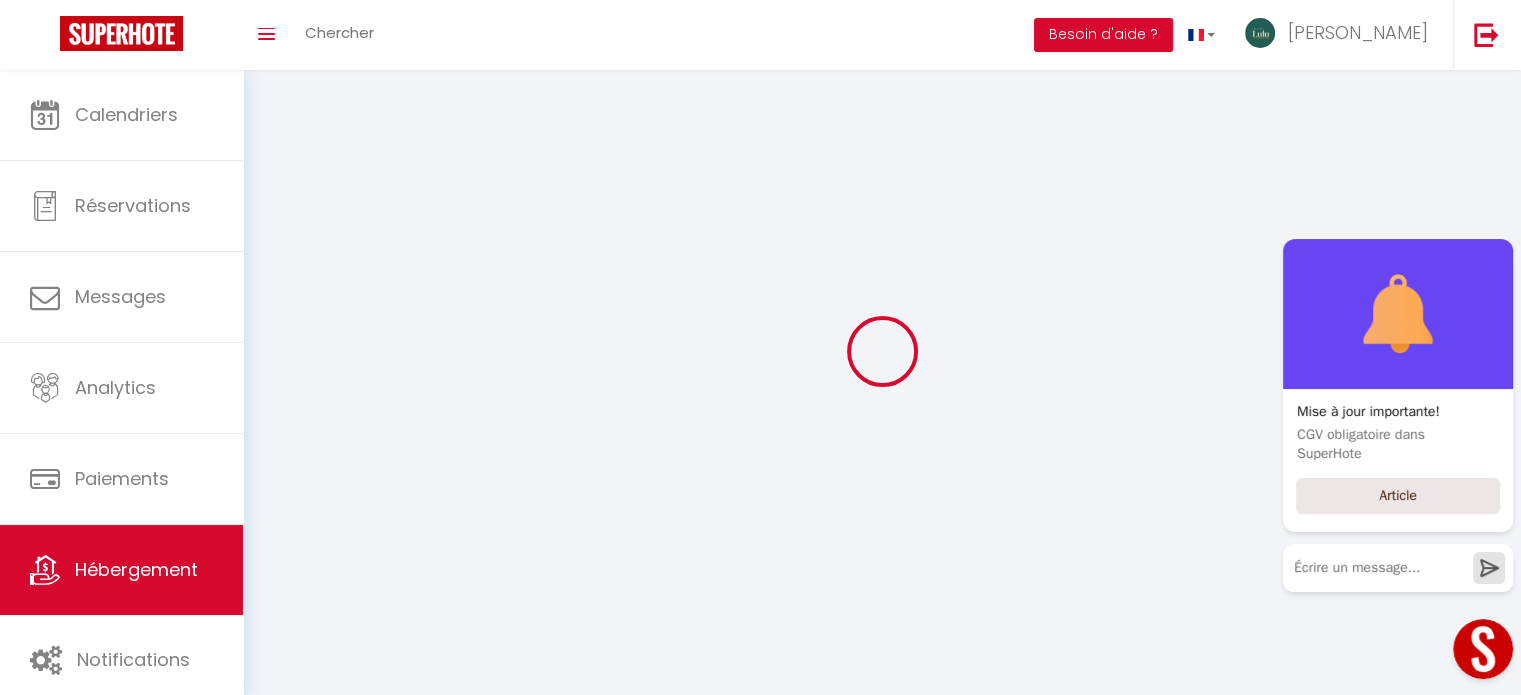 type on "Malheureusement les dates sélectionnées sont indisponibles. Nous vous invitons à choisir d'autres dates ou un autre appartement." 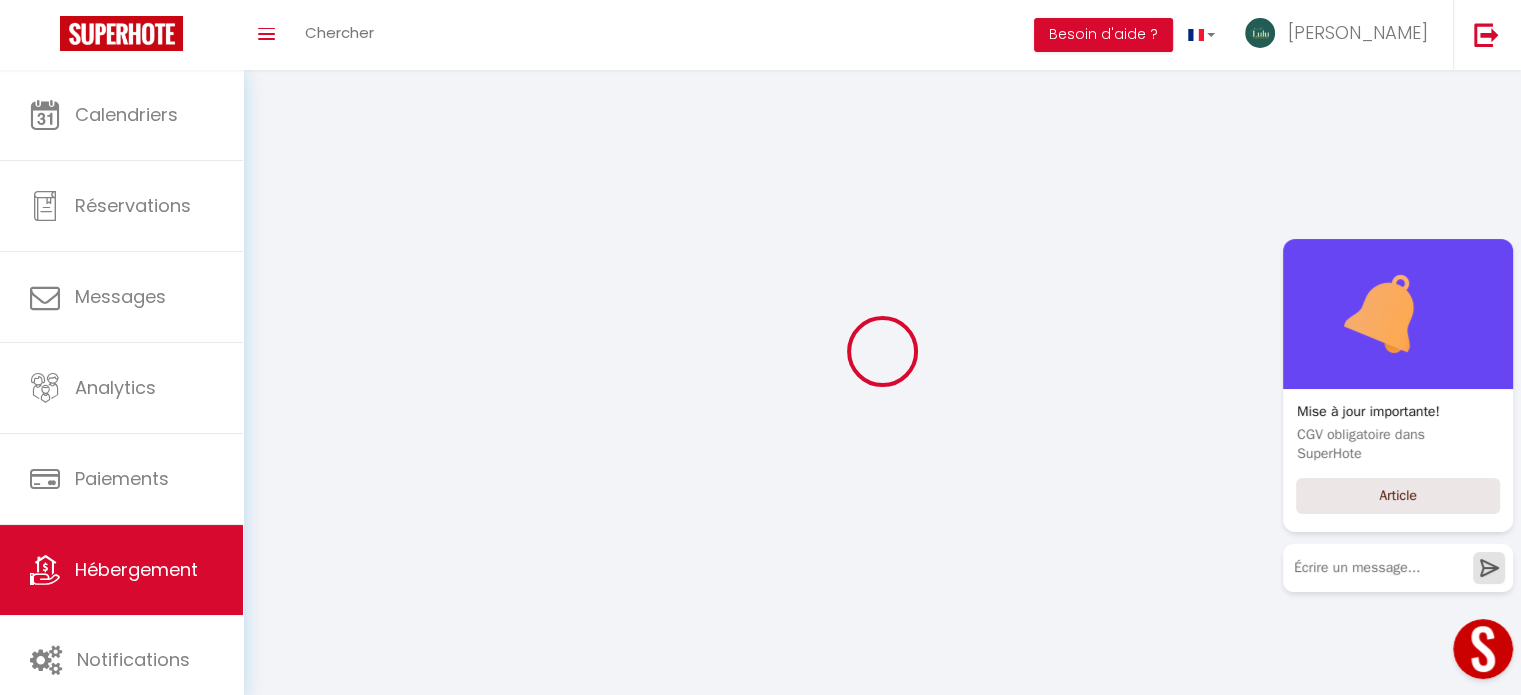 type on "47.21622" 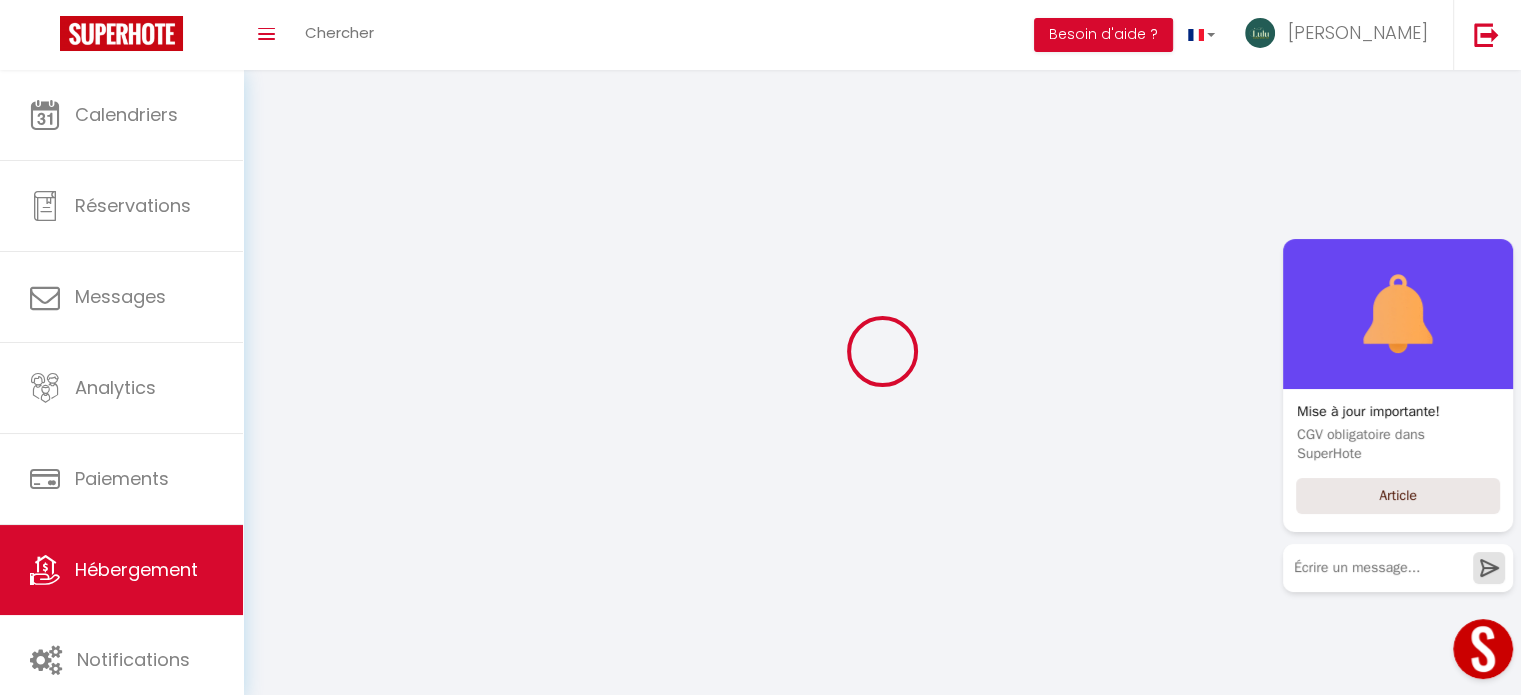 type on "-1.57727" 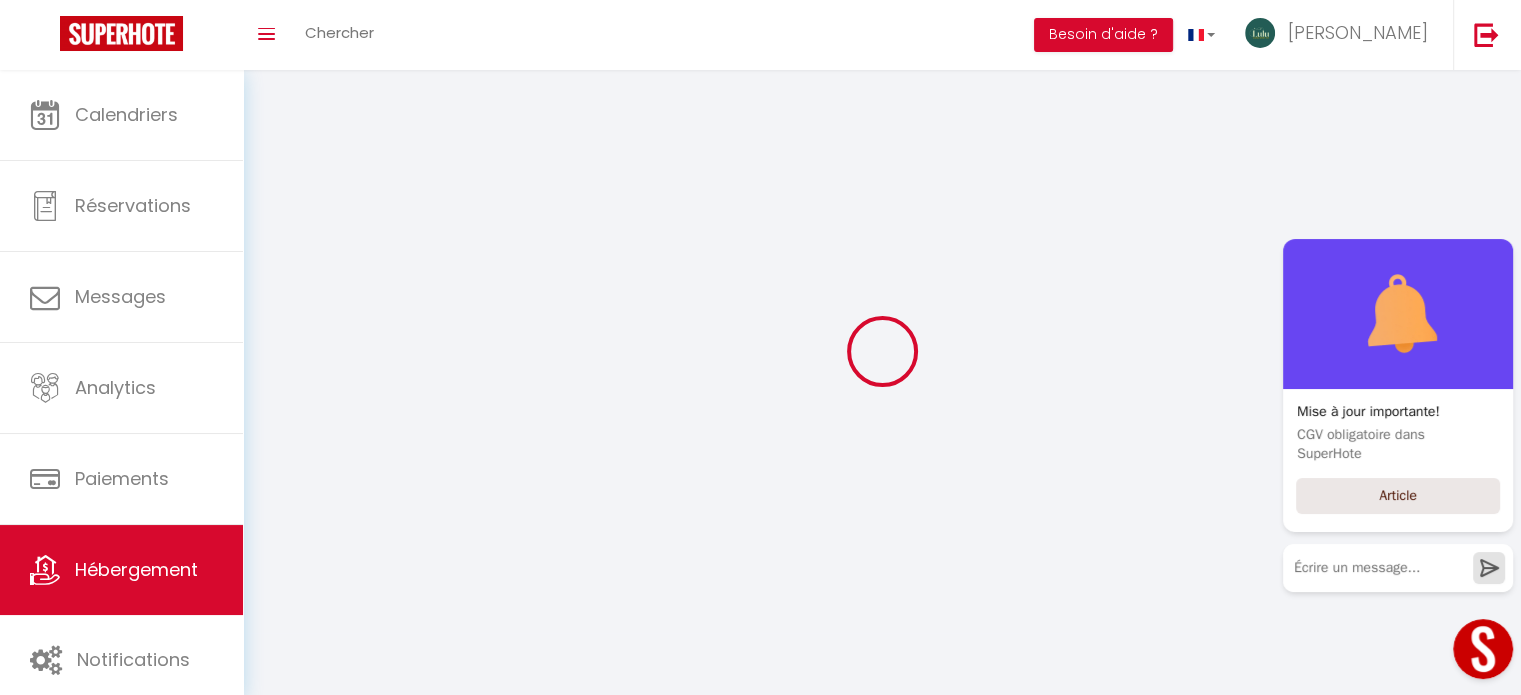 checkbox on "true" 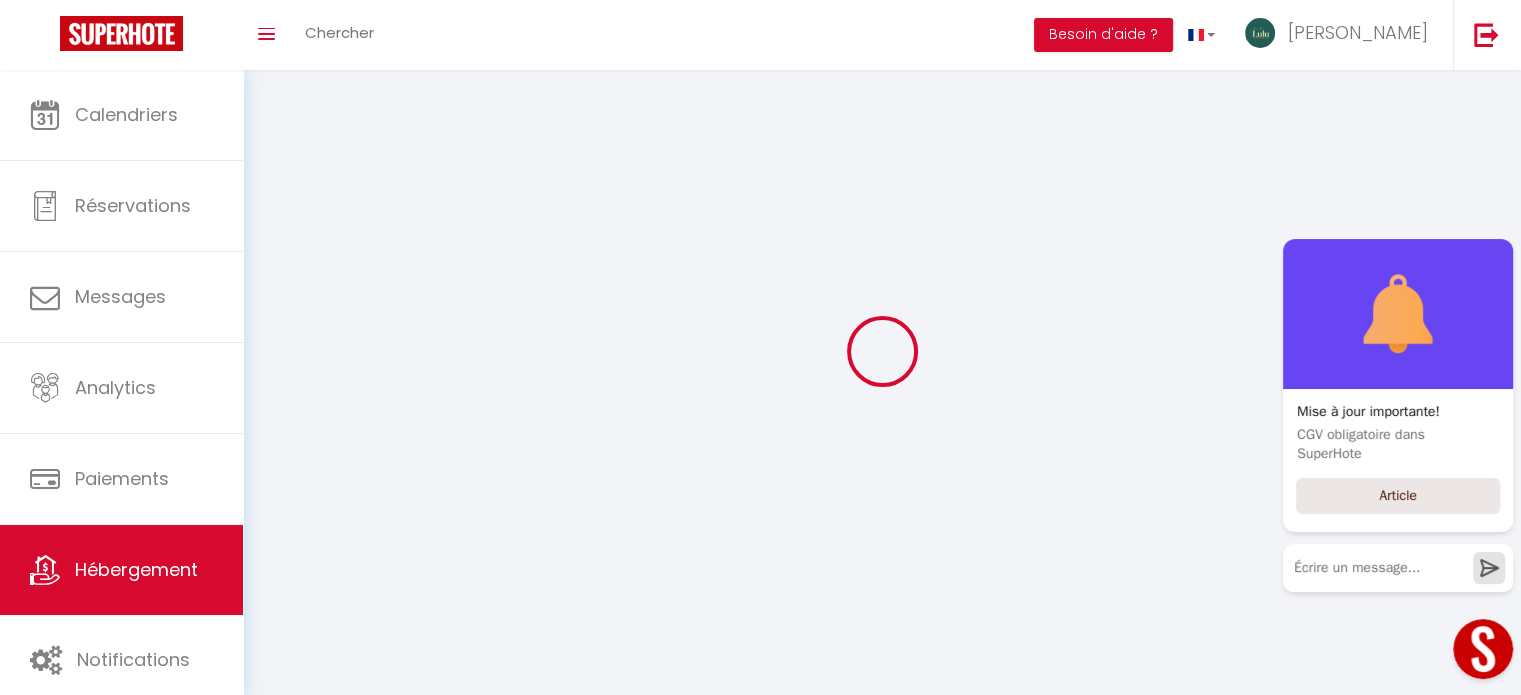 checkbox on "false" 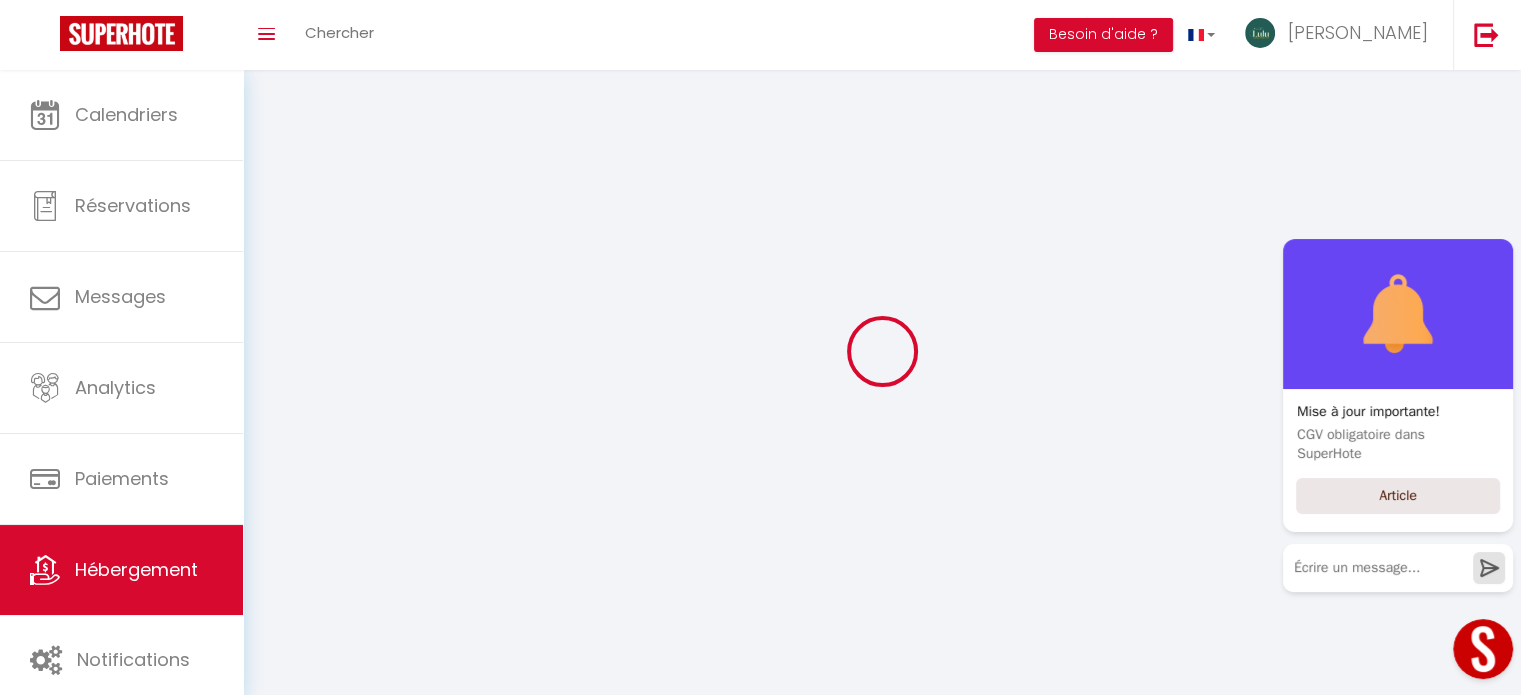 checkbox on "false" 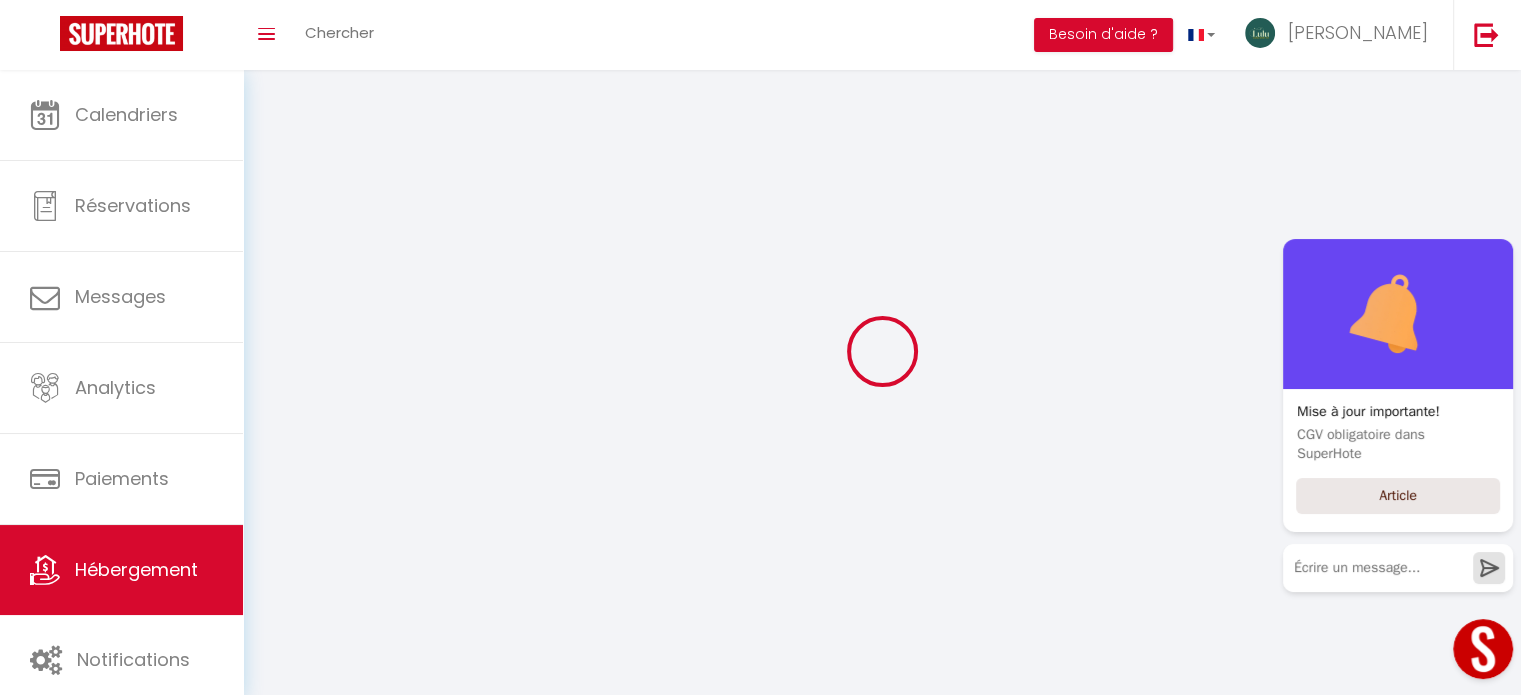 select 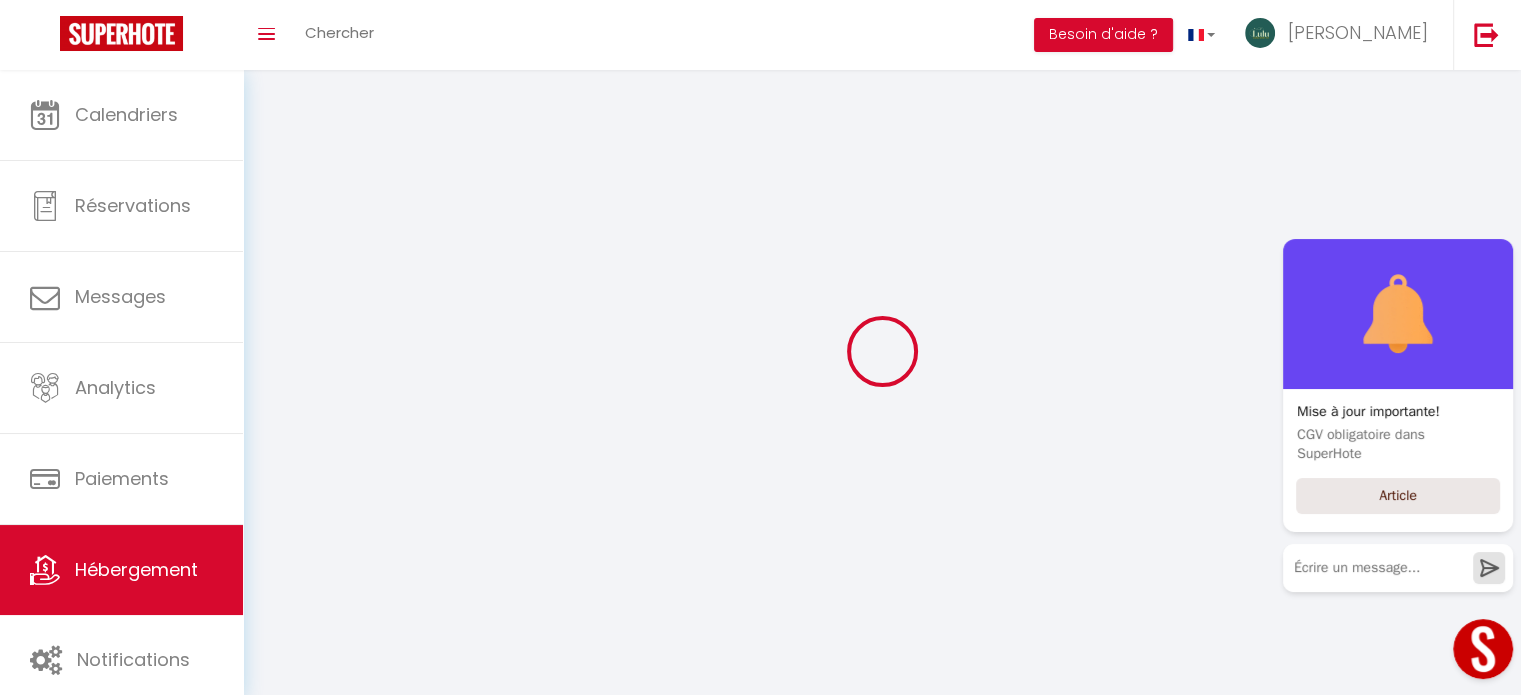 checkbox on "false" 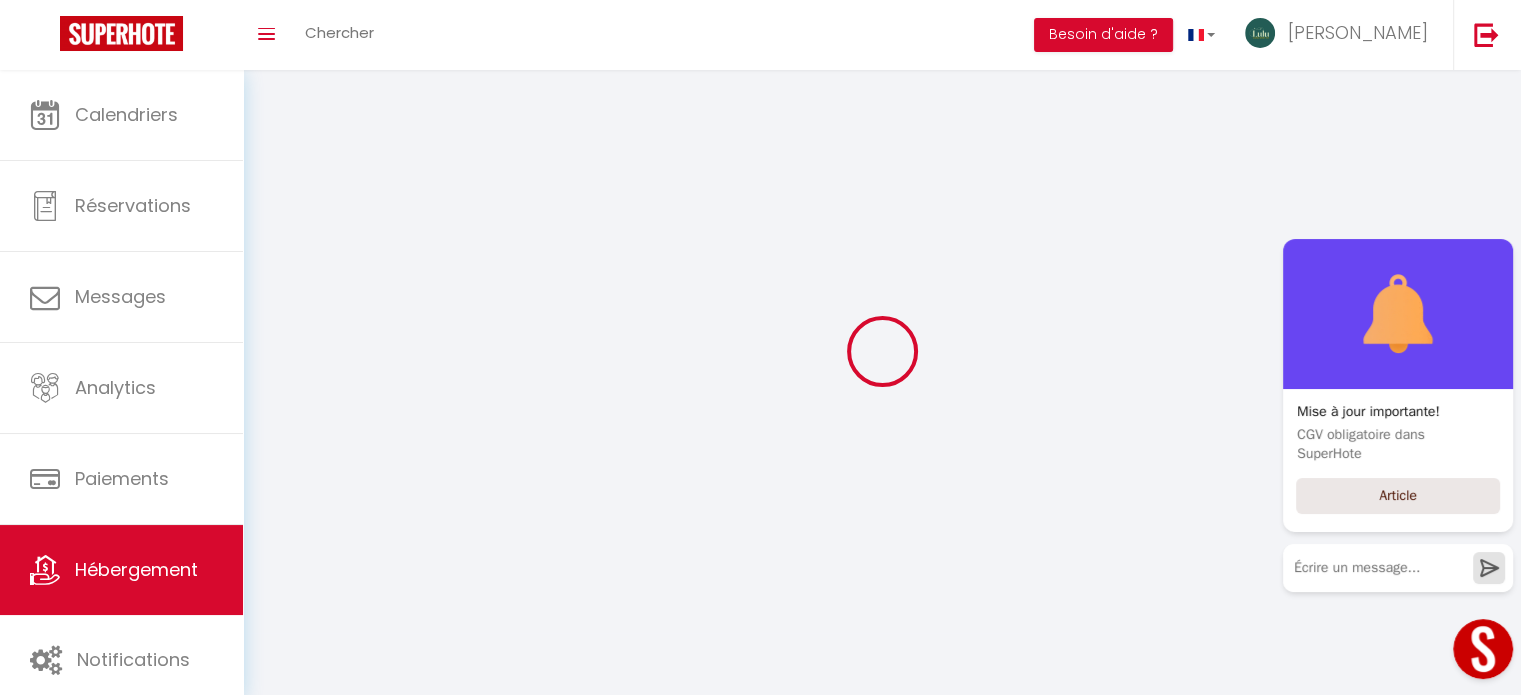checkbox on "true" 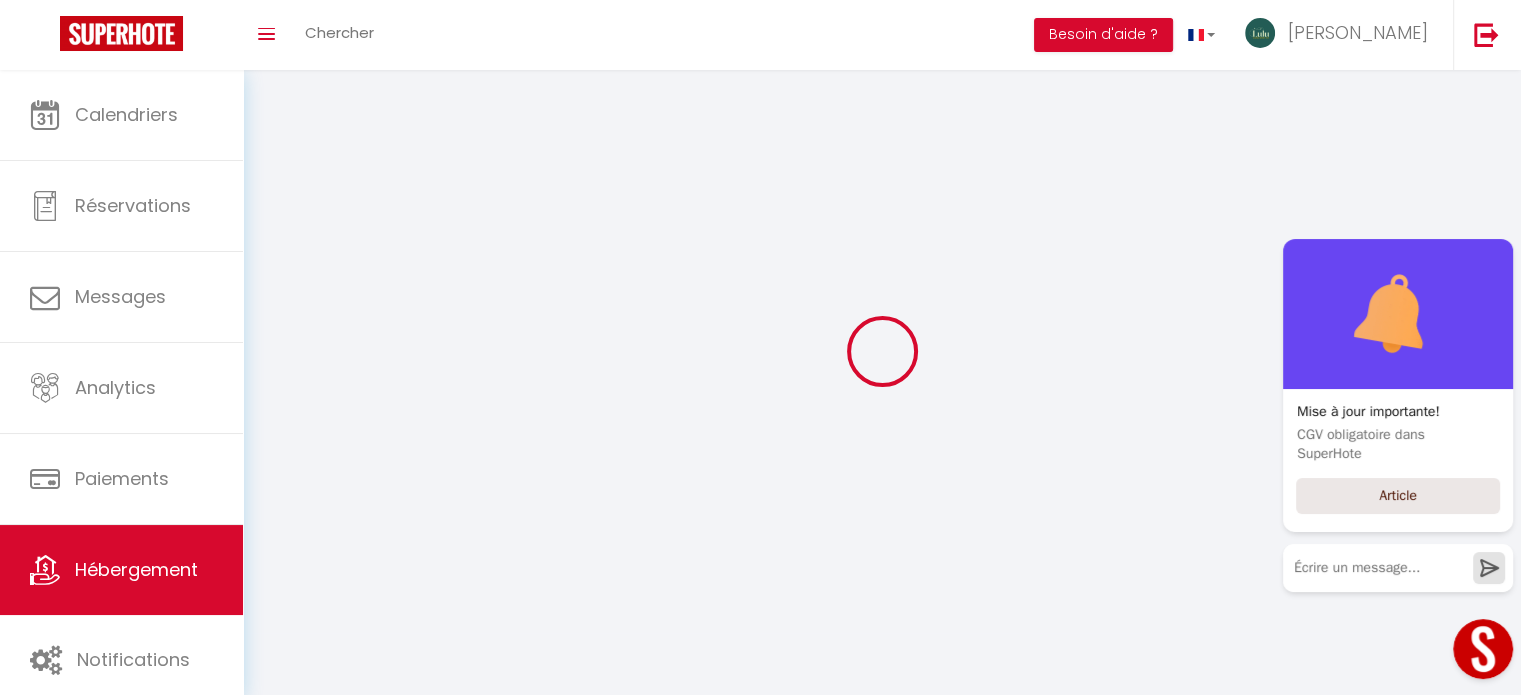 checkbox on "true" 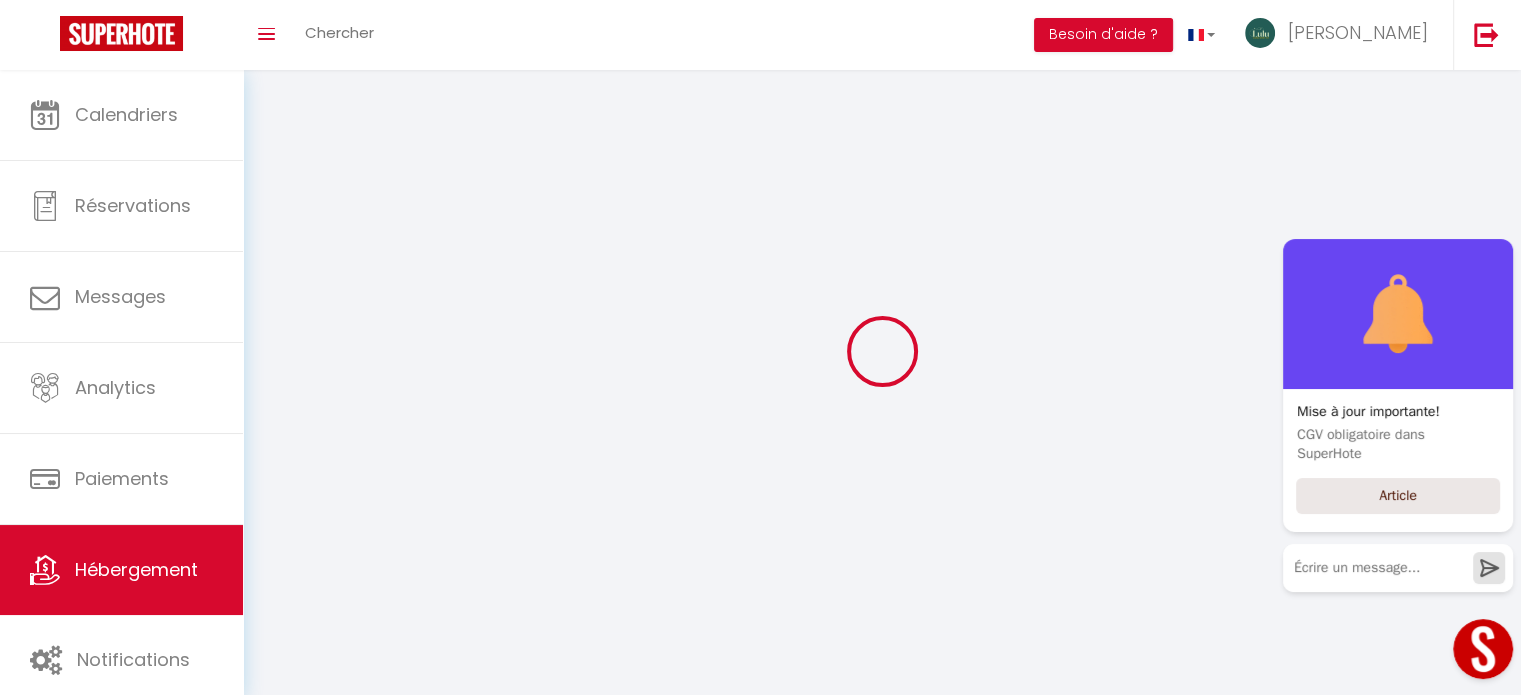checkbox on "false" 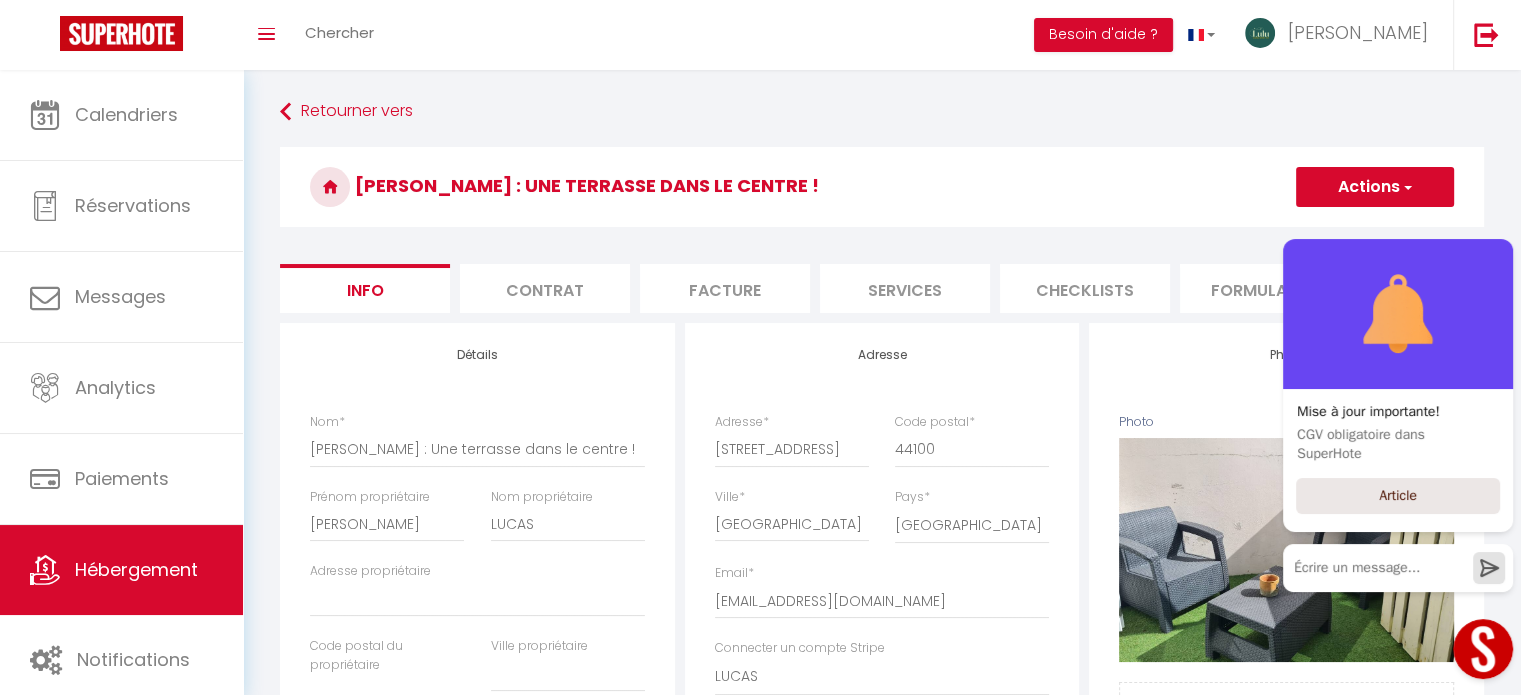 select 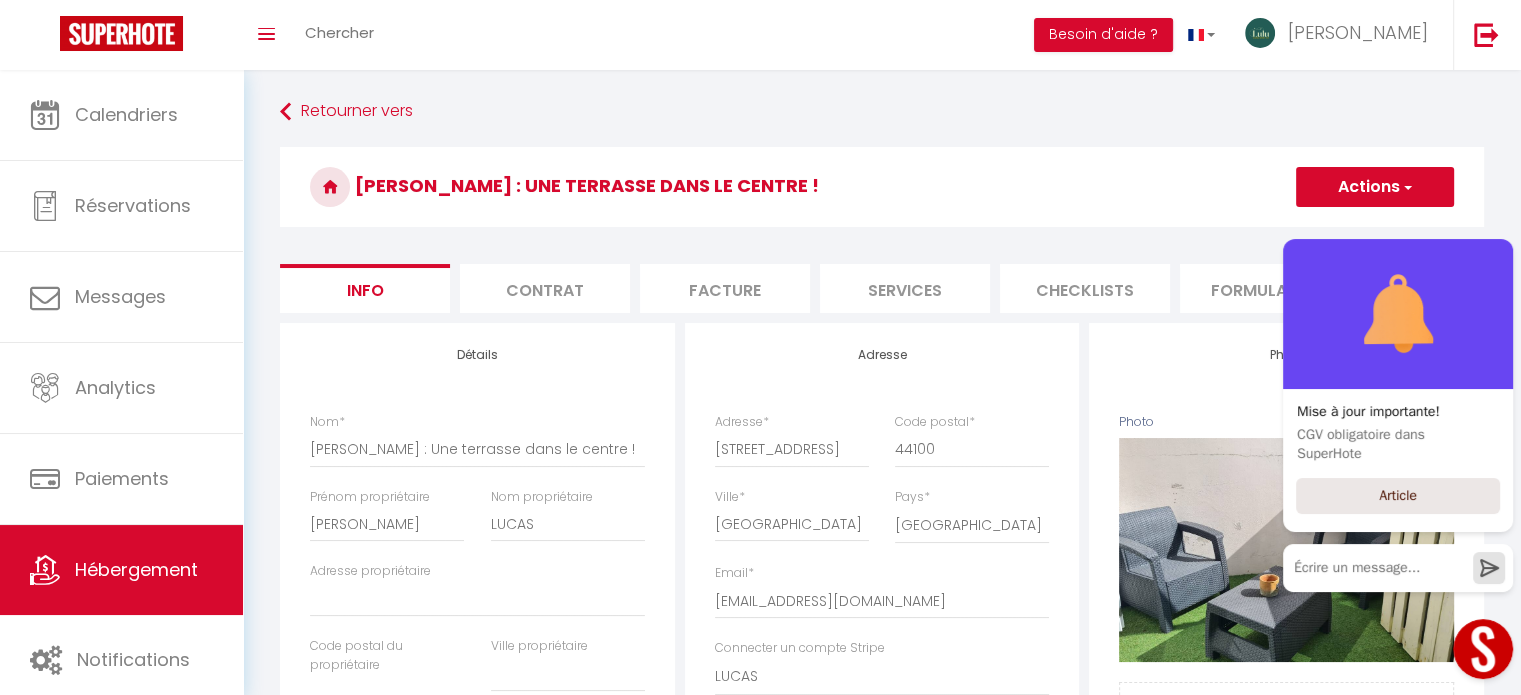 checkbox on "false" 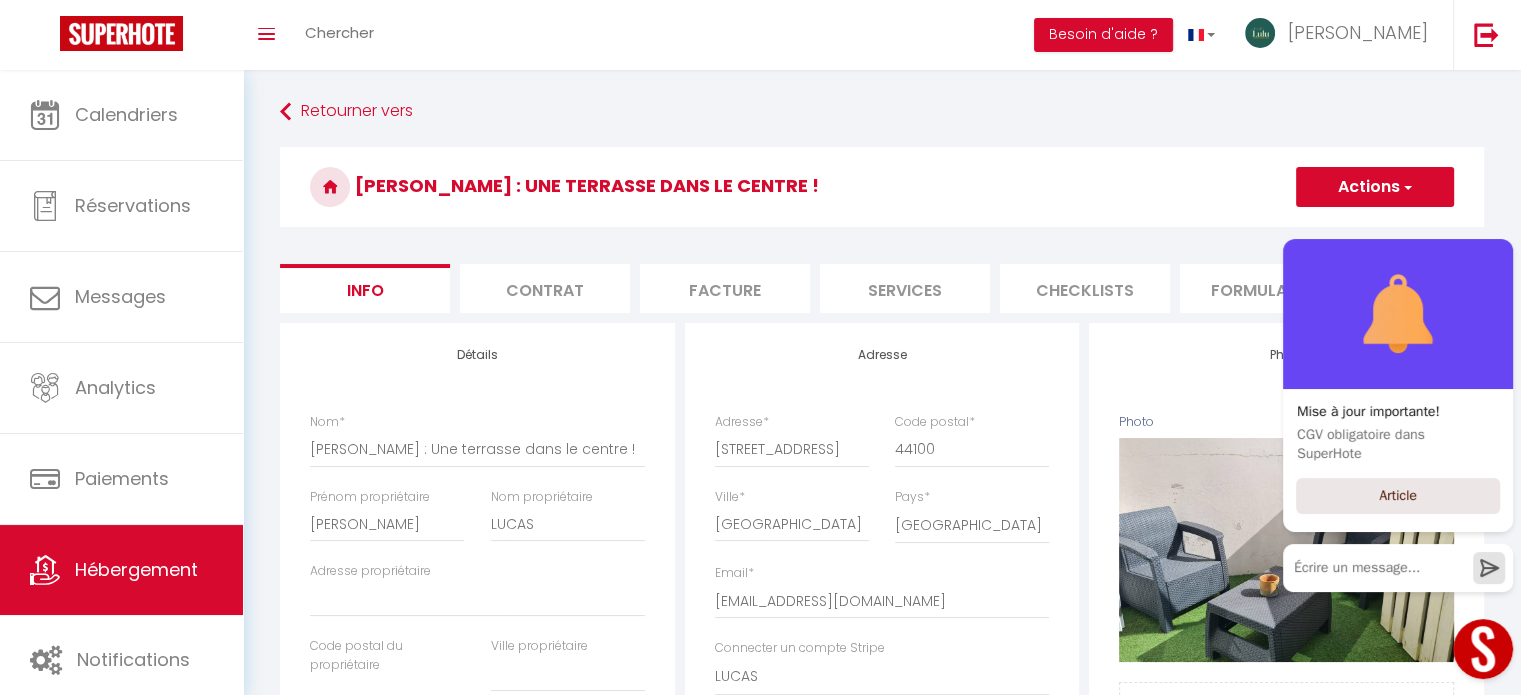checkbox on "true" 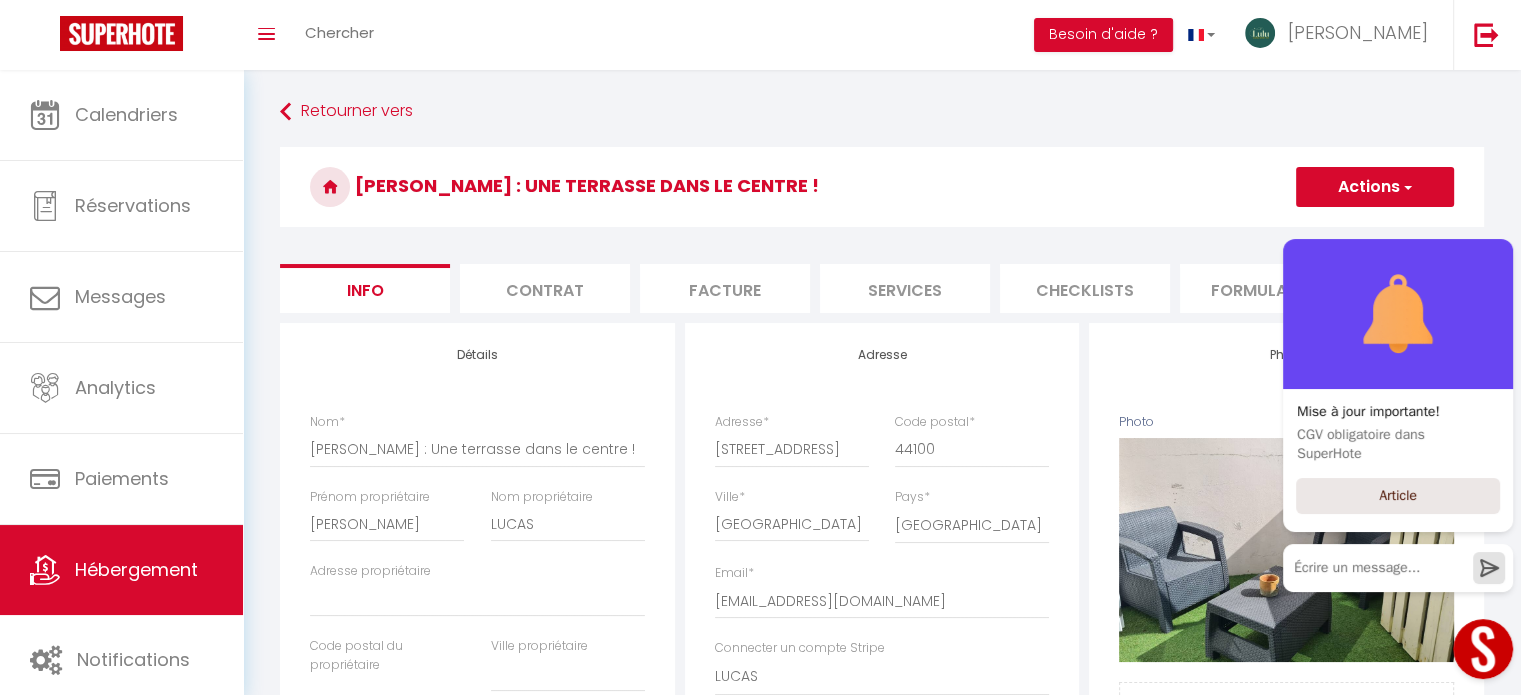 checkbox on "false" 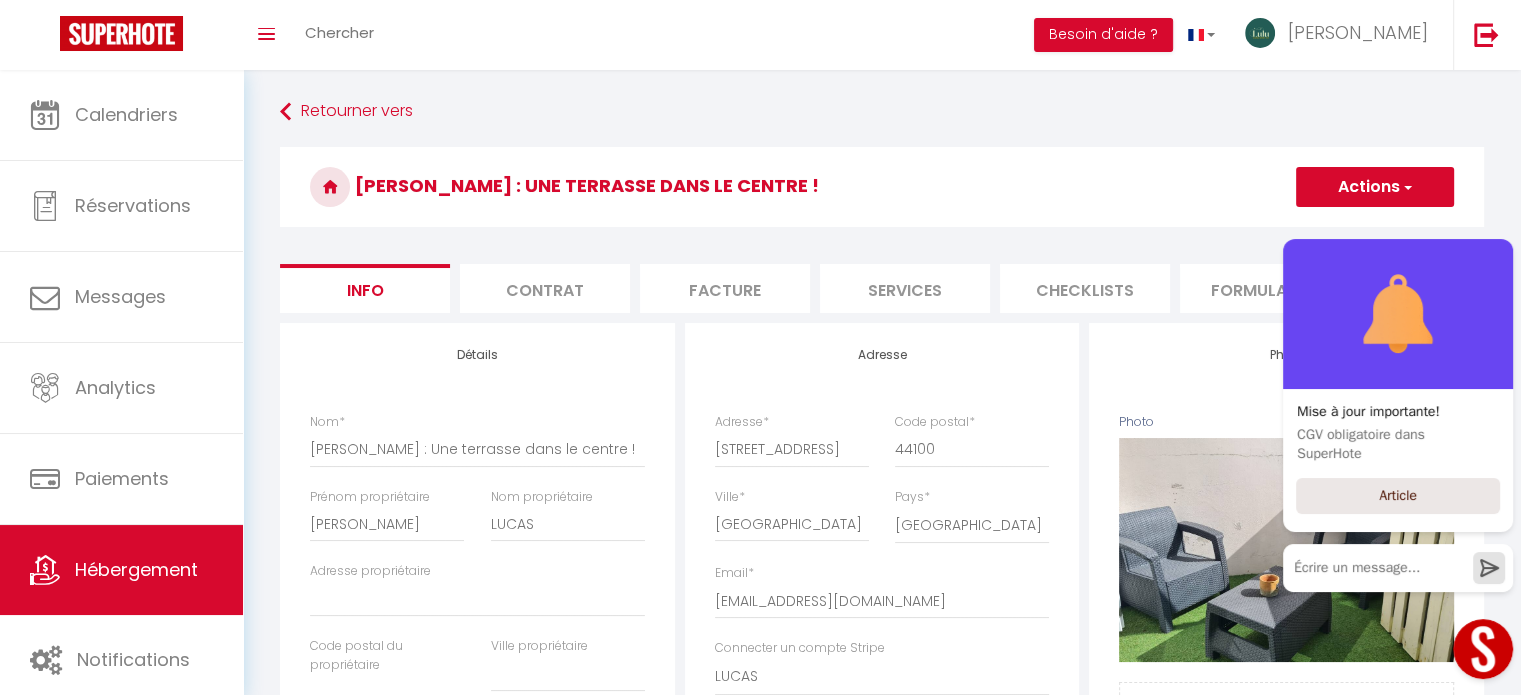 scroll, scrollTop: 0, scrollLeft: 776, axis: horizontal 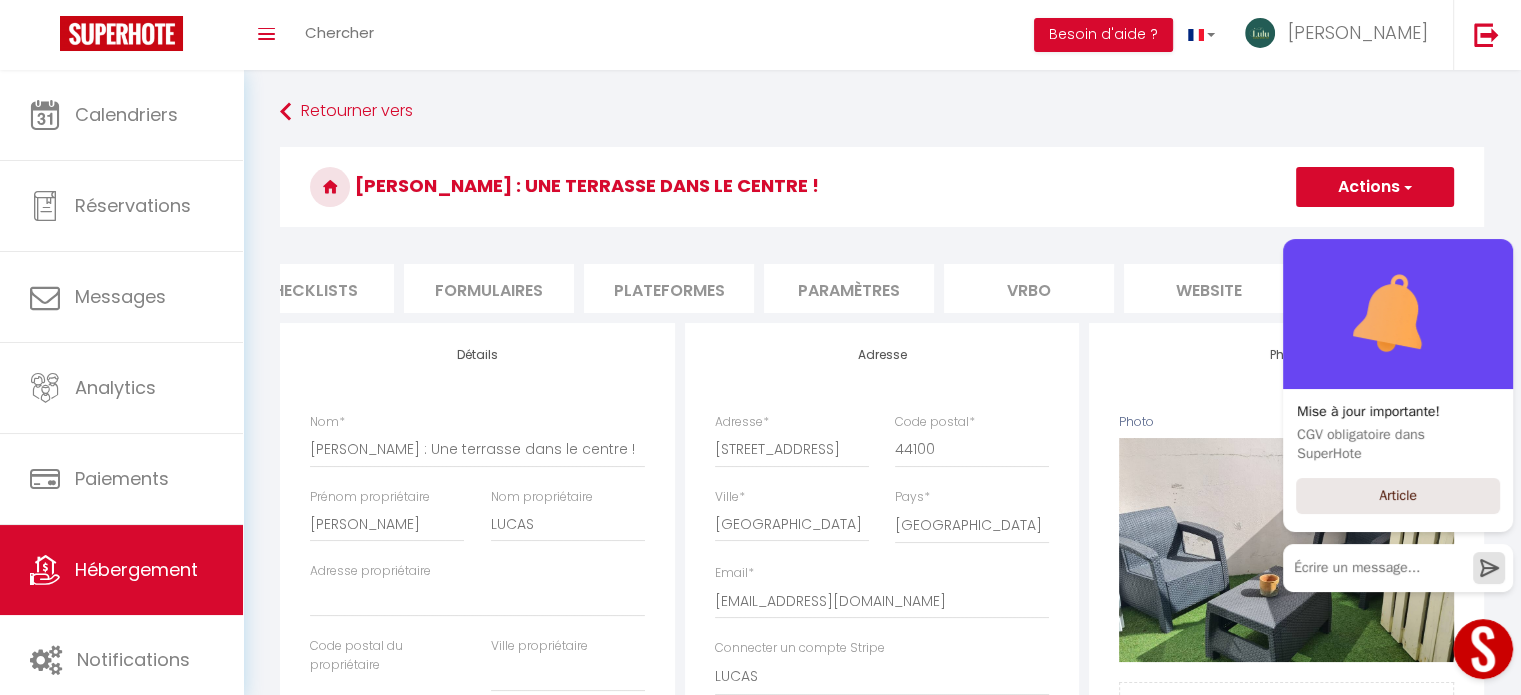 select 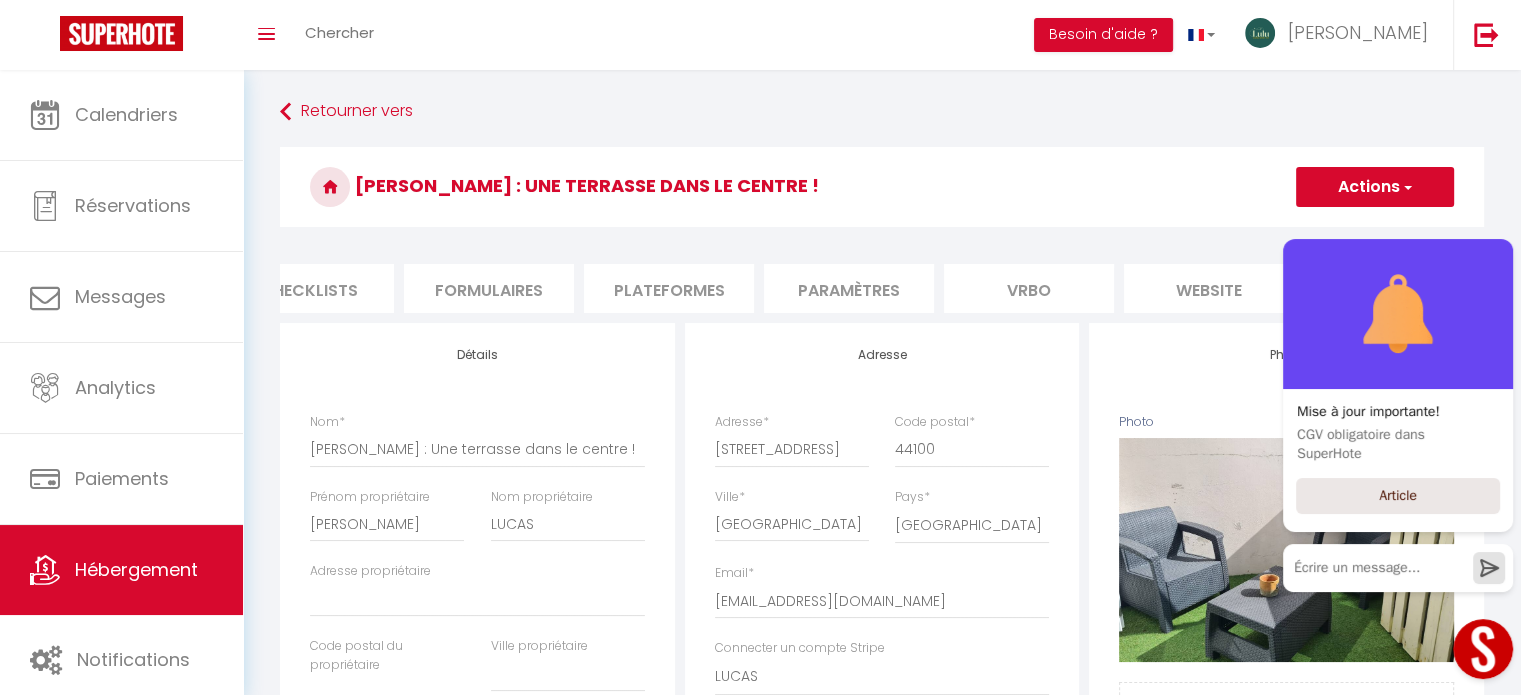 checkbox on "false" 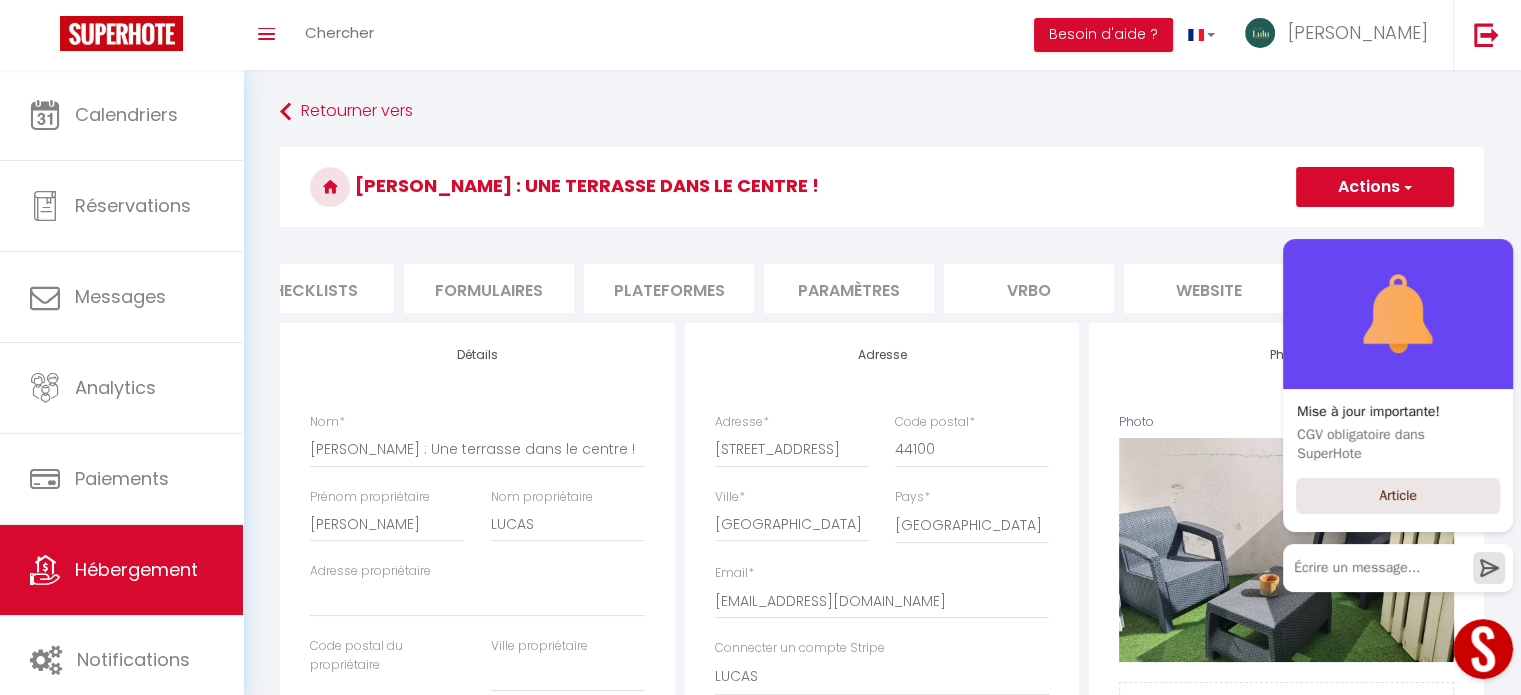 checkbox on "true" 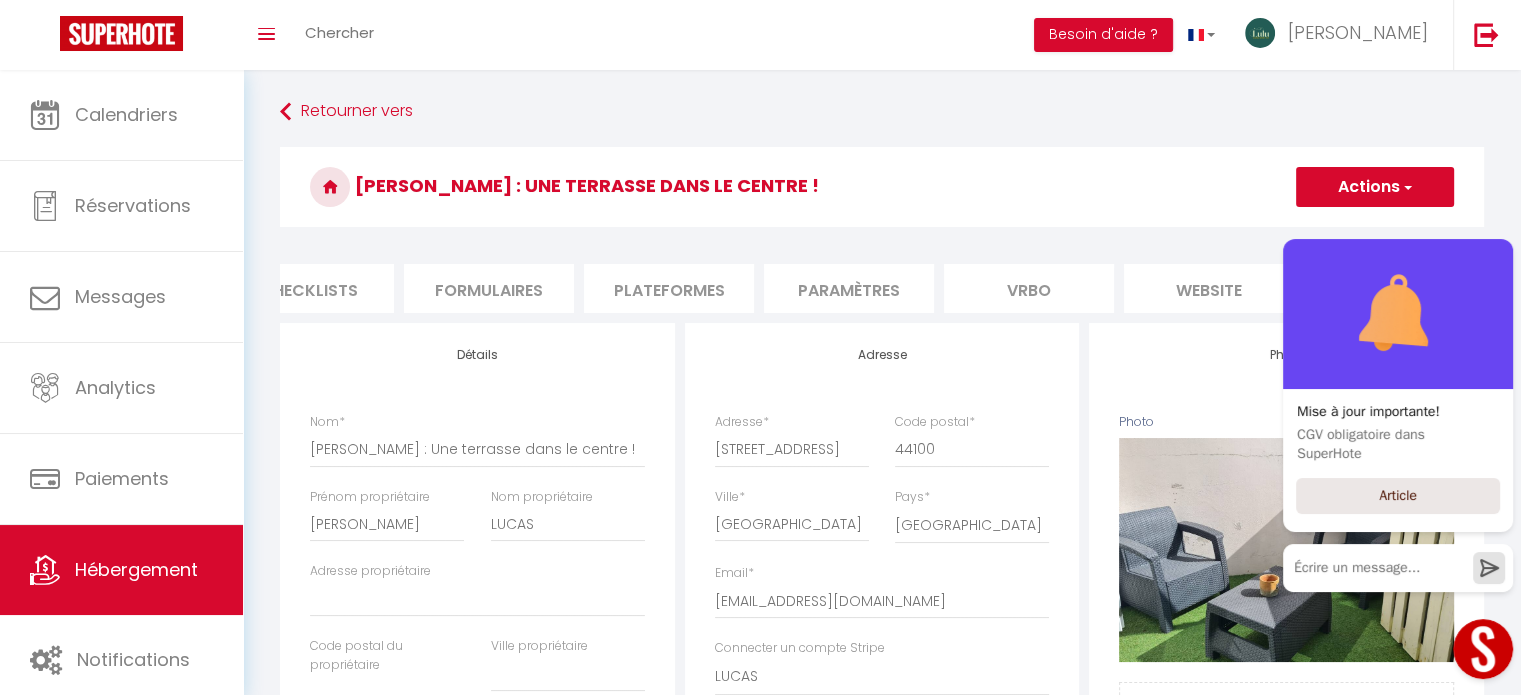 checkbox on "true" 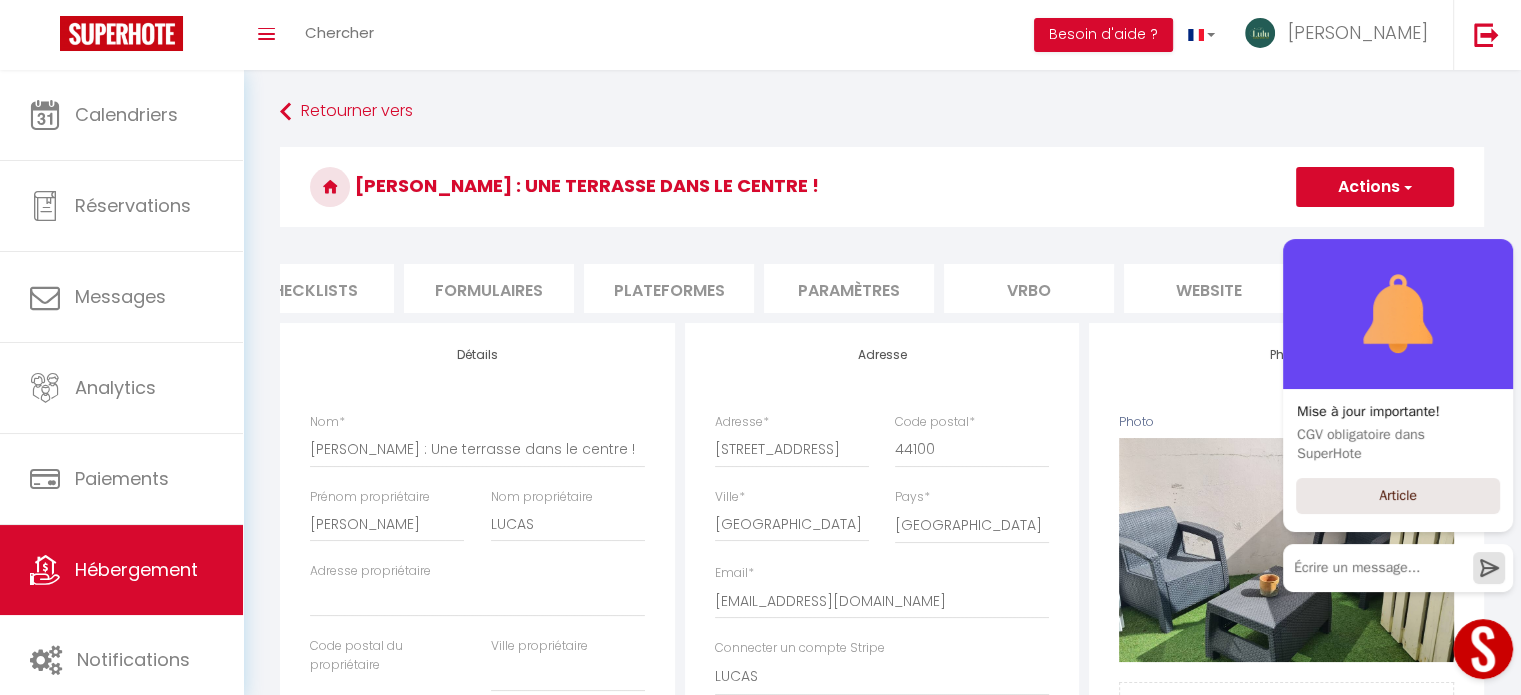 checkbox on "false" 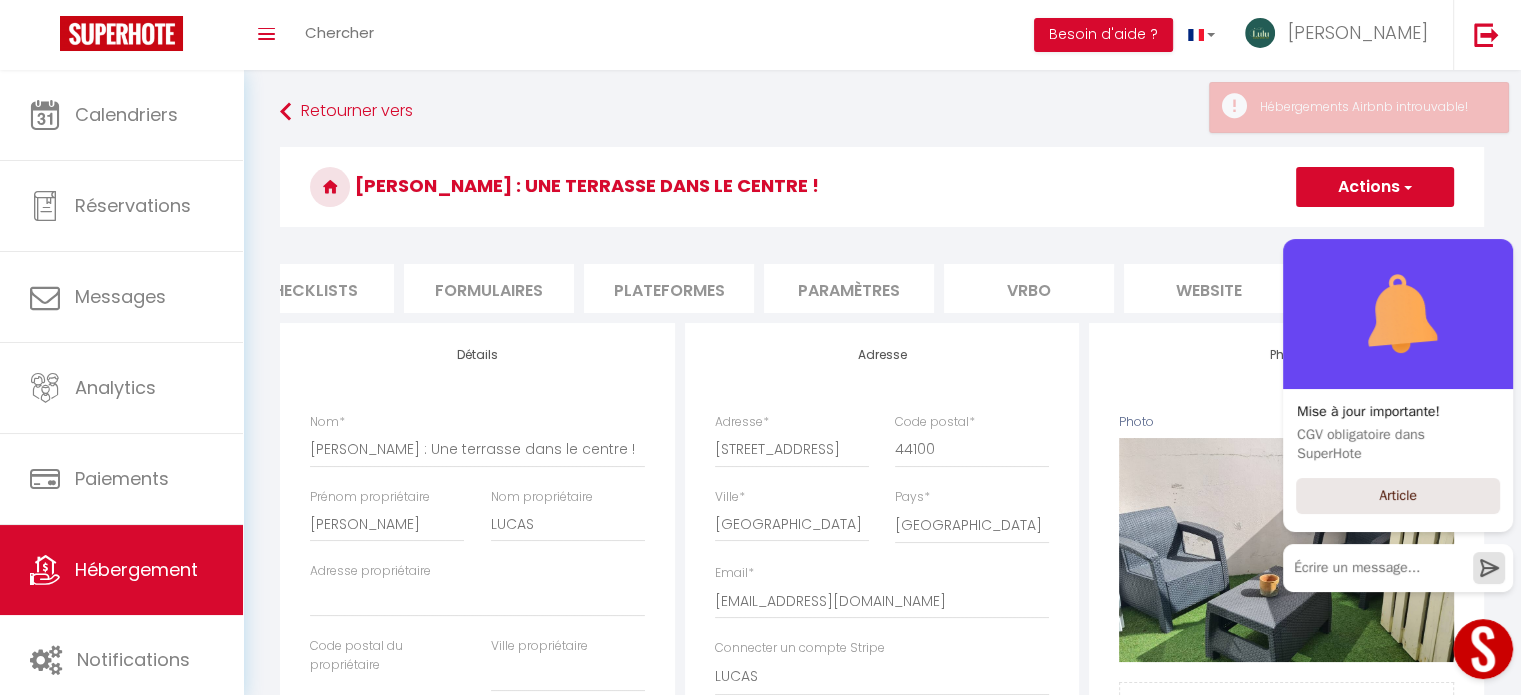 click on "website" at bounding box center (1209, 288) 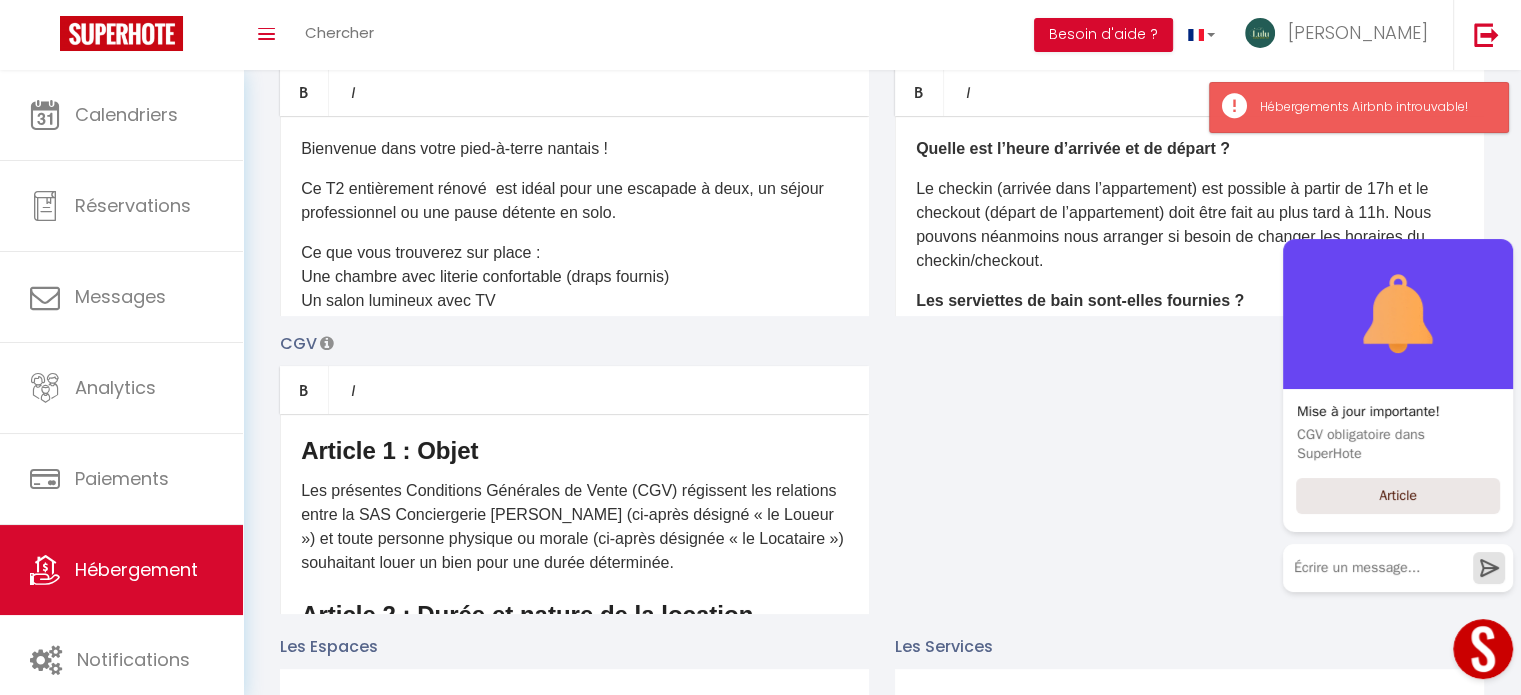 scroll, scrollTop: 352, scrollLeft: 0, axis: vertical 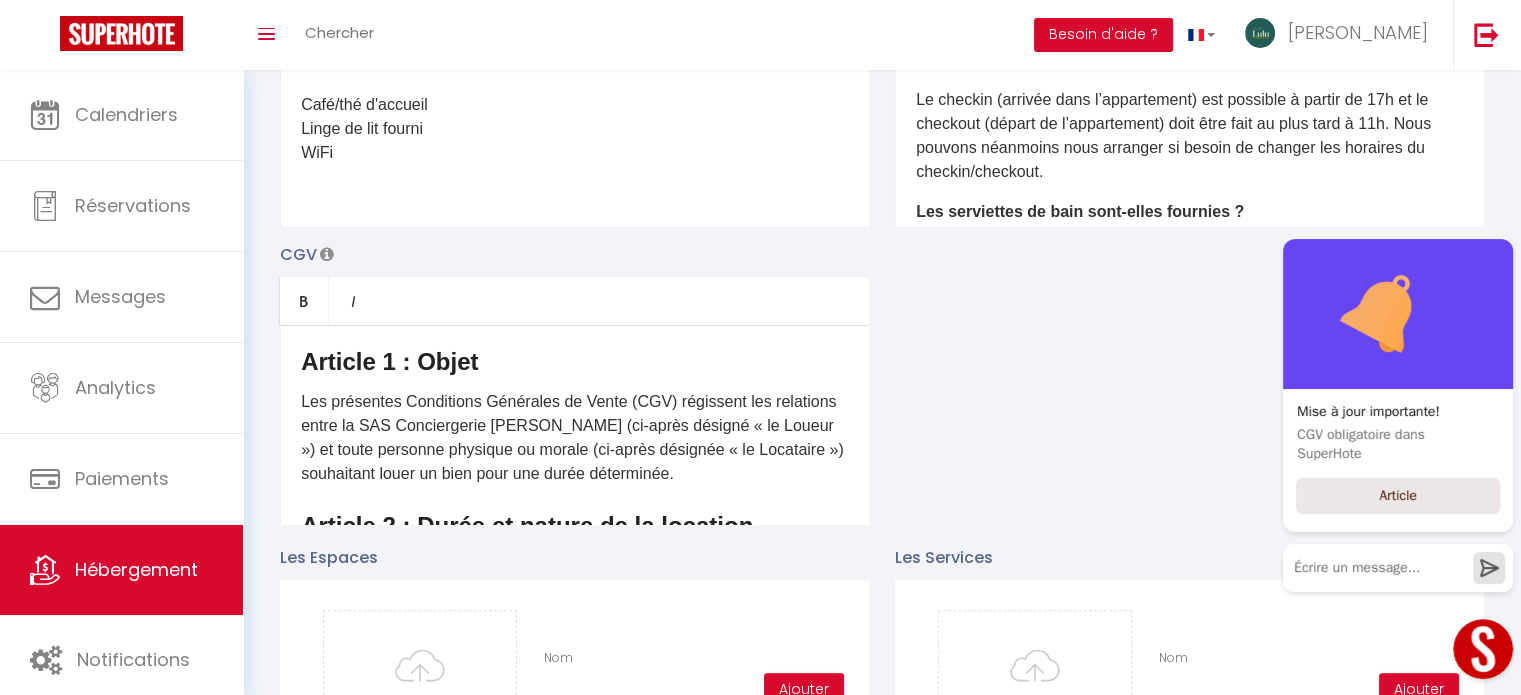 click on "Les présentes Conditions Générales de Vente (CGV) régissent les relations entre la SAS Conciergerie [PERSON_NAME] (ci-après désigné « le Loueur ») et toute personne physique ou morale (ci-après désignée « le Locataire ») souhaitant louer un bien pour une durée déterminée." at bounding box center (574, 438) 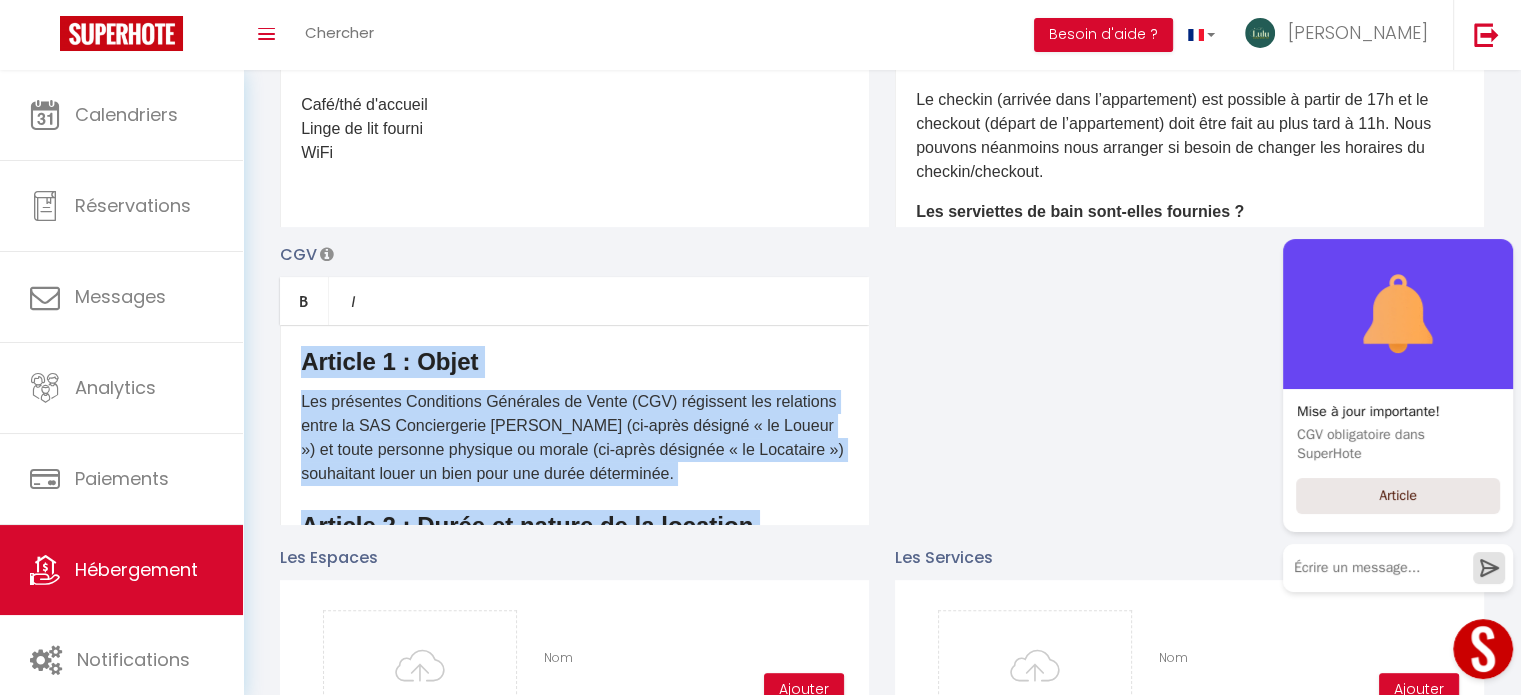 copy on "Article 1 : Objet
Les présentes Conditions Générales de Vente (CGV) régissent les relations entre la SAS Conciergerie Lulu (ci-après désigné « le Loueur ») et toute personne physique ou morale (ci-après désignée « le Locataire ») souhaitant louer un bien pour une durée déterminée.
Article 2 : Durée et nature de la location
La location est conclue pour une durée définie lors de la réservation. Elle est destinée exclusivement à un usage temporaire de loisirs ou professionnel, sans vocation à devenir la résidence principale du Locataire.
Article 3 : Conditions d’arrivée et de départ
Heure d’arrivée : à partir de 17h. Heure de départ : jusqu’à 11h.
Toute demande d’arrivée anticipée ou de départ tardif devra être préalablement convenue avec le Loueur et pourra entraîner des frais supplémentaires.
Article 4 : Réservation et paiement
La réservation est confirmée à réception du paiement du montant total de la location.
Article 5 : Caution
Une caution (empreinte bancaire) est exigée et doit être..." 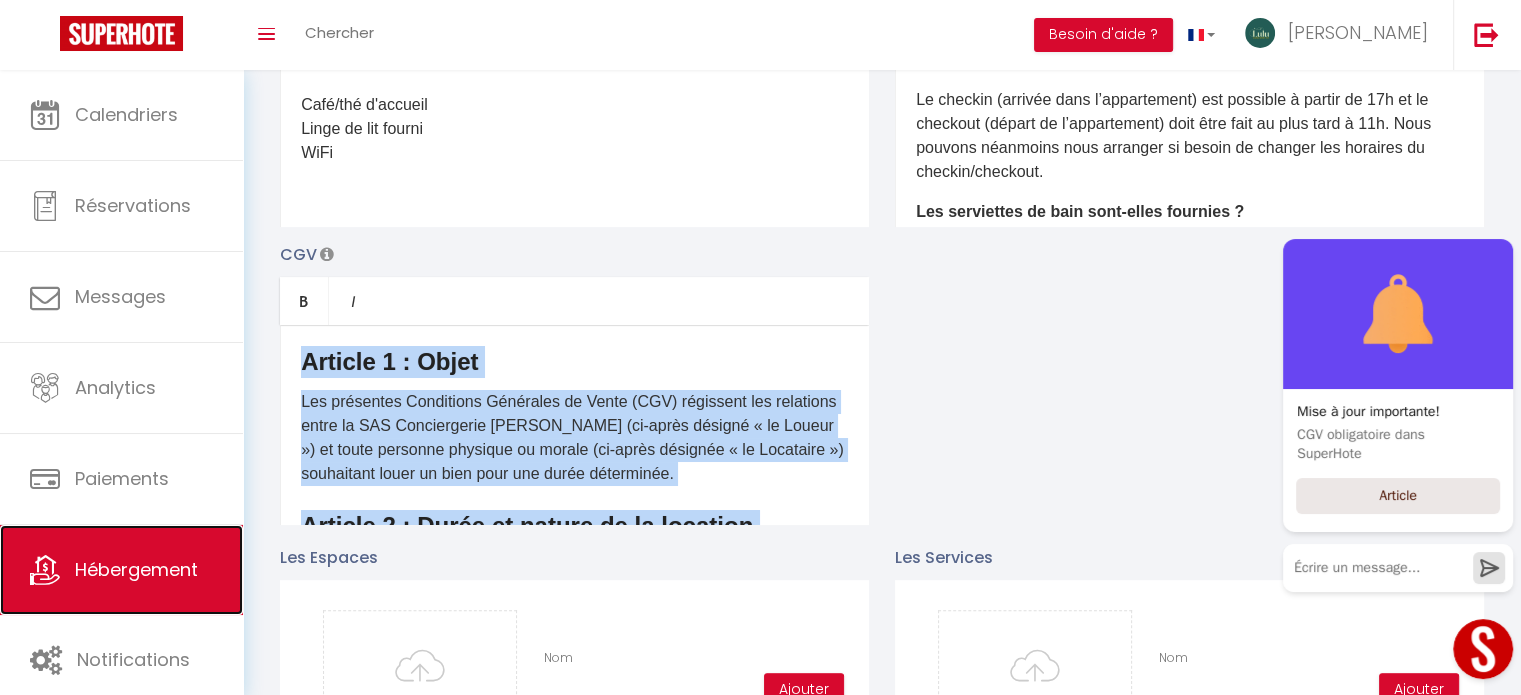 type on "Article 1 : Objet
Les présentes Conditions Générales de Vente (CGV) régissent les relations entre la SAS Conciergerie Lulu (ci-après désigné « le Loueur ») et toute personne physique ou morale (ci-après désignée « le Locataire ») souhaitant louer un bien pour une durée déterminée.
Article 2 : Durée et nature de la location
La location est conclue pour une durée définie lors de la réservation. Elle est destinée exclusivement à un usage temporaire de loisirs ou professionnel, sans vocation à devenir la résidence principale du Locataire.
Article 3 : Conditions d’arrivée et de départ
Heure d’arrivée : à partir de 17h.
Heure de départ : jusqu’à 11h.
Toute demande d’arrivée anticipée ou de départ tardif devra être préalablement convenue avec le Loueur et pourra entraîner des frais supplémentaires.
Article 4 : Réservation et paiement
La réservation est confirmée à réception du paiement du montant total de la location.
Article 5 : Caution
Une caution (empreinte bancaire) est exigée et doit être versée au plus t..." 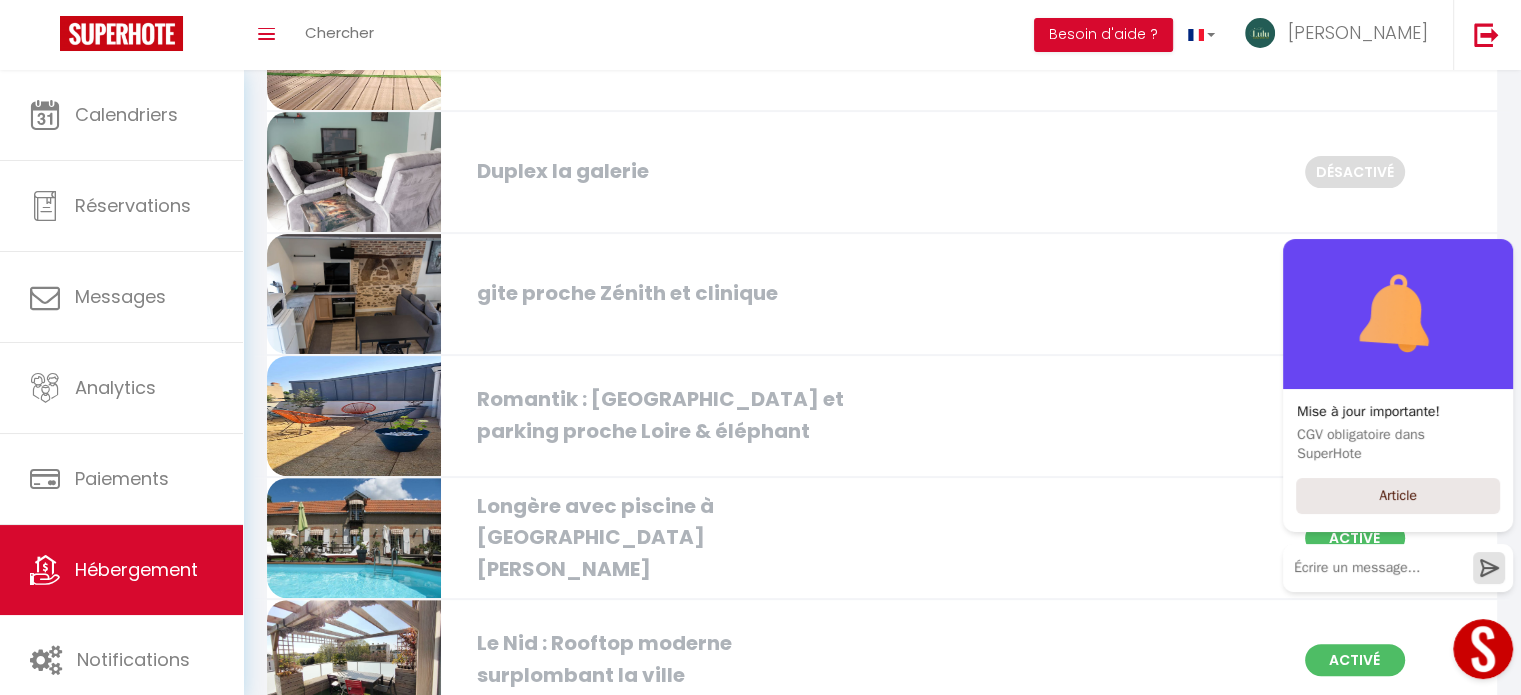scroll, scrollTop: 607, scrollLeft: 0, axis: vertical 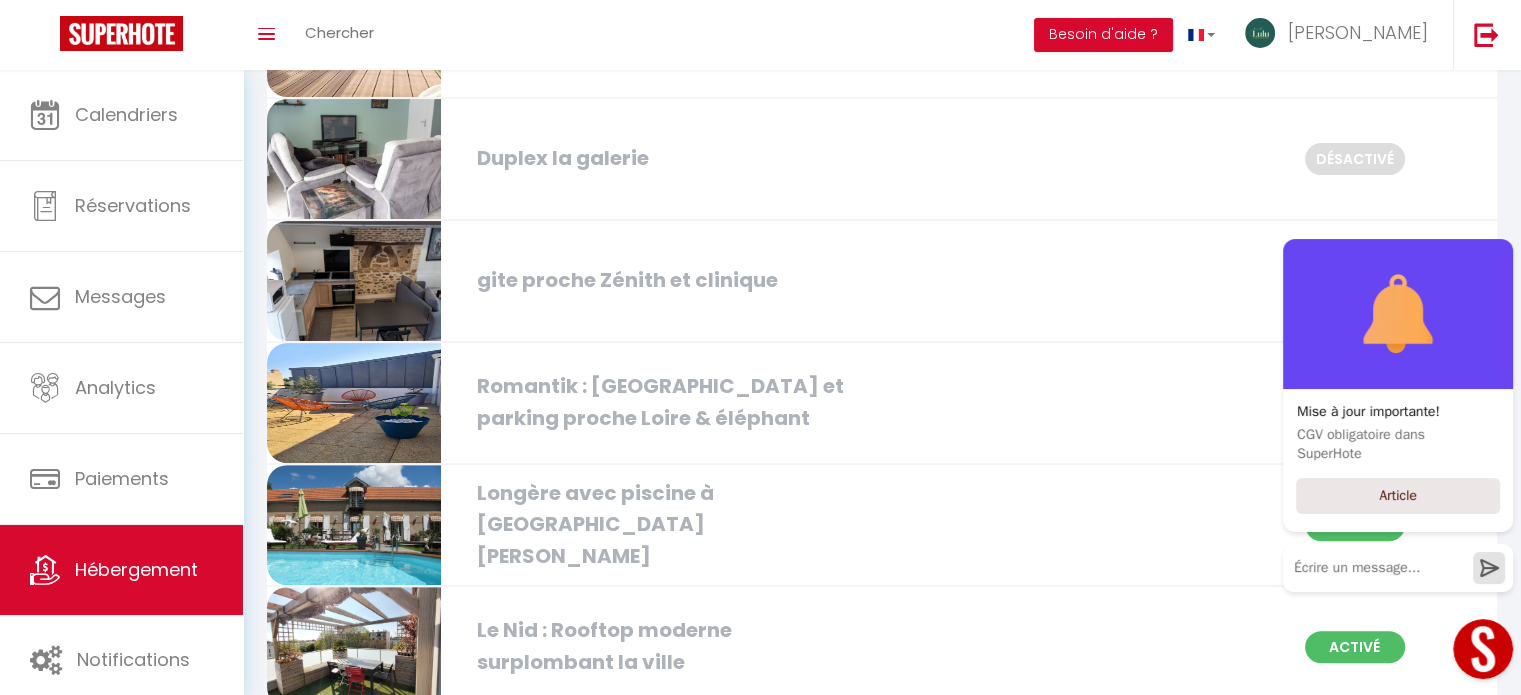 click on "Longère avec piscine à [GEOGRAPHIC_DATA]" at bounding box center [663, 525] 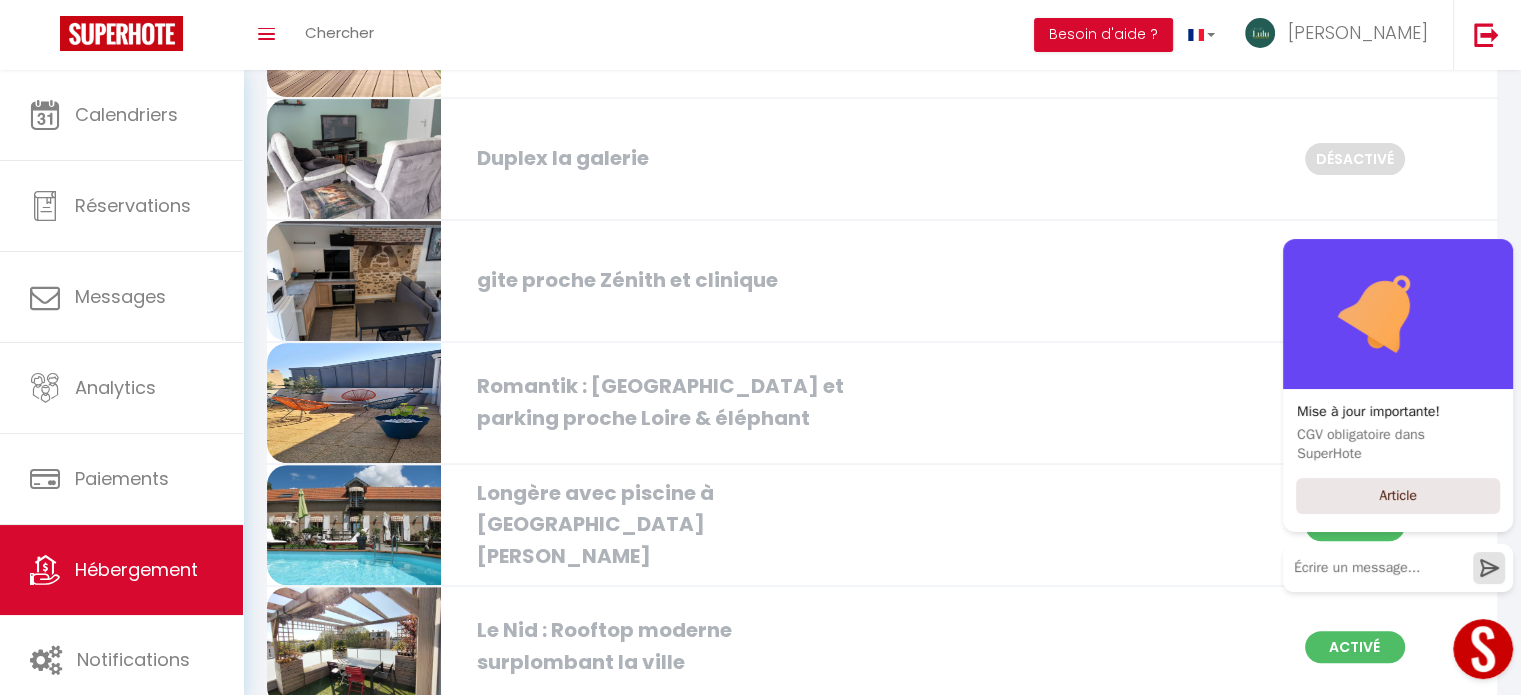 select on "3" 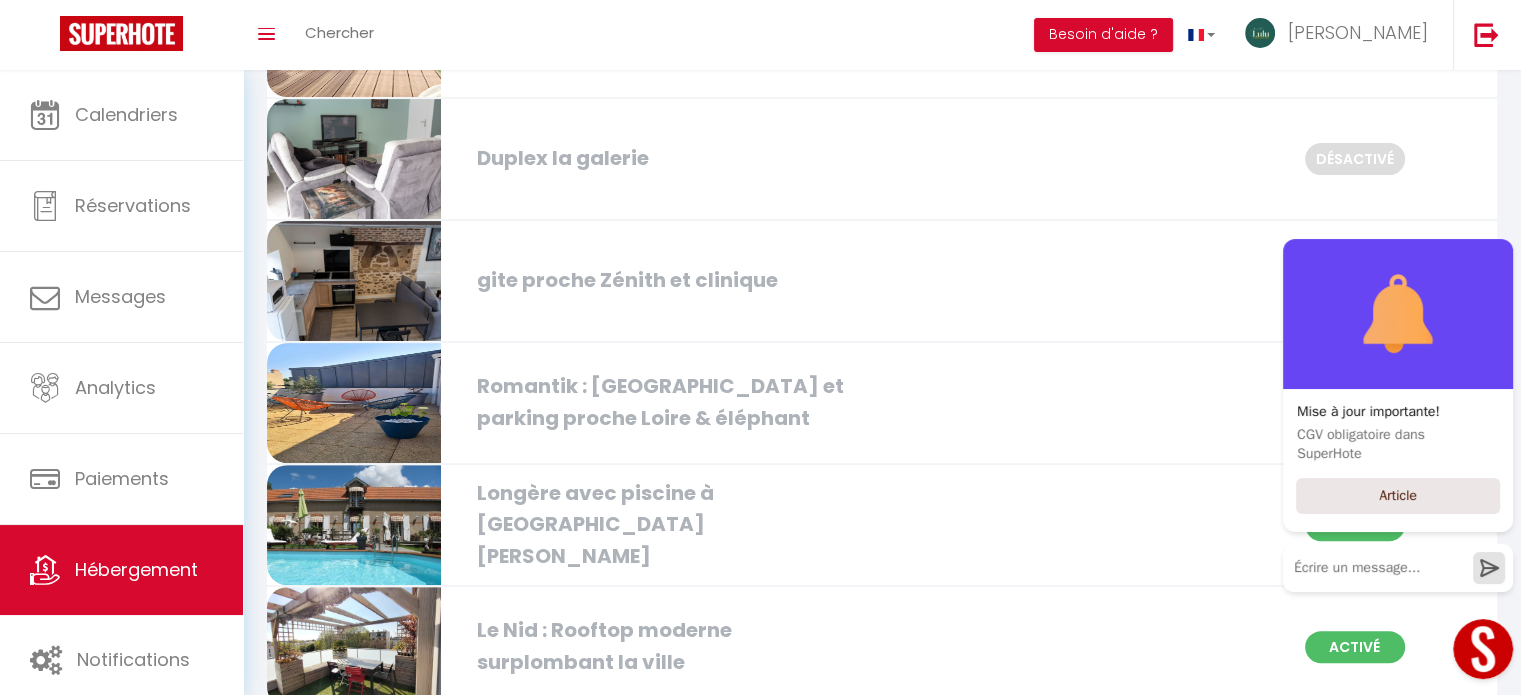 select on "2" 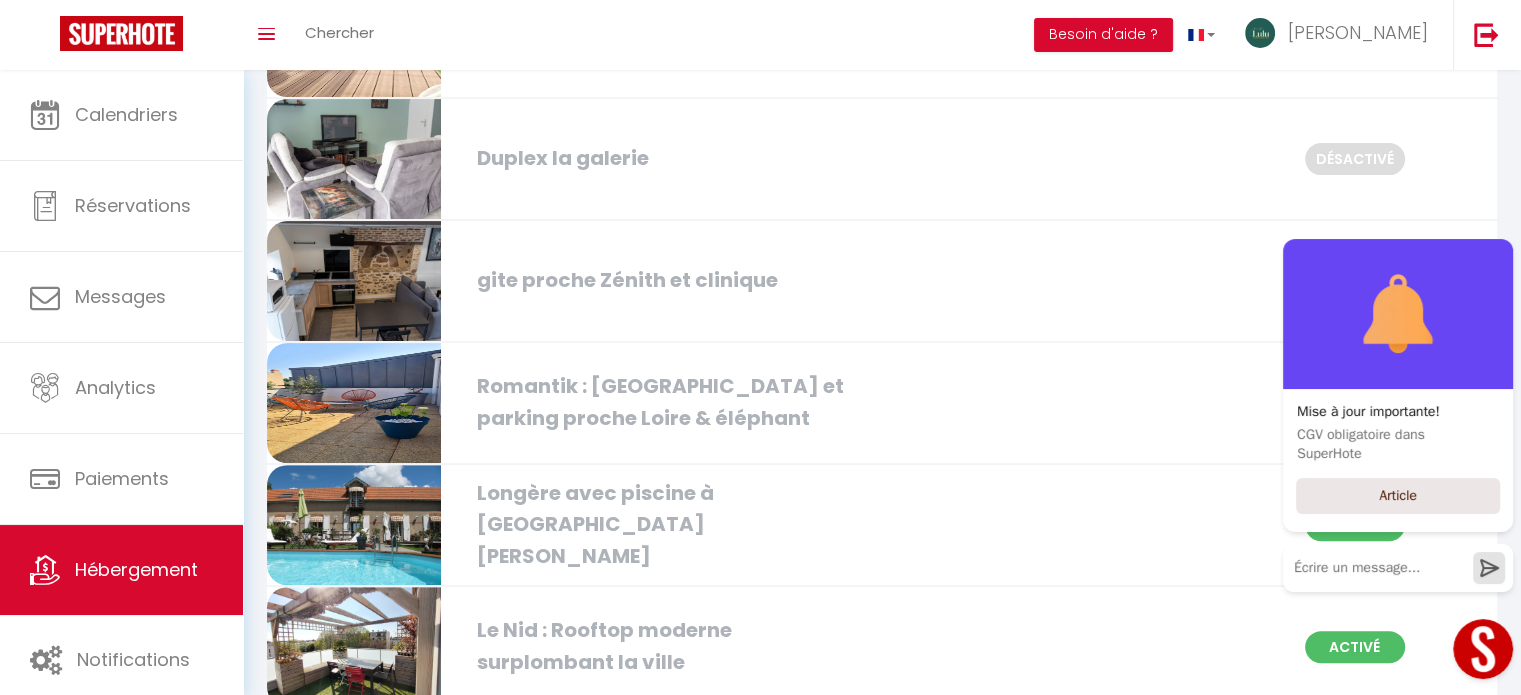 select on "1" 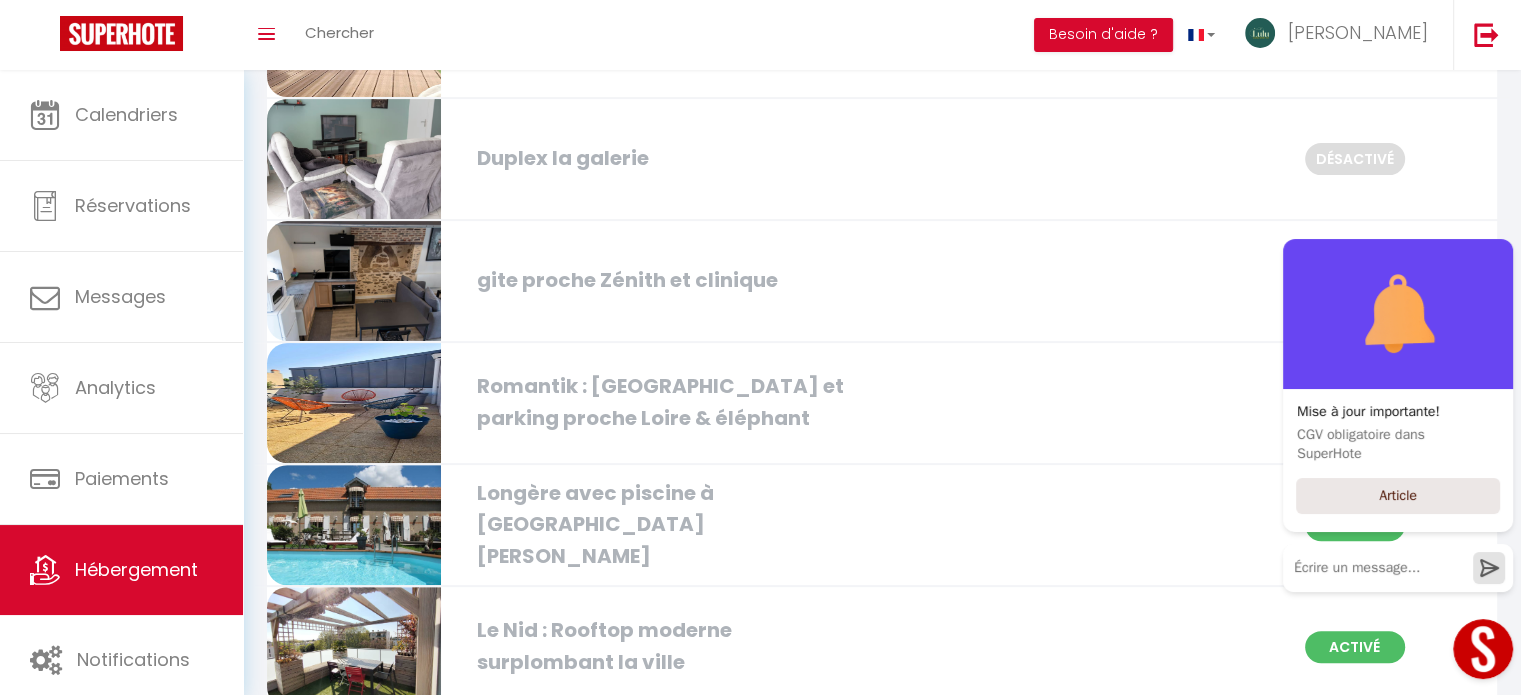 select on "1" 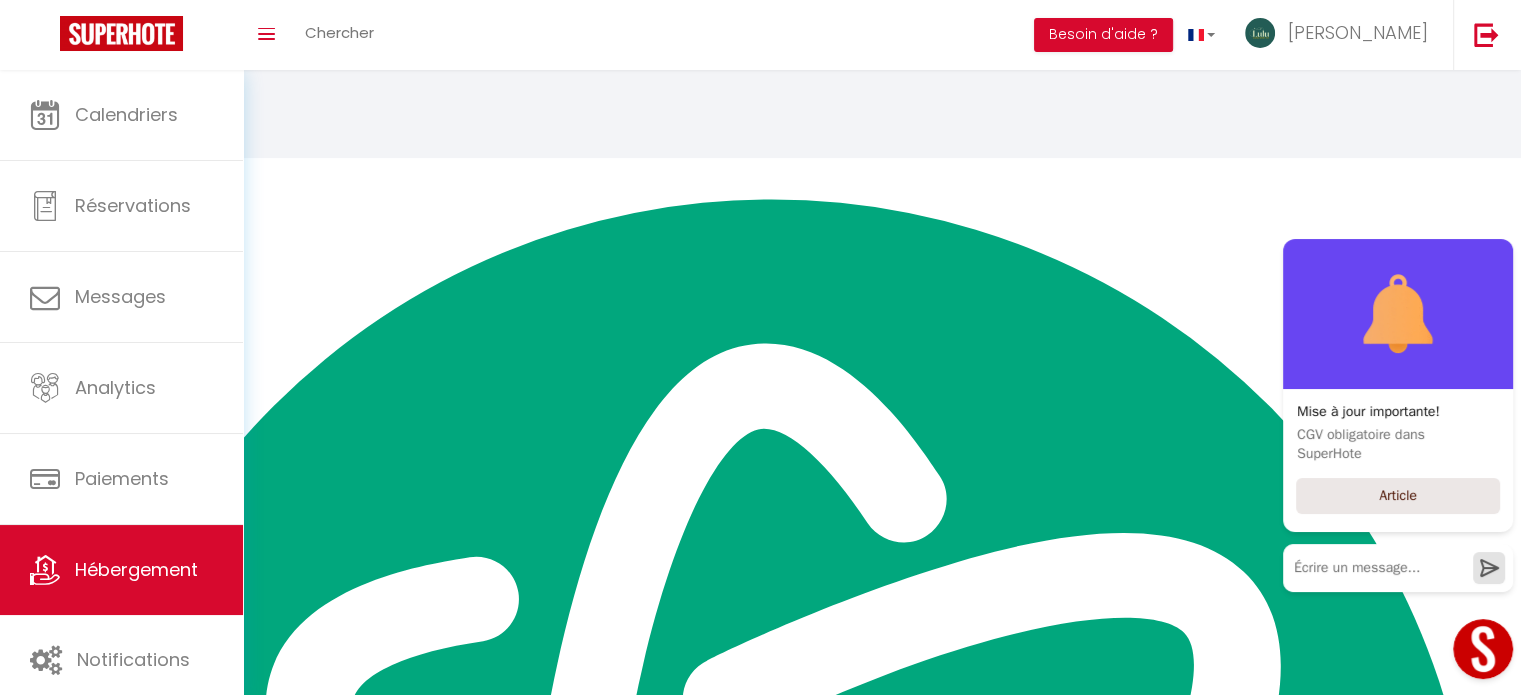 select 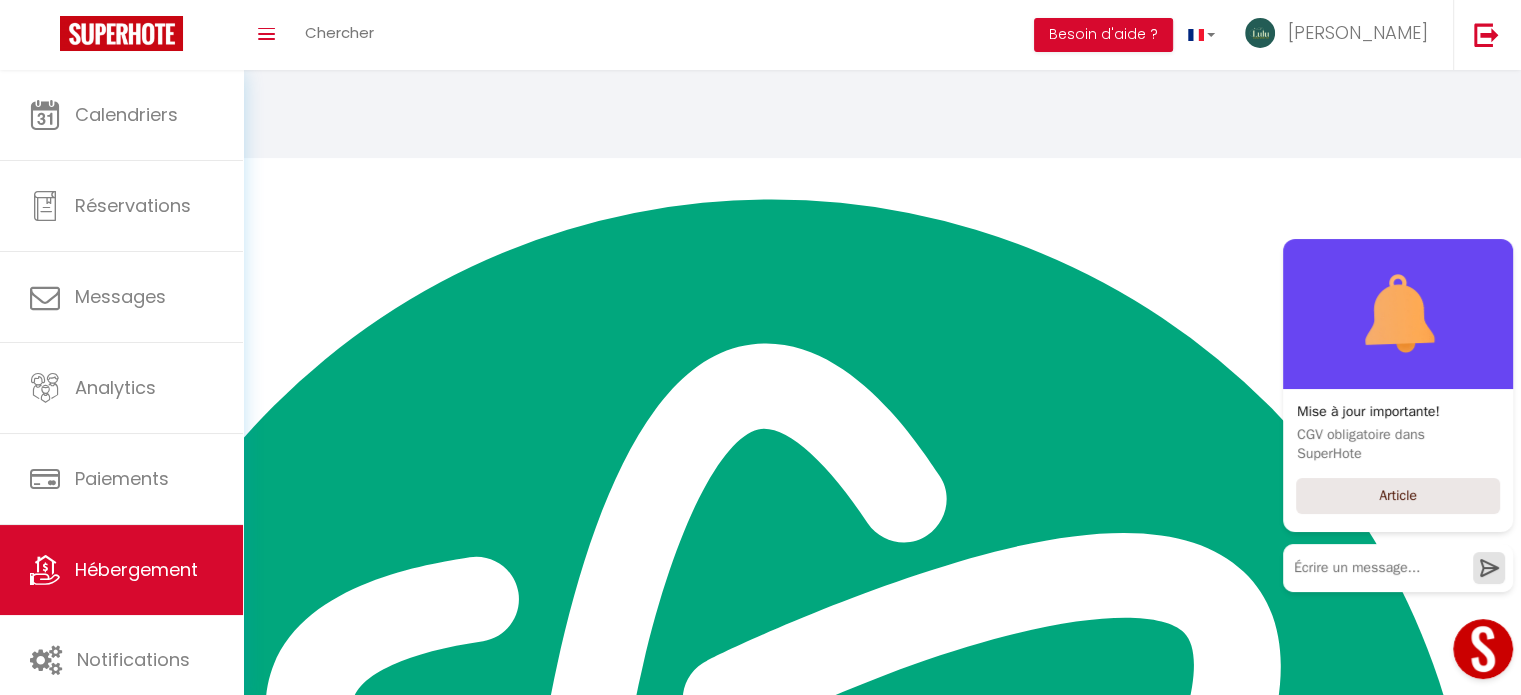 select 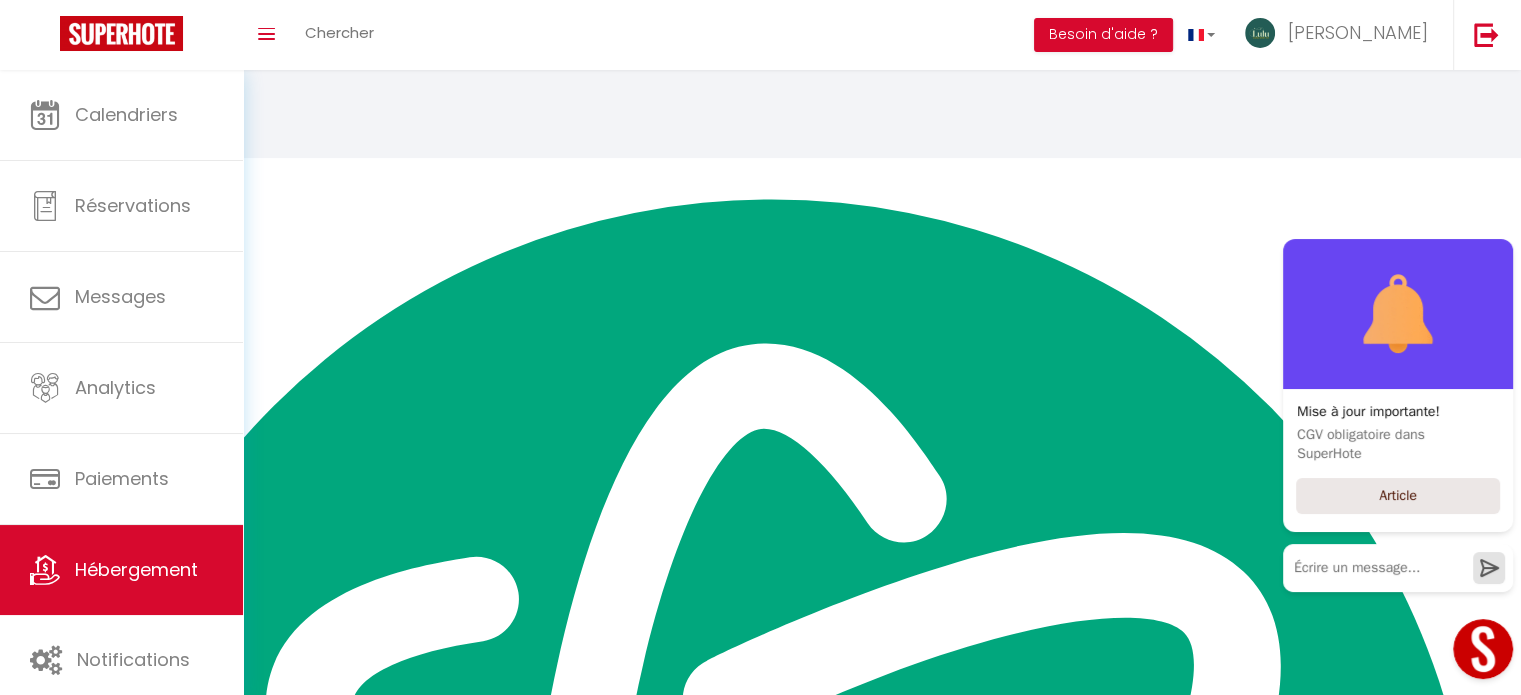 select 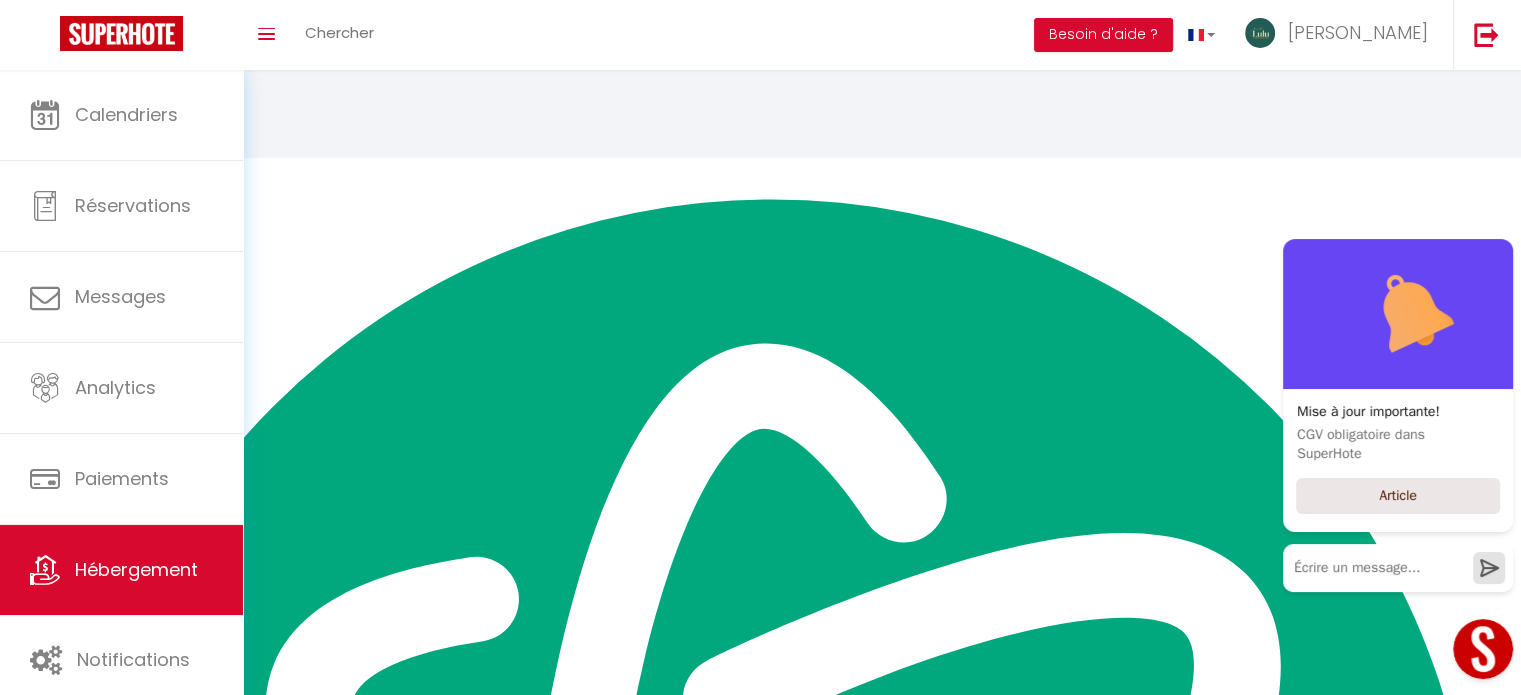 select 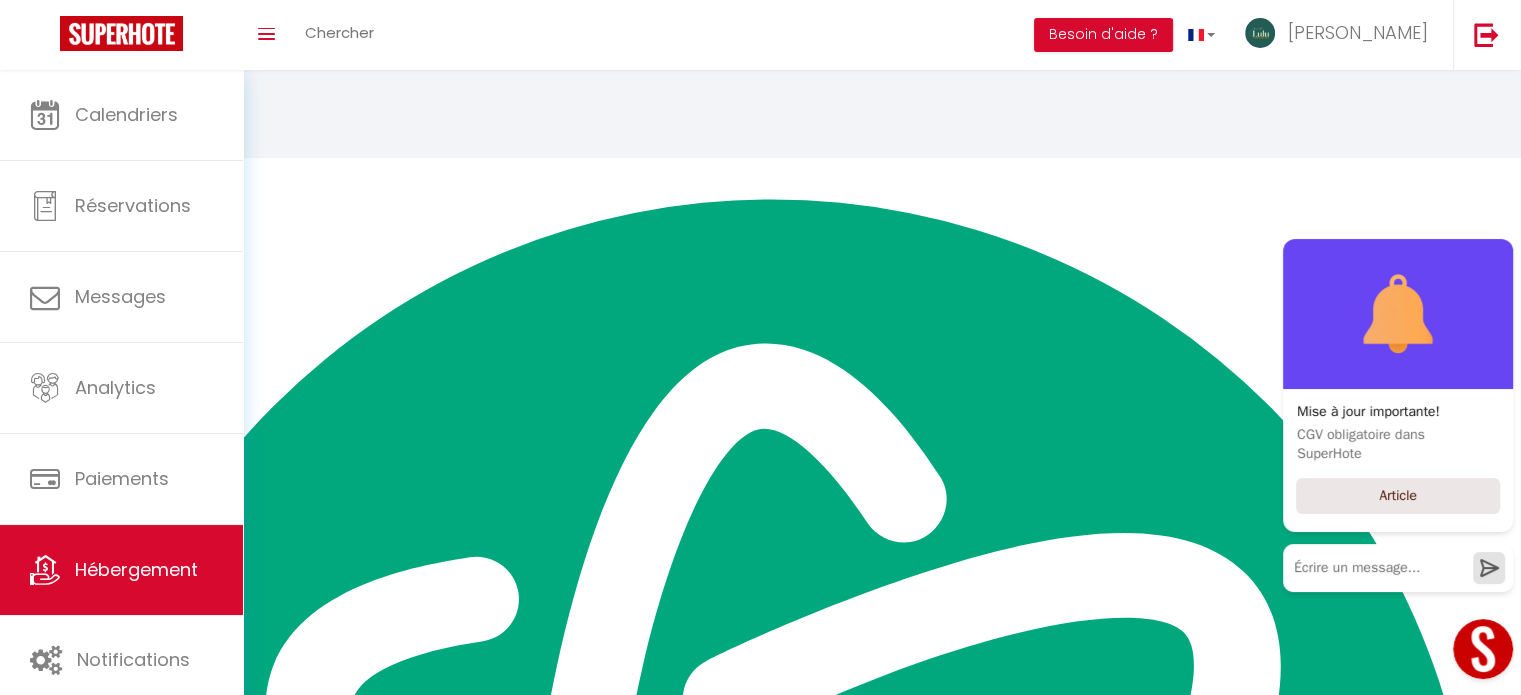 select 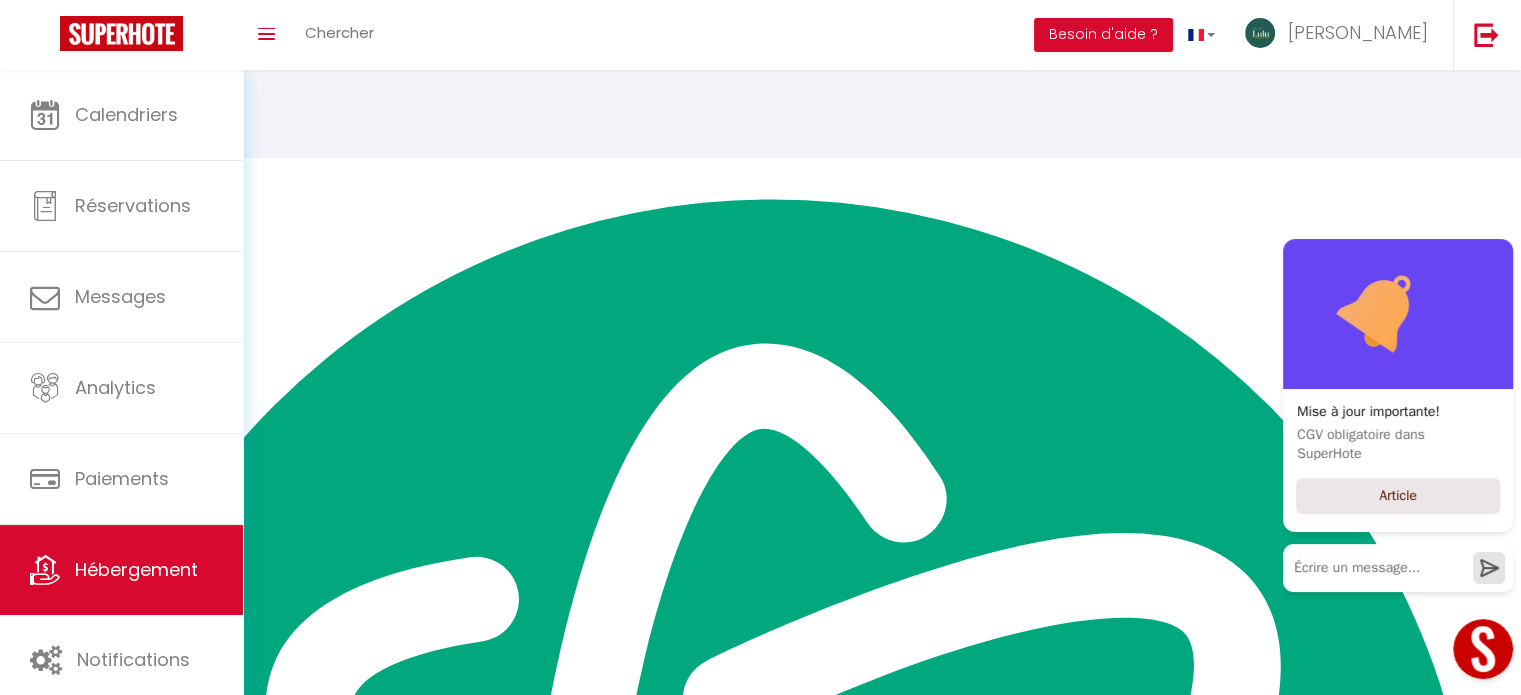 checkbox on "false" 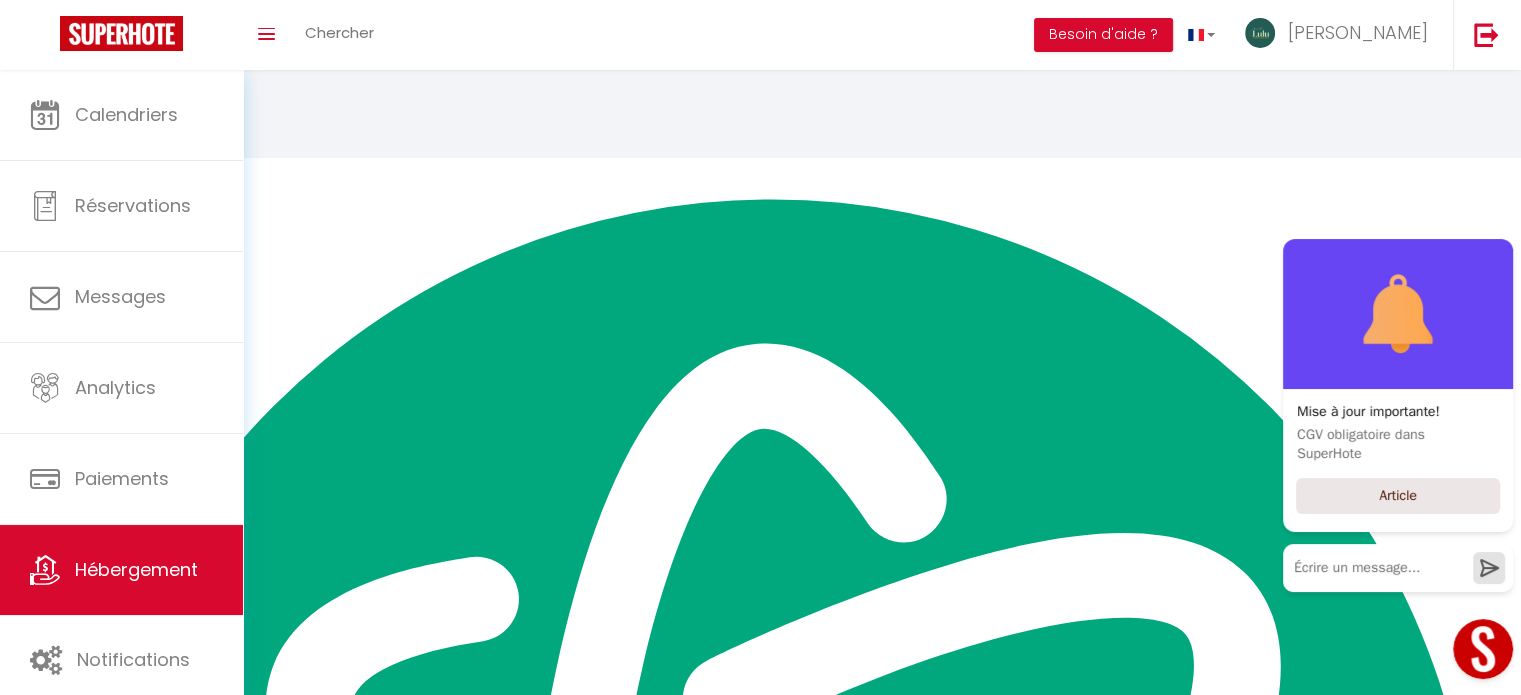 checkbox on "false" 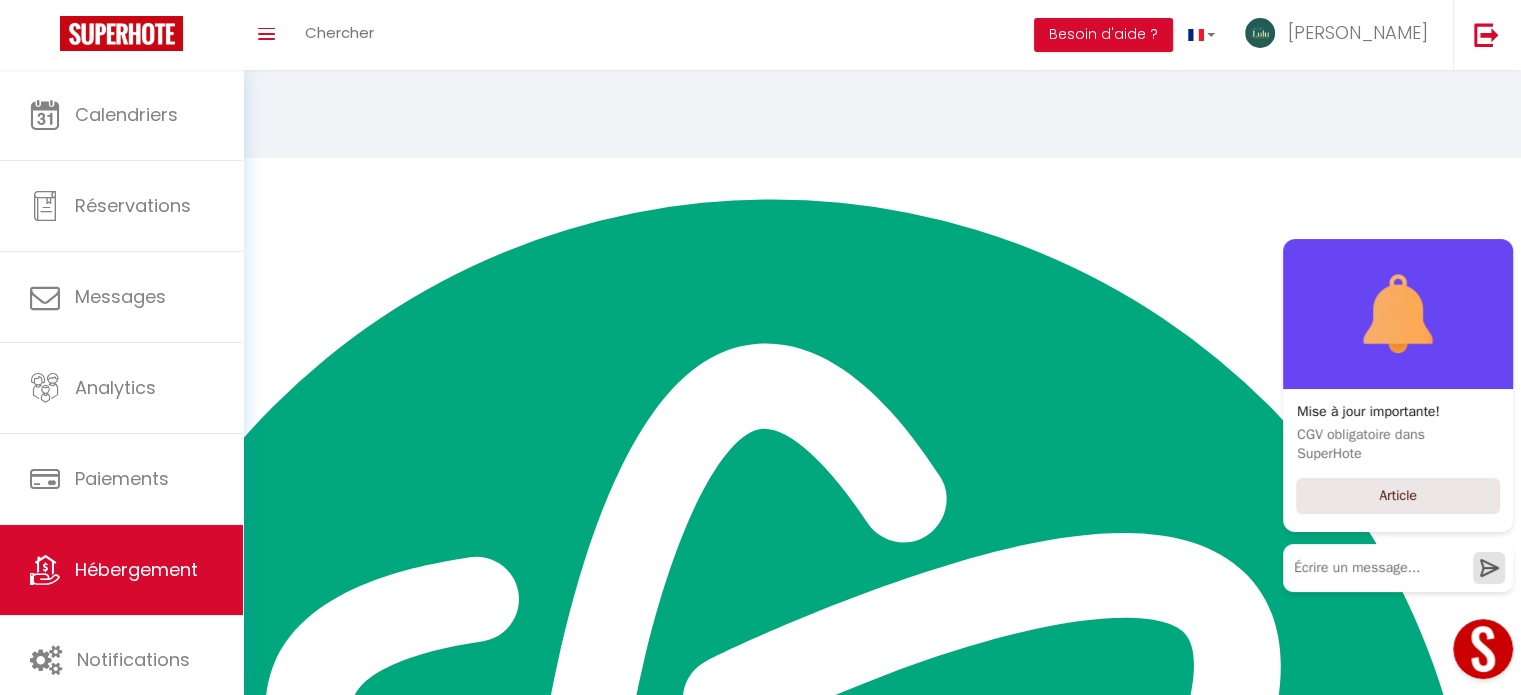 checkbox on "false" 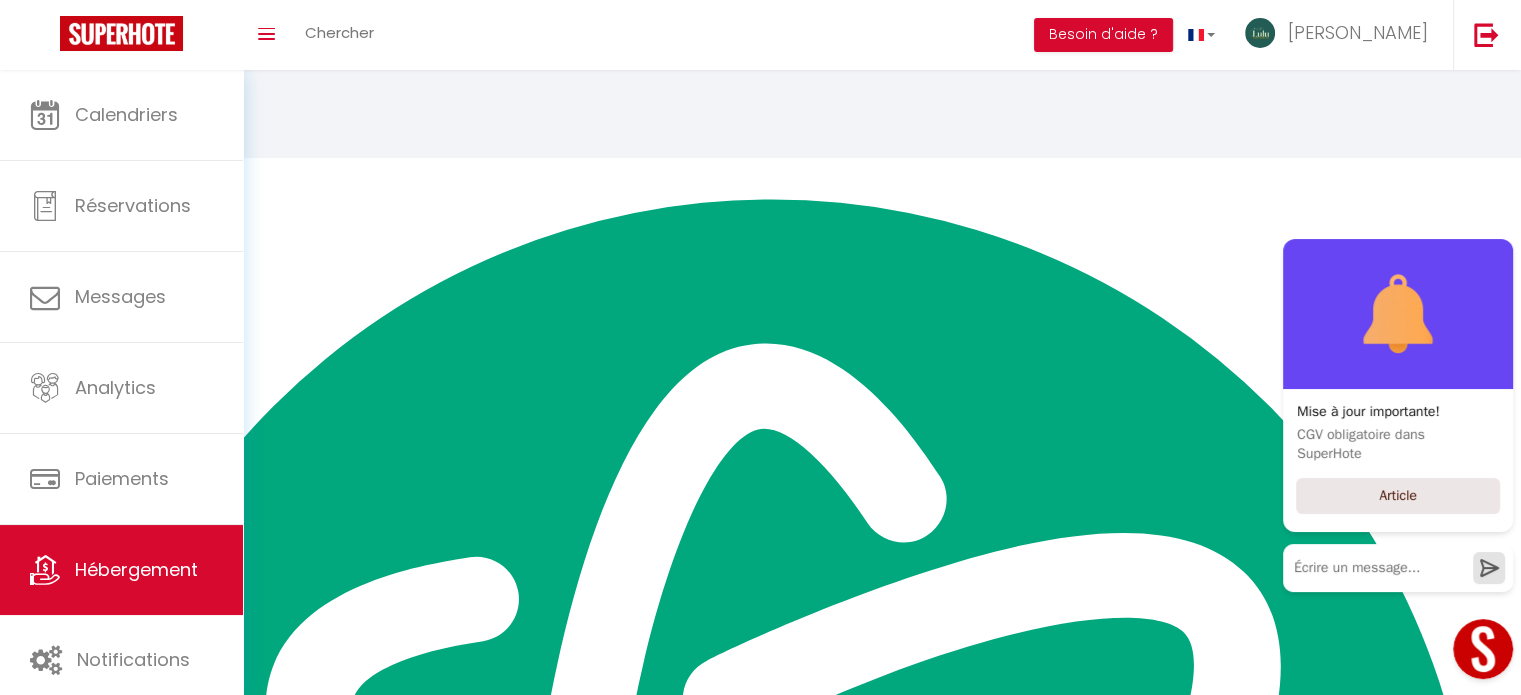 checkbox on "false" 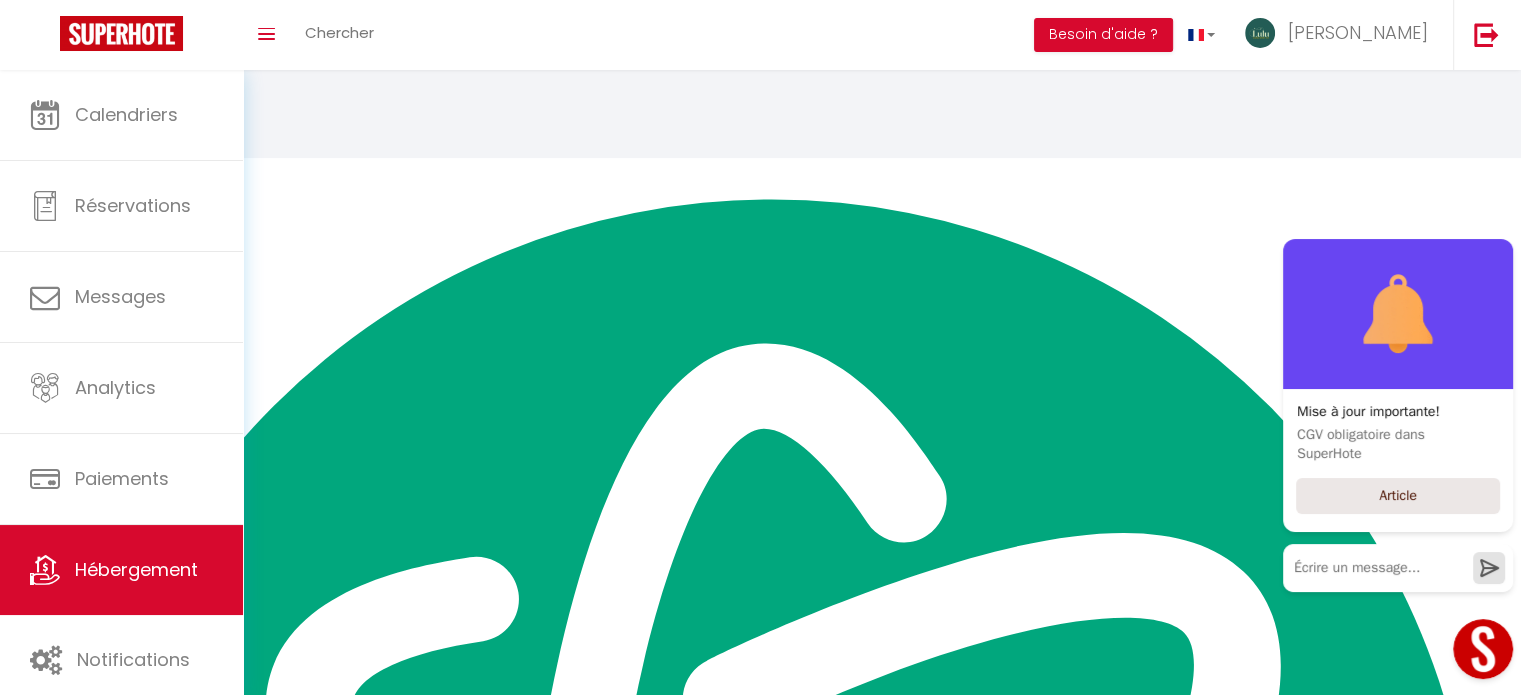 select 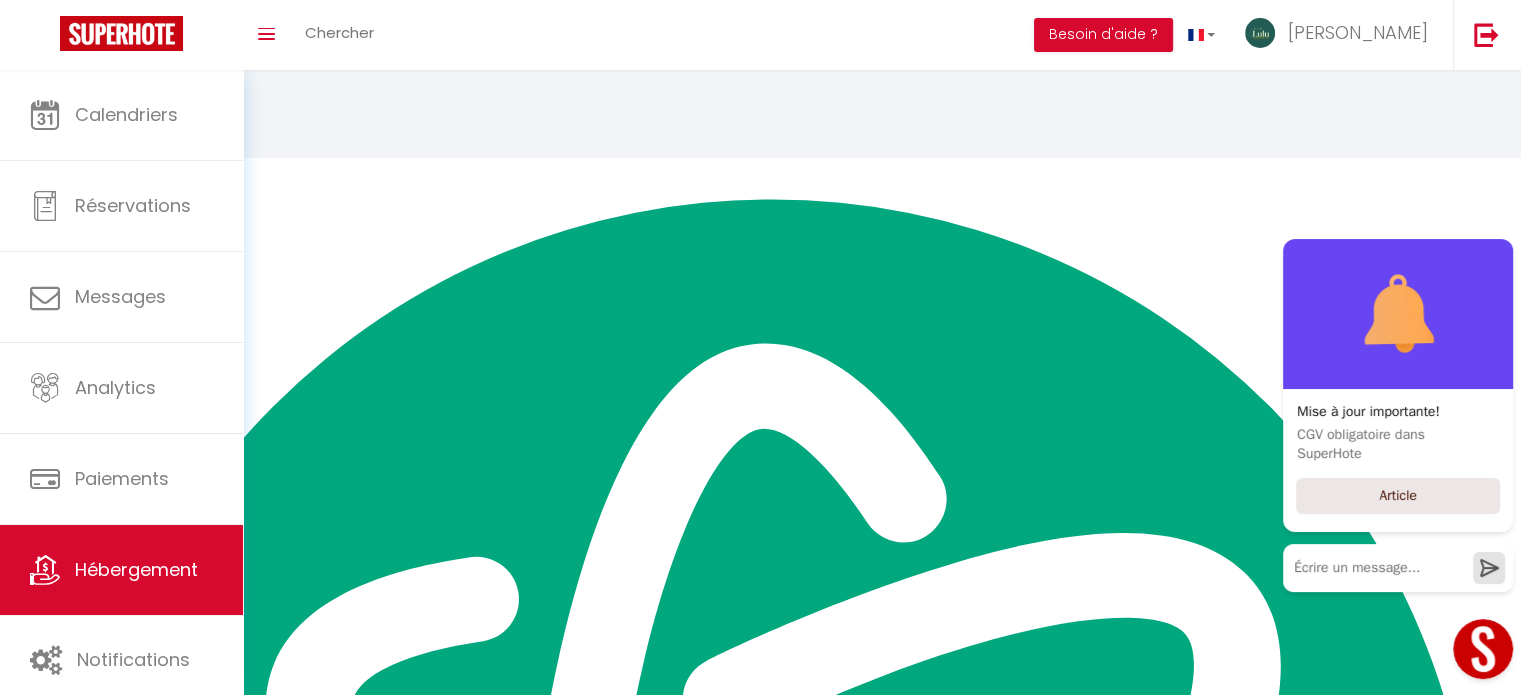 select 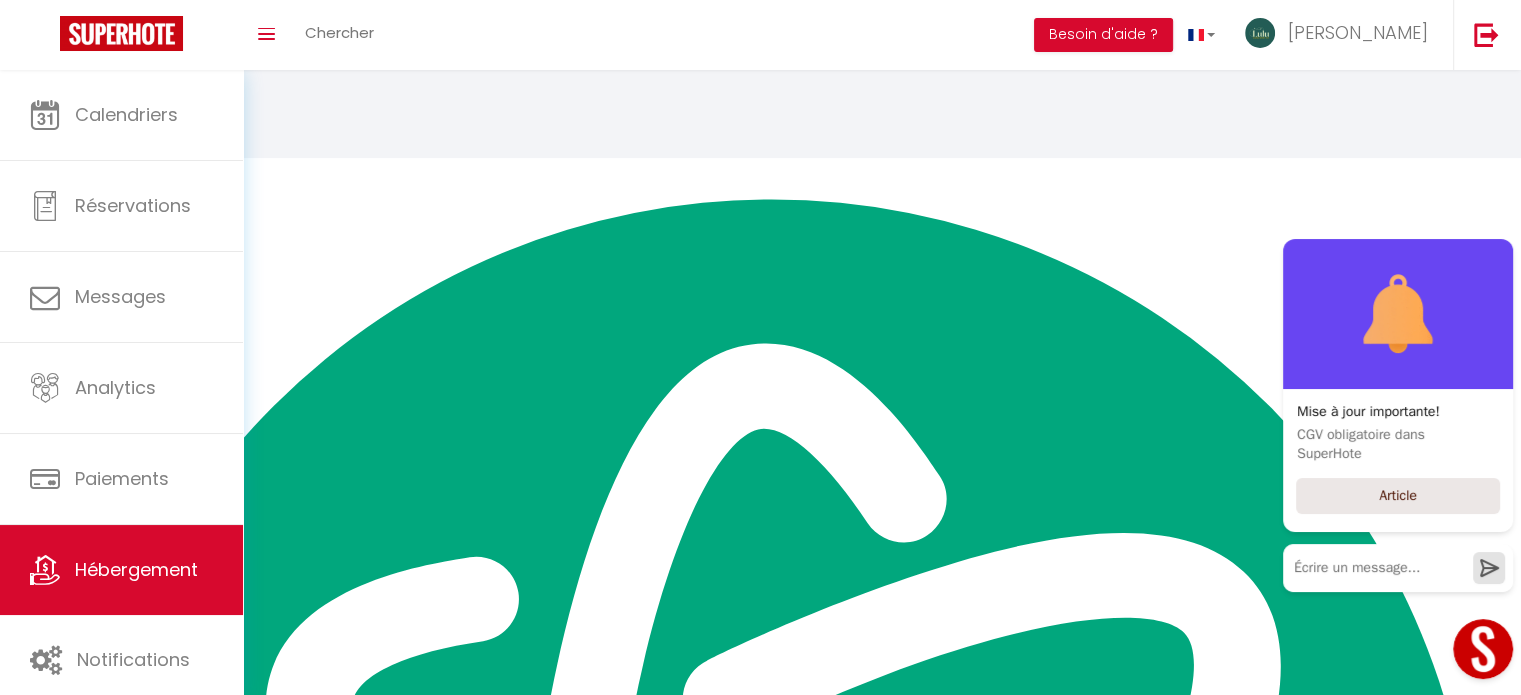 scroll, scrollTop: 0, scrollLeft: 0, axis: both 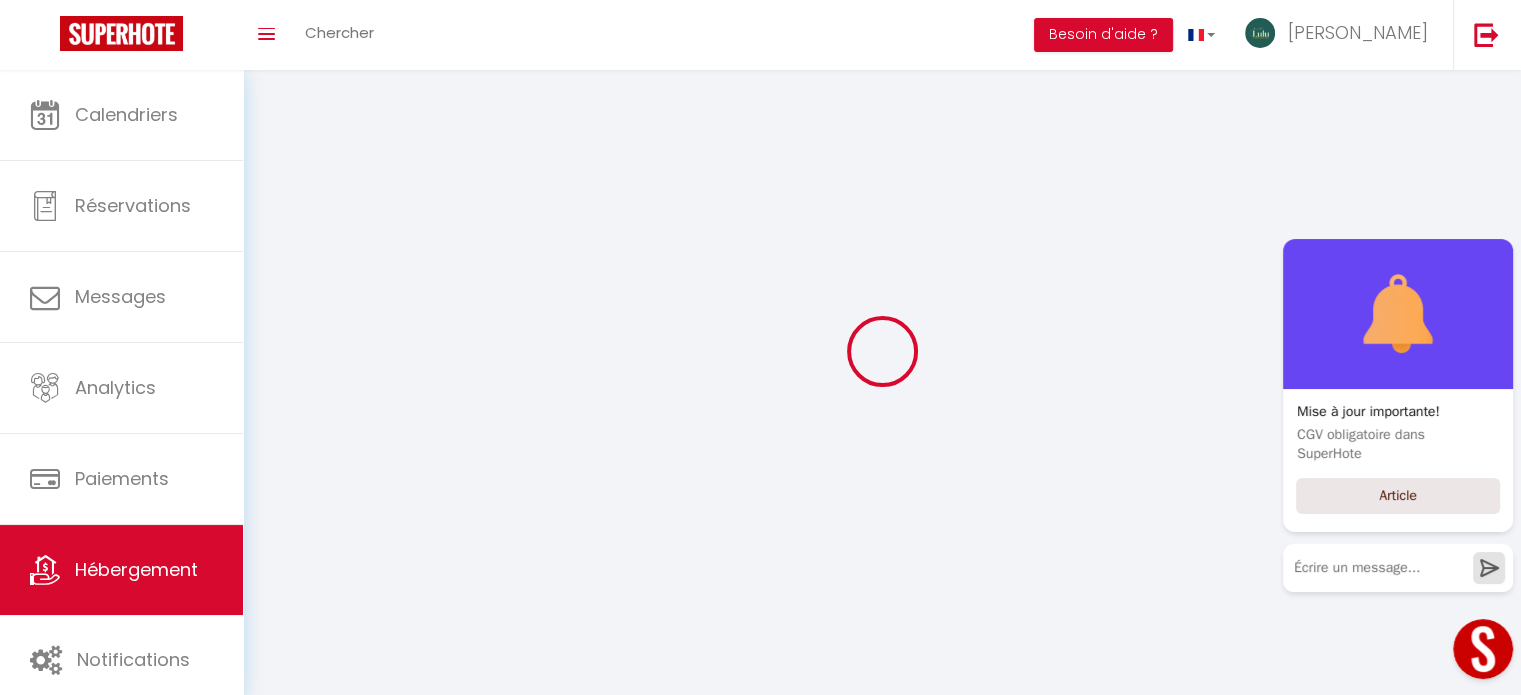 select 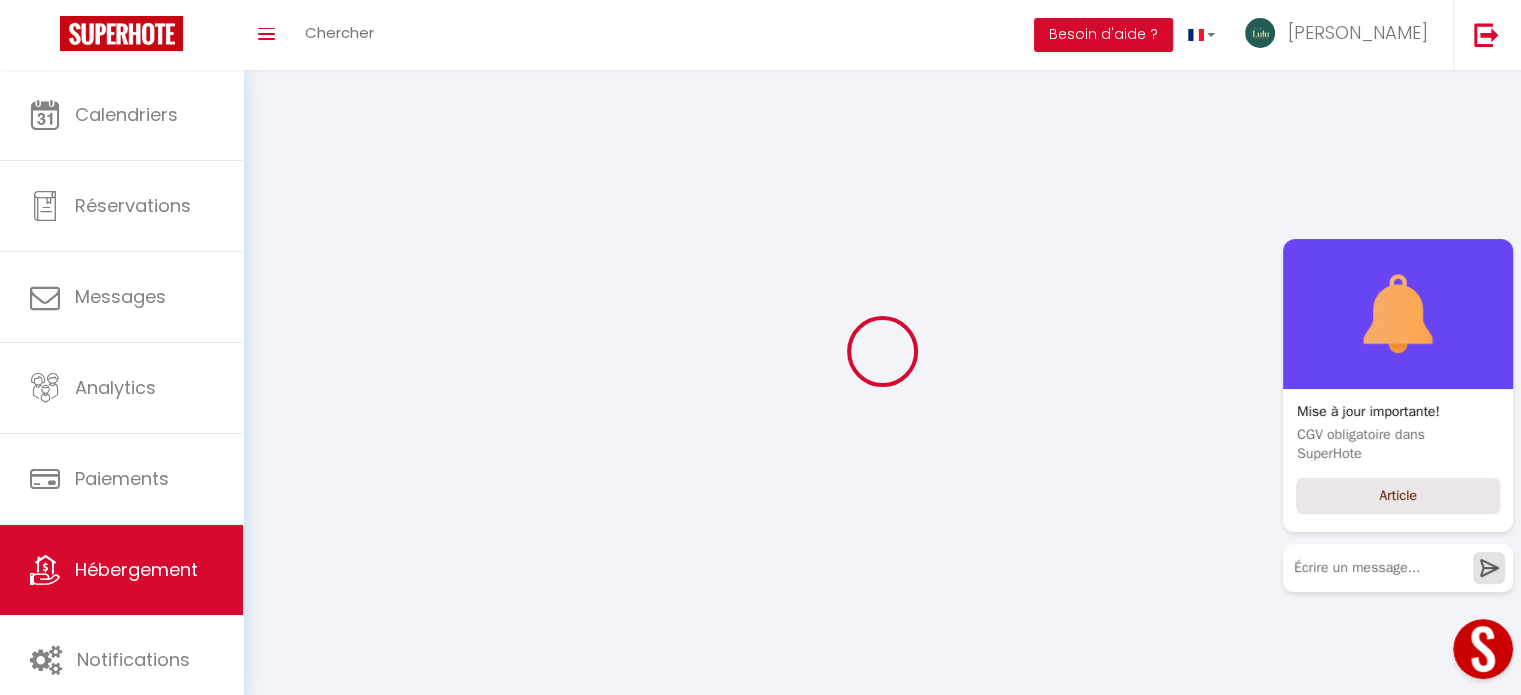select on "28" 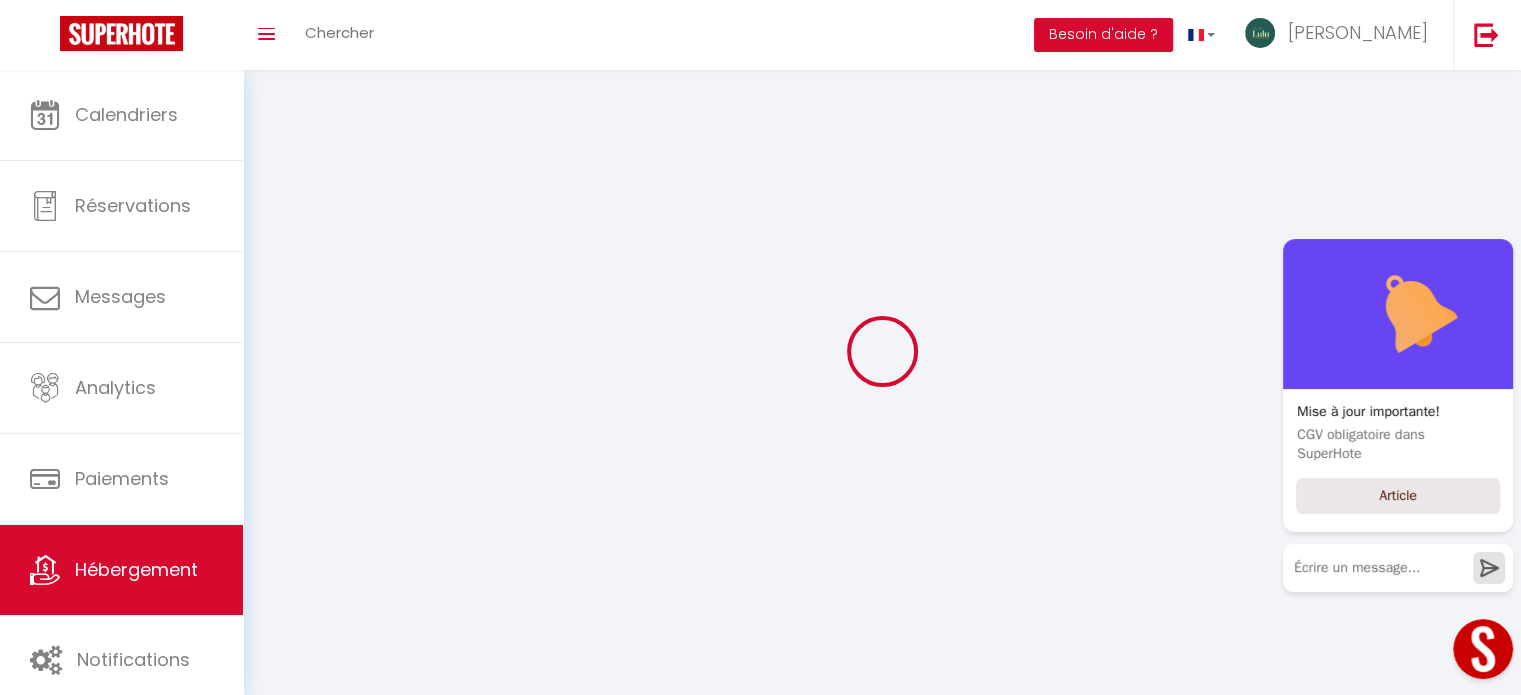 select 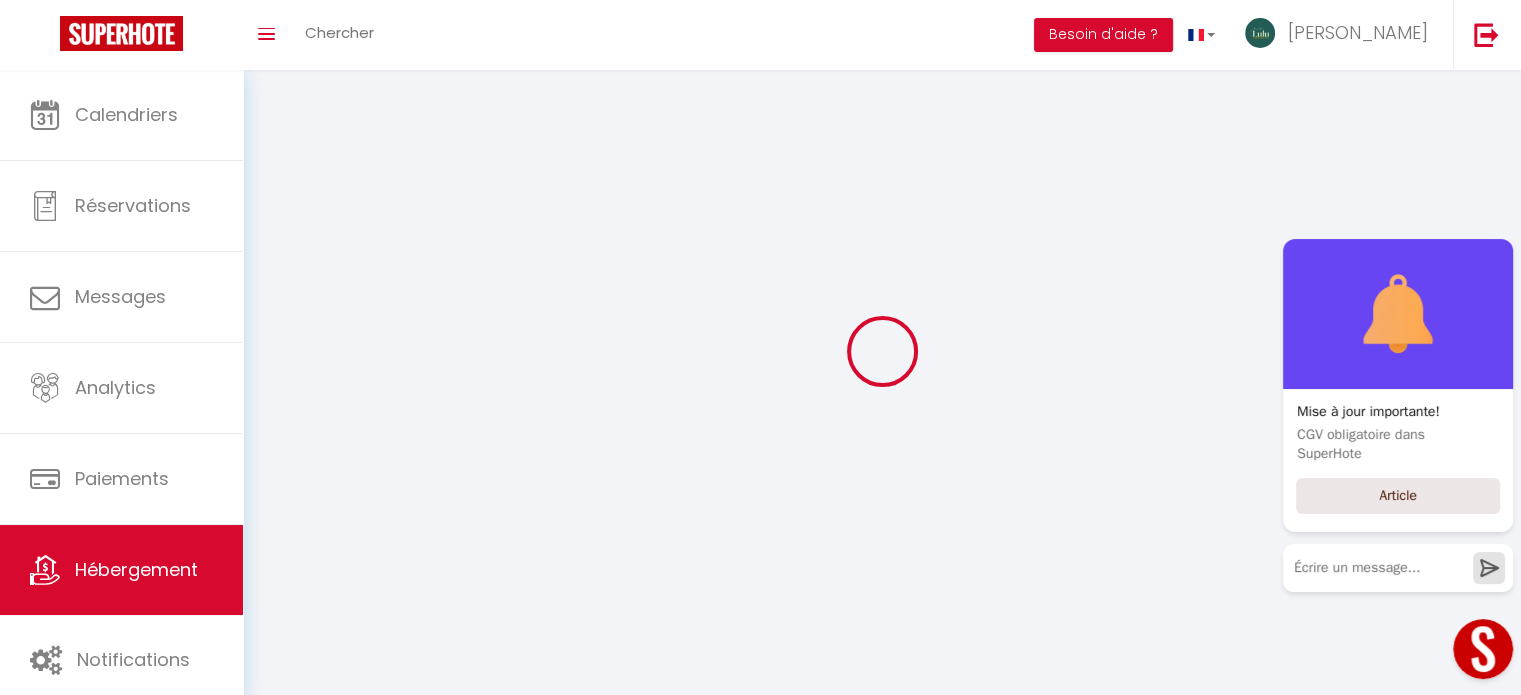 select 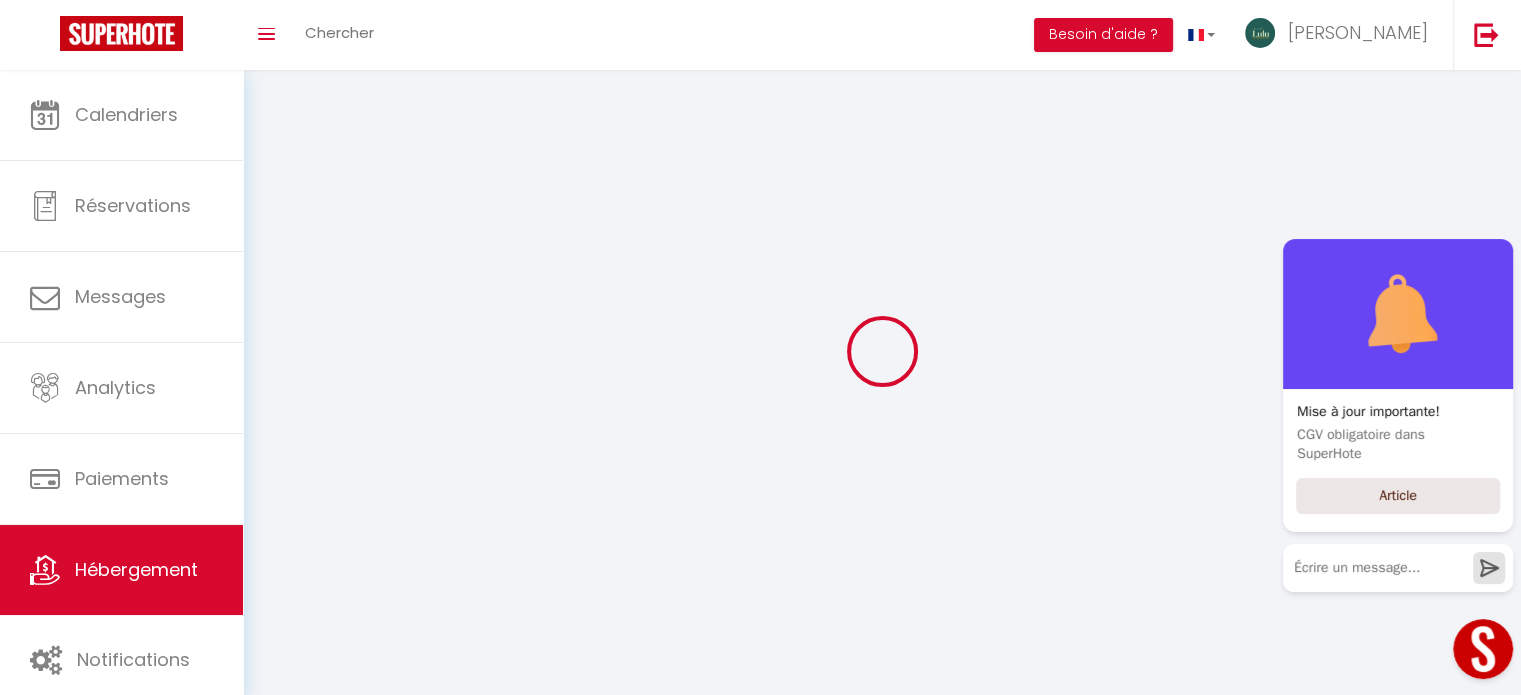 select 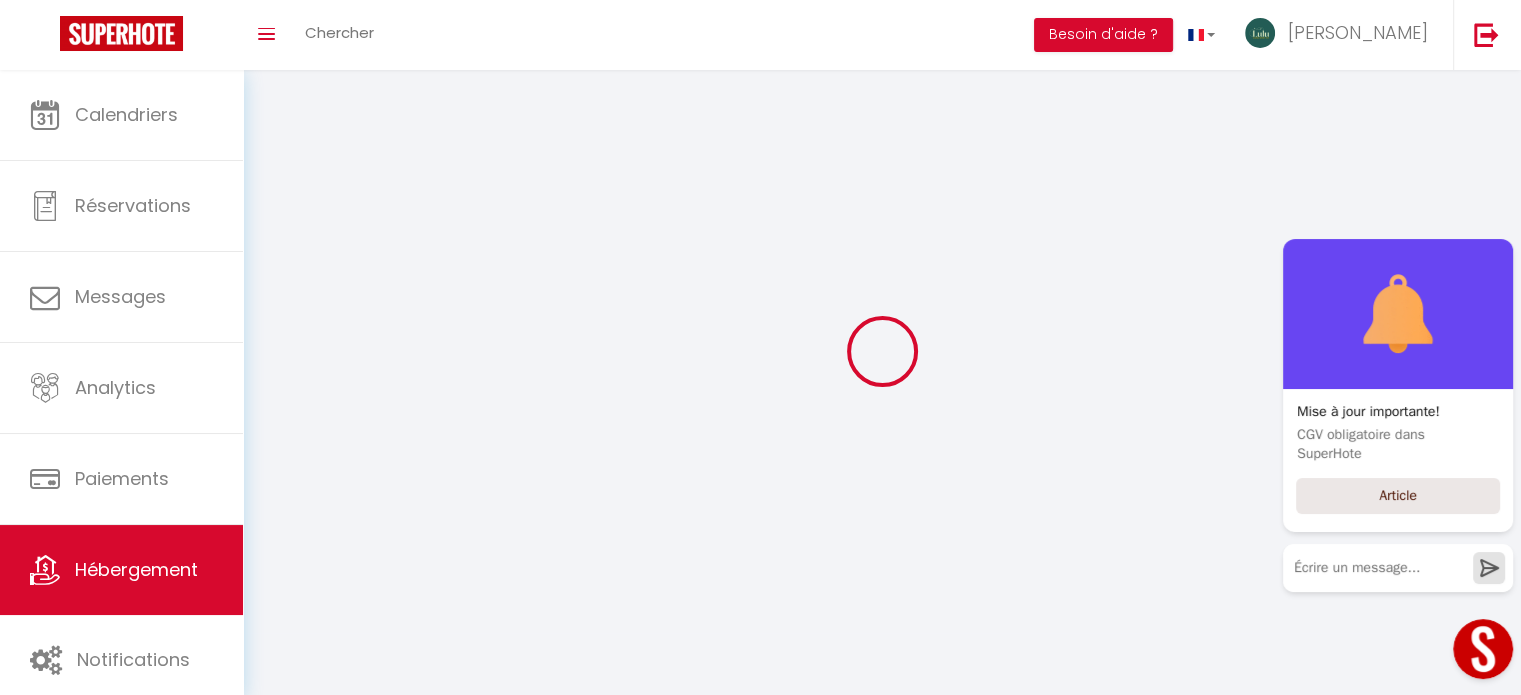 select 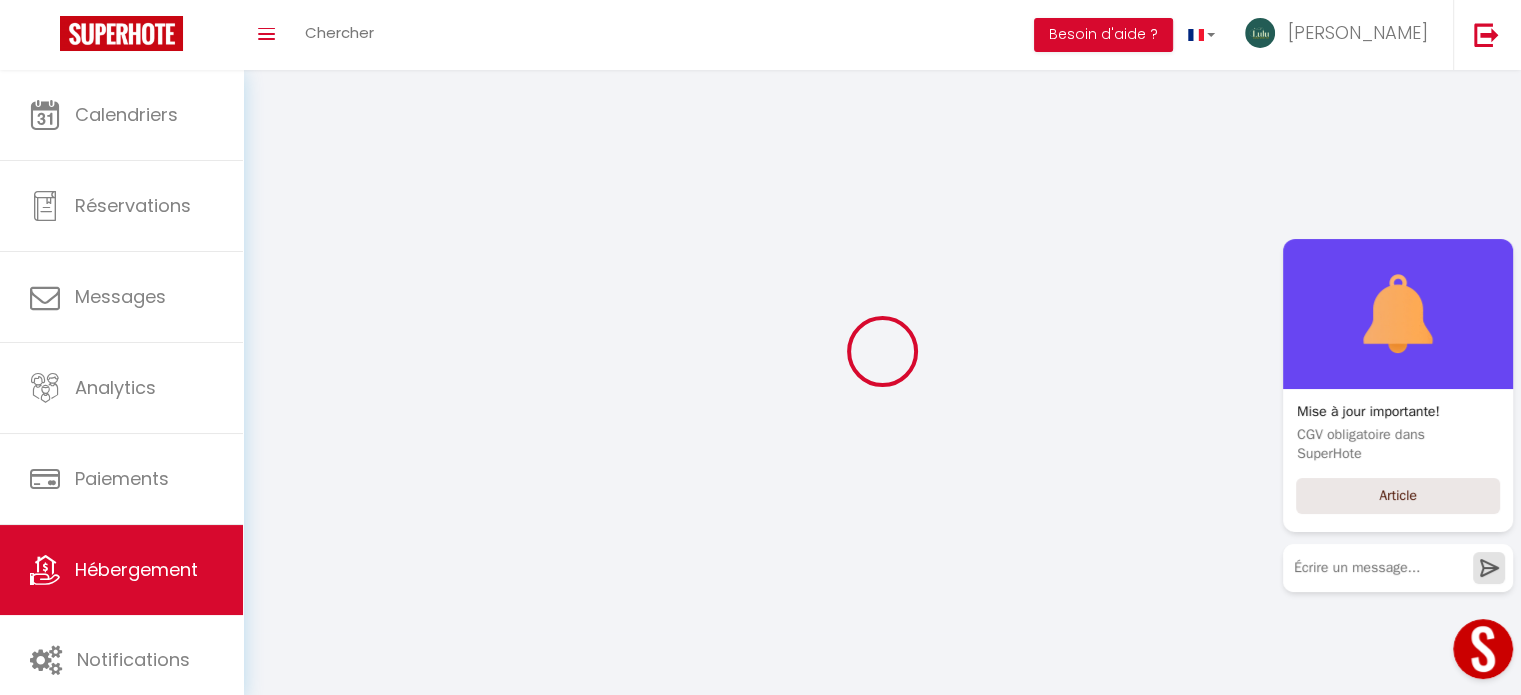 select 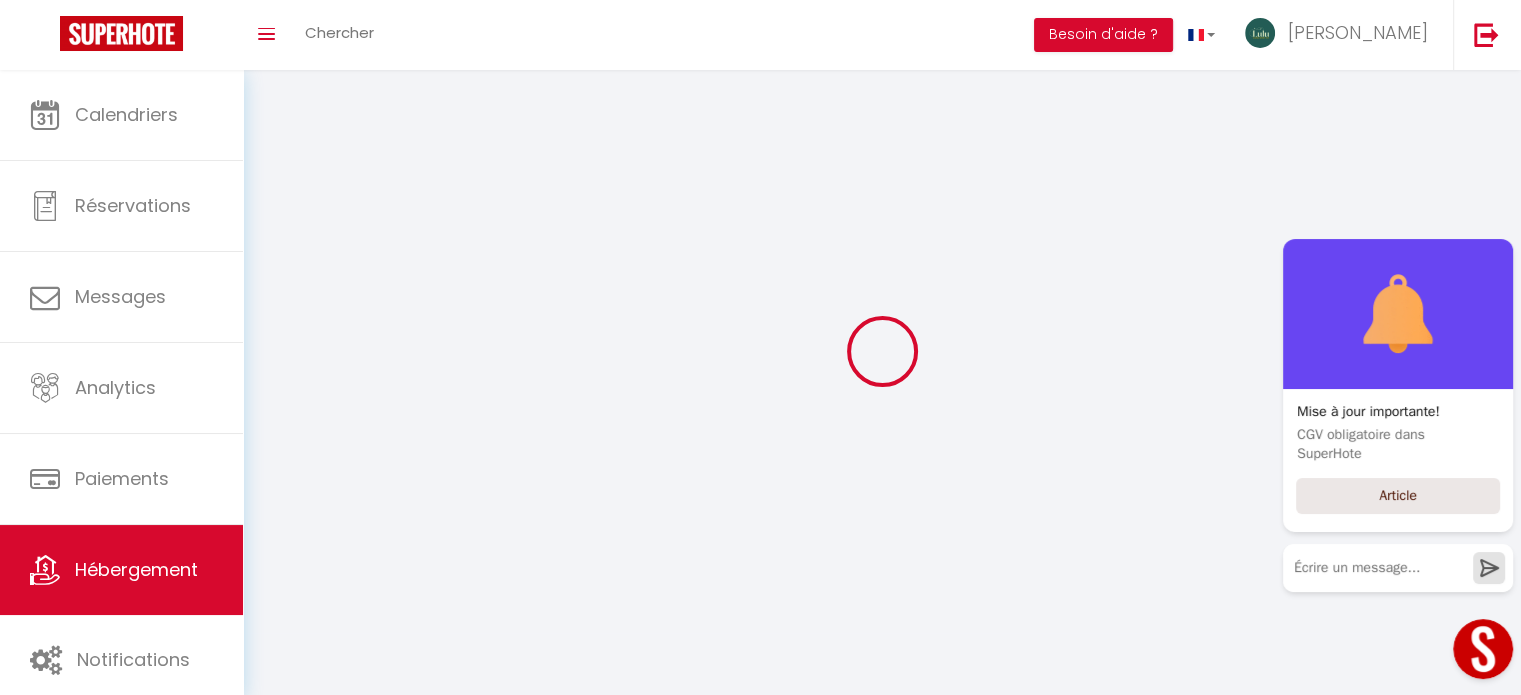 select 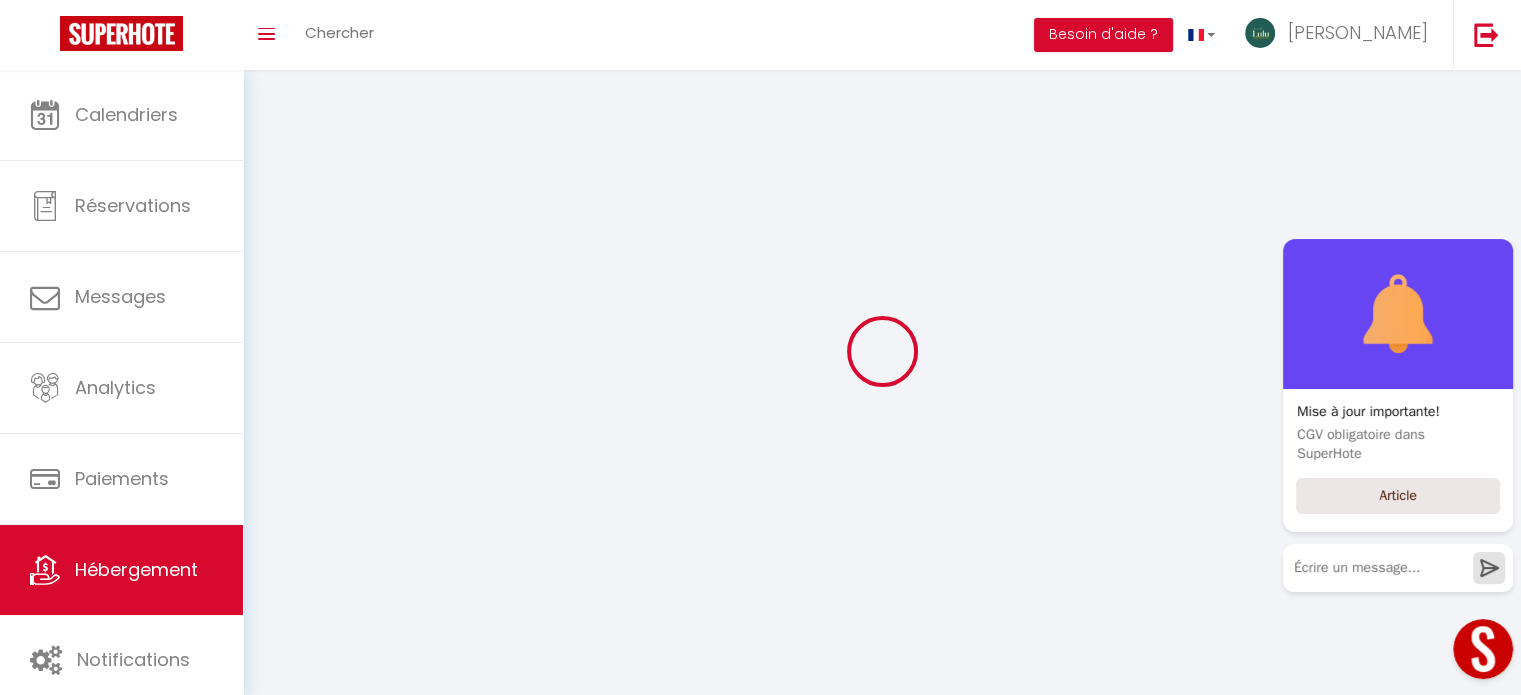 checkbox on "false" 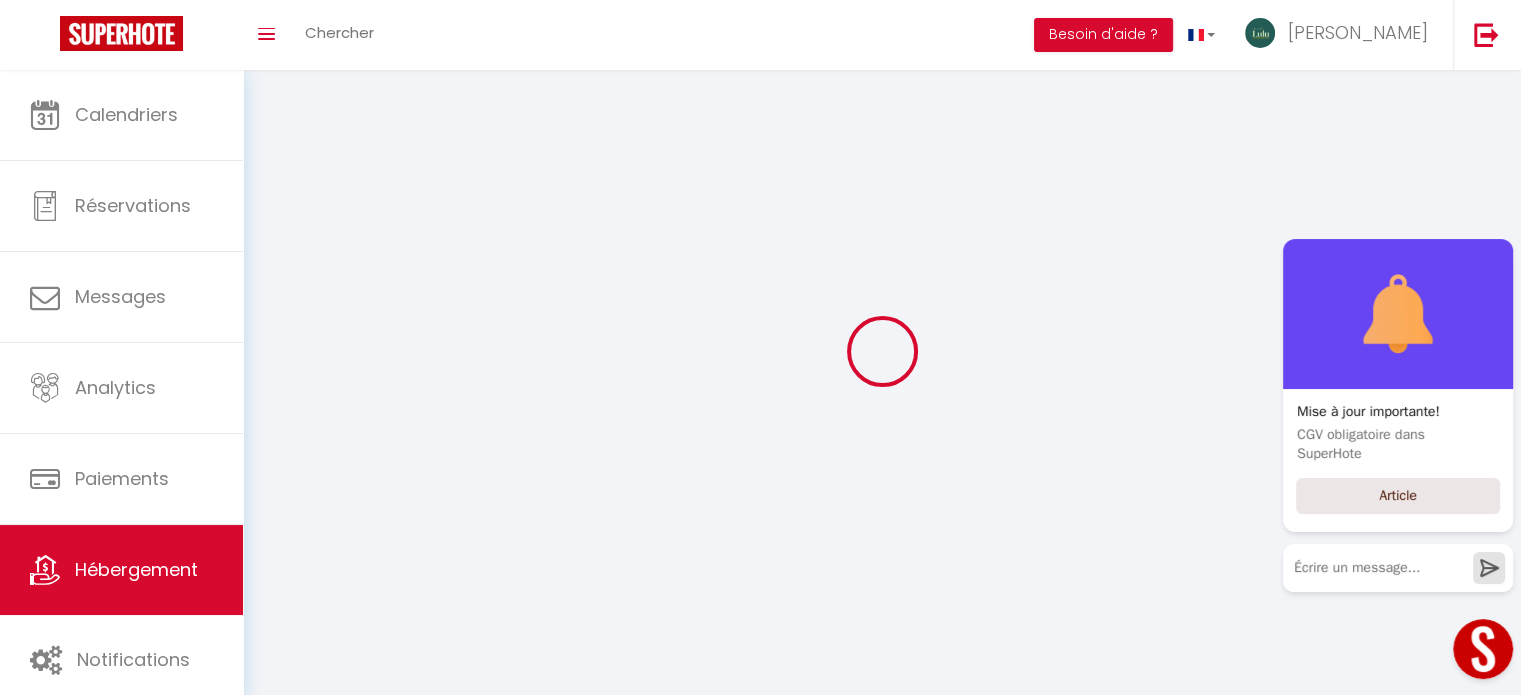 checkbox on "false" 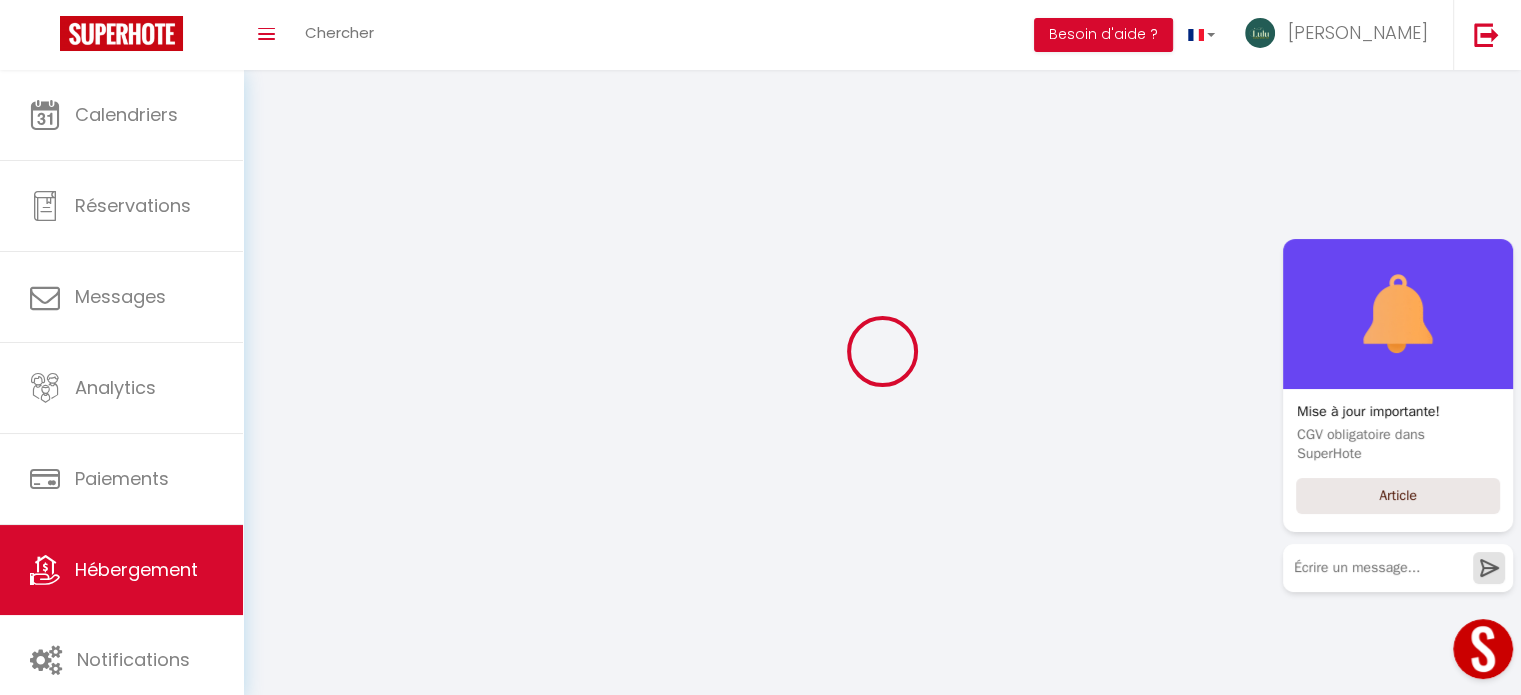 checkbox on "false" 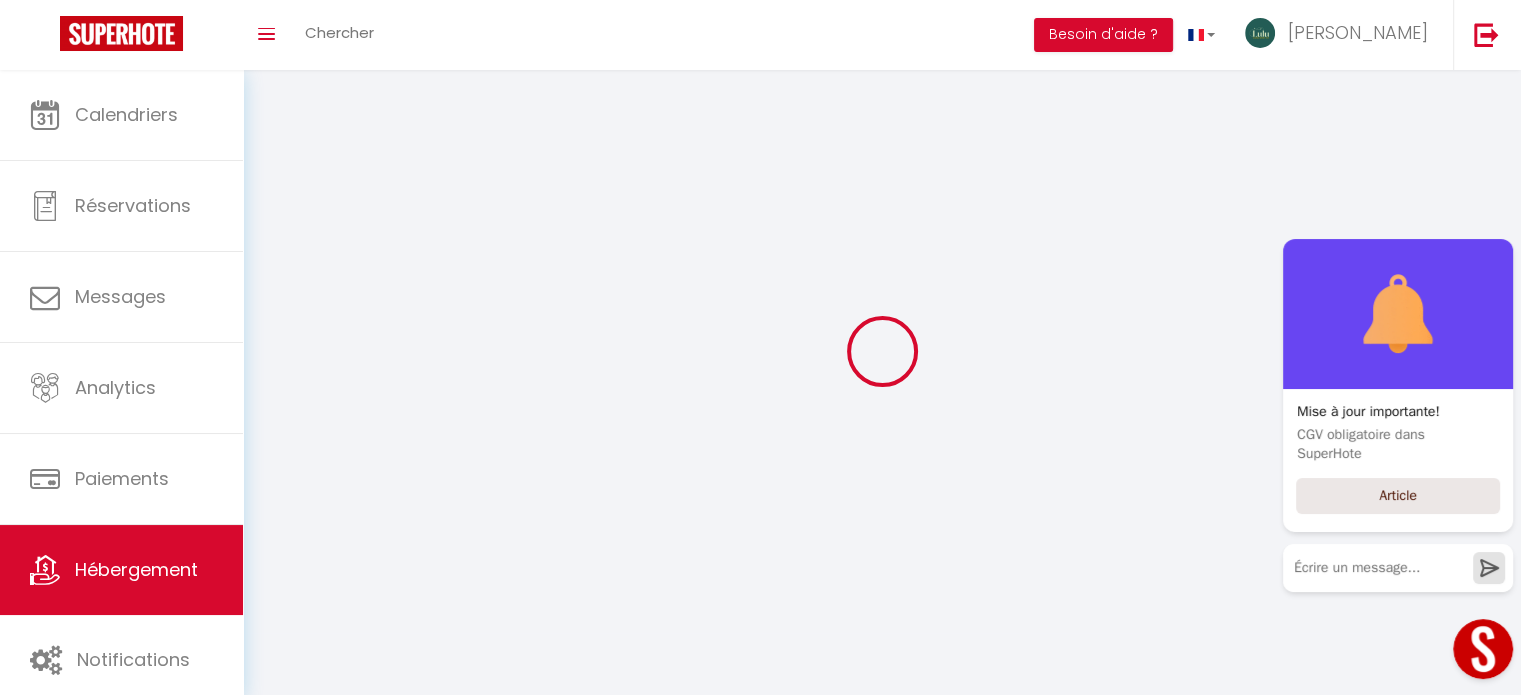checkbox on "false" 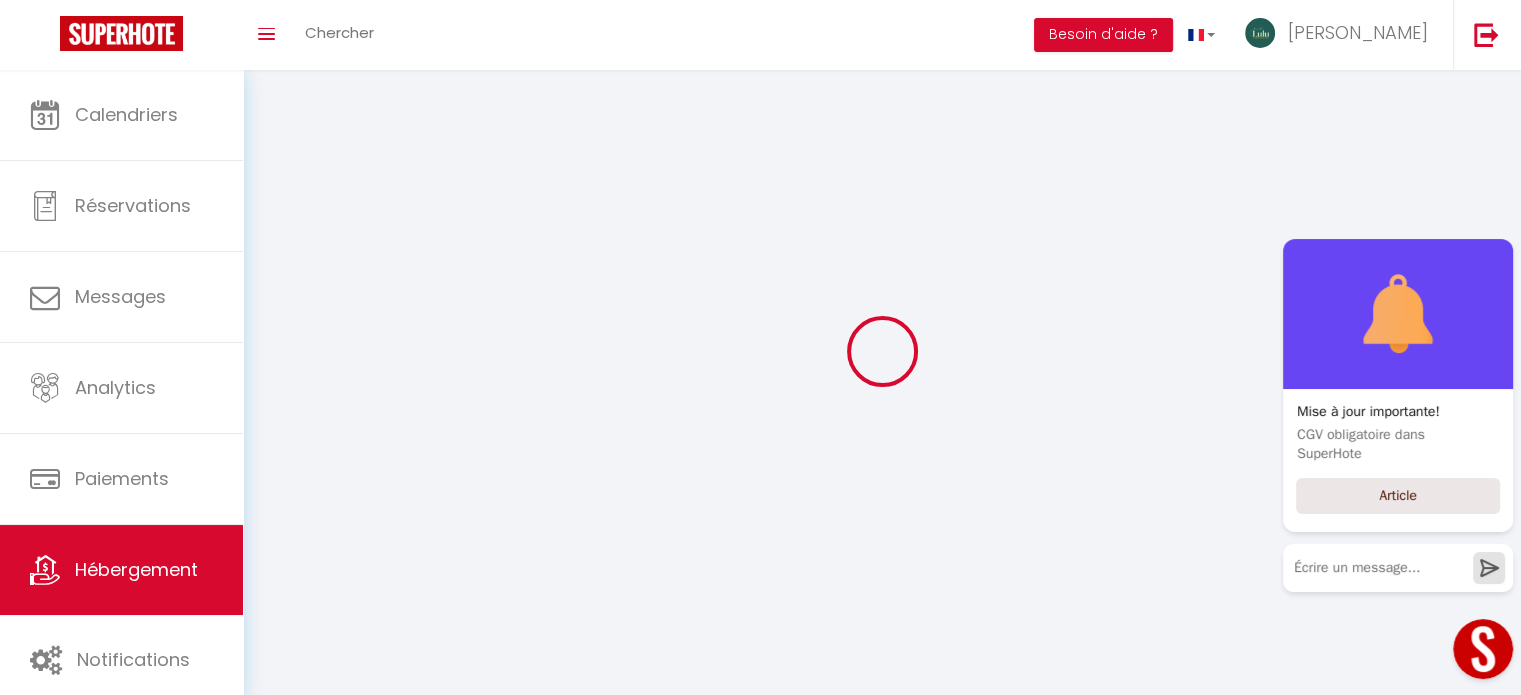select 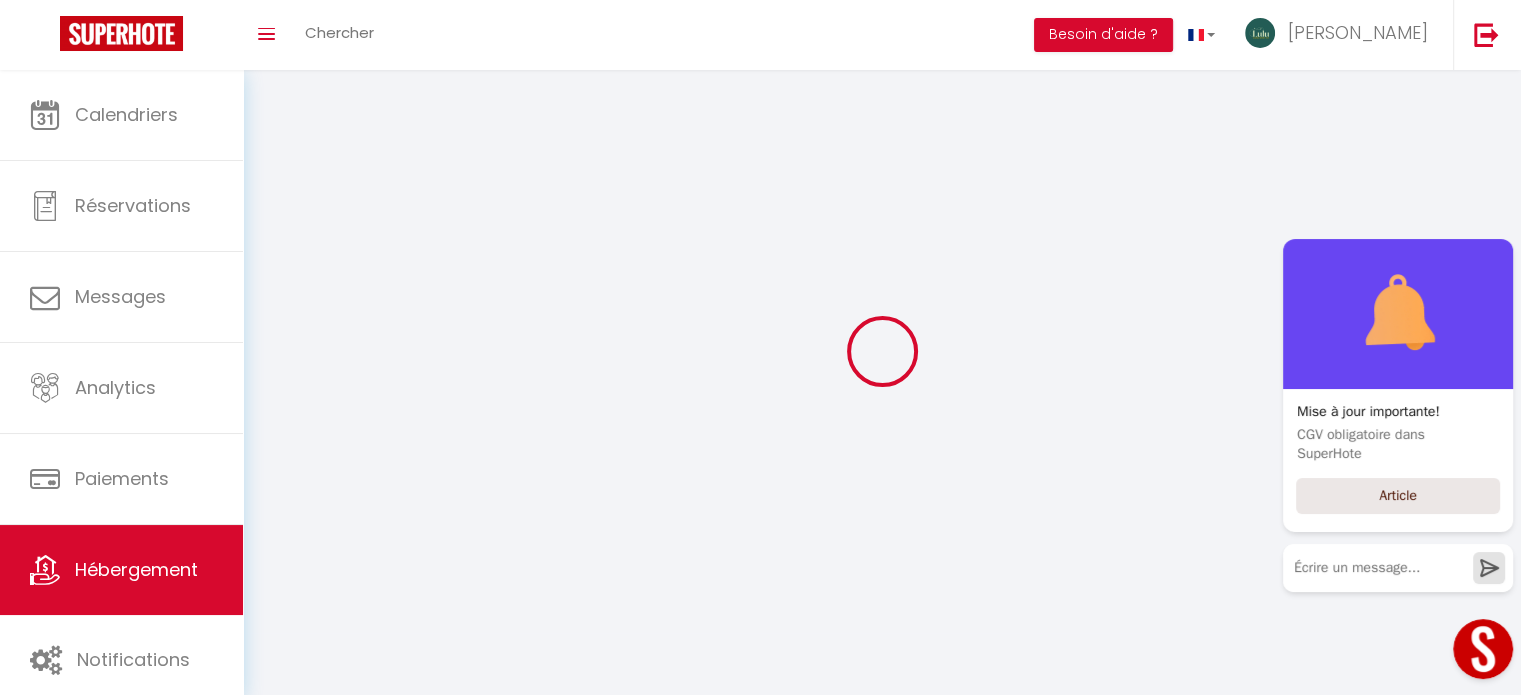 select 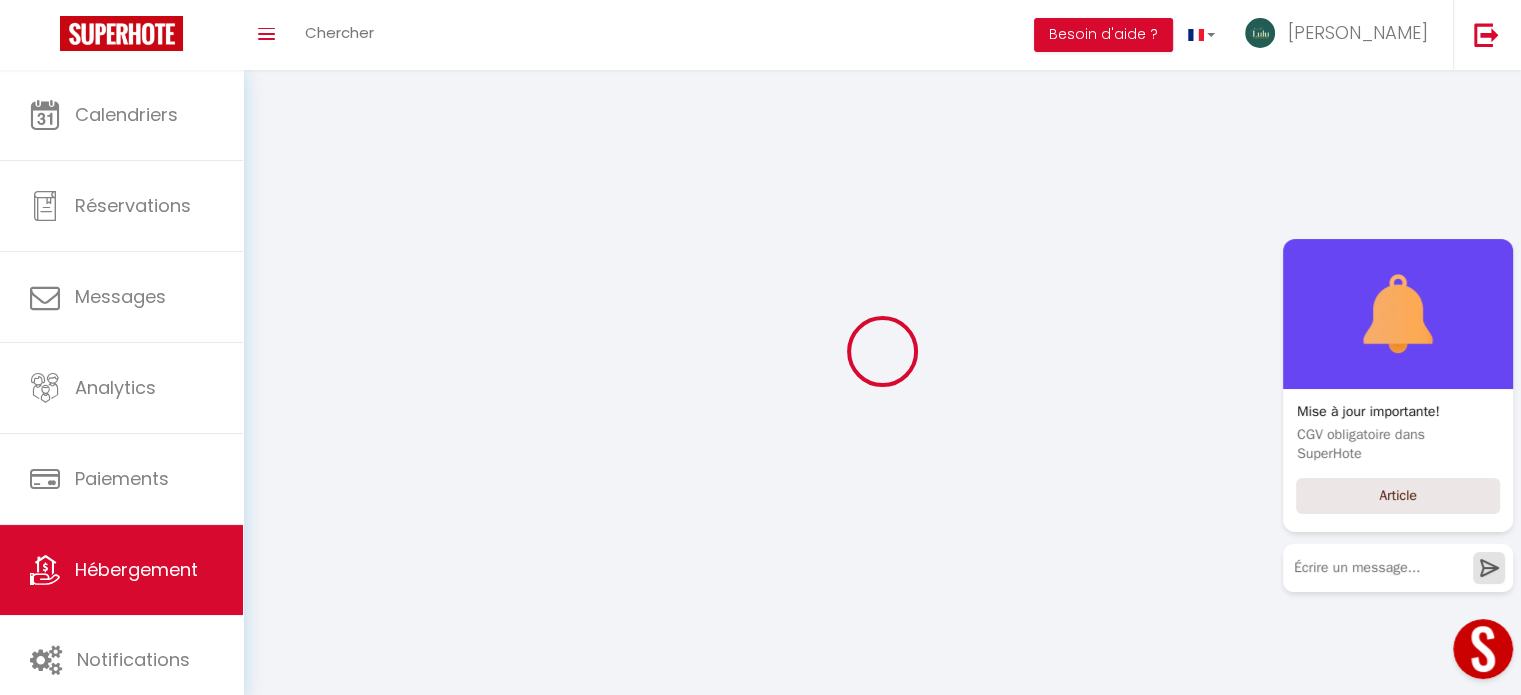 select 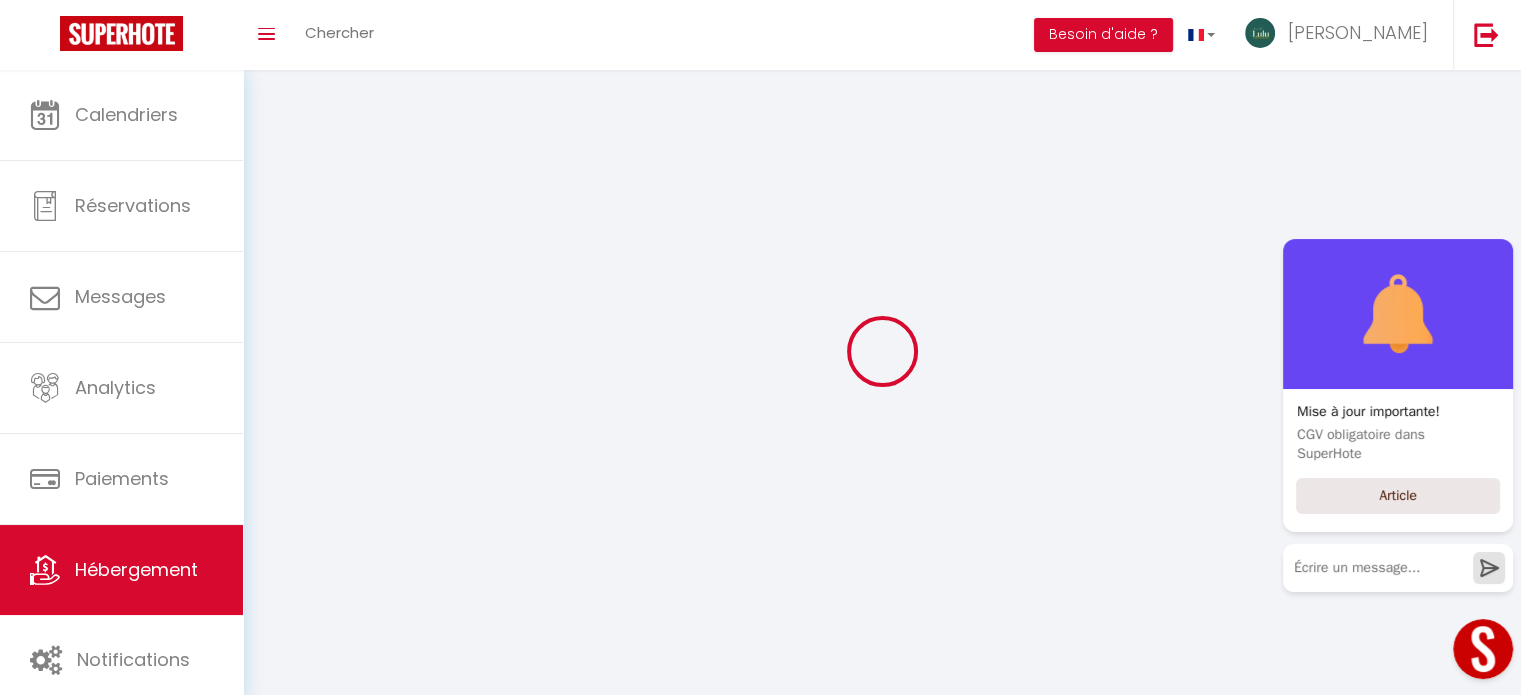 select 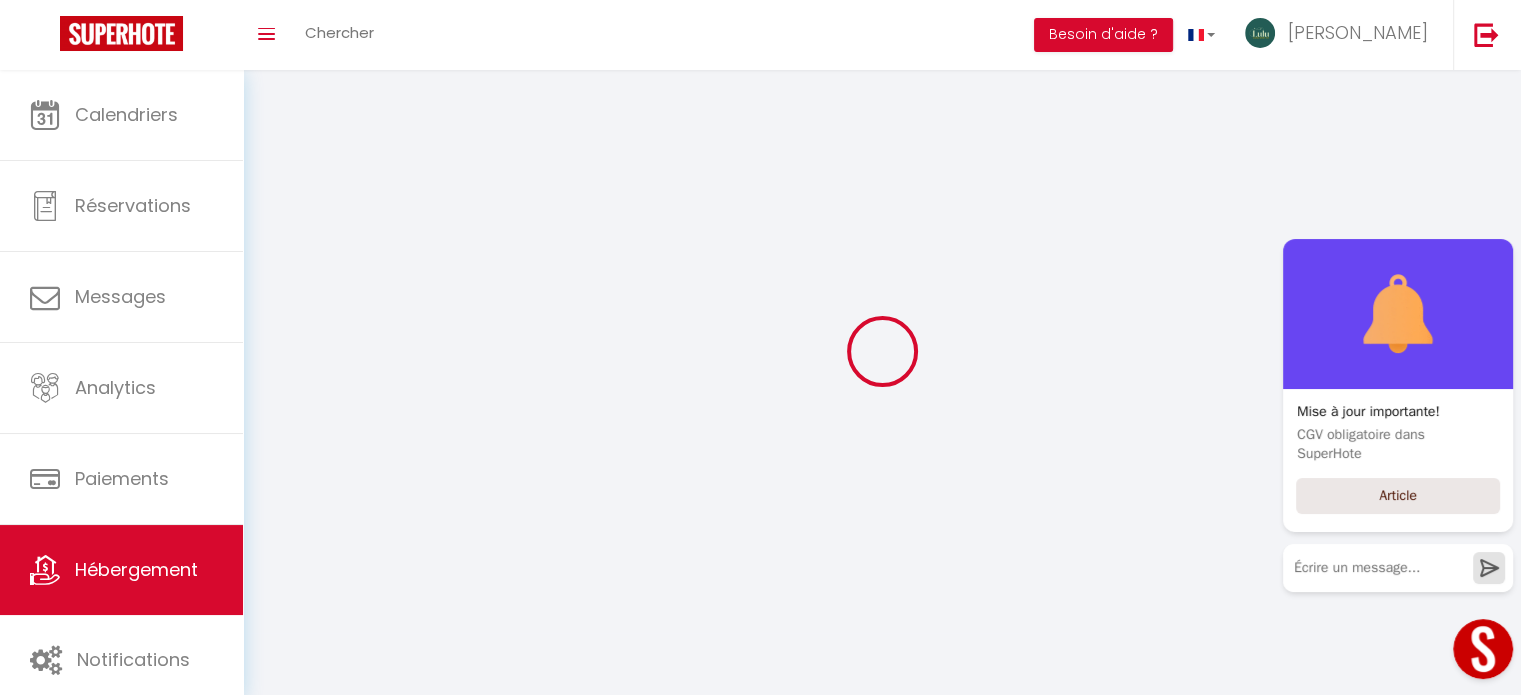 select 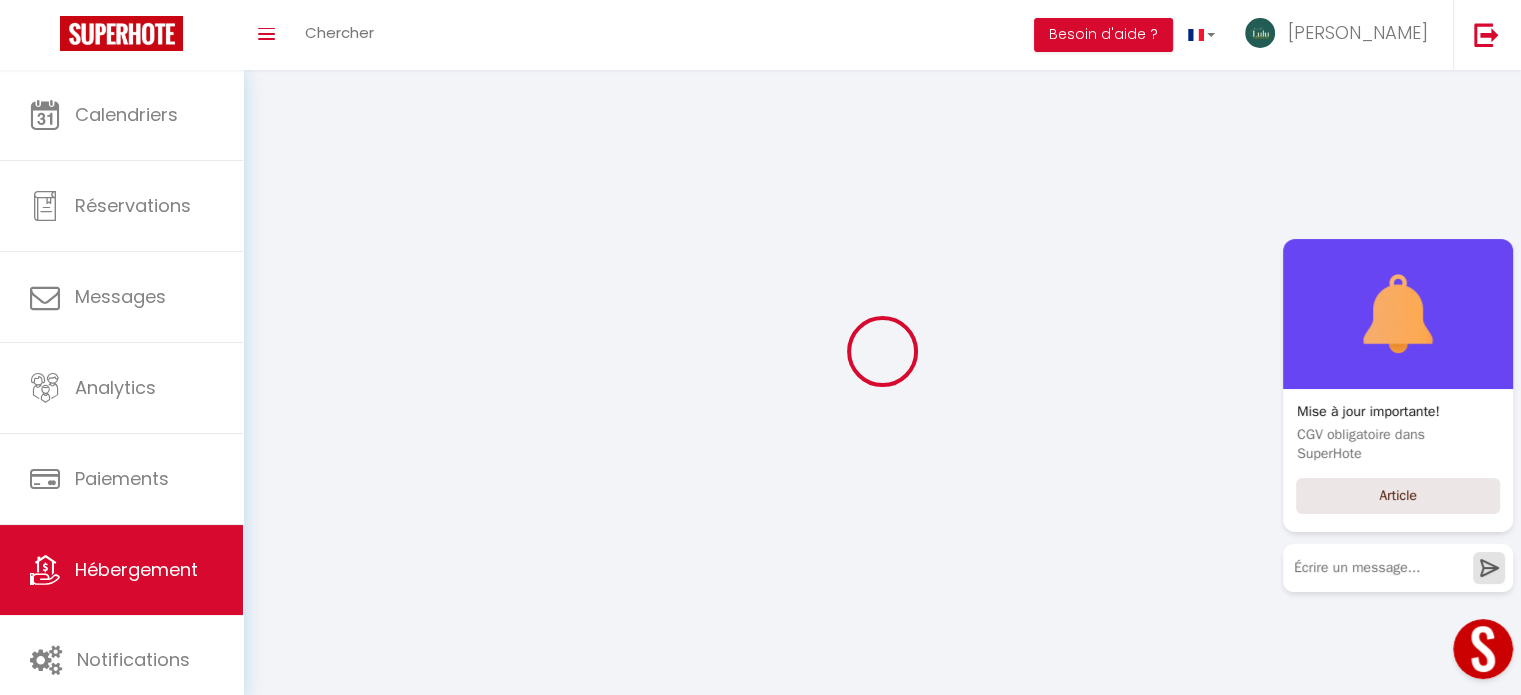 select 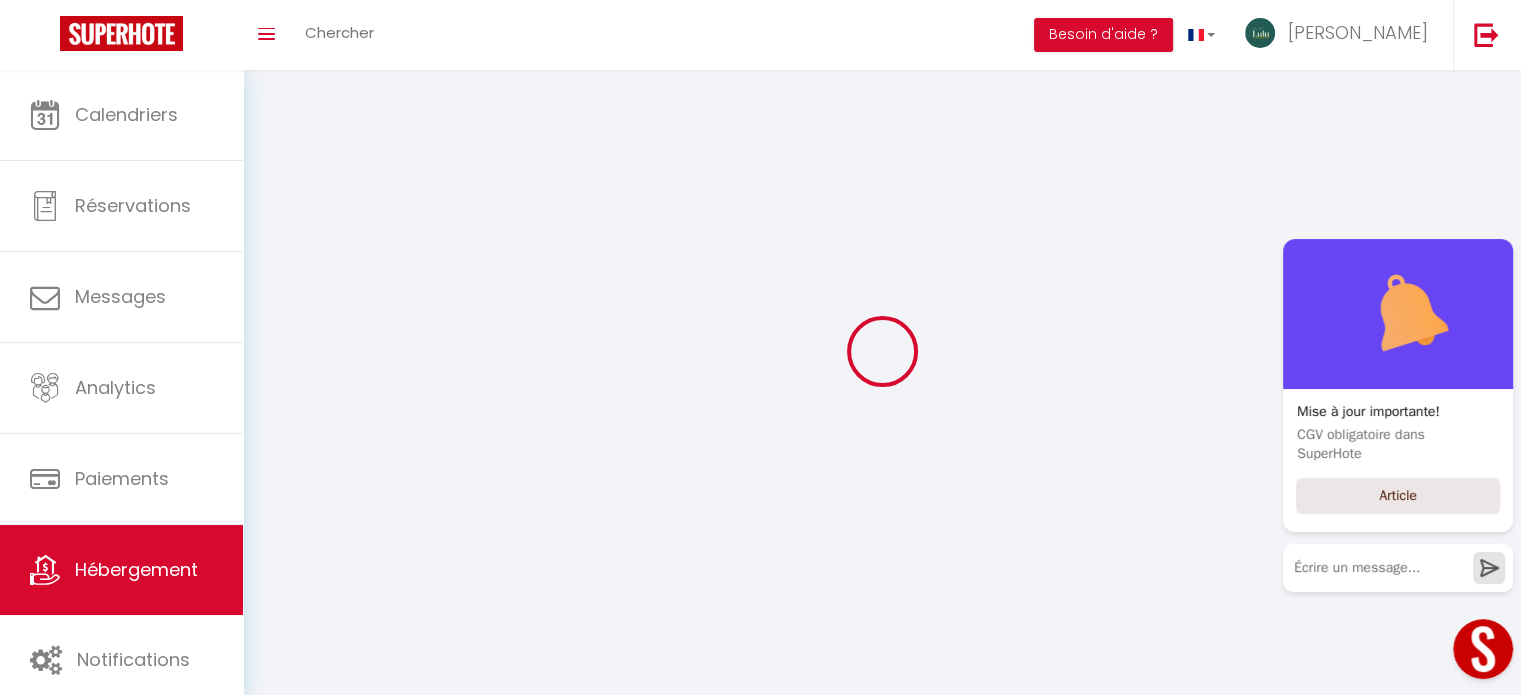select 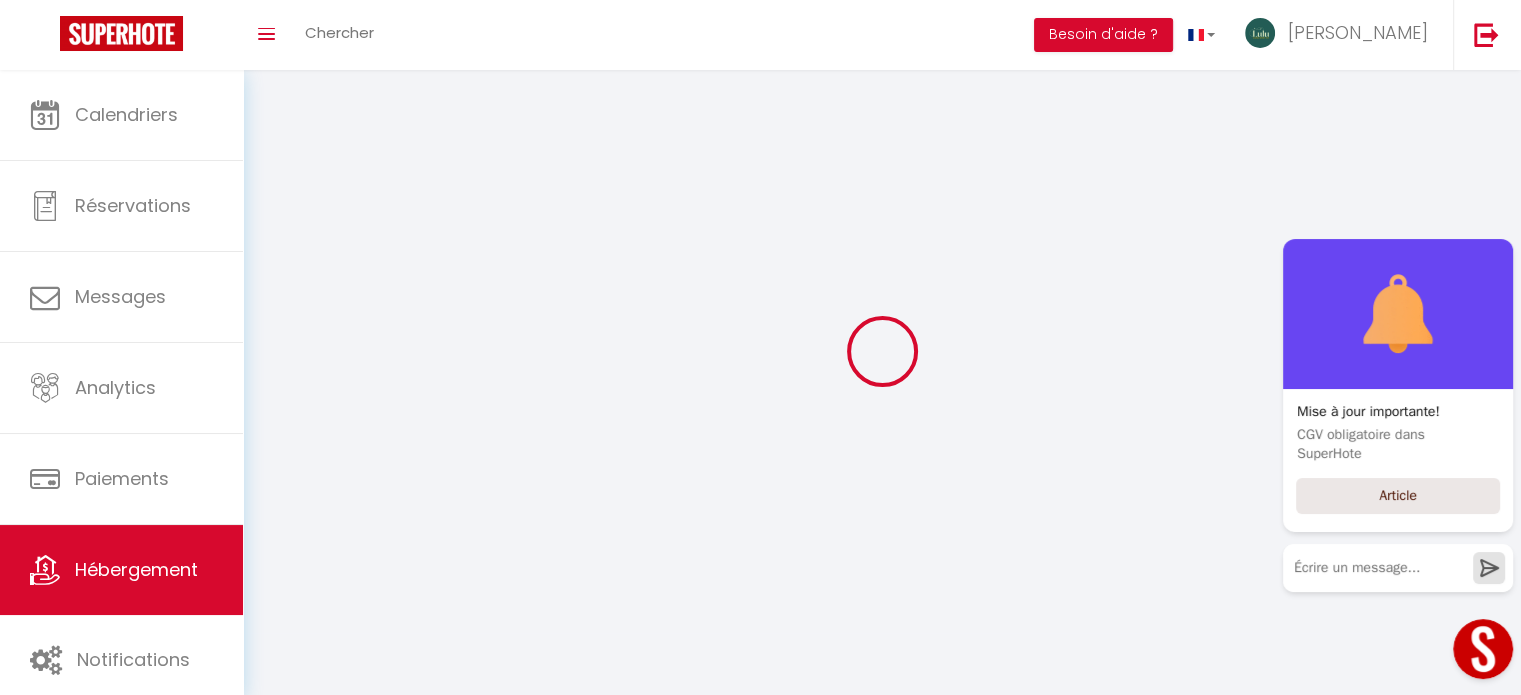 select 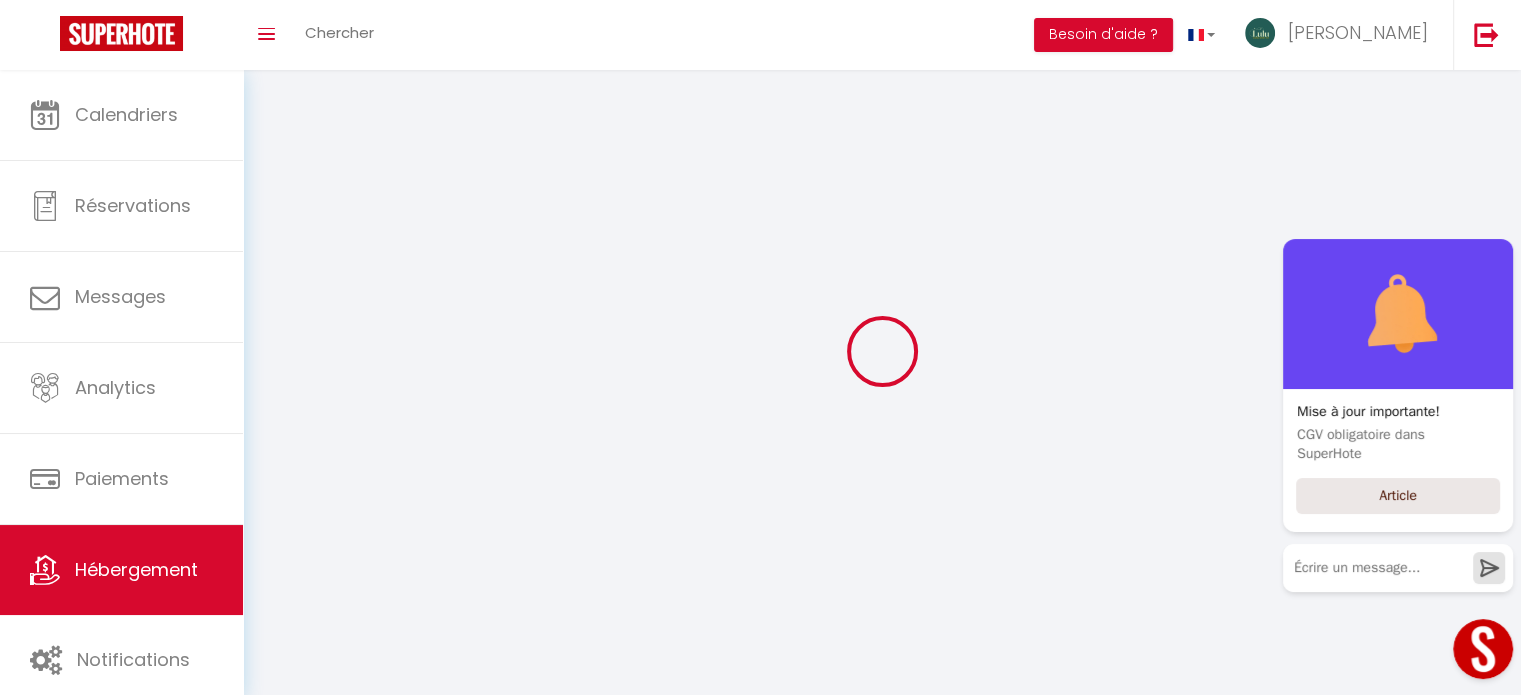 checkbox on "false" 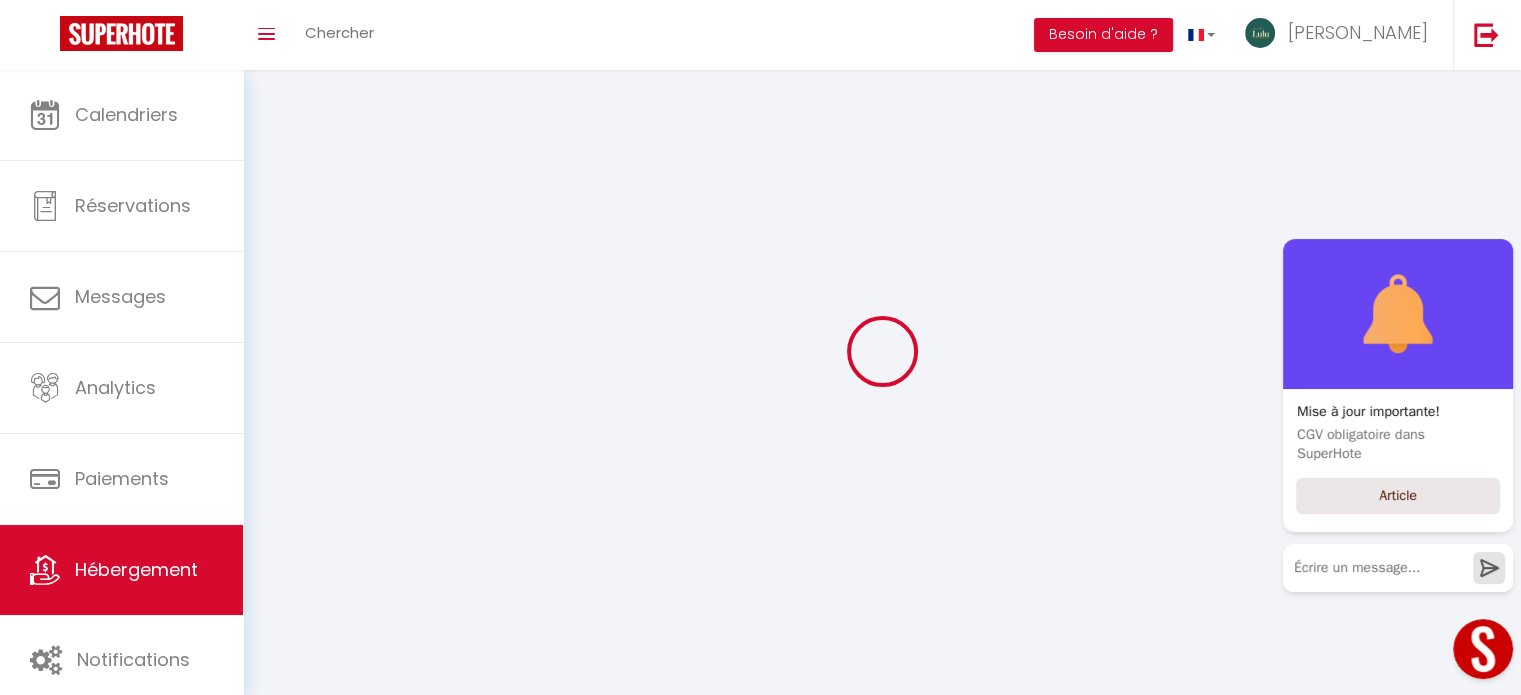 checkbox on "false" 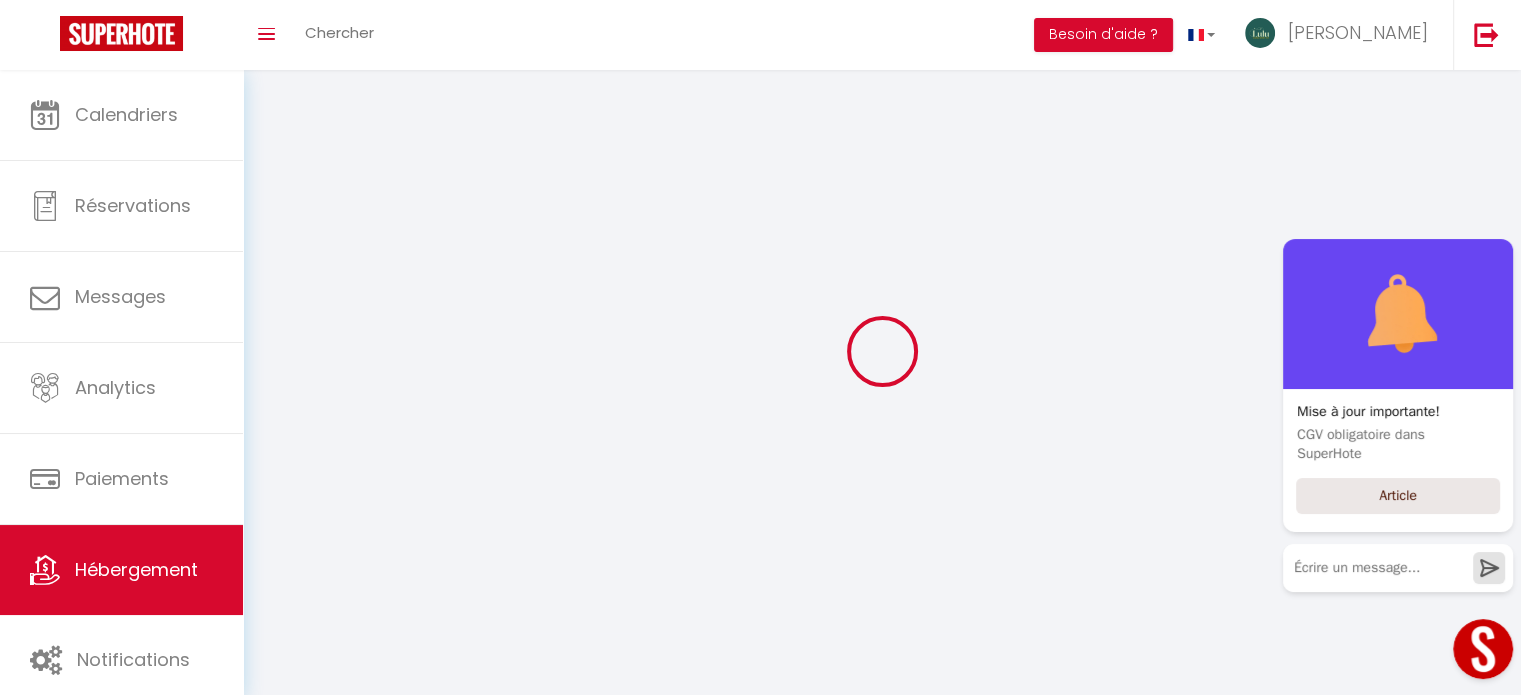 checkbox on "false" 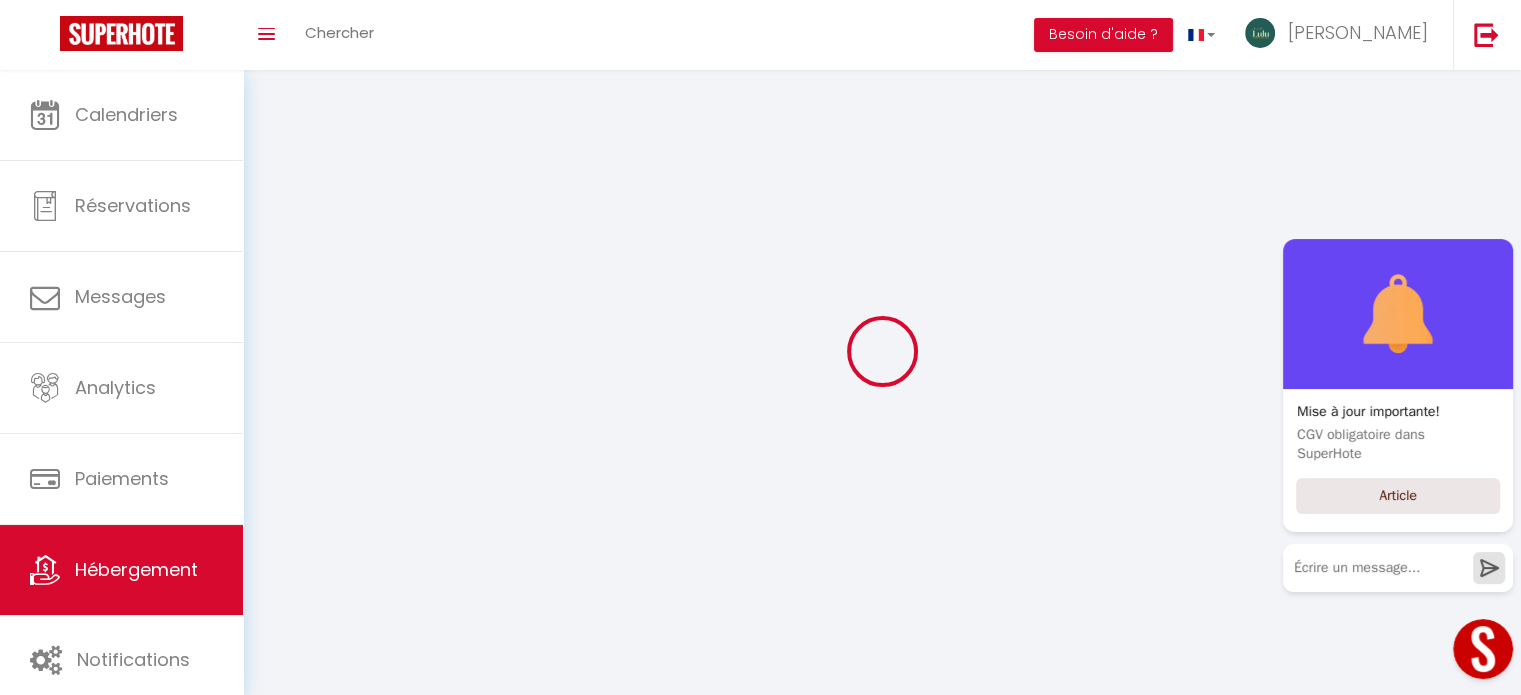 checkbox on "false" 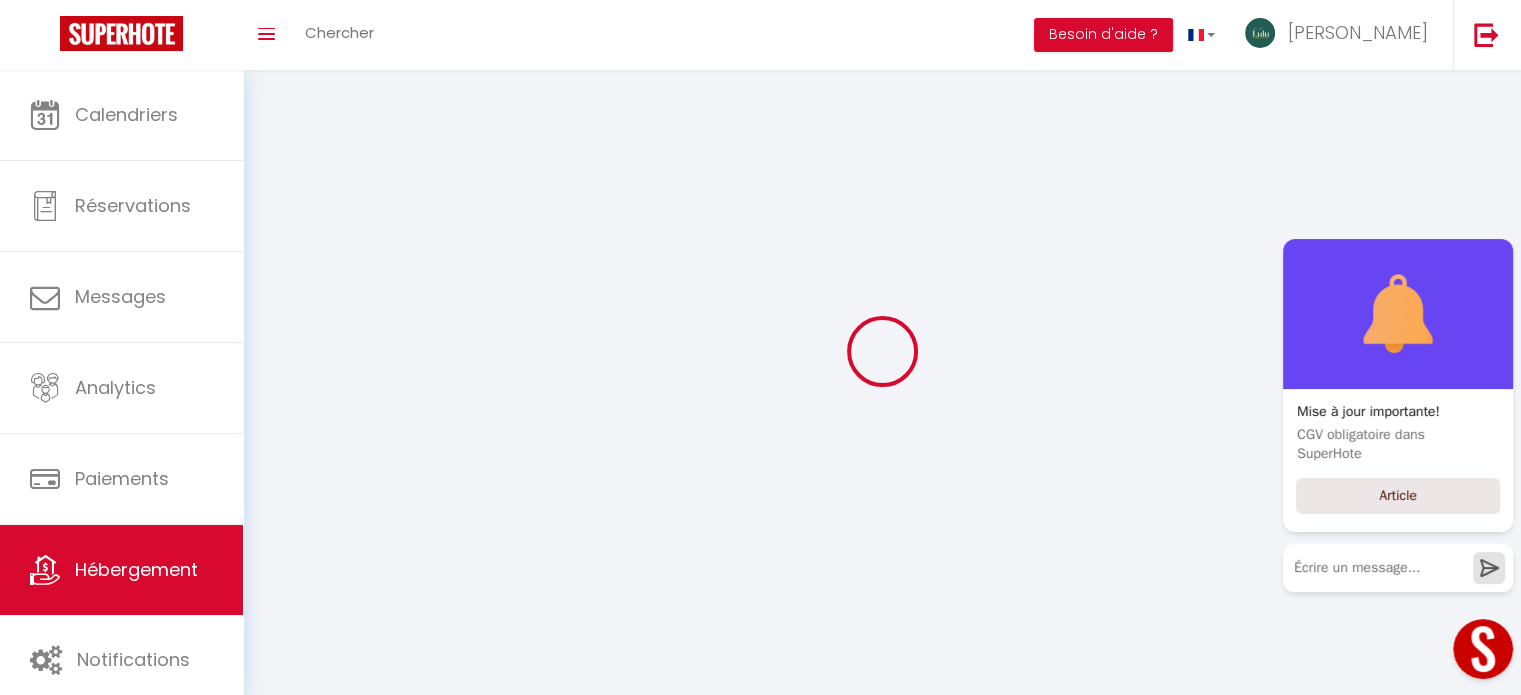 select 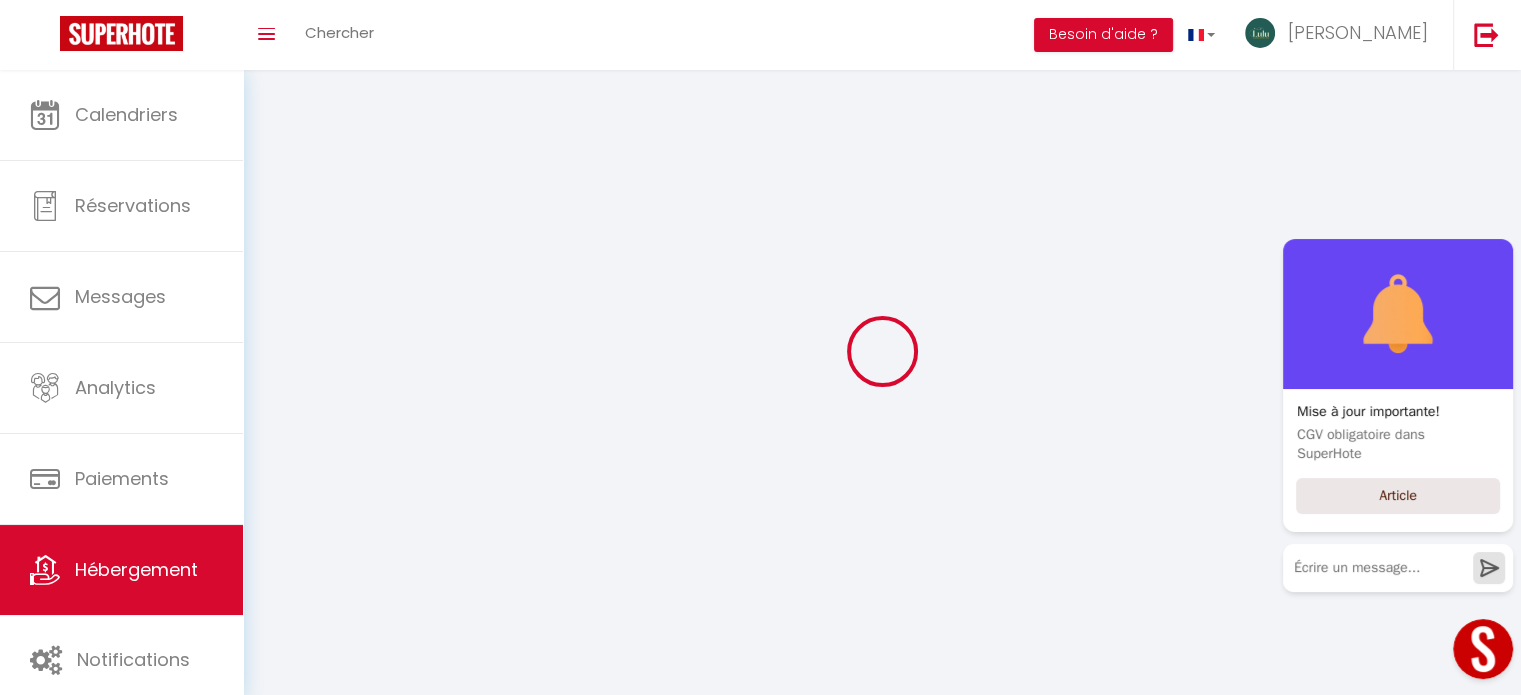 select 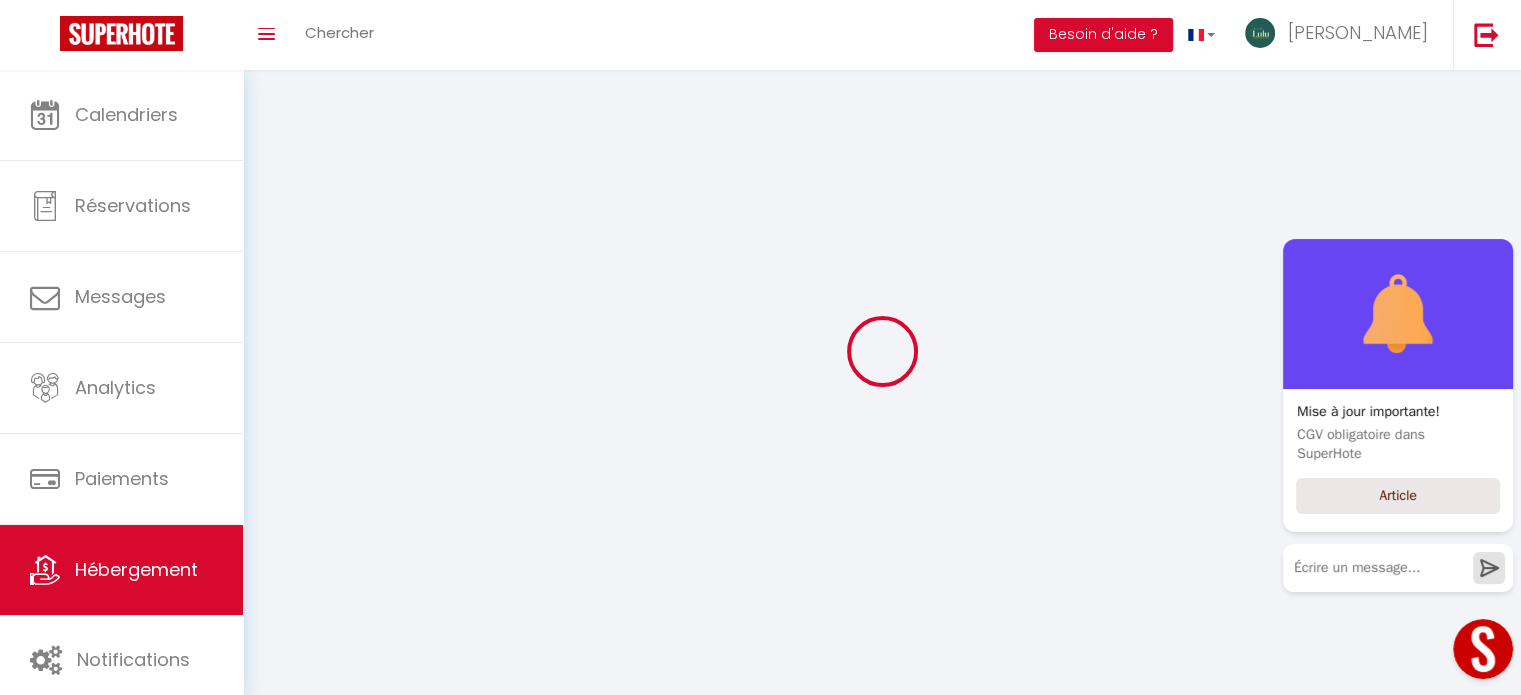 select 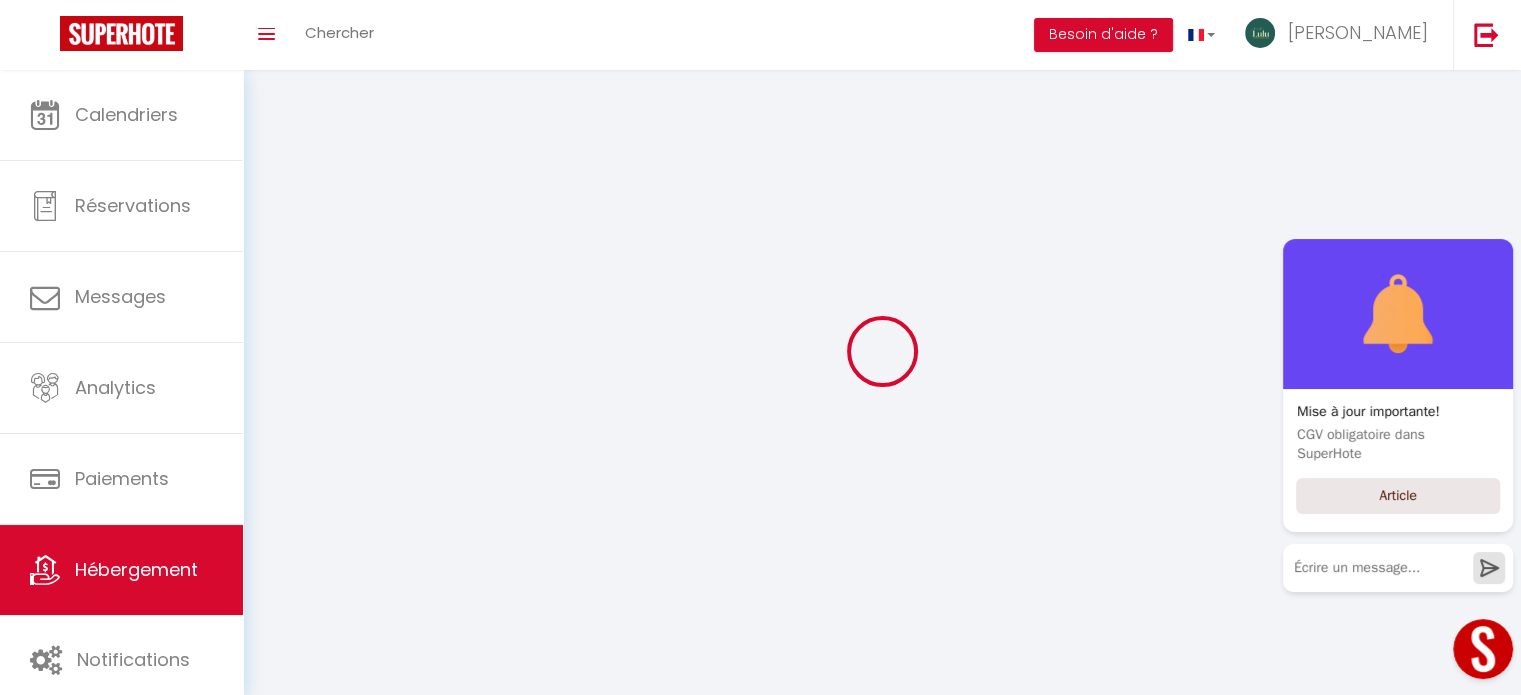 select 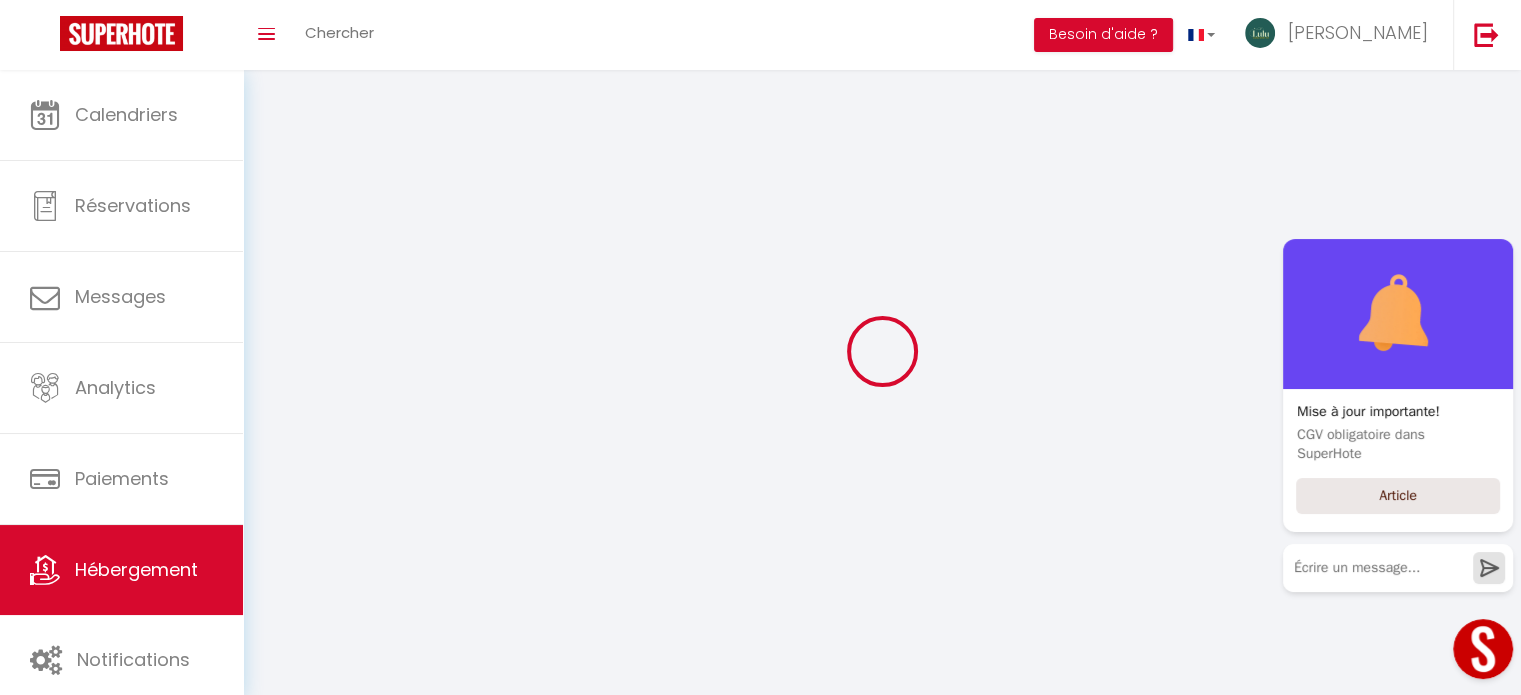 select 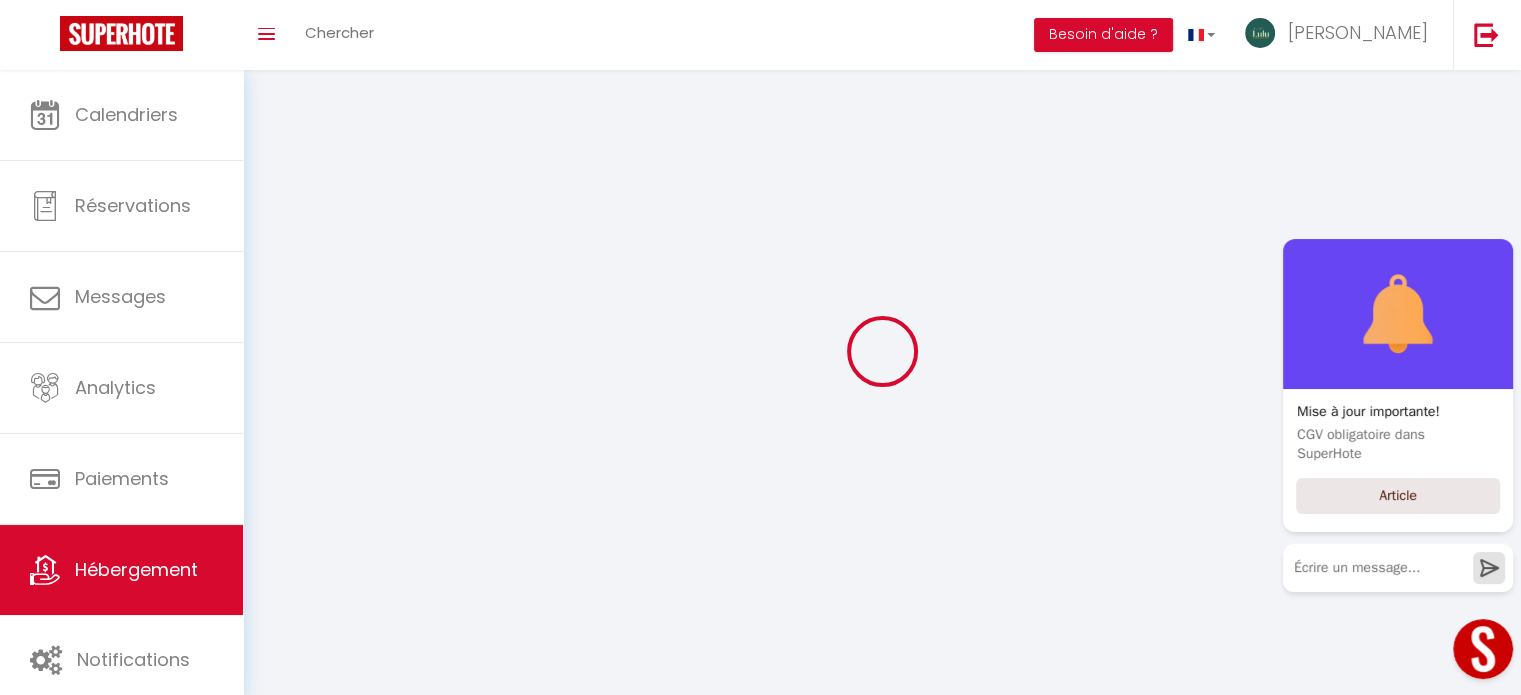 select 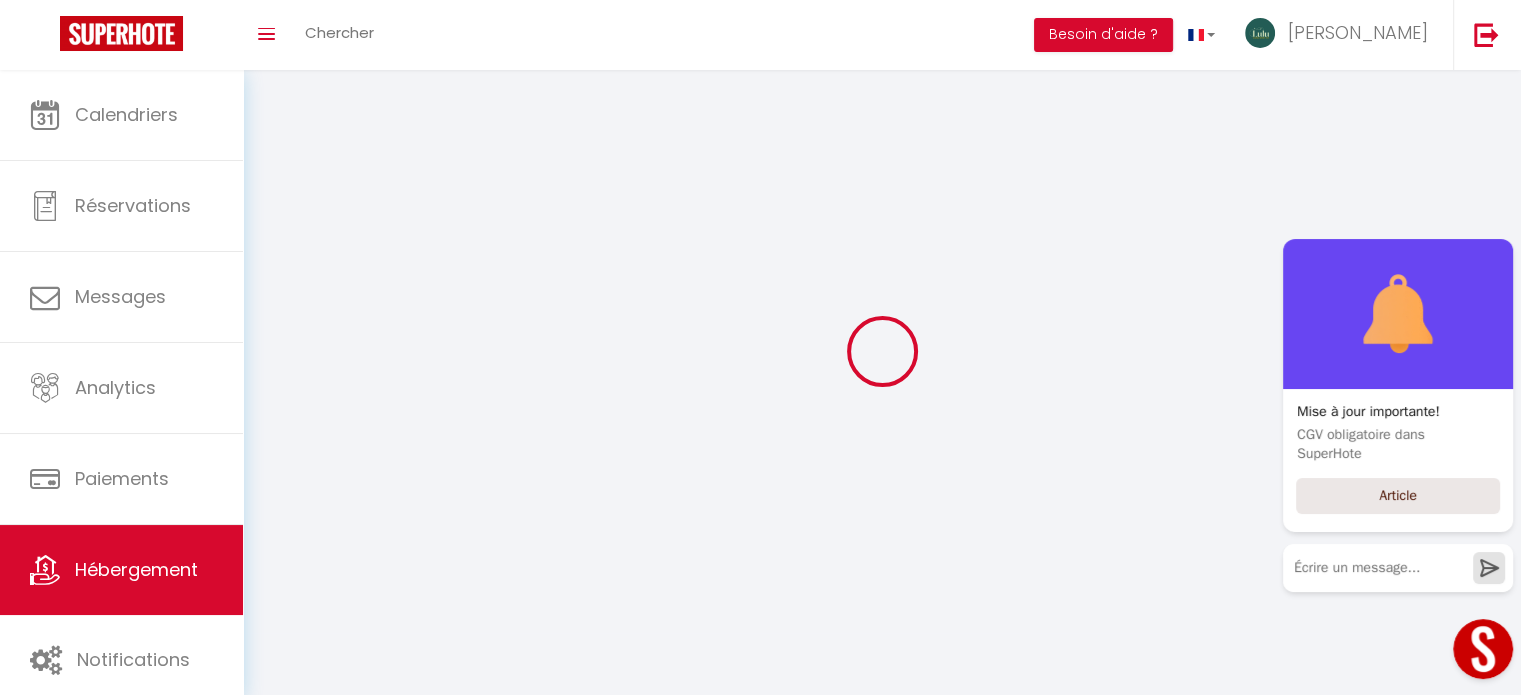 select 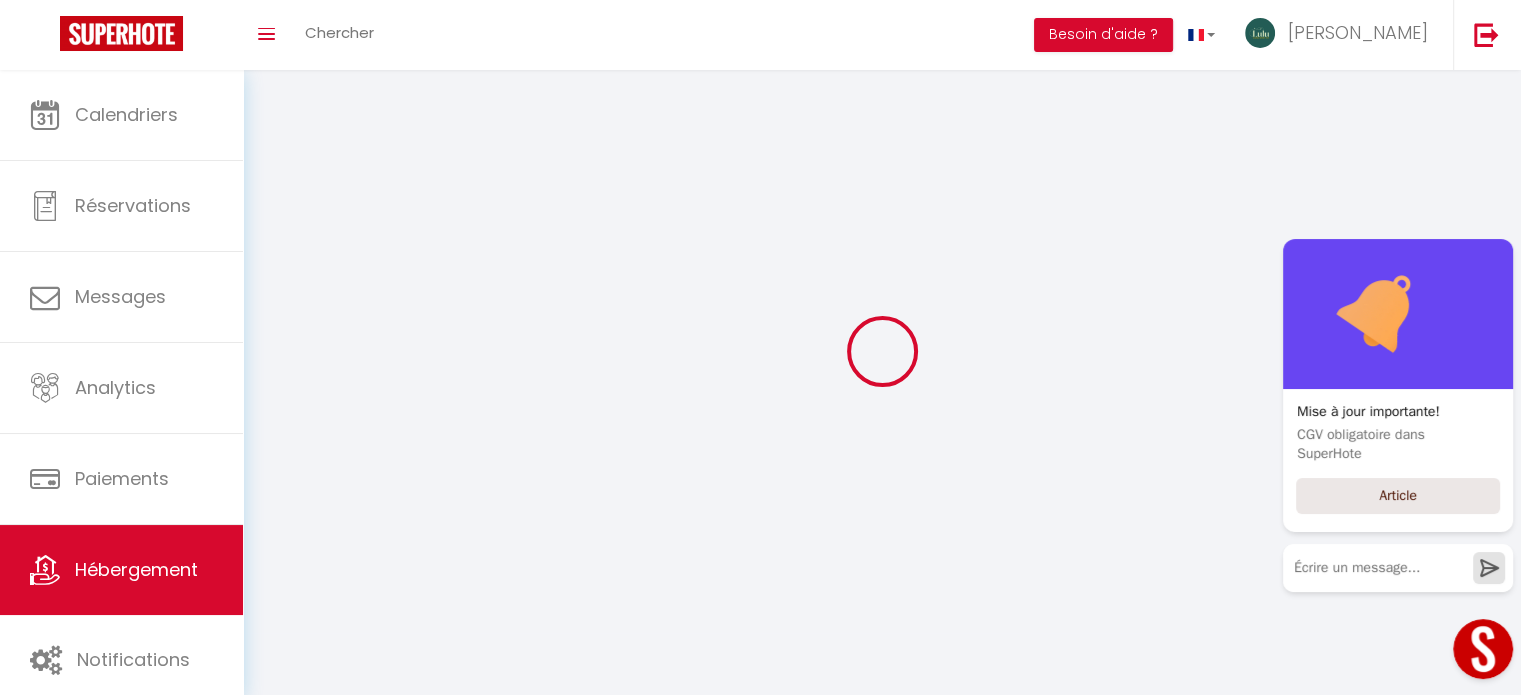 checkbox on "false" 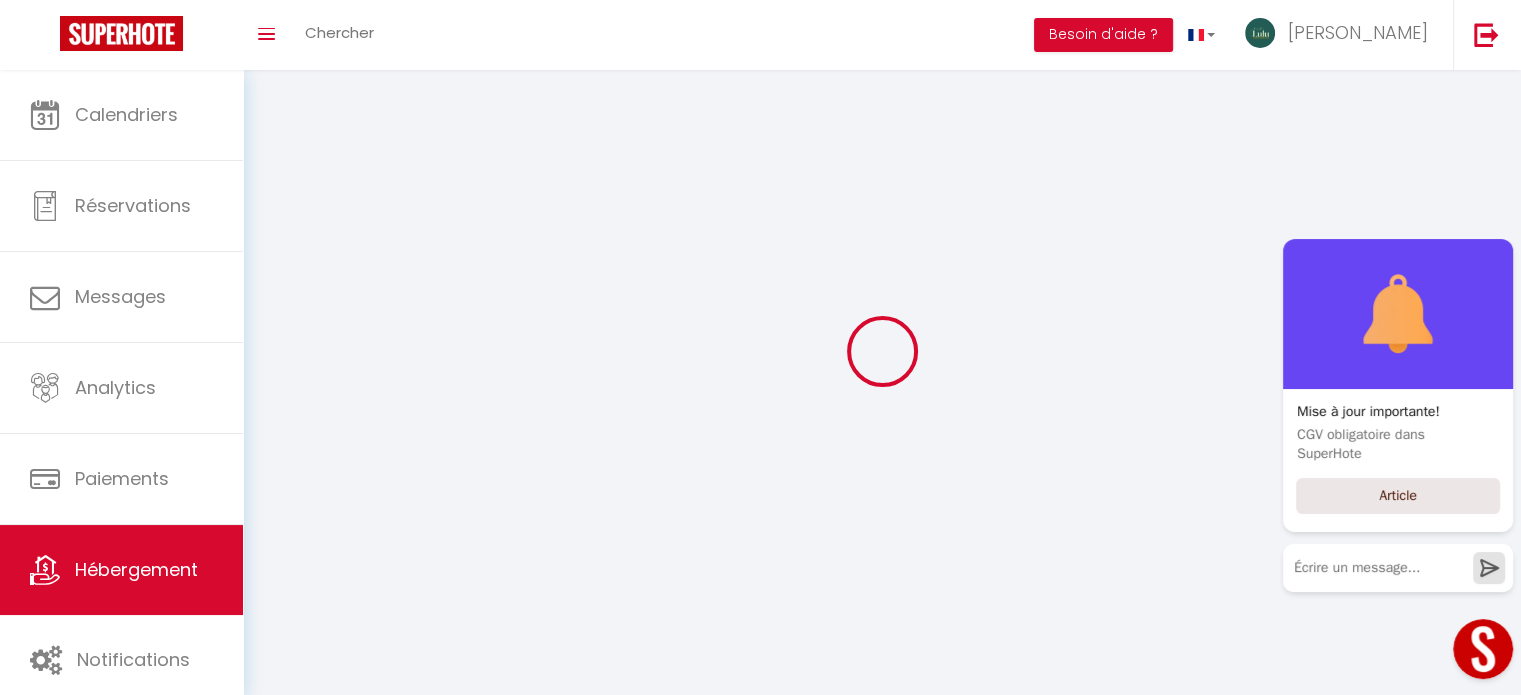 checkbox on "false" 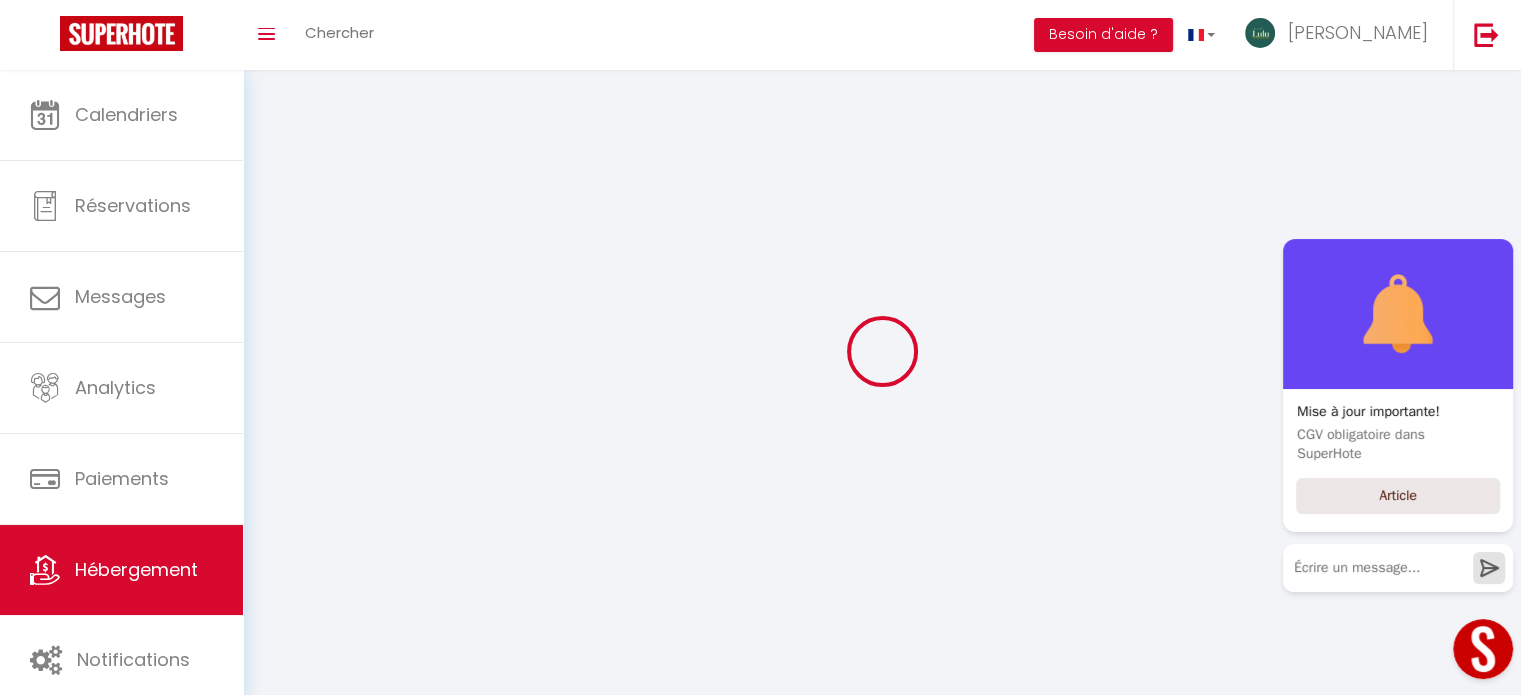 checkbox on "false" 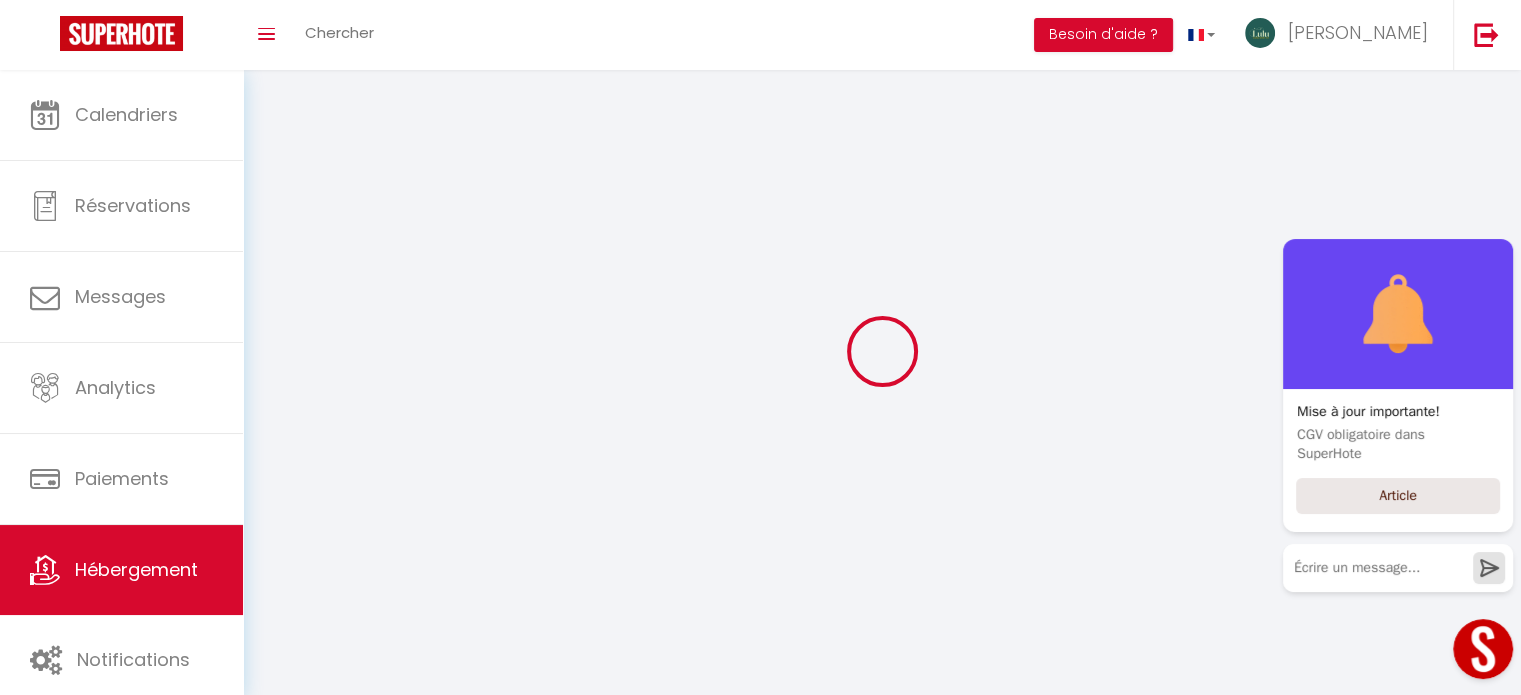checkbox on "false" 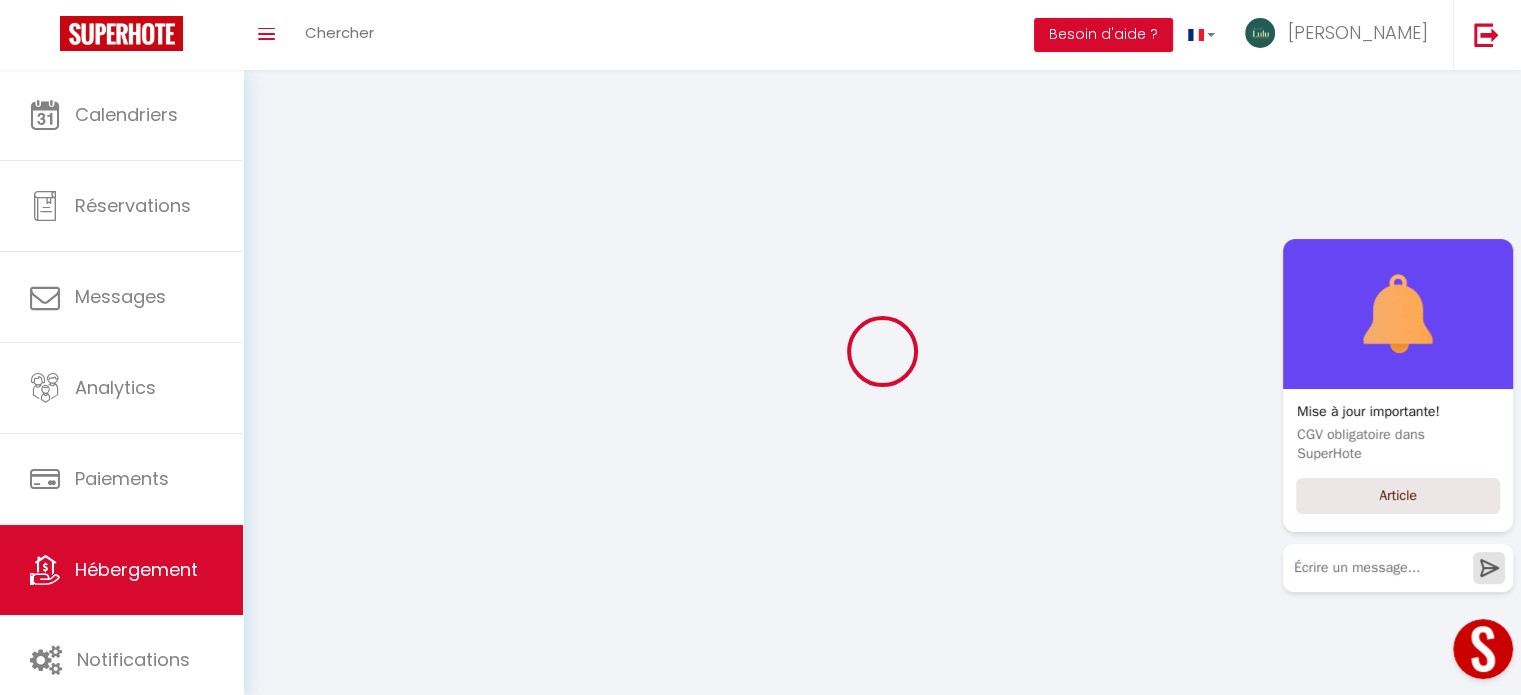 select 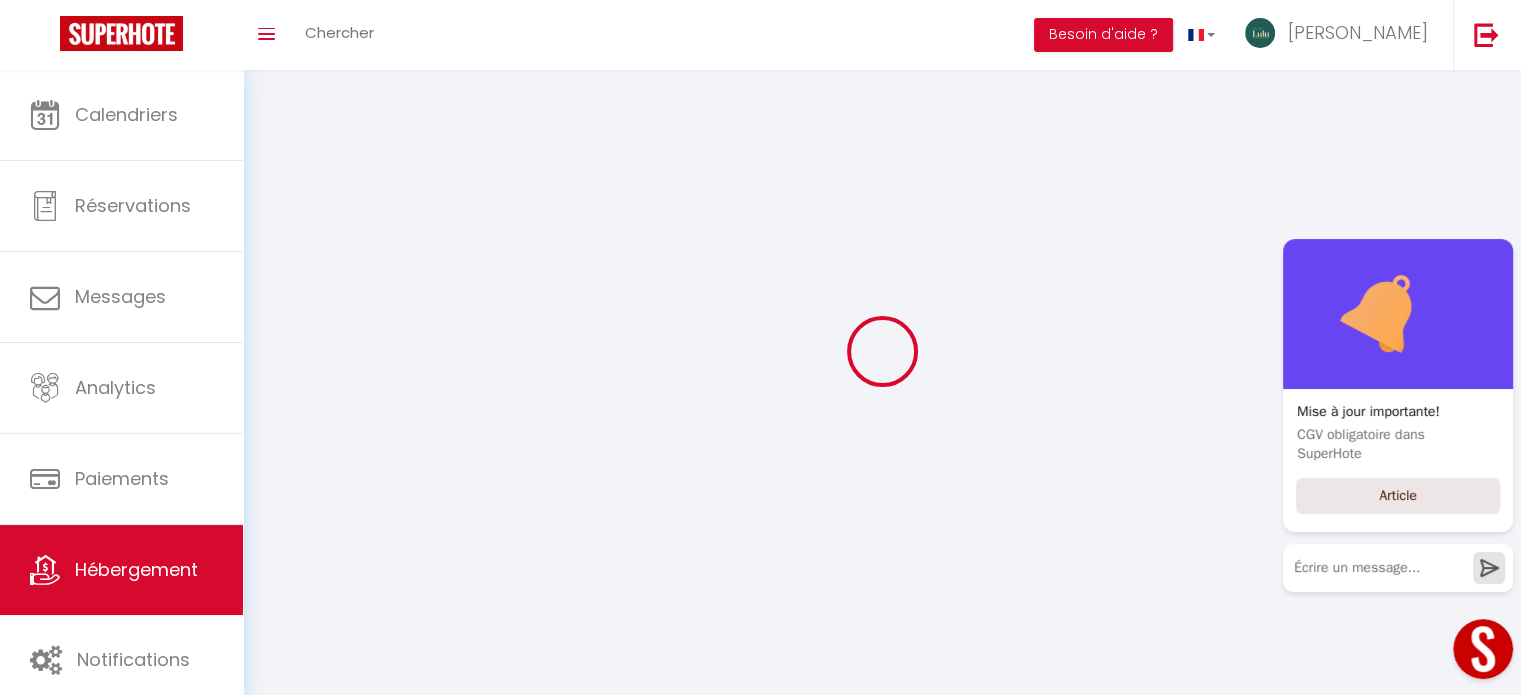 select 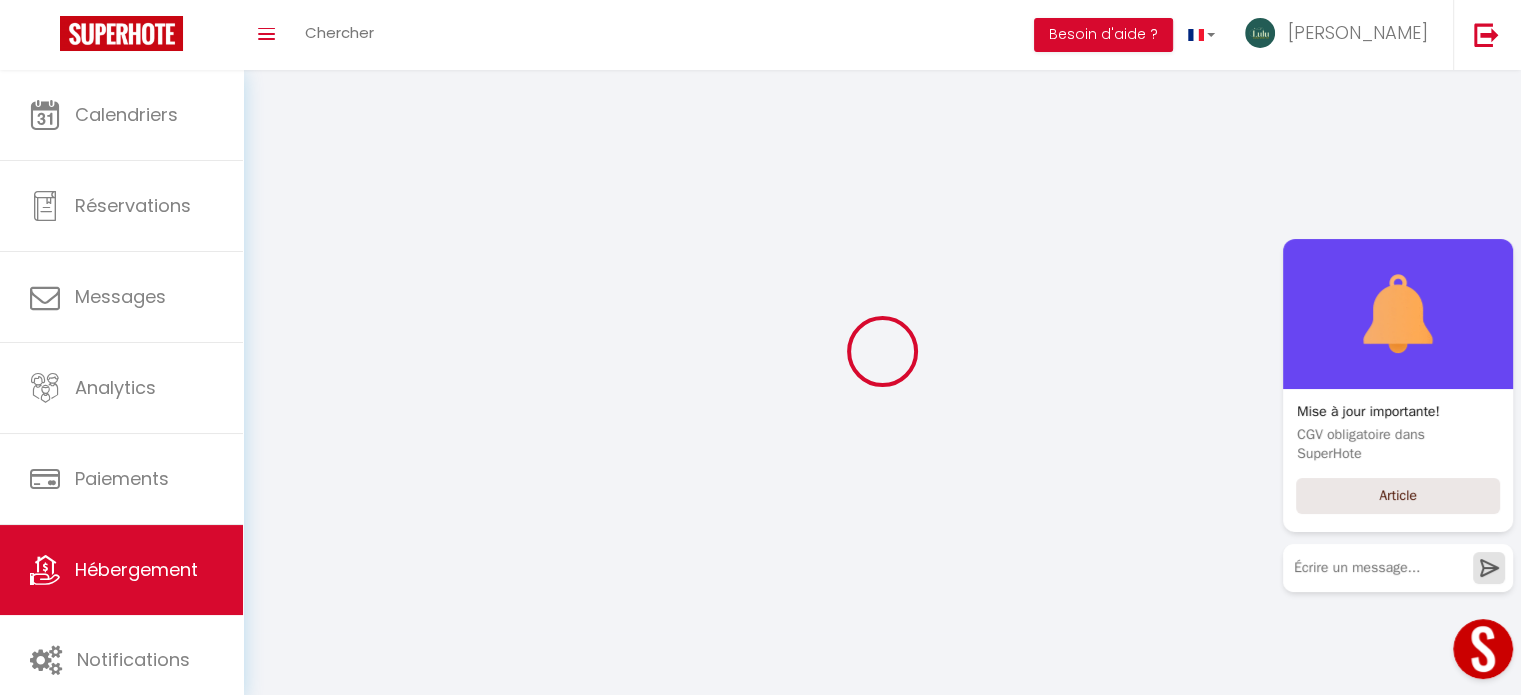 select 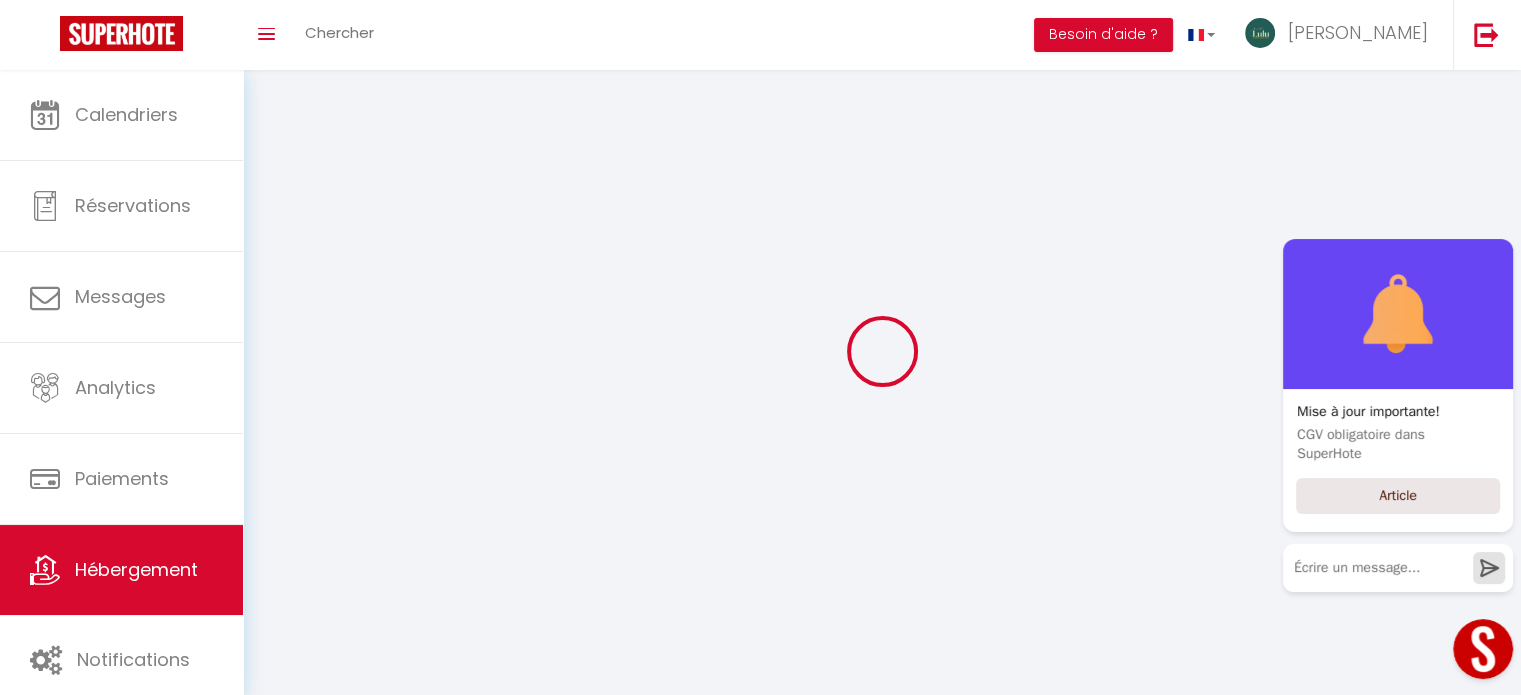 select 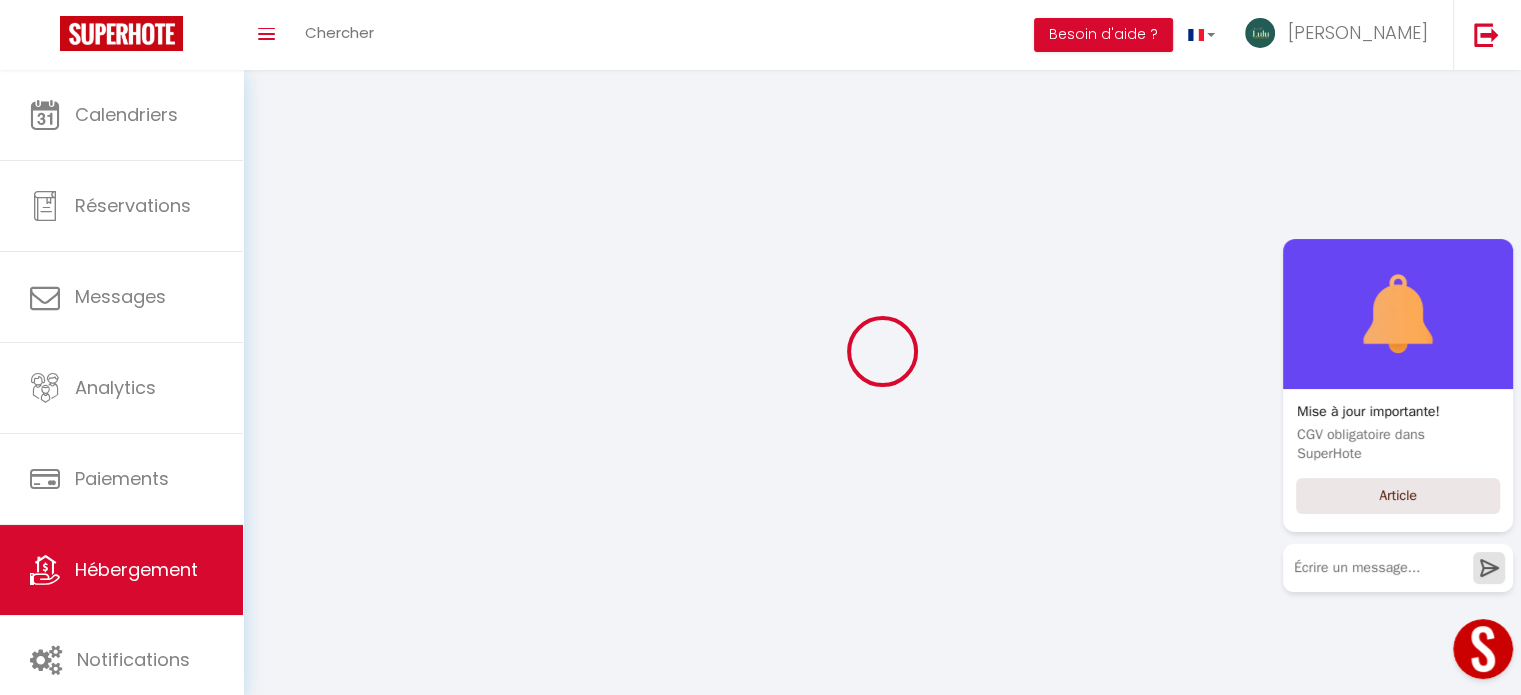 select 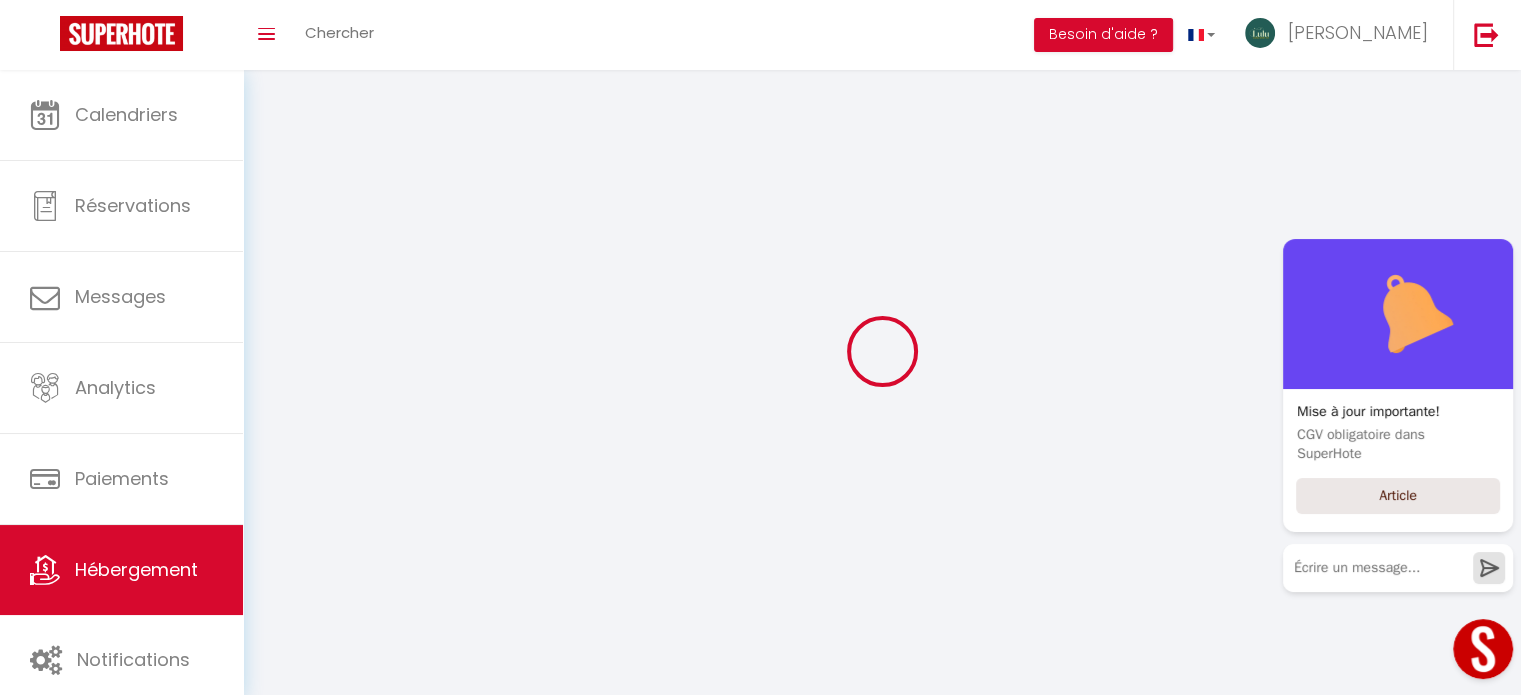 select 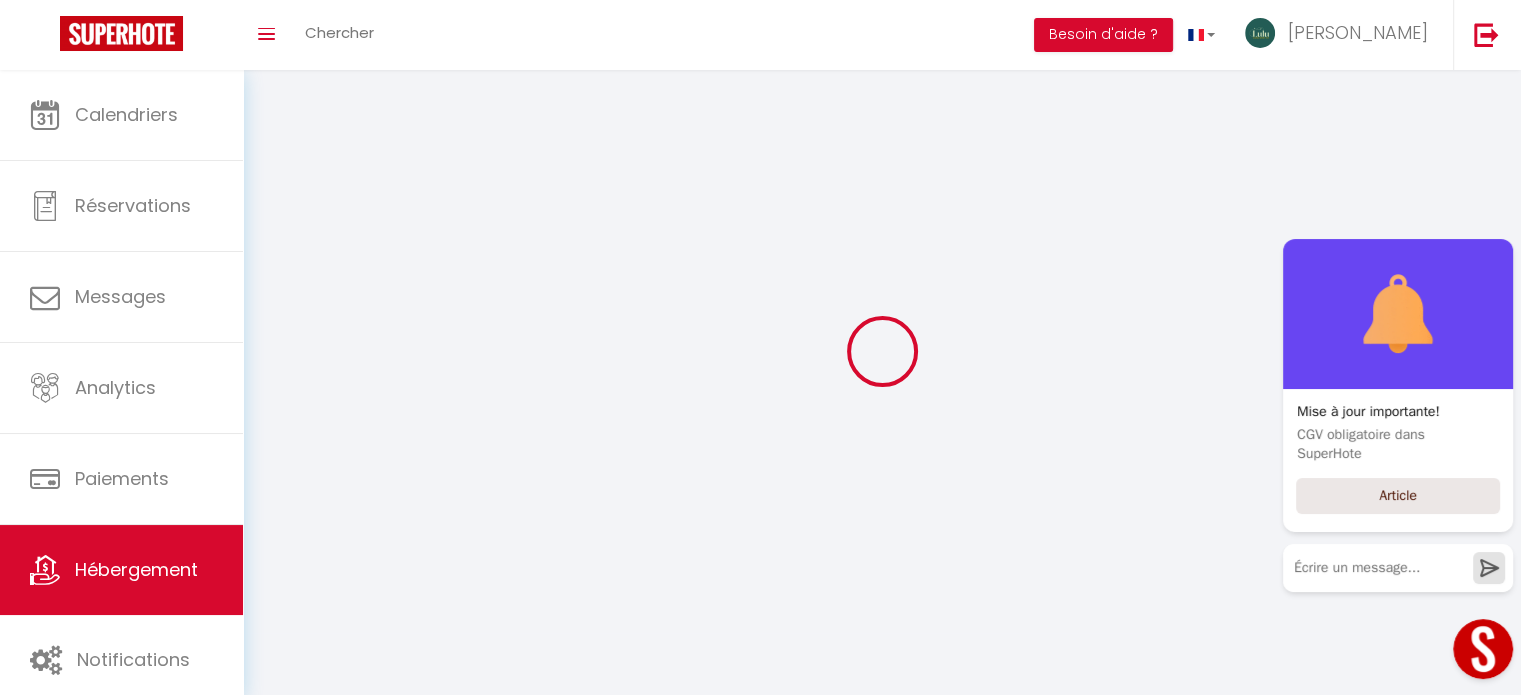 select 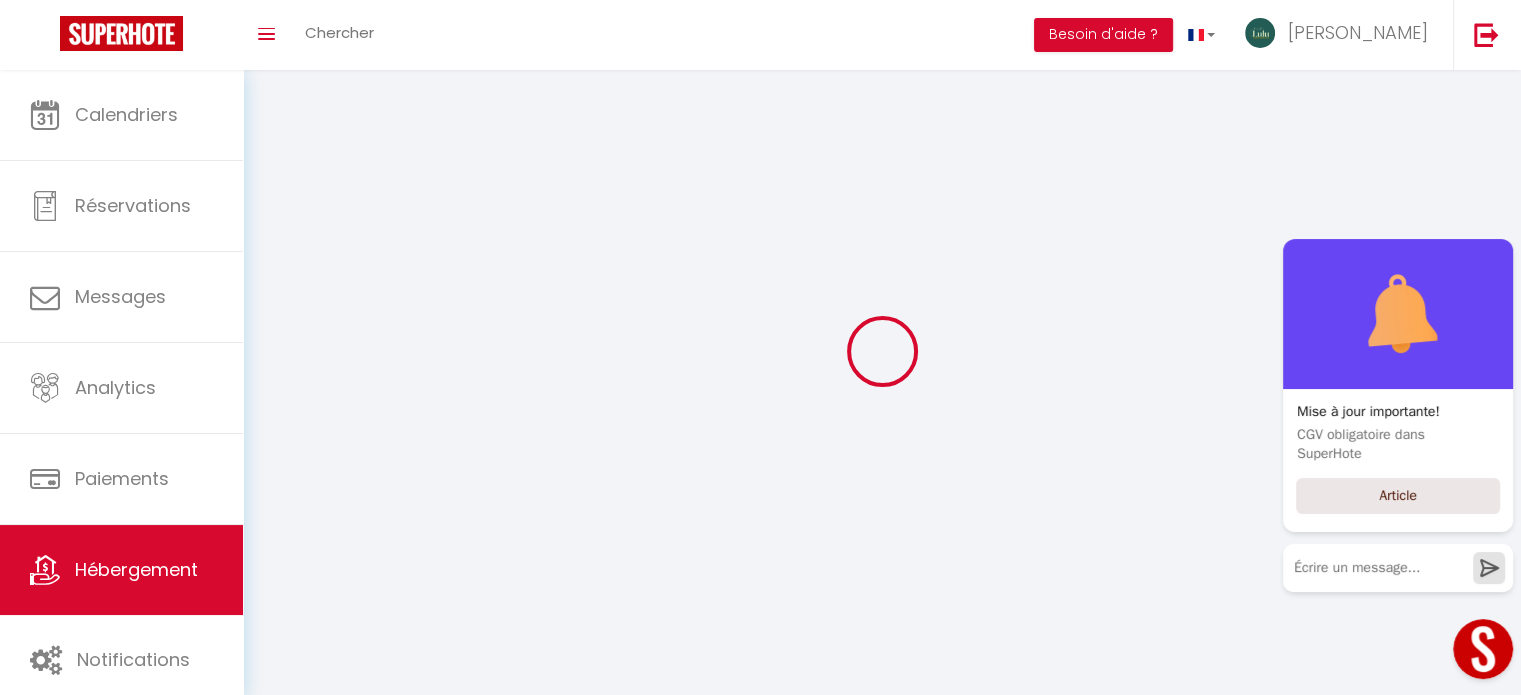checkbox on "false" 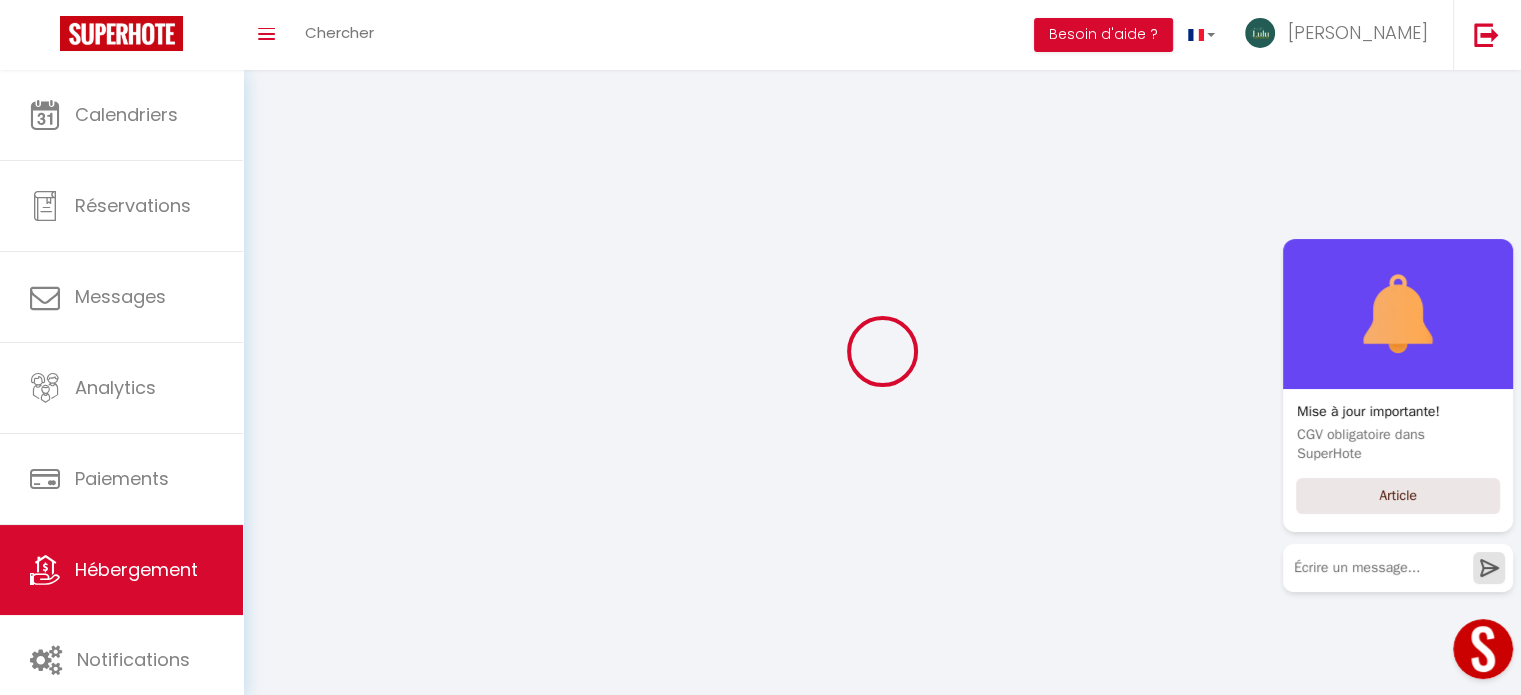 checkbox on "false" 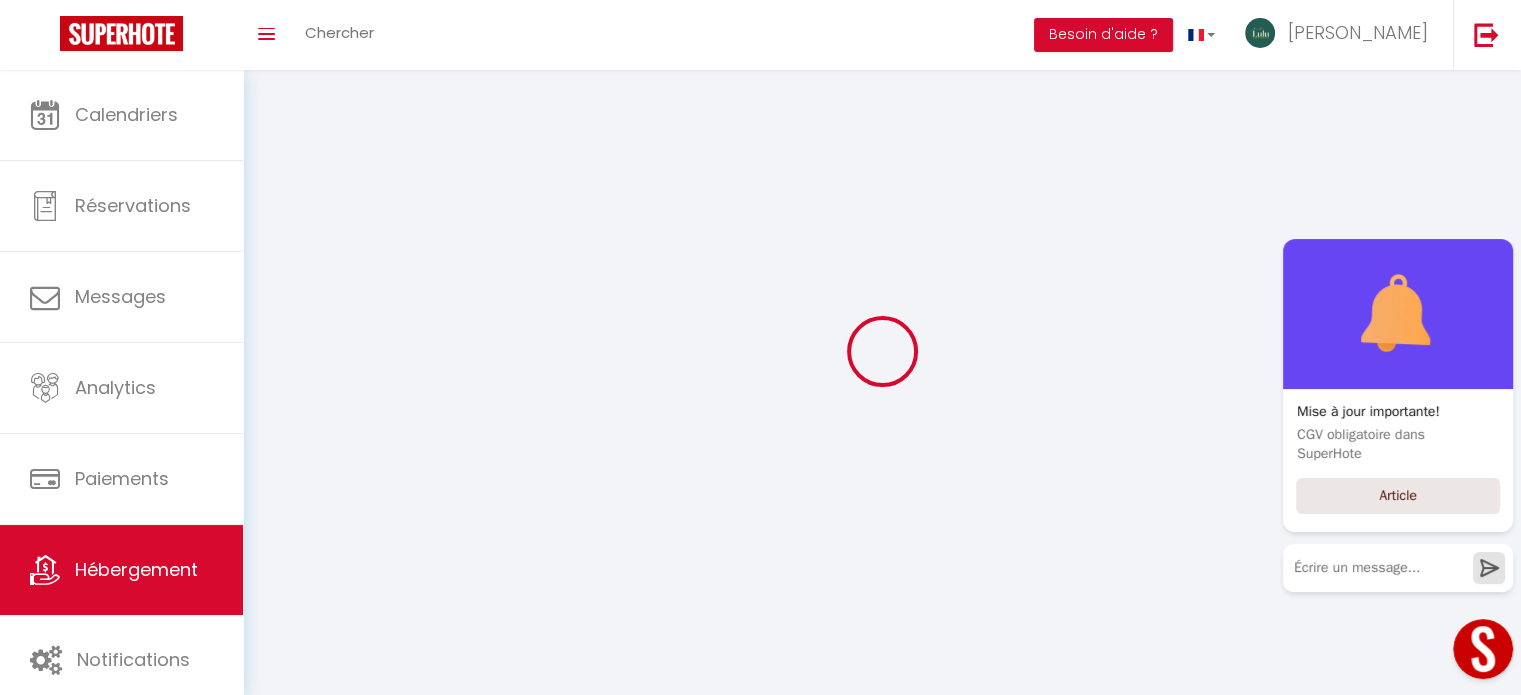 checkbox on "false" 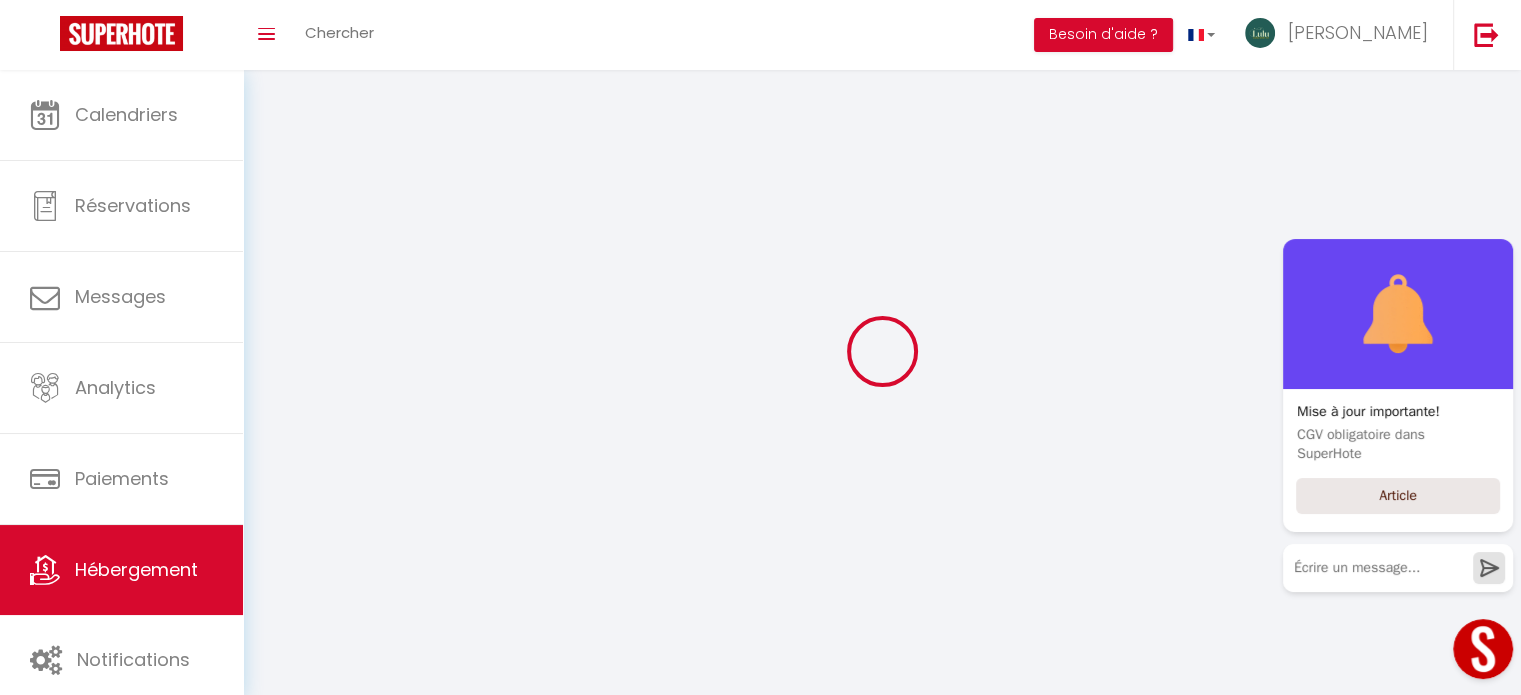 checkbox on "false" 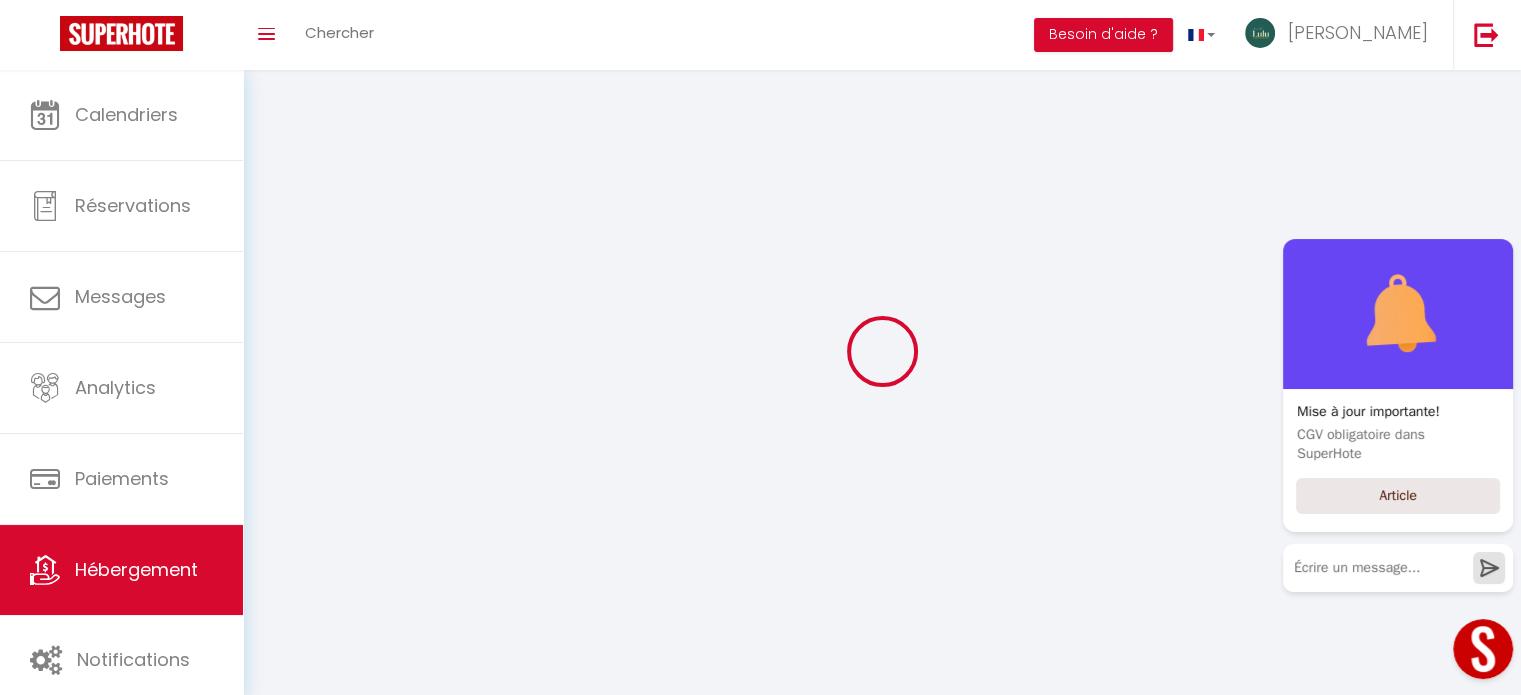 select 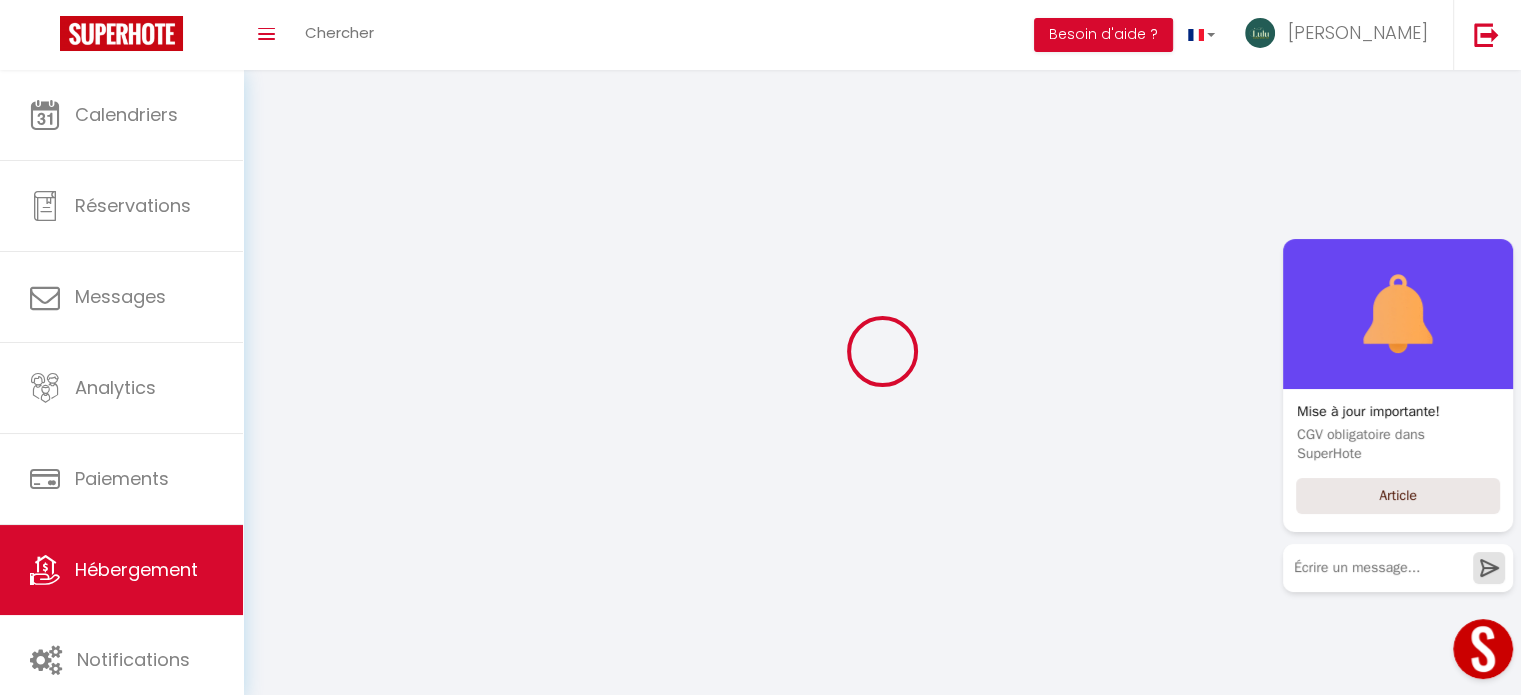 select 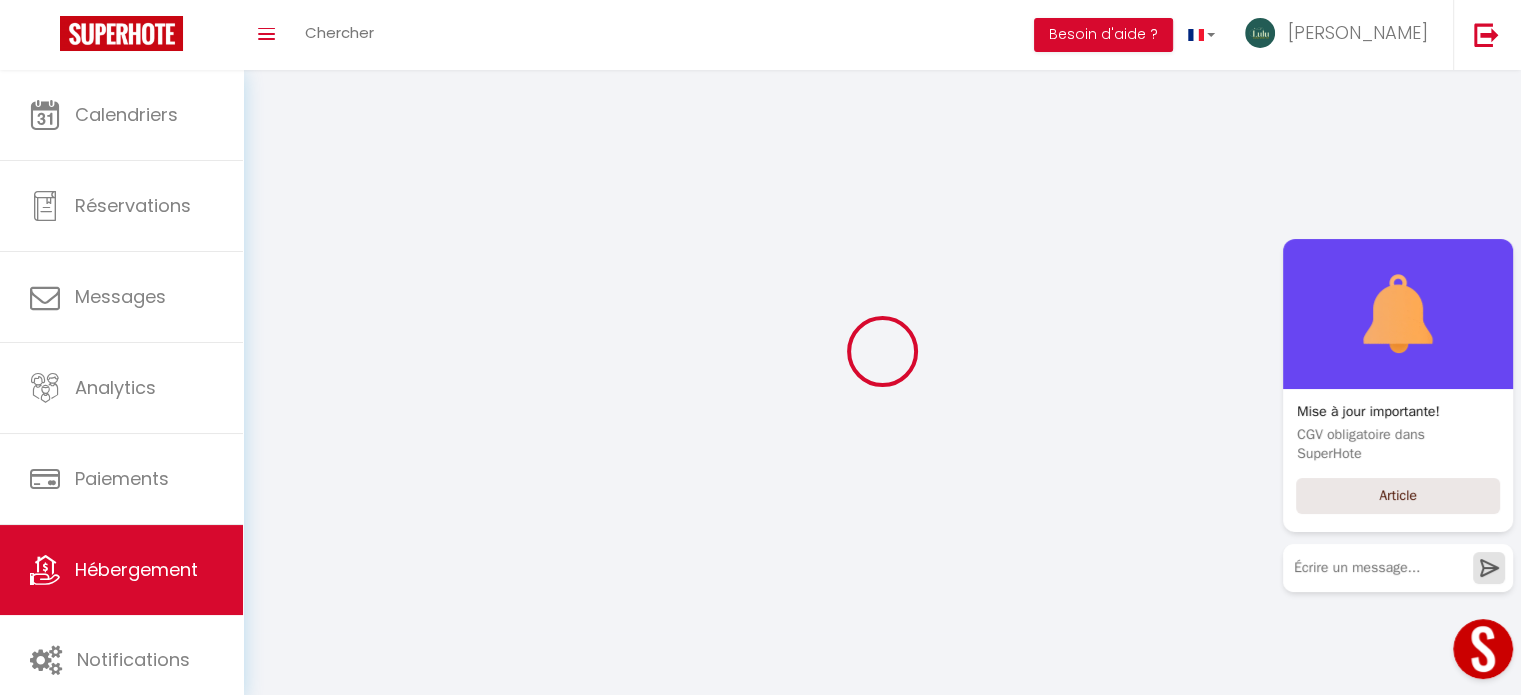 select 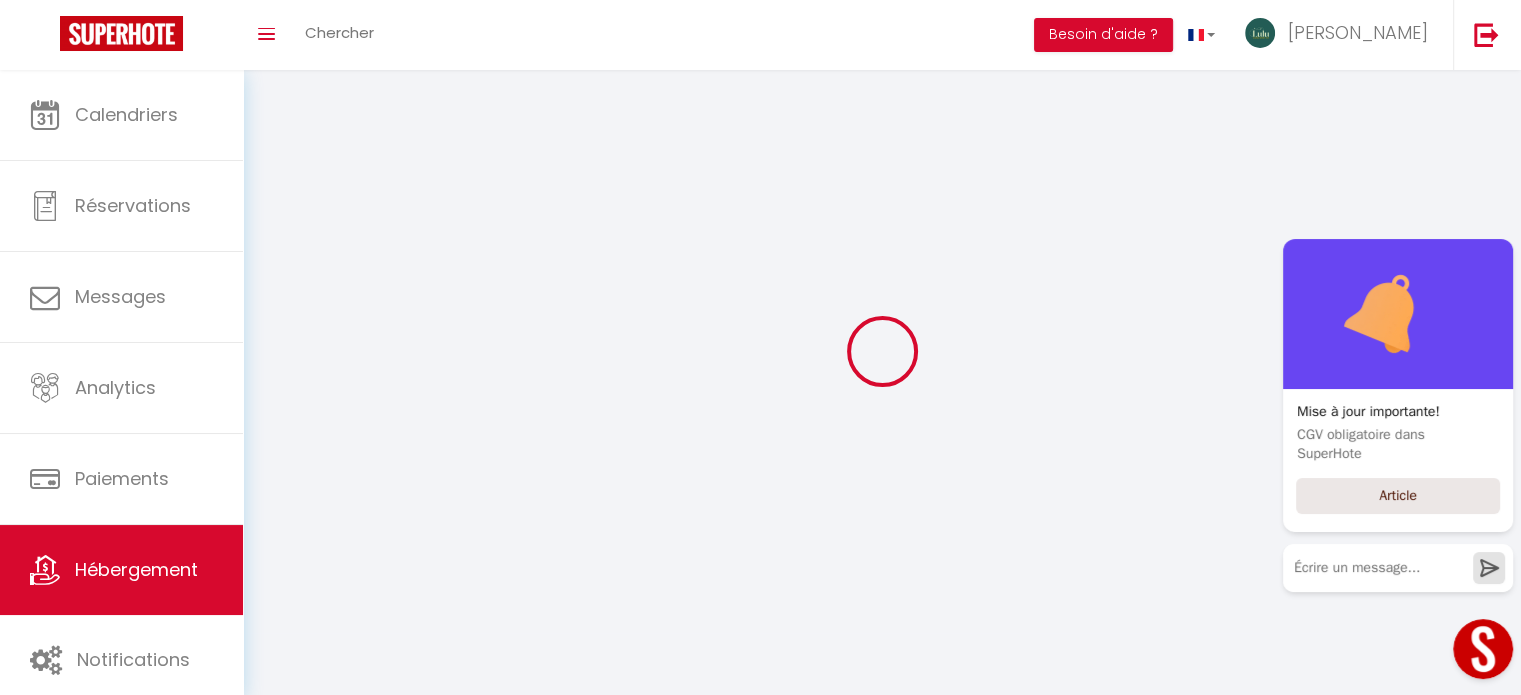 select 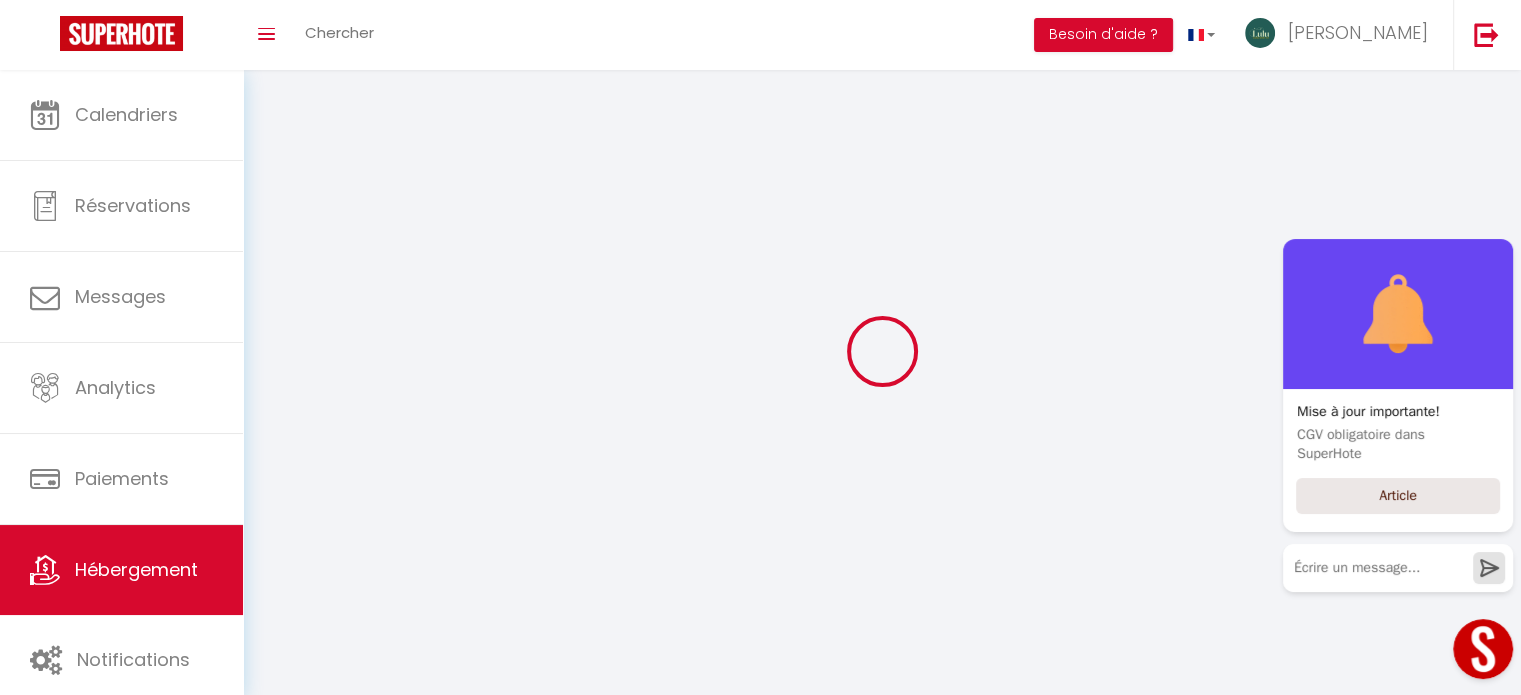 select 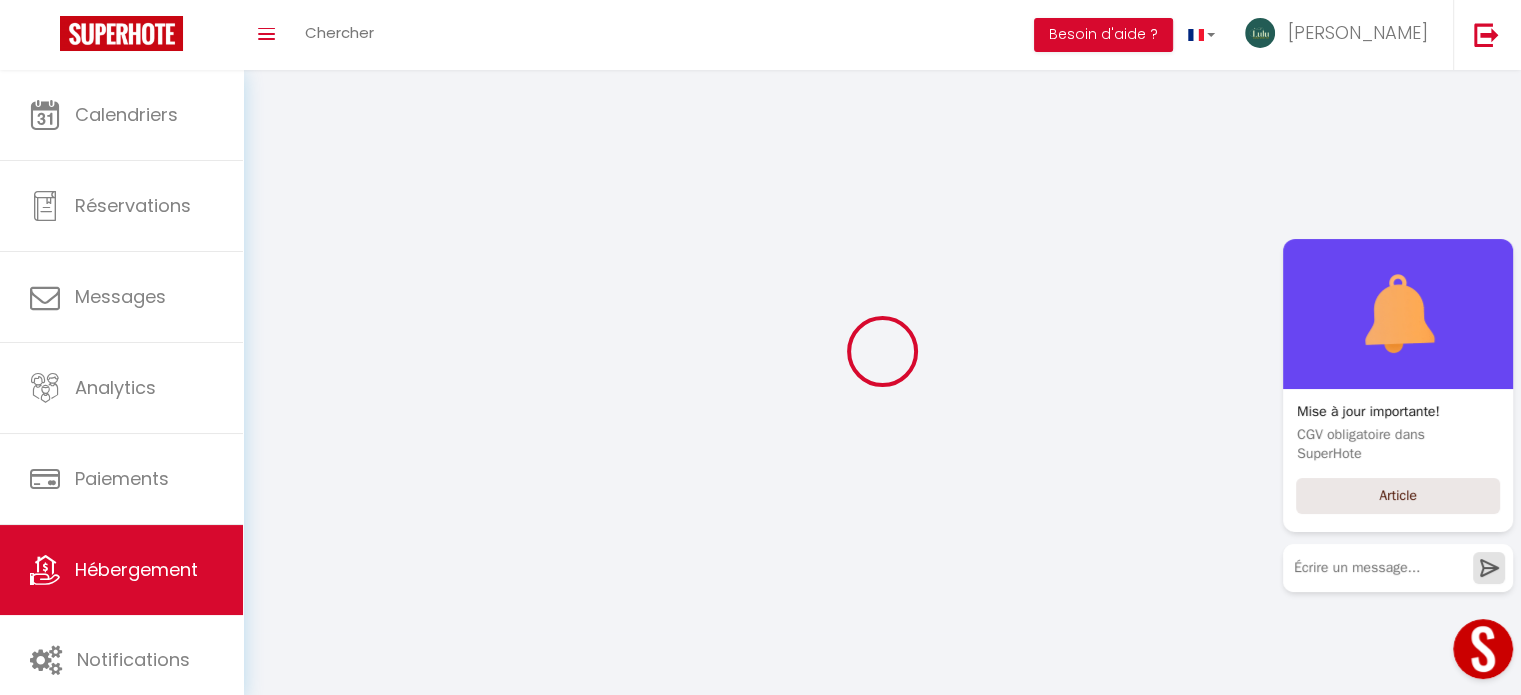 select 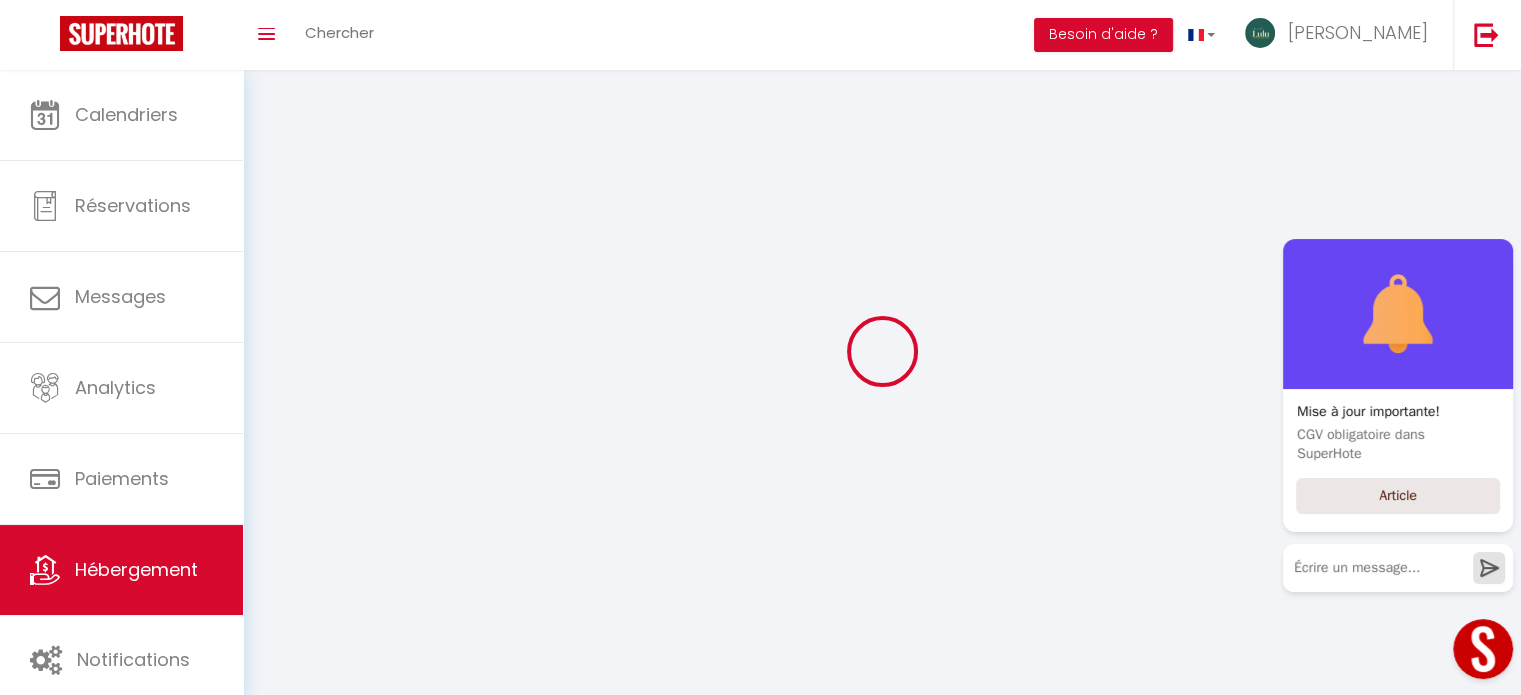 select 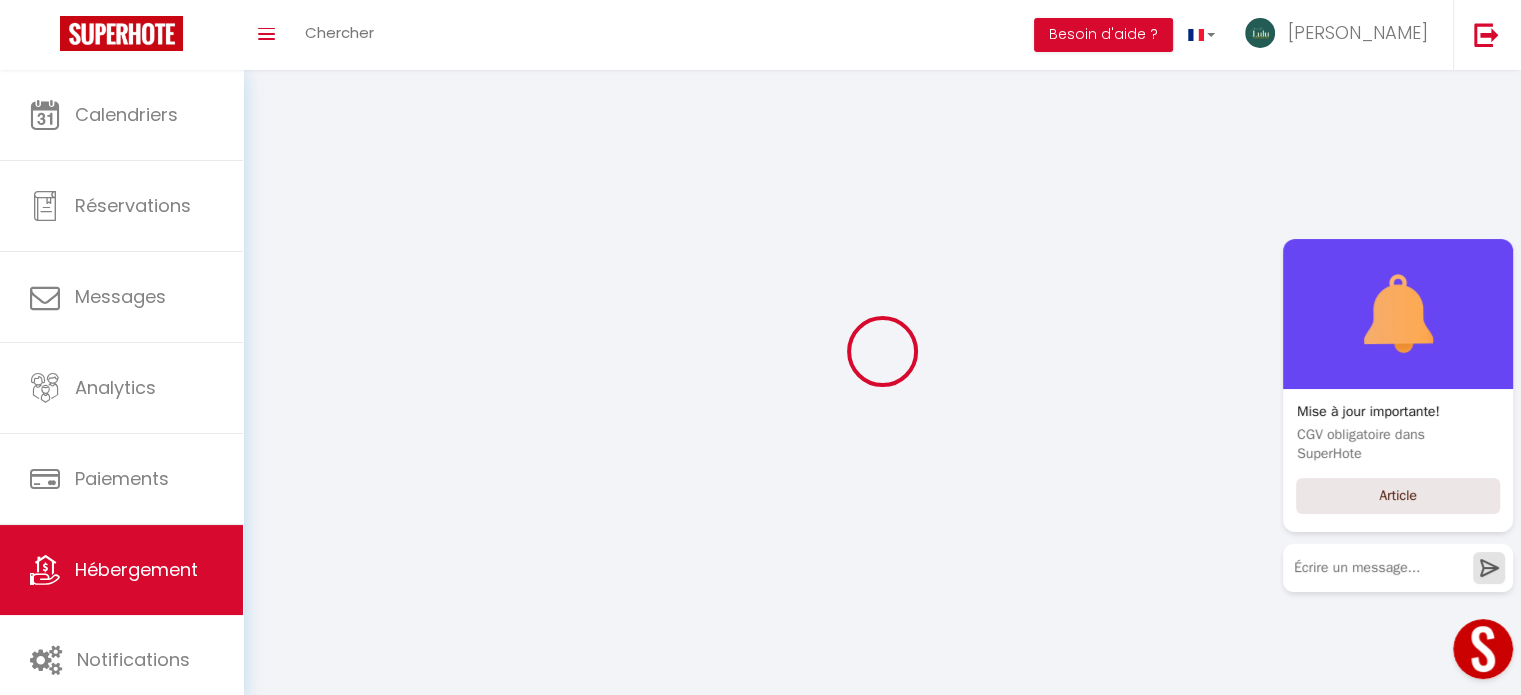 select 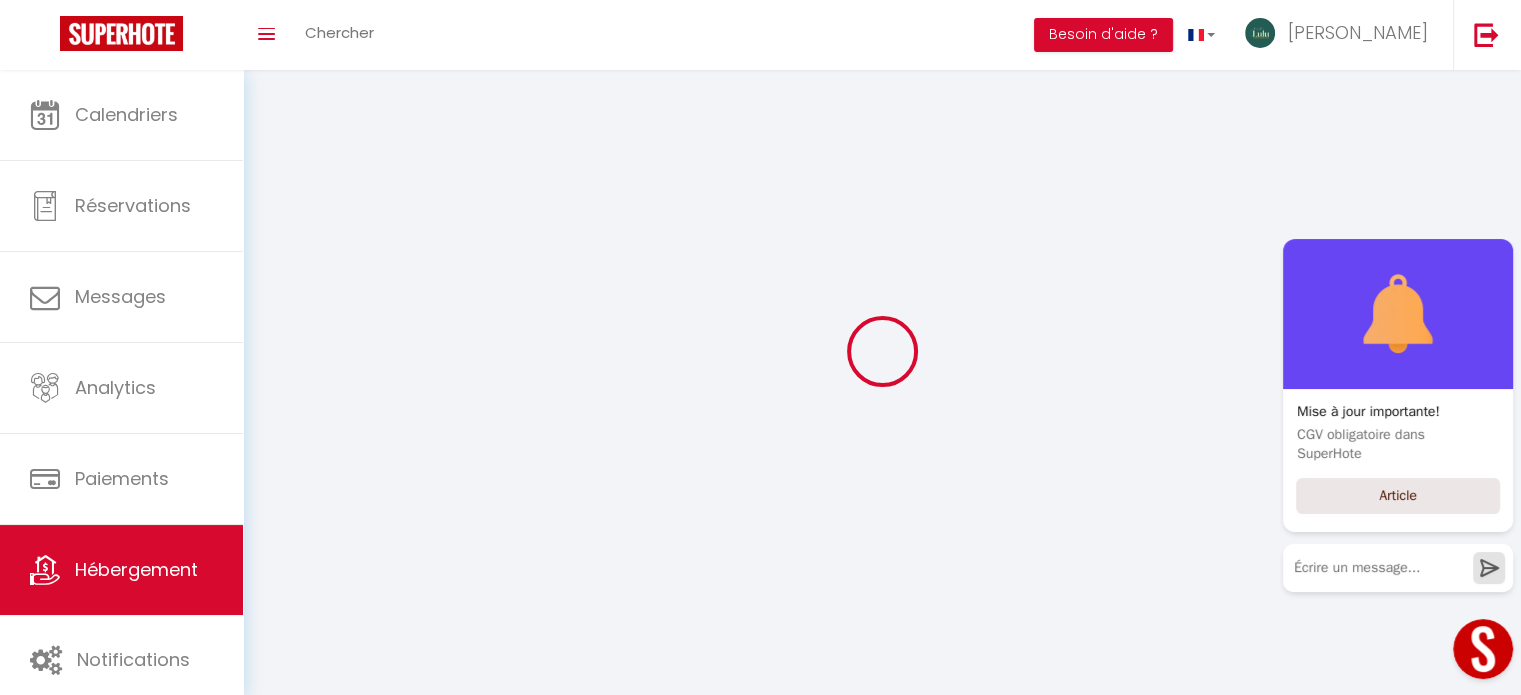 checkbox on "false" 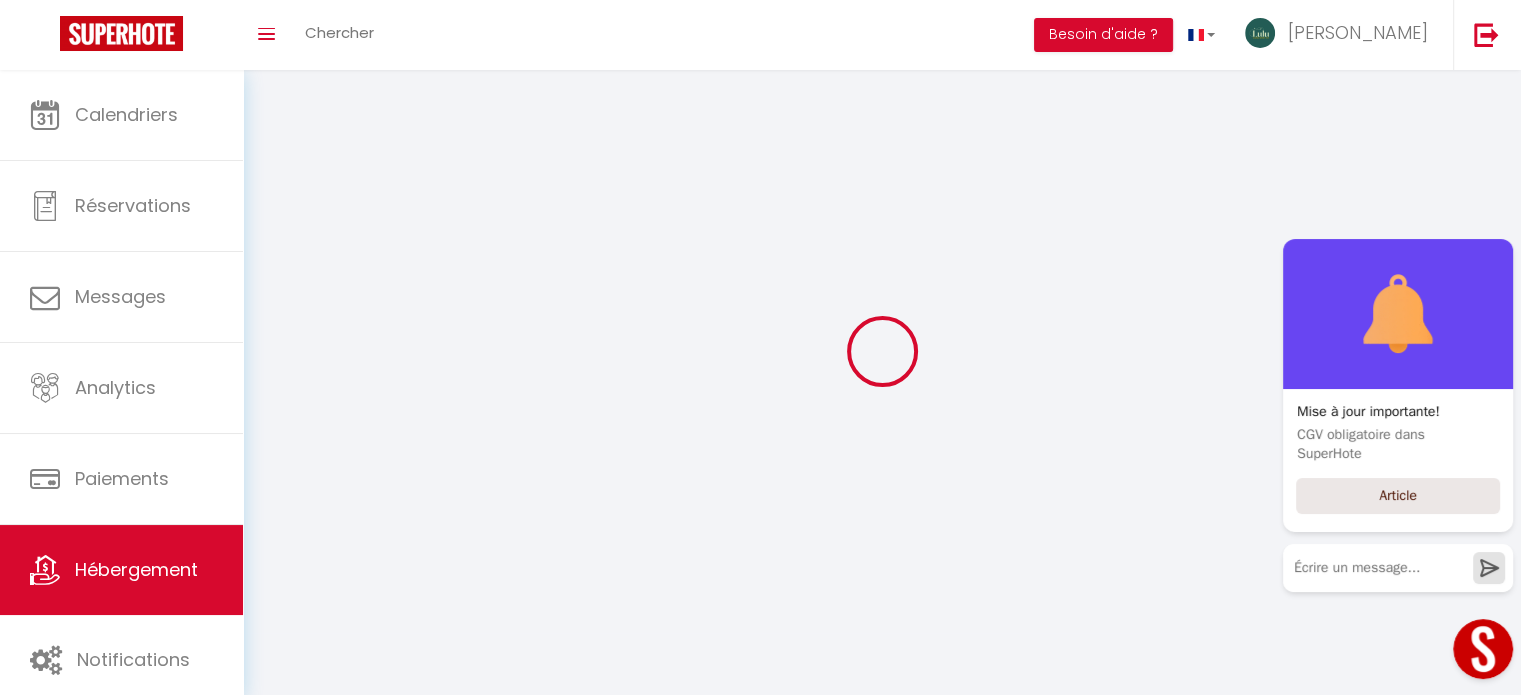 checkbox on "false" 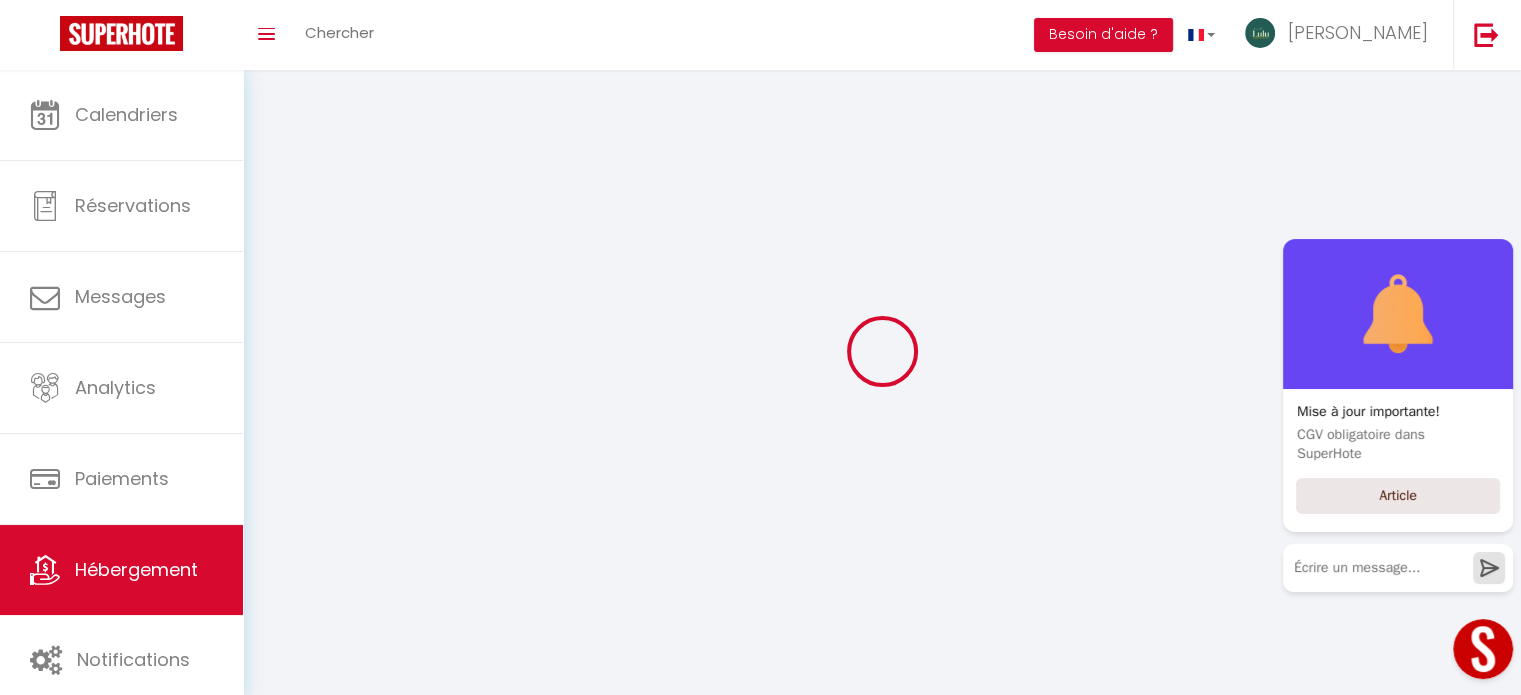 checkbox on "false" 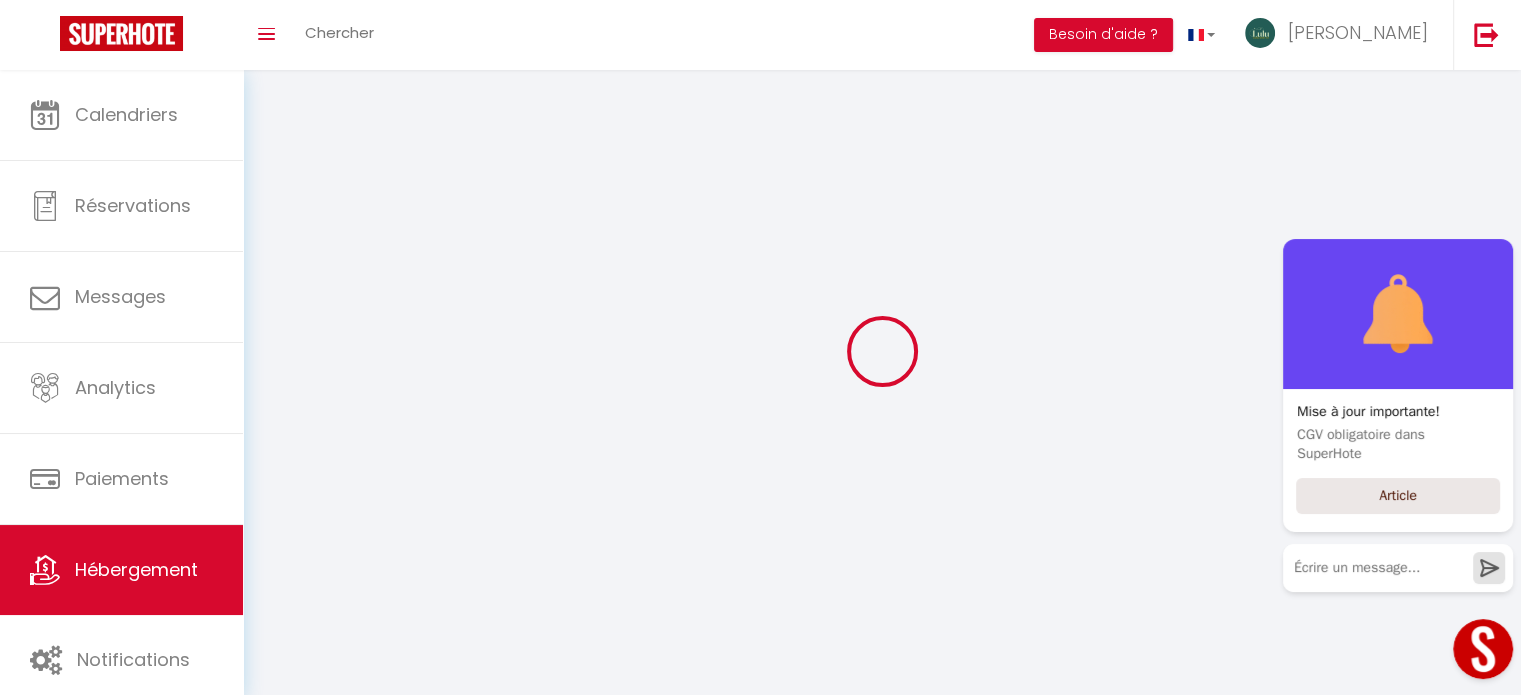 checkbox on "false" 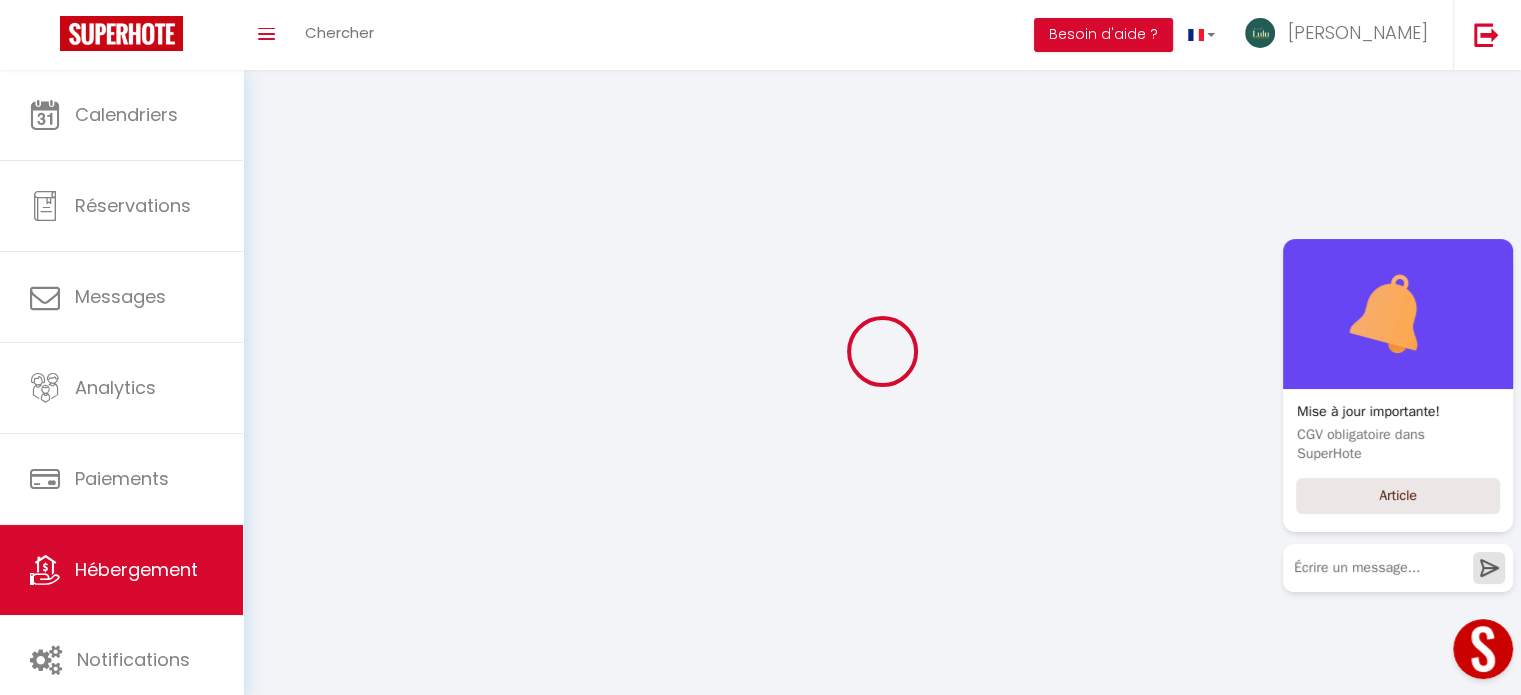 select 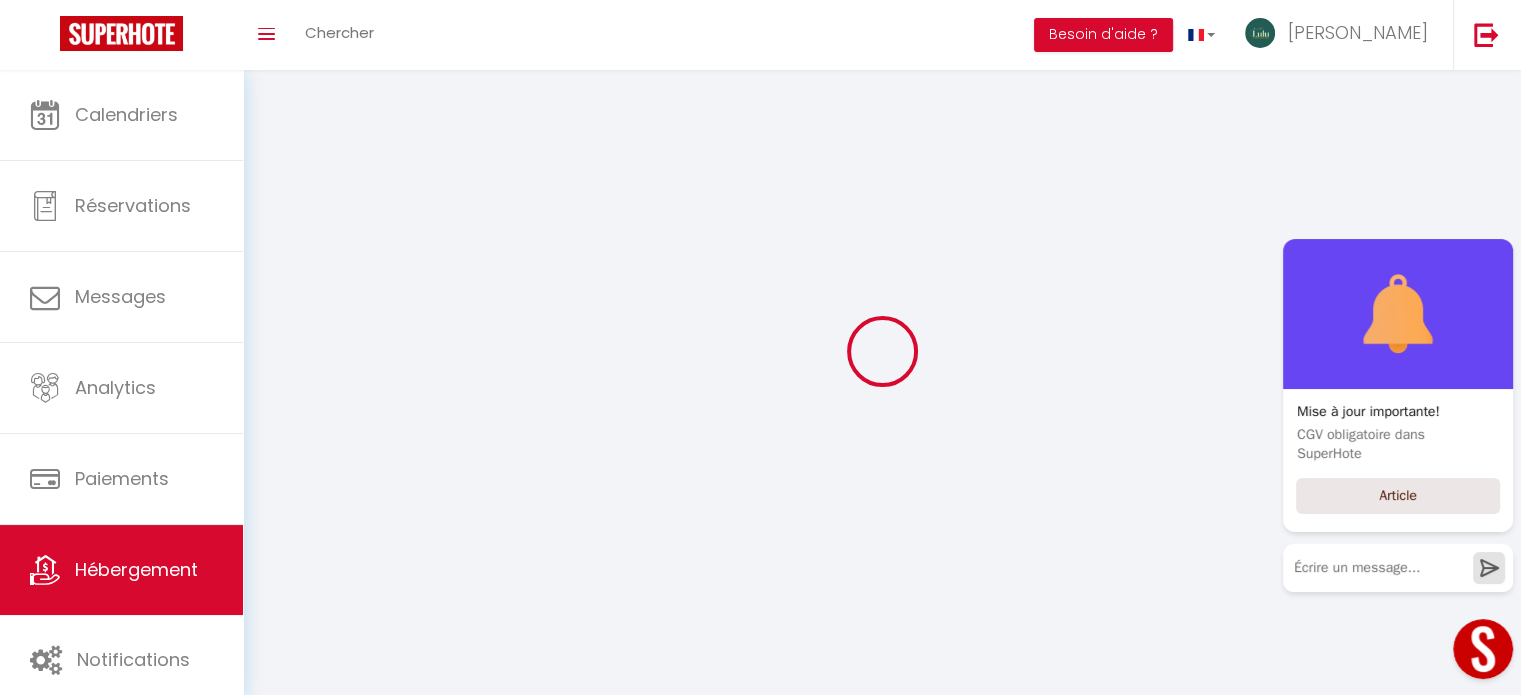 select 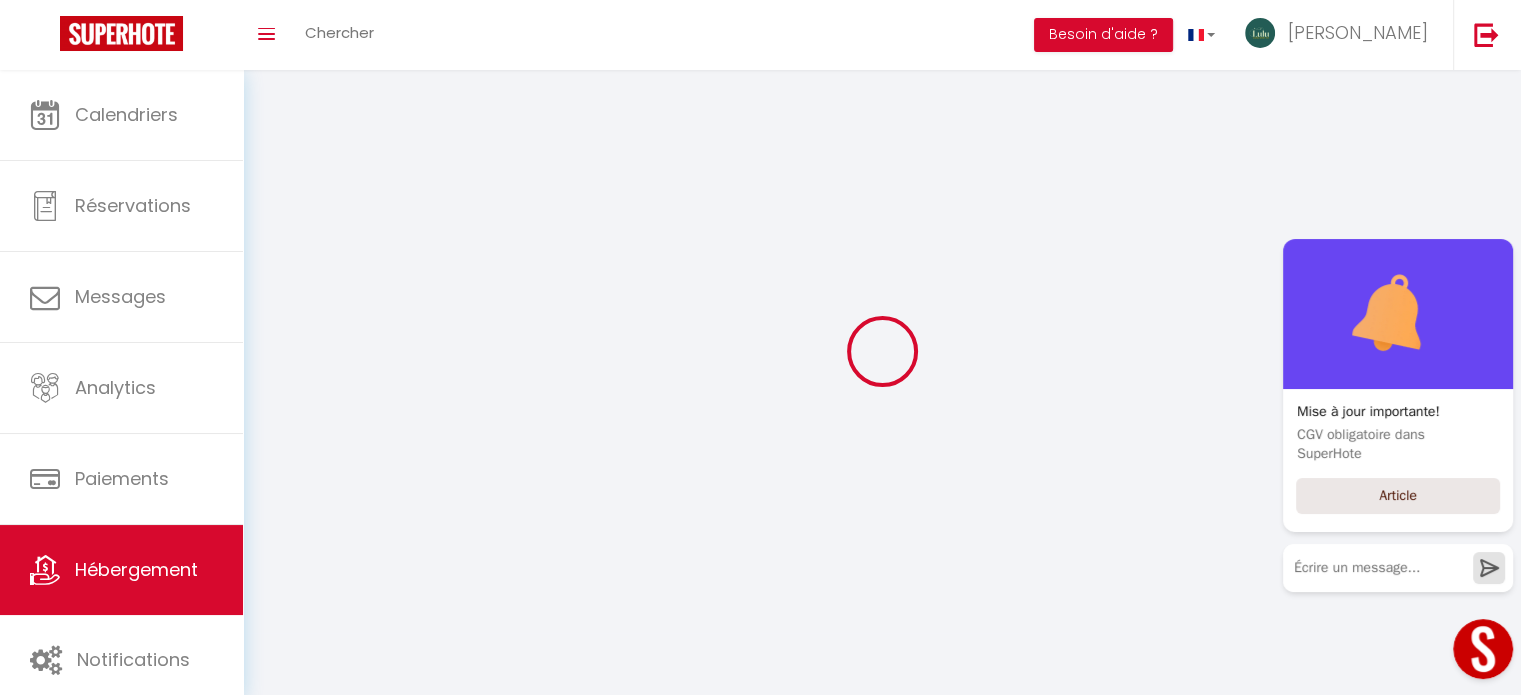 type on "Longère avec piscine à [GEOGRAPHIC_DATA]" 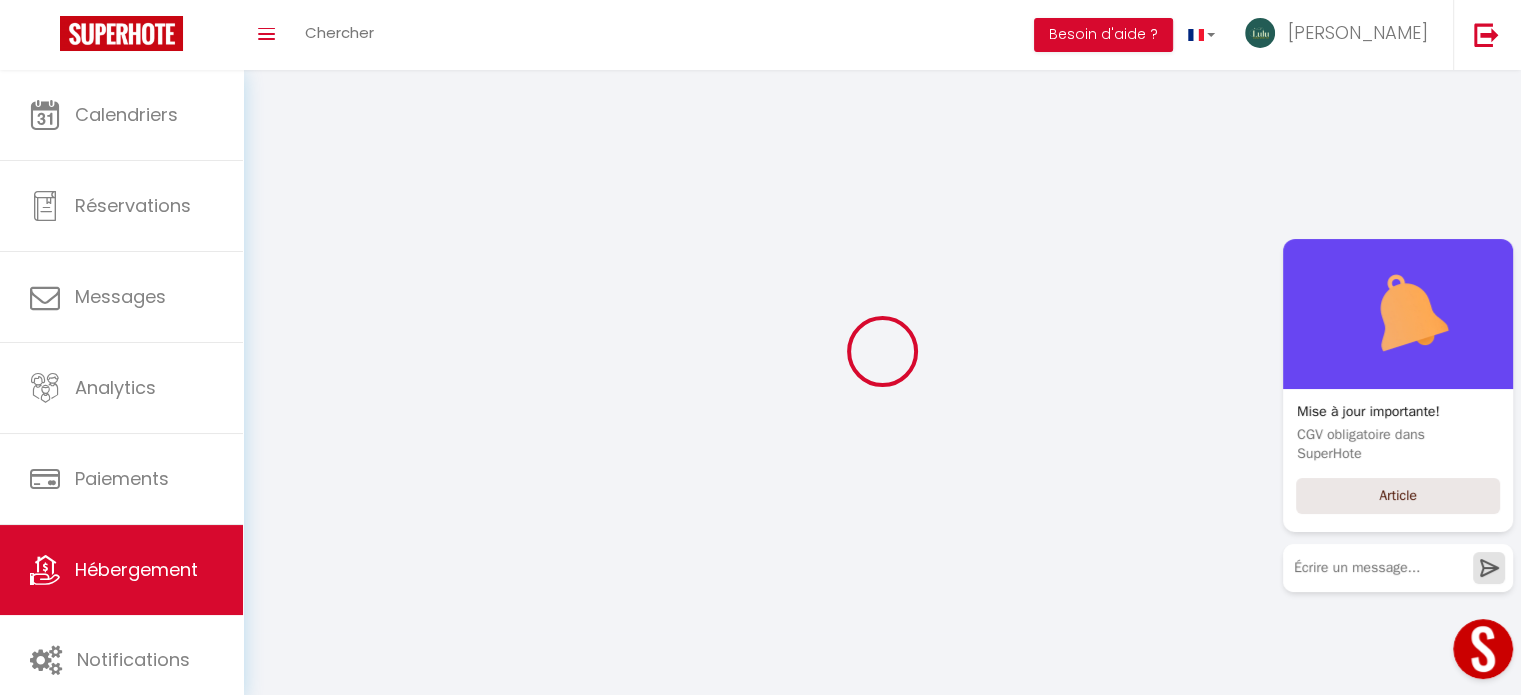 type on "Morgane" 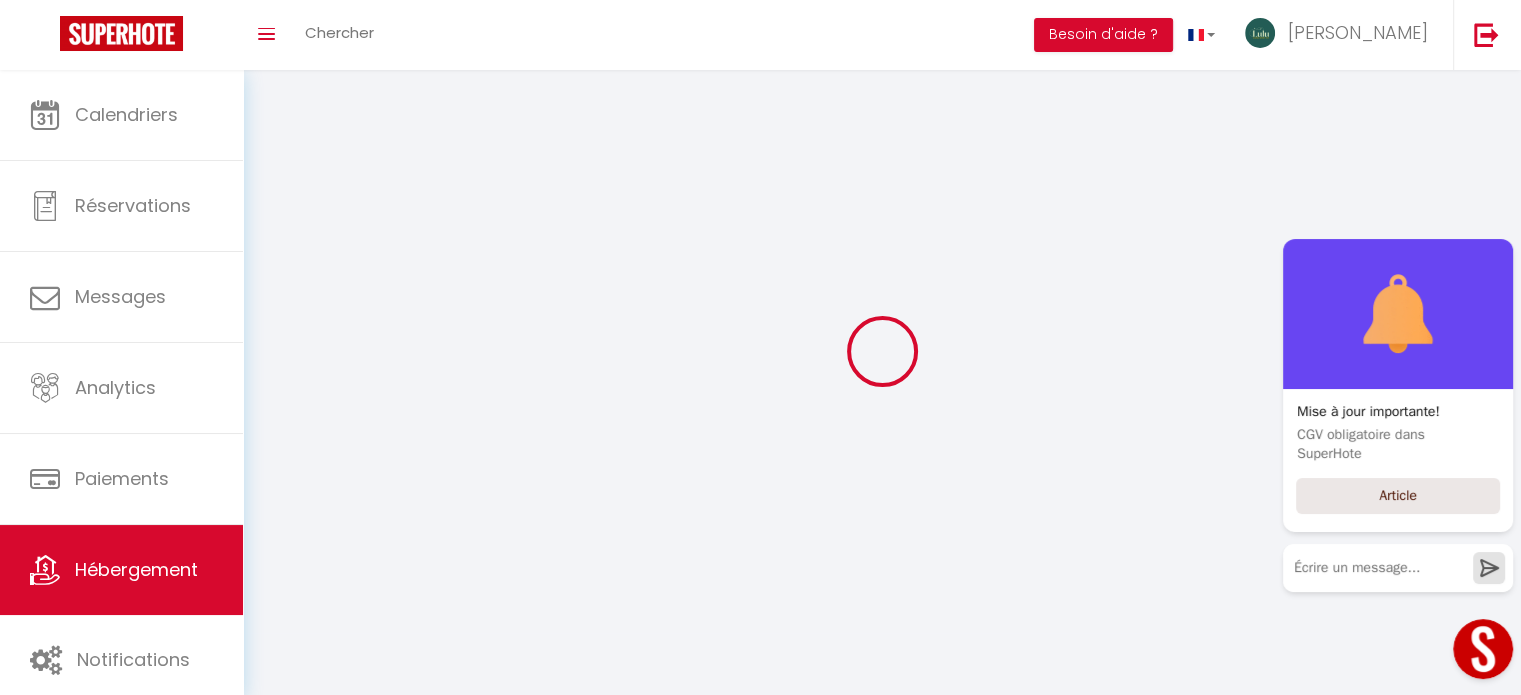 select on "12" 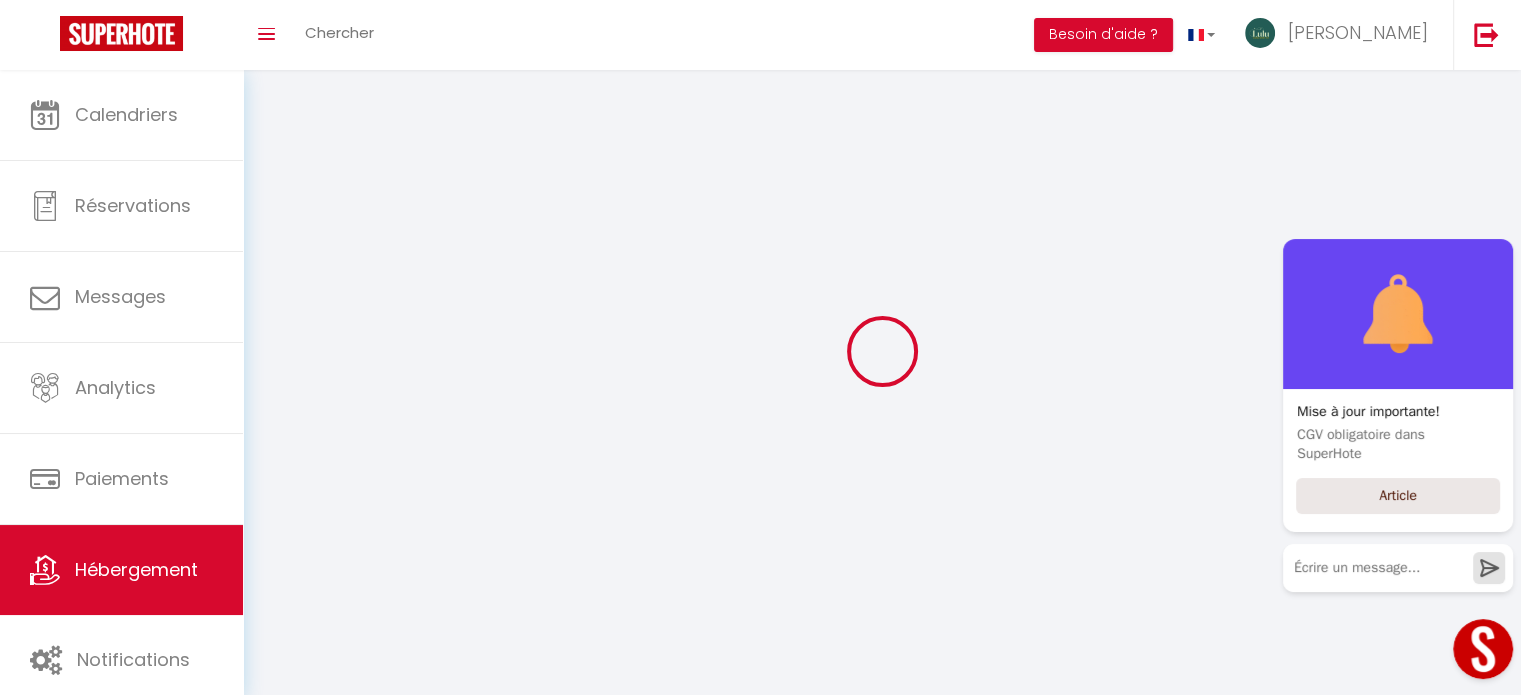 select on "4" 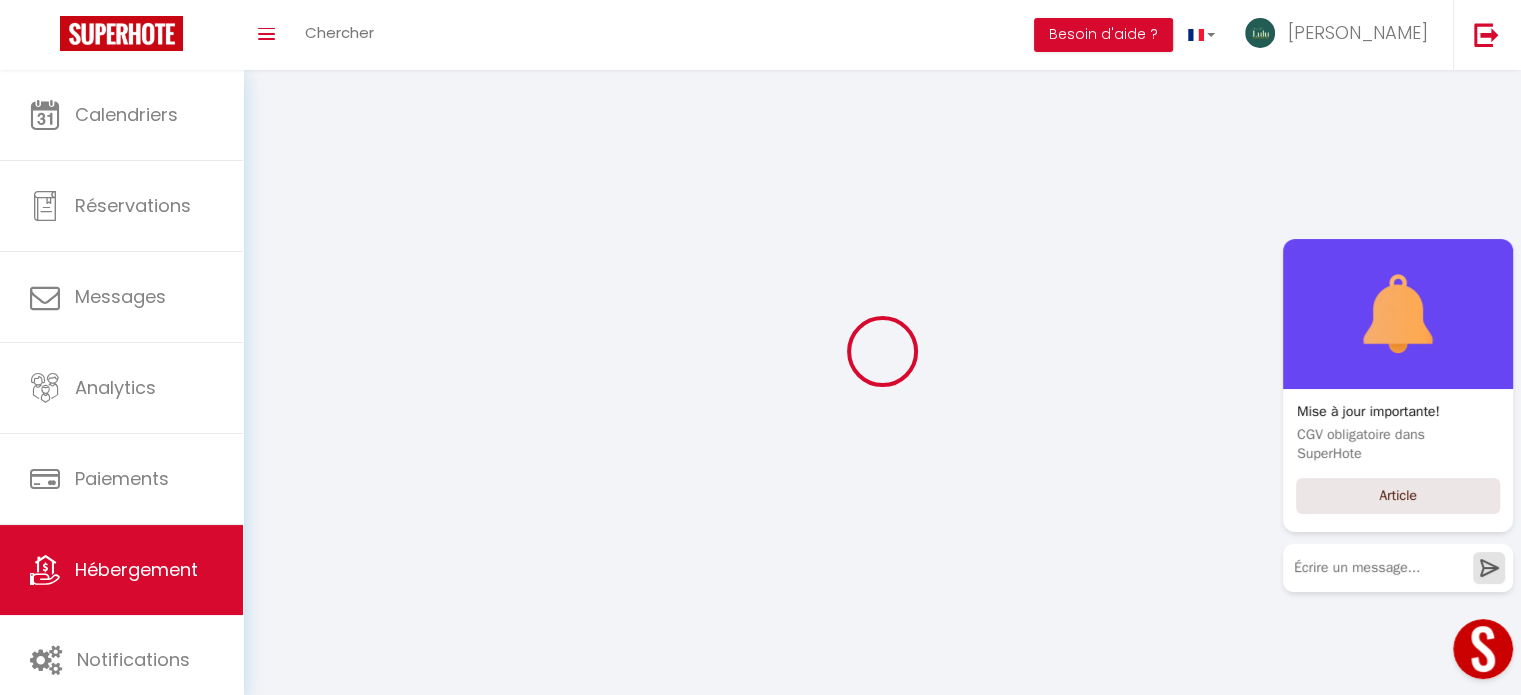 type on "290" 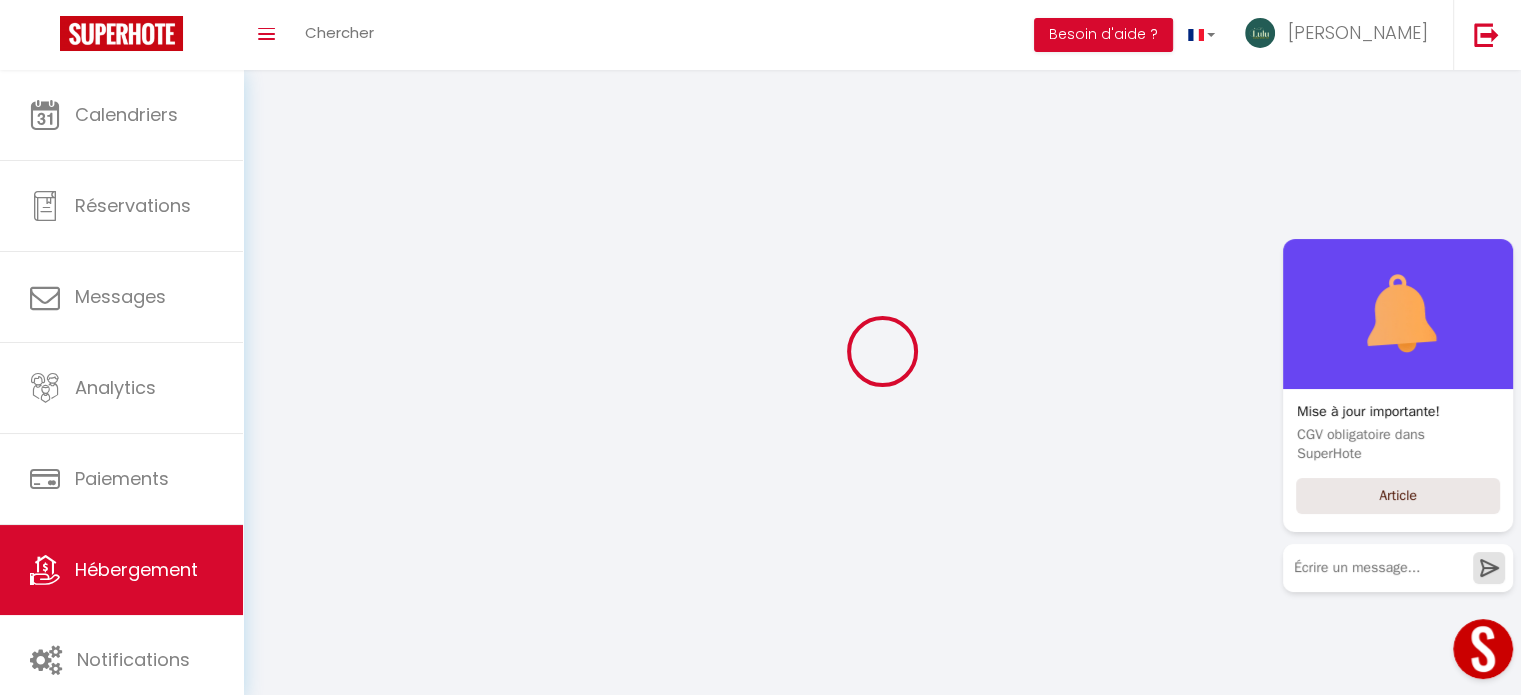 type on "2500" 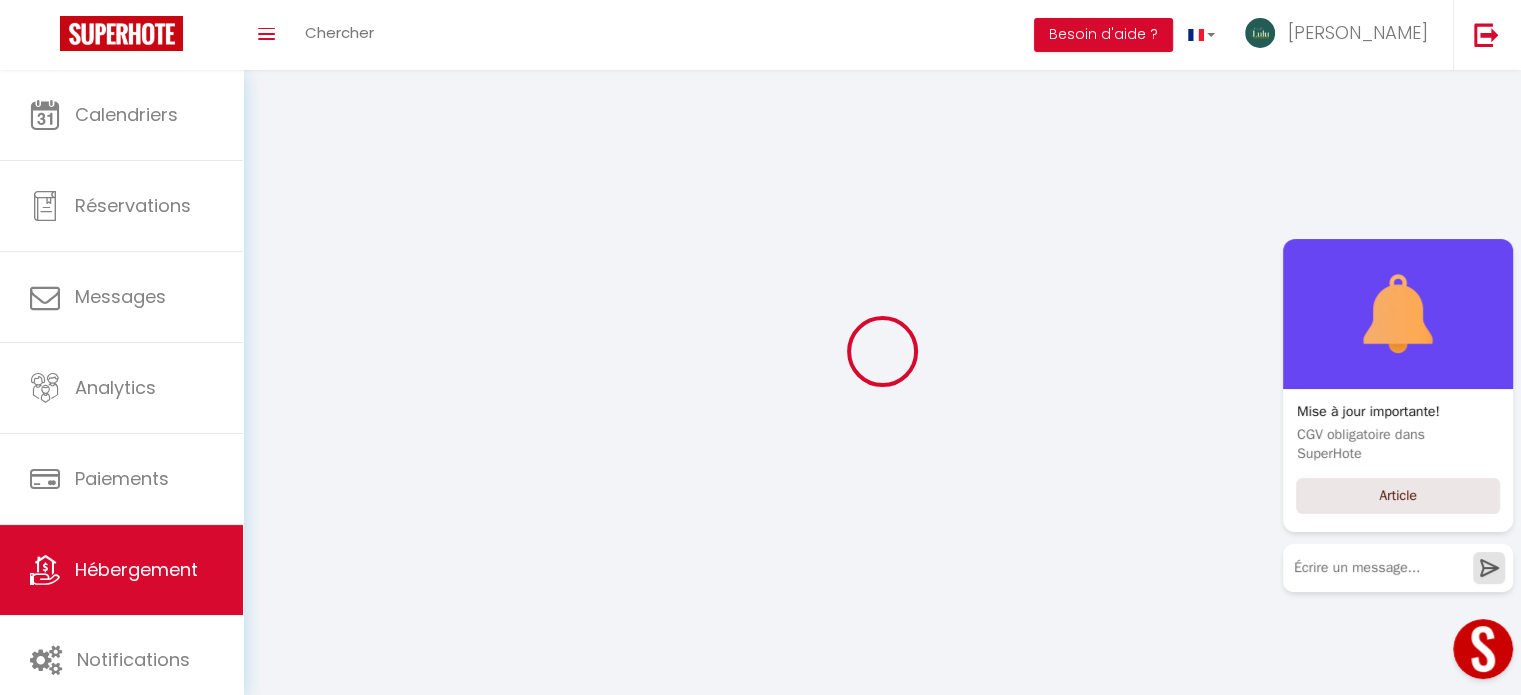 select 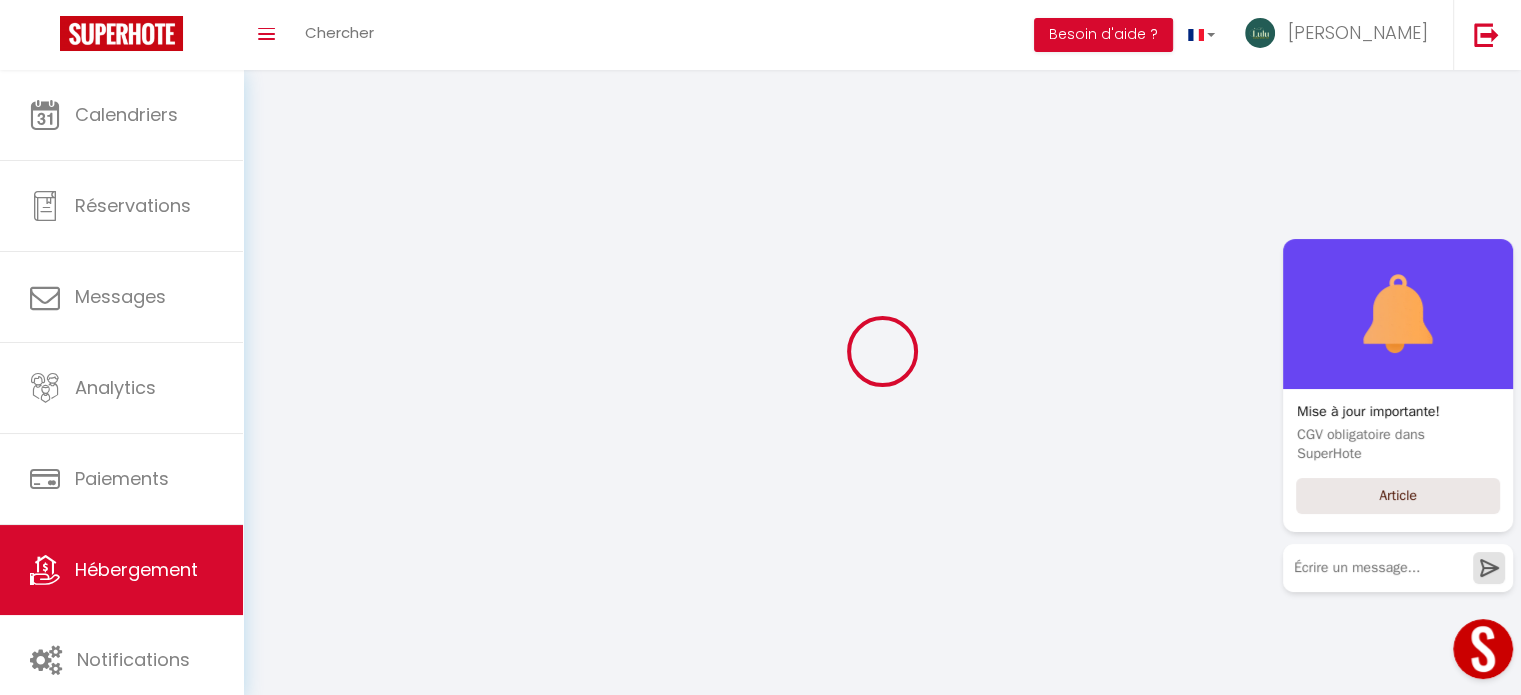 select 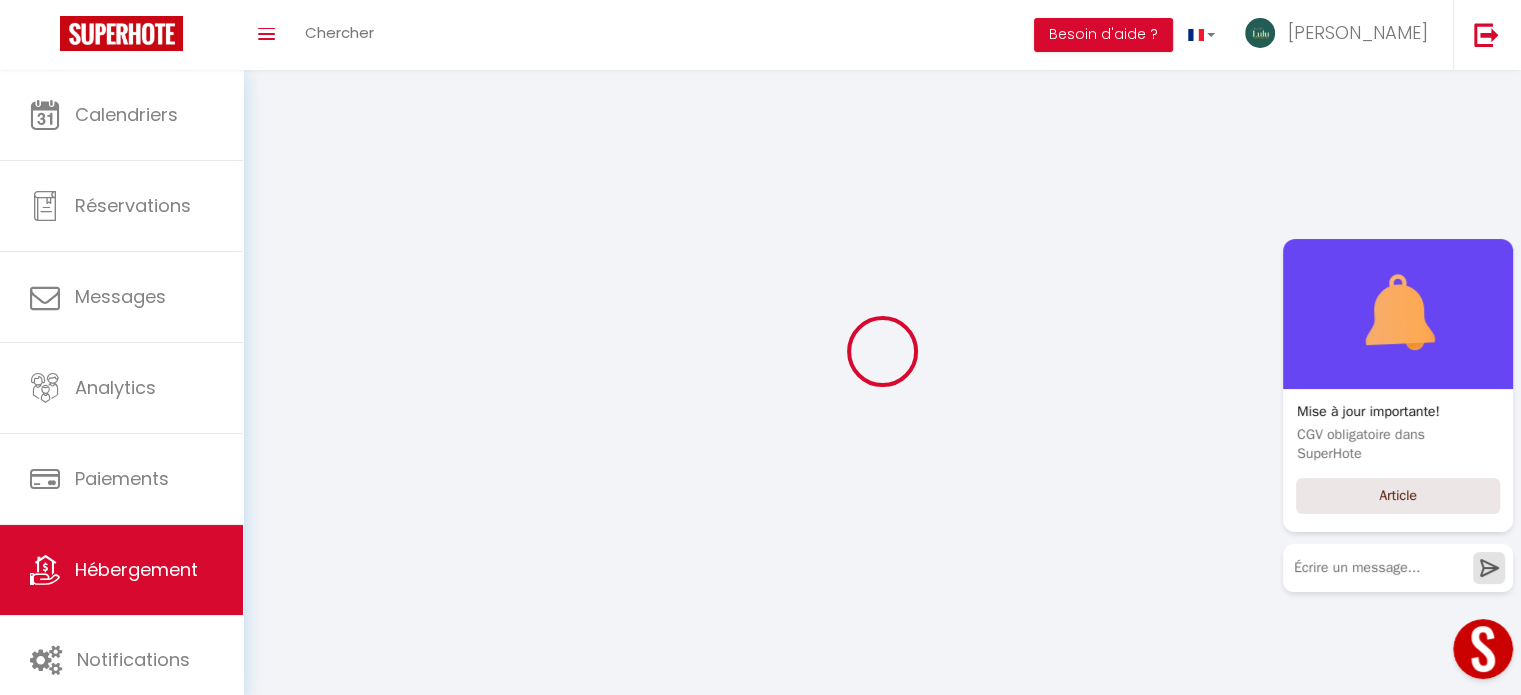 select 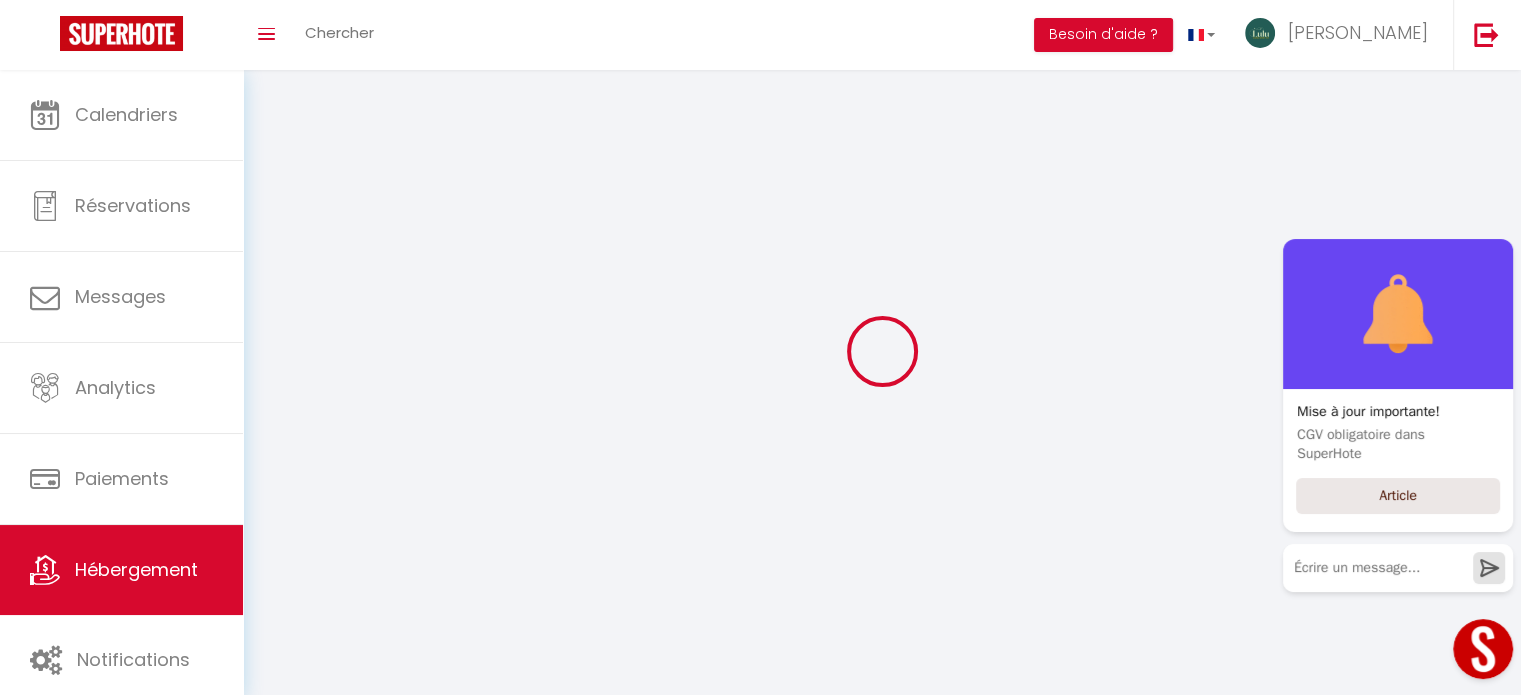 select 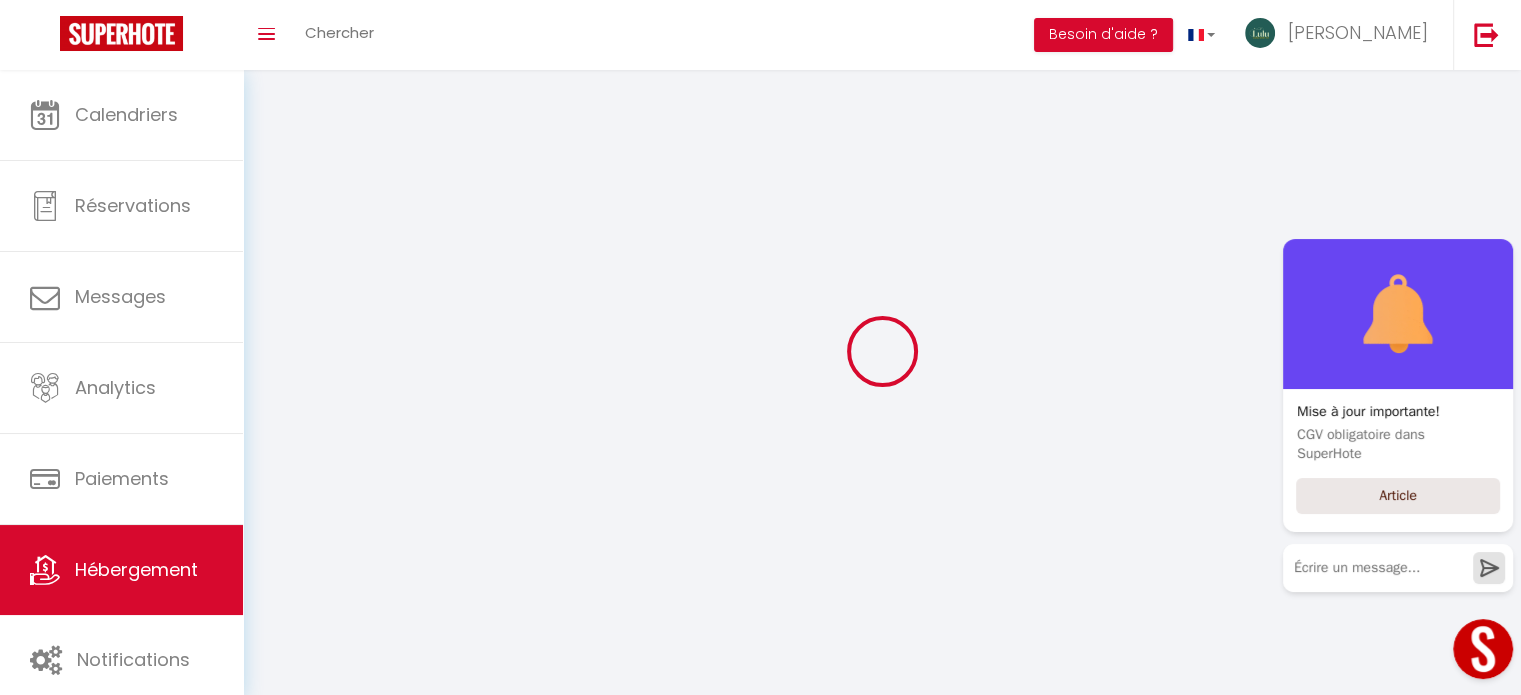 type on "Route des Plessis" 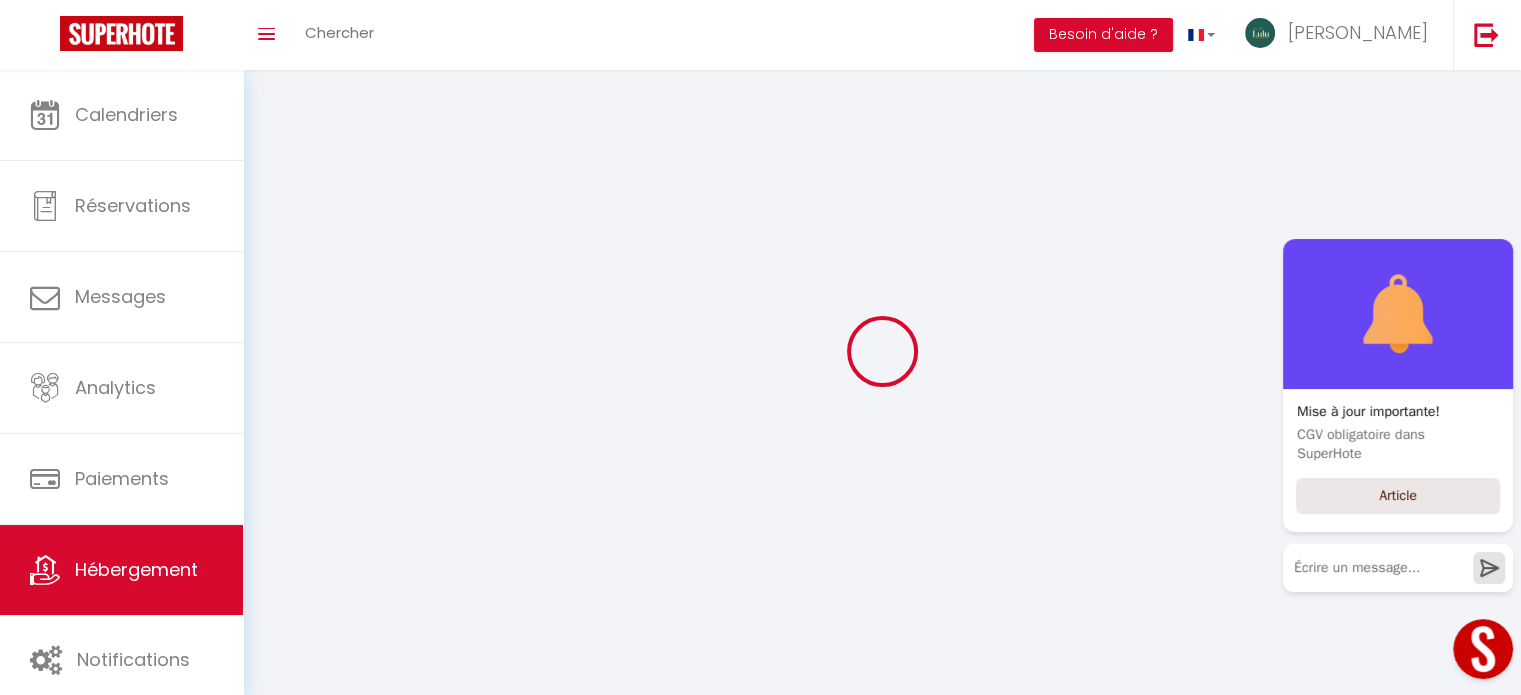 type on "44980" 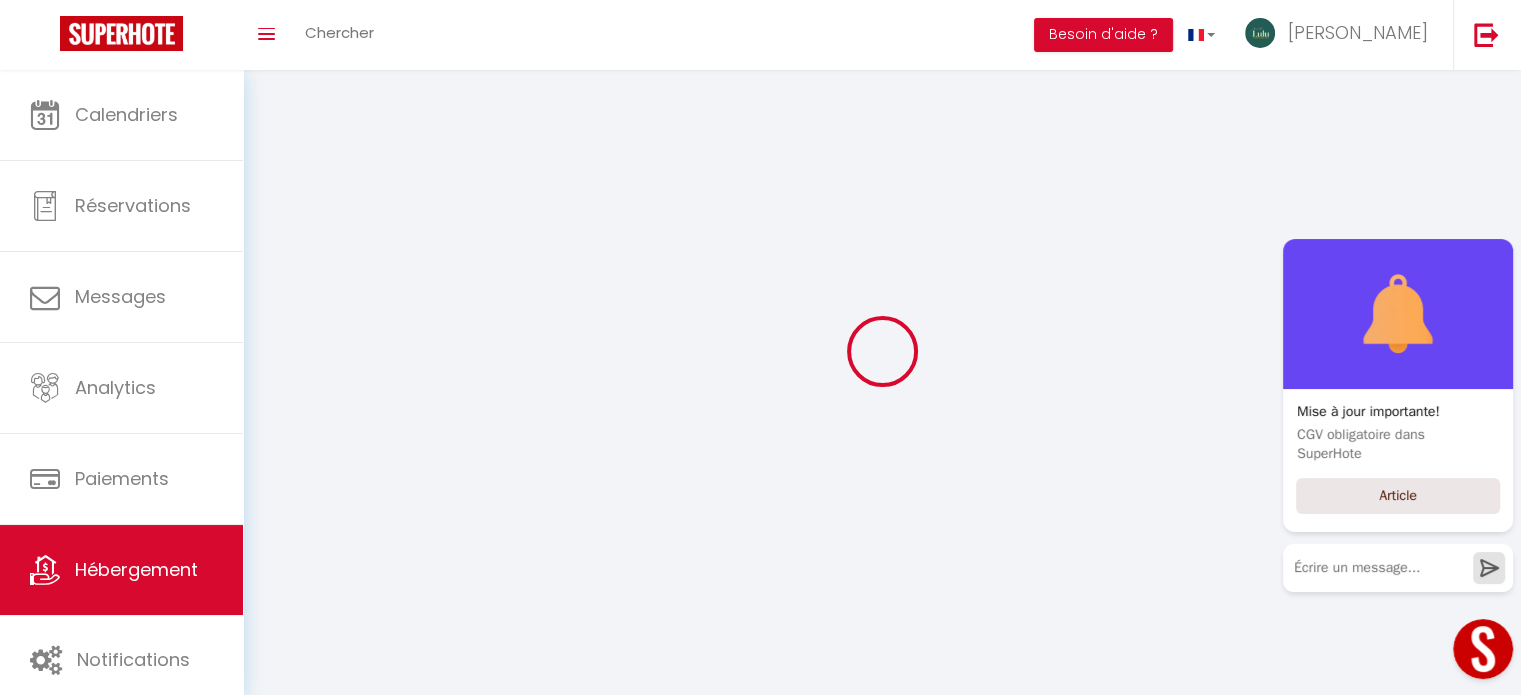type on "[GEOGRAPHIC_DATA]" 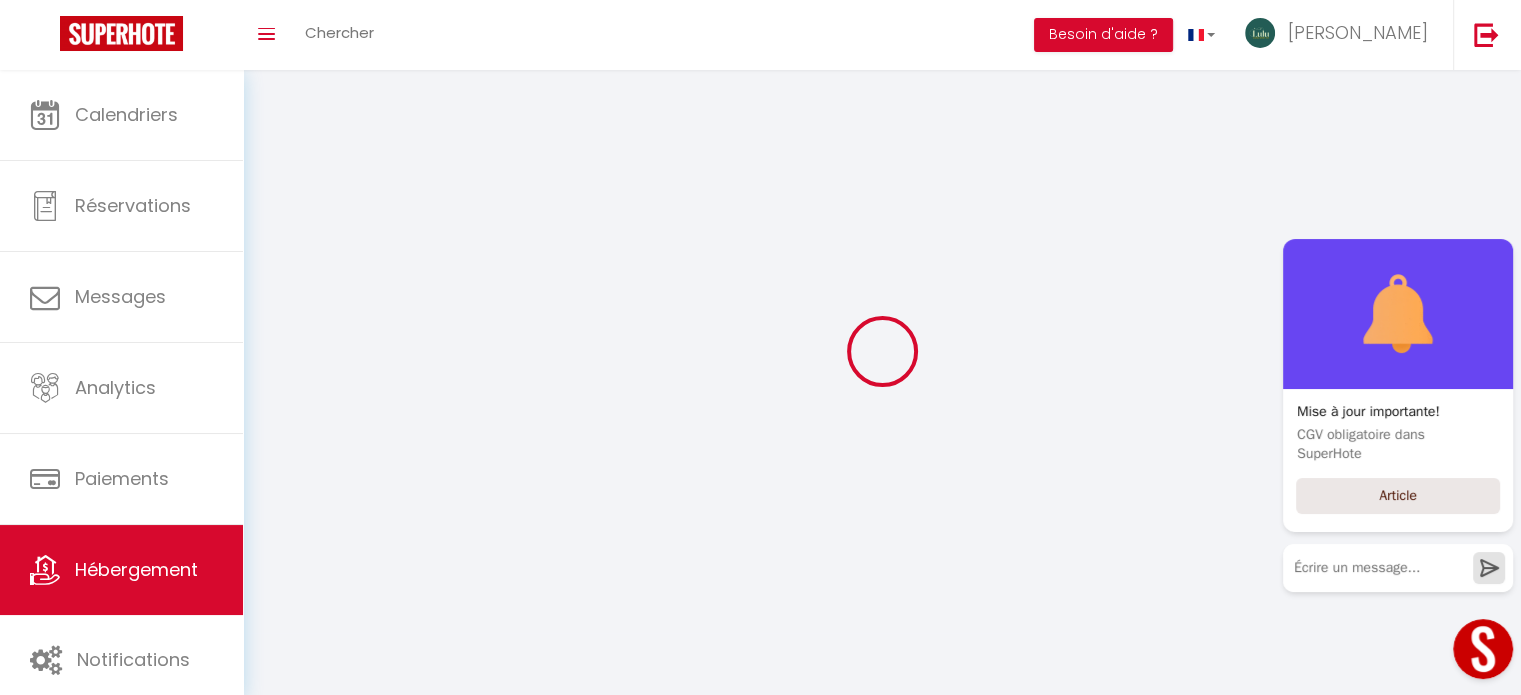 select 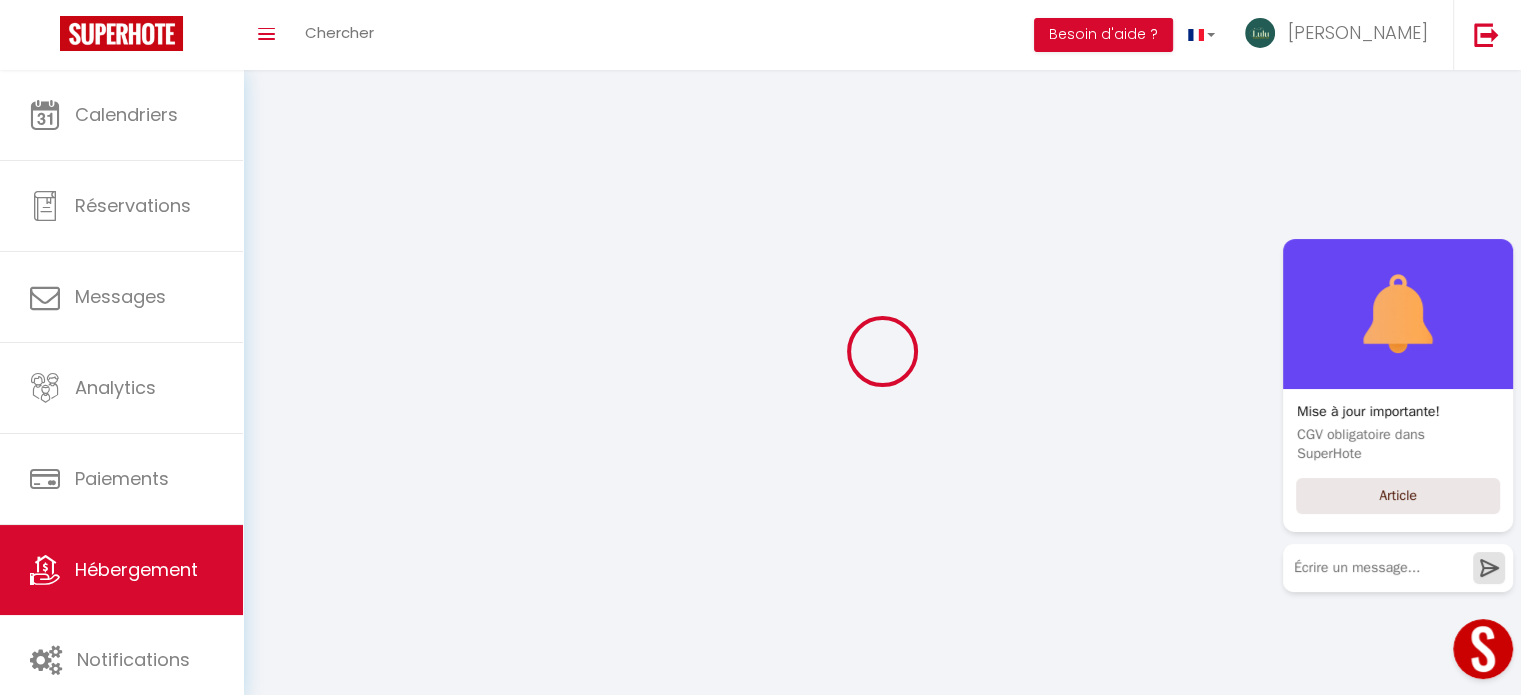 checkbox on "false" 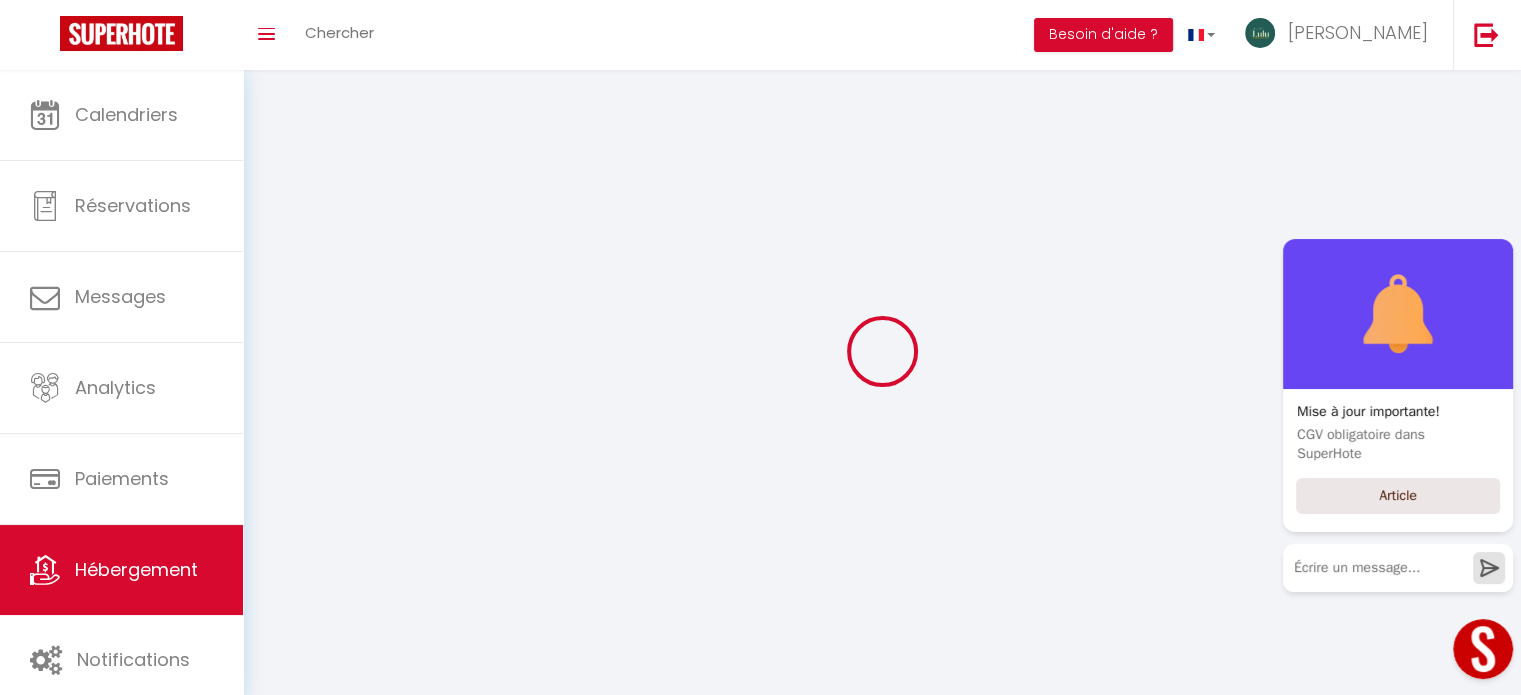 checkbox on "false" 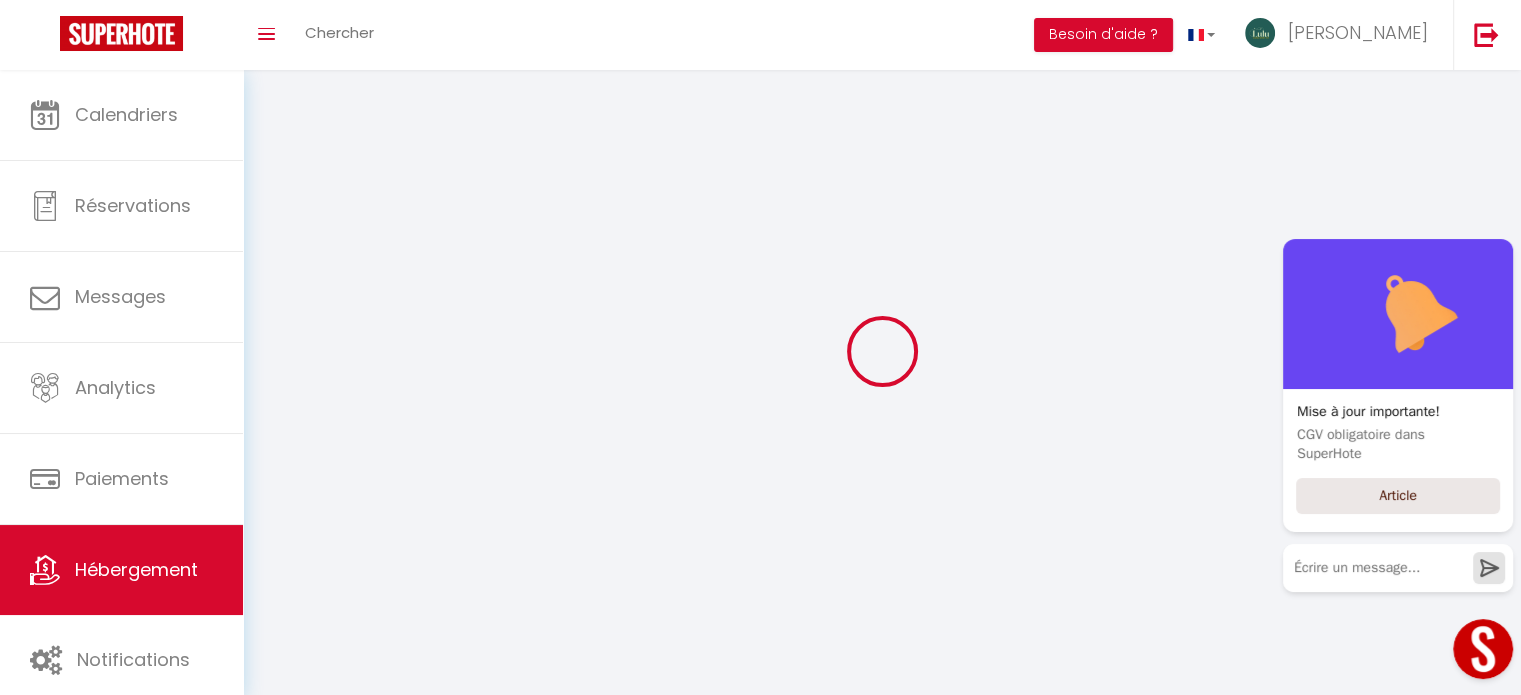 checkbox on "false" 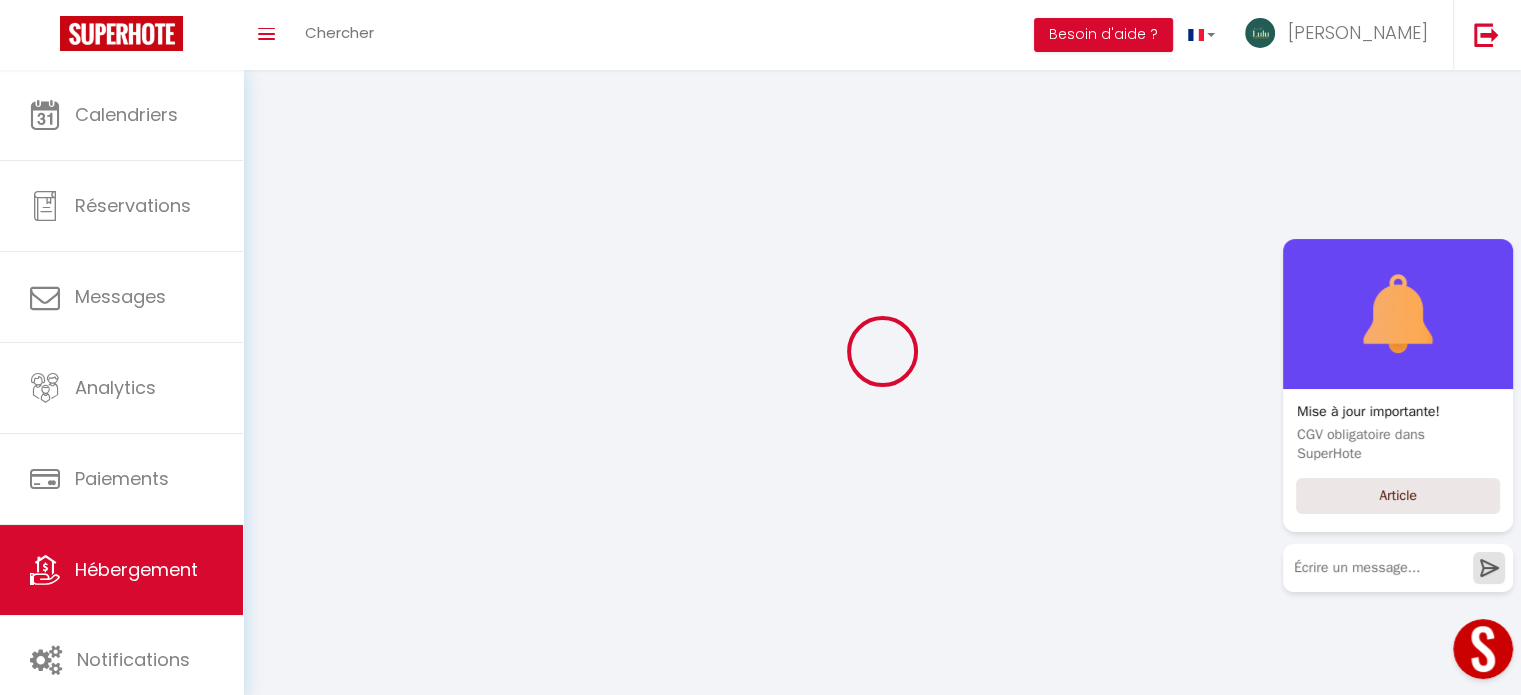 checkbox on "false" 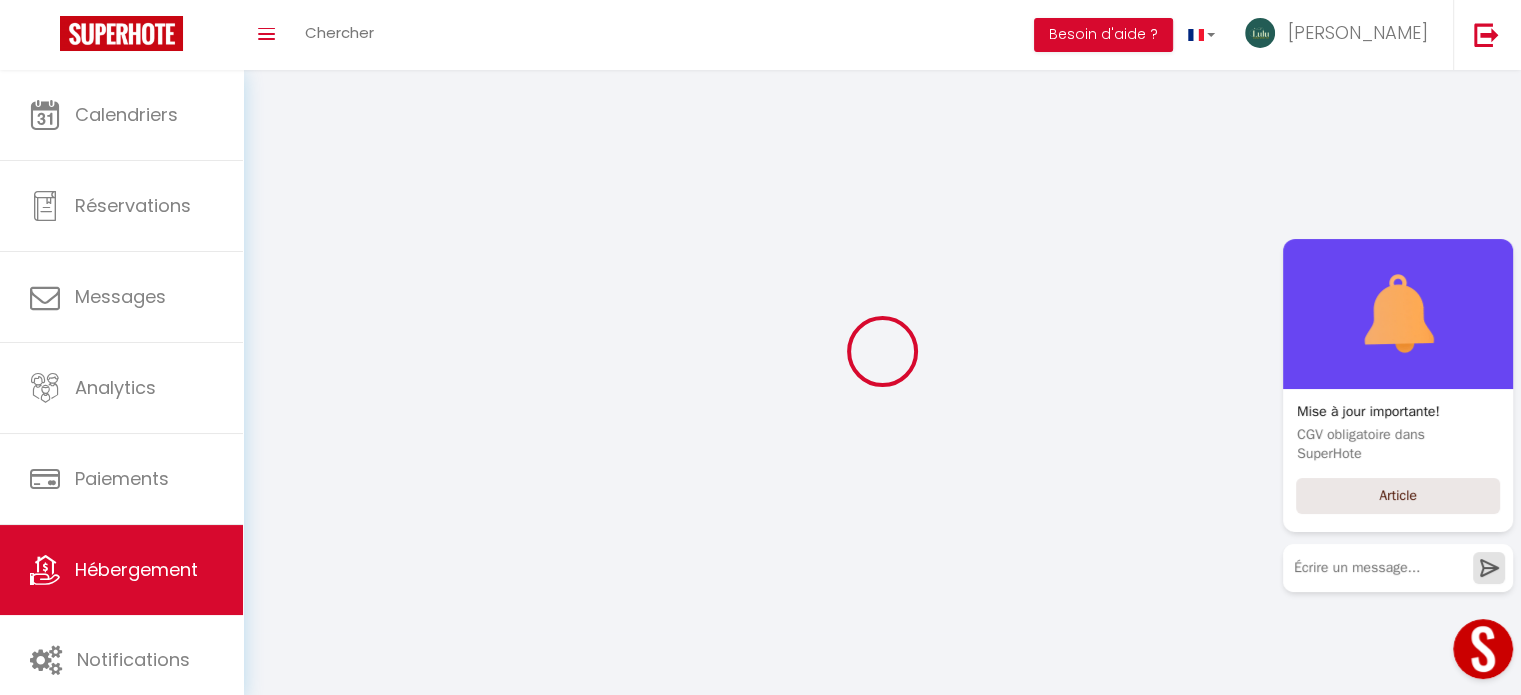 type on "24" 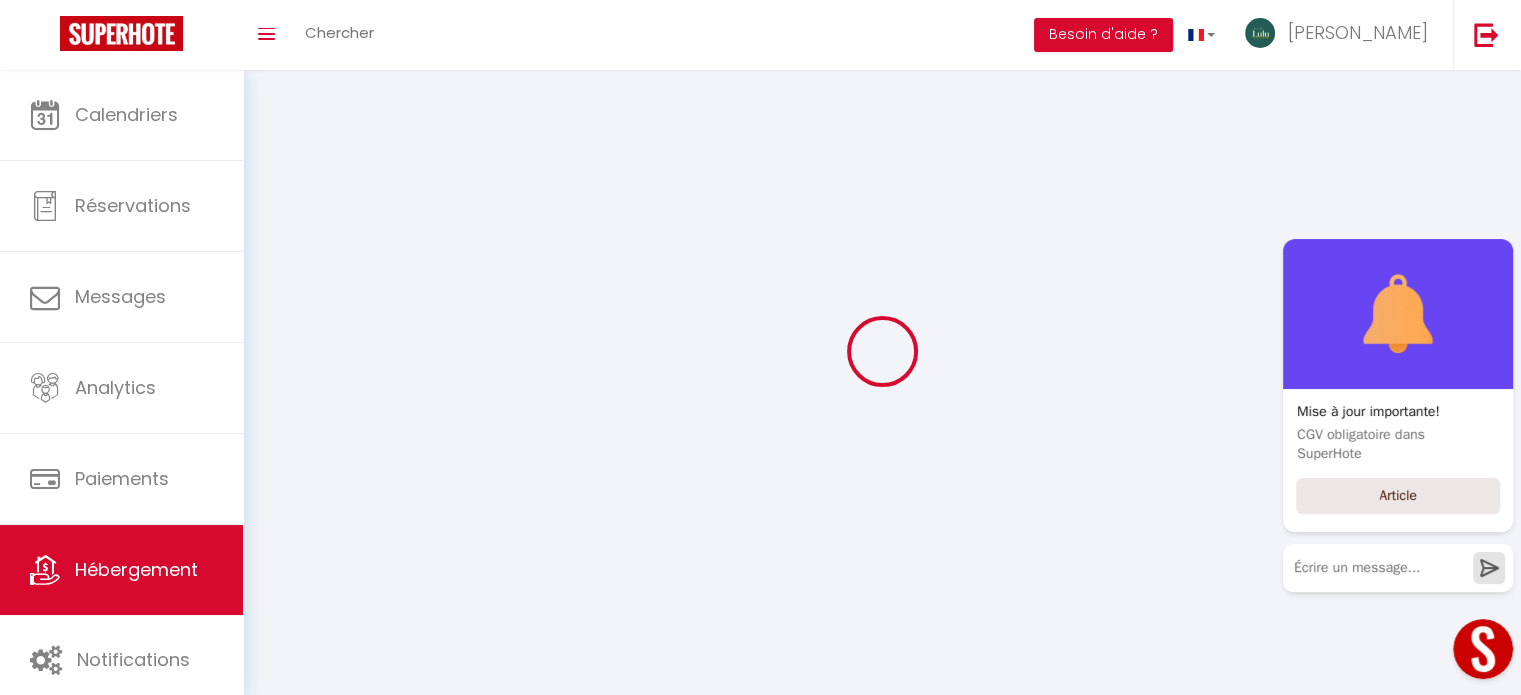 type on "300" 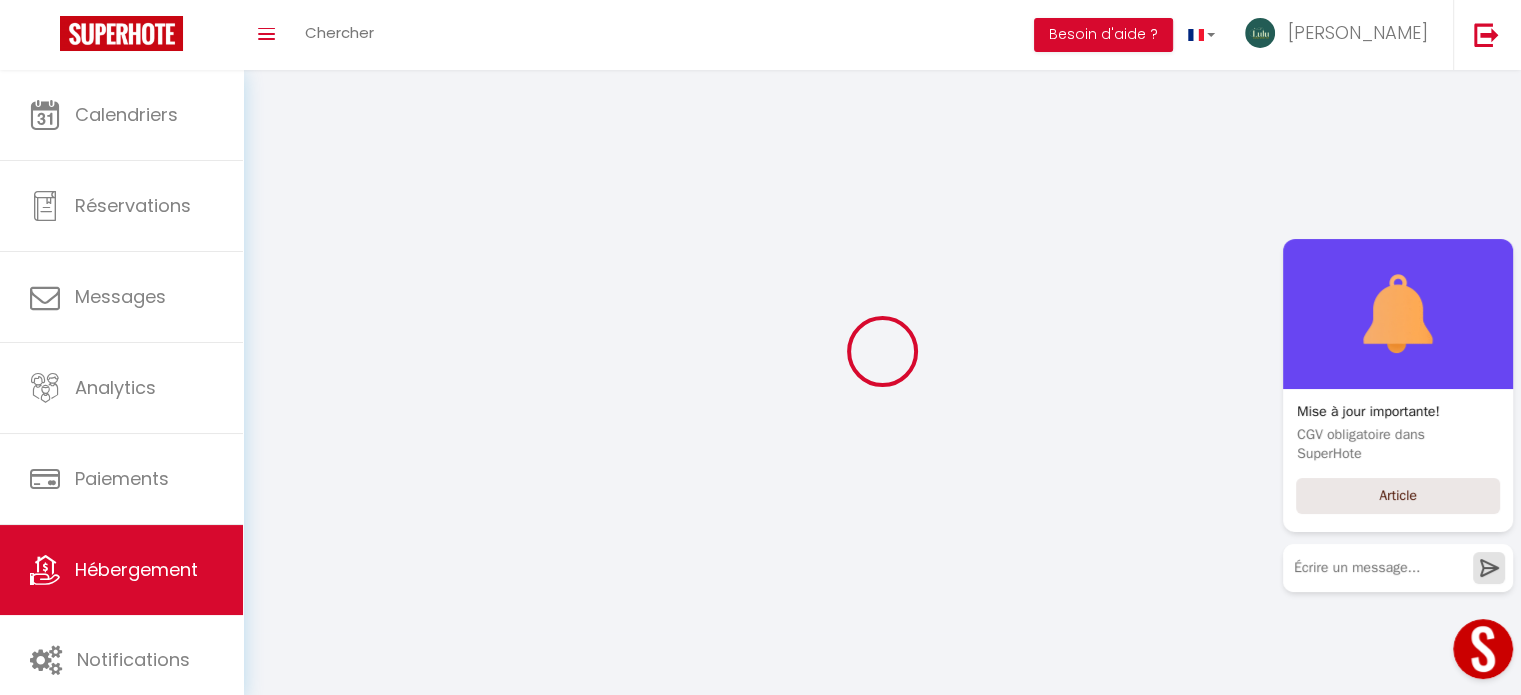 type on "0" 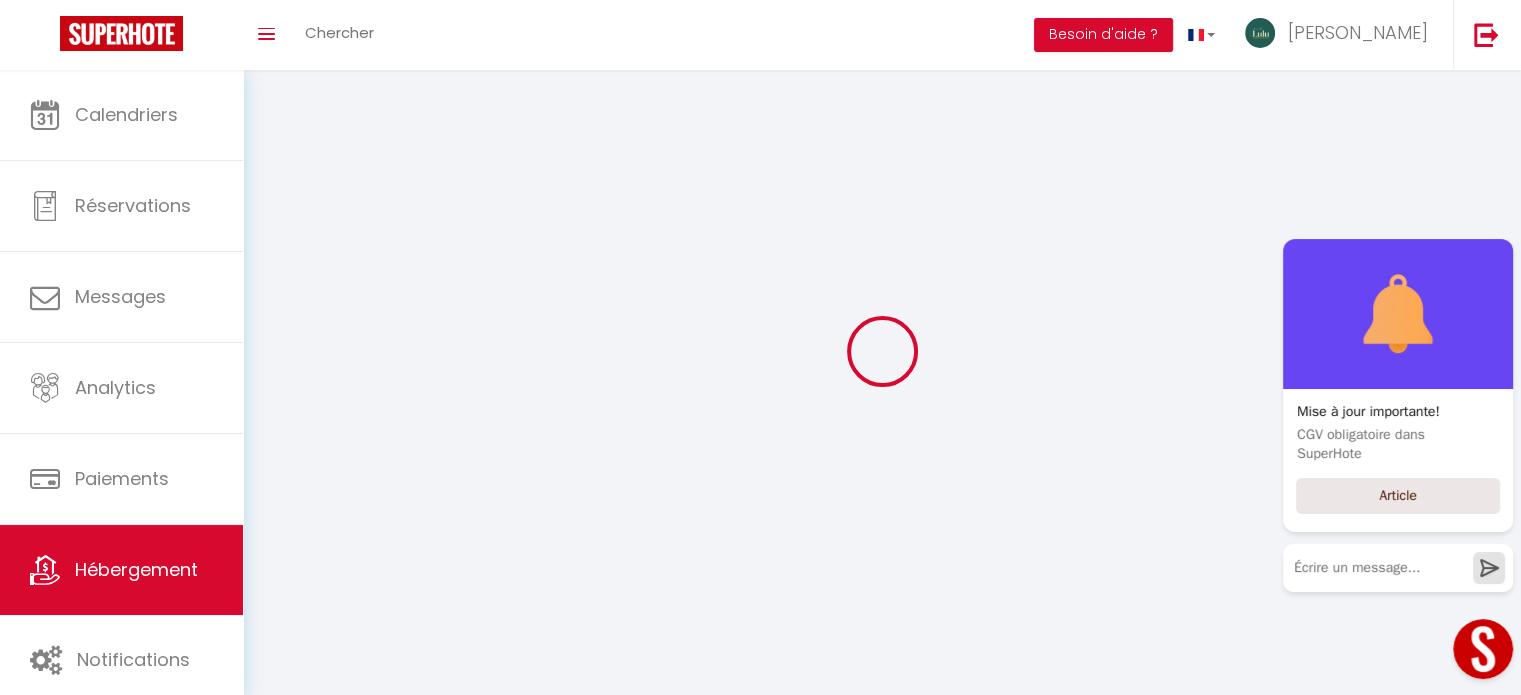 type on "0" 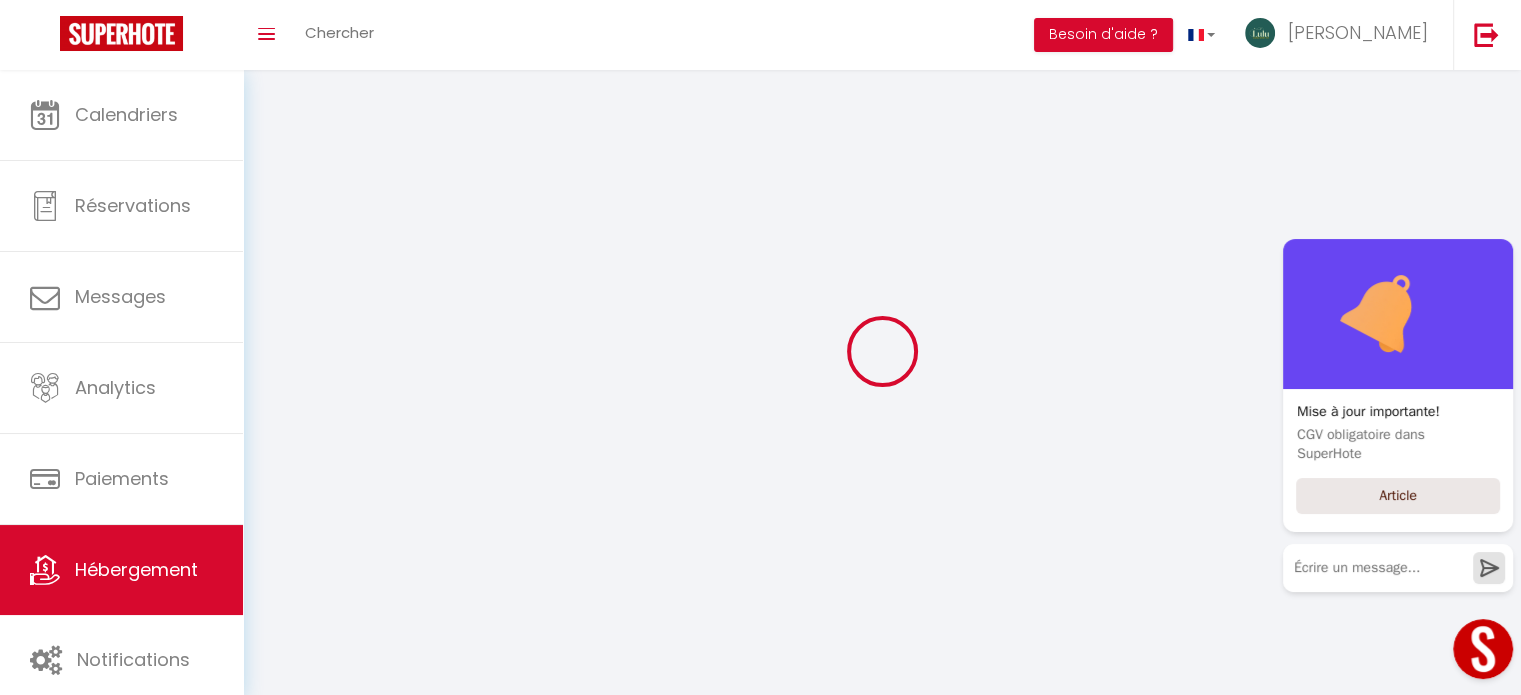 select on "34522" 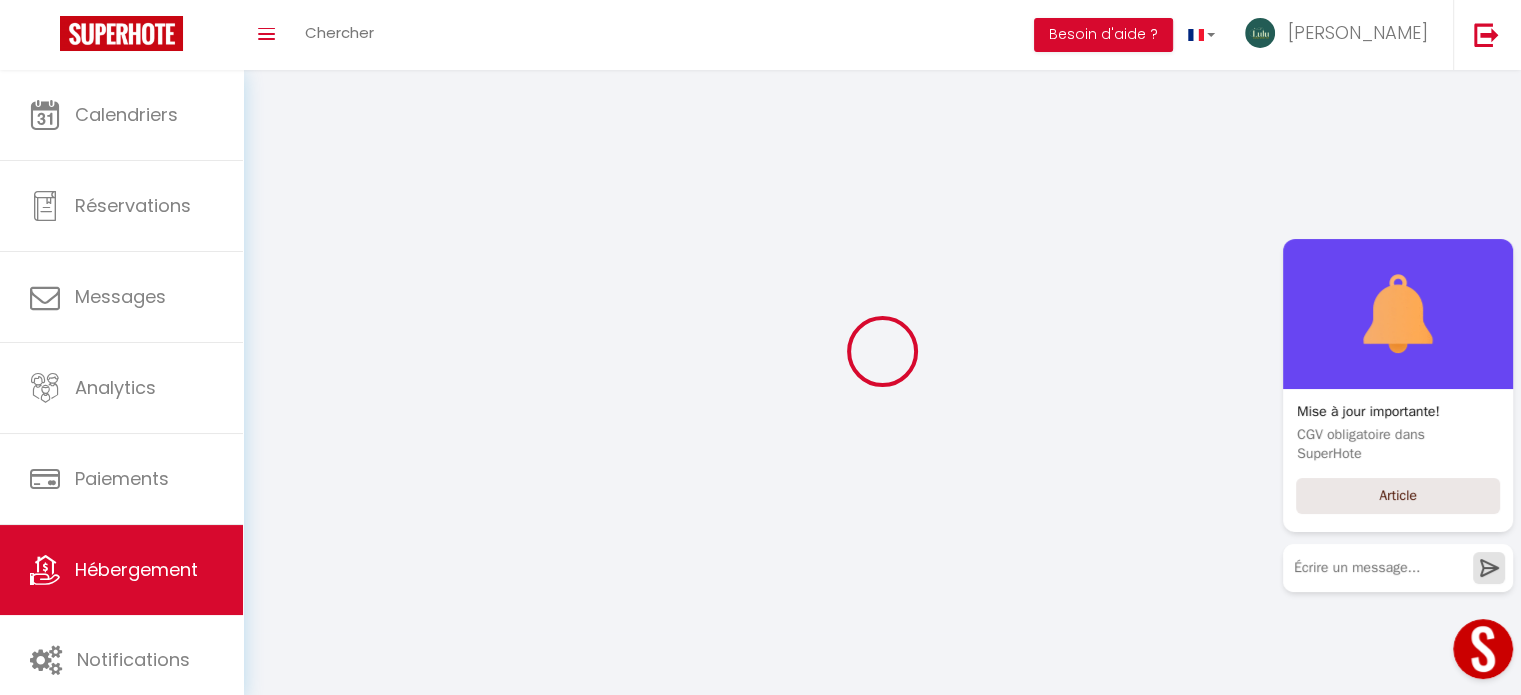 select 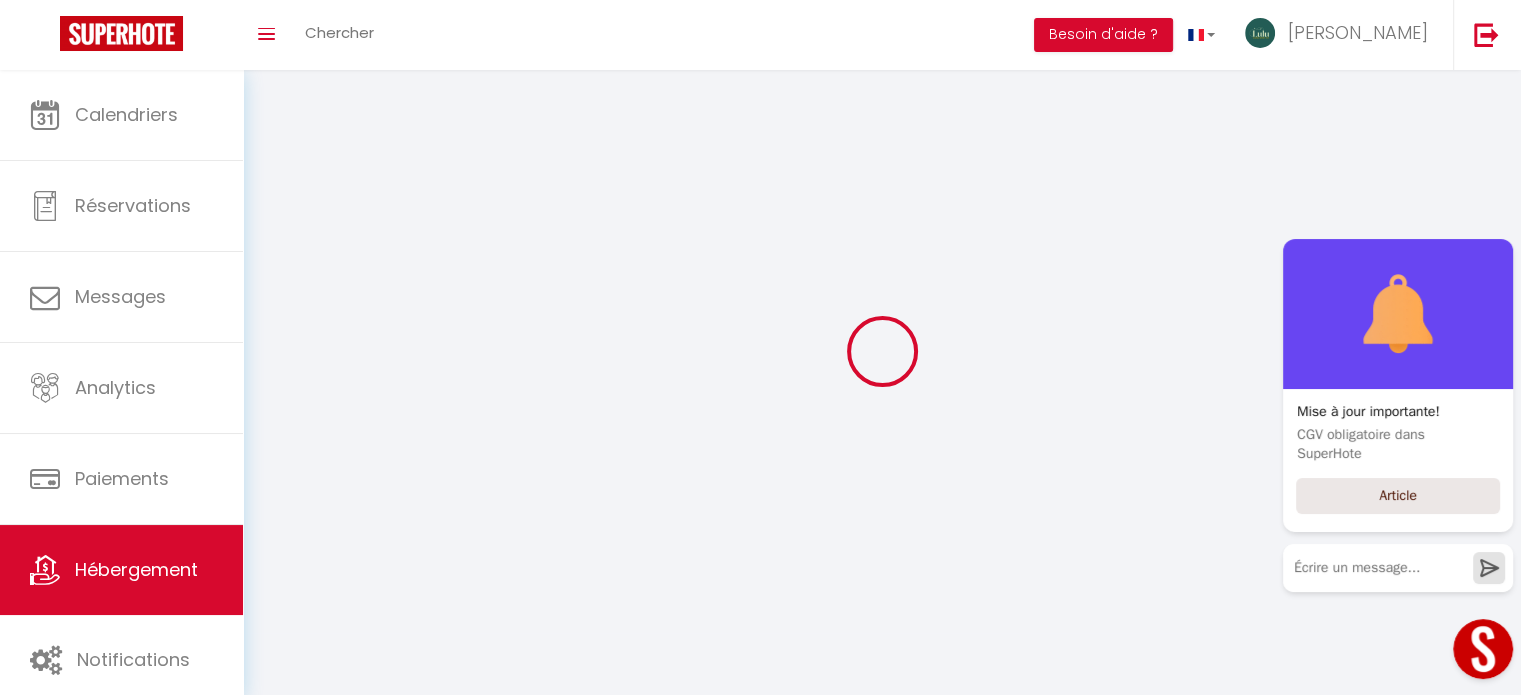 select 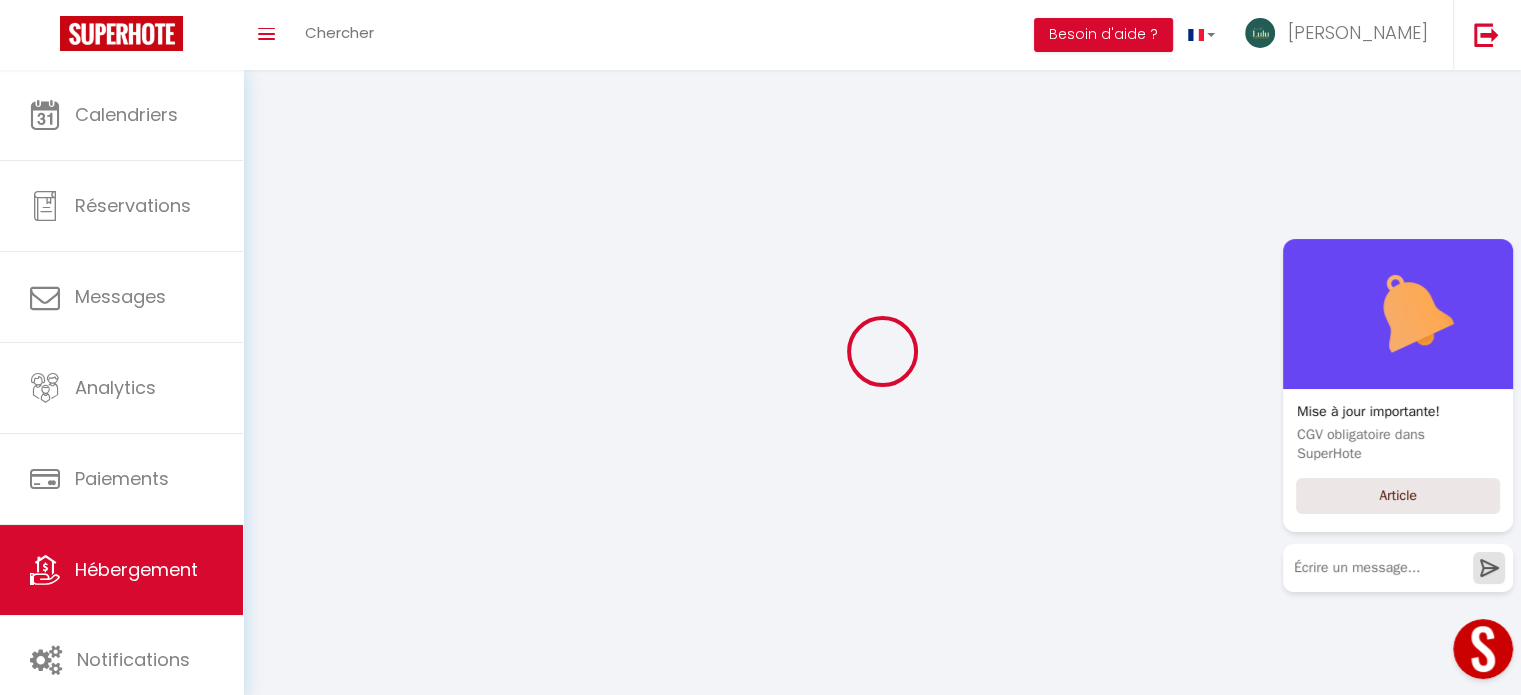 select 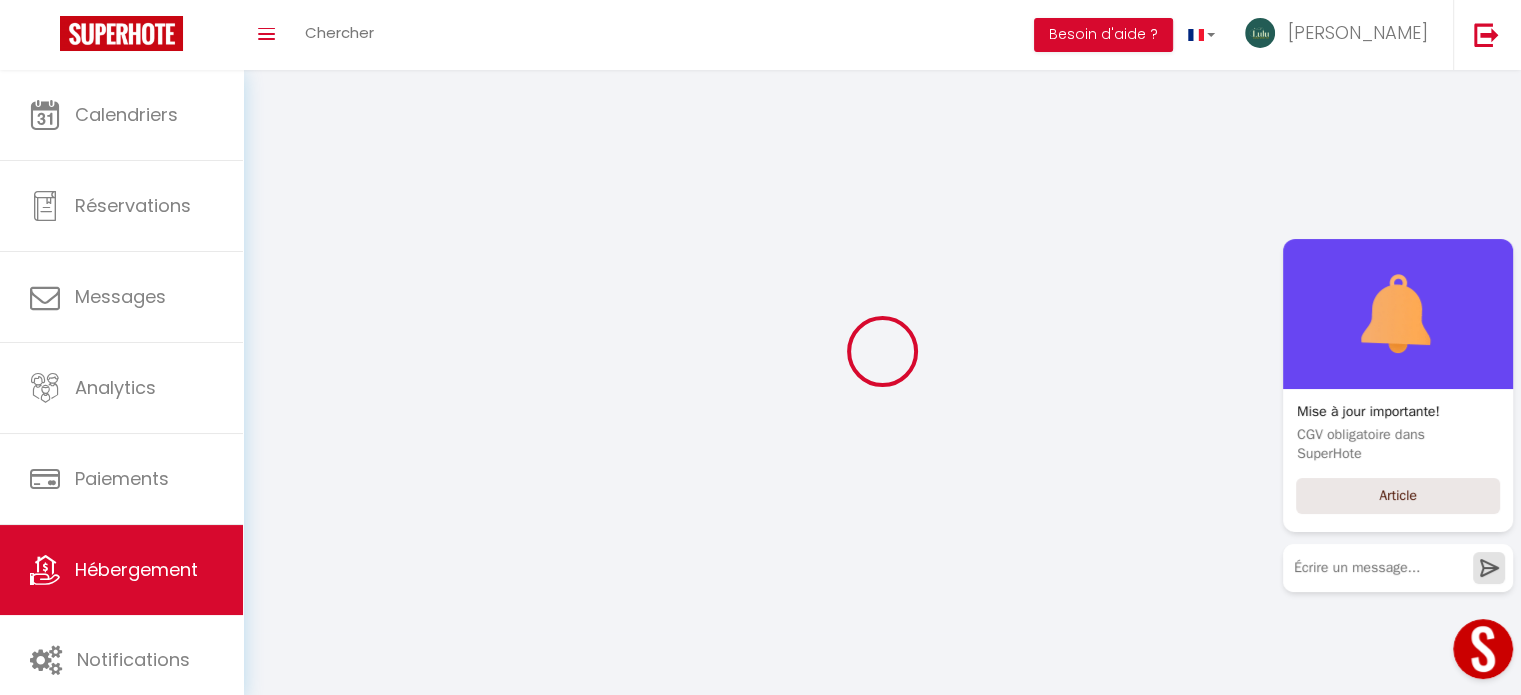 select 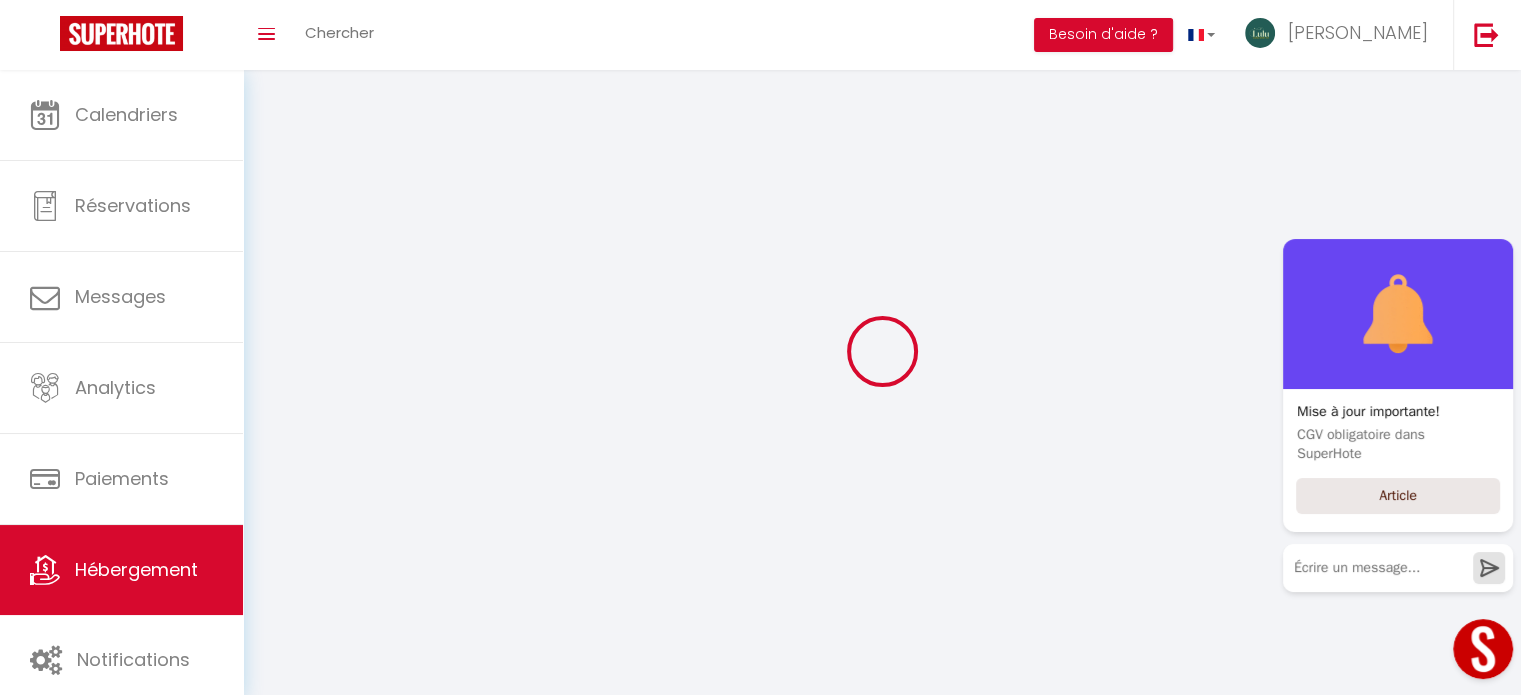 select 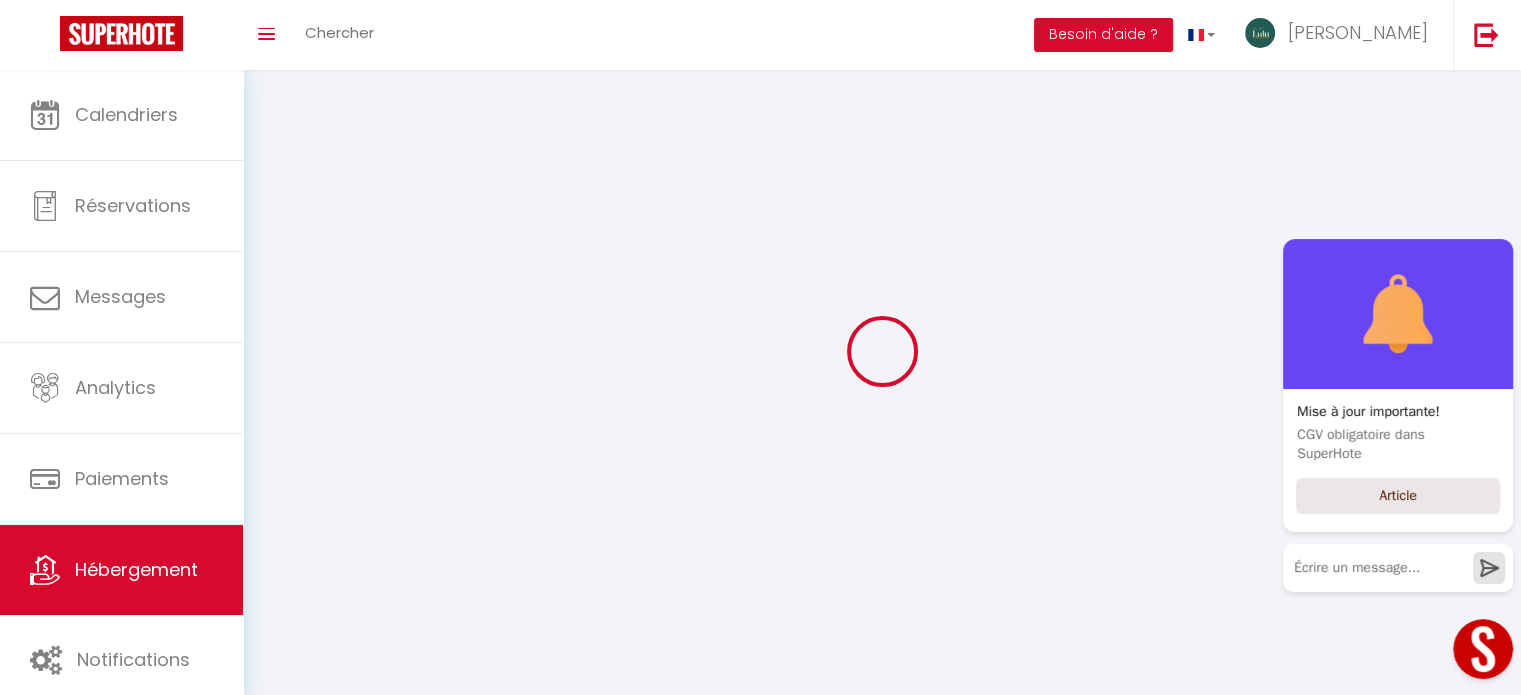 checkbox on "false" 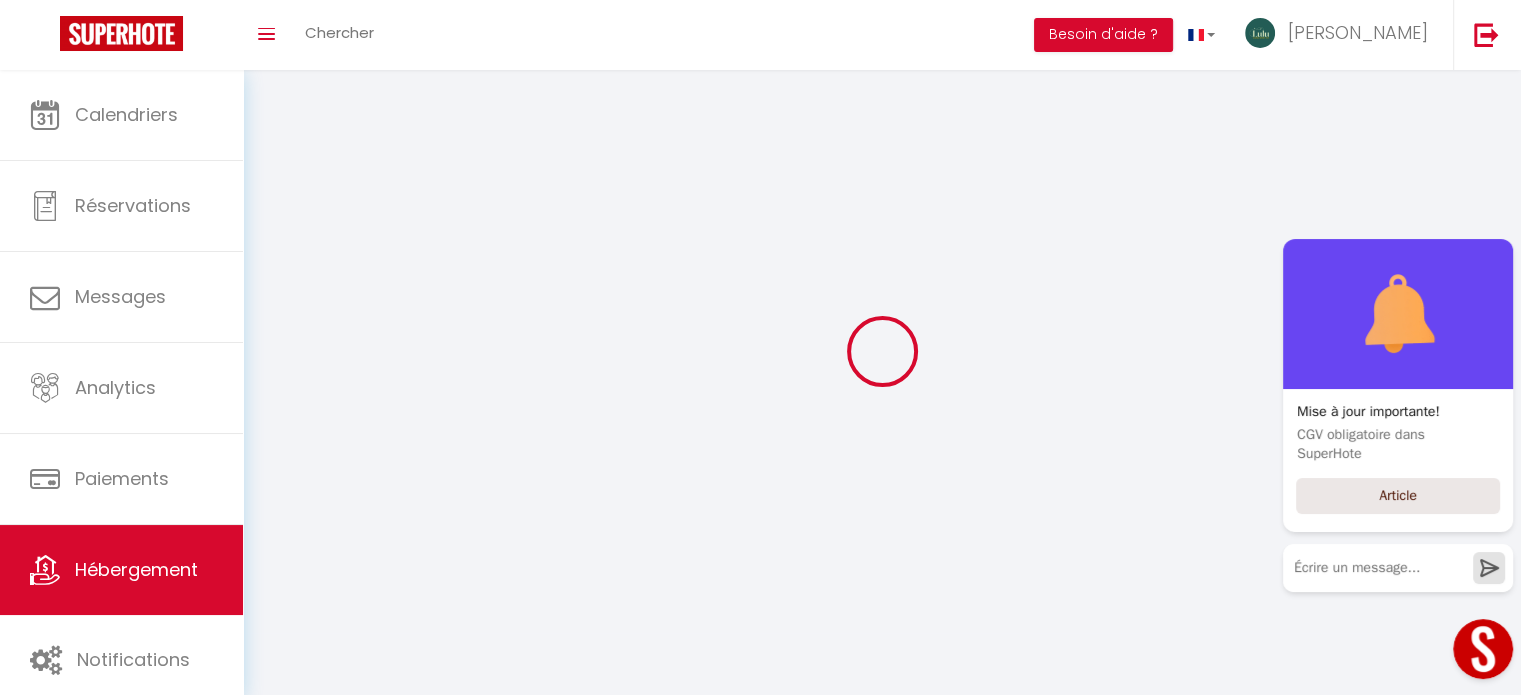 checkbox on "false" 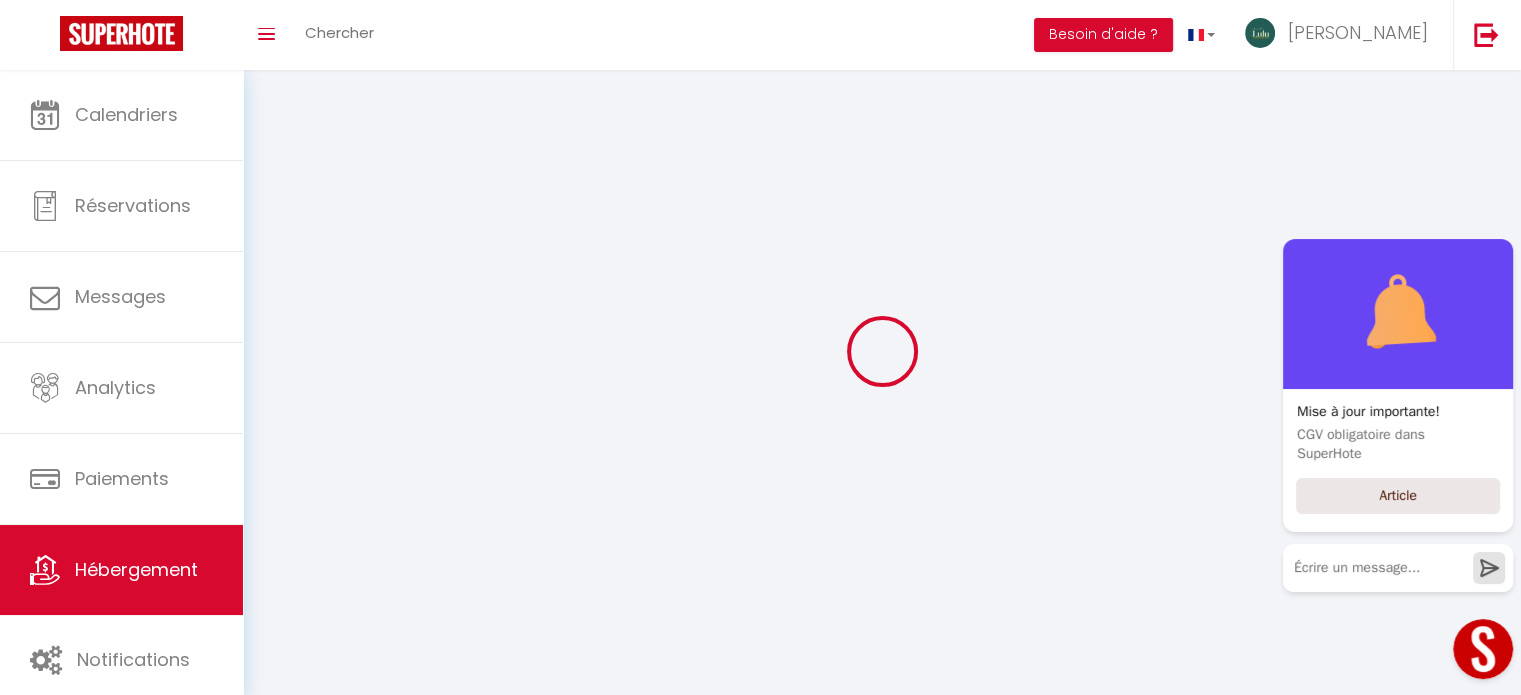 checkbox on "false" 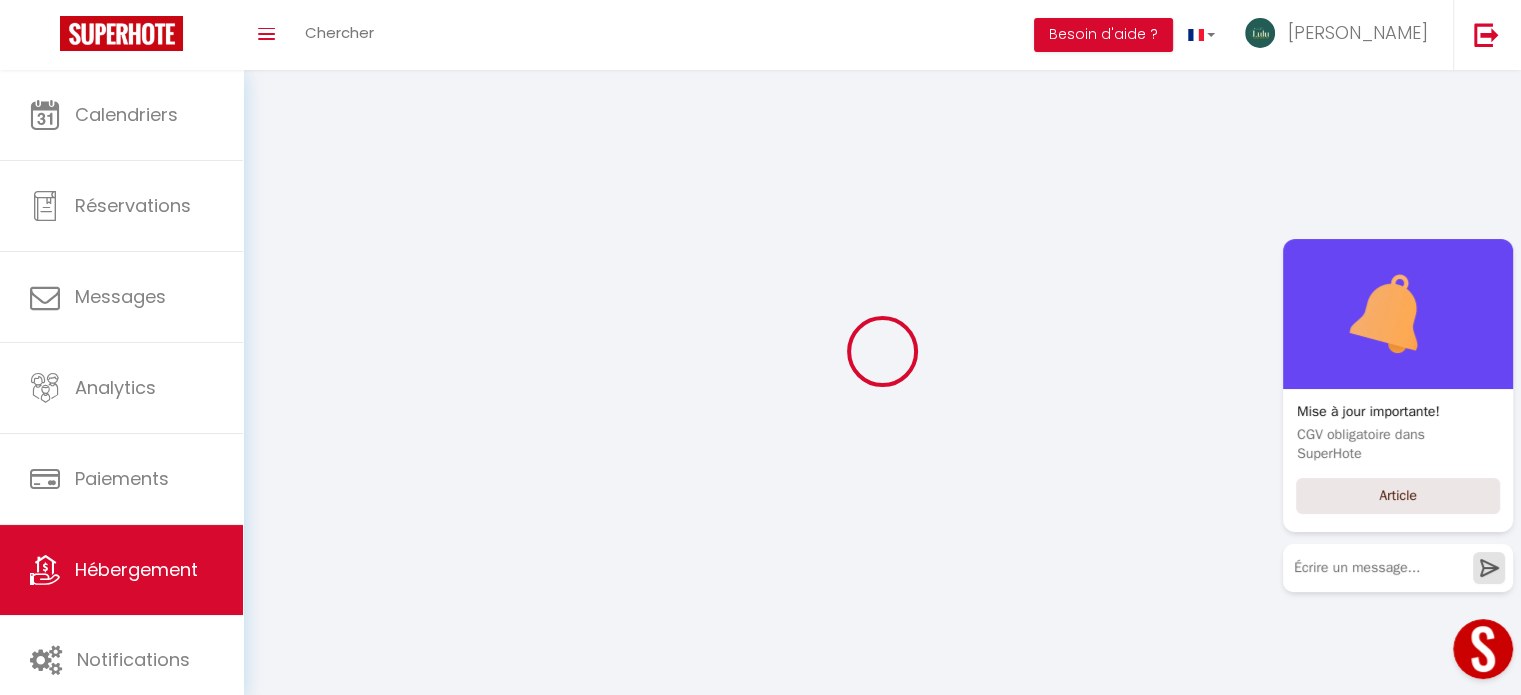 checkbox on "false" 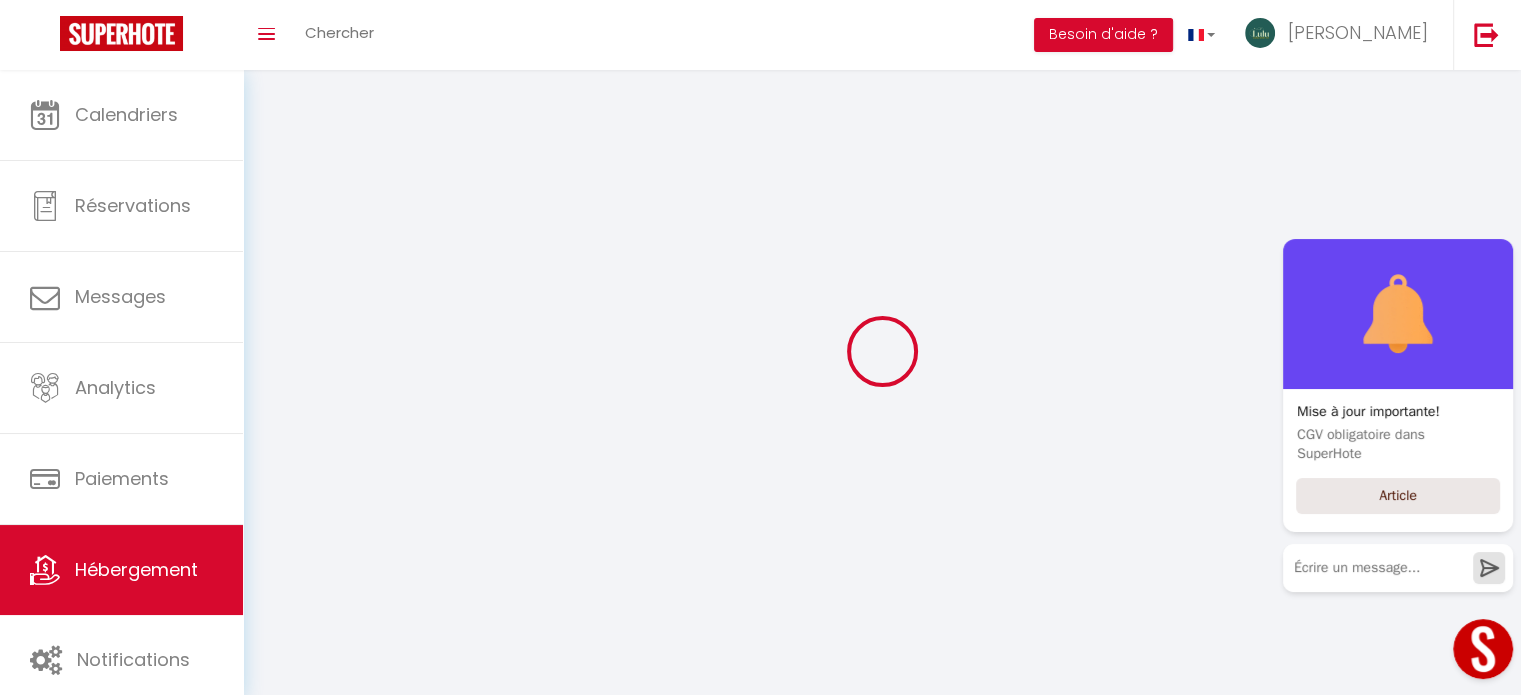 select 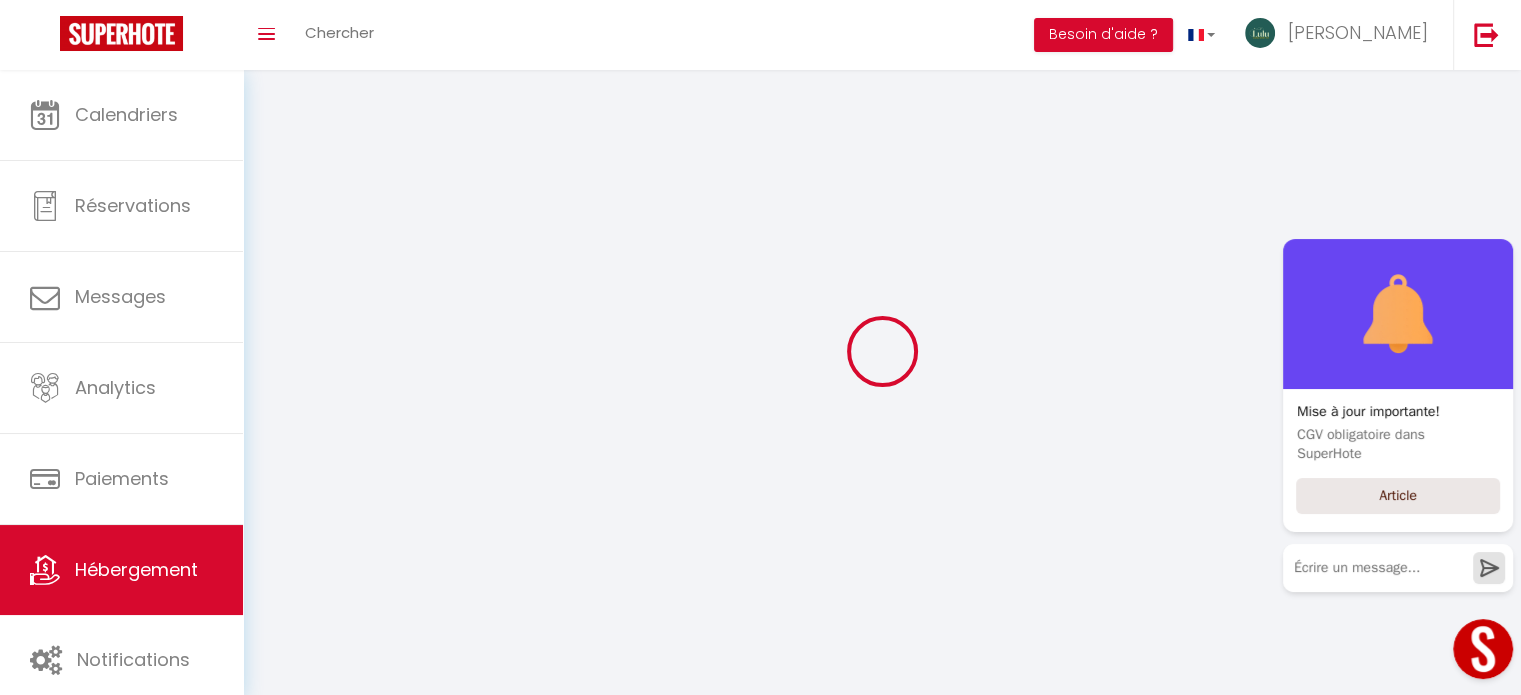 select 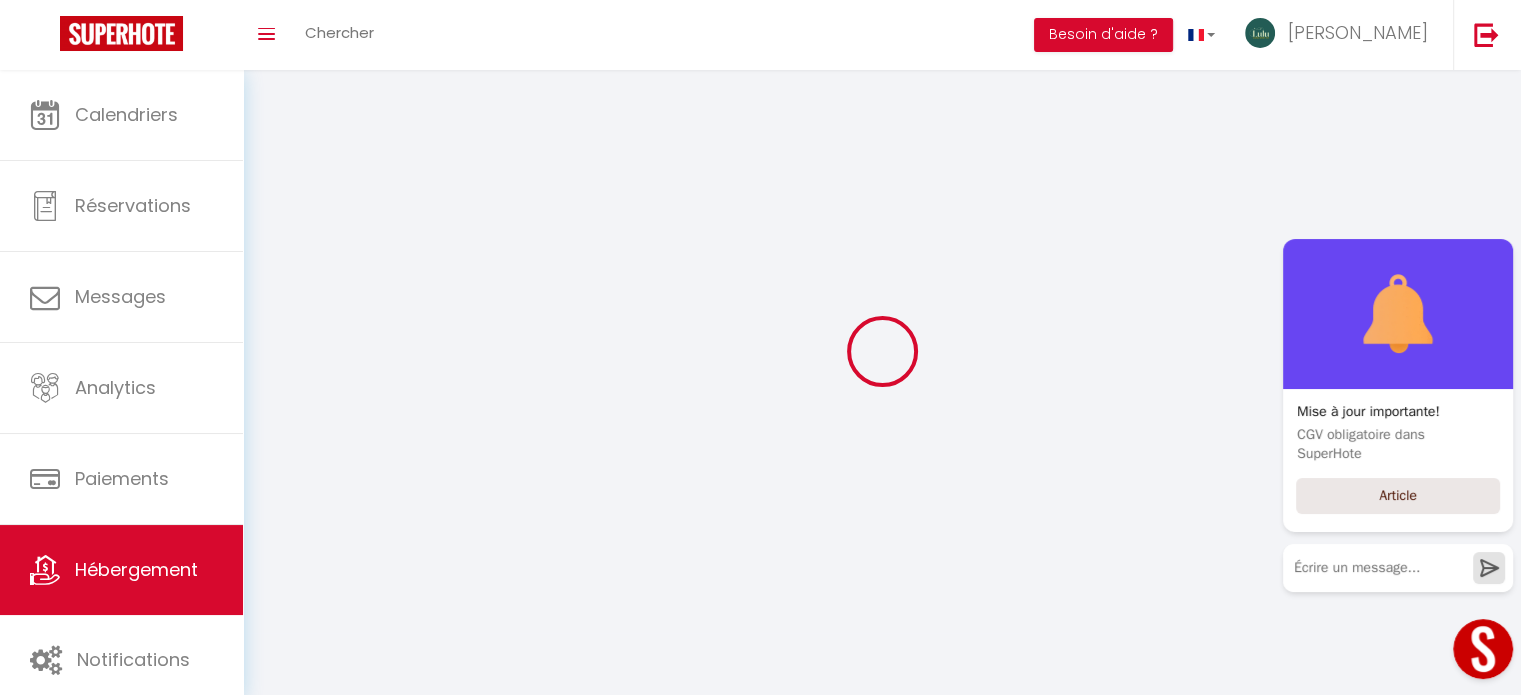select 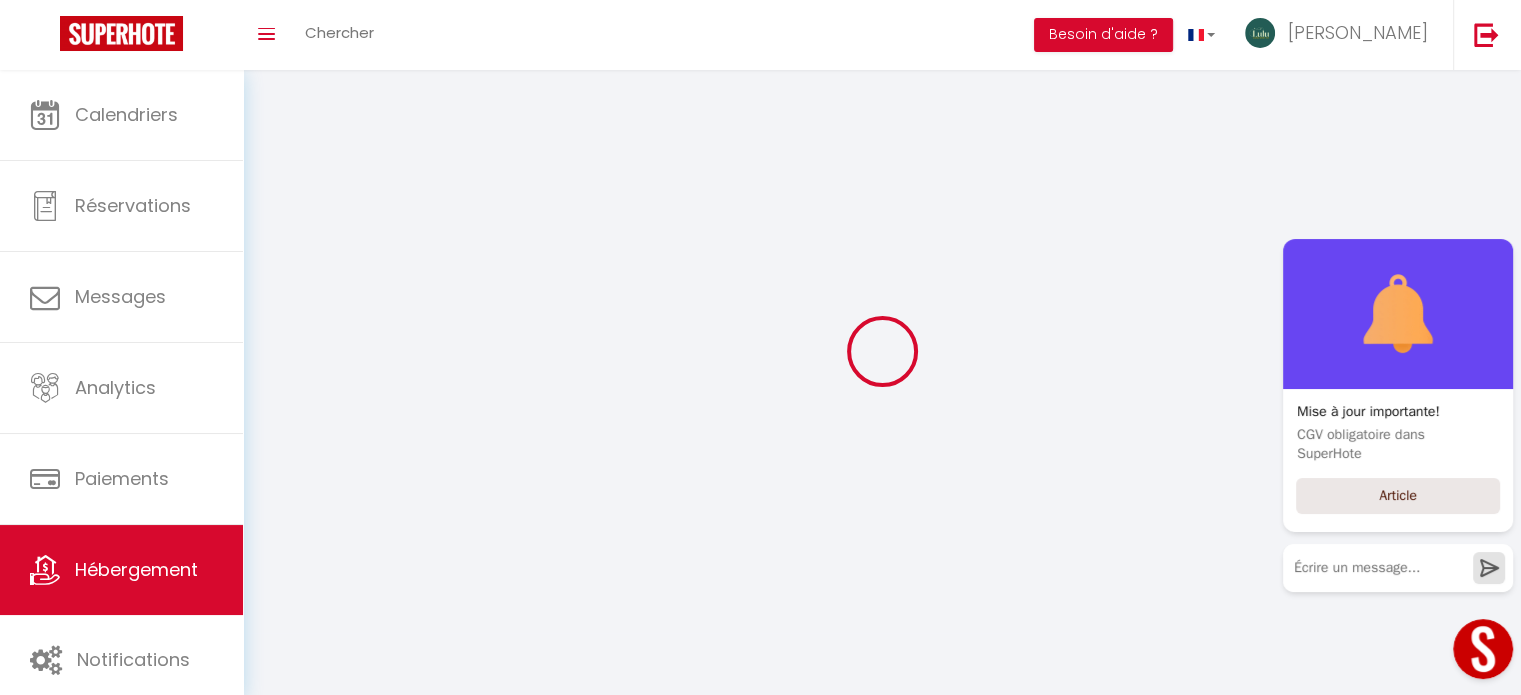 select 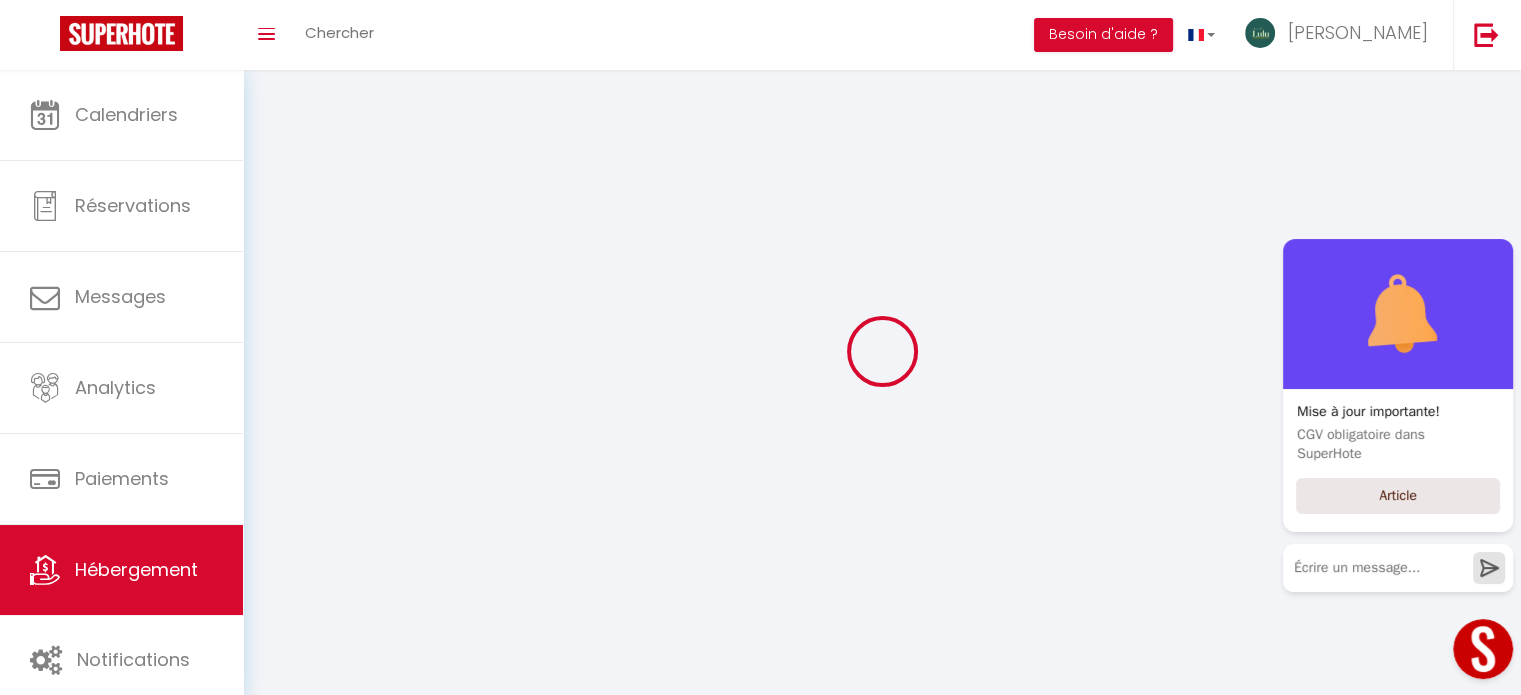 select 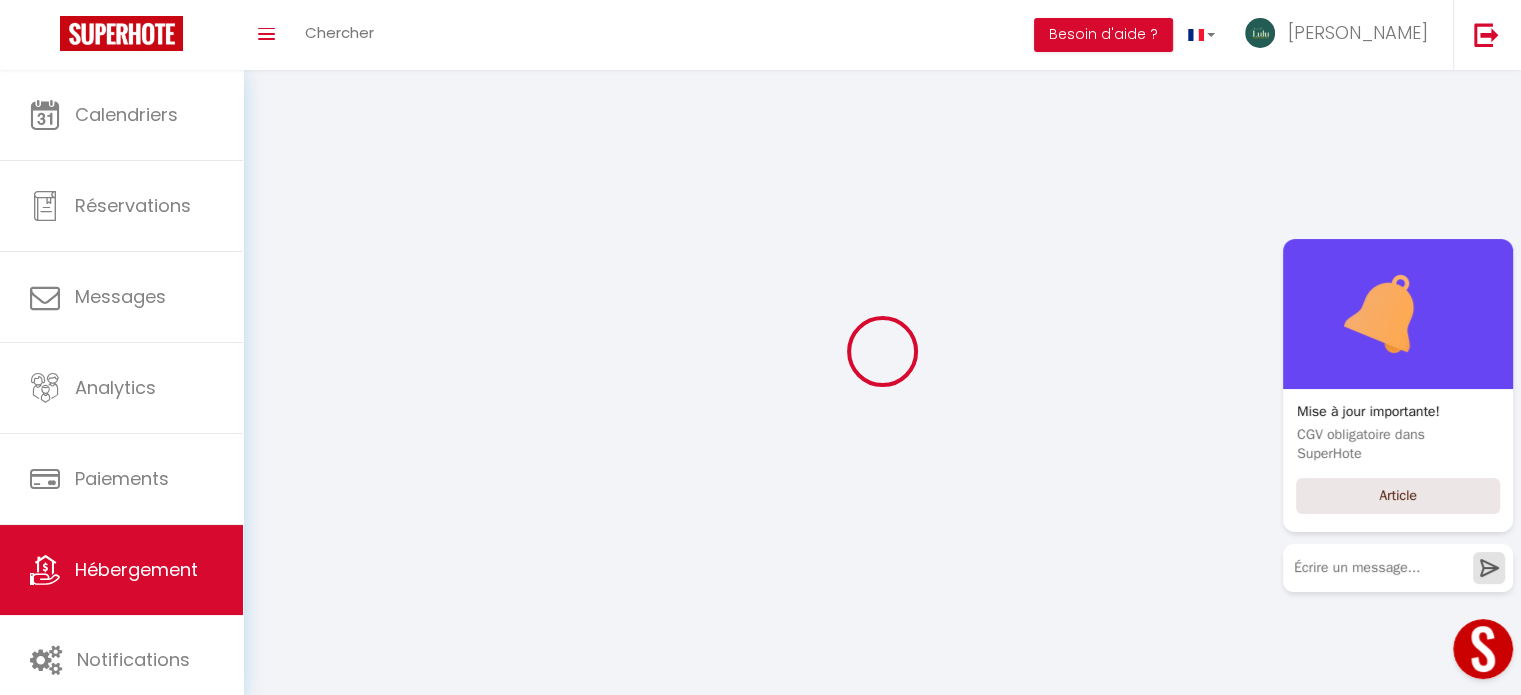 checkbox on "false" 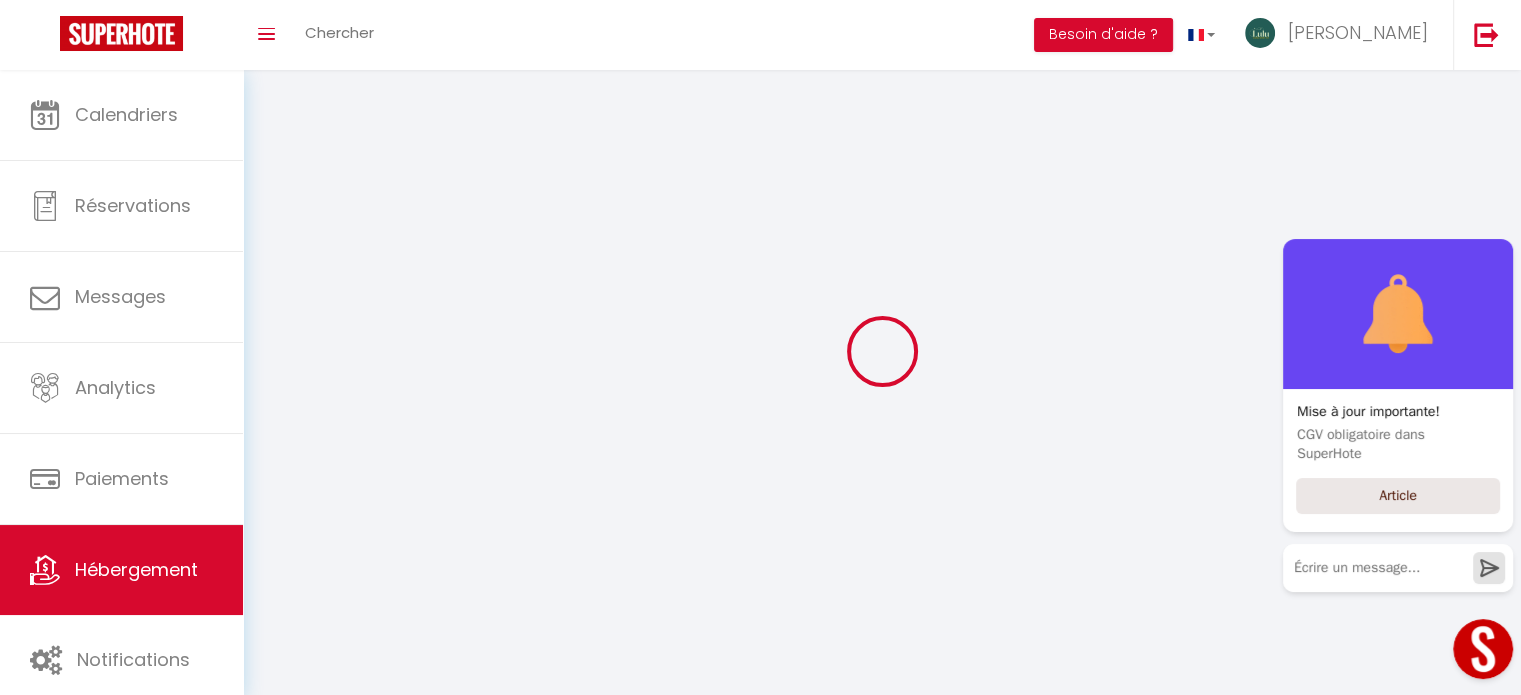 checkbox on "false" 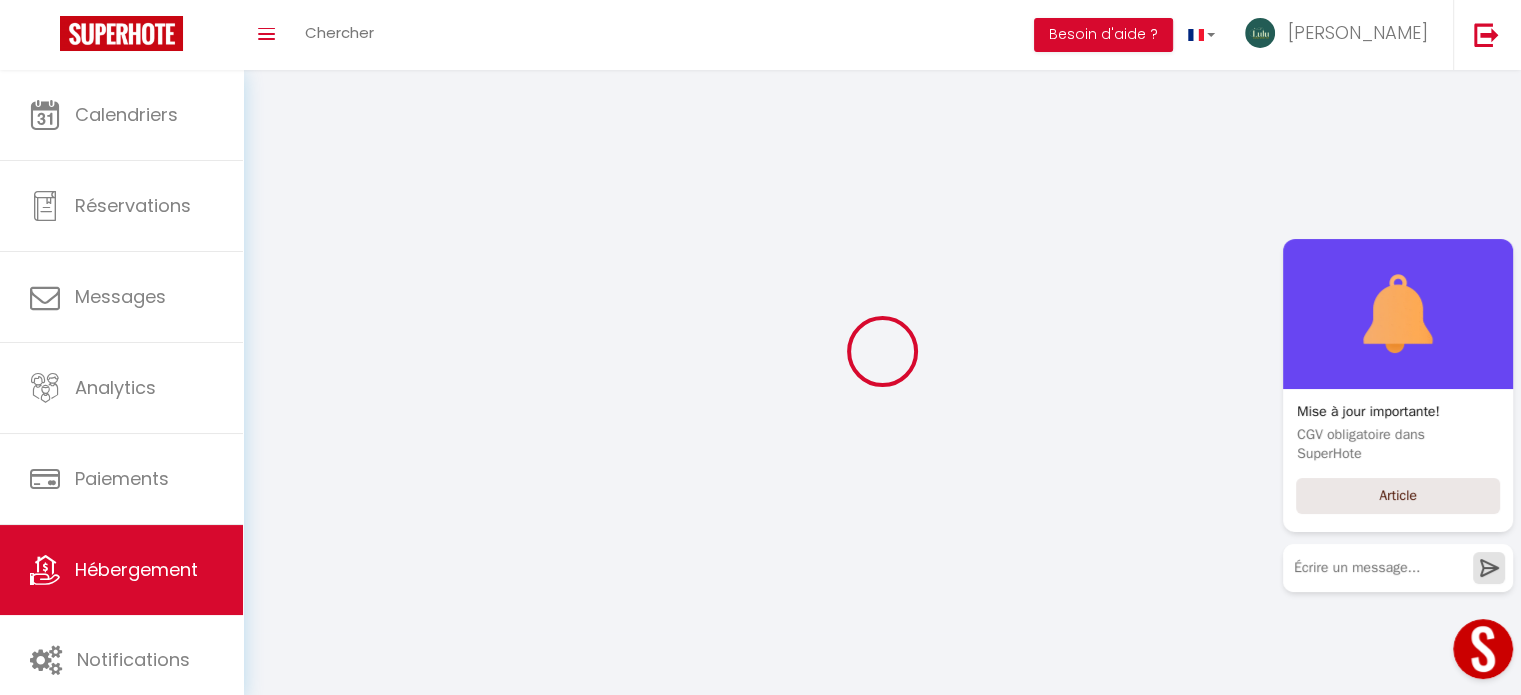 checkbox on "false" 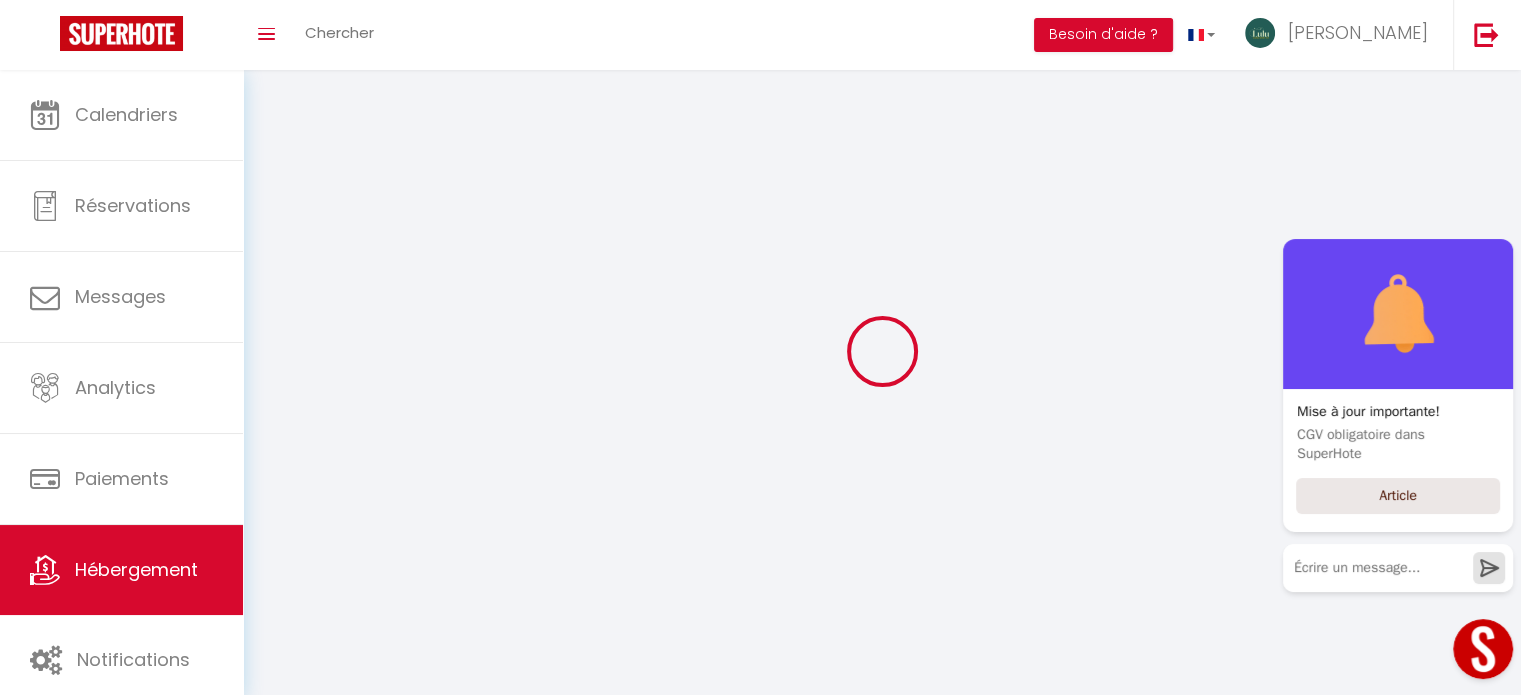 select 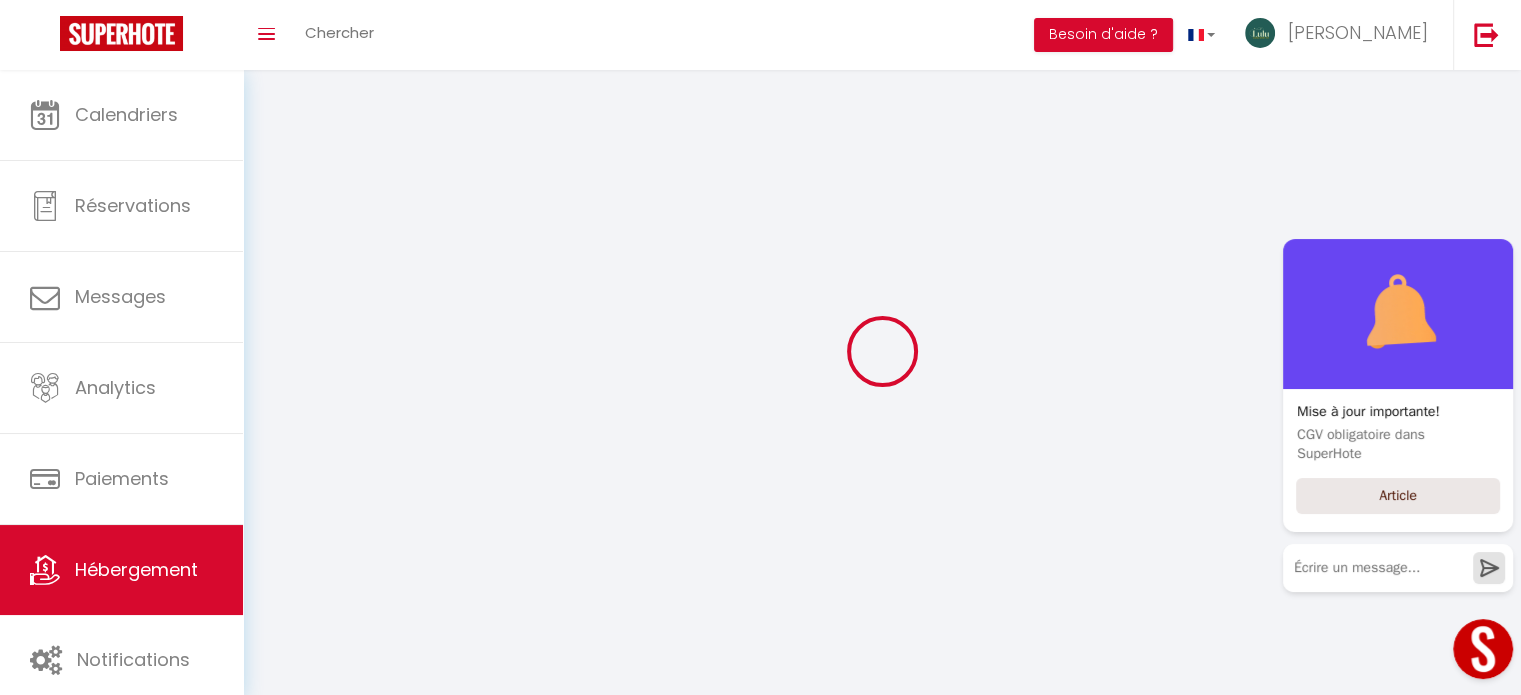 checkbox on "false" 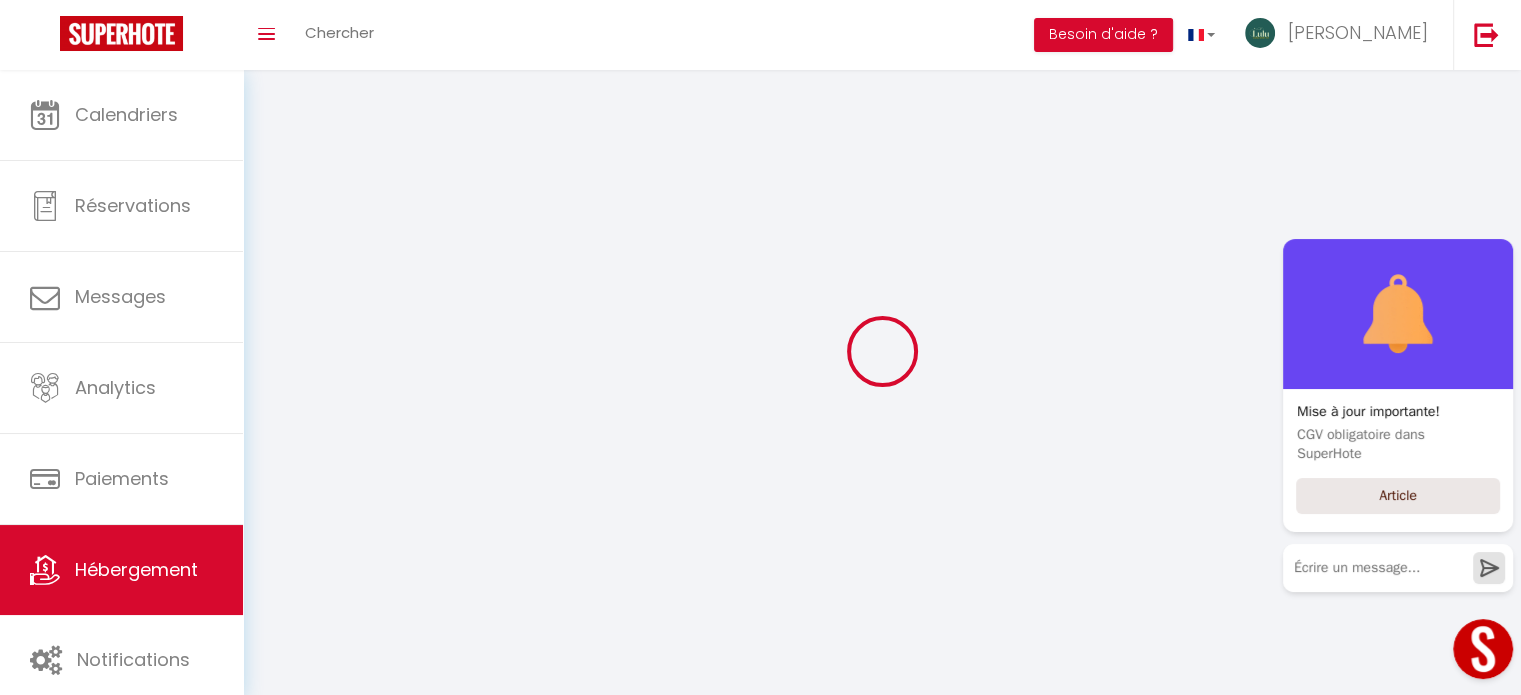 checkbox on "false" 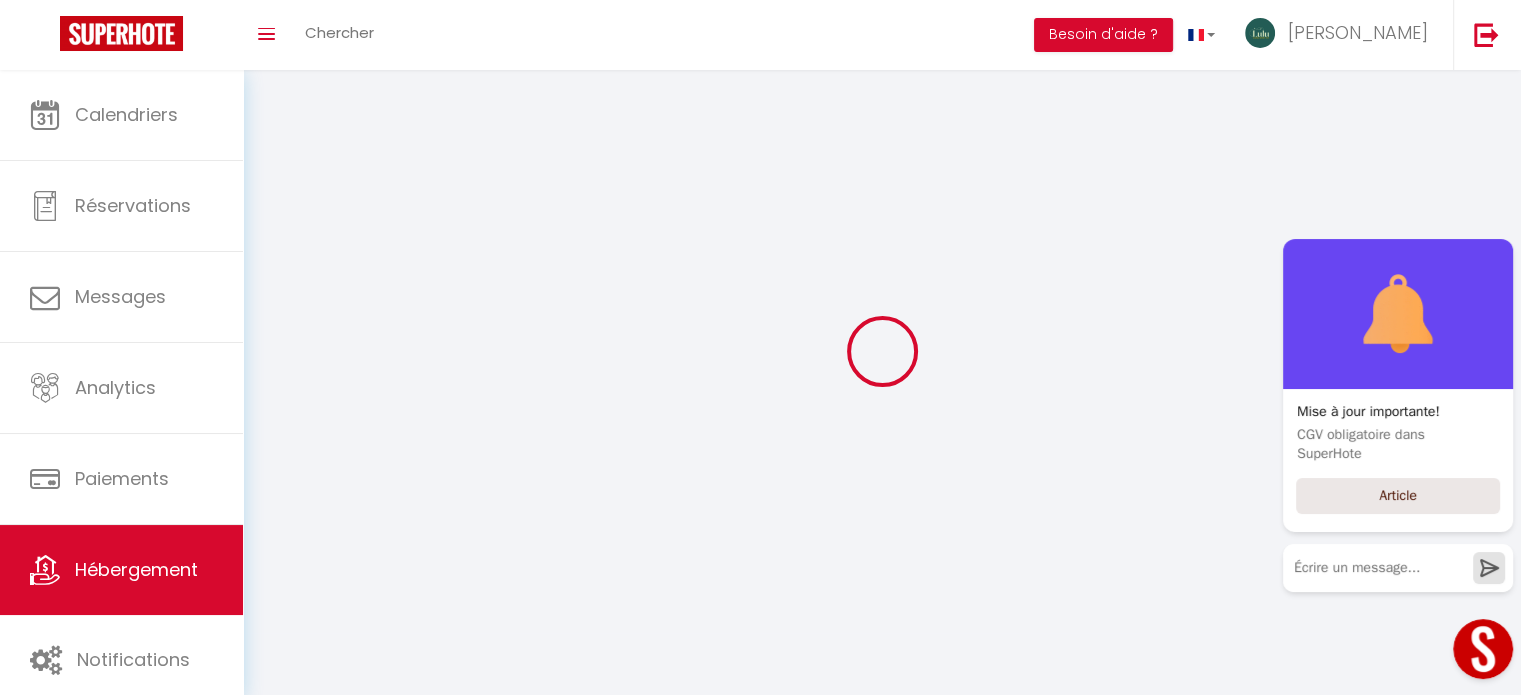 select on "17:00" 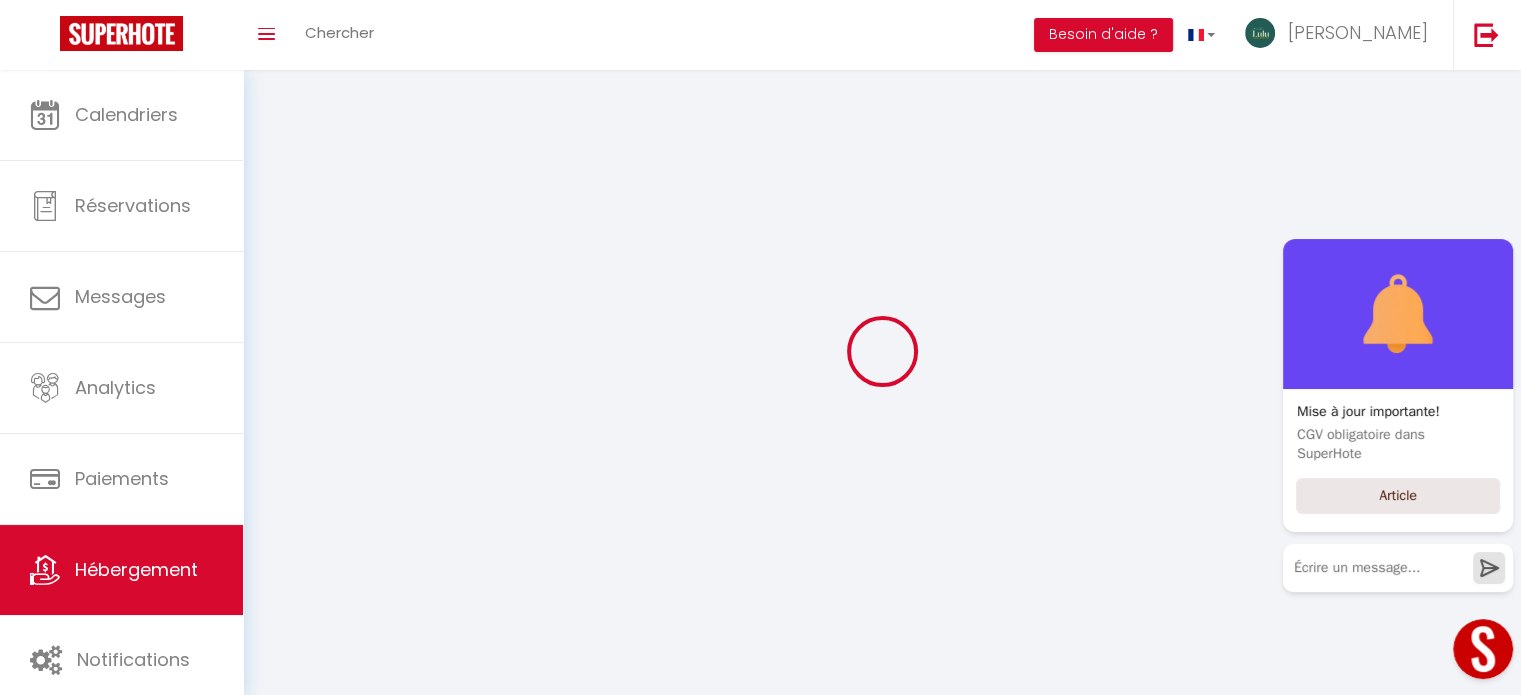 select 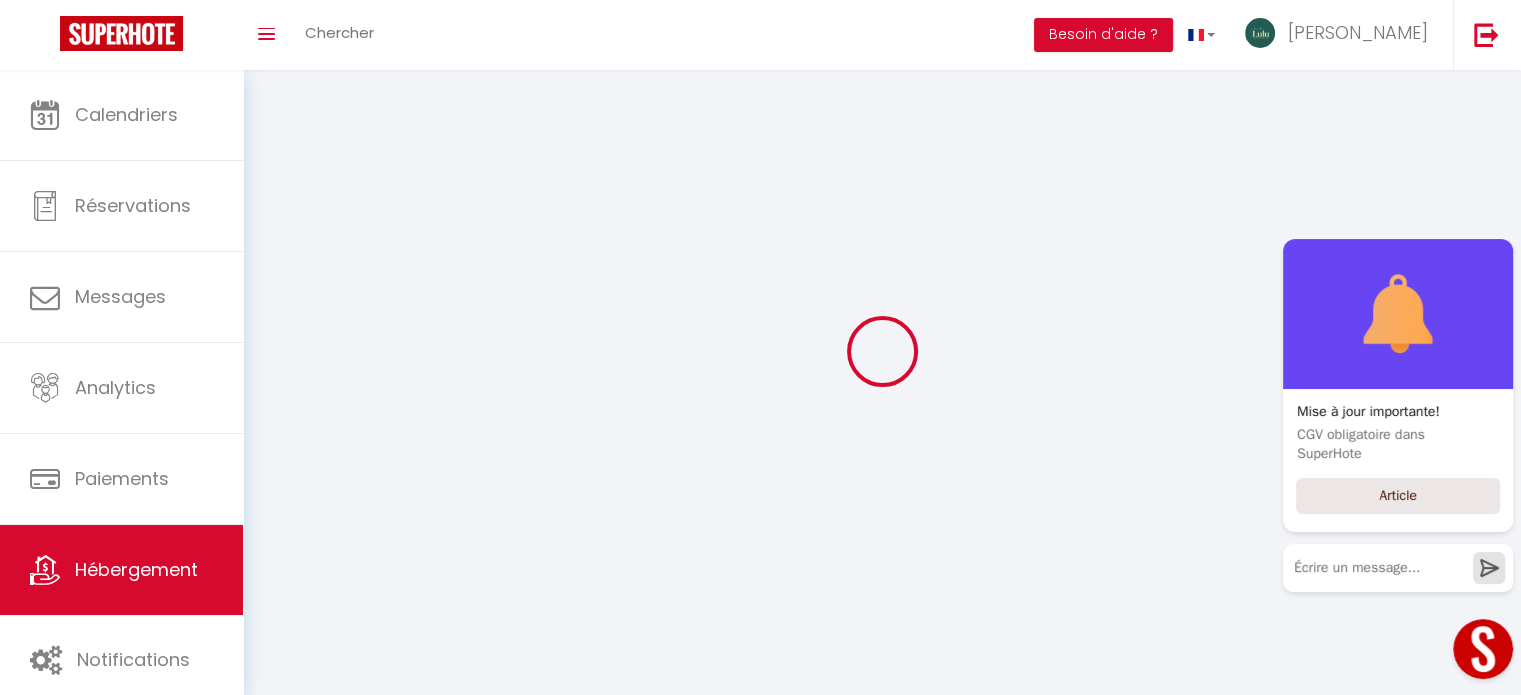 select on "10:00" 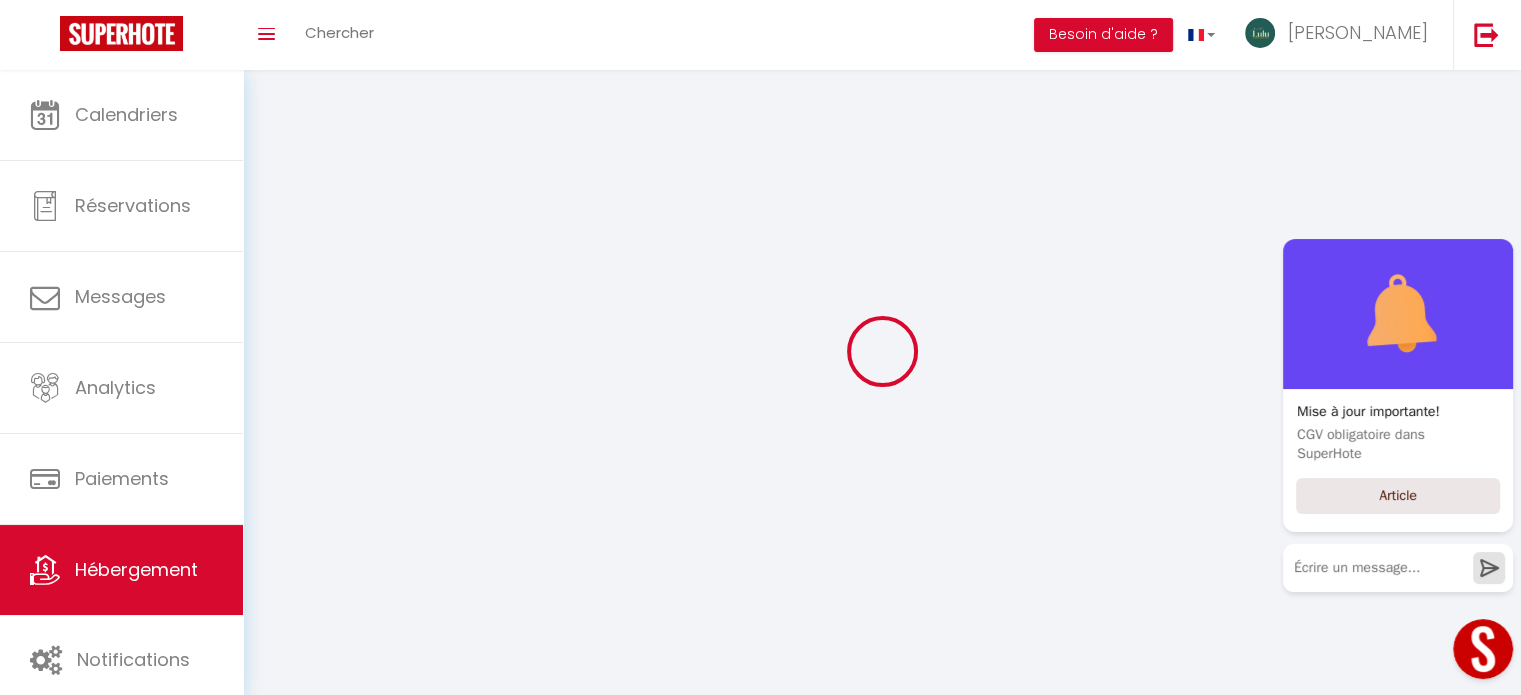 select on "15" 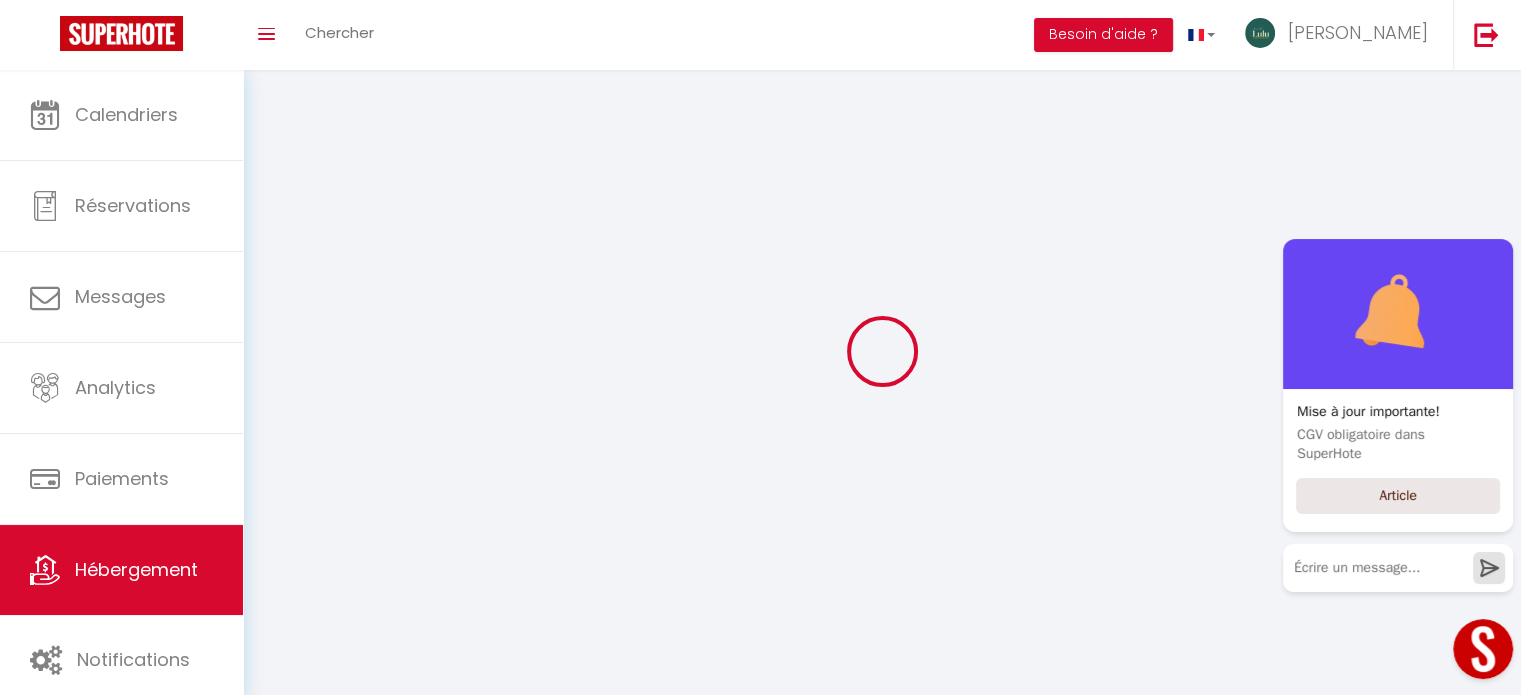select on "15" 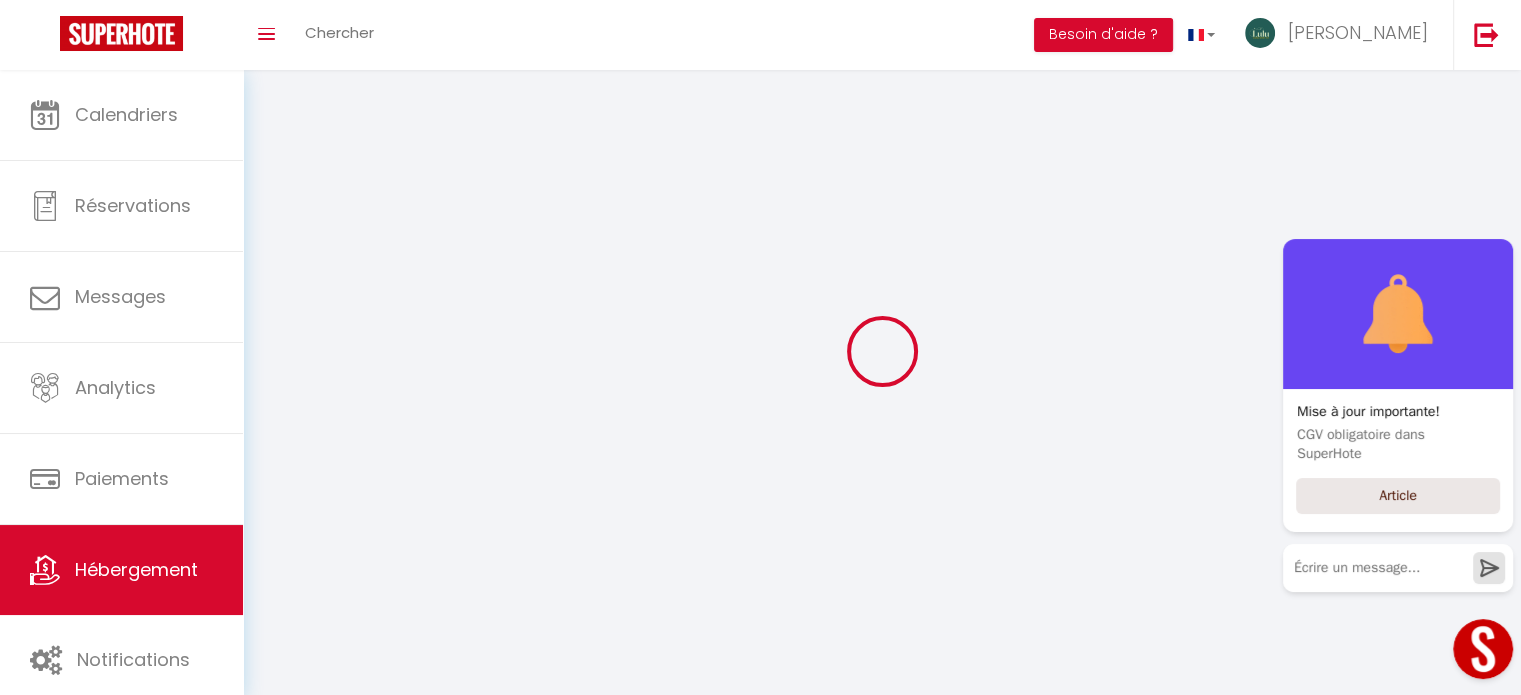 select 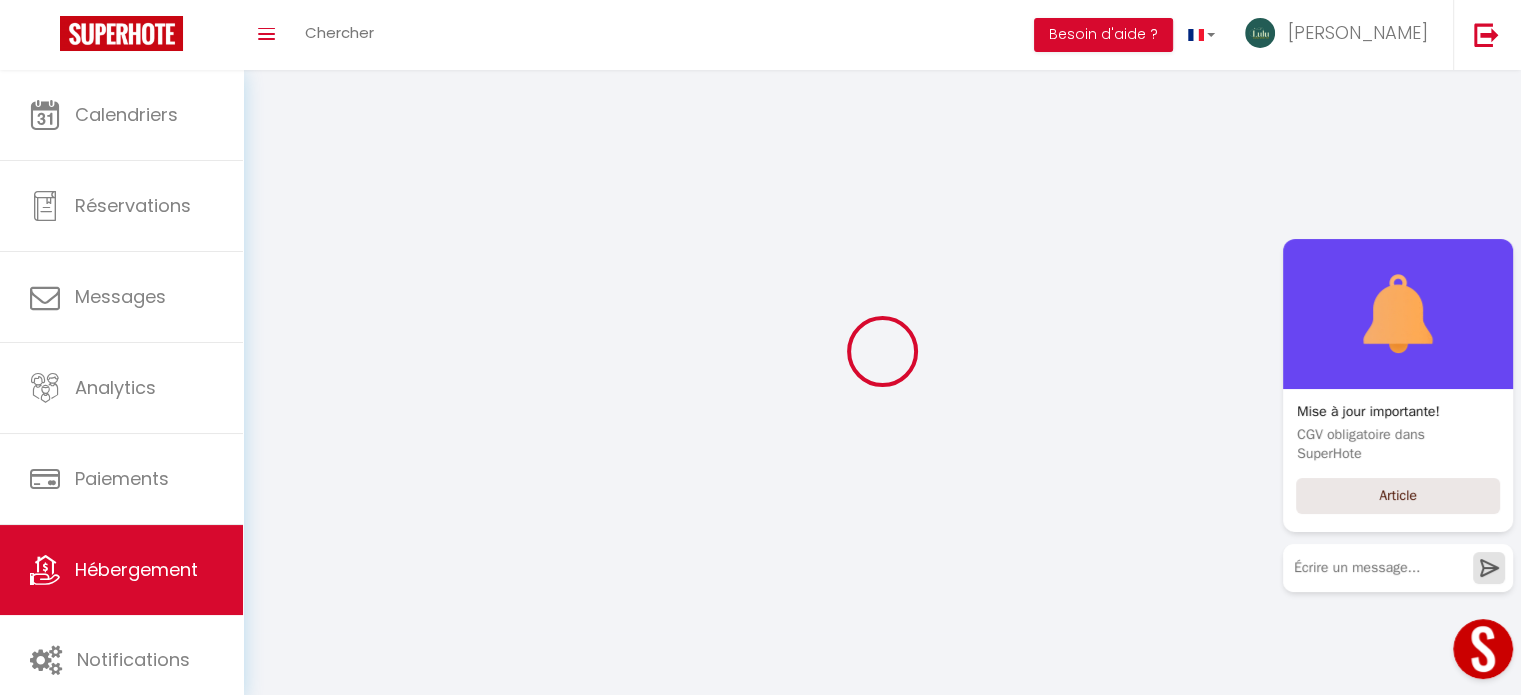 checkbox on "false" 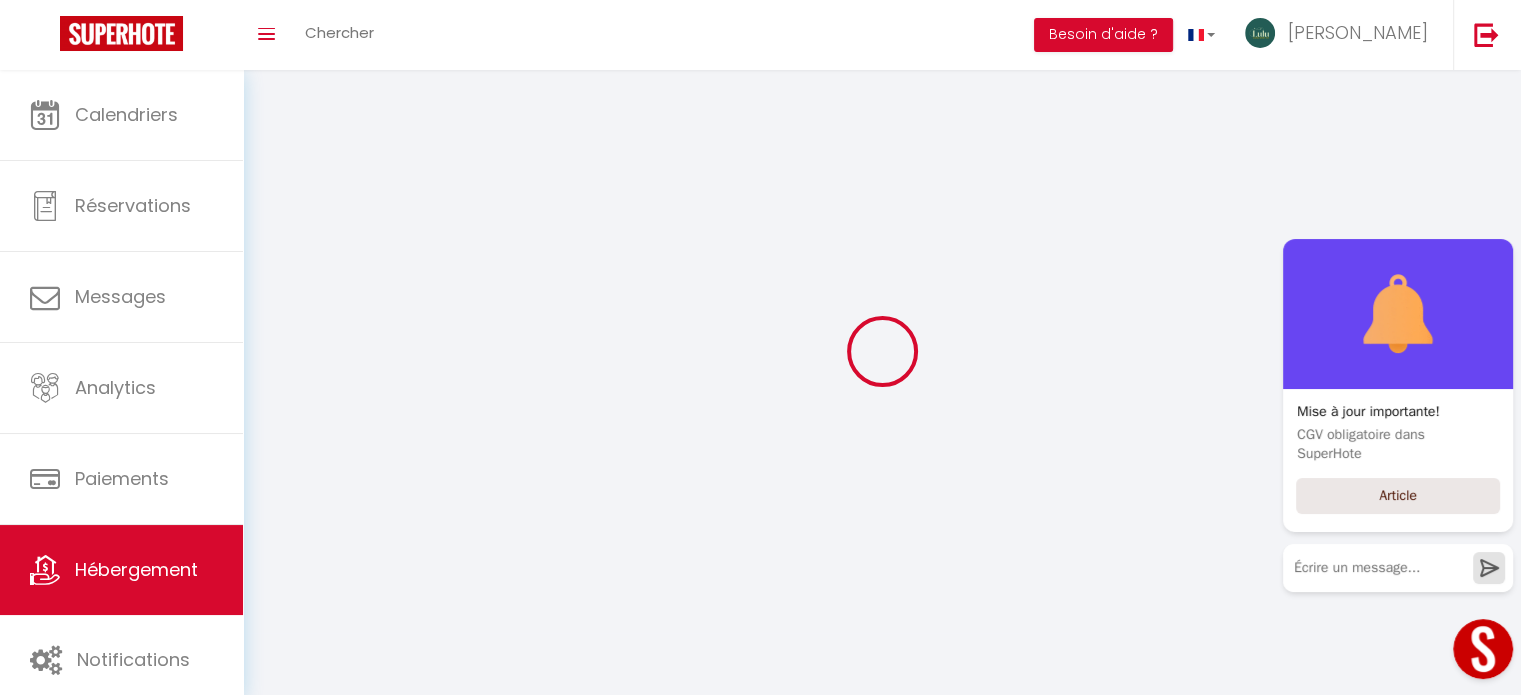 checkbox on "false" 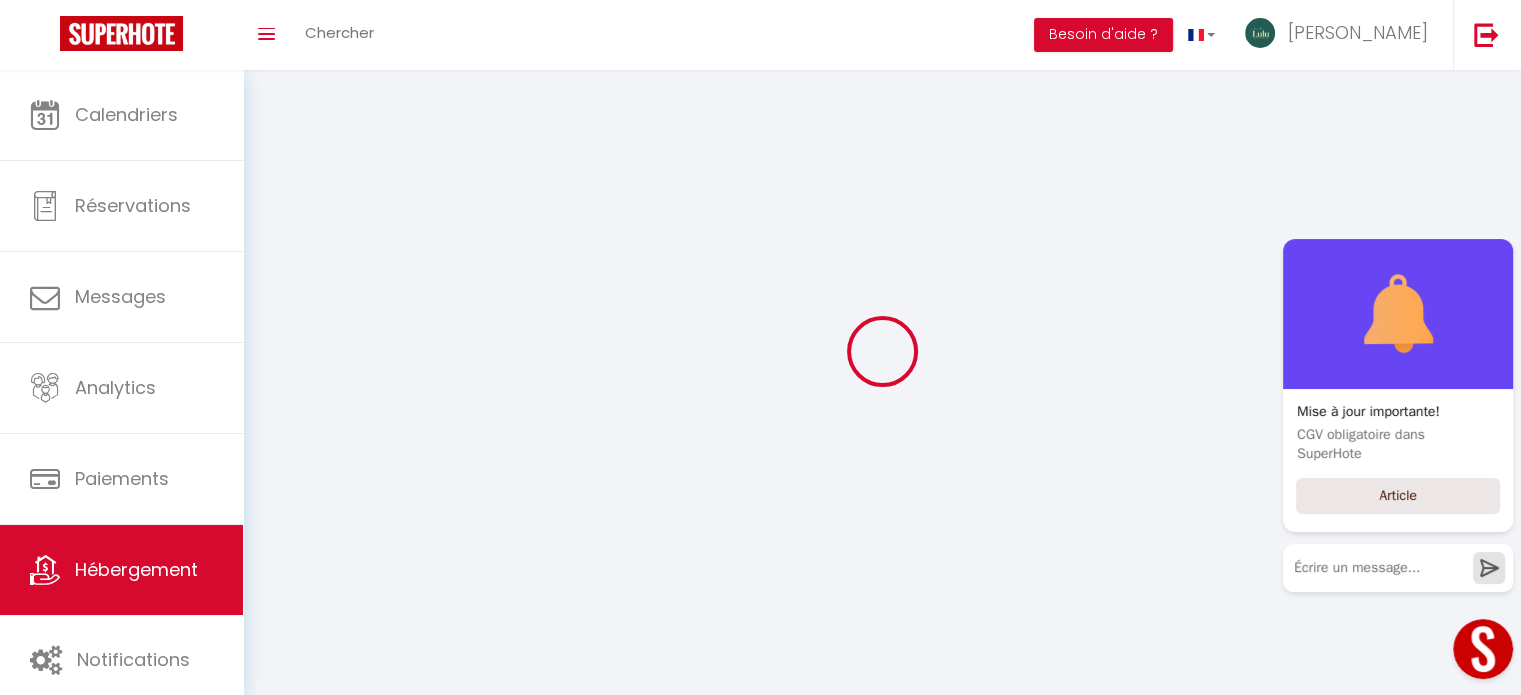 checkbox on "false" 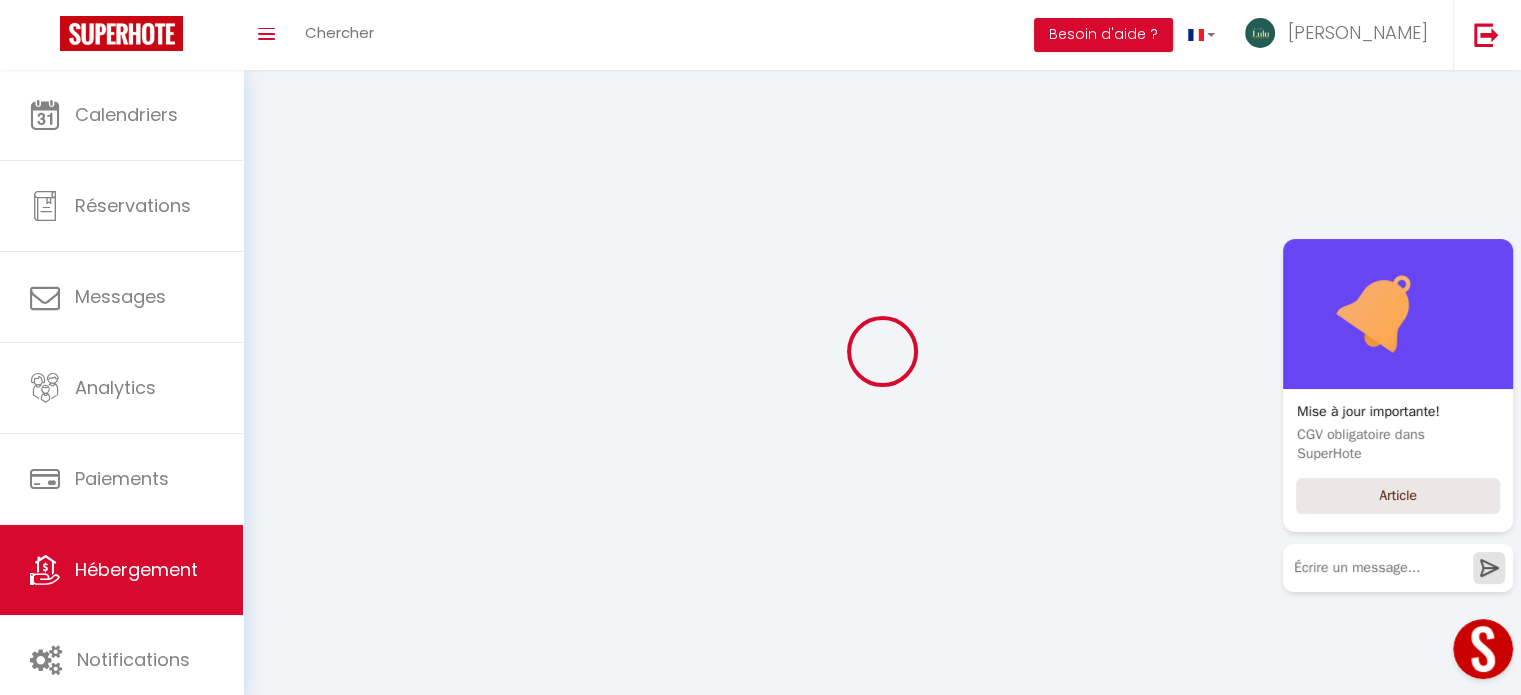 checkbox on "false" 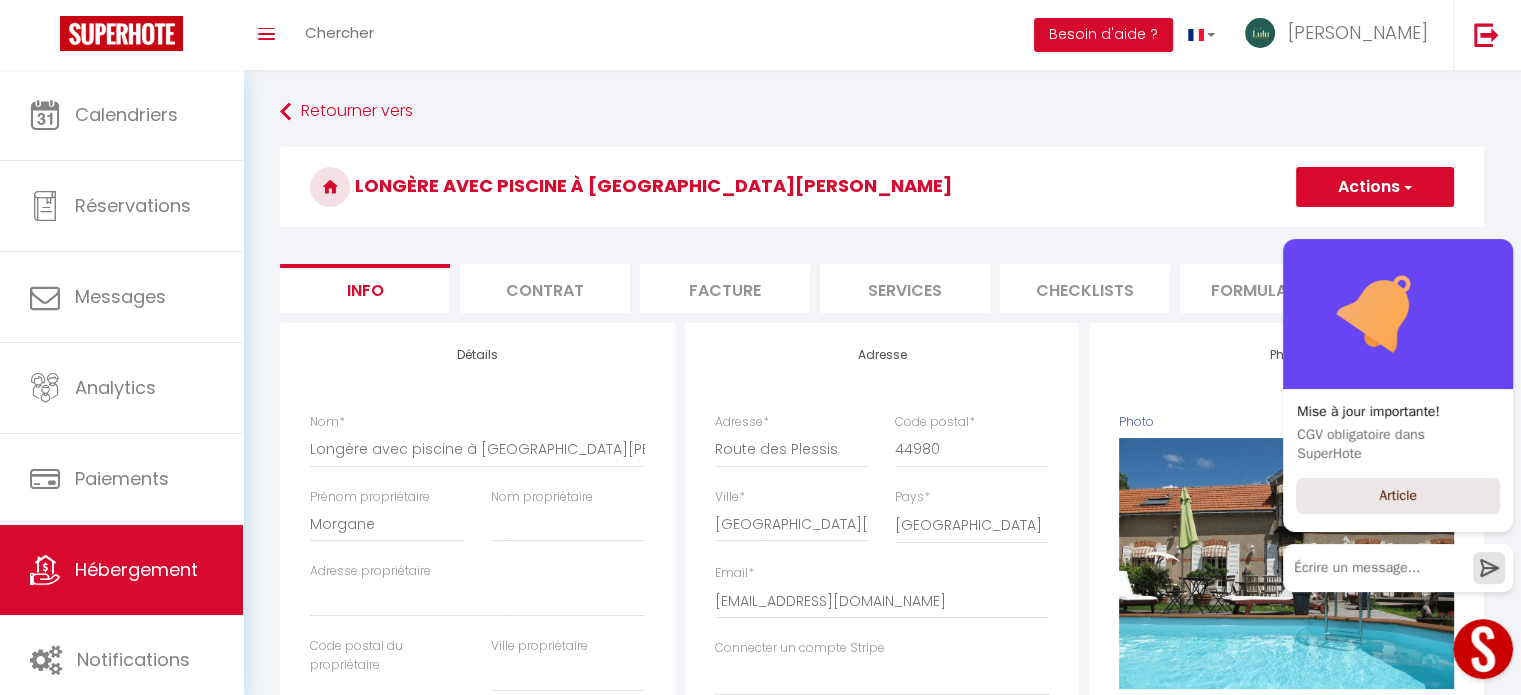 select 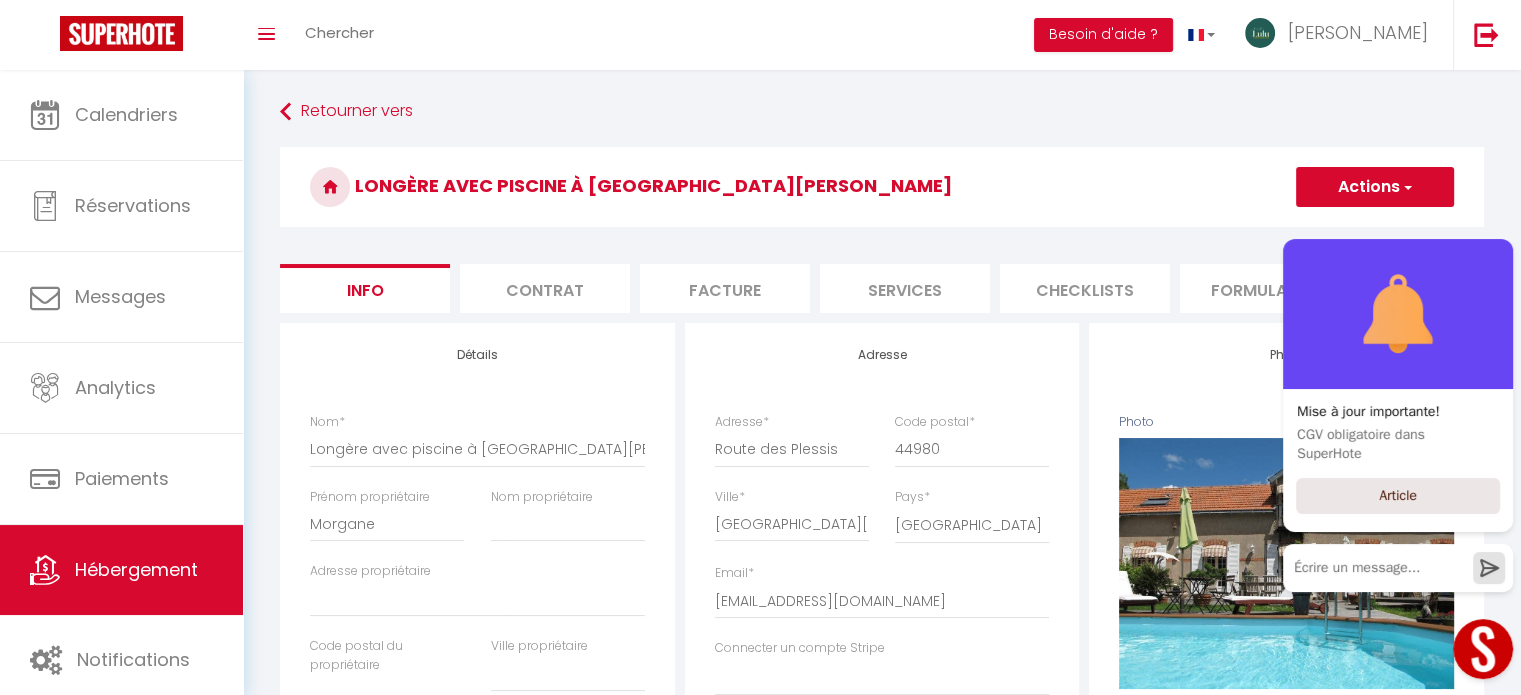 select 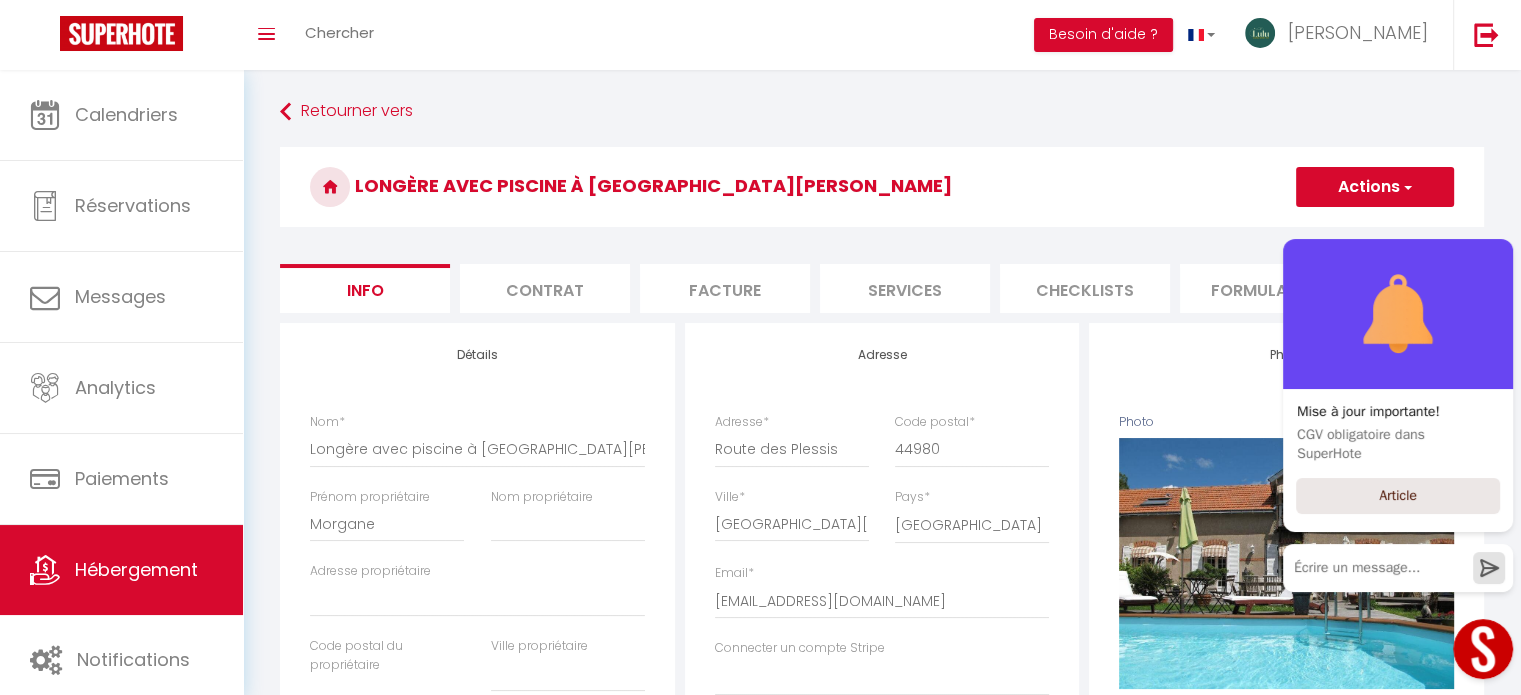 select 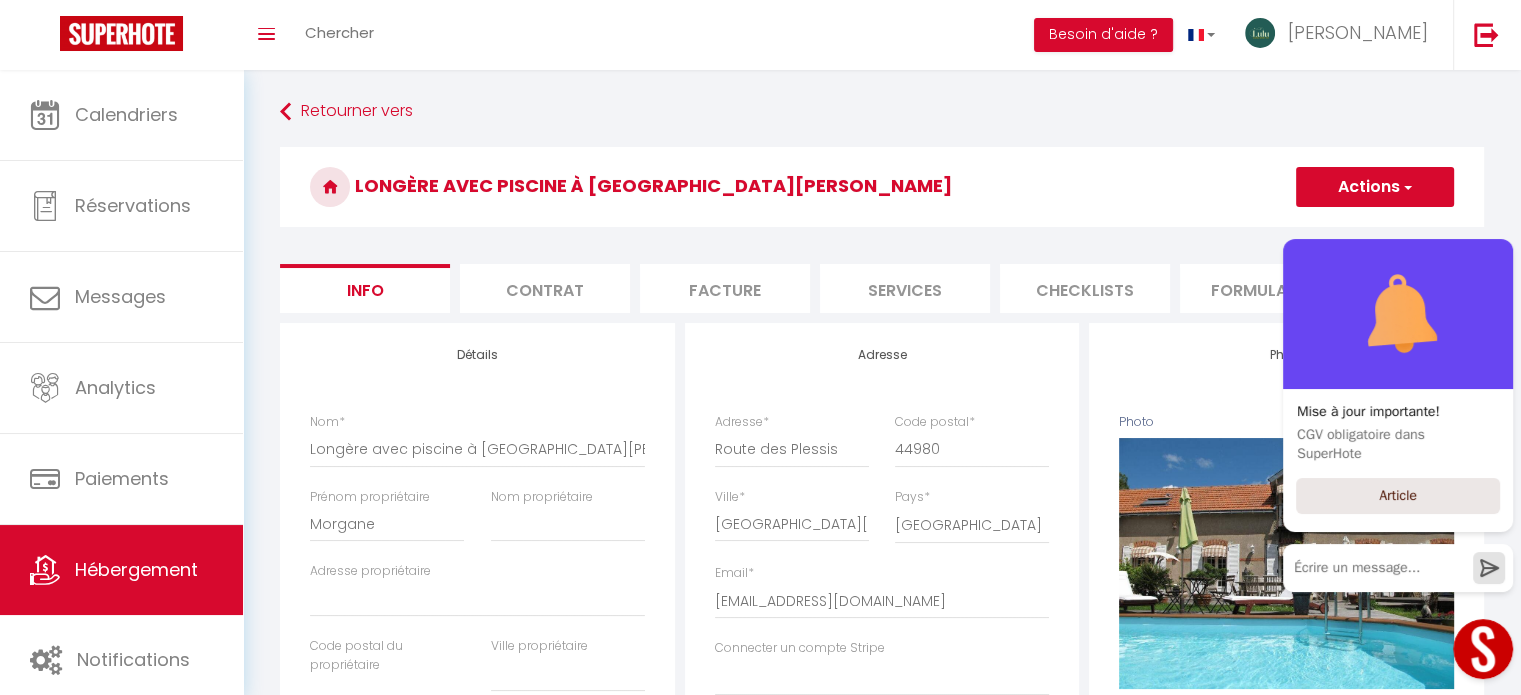 select 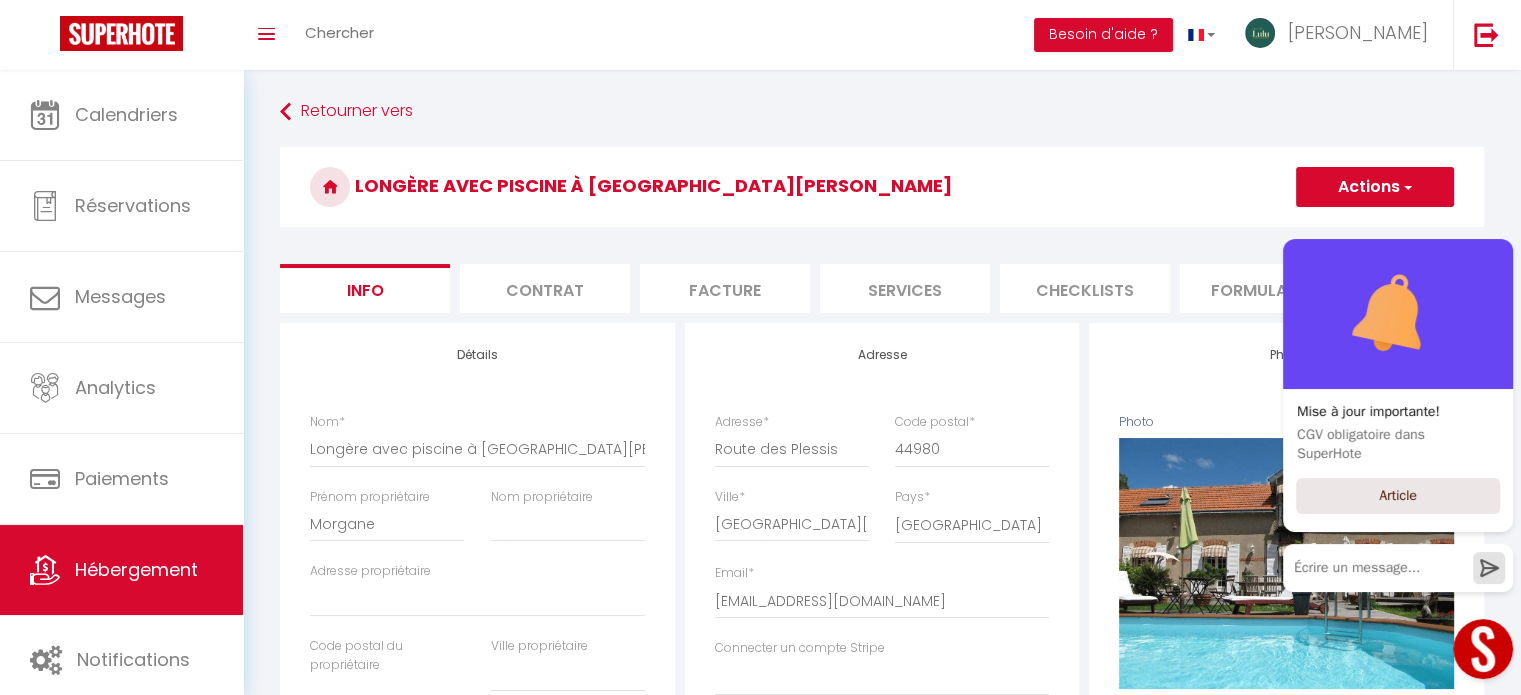 checkbox on "false" 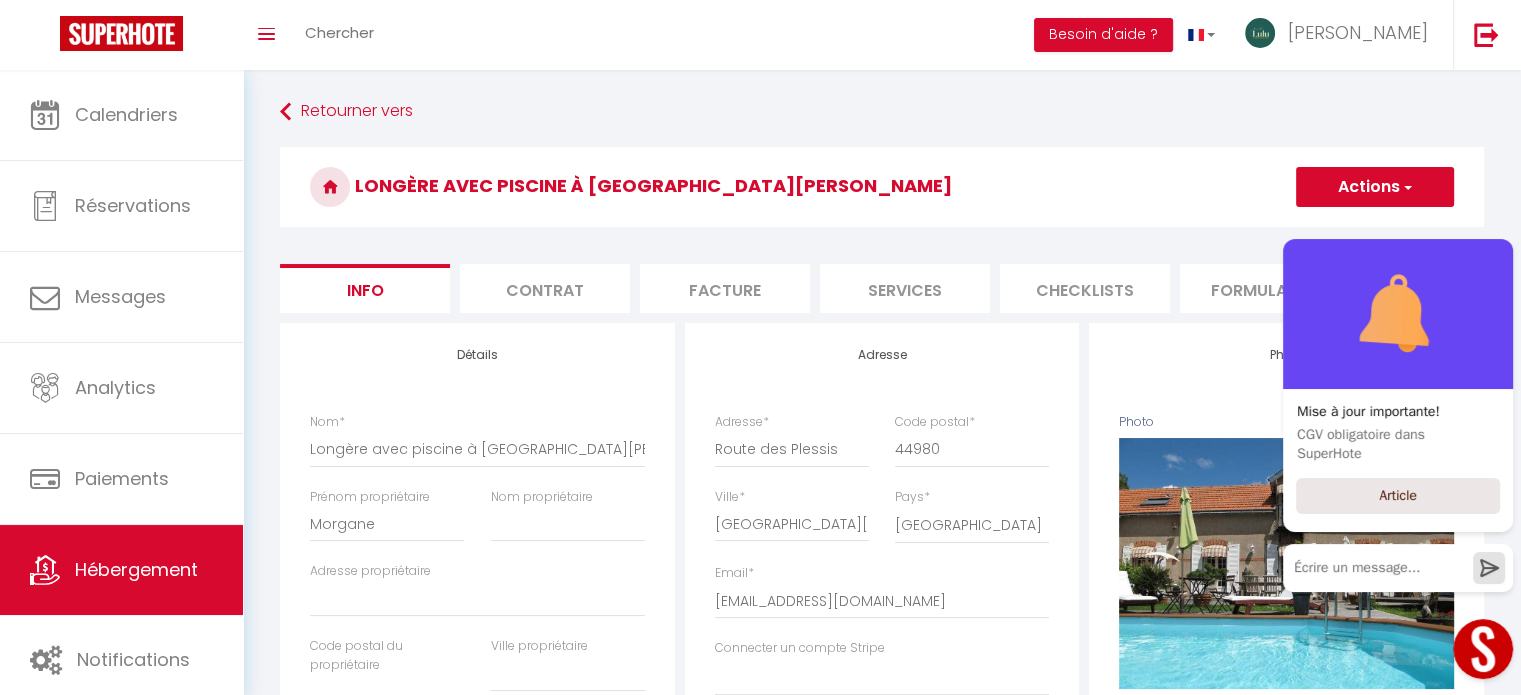 checkbox on "false" 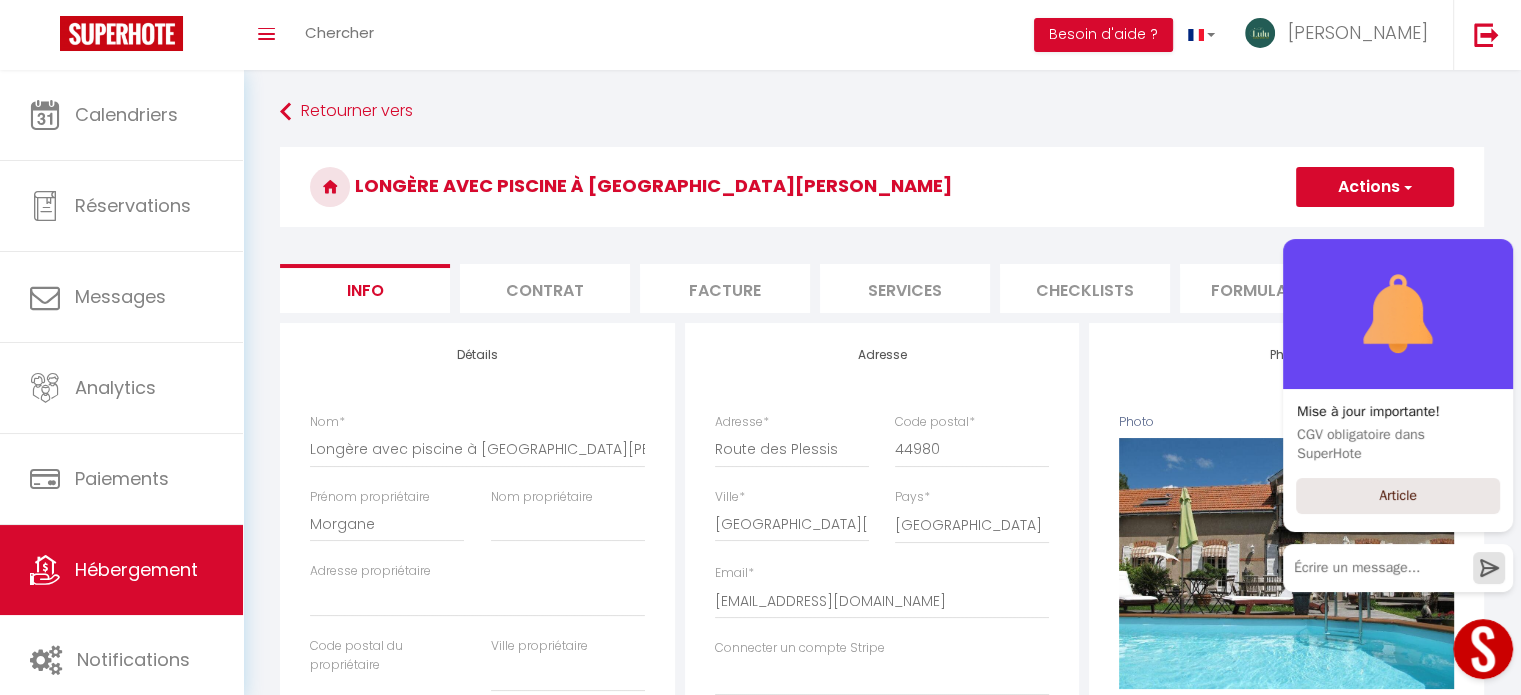 checkbox on "false" 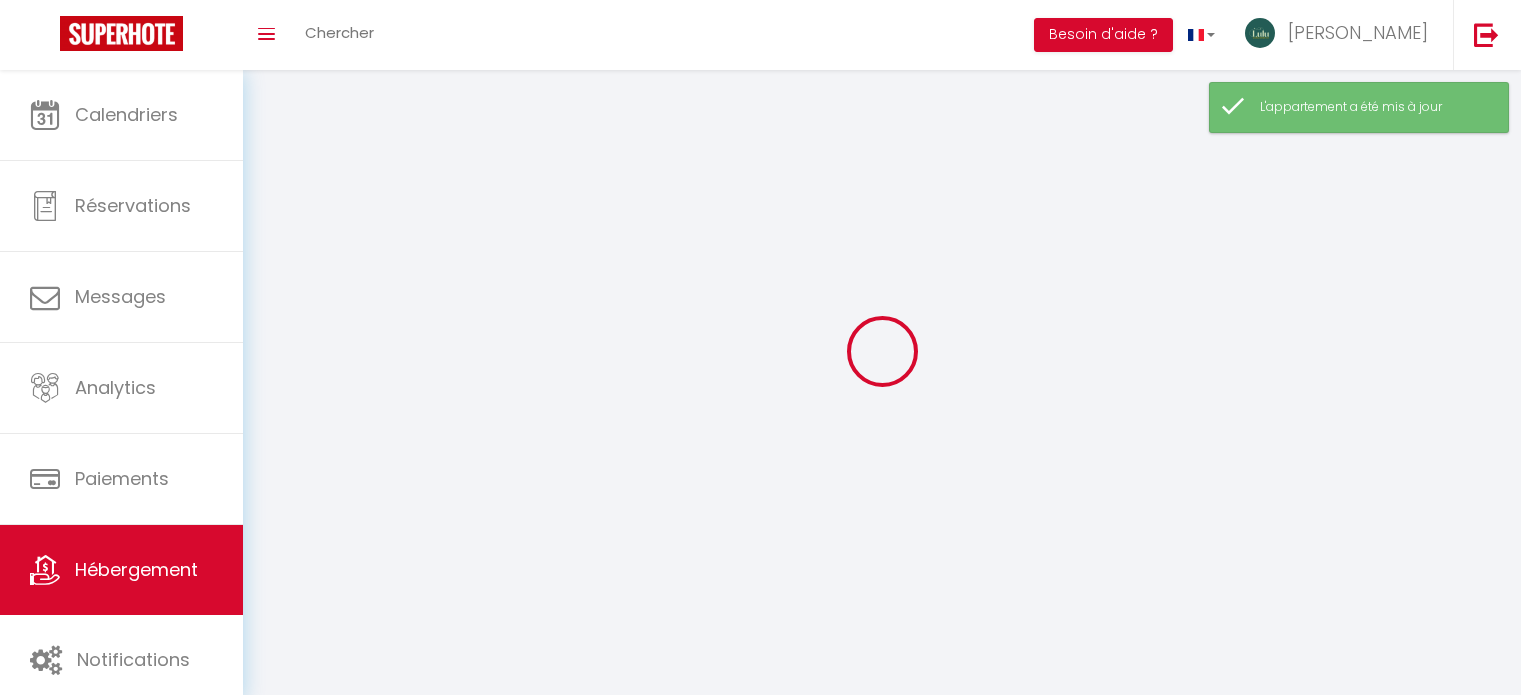 scroll, scrollTop: 0, scrollLeft: 0, axis: both 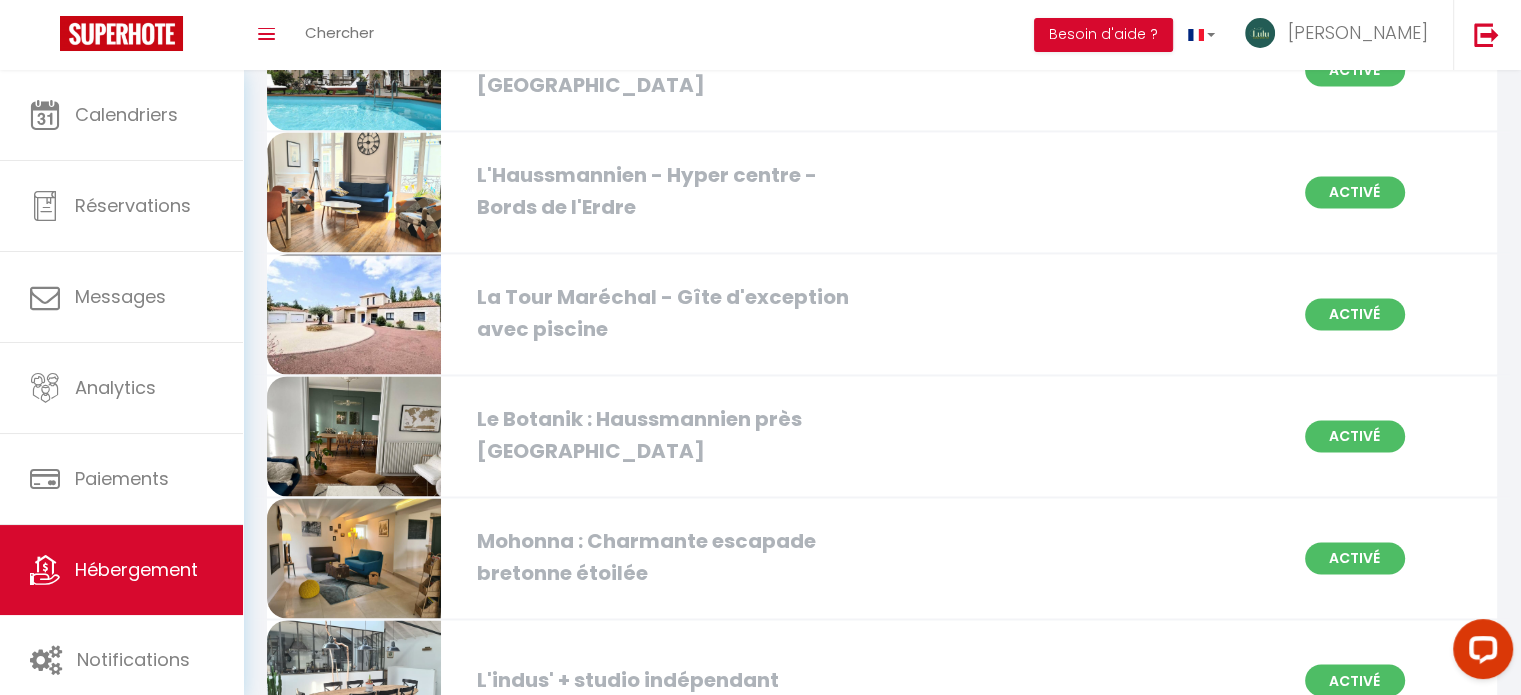 click on "Mohonna : Charmante escapade bretonne étoilée" at bounding box center [663, 557] 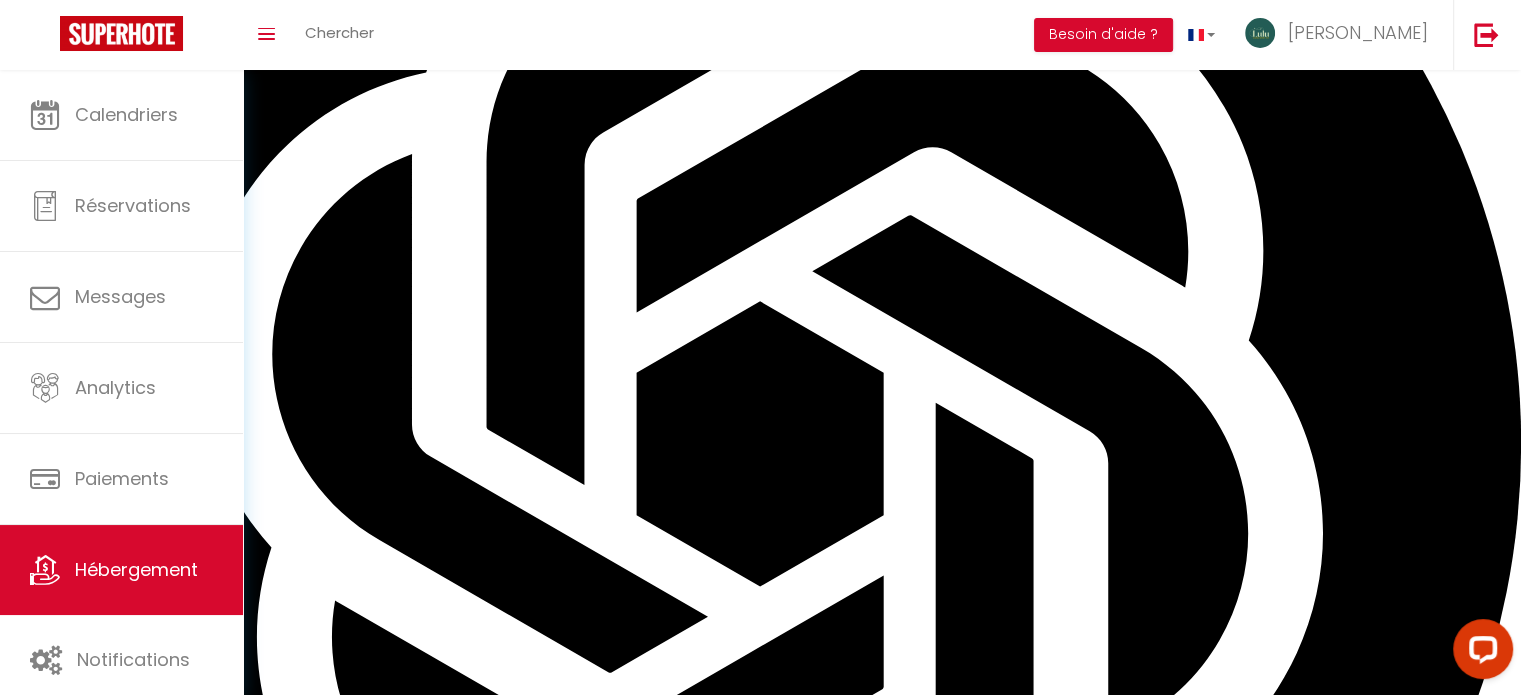 scroll, scrollTop: 0, scrollLeft: 0, axis: both 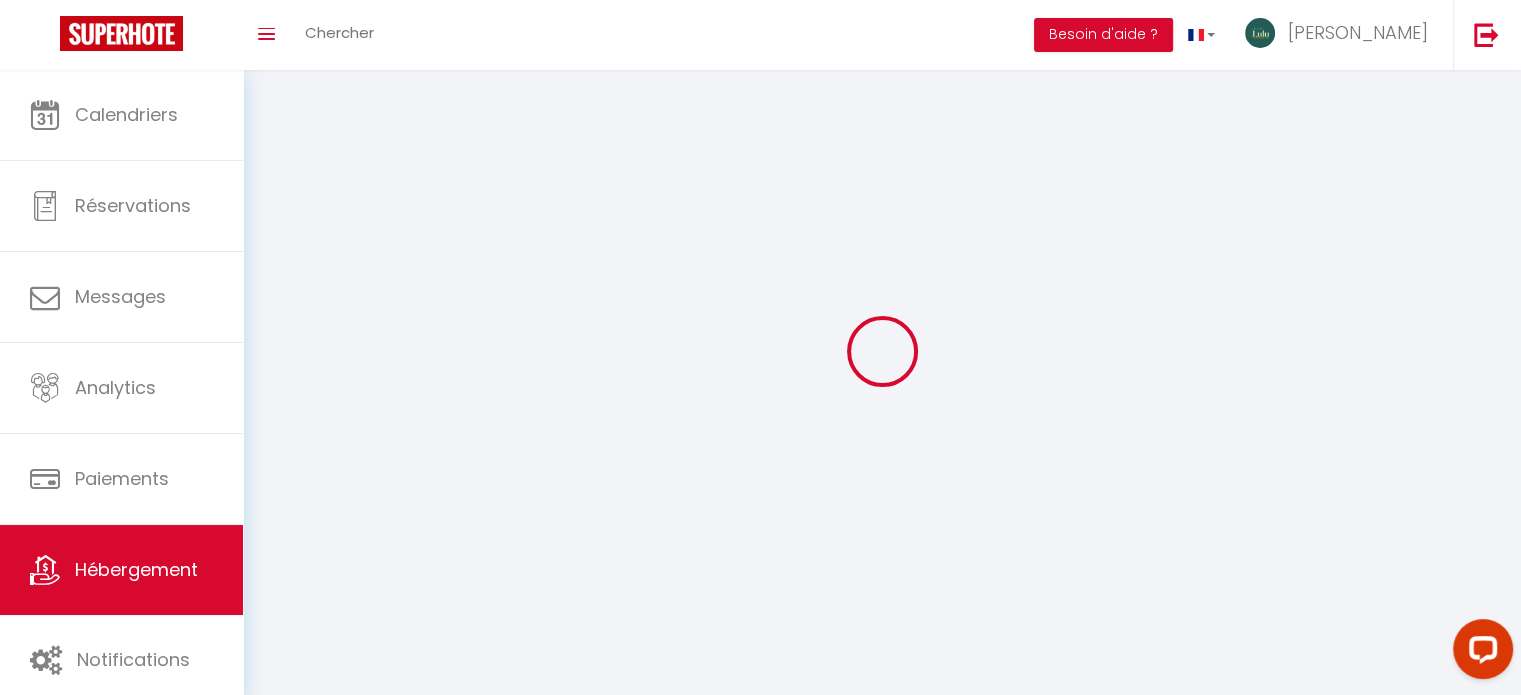 type on "Mohonna : Charmante escapade bretonne étoilée" 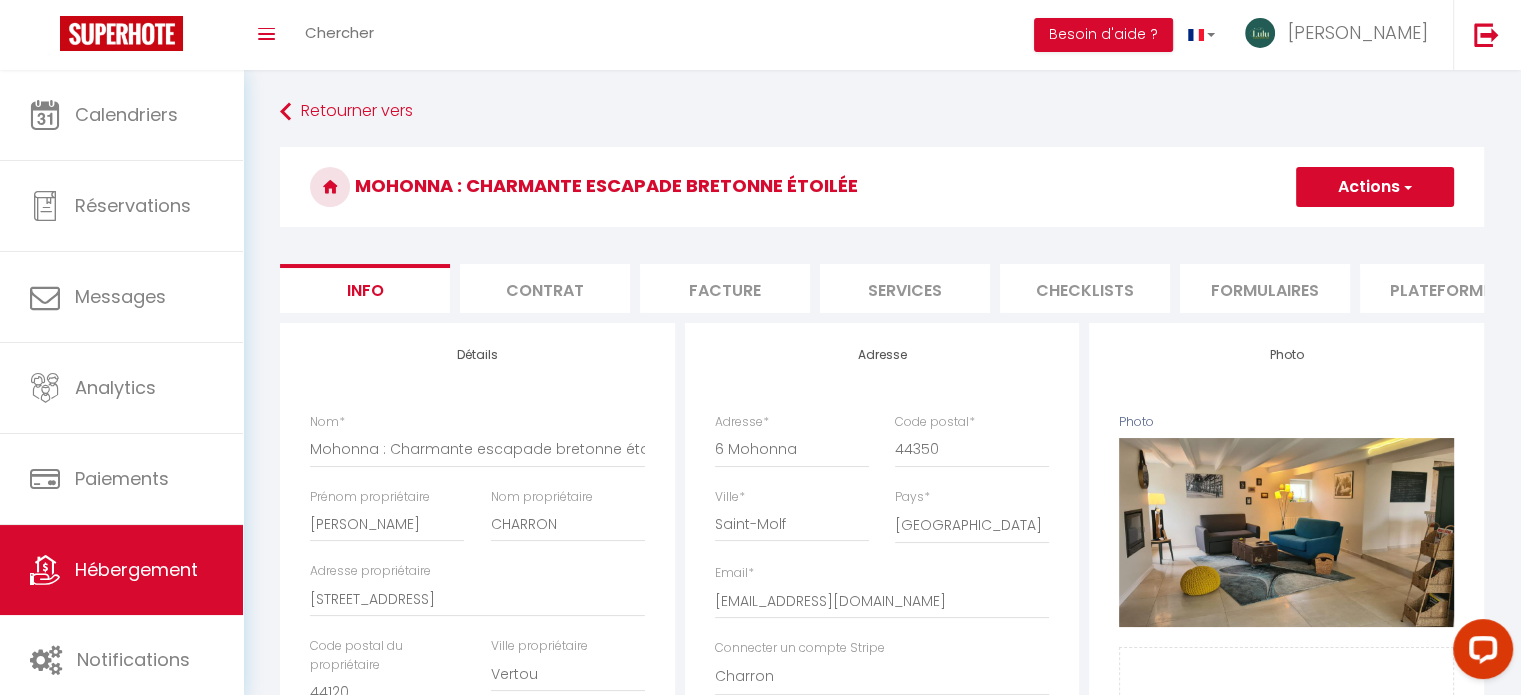 select 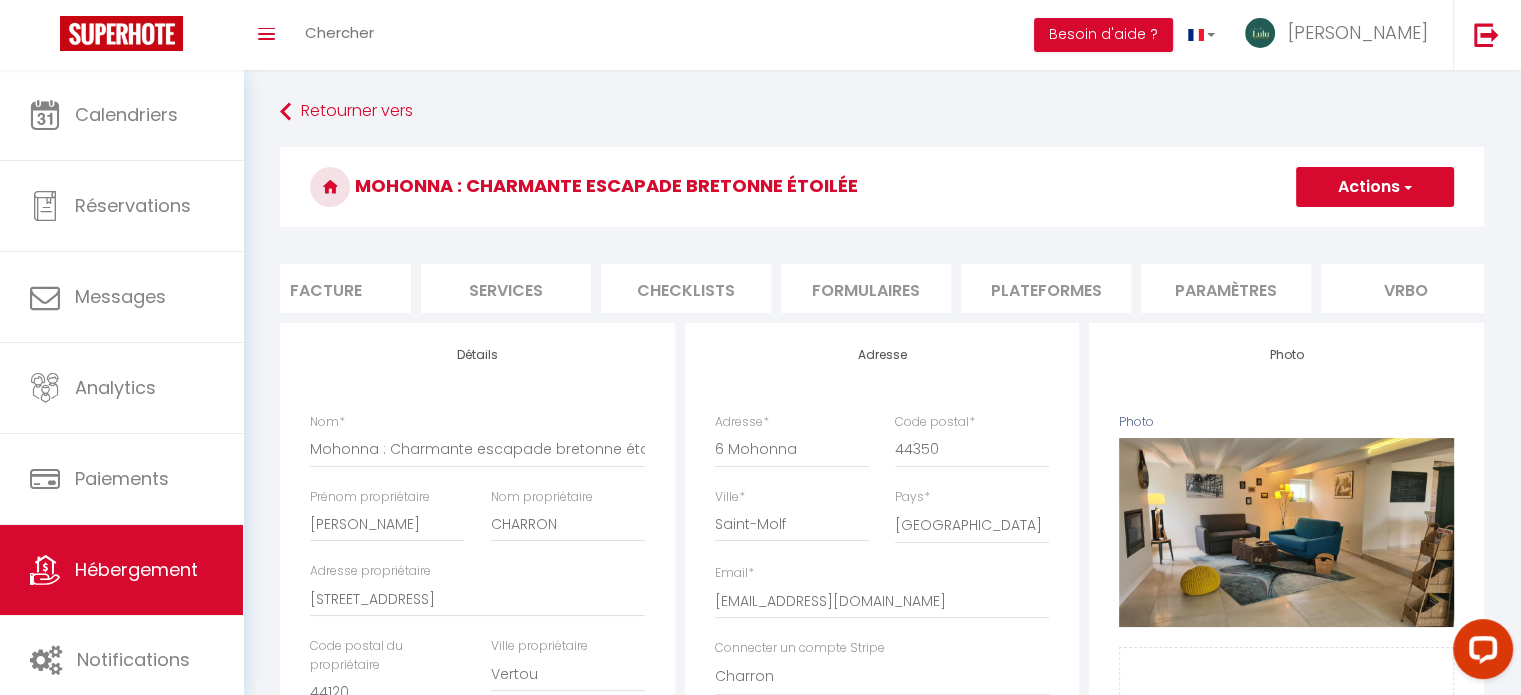 scroll, scrollTop: 0, scrollLeft: 401, axis: horizontal 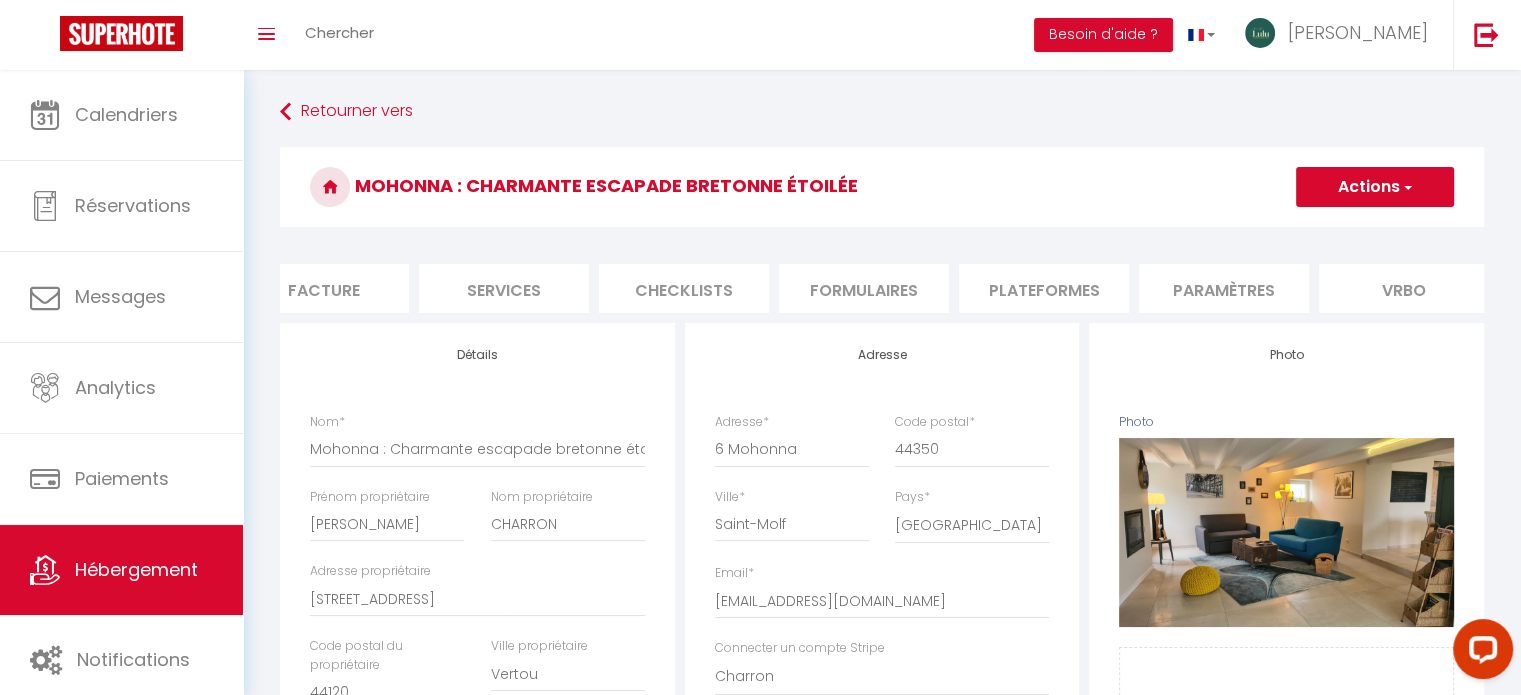 select 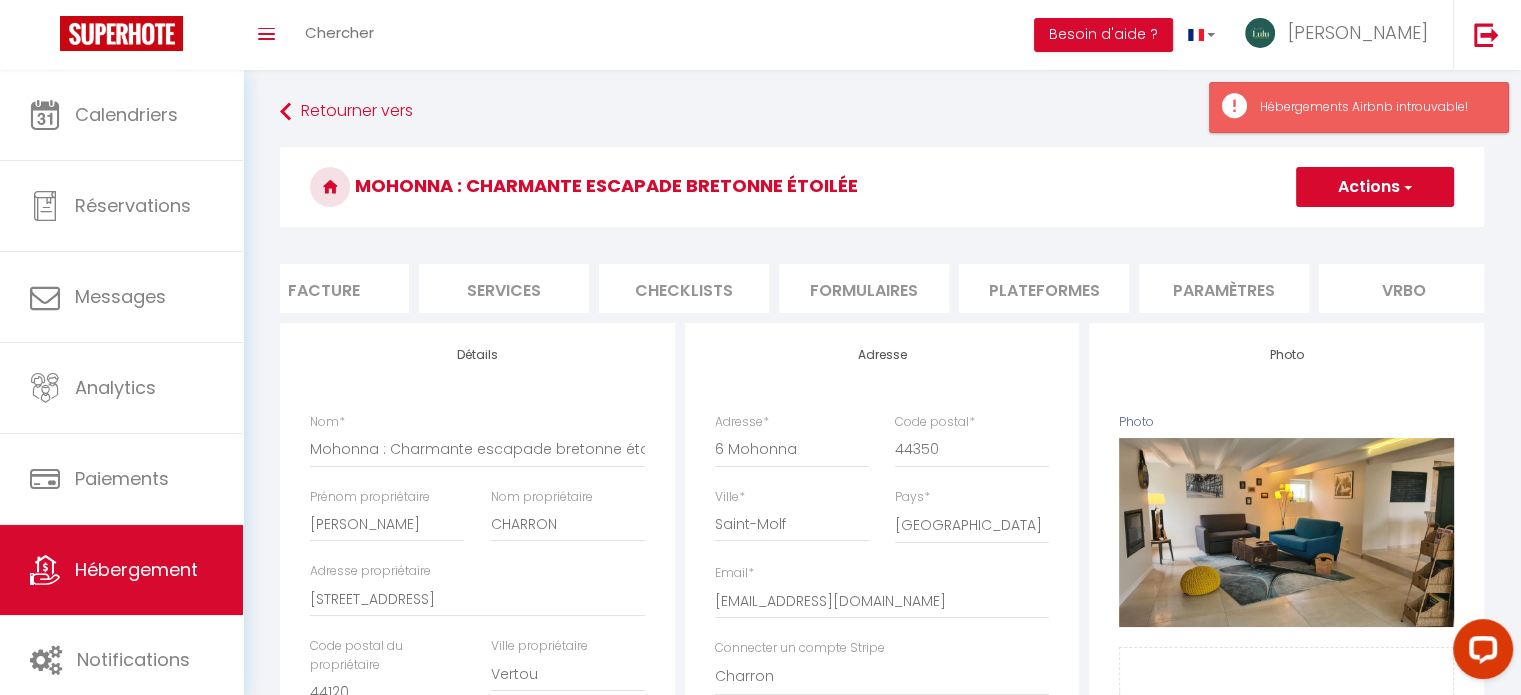 click on "Plateformes" at bounding box center [1044, 288] 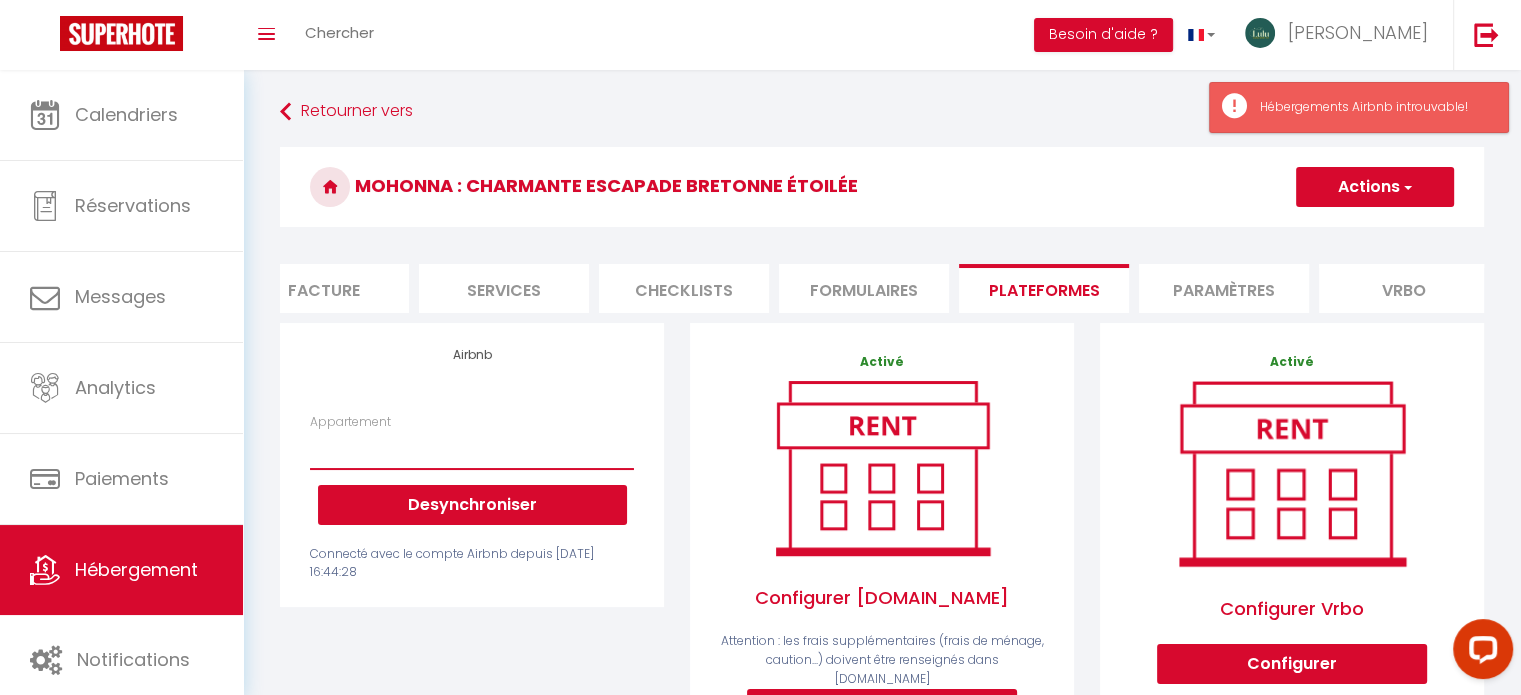 click on "Appartement" at bounding box center (472, 450) 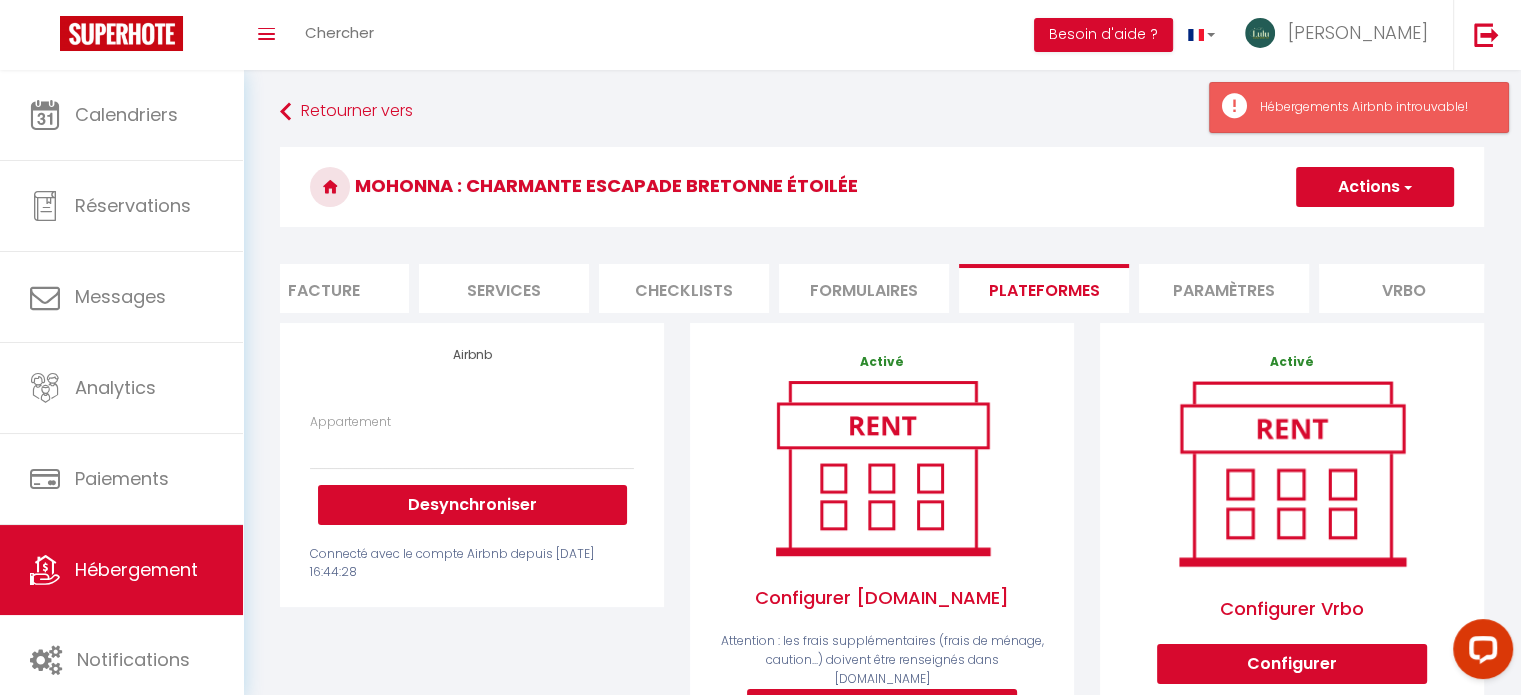 click on "Paramètres" at bounding box center [1224, 288] 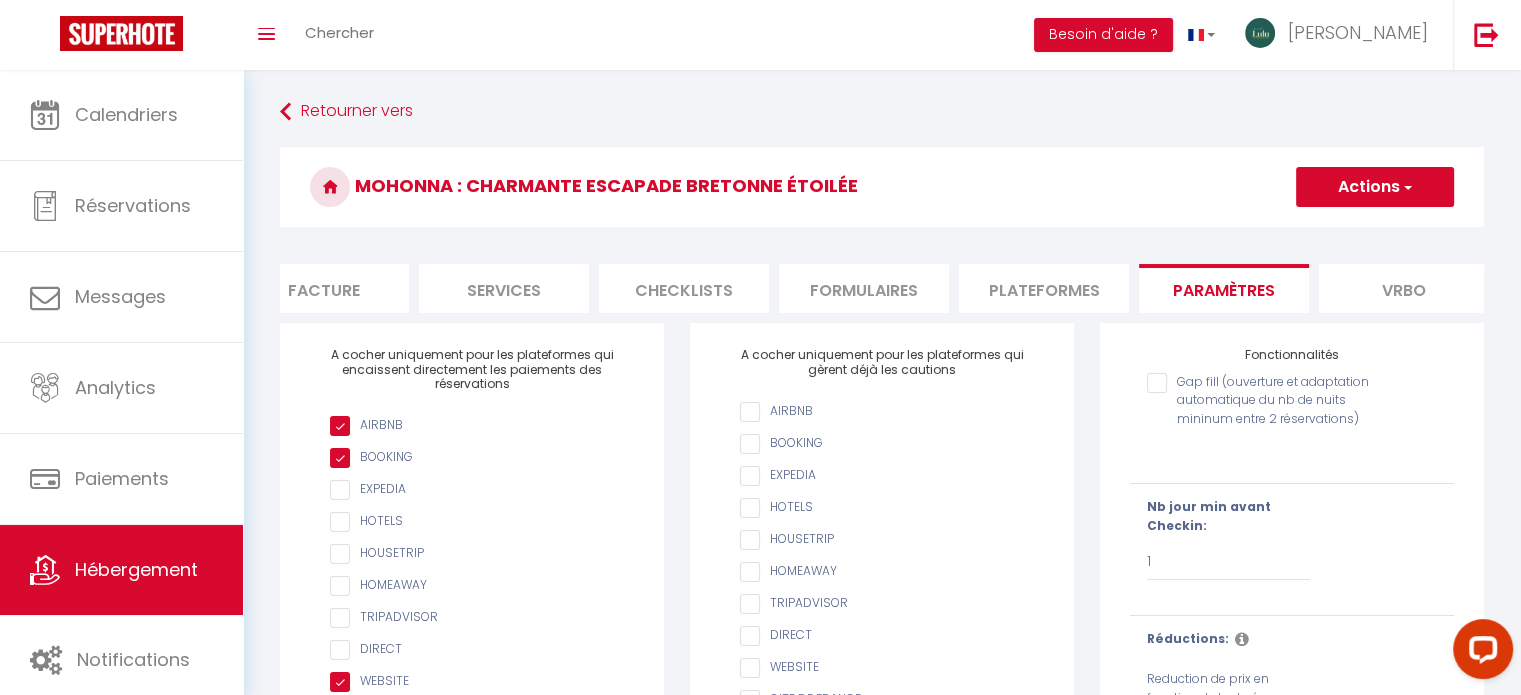 click on "Vrbo" at bounding box center [1404, 288] 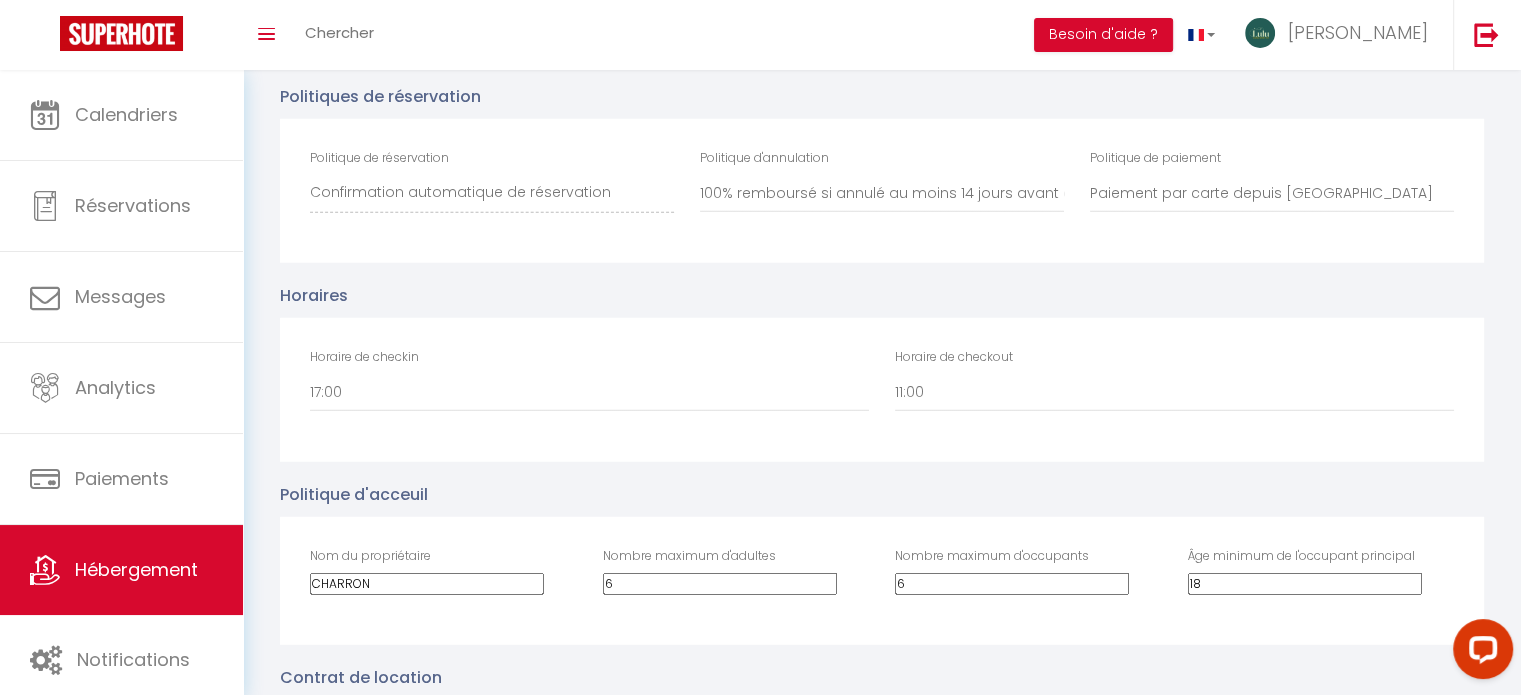 scroll, scrollTop: 5622, scrollLeft: 0, axis: vertical 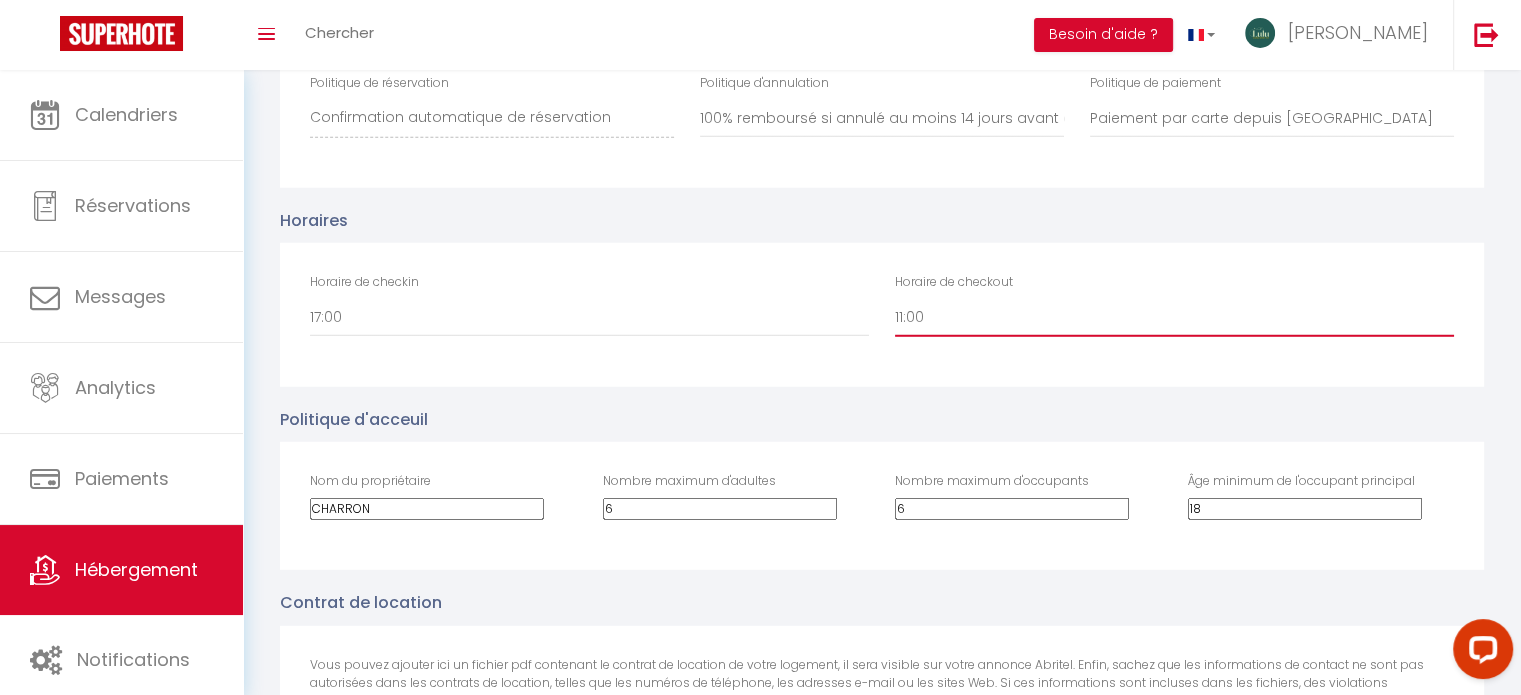 click on "00:00 00:30 01:00 01:30 02:00 02:30 03:00 03:30 04:00 04:30 05:00 05:30 06:00 06:30 07:00 07:30 08:00 08:30 09:00 09:30 10:00 10:30 11:00 11:30 12:00 12:30 13:00 13:30 14:00 14:30 15:00 15:30 16:00 16:30 17:00 17:30 18:00 18:30 19:00 19:30 20:00 20:30 21:00 21:30 22:00 22:30 23:00 23:30" at bounding box center [1174, 318] 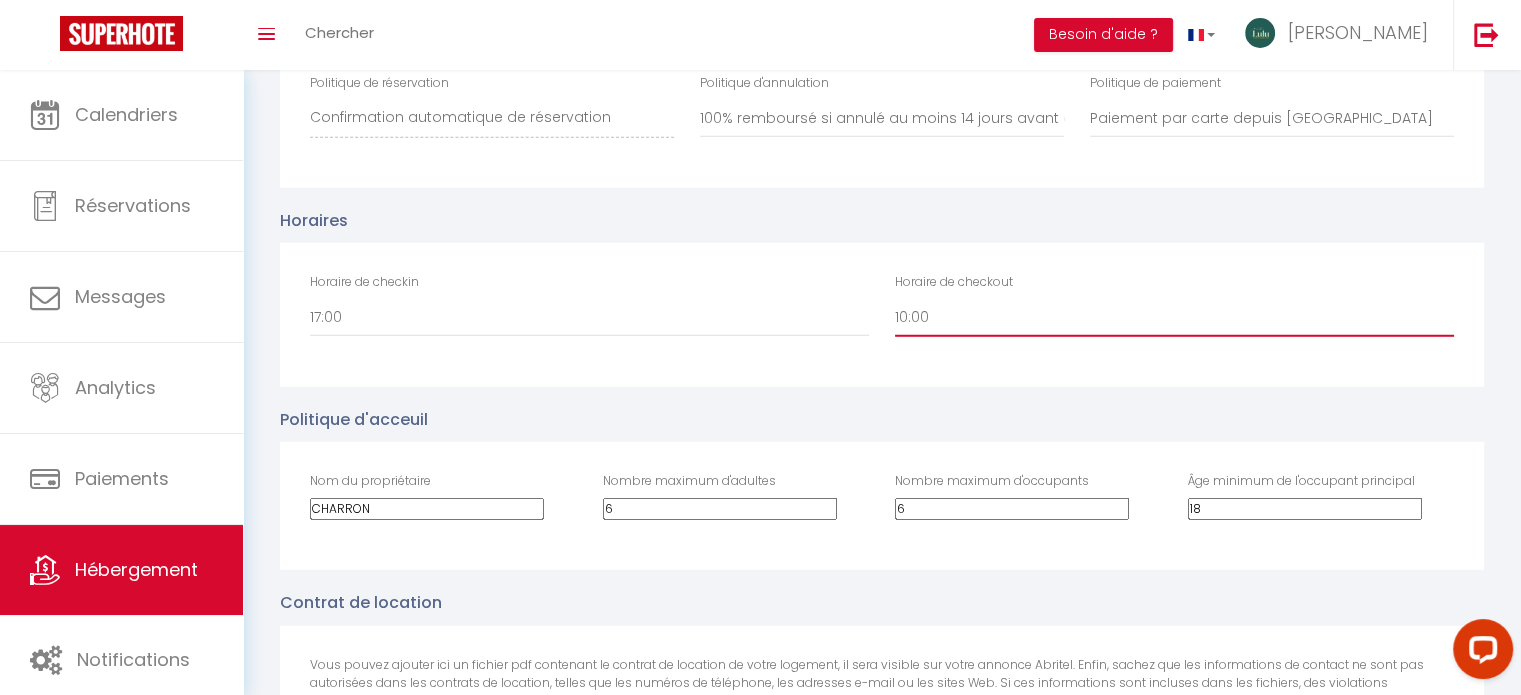 click on "00:00 00:30 01:00 01:30 02:00 02:30 03:00 03:30 04:00 04:30 05:00 05:30 06:00 06:30 07:00 07:30 08:00 08:30 09:00 09:30 10:00 10:30 11:00 11:30 12:00 12:30 13:00 13:30 14:00 14:30 15:00 15:30 16:00 16:30 17:00 17:30 18:00 18:30 19:00 19:30 20:00 20:30 21:00 21:30 22:00 22:30 23:00 23:30" at bounding box center [1174, 318] 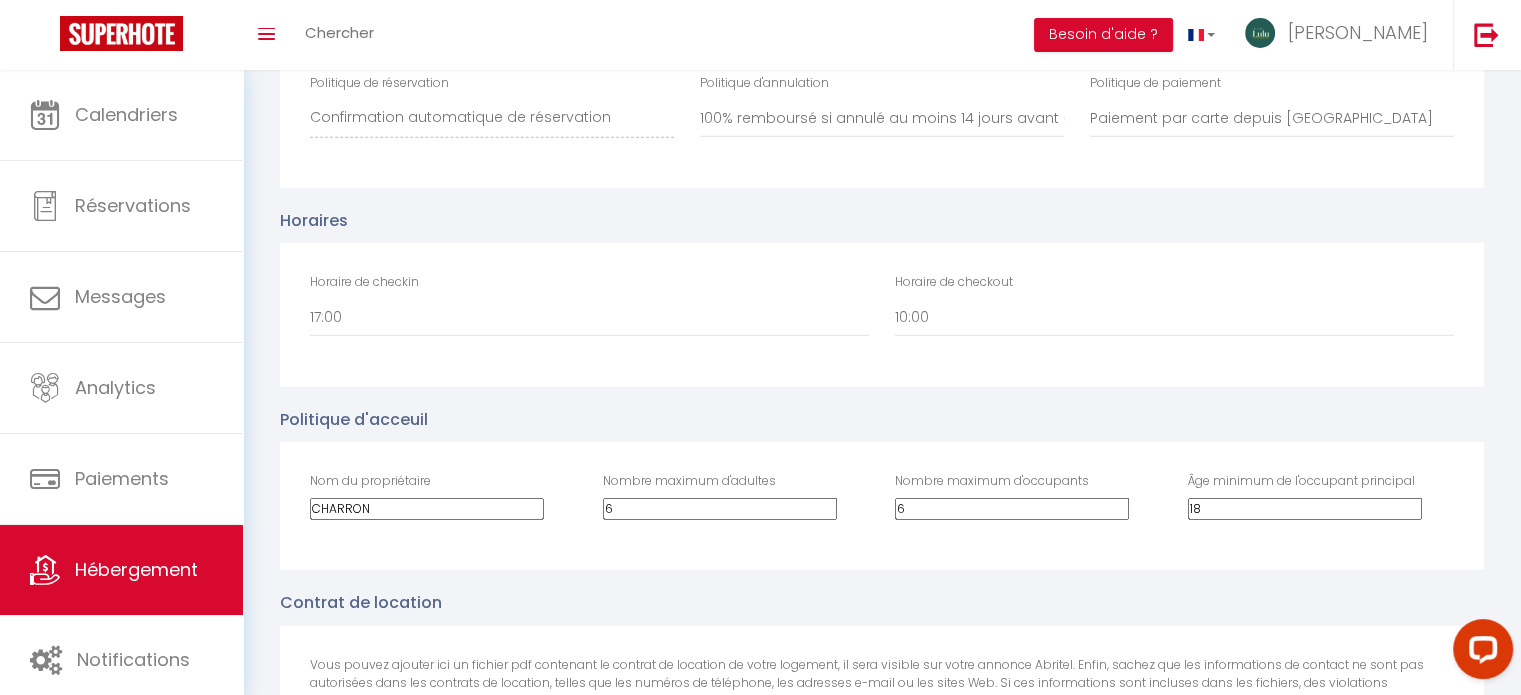 click on "Horaire de checkout
00:00 00:30 01:00 01:30 02:00 02:30 03:00 03:30 04:00 04:30 05:00 05:30 06:00 06:30 07:00 07:30 08:00 08:30 09:00 09:30 10:00 10:30 11:00 11:30 12:00 12:30 13:00 13:30 14:00 14:30 15:00 15:30 16:00 16:30 17:00 17:30 18:00 18:30 19:00 19:30 20:00 20:30 21:00 21:30 22:00 22:30 23:00 23:30" at bounding box center (1174, 315) 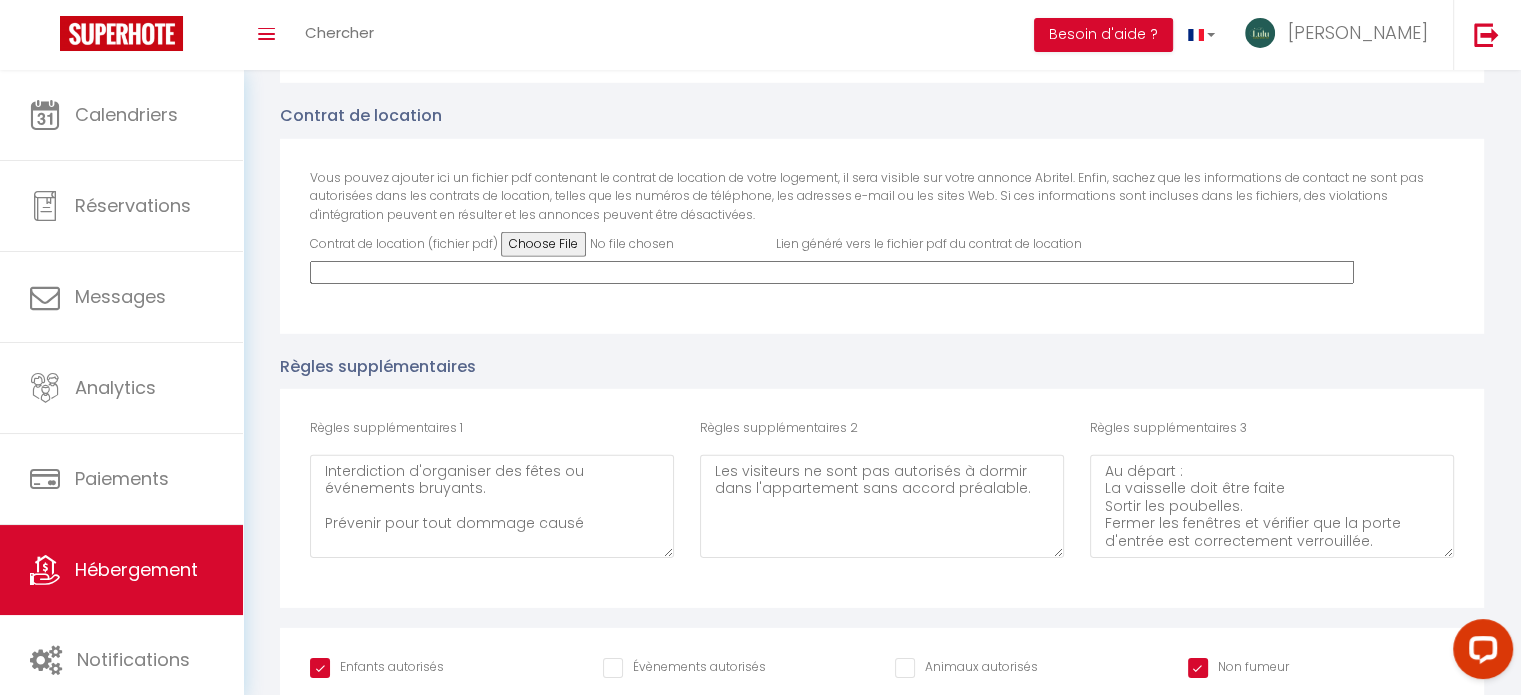 scroll, scrollTop: 6152, scrollLeft: 0, axis: vertical 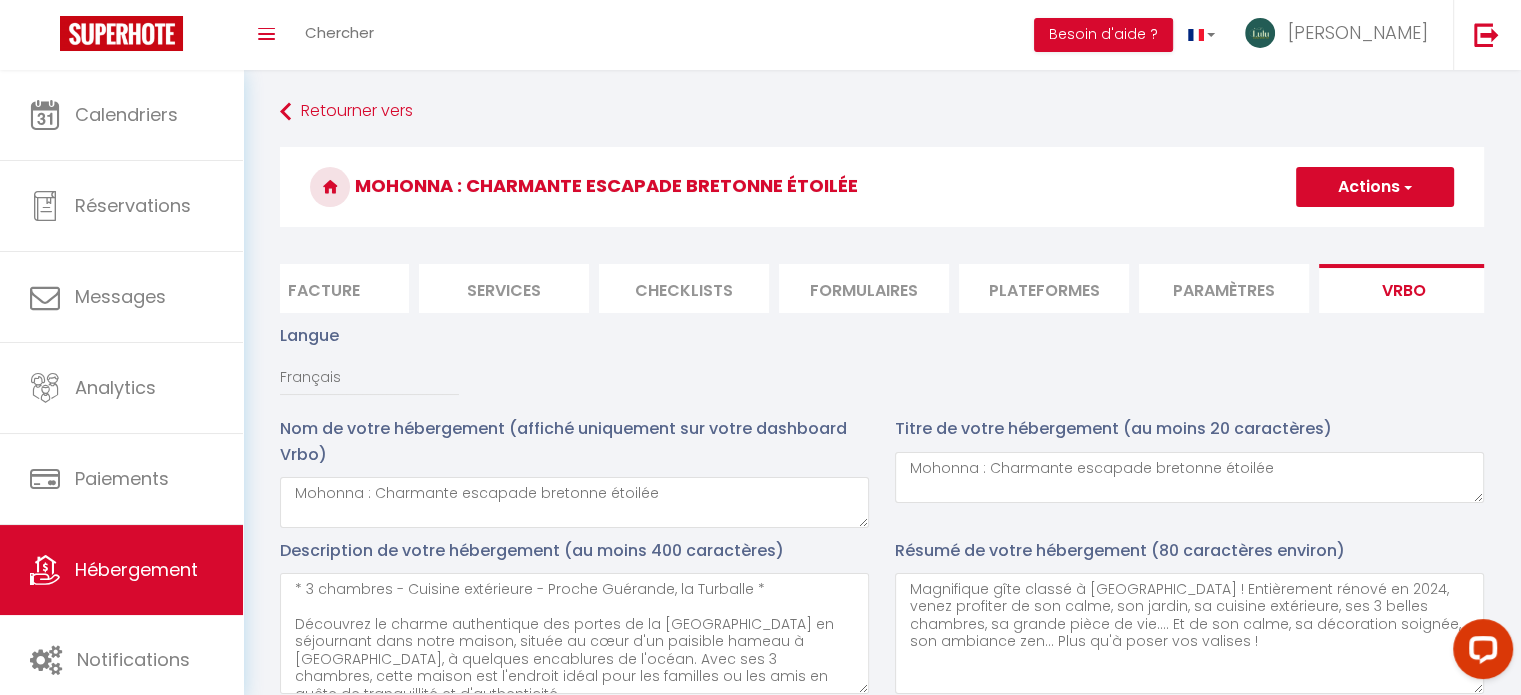 click on "Actions" at bounding box center [1375, 187] 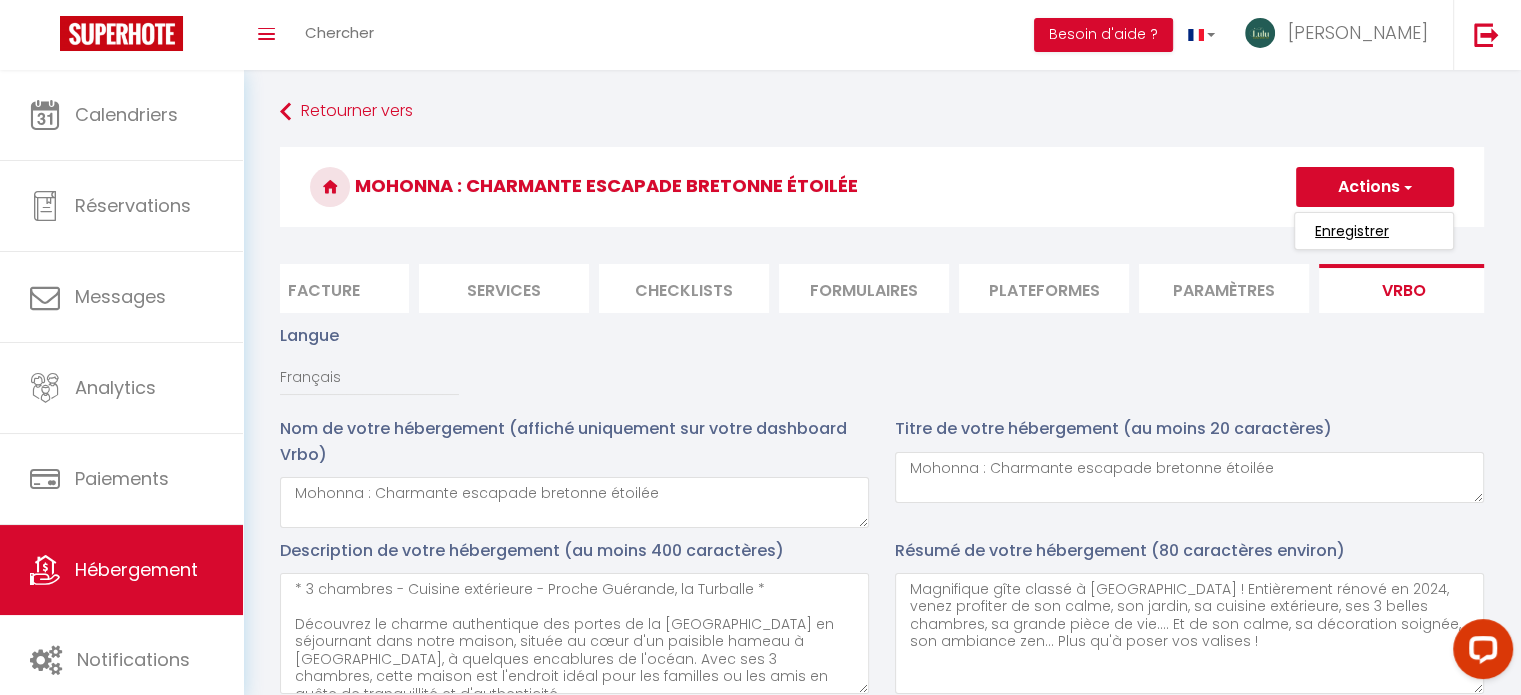 click on "Enregistrer" at bounding box center [1352, 231] 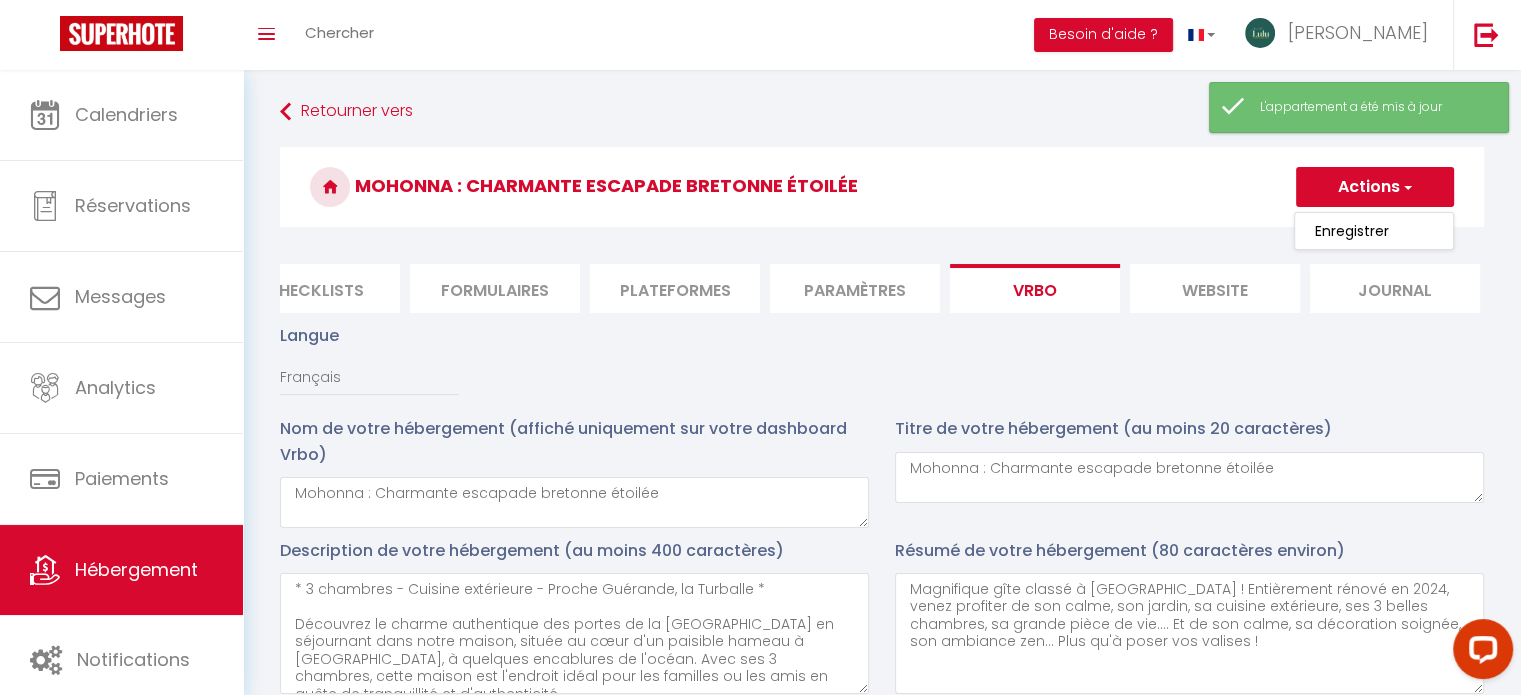 scroll, scrollTop: 0, scrollLeft: 776, axis: horizontal 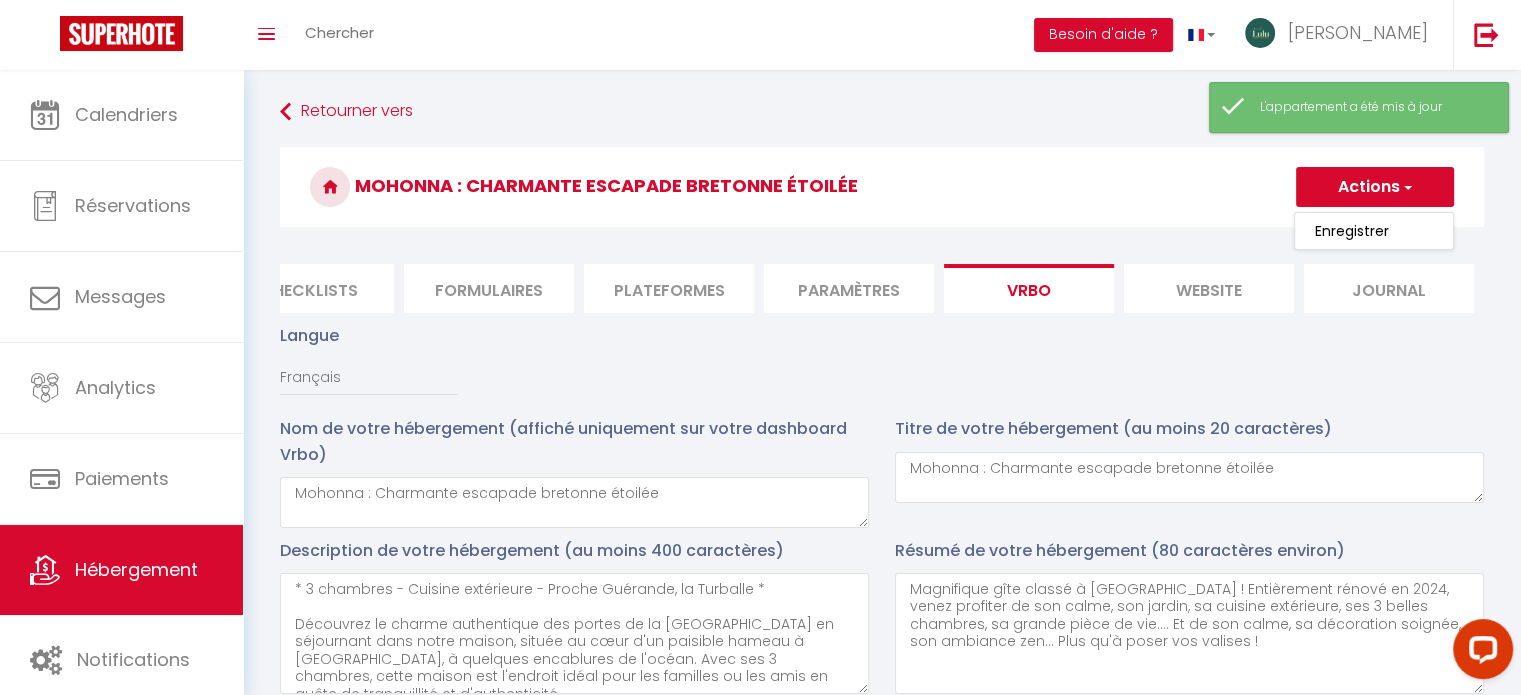 click on "website" at bounding box center (1209, 288) 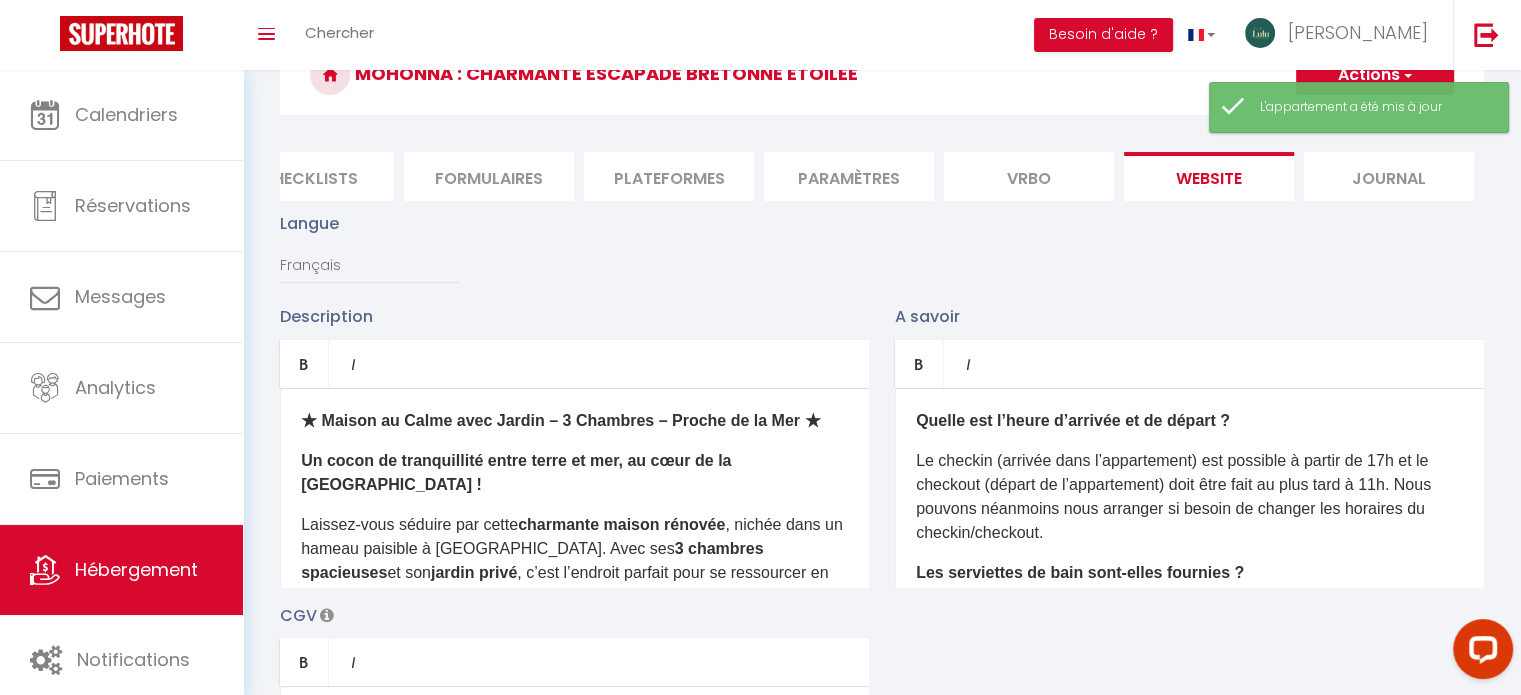 scroll, scrollTop: 113, scrollLeft: 0, axis: vertical 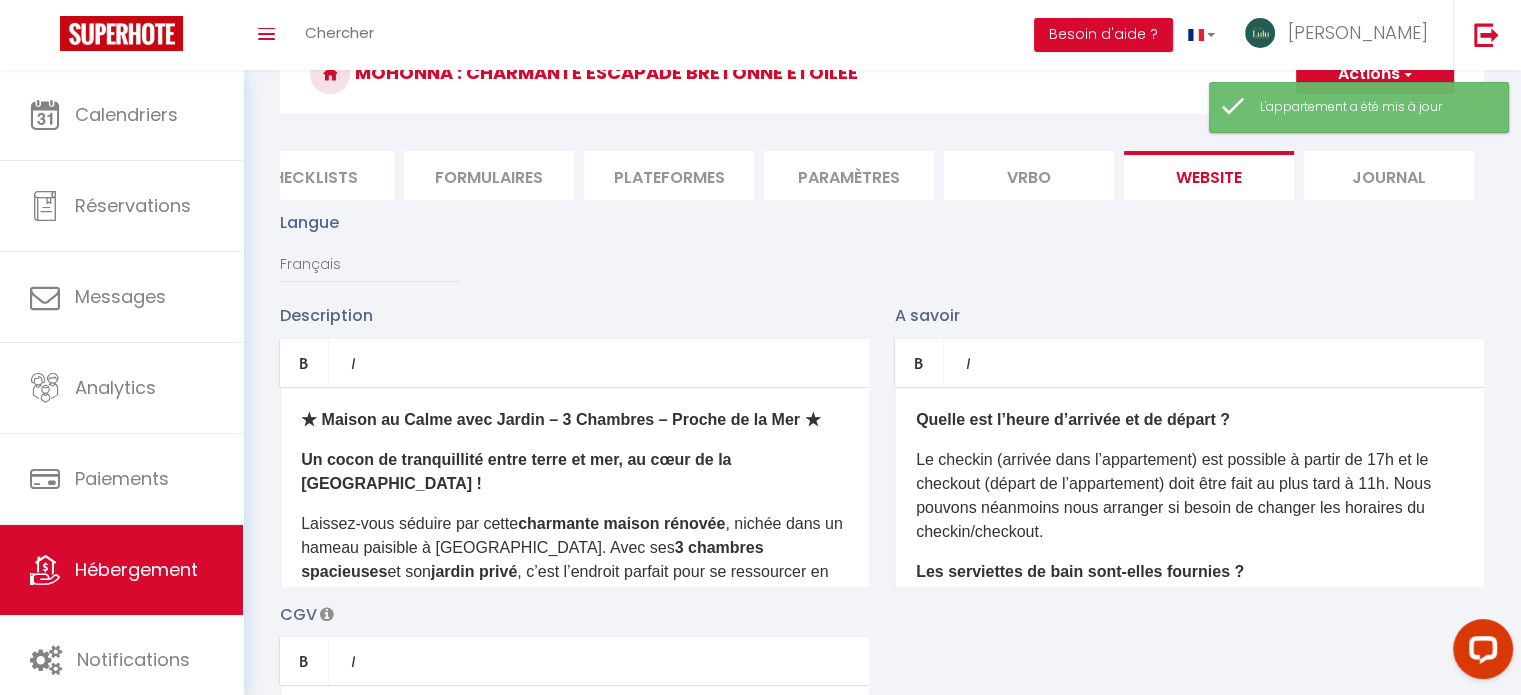 click on "Le checkin (arrivée dans l’appartement) est possible à partir de 17h et le checkout (départ de l’appartement) doit être fait au plus tard à 11h. Nous pouvons néanmoins nous arranger si besoin de changer les horaires du checkin/checkout." at bounding box center [1189, 496] 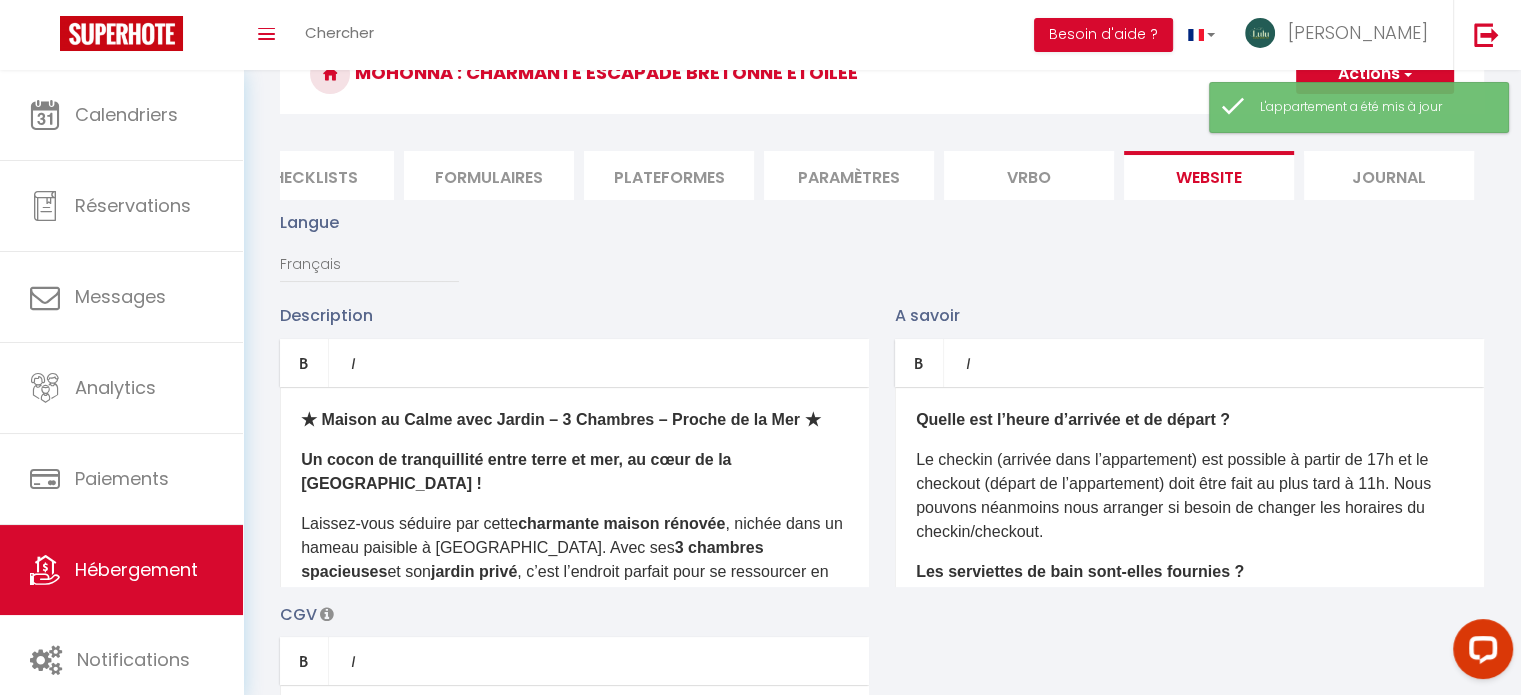 type 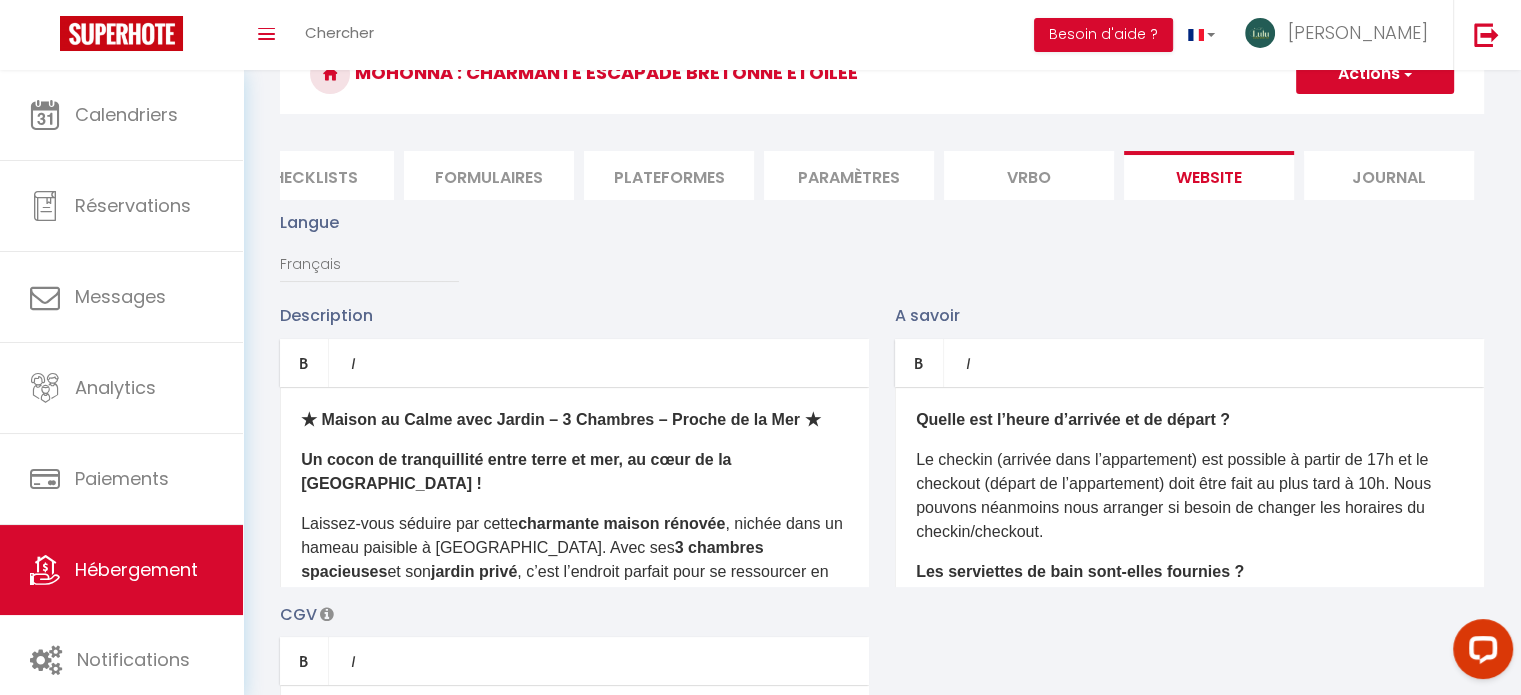 click at bounding box center (1406, 74) 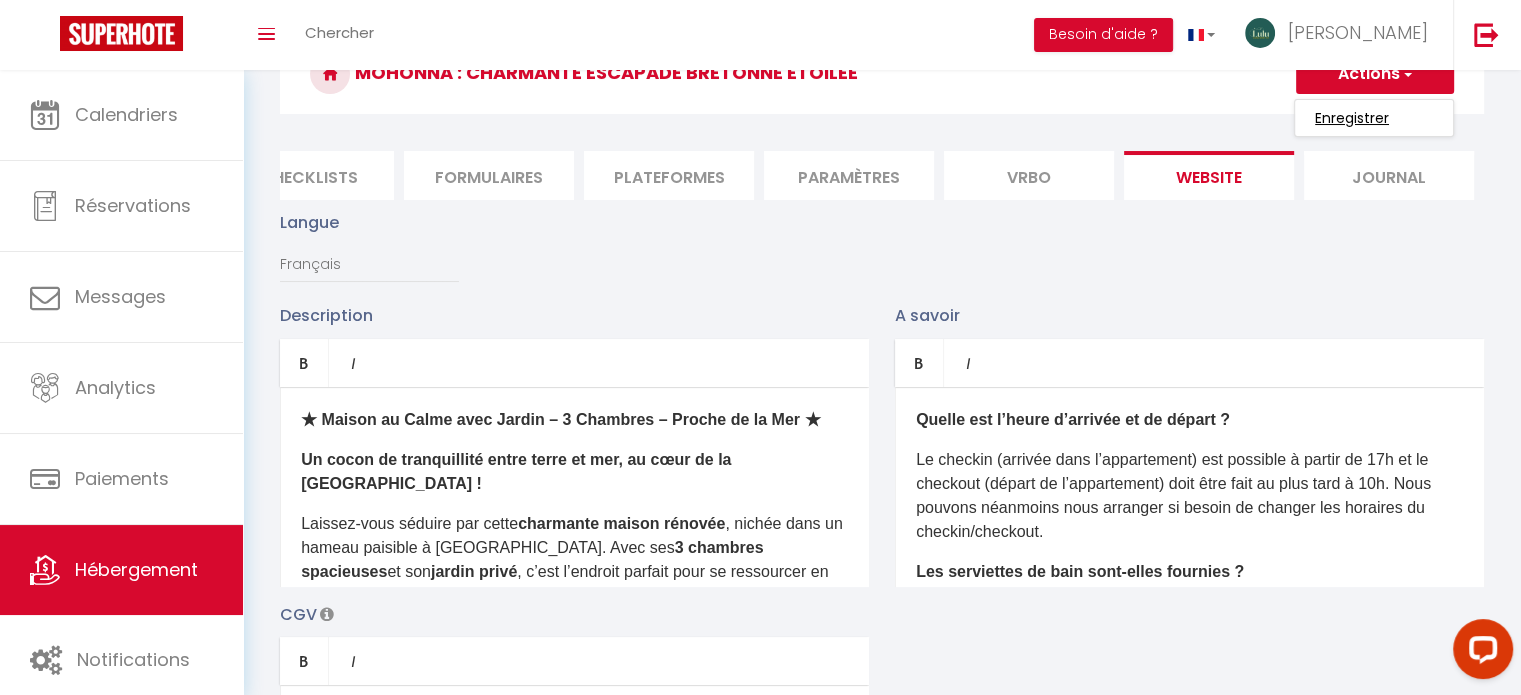 click on "Enregistrer" at bounding box center (1352, 118) 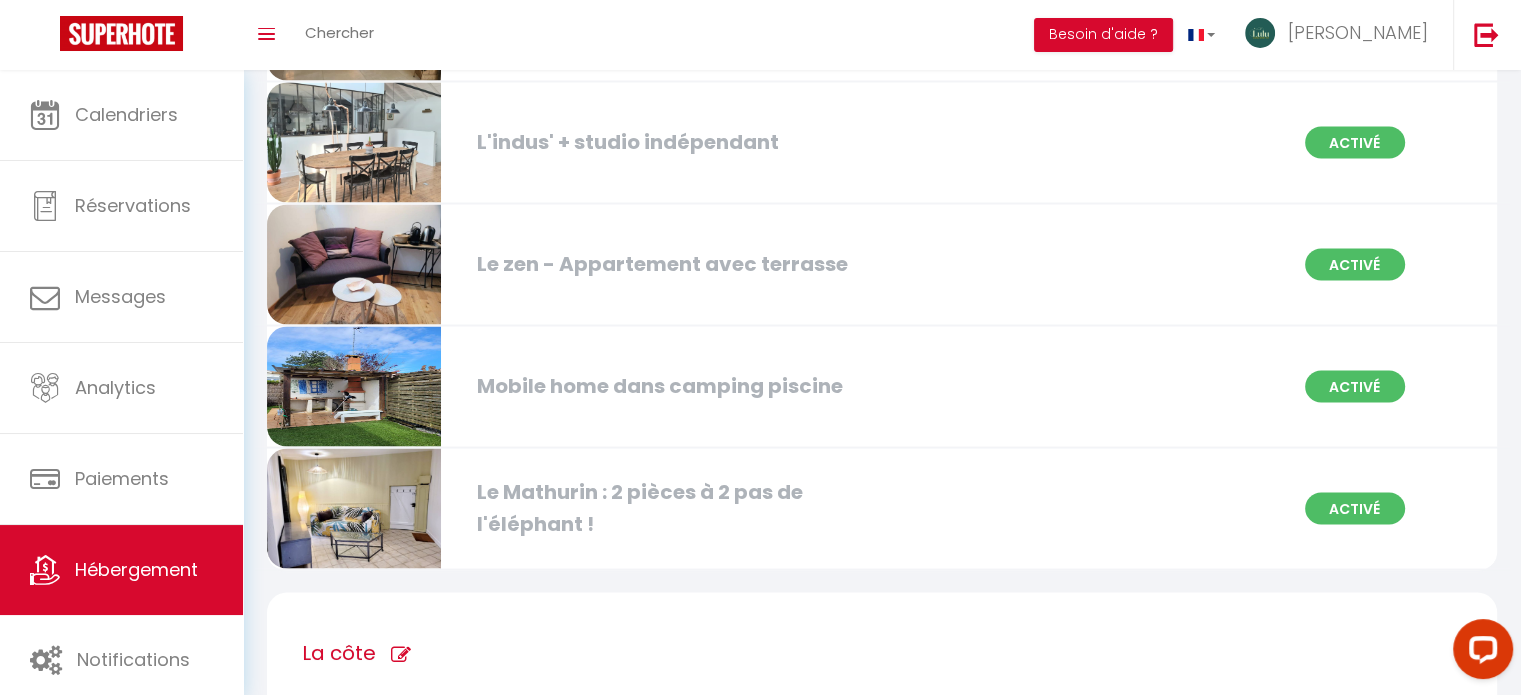 scroll, scrollTop: 3699, scrollLeft: 0, axis: vertical 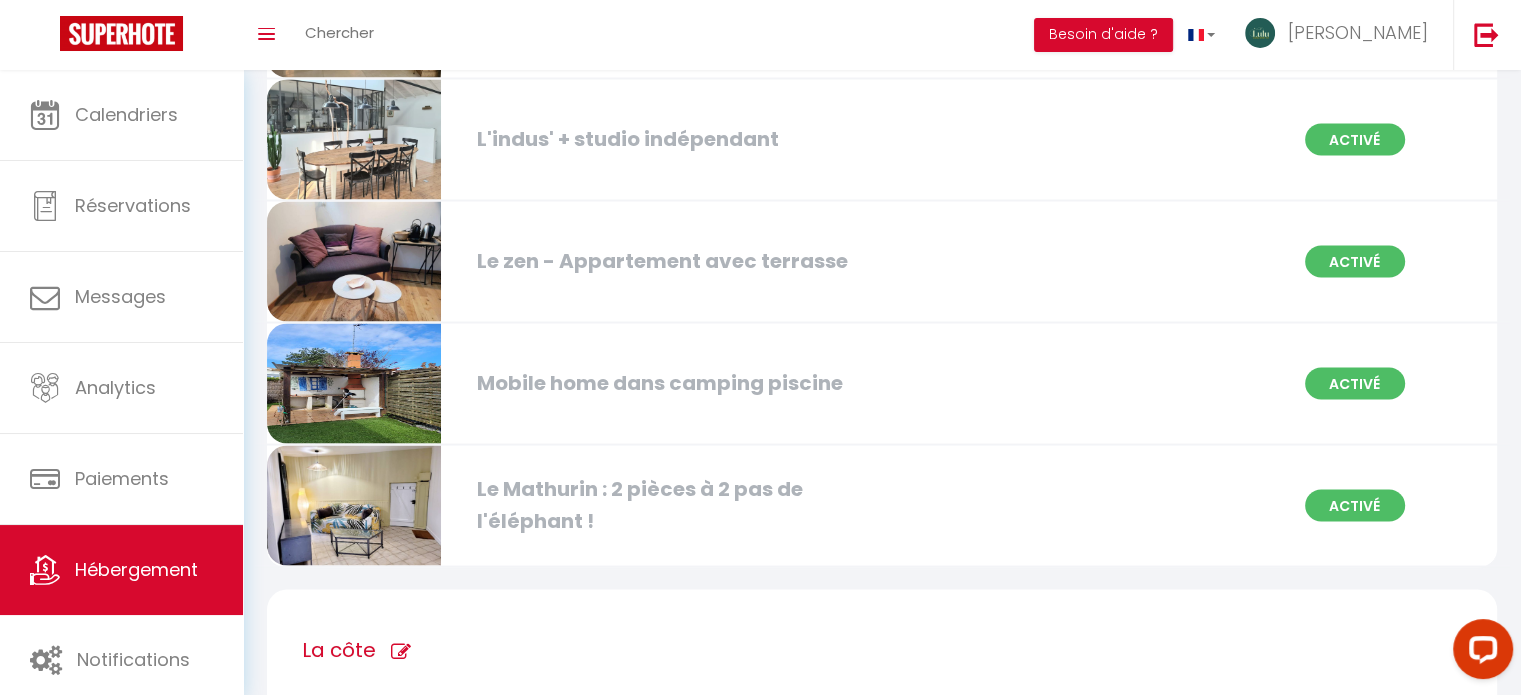 click at bounding box center [354, 383] 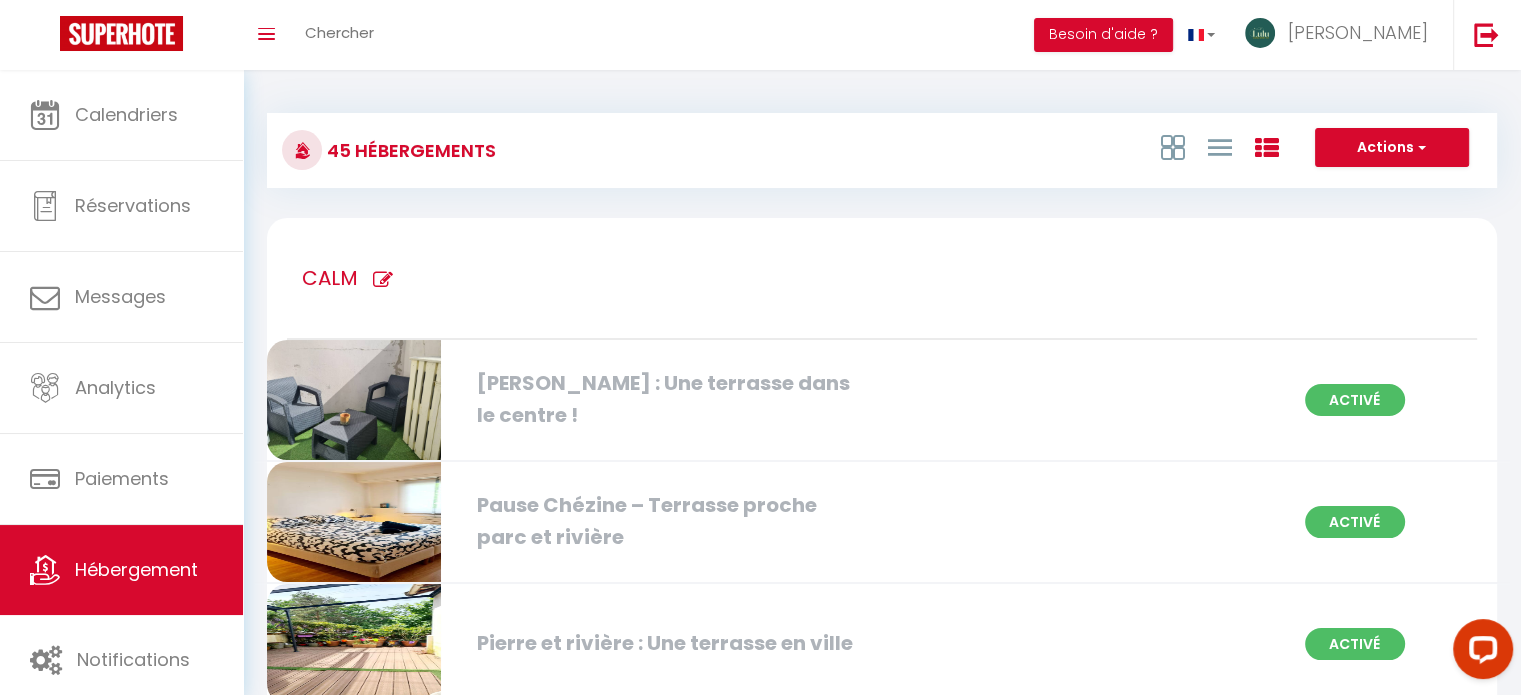 select on "3" 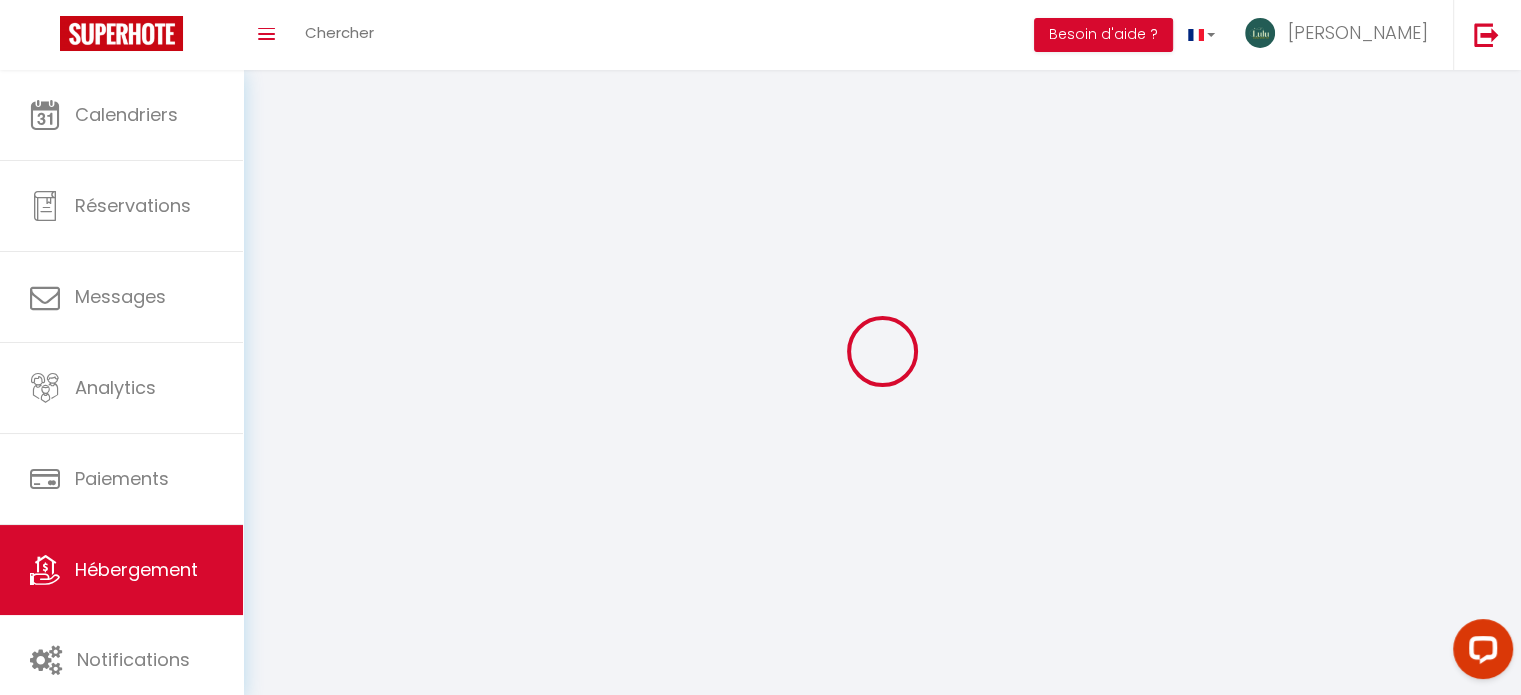 select 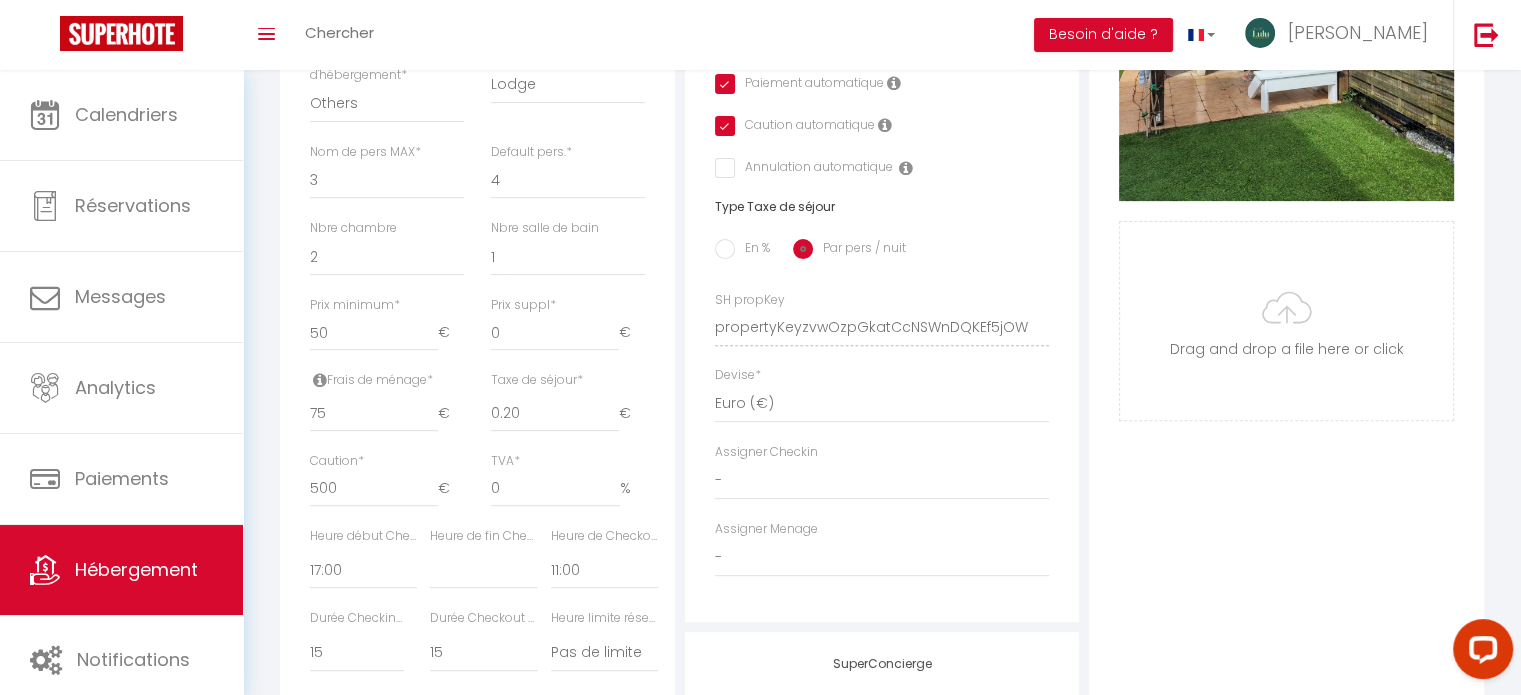 select 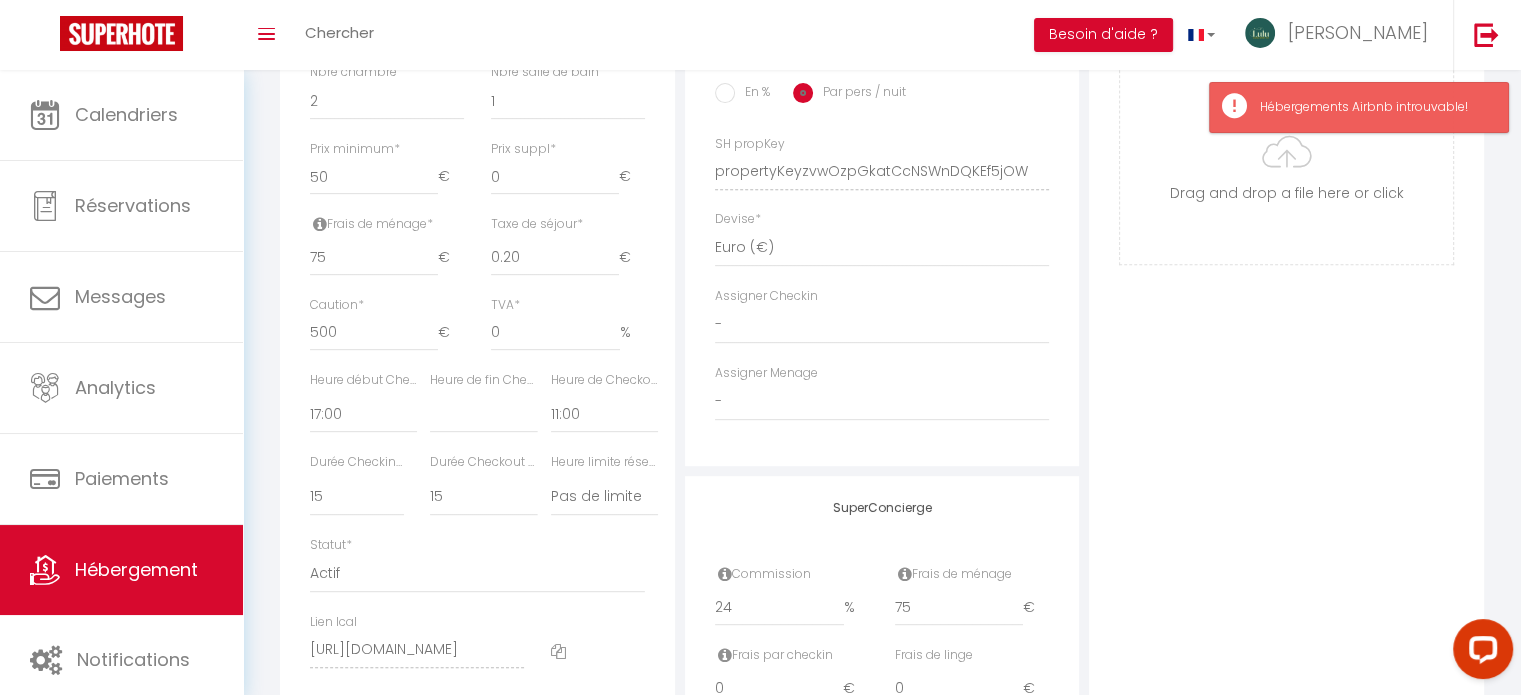 scroll, scrollTop: 848, scrollLeft: 0, axis: vertical 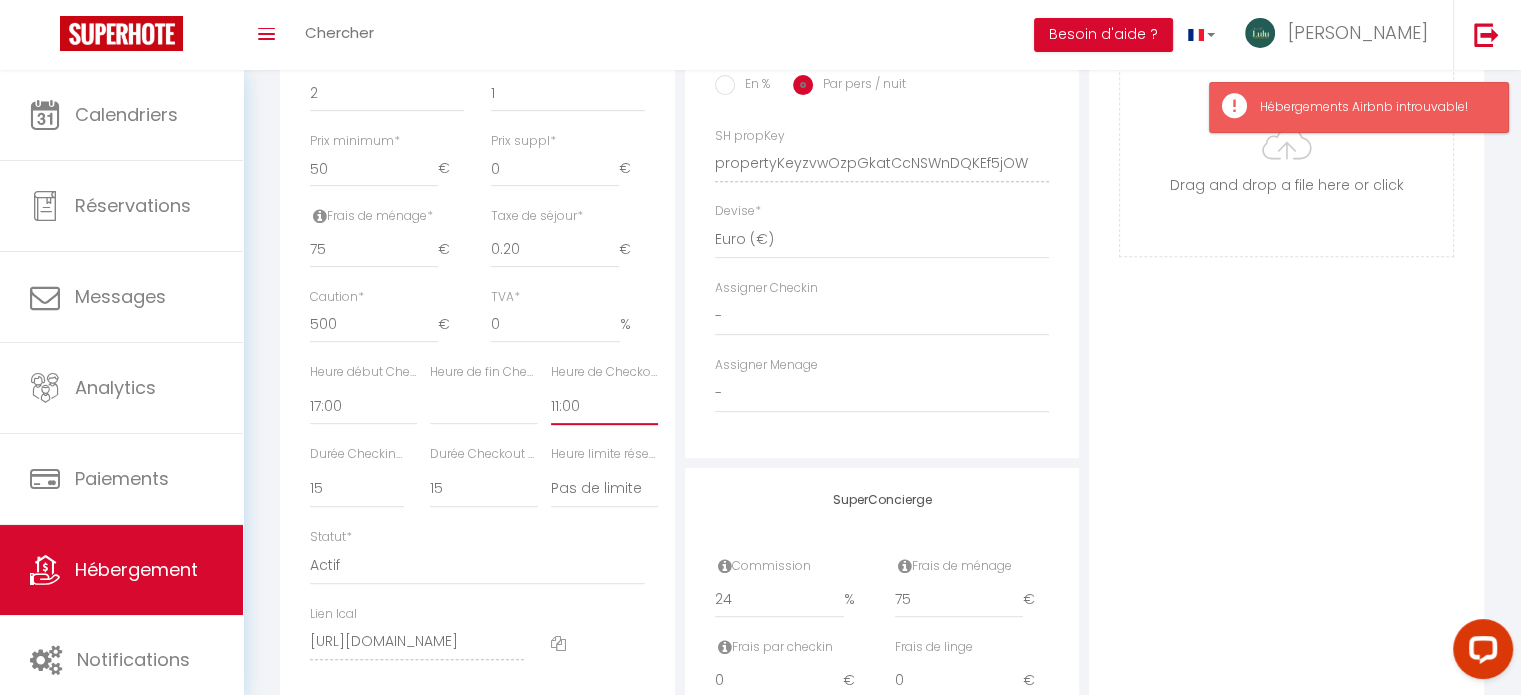 click on "00:00
00:15
00:30
00:45
01:00
01:15
01:30
01:45
02:00
02:15
02:30
02:45
03:00" at bounding box center (604, 406) 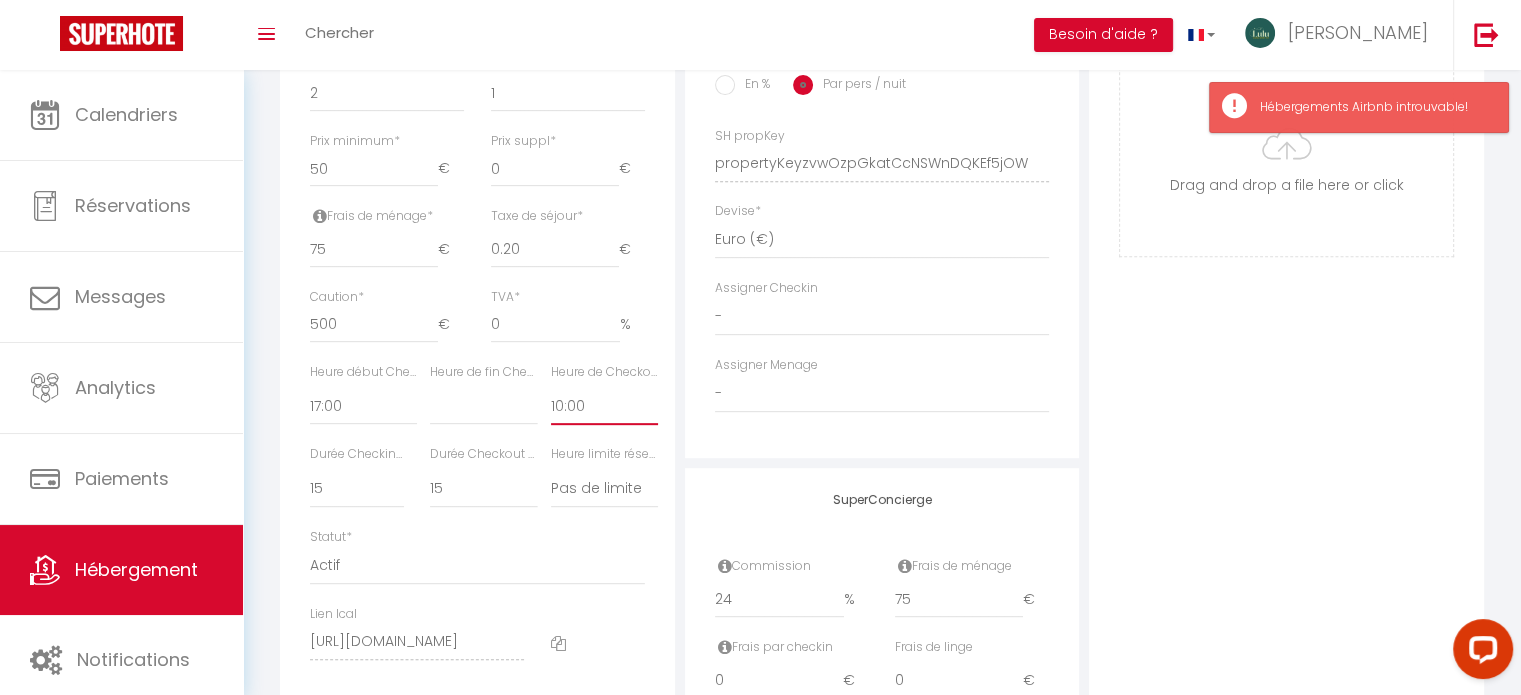 click on "00:00
00:15
00:30
00:45
01:00
01:15
01:30
01:45
02:00
02:15
02:30
02:45
03:00" at bounding box center [604, 406] 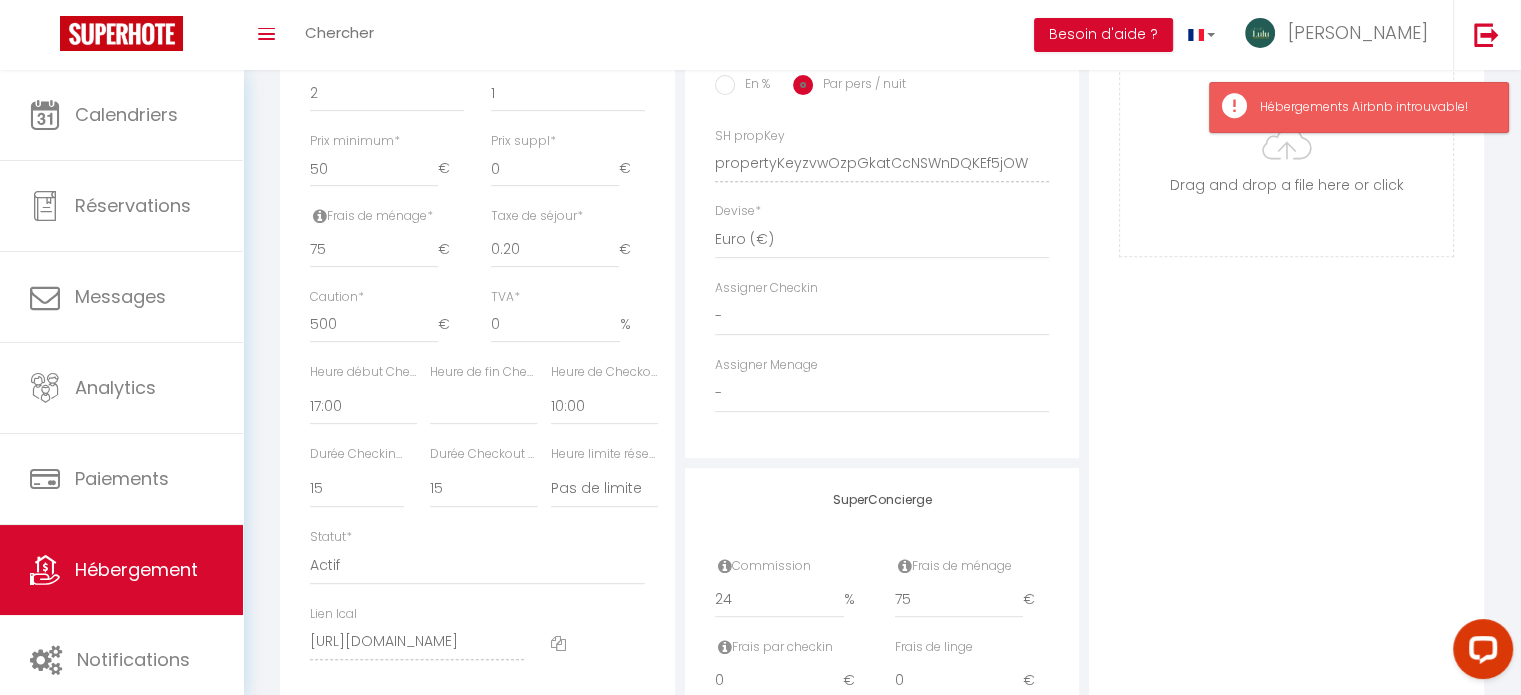 click on "Photo
Photo
Supprimer
Drag and drop a file here or click Ooops, something wrong appended. Remove   Drag and drop or click to replace" at bounding box center [1286, 149] 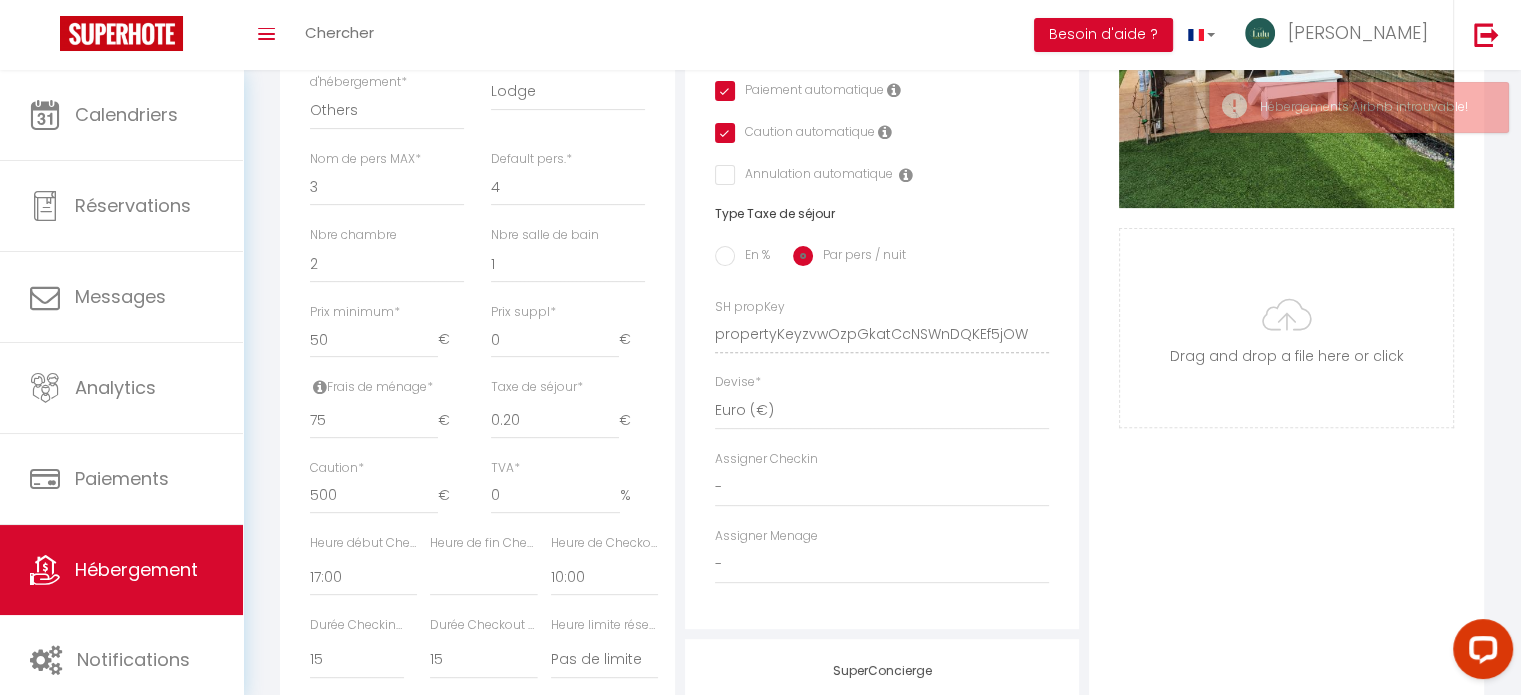 scroll, scrollTop: 0, scrollLeft: 0, axis: both 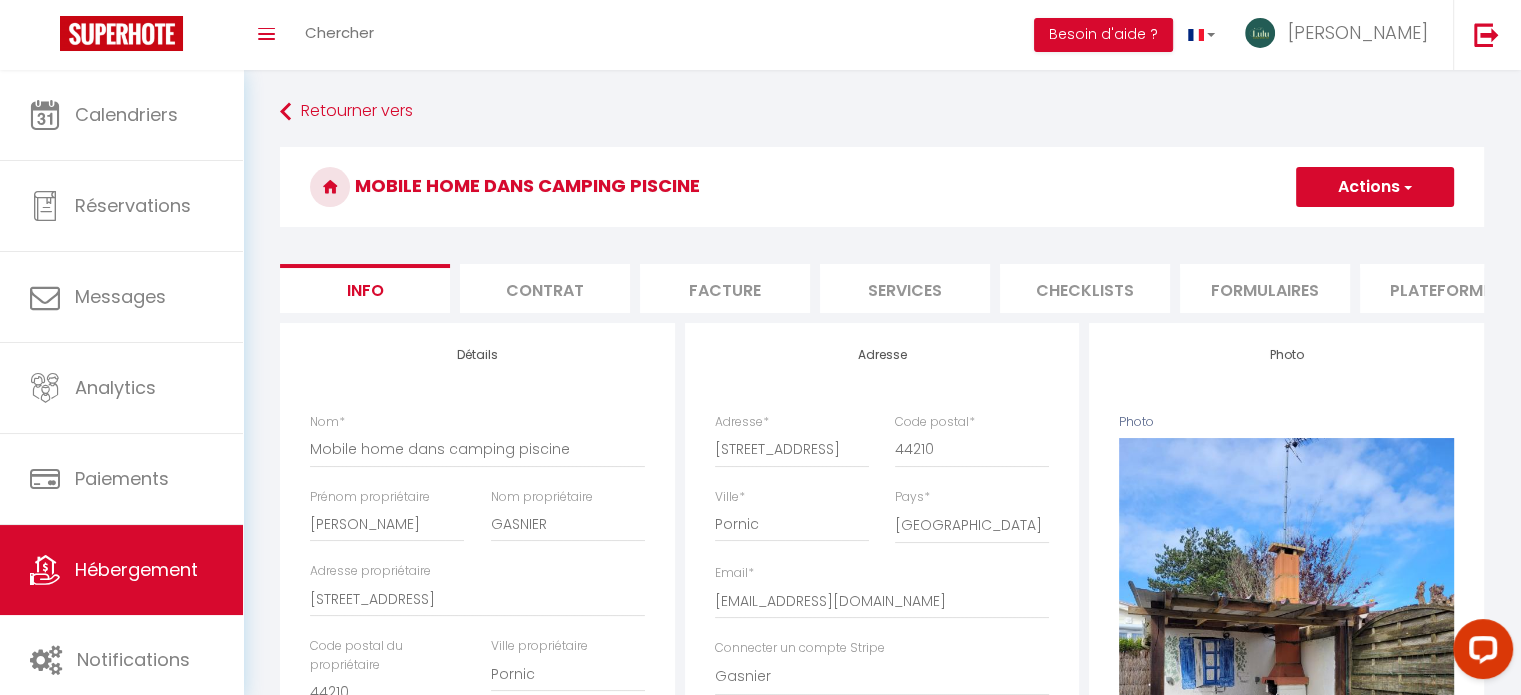 click on "Actions" at bounding box center [1375, 187] 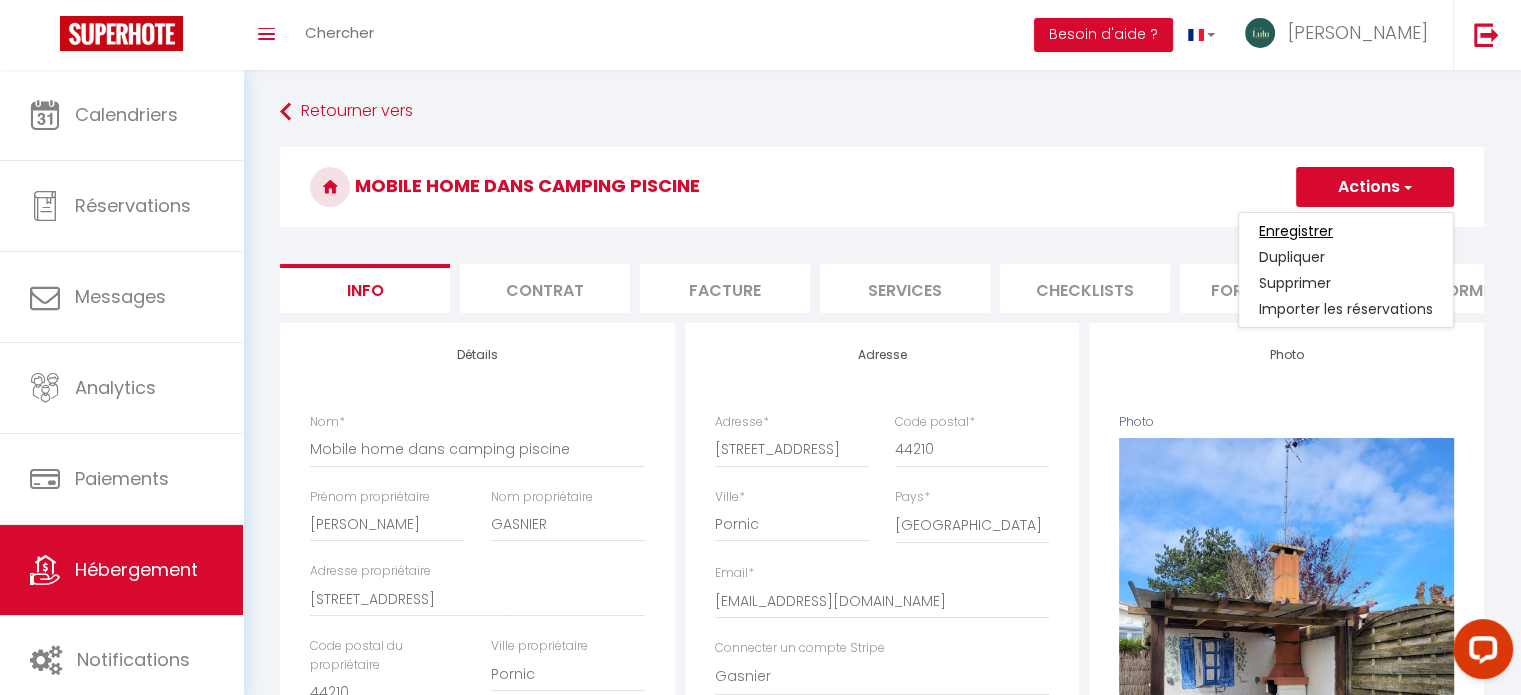 click on "Enregistrer" at bounding box center (1296, 231) 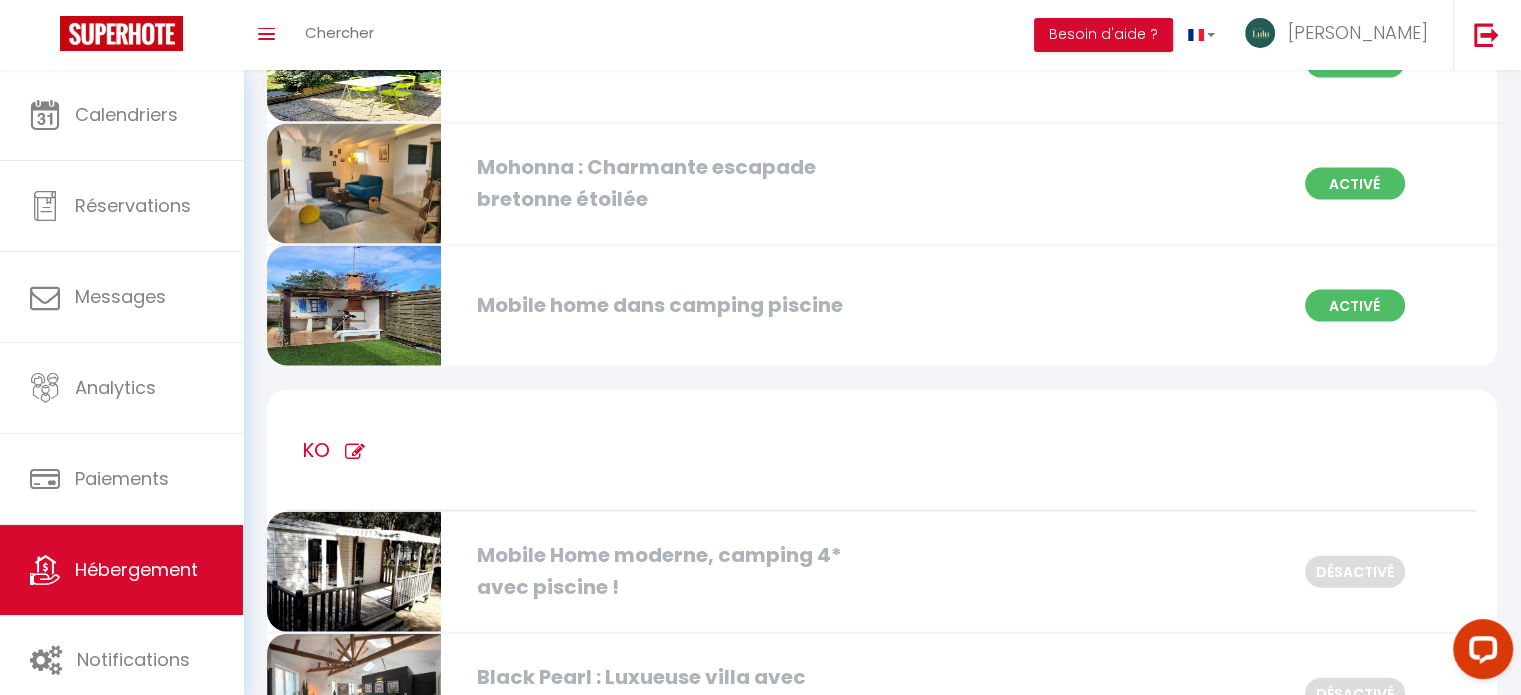 scroll, scrollTop: 4281, scrollLeft: 0, axis: vertical 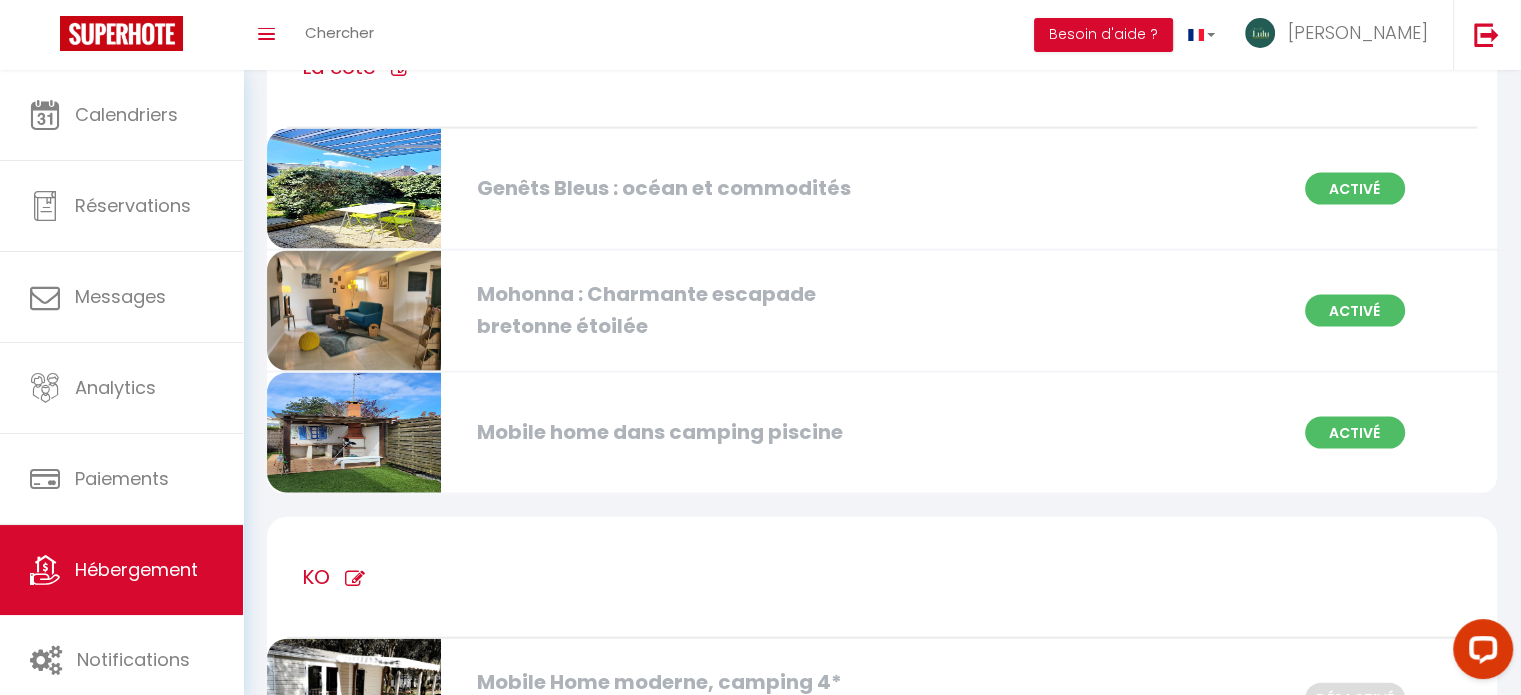 click at bounding box center [354, 433] 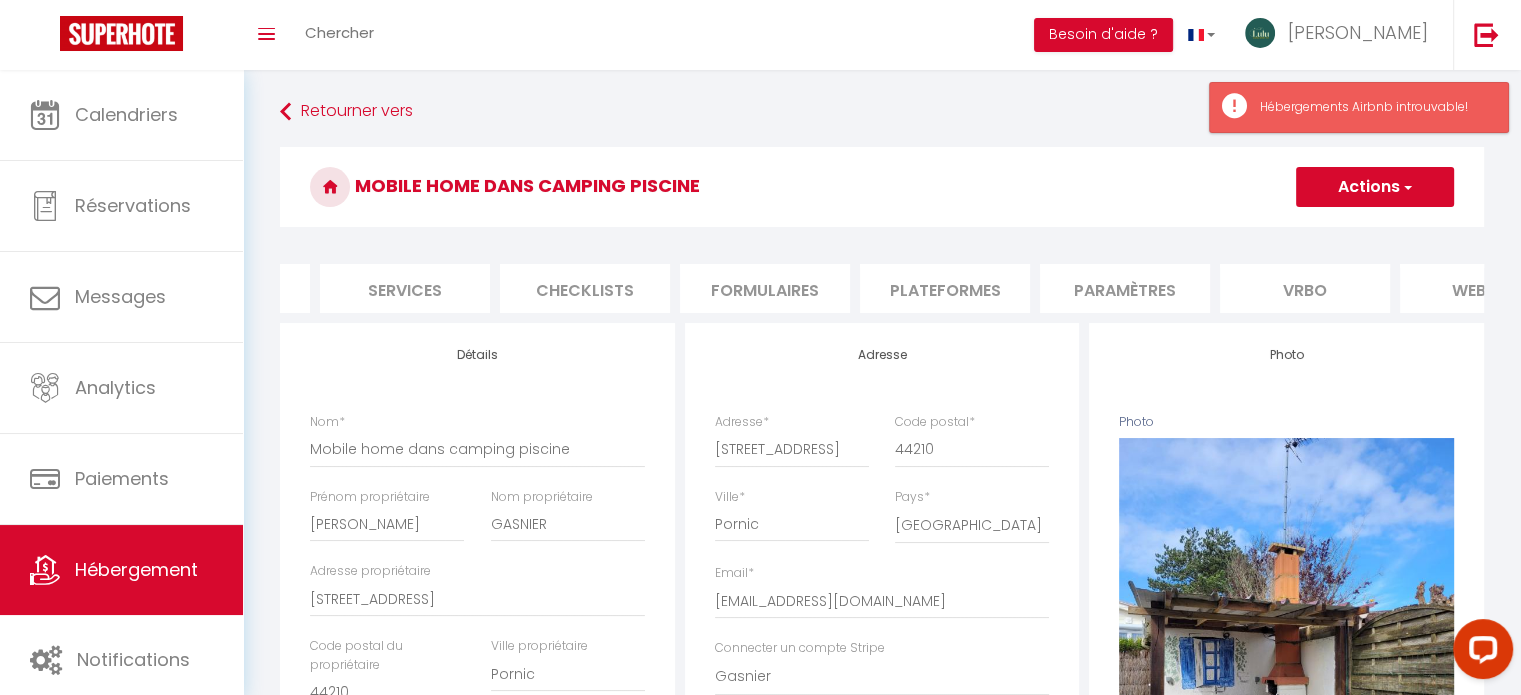 scroll, scrollTop: 0, scrollLeft: 500, axis: horizontal 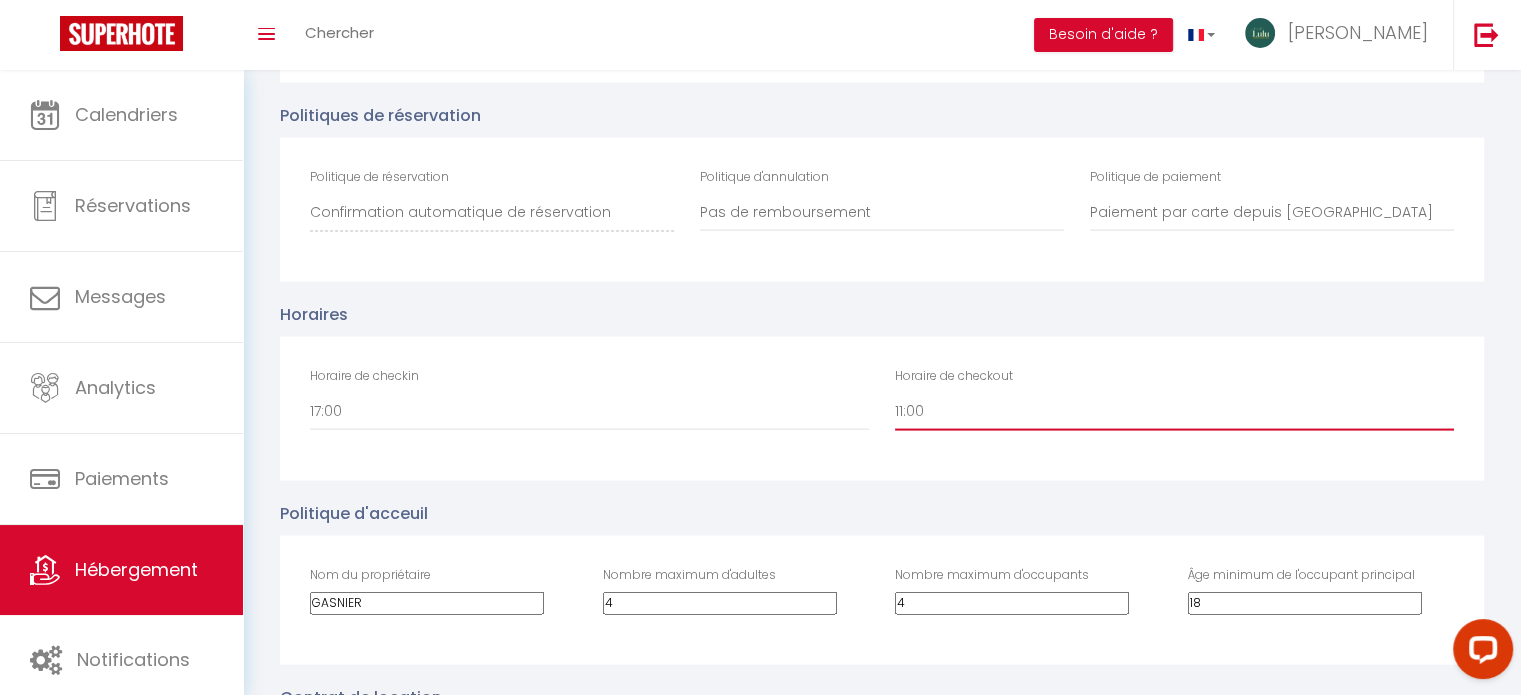 click on "00:00 00:30 01:00 01:30 02:00 02:30 03:00 03:30 04:00 04:30 05:00 05:30 06:00 06:30 07:00 07:30 08:00 08:30 09:00 09:30 10:00 10:30 11:00 11:30 12:00 12:30 13:00 13:30 14:00 14:30 15:00 15:30 16:00 16:30 17:00 17:30 18:00 18:30 19:00 19:30 20:00 20:30 21:00 21:30 22:00 22:30 23:00 23:30" at bounding box center [1174, 412] 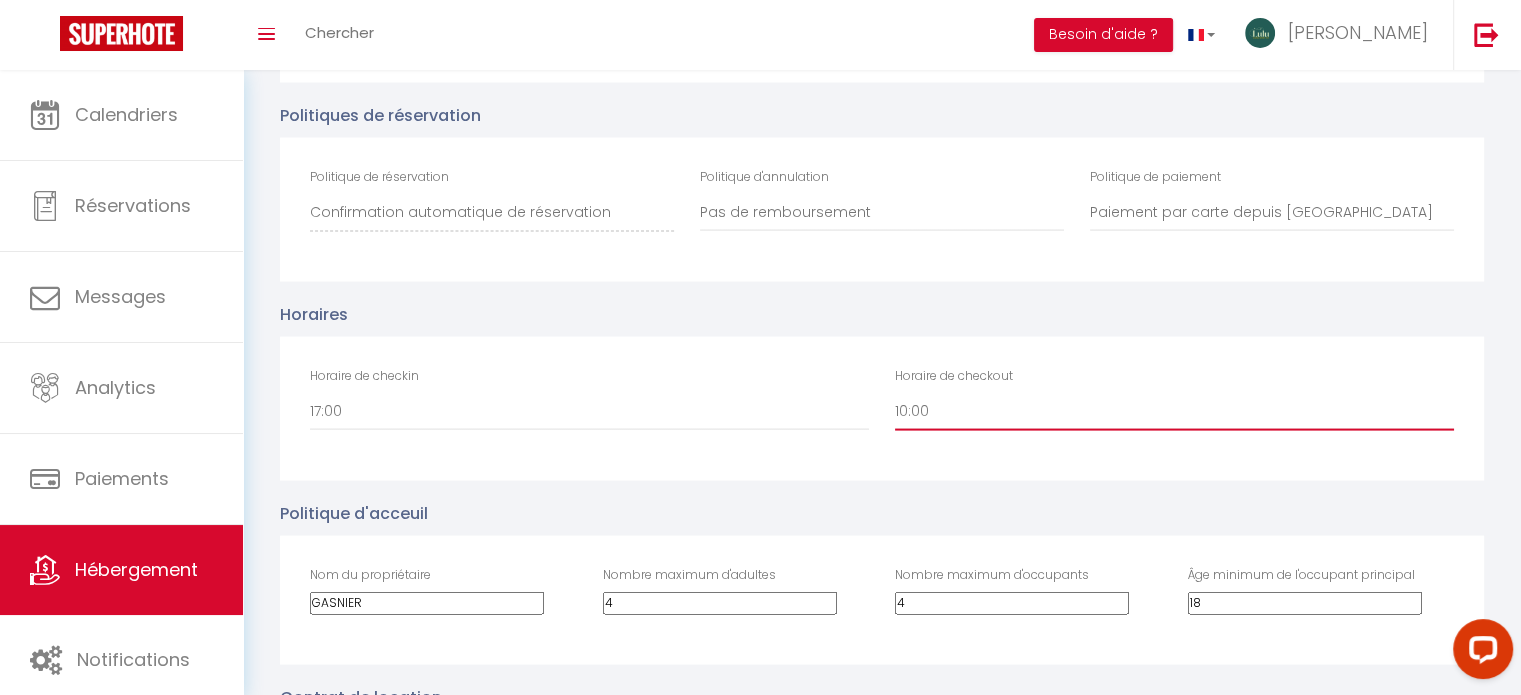 click on "00:00 00:30 01:00 01:30 02:00 02:30 03:00 03:30 04:00 04:30 05:00 05:30 06:00 06:30 07:00 07:30 08:00 08:30 09:00 09:30 10:00 10:30 11:00 11:30 12:00 12:30 13:00 13:30 14:00 14:30 15:00 15:30 16:00 16:30 17:00 17:30 18:00 18:30 19:00 19:30 20:00 20:30 21:00 21:30 22:00 22:30 23:00 23:30" at bounding box center [1174, 412] 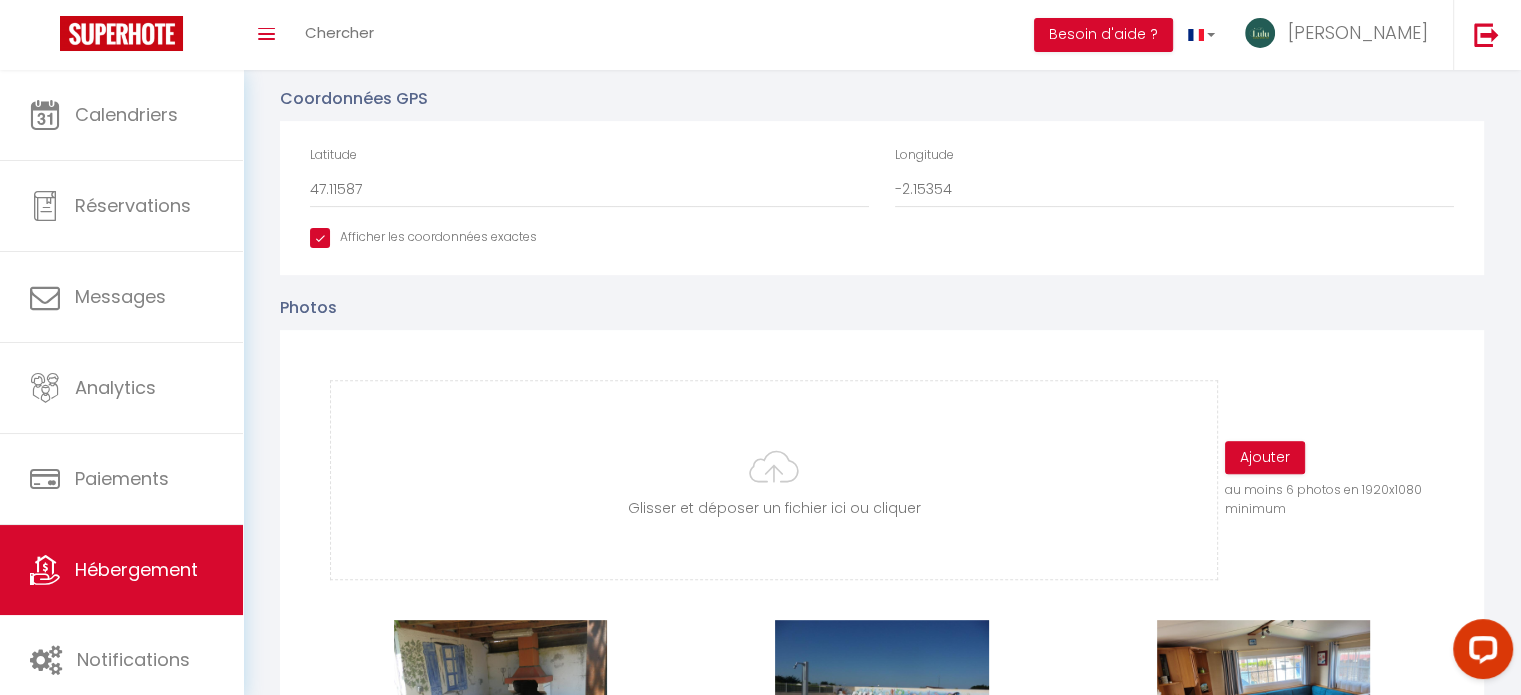 scroll, scrollTop: 0, scrollLeft: 0, axis: both 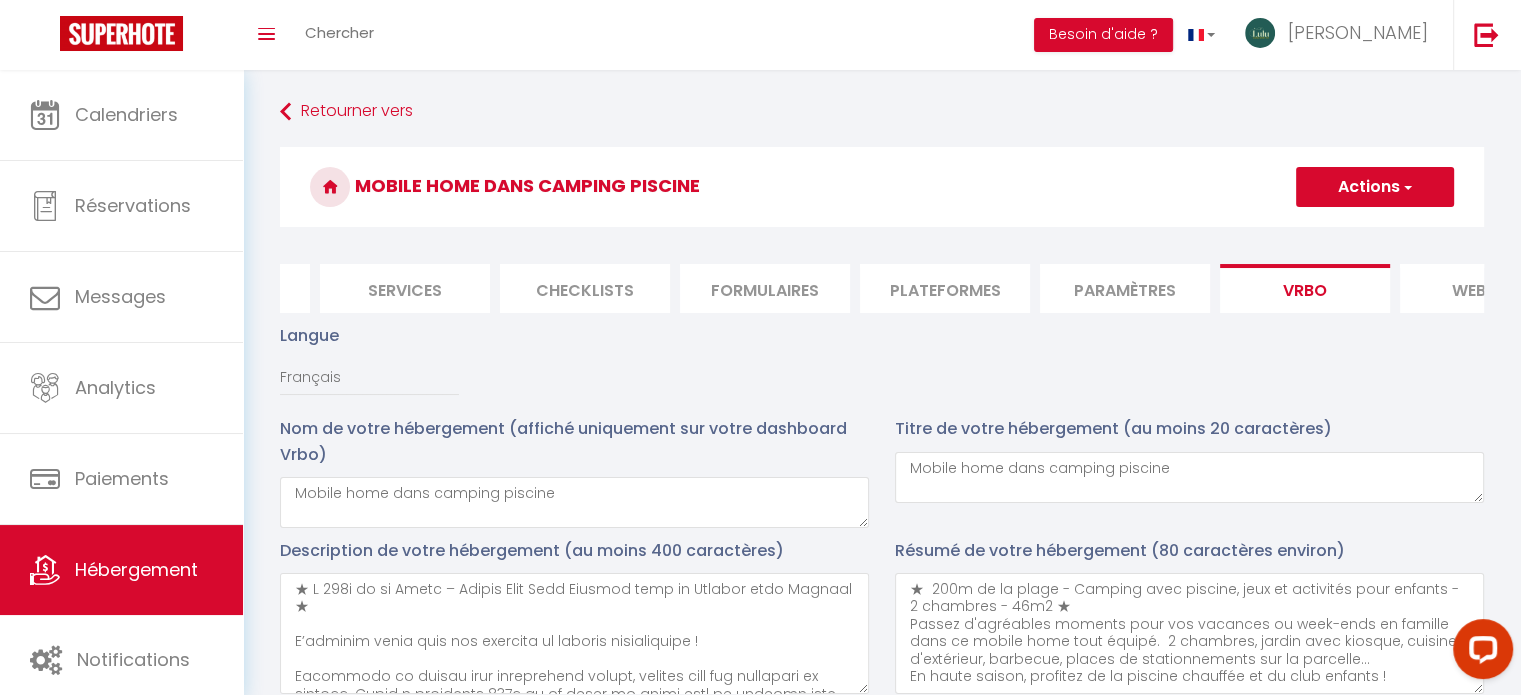click on "Actions" at bounding box center (1375, 187) 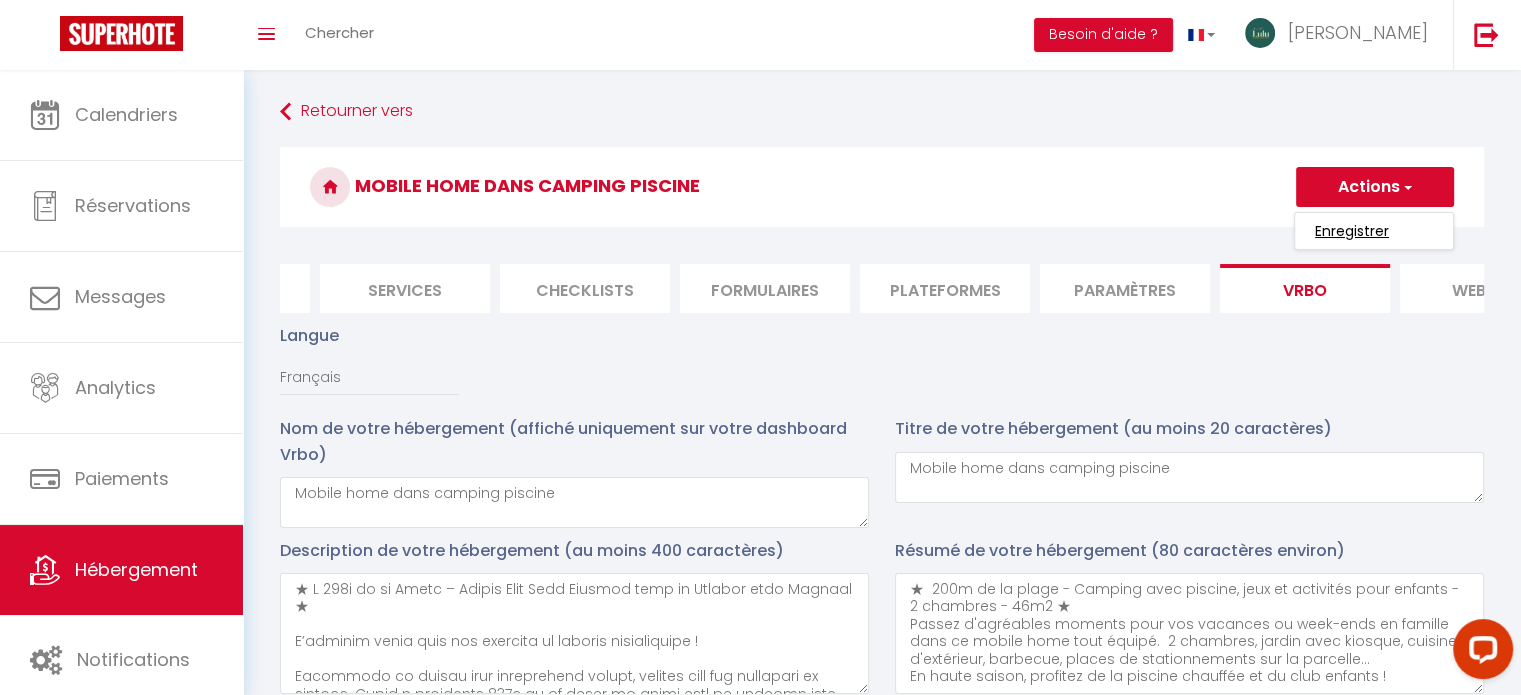 click on "Enregistrer" at bounding box center [1352, 231] 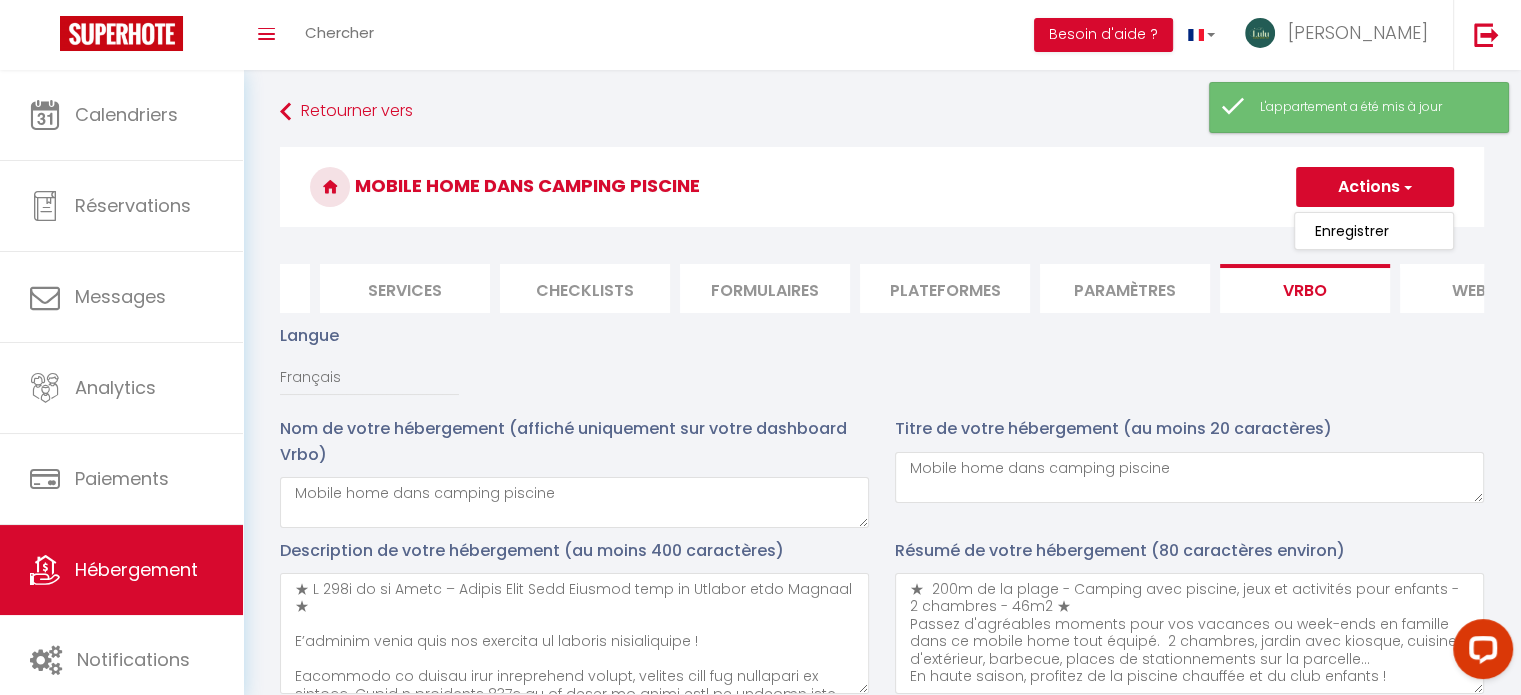 scroll, scrollTop: 0, scrollLeft: 776, axis: horizontal 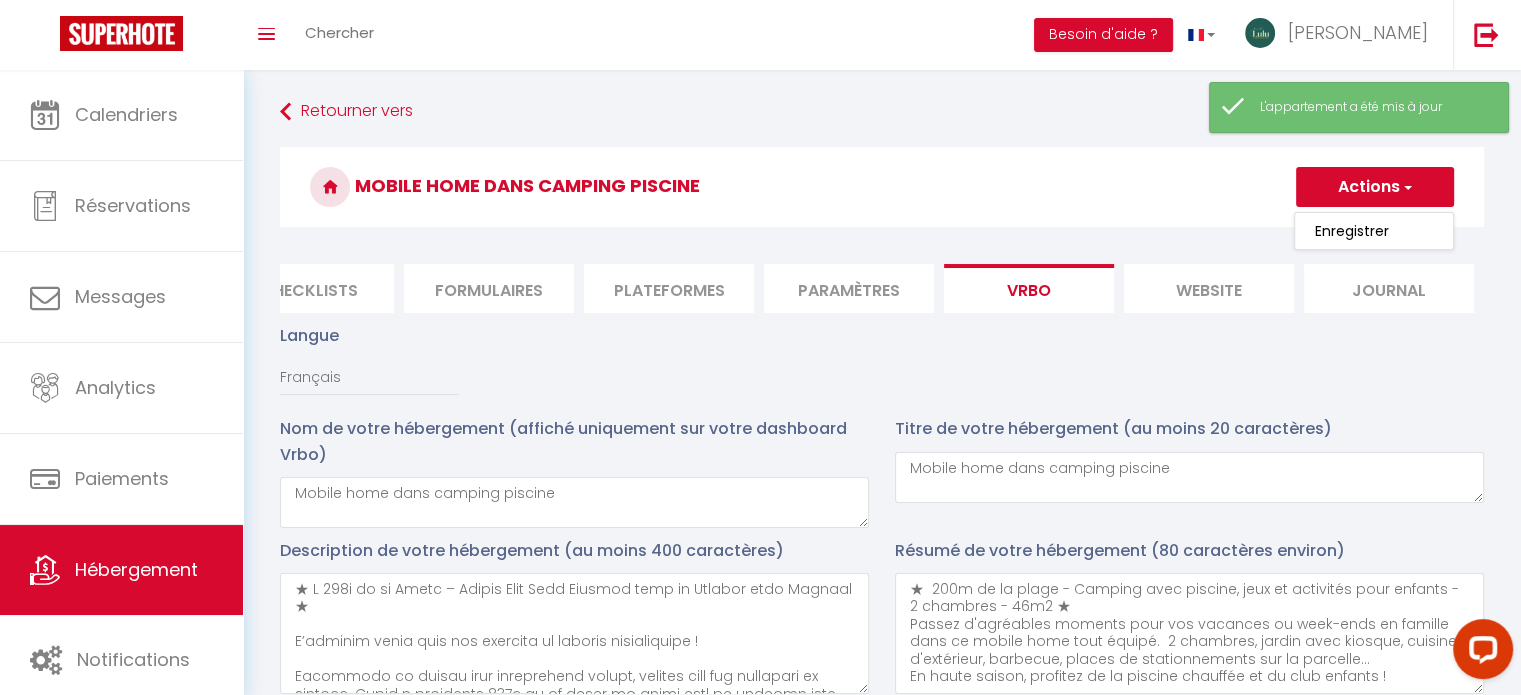 click on "website" at bounding box center [1209, 288] 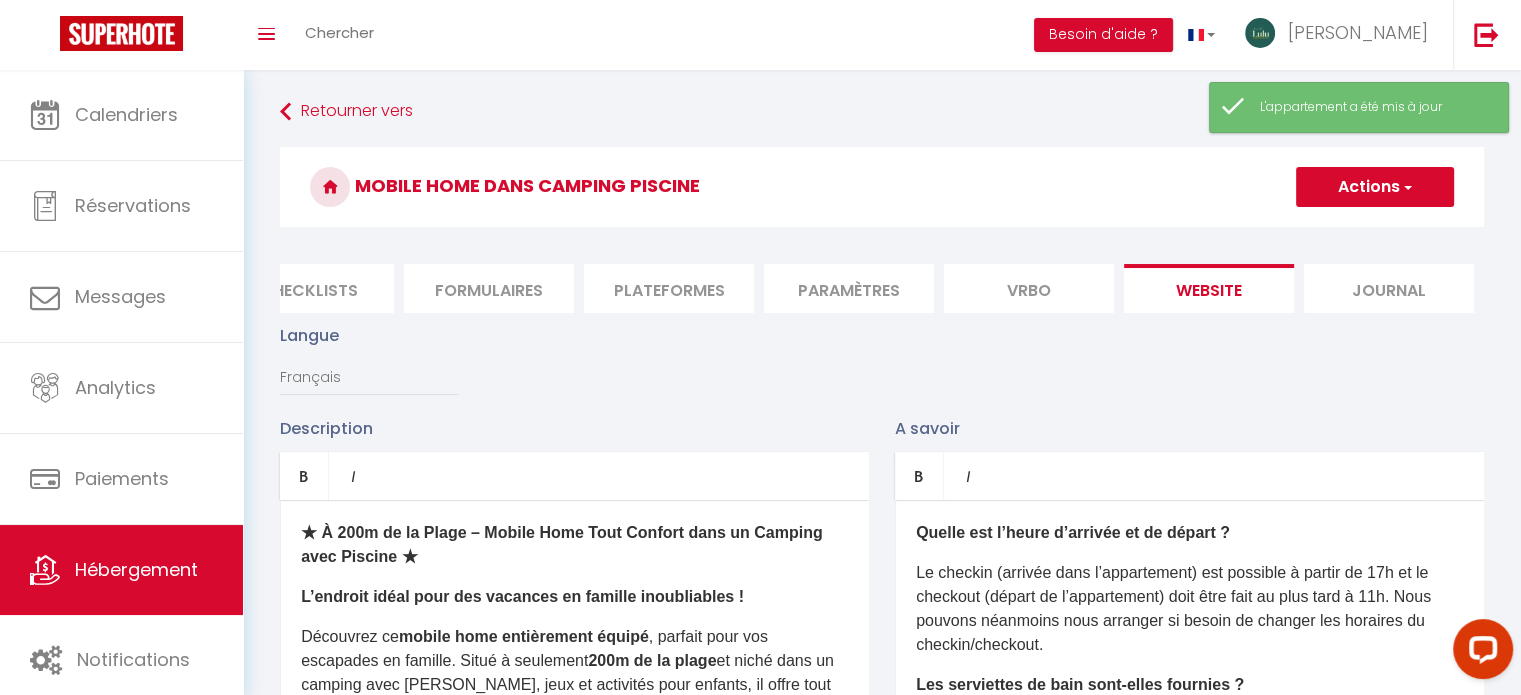 click on "Le checkin (arrivée dans l’appartement) est possible à partir de 17h et le checkout (départ de l’appartement) doit être fait au plus tard à 11h. Nous pouvons néanmoins nous arranger si besoin de changer les horaires du checkin/checkout." at bounding box center (1189, 609) 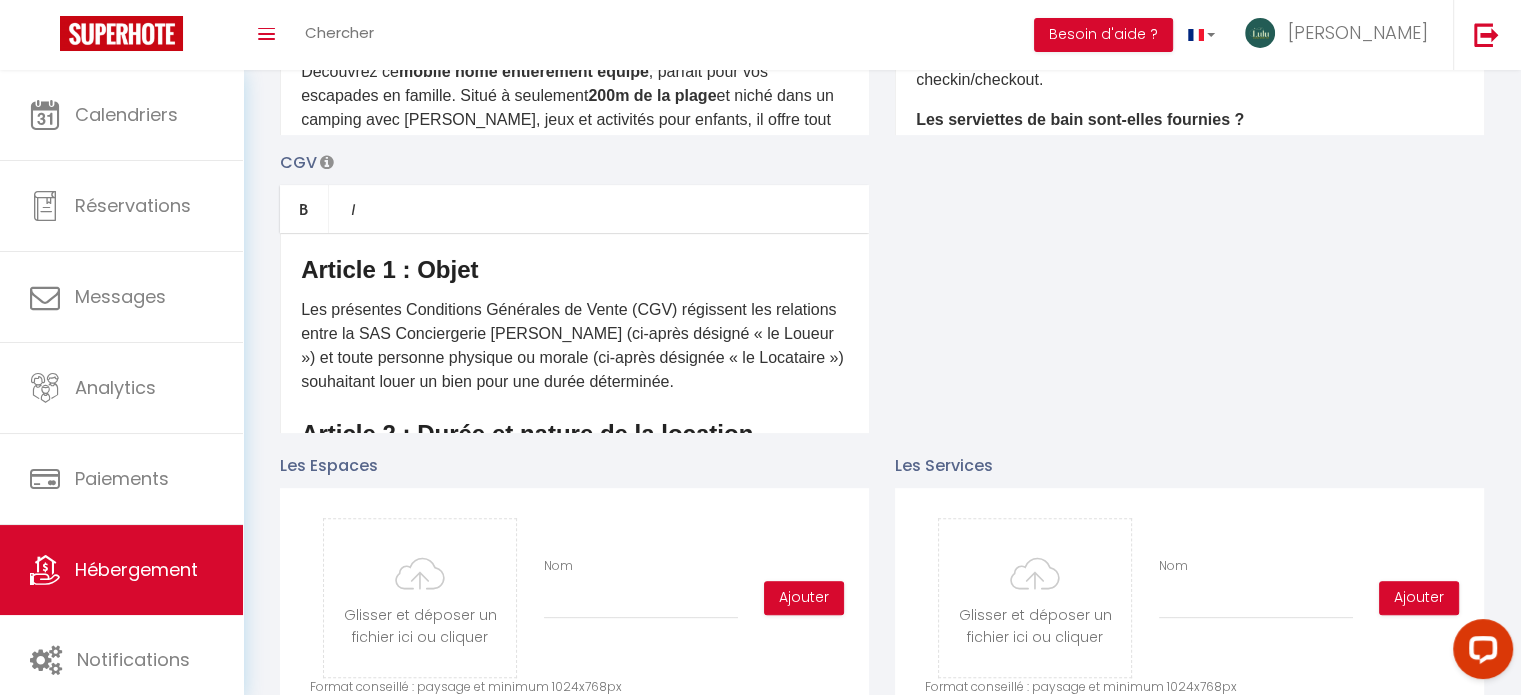 scroll, scrollTop: 604, scrollLeft: 0, axis: vertical 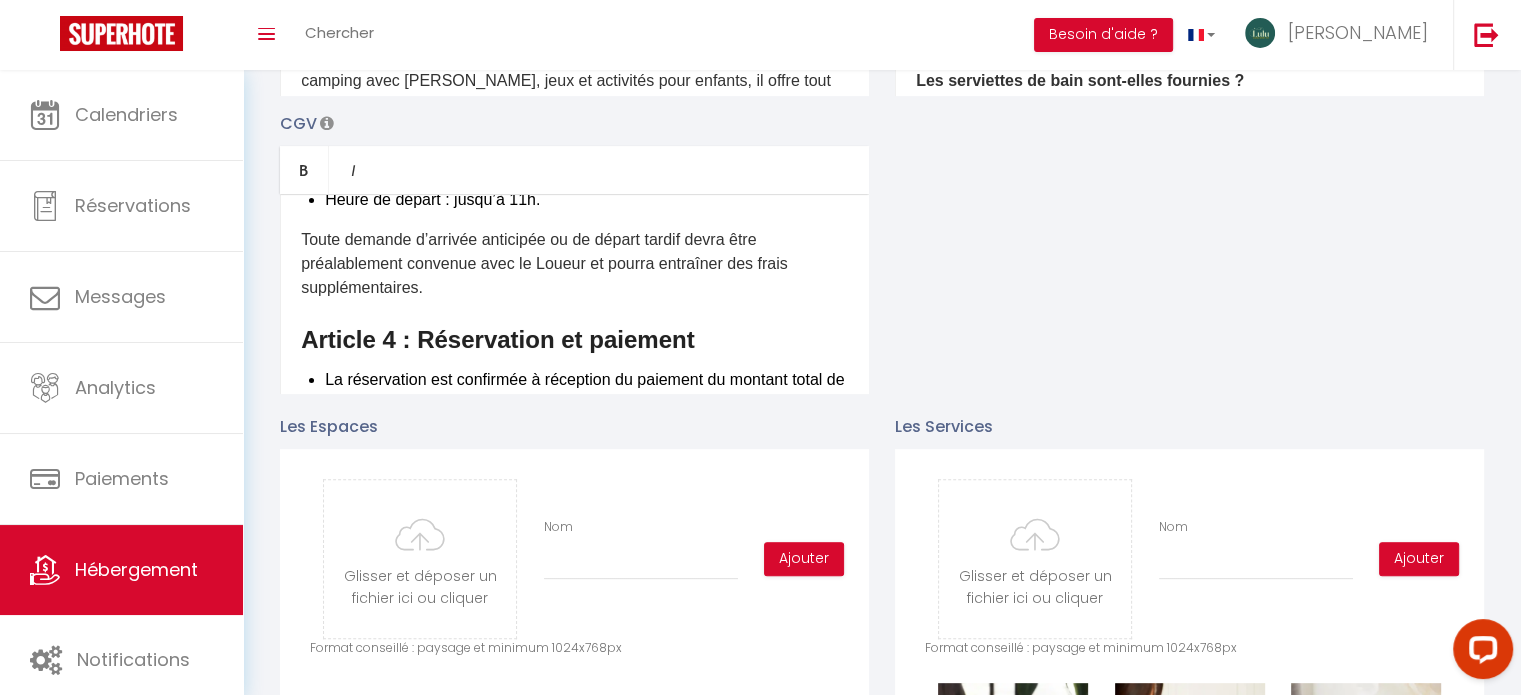 click on "Heure de départ : jusqu’à 11h." at bounding box center [586, 200] 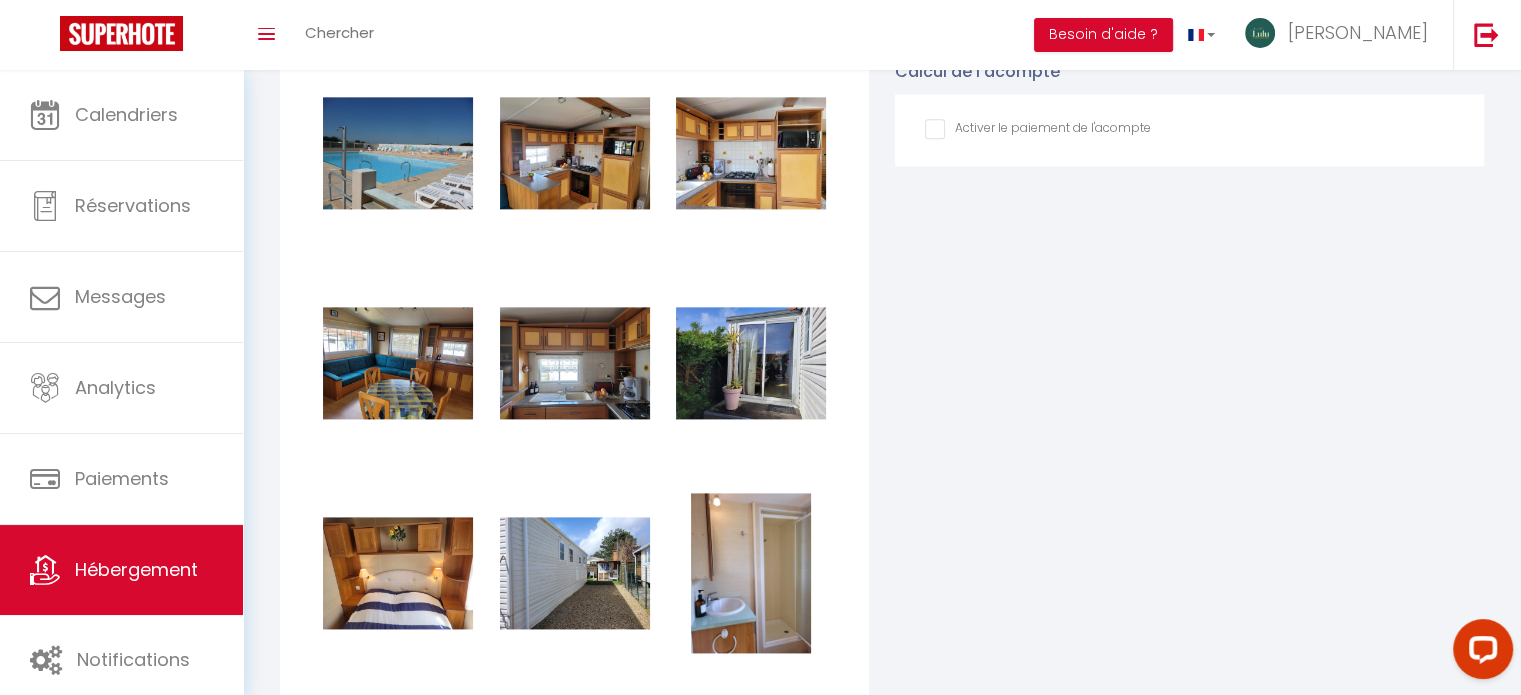 scroll, scrollTop: 0, scrollLeft: 0, axis: both 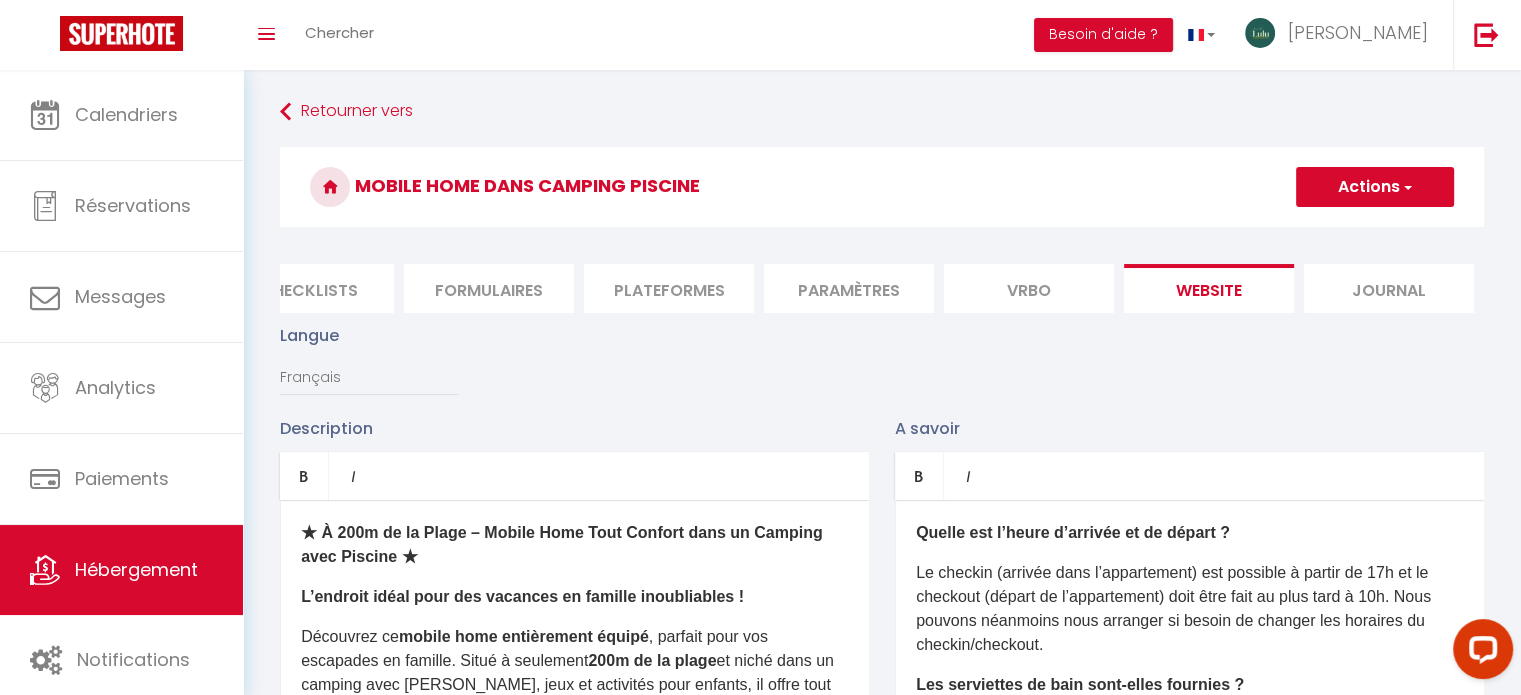 click on "Actions" at bounding box center (1375, 187) 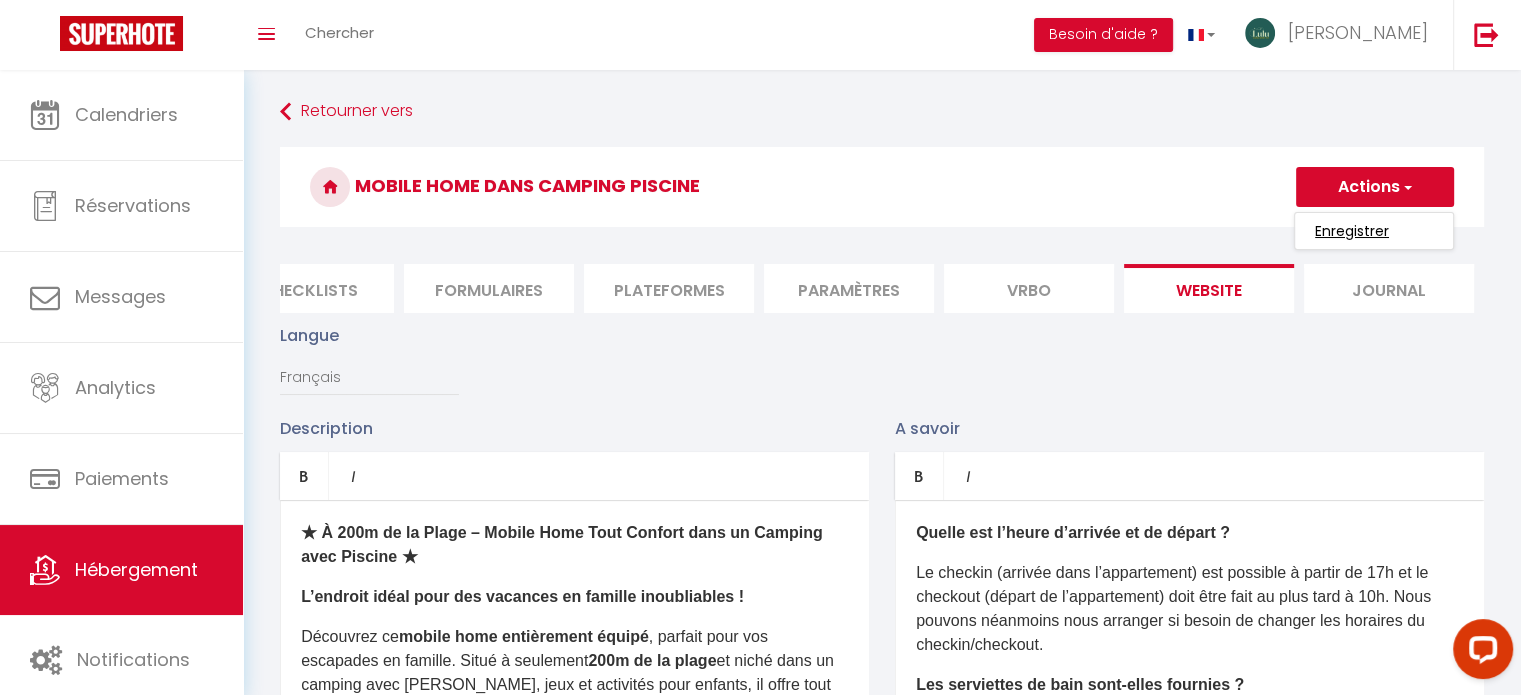 click on "Enregistrer" at bounding box center [1352, 231] 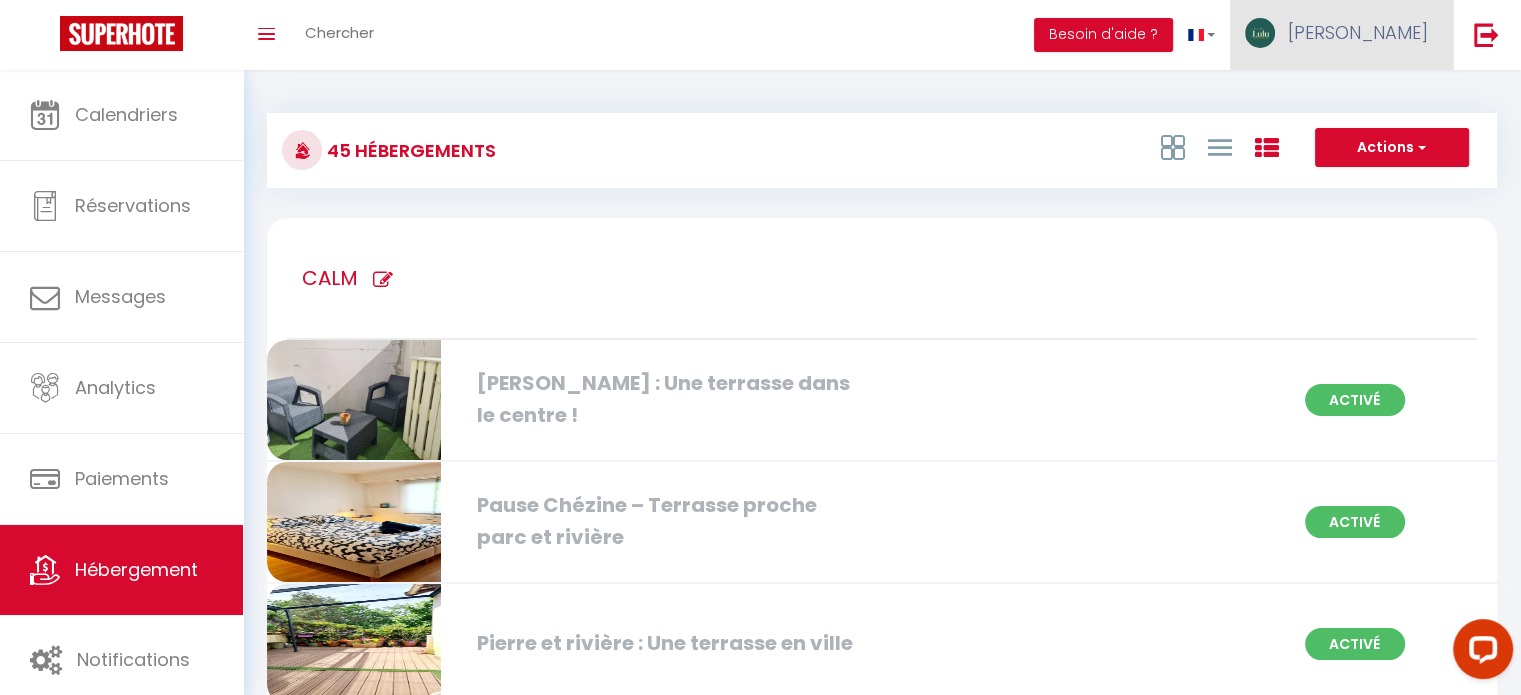 click on "[PERSON_NAME]" at bounding box center [1341, 35] 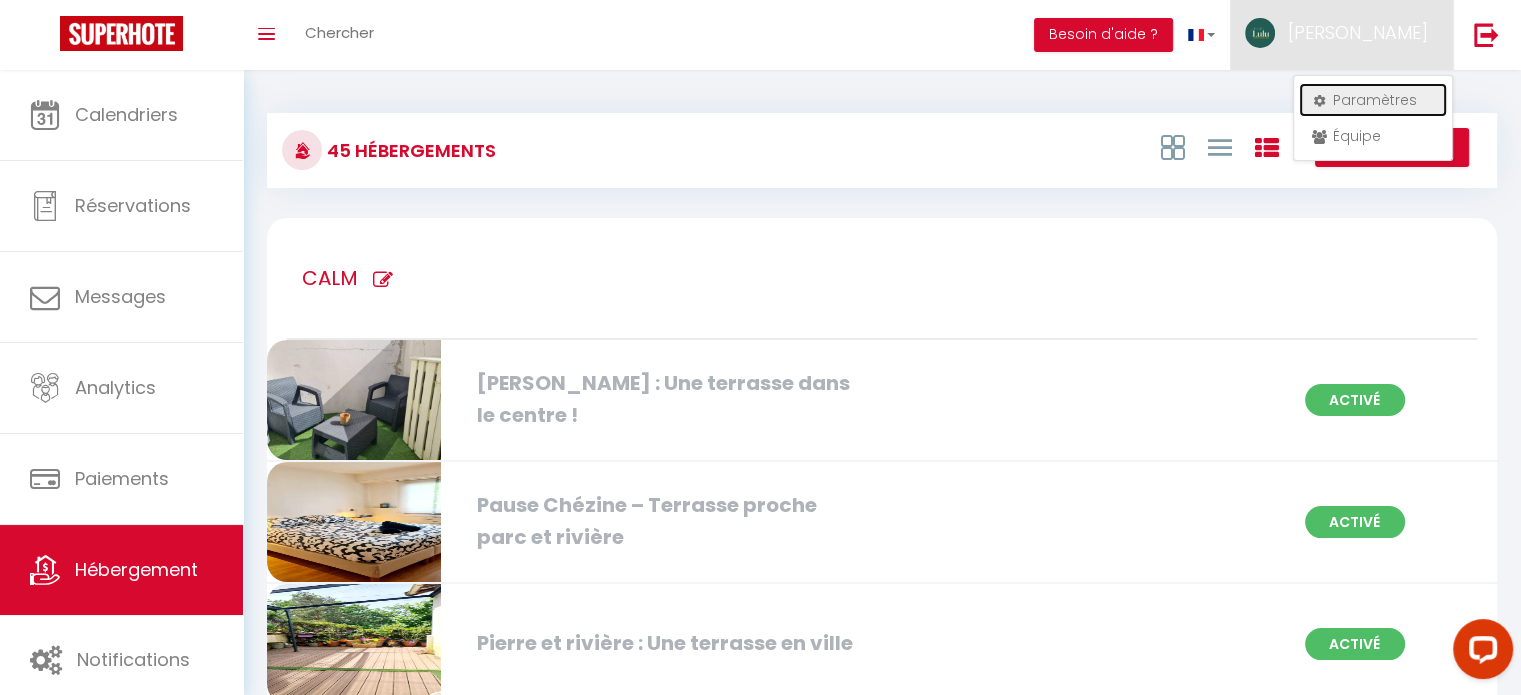 click on "Paramètres" at bounding box center [1373, 100] 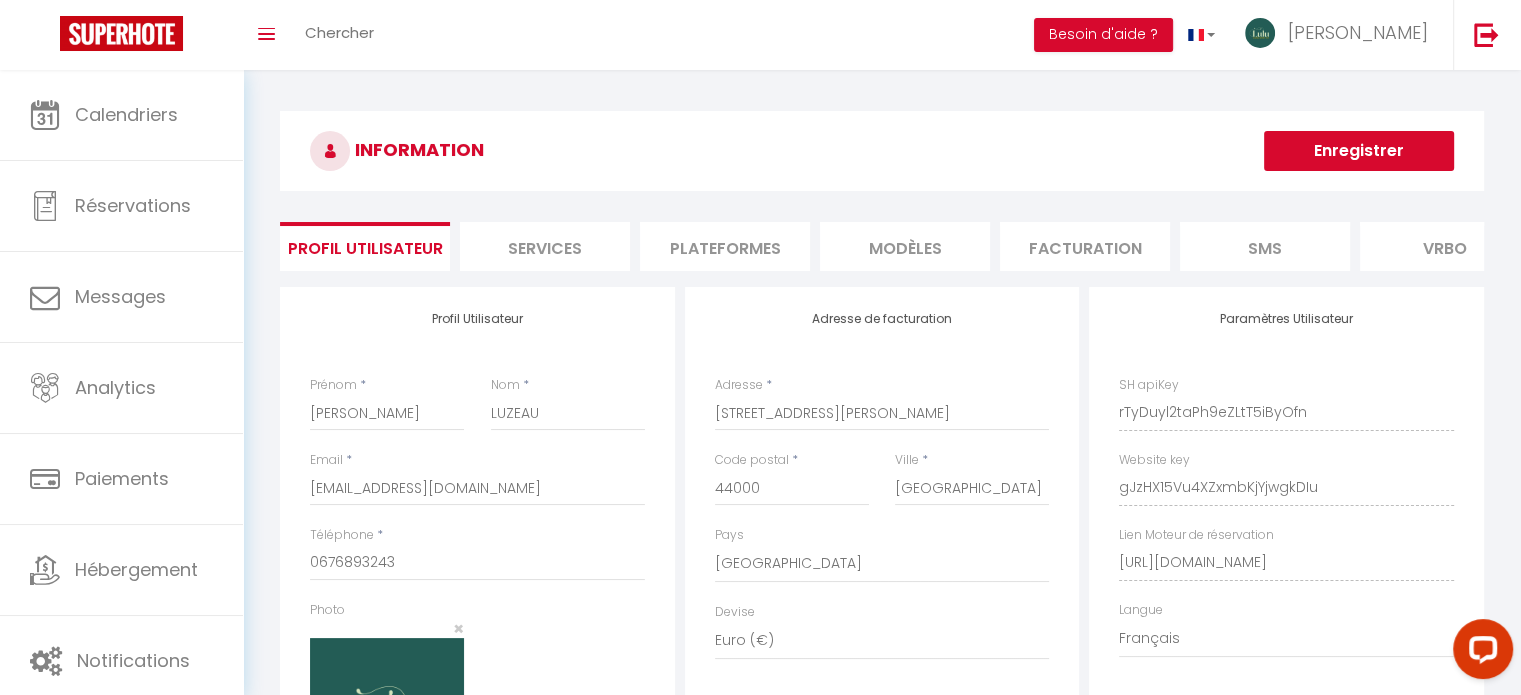 click on "Services" at bounding box center [545, 246] 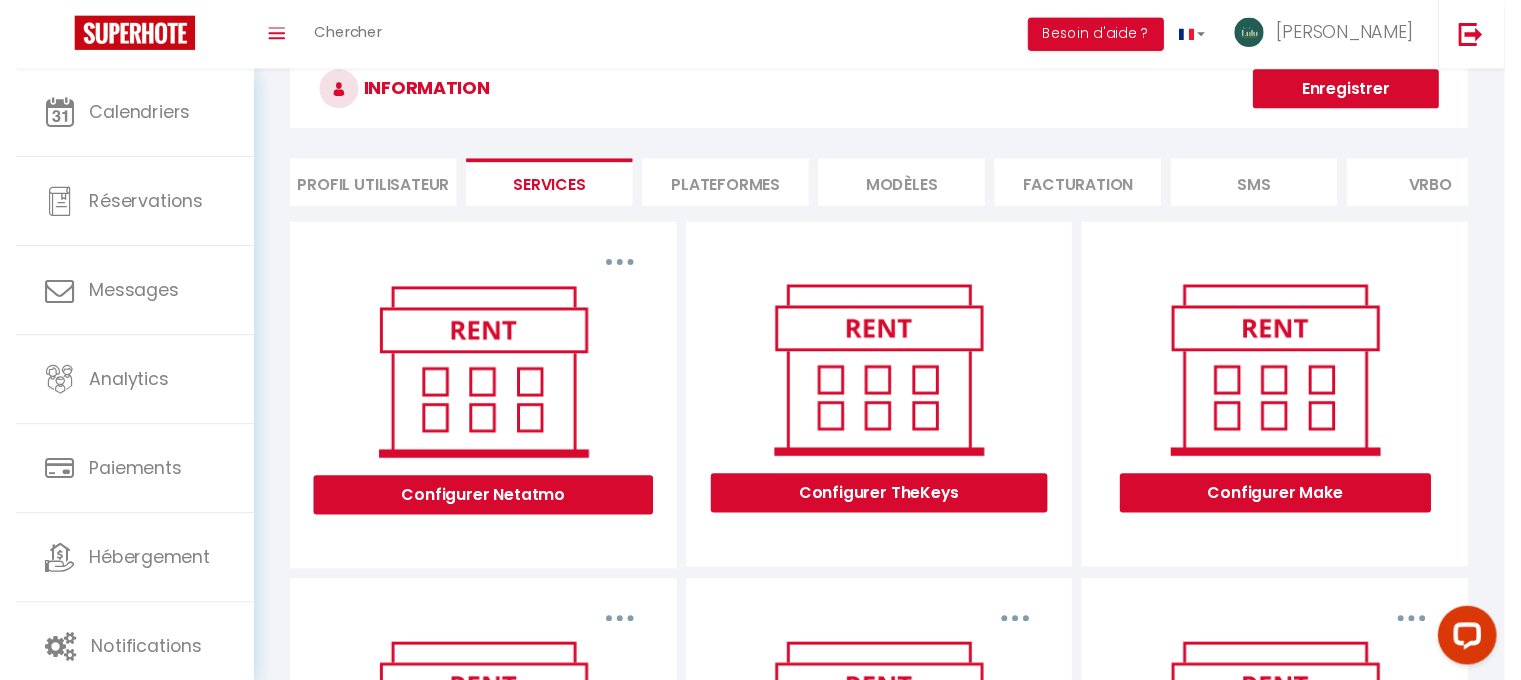 scroll, scrollTop: 71, scrollLeft: 0, axis: vertical 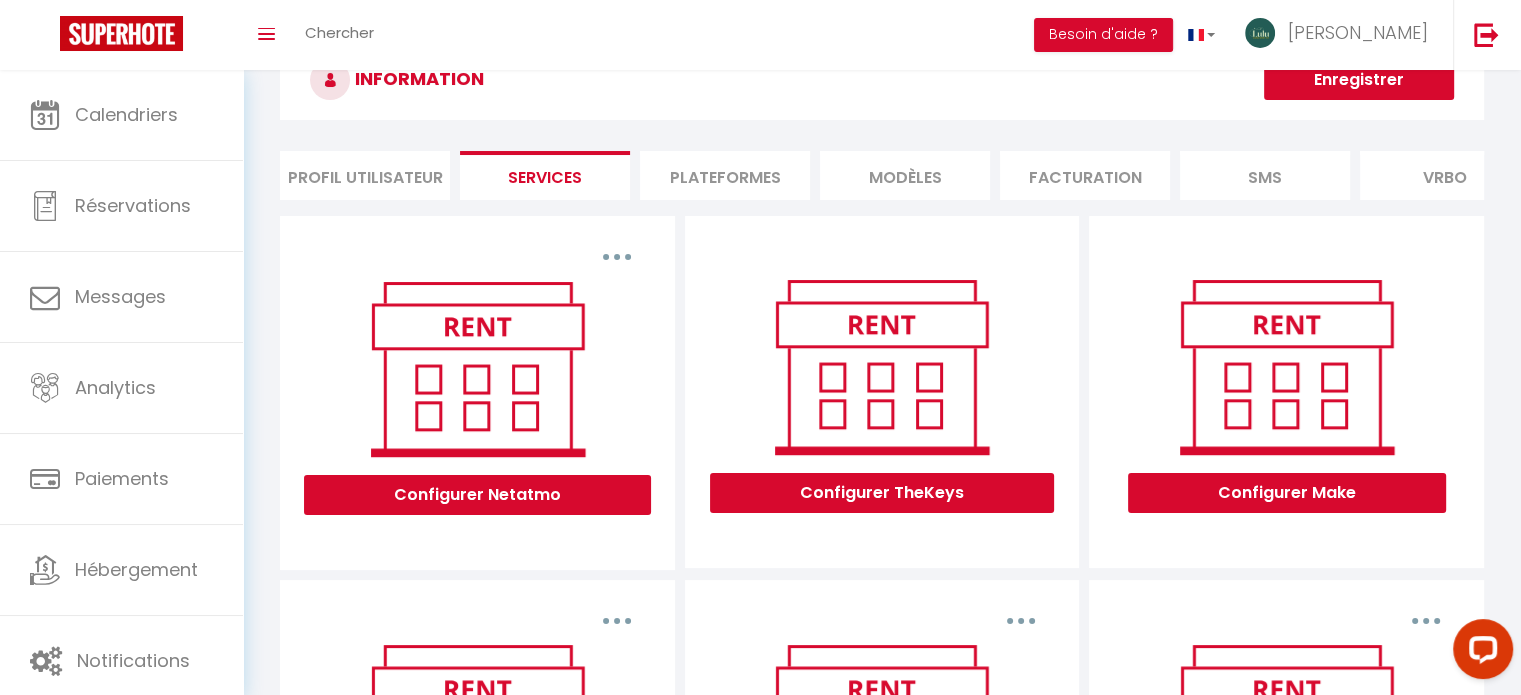 click on "Plateformes" at bounding box center [725, 175] 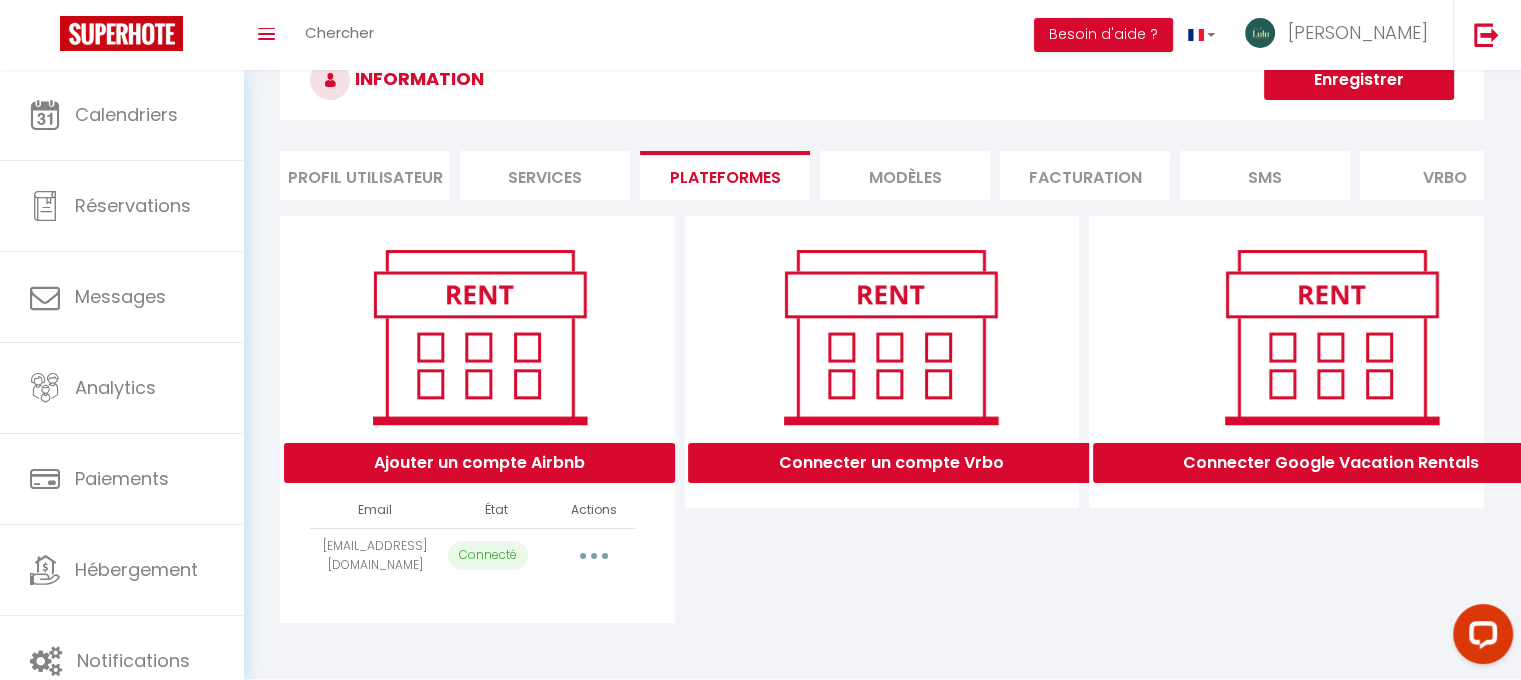 click at bounding box center (594, 556) 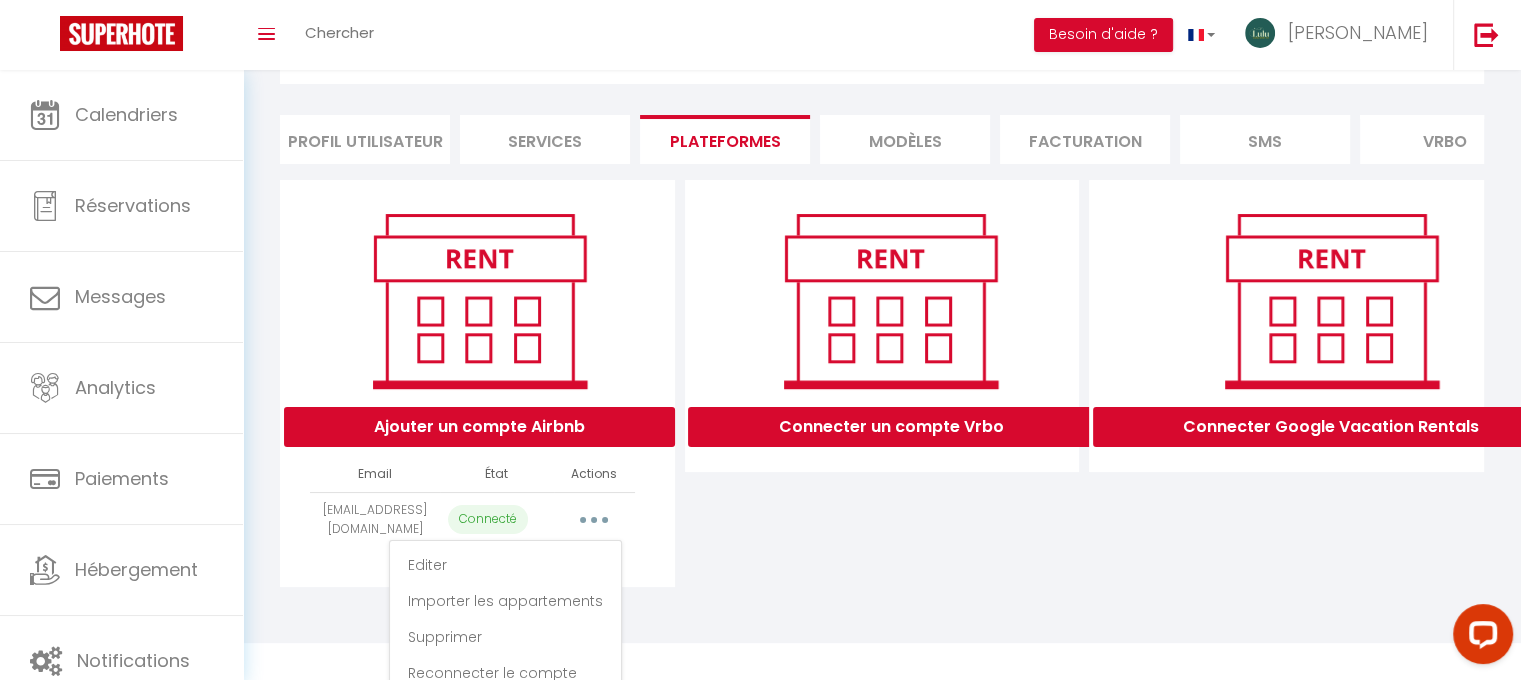 scroll, scrollTop: 140, scrollLeft: 0, axis: vertical 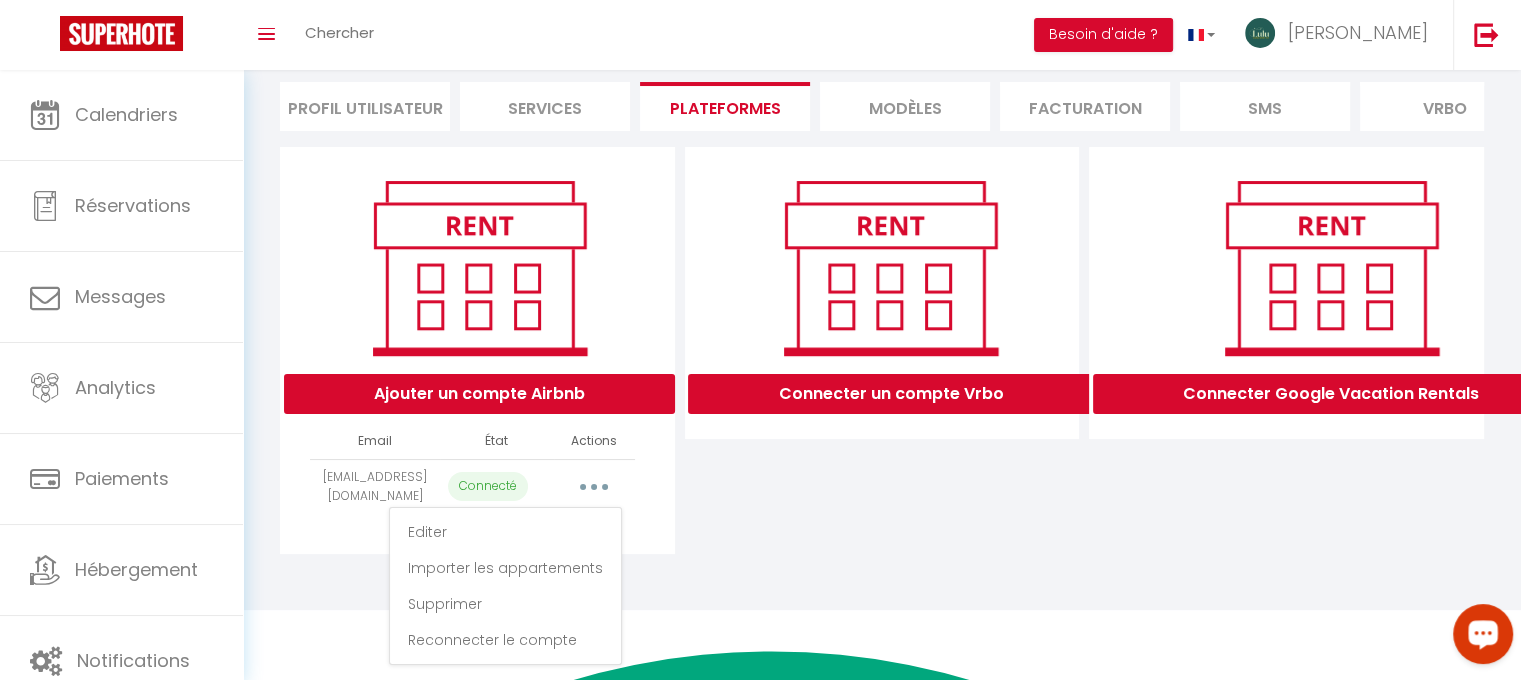 click at bounding box center [1483, 633] 